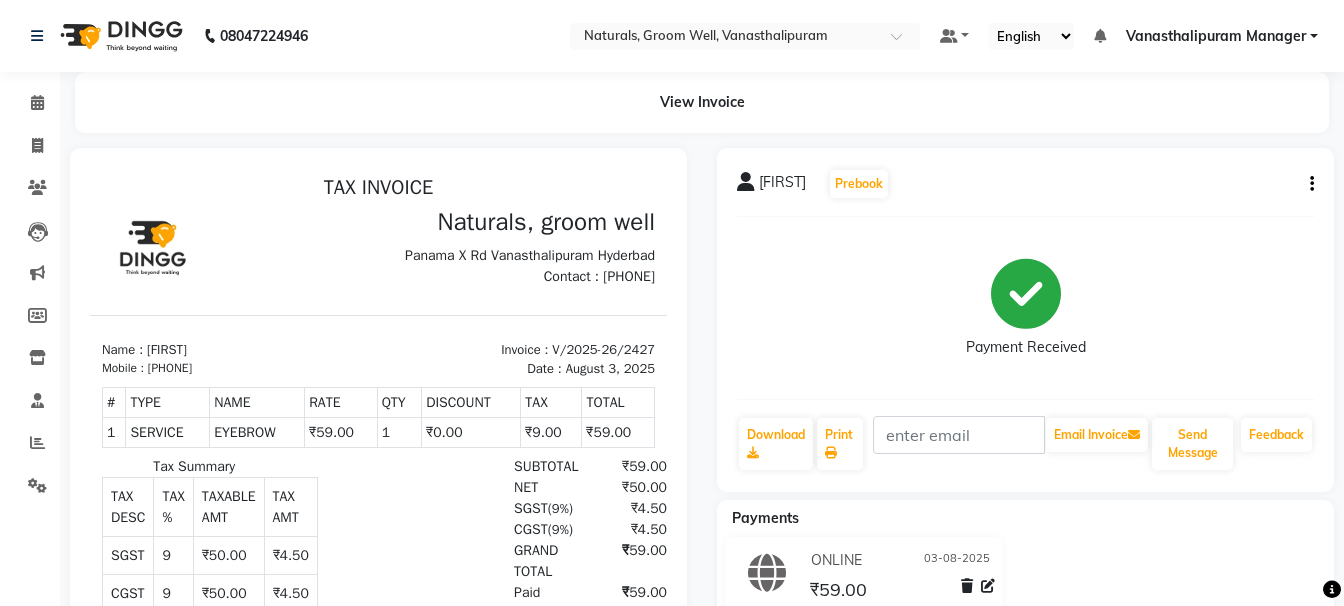 scroll, scrollTop: 0, scrollLeft: 0, axis: both 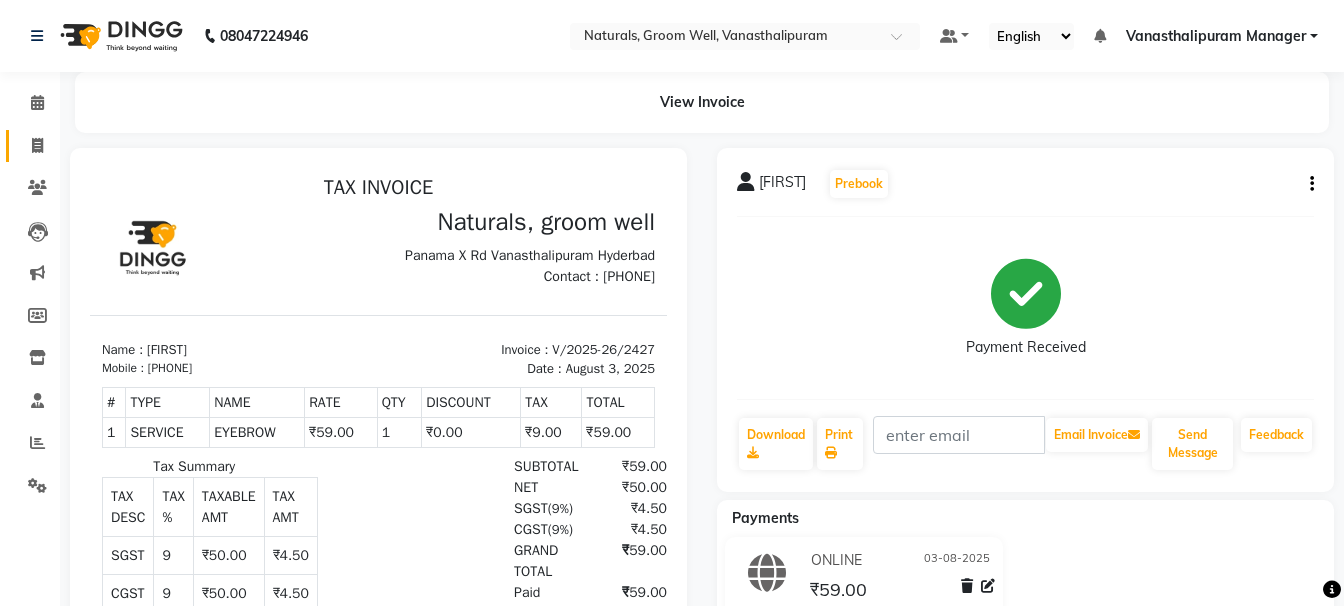 click on "Invoice" 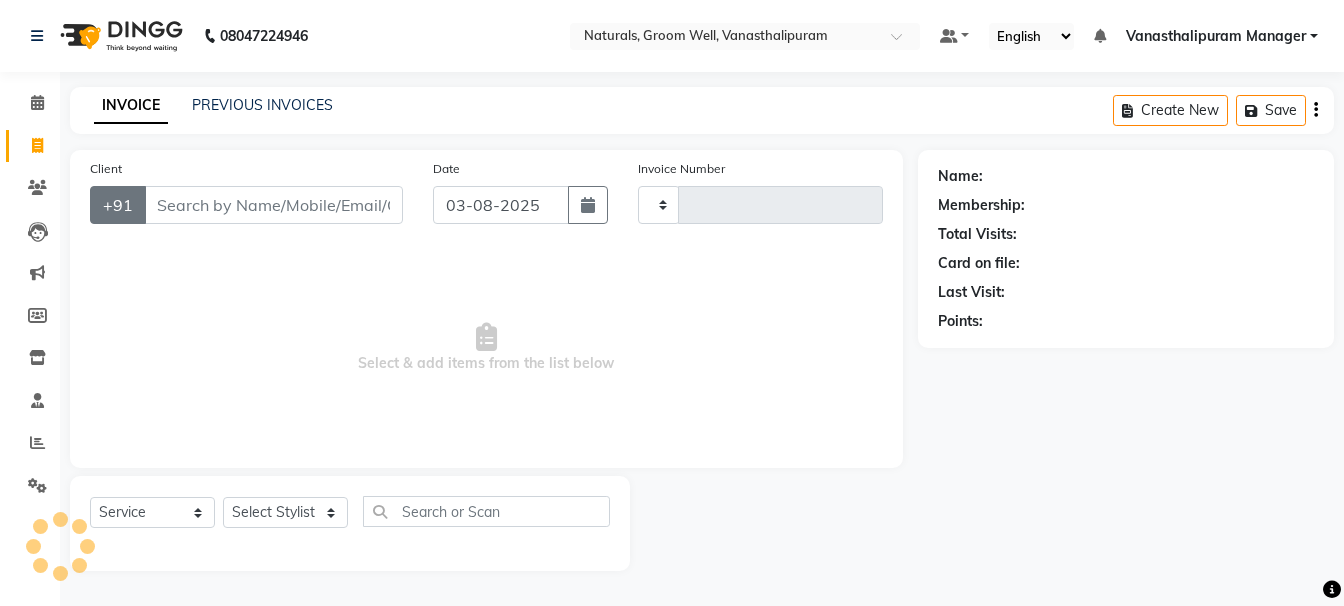 type on "2428" 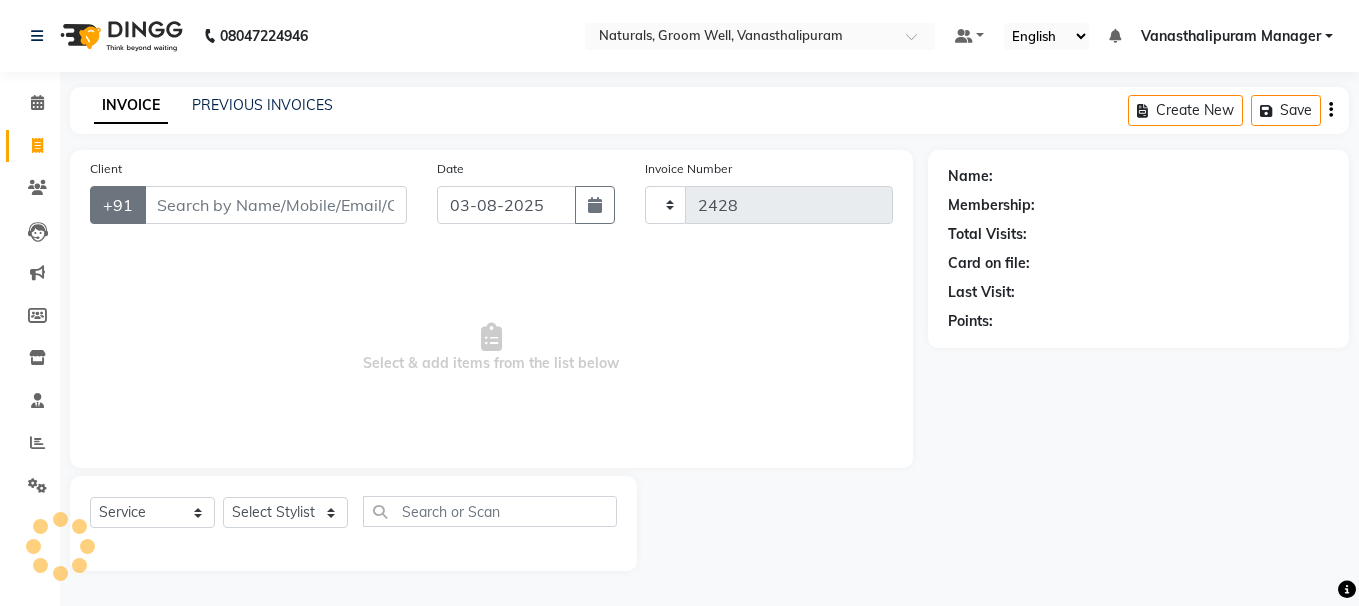 select on "5859" 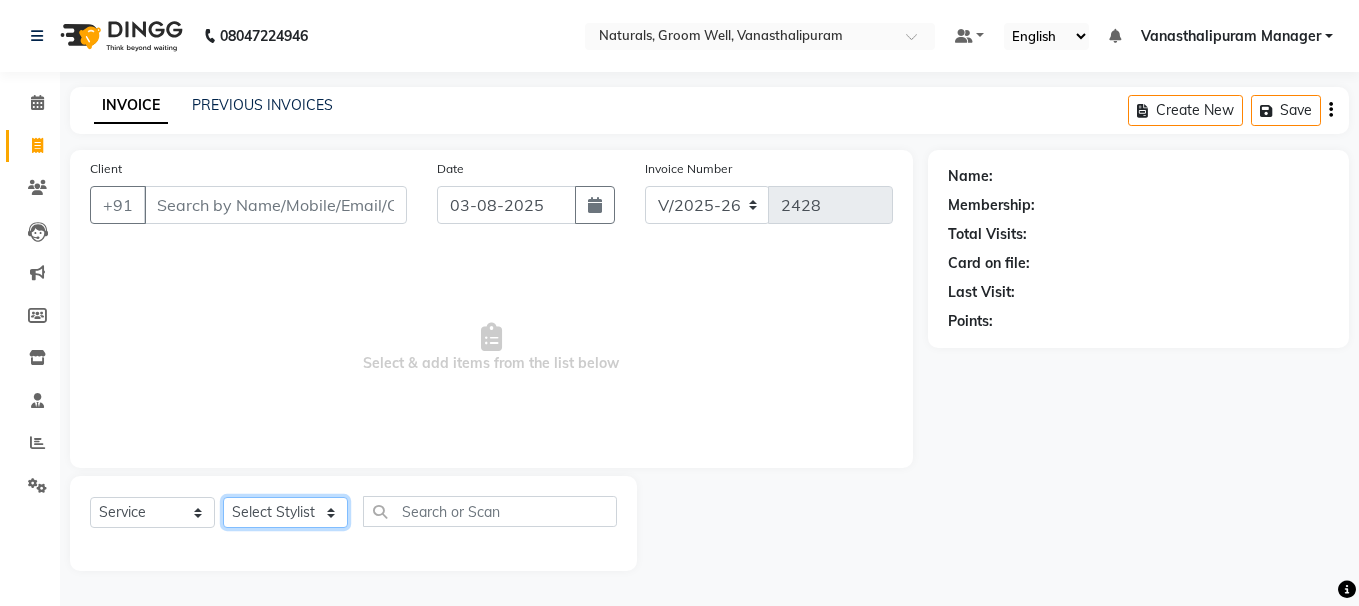 click on "Select Stylist" 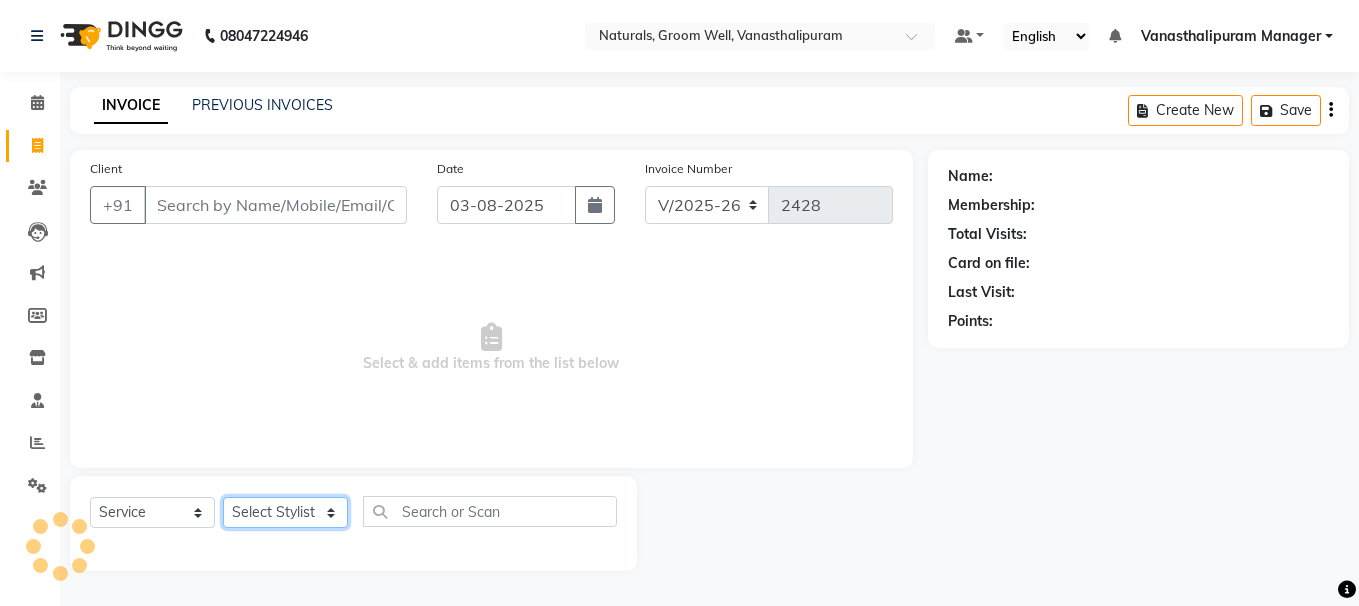 click on "Select Stylist [FIRST] [FIRST] [FIRST] [FIRST] [FIRST] [FIRST] [FIRST] [FIRST] [FIRST] [FIRST] Manager [FIRST]" 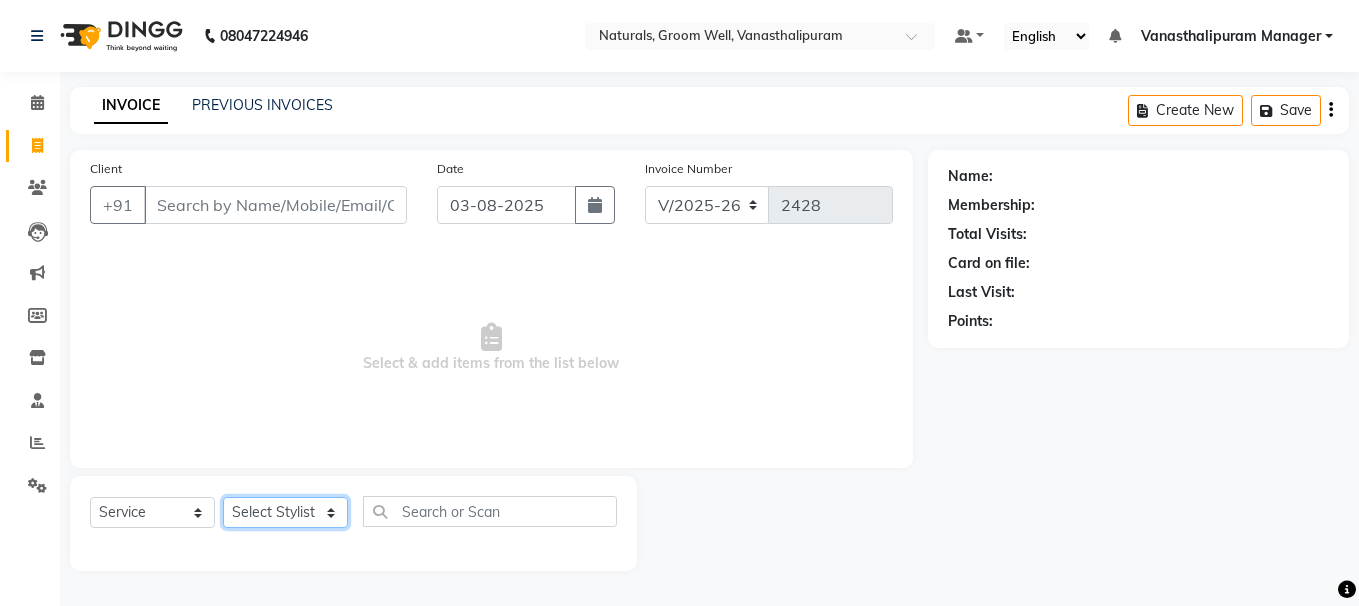 click on "Select Stylist [FIRST] [FIRST] [FIRST] [FIRST] [FIRST] [FIRST] [FIRST] [FIRST] [FIRST] [FIRST] Manager [FIRST]" 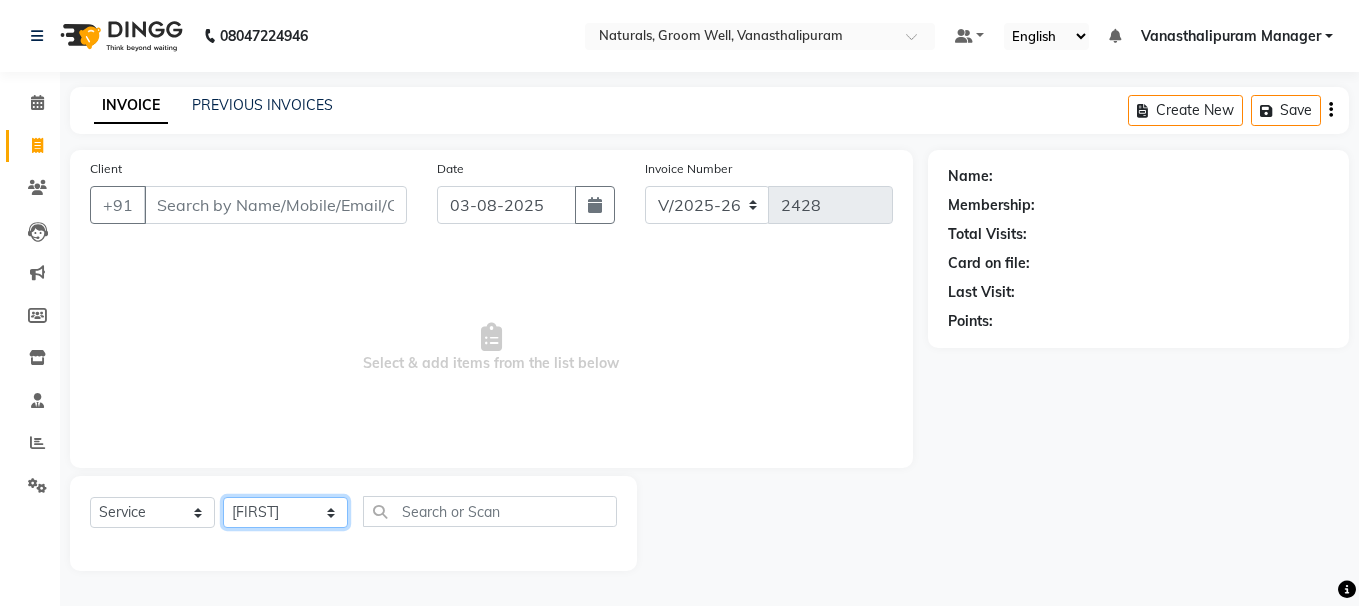 click on "Select Stylist [FIRST] [FIRST] [FIRST] [FIRST] [FIRST] [FIRST] [FIRST] [FIRST] [FIRST] [FIRST] Manager [FIRST]" 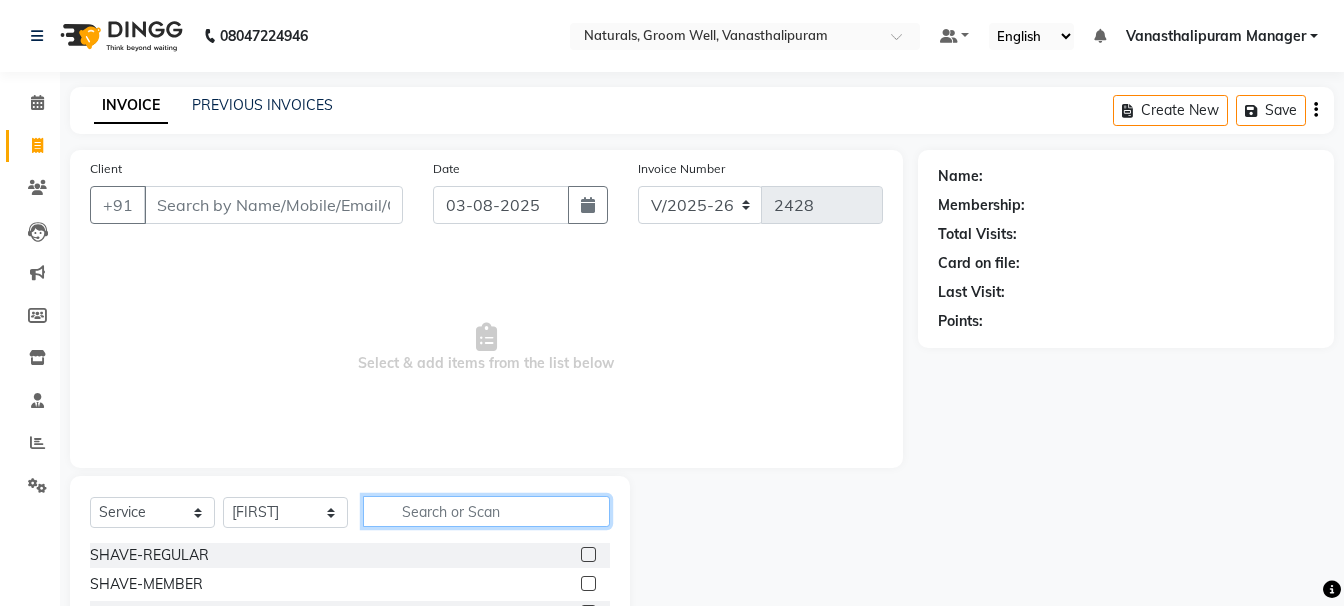 click 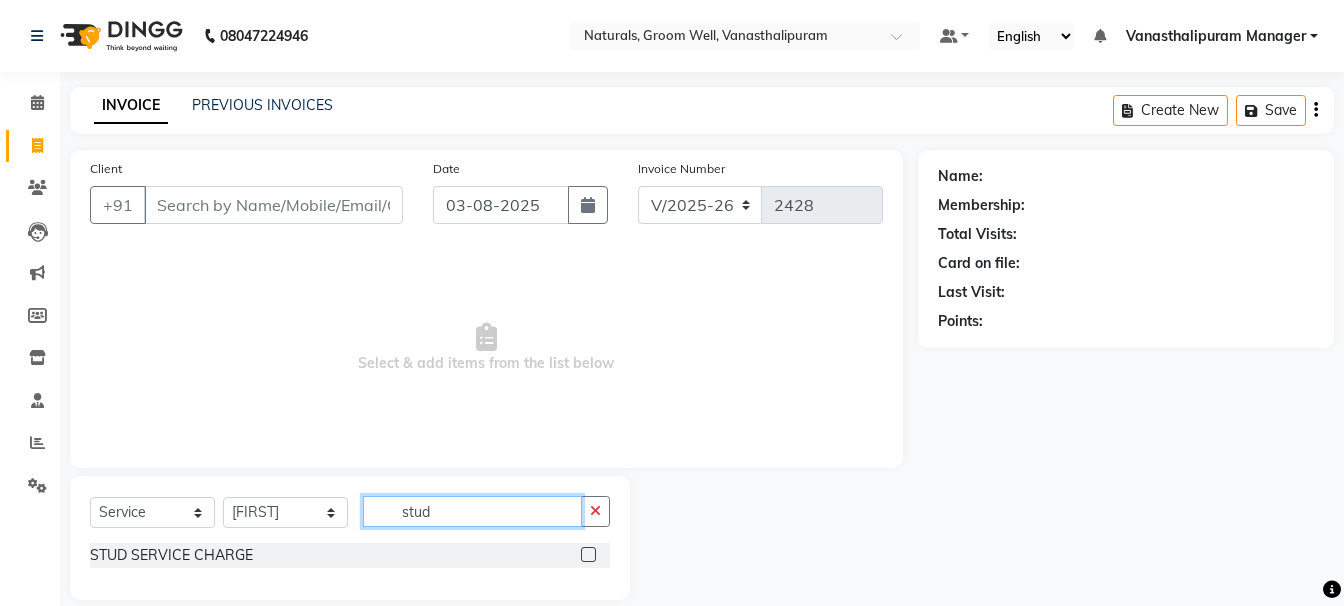 type on "stud" 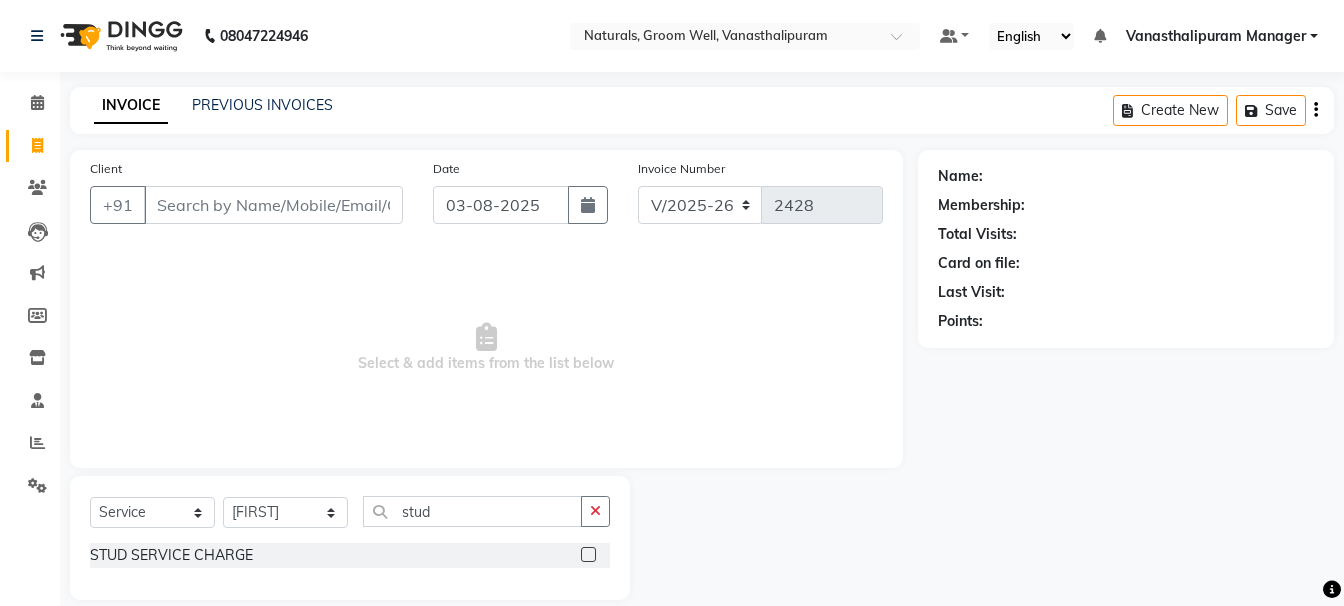 click 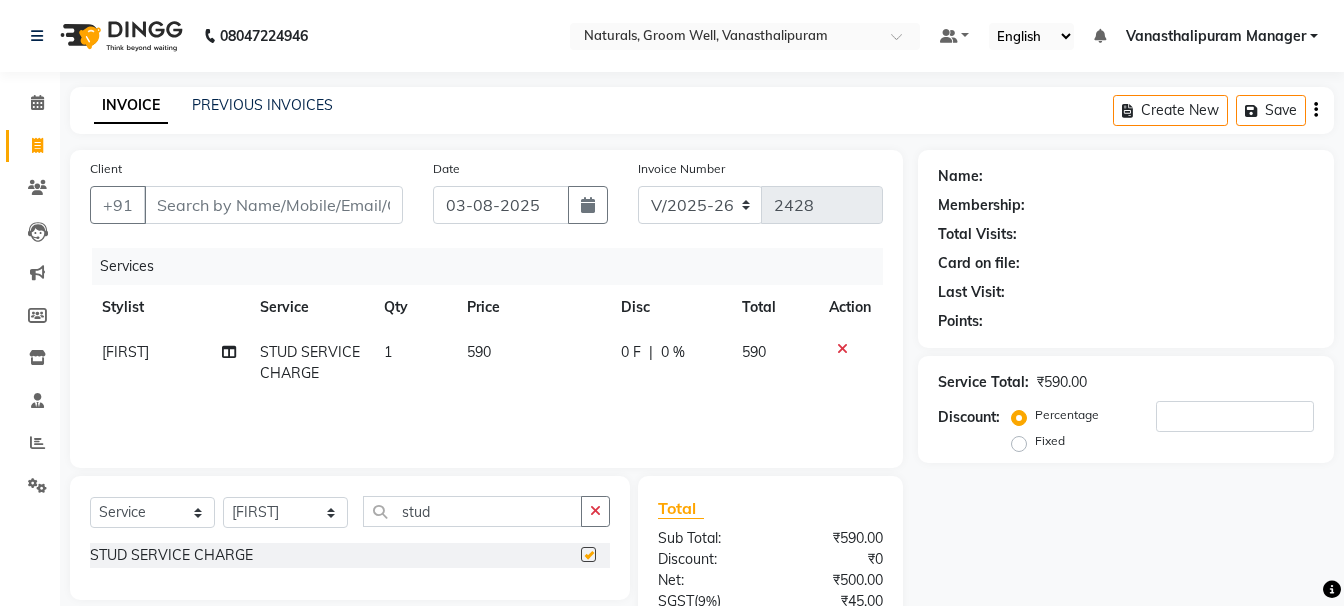 checkbox on "false" 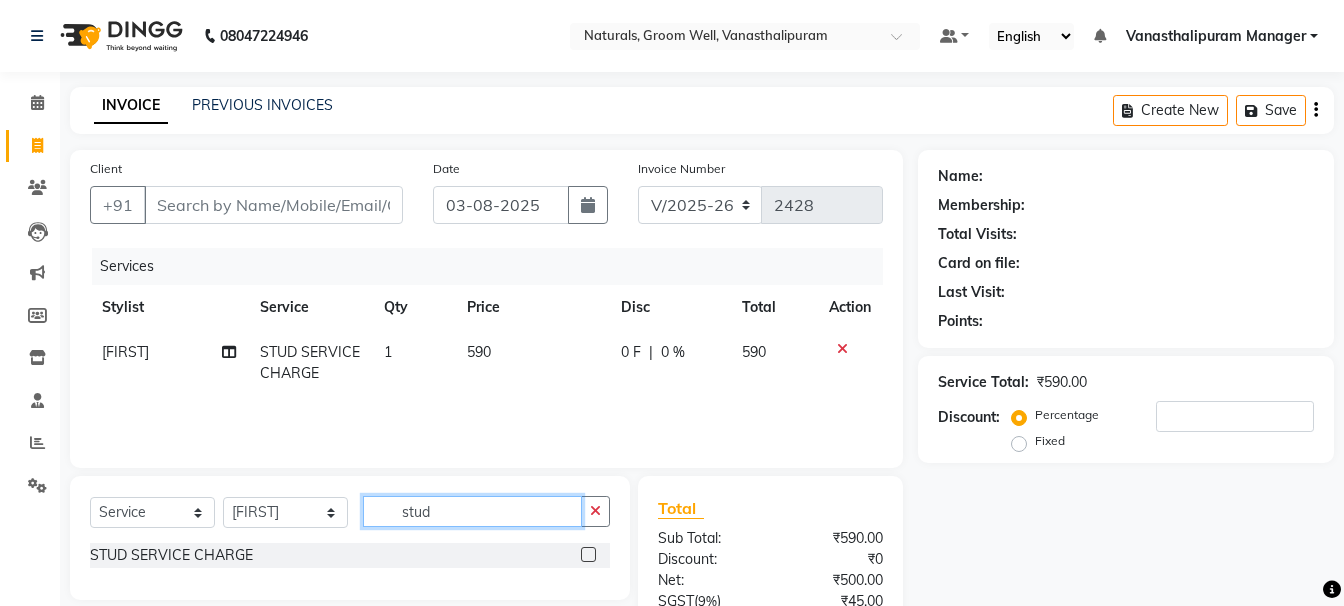 click on "stud" 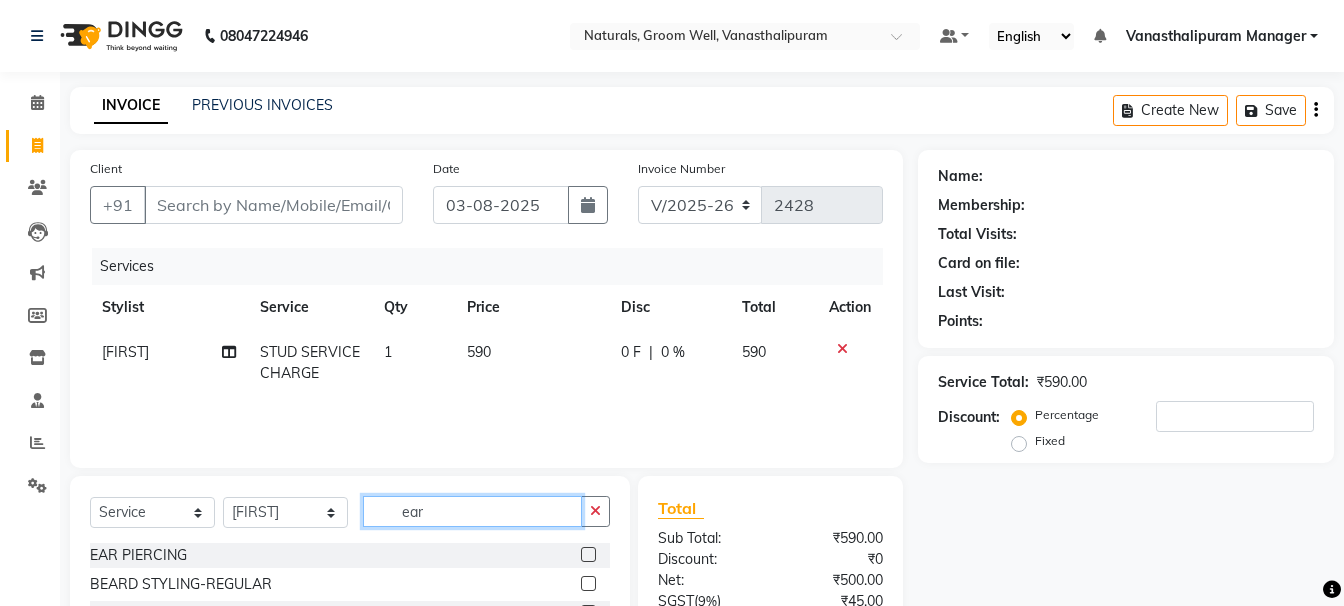 type on "ear" 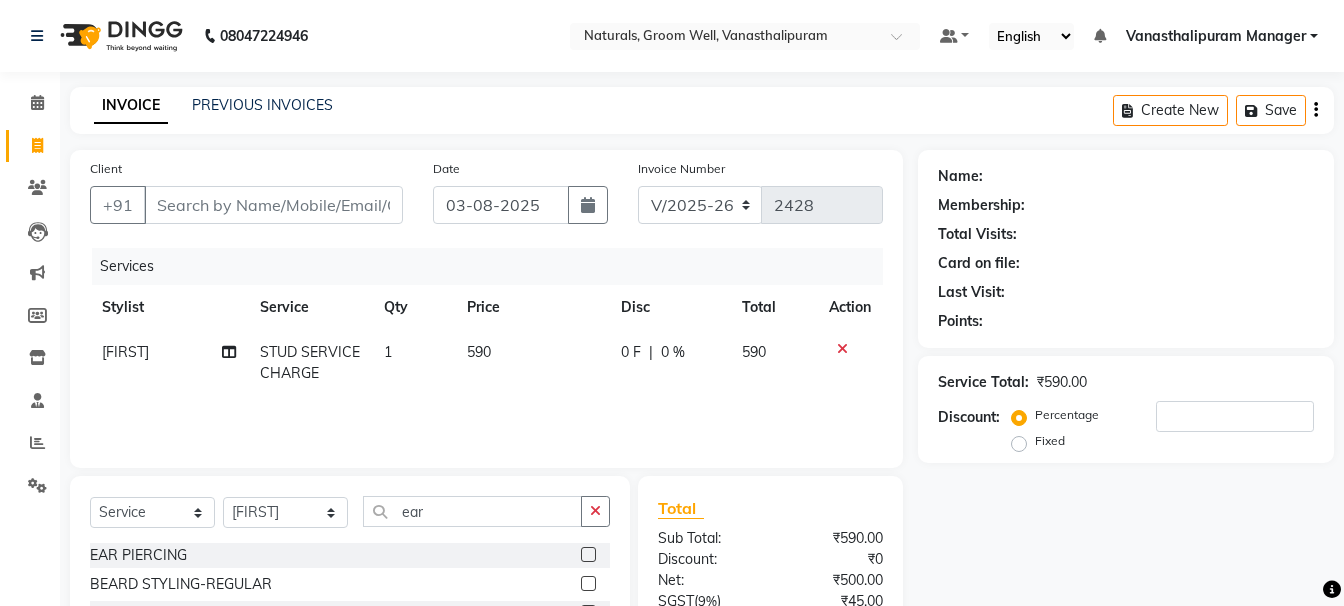 click 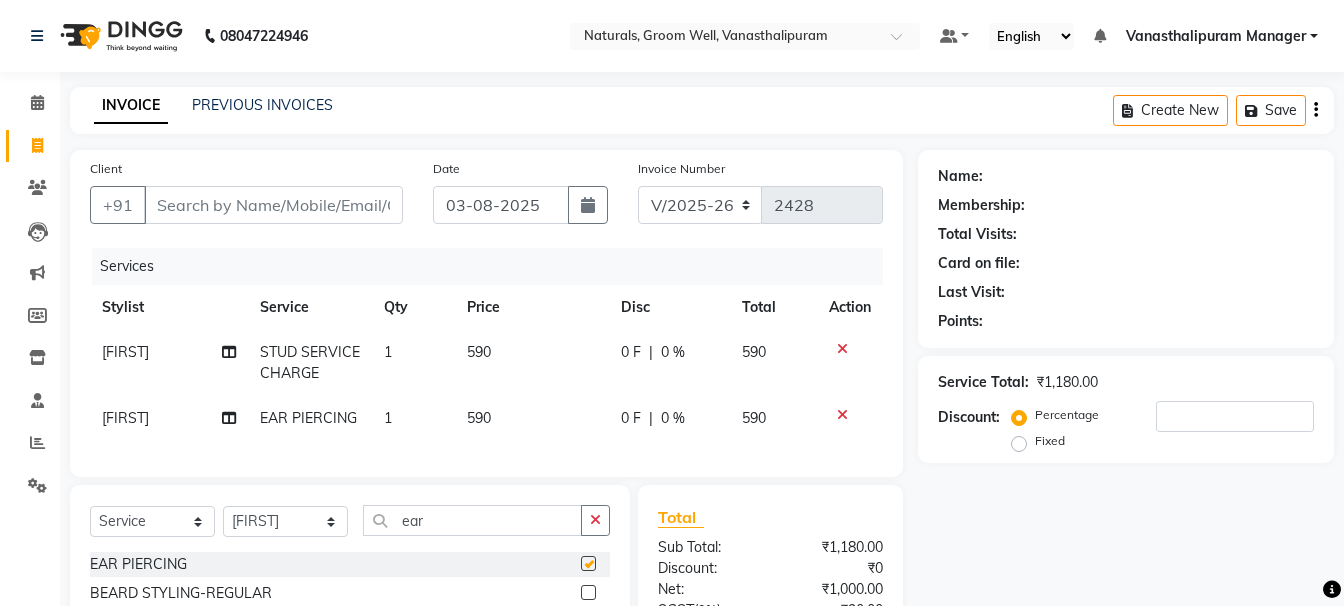 checkbox on "false" 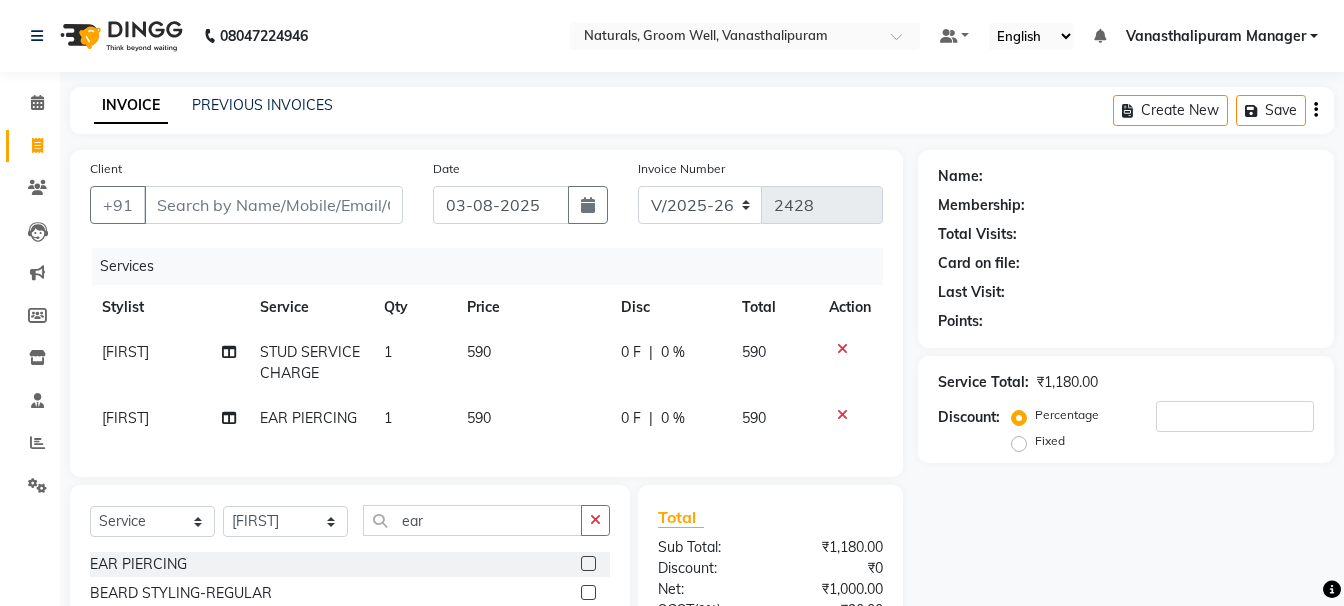 click on "590" 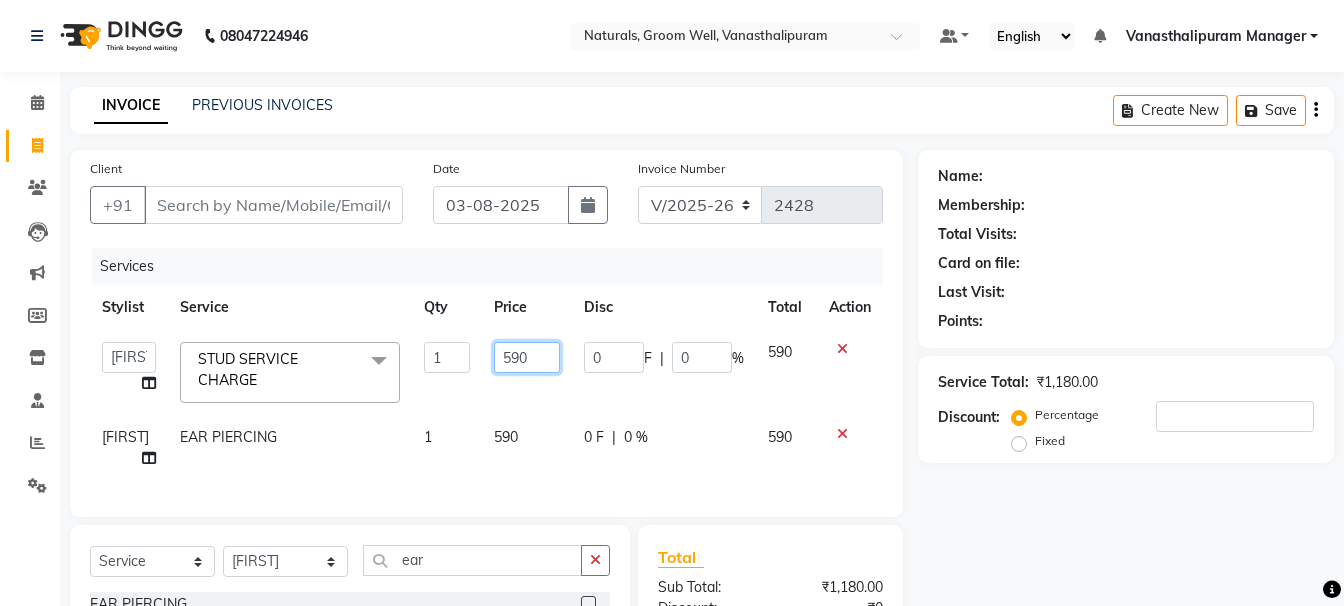 click on "590" 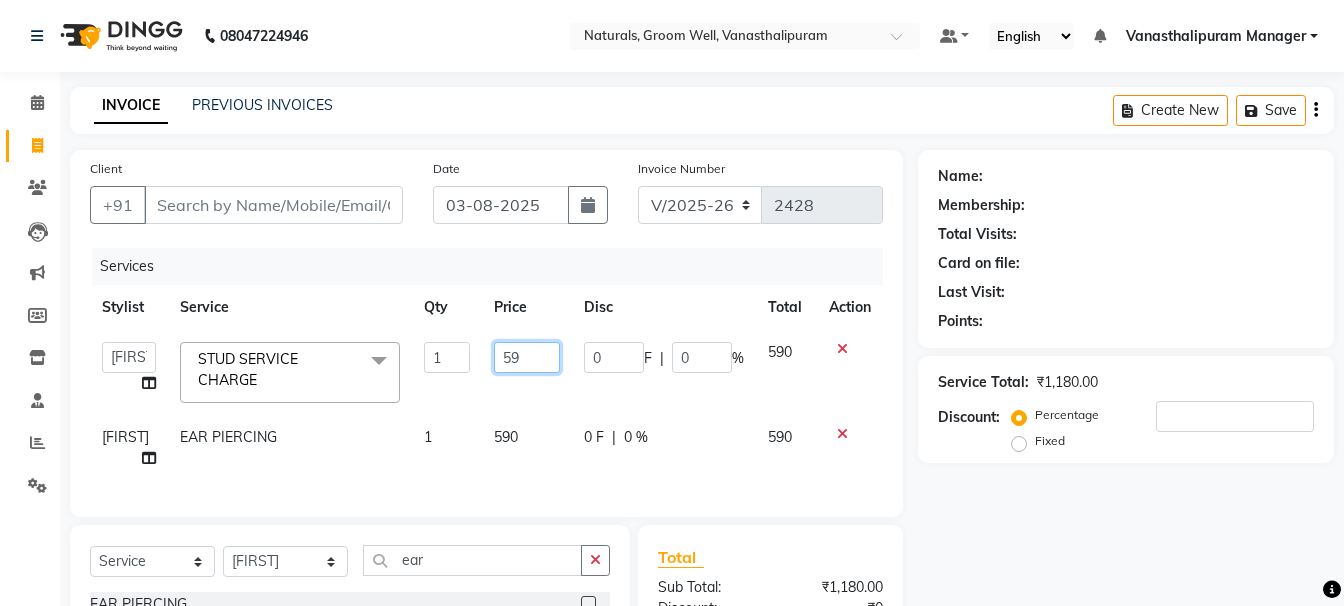 type on "5" 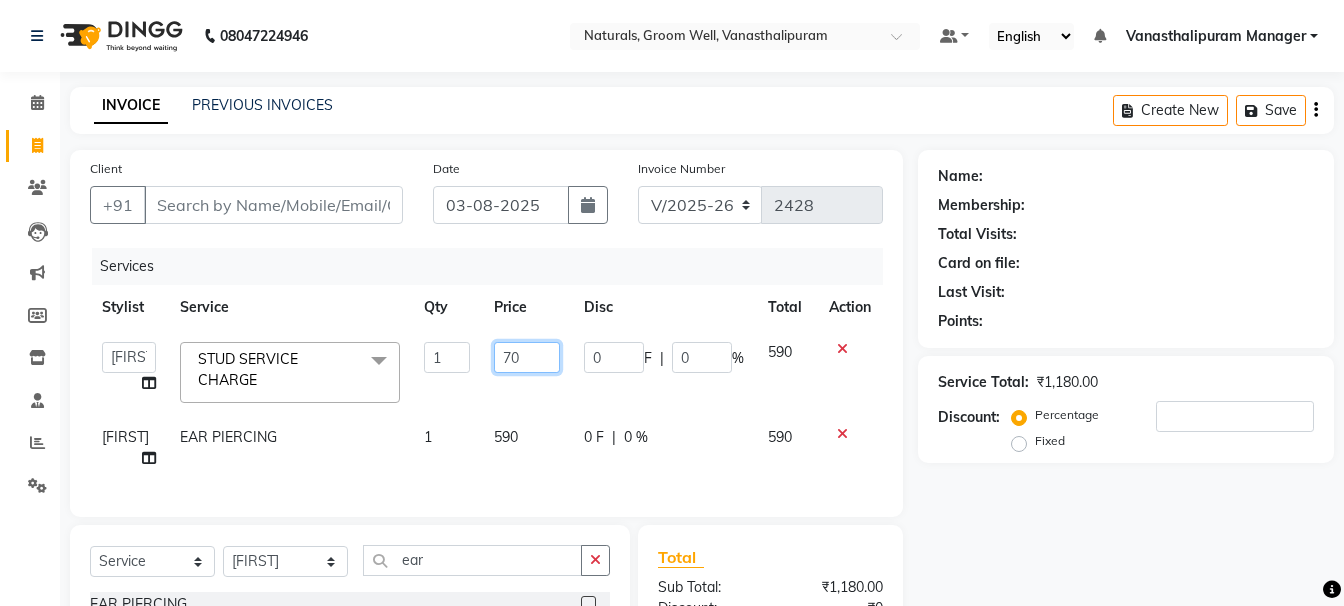 type on "708" 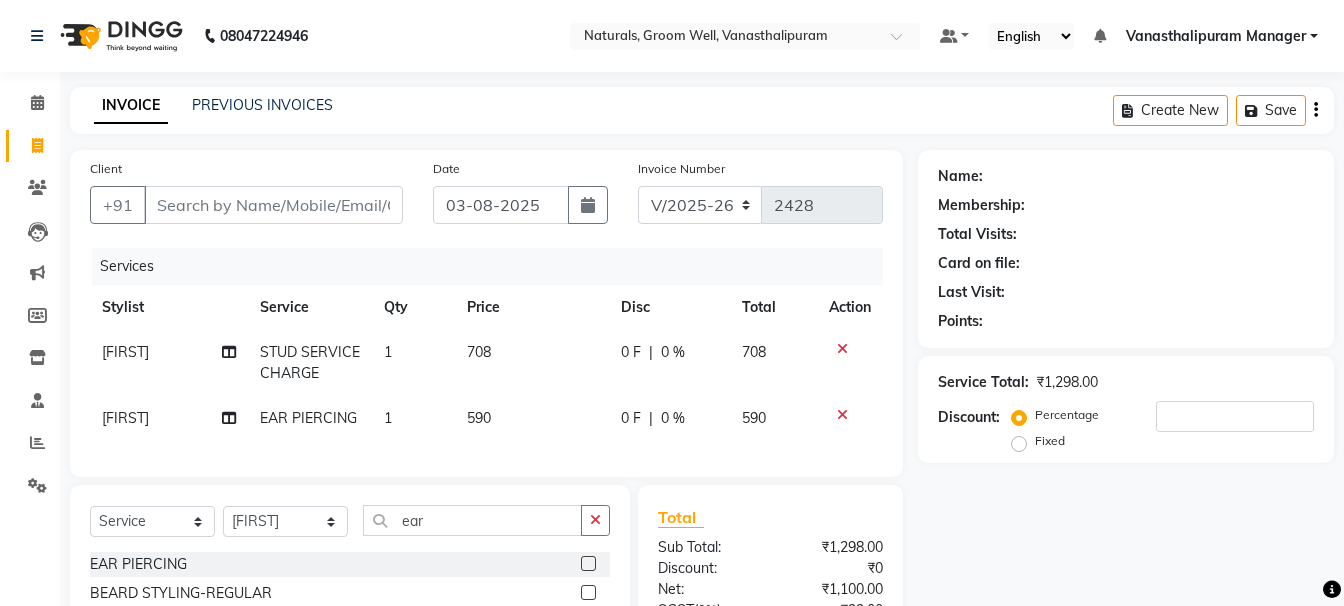 click on "590" 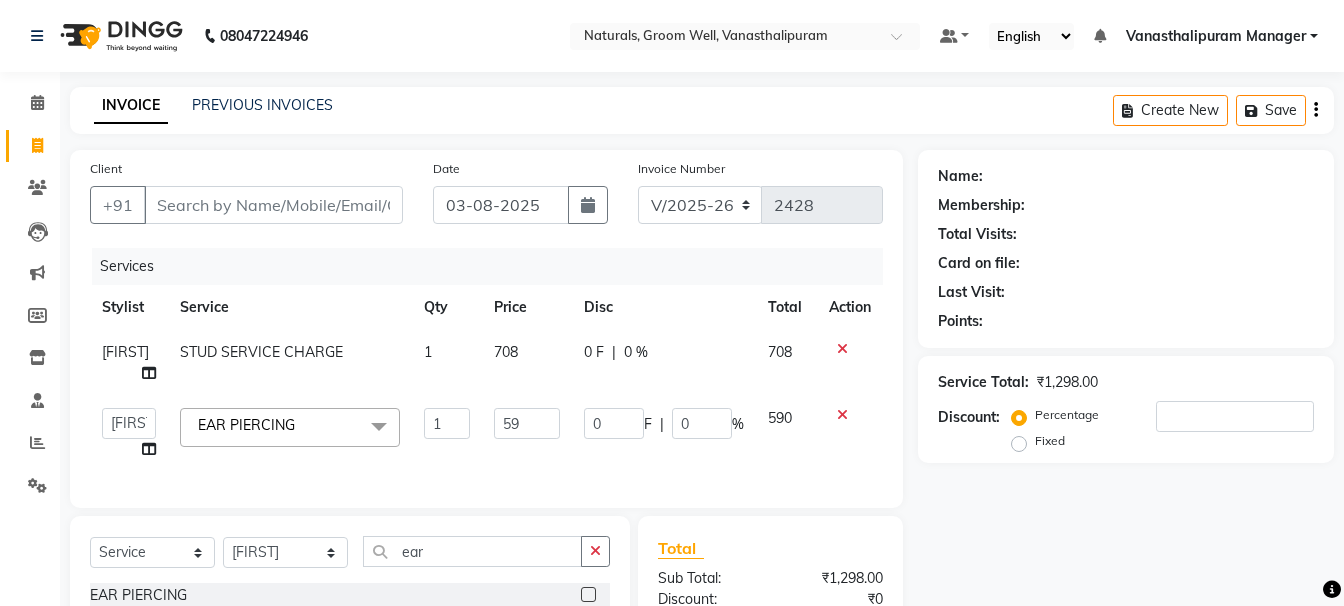 type on "5" 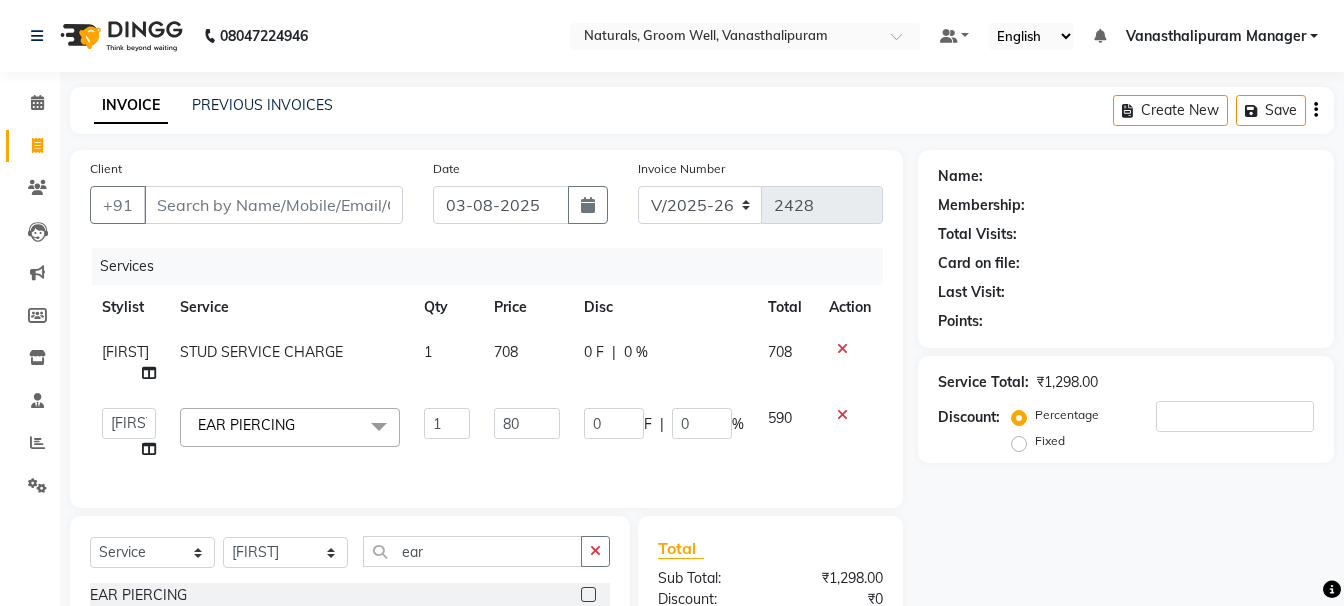 type on "800" 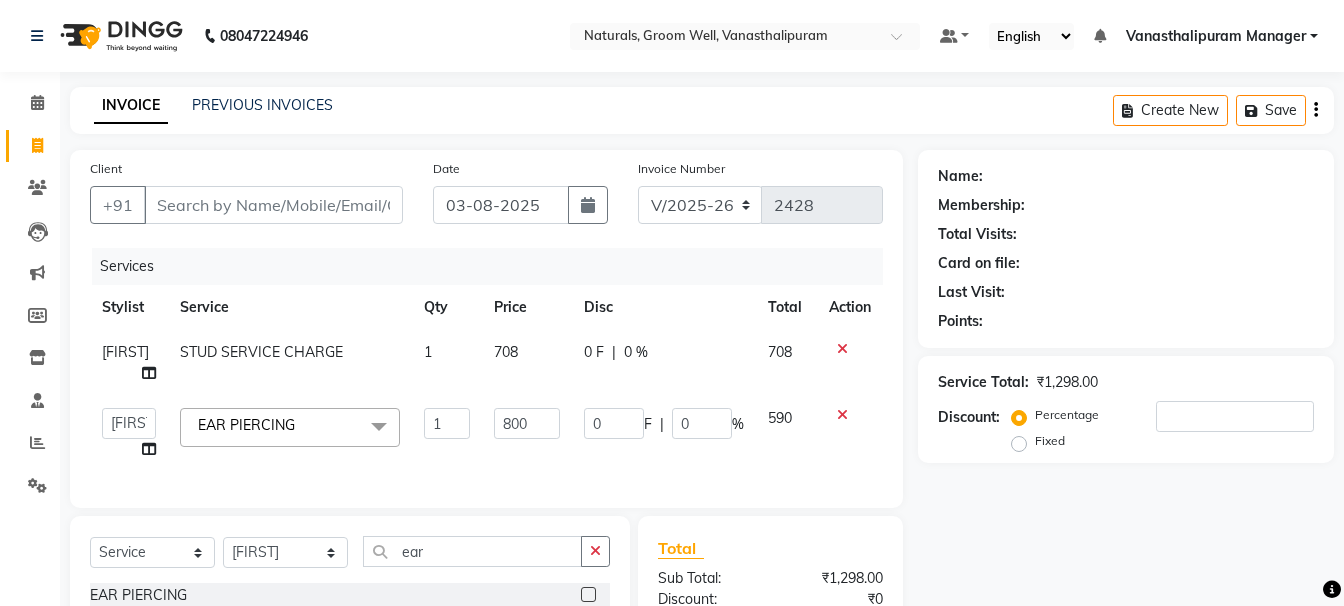 click on "INVOICE PREVIOUS INVOICES Create New   Save" 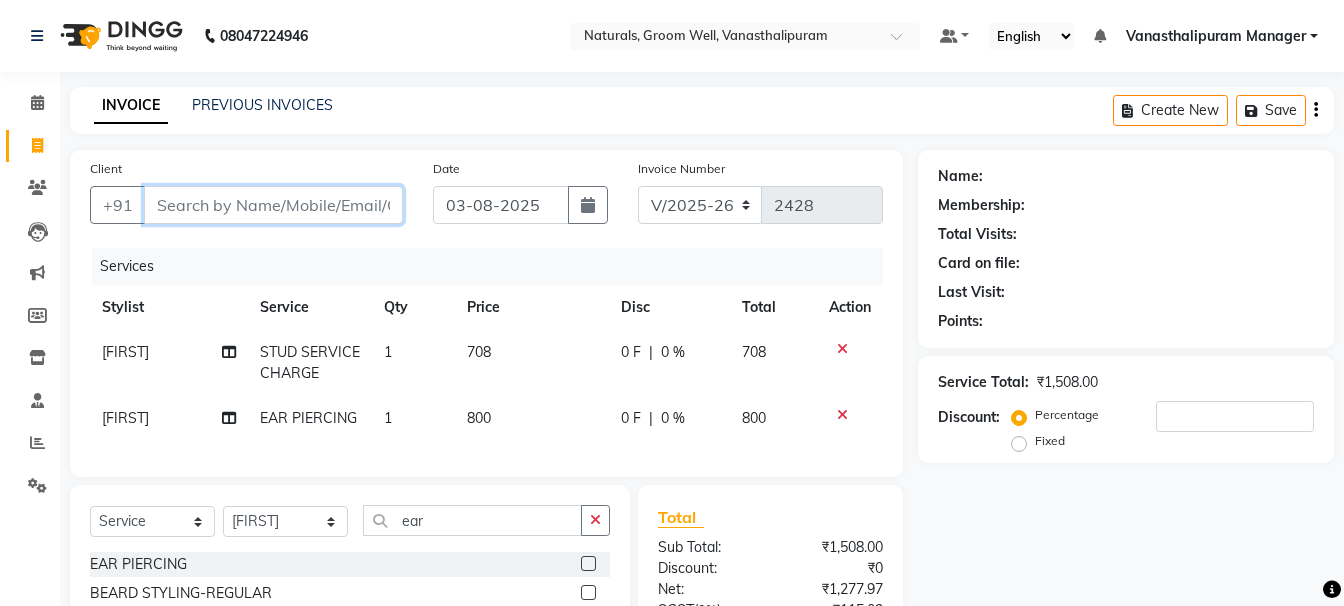 click on "Client" at bounding box center [273, 205] 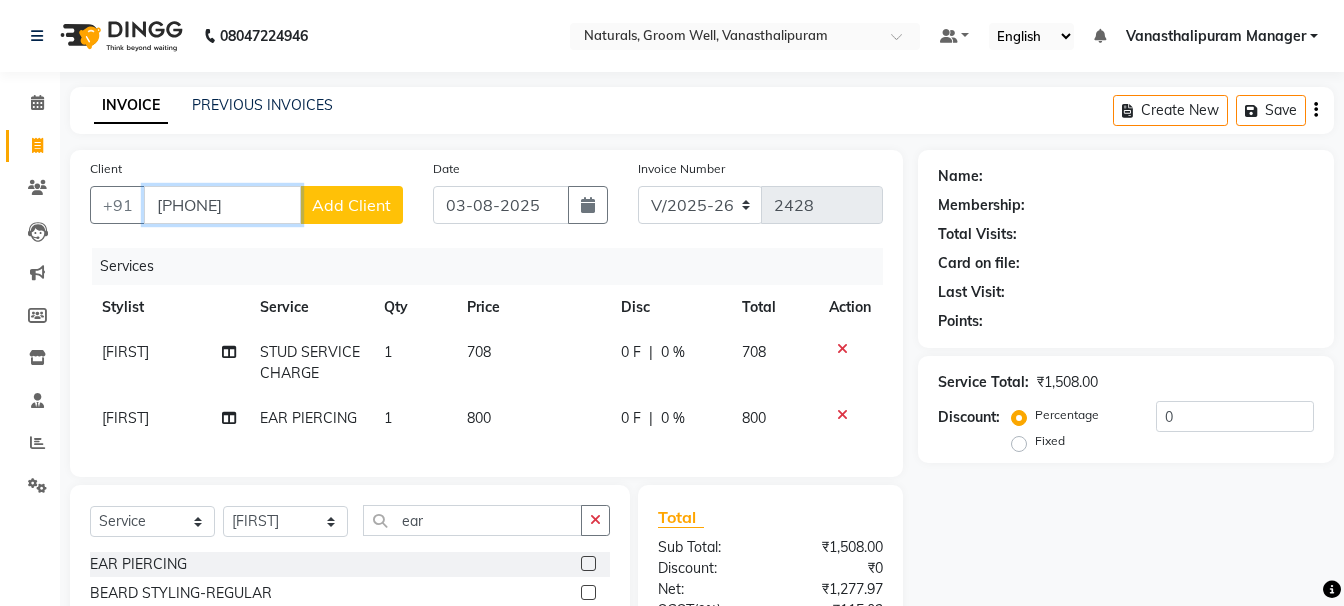 type on "[PHONE]" 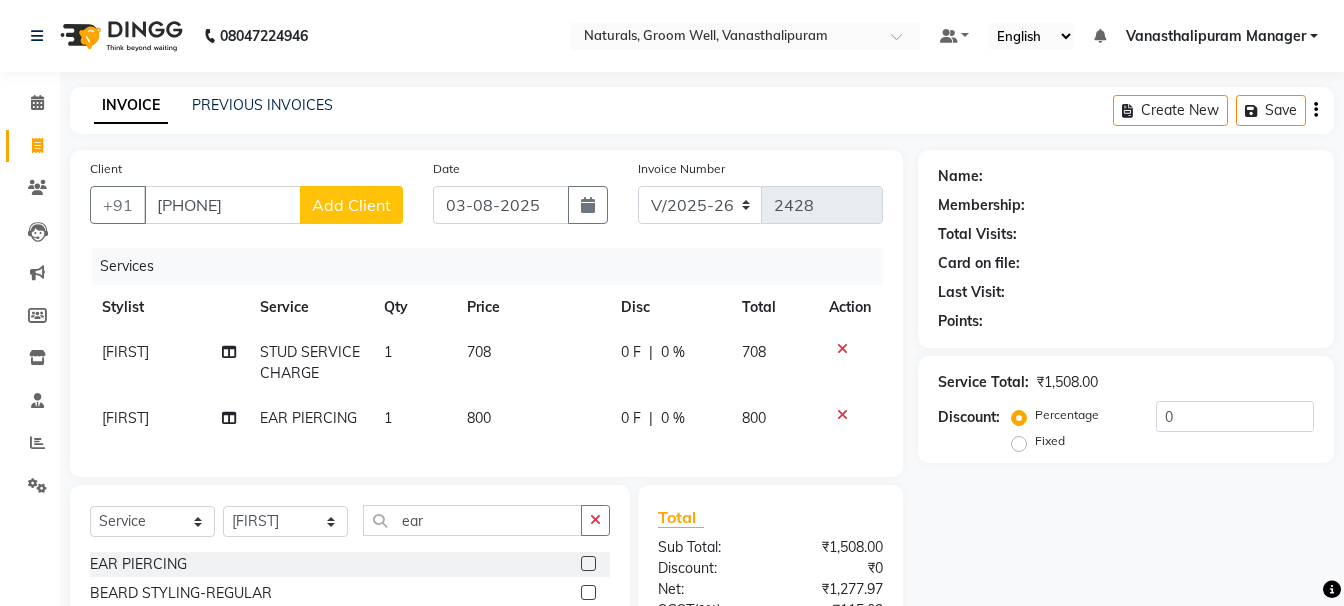 click on "Add Client" 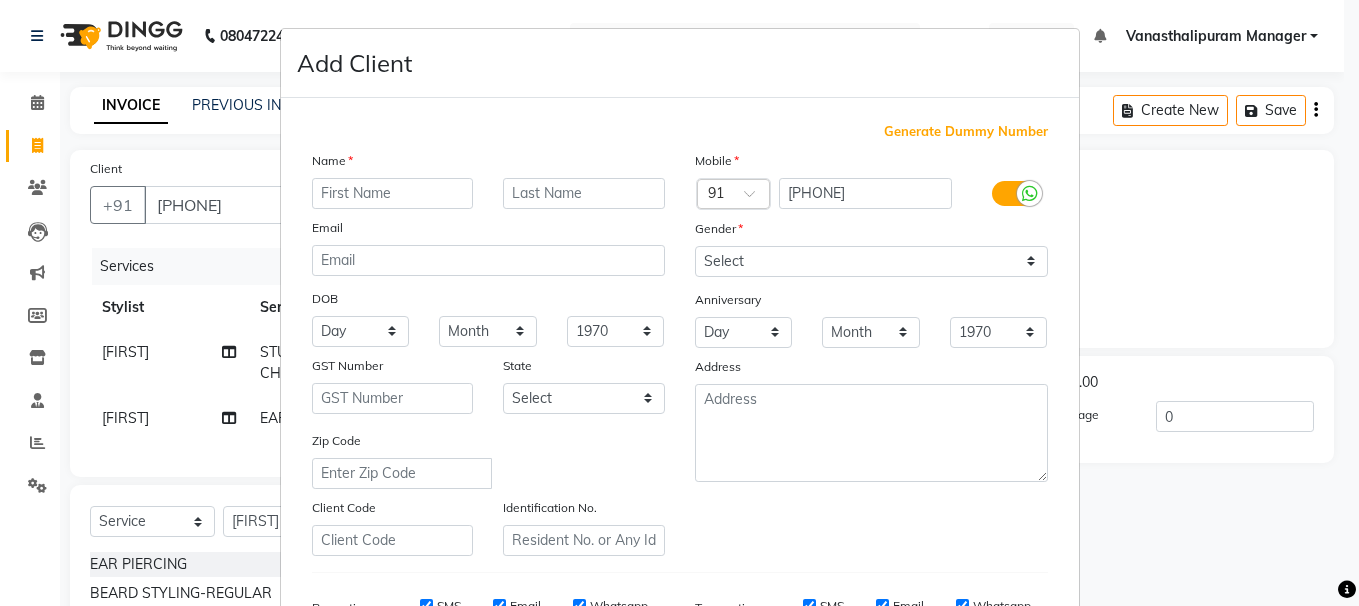 click at bounding box center (393, 193) 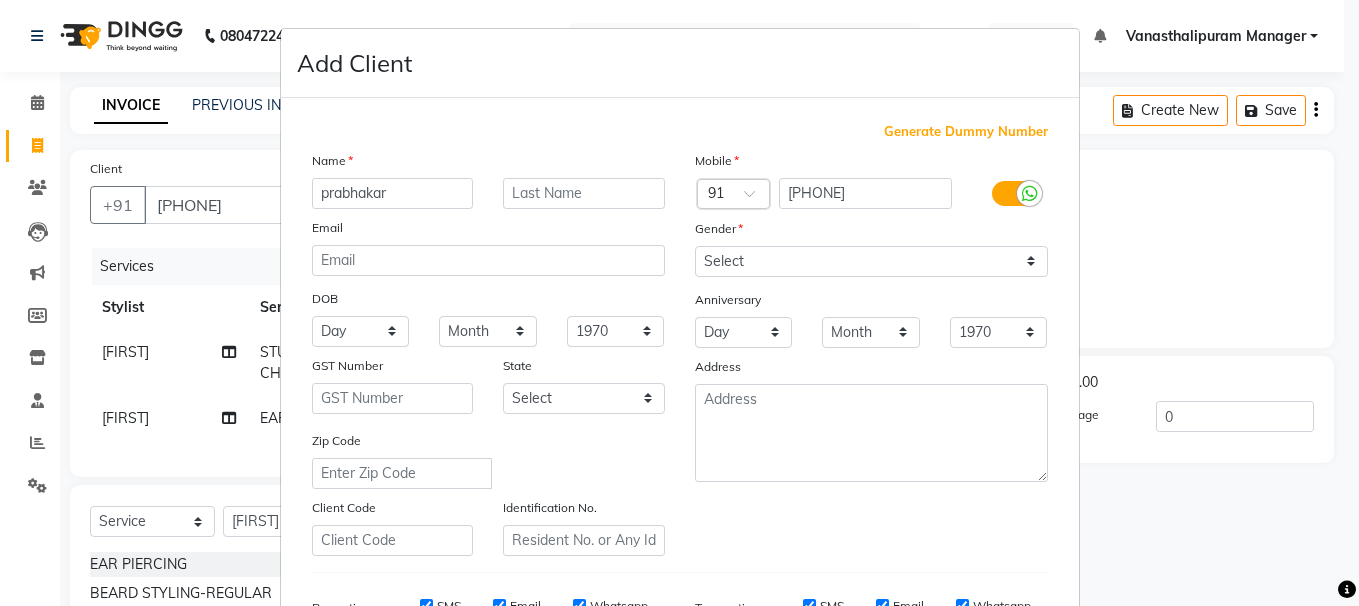 type on "prabhakar" 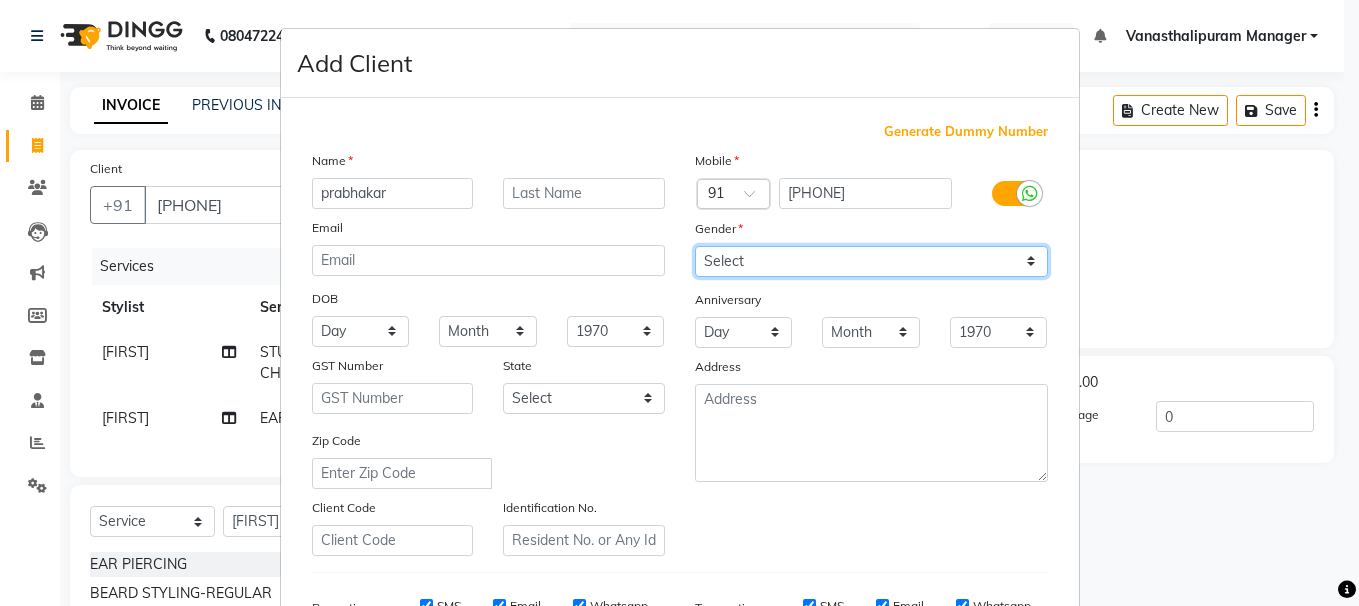 drag, startPoint x: 698, startPoint y: 256, endPoint x: 709, endPoint y: 274, distance: 21.095022 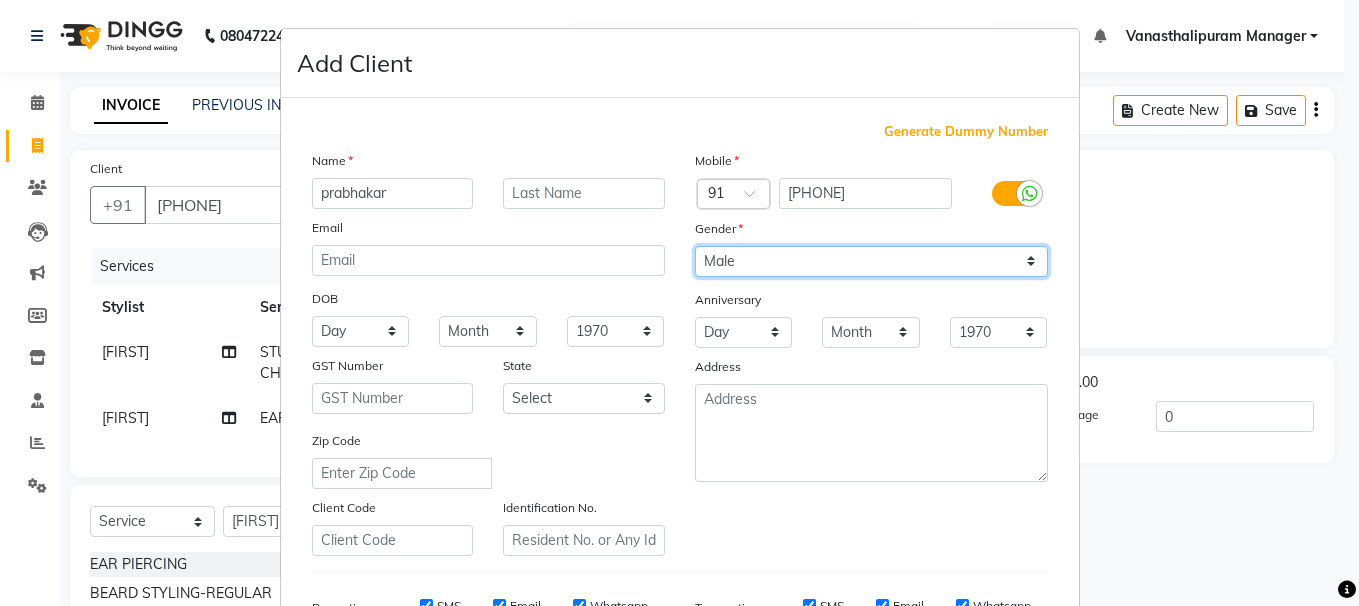 click on "Select Male Female Other Prefer Not To Say" at bounding box center (871, 261) 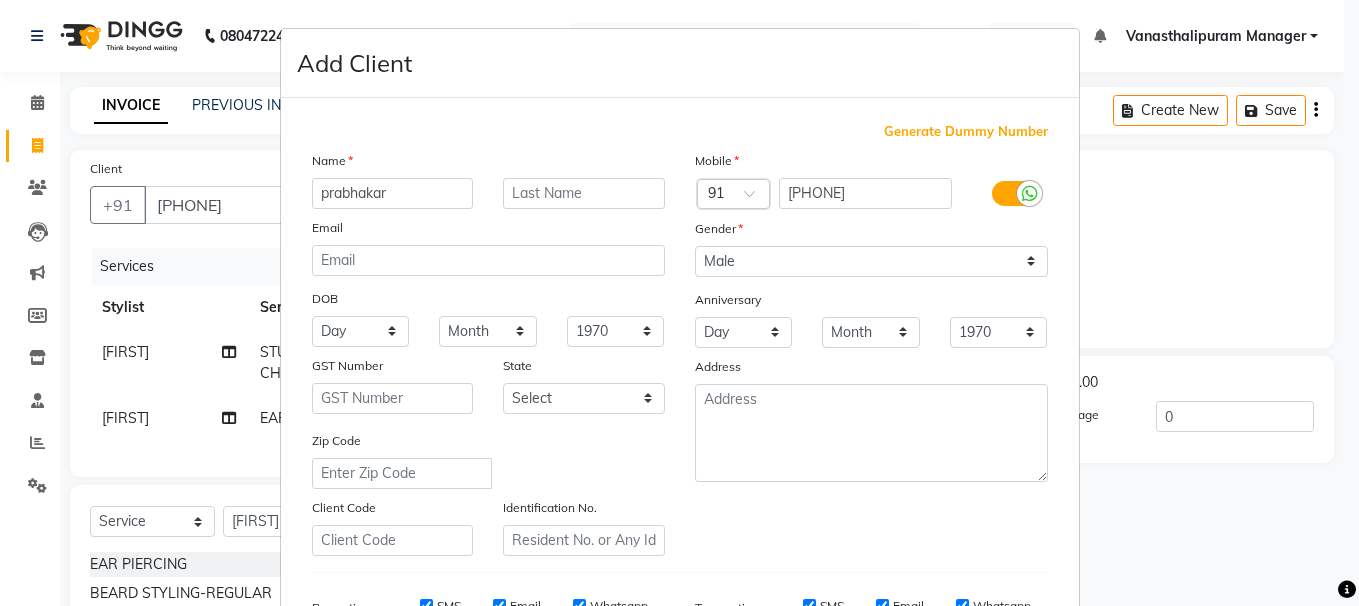 click on "Gender" at bounding box center [871, 232] 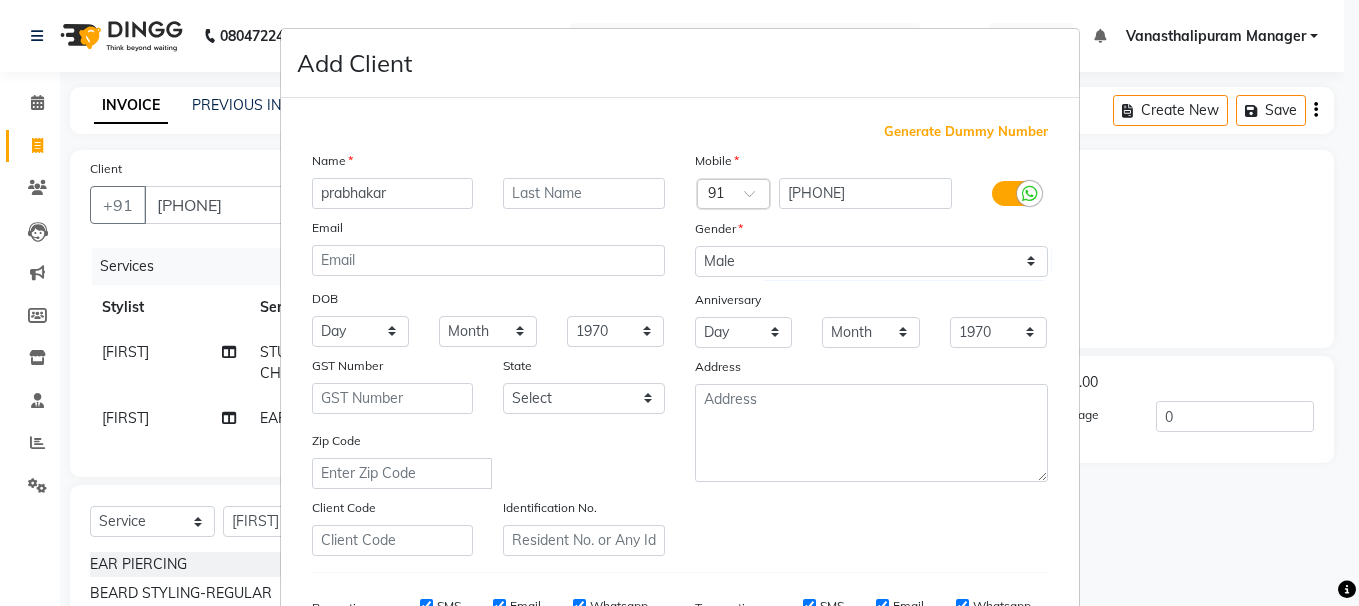 drag, startPoint x: 830, startPoint y: 213, endPoint x: 830, endPoint y: 200, distance: 13 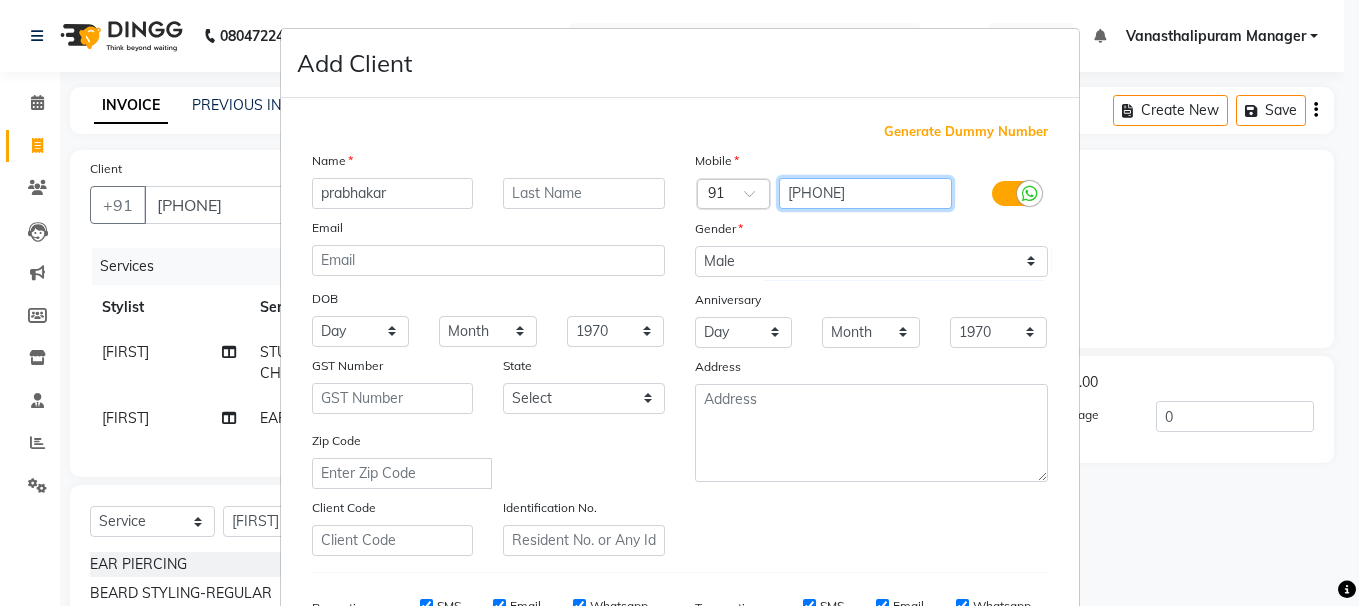 click on "[PHONE]" at bounding box center (865, 193) 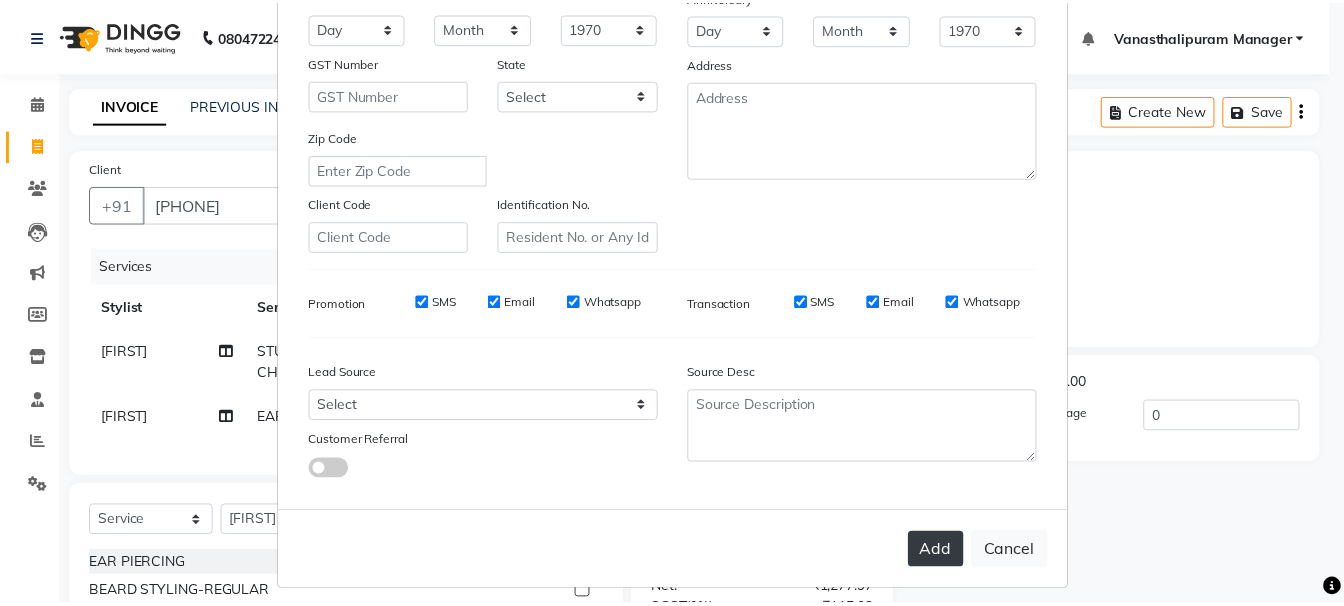 scroll, scrollTop: 317, scrollLeft: 0, axis: vertical 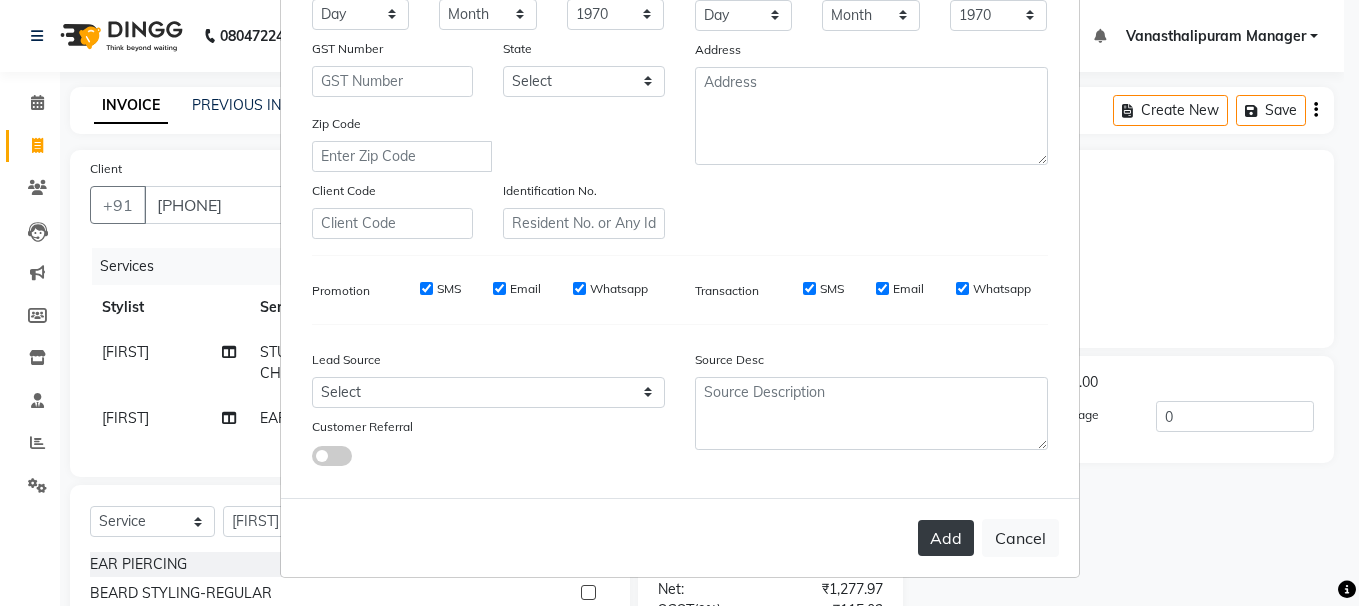 click on "Add" at bounding box center (946, 538) 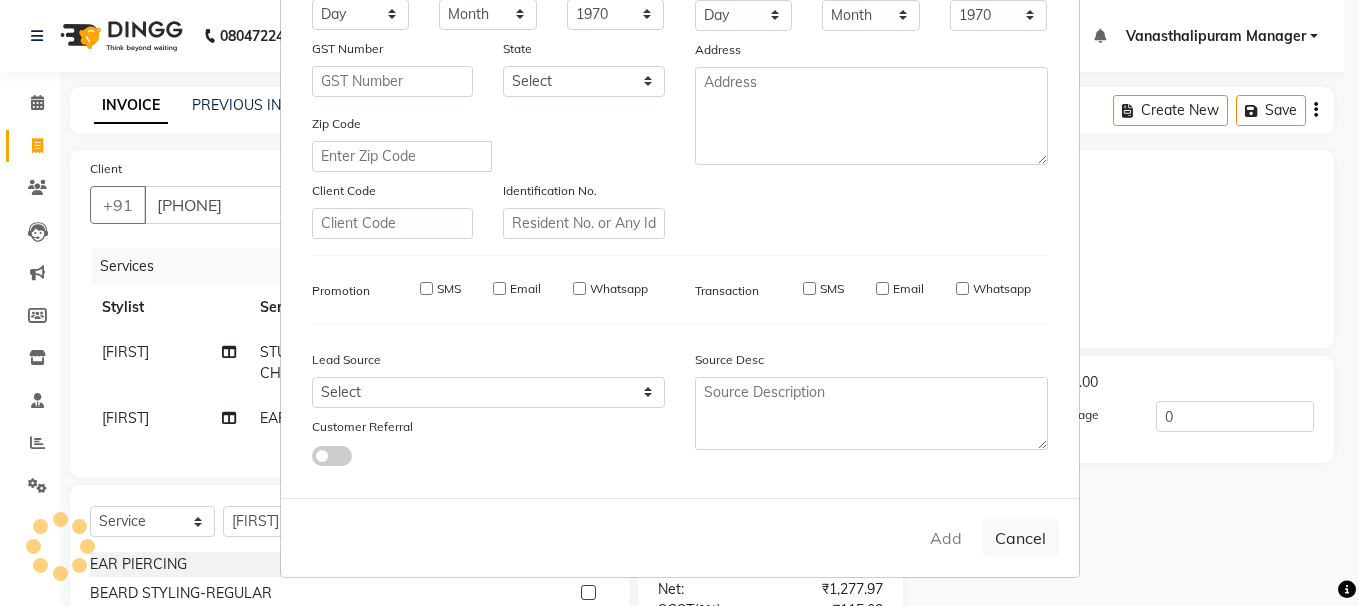 type 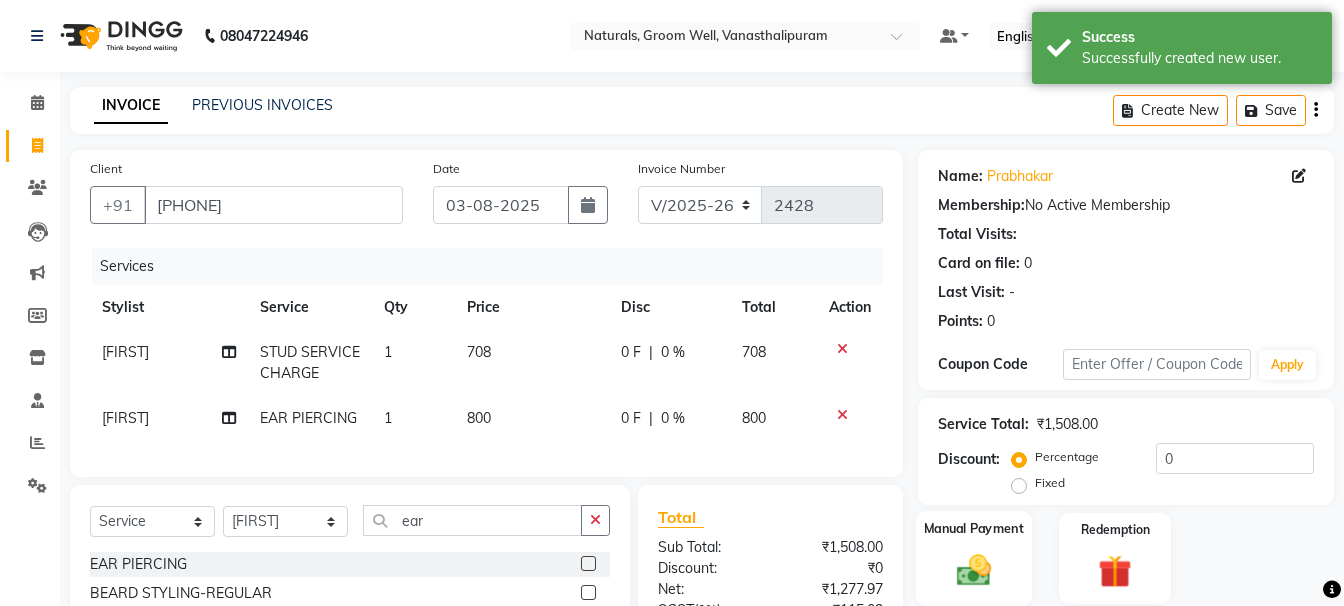click on "Manual Payment" 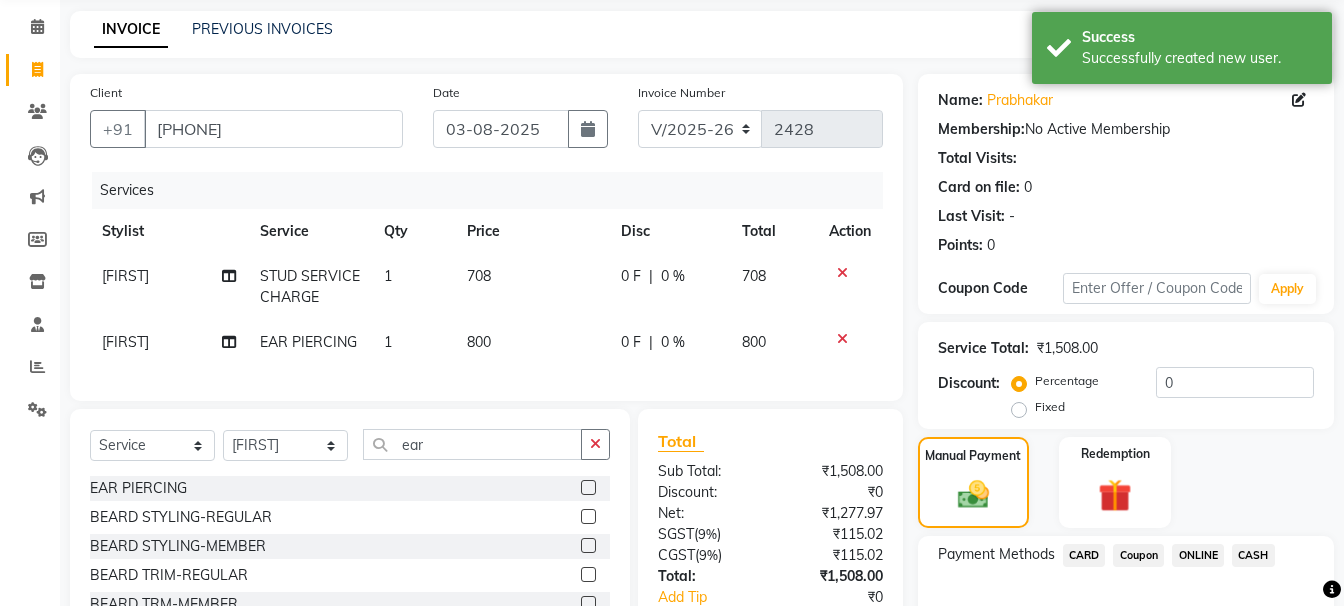 scroll, scrollTop: 200, scrollLeft: 0, axis: vertical 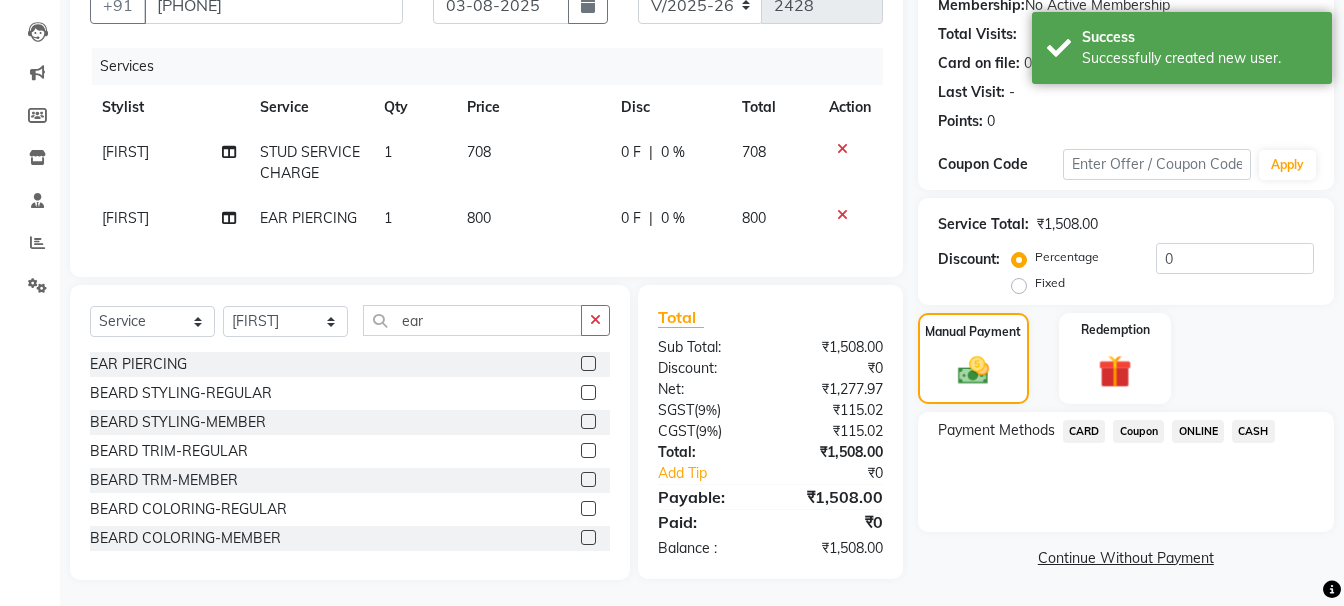 click on "ONLINE" 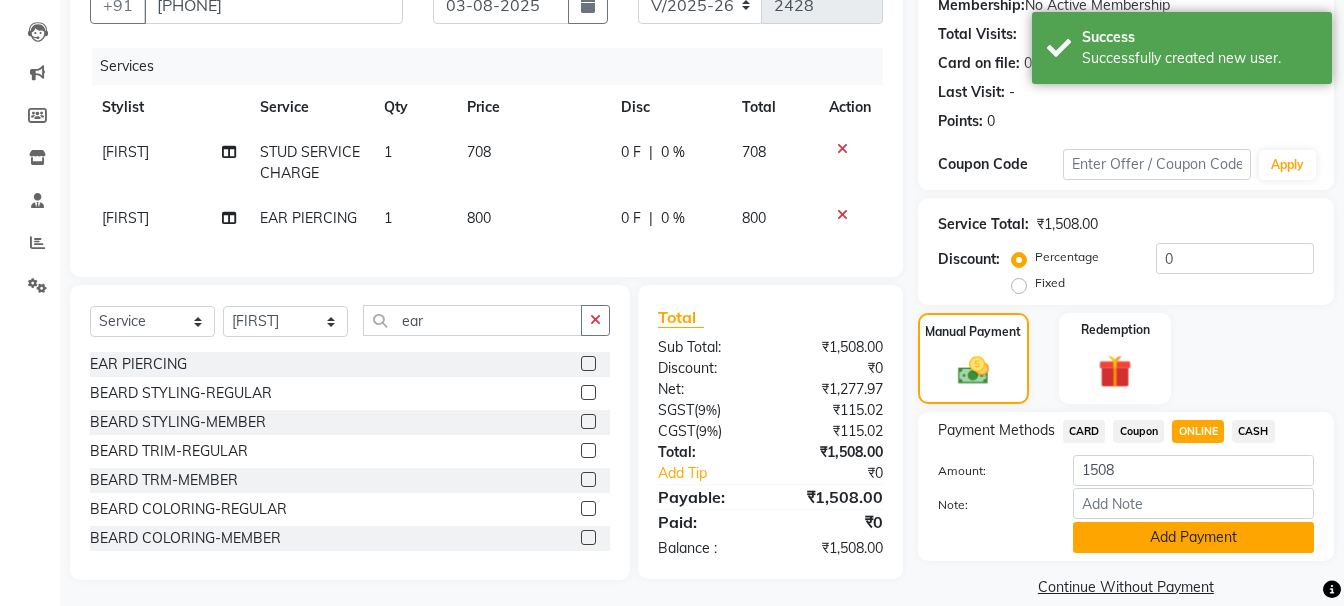 click on "Add Payment" 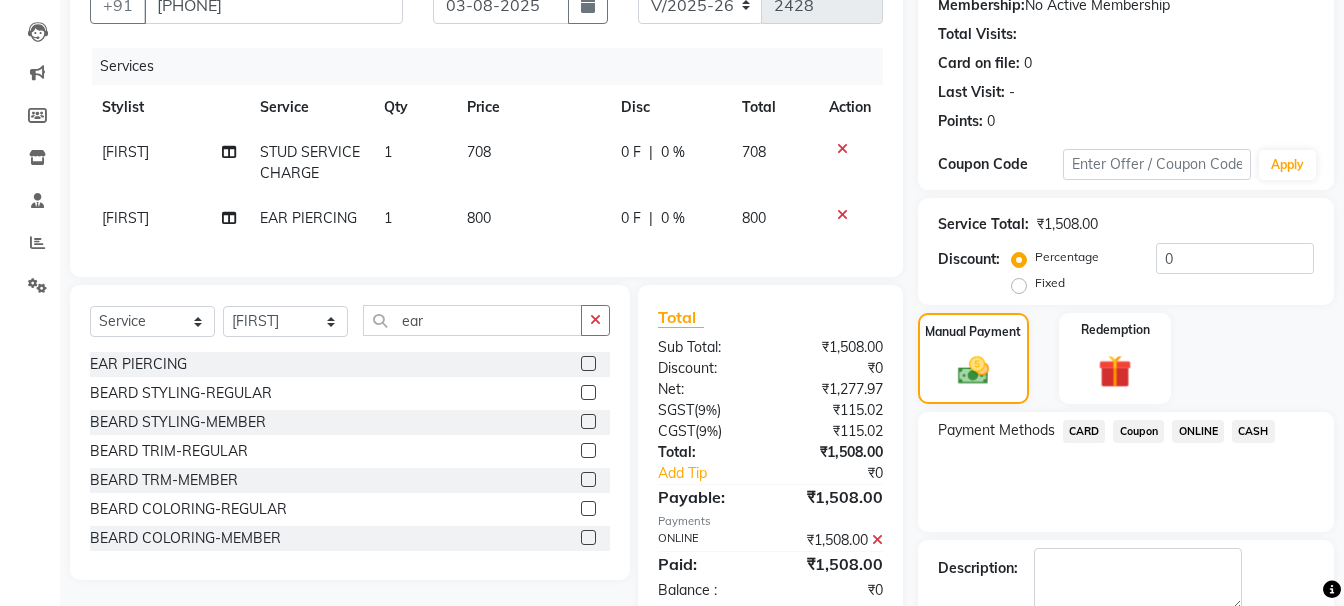 click on "ONLINE" 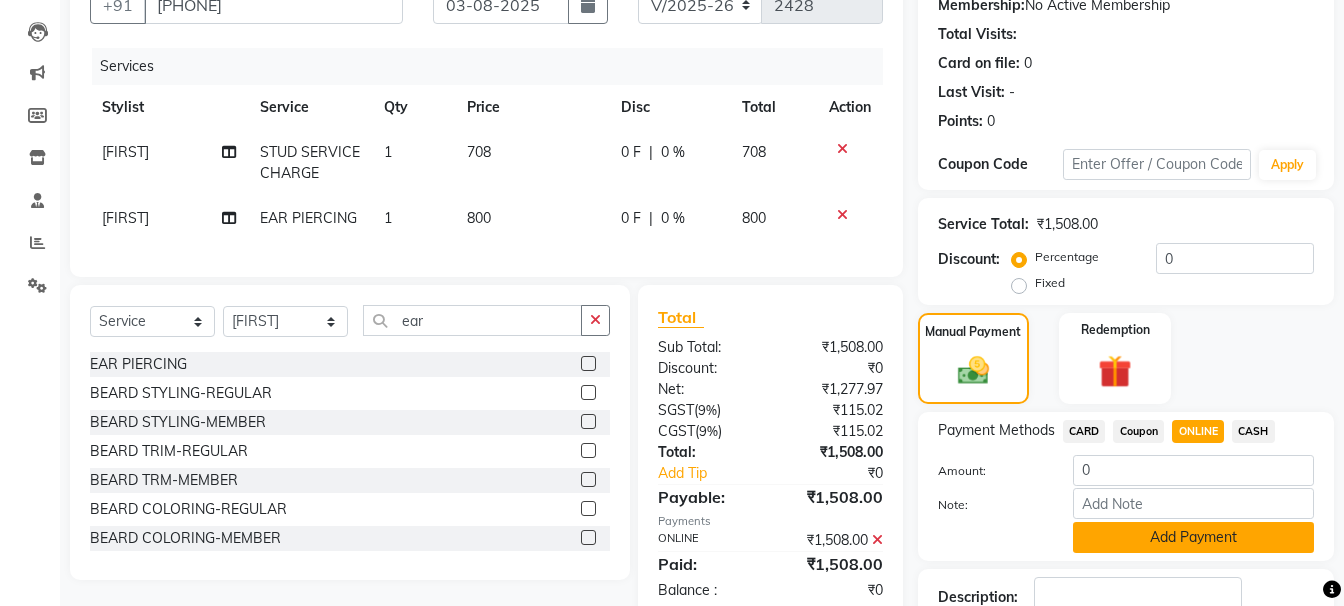 click on "Add Payment" 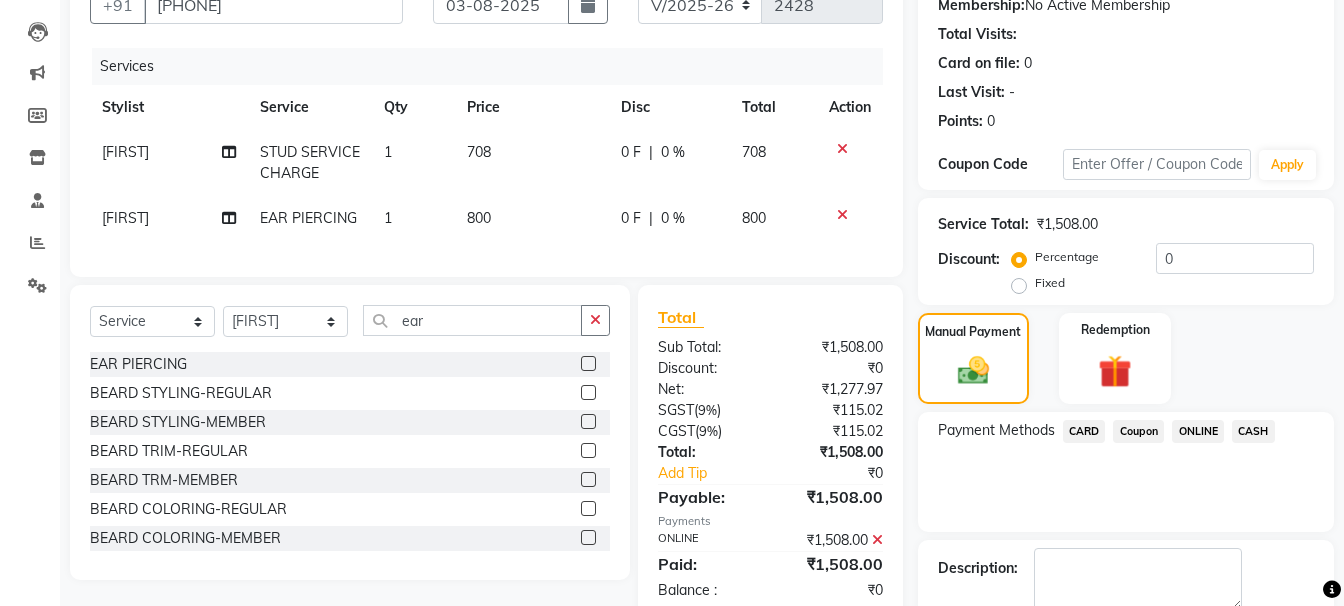 click on "ONLINE" 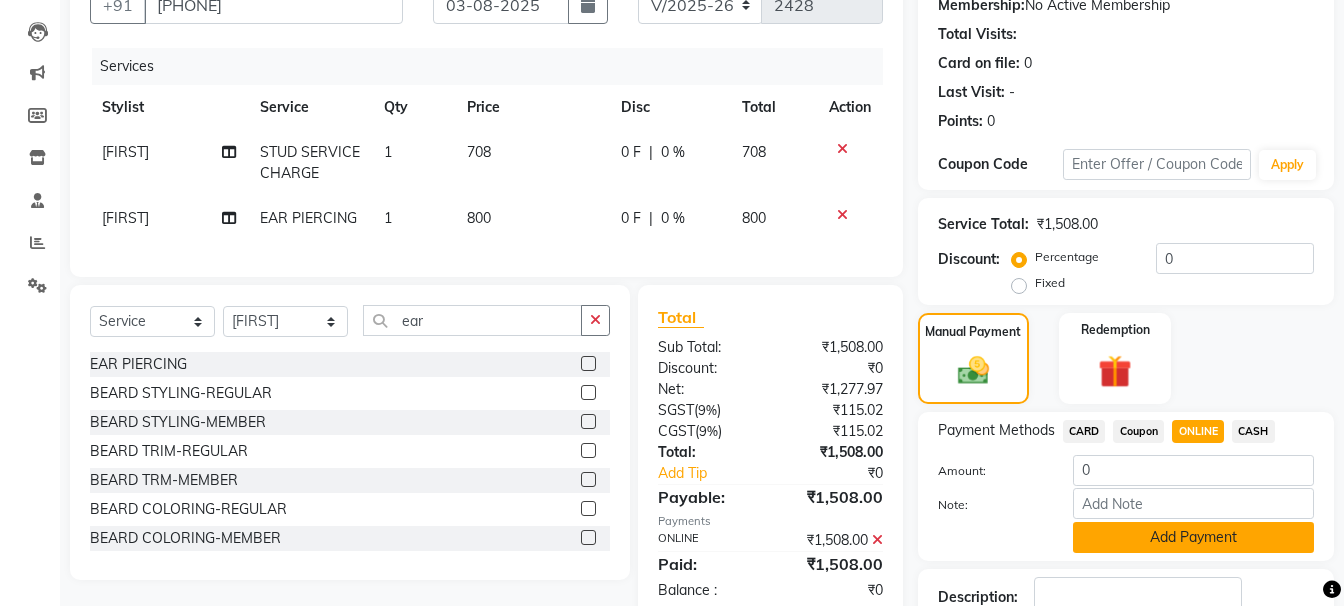 click on "Add Payment" 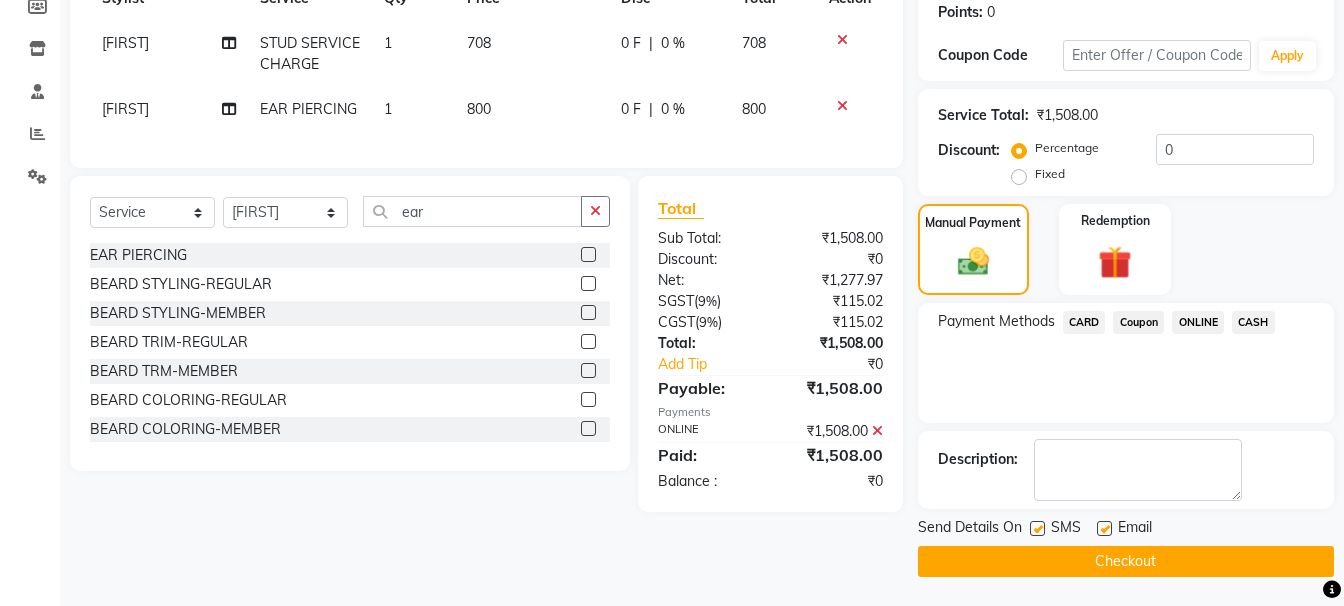 scroll, scrollTop: 310, scrollLeft: 0, axis: vertical 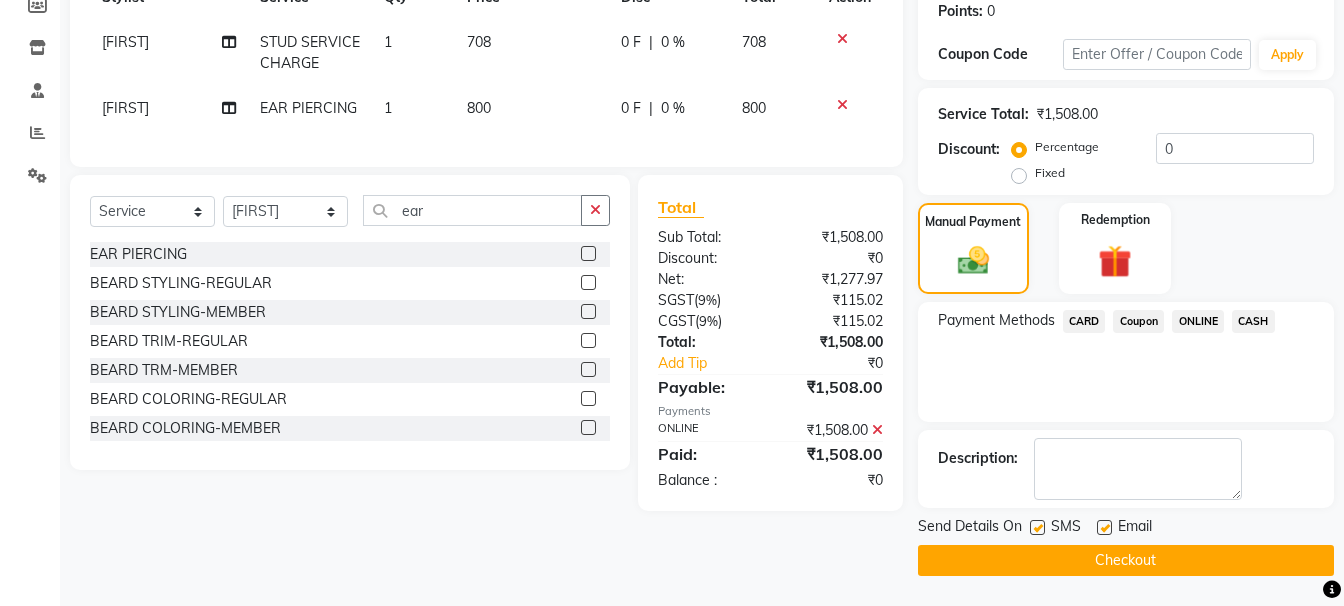 click on "Client +91 [PHONE] Date 03-08-2025 Invoice Number V/2025 V/2025-26 2428 Services Stylist Service Qty Price Disc Total Action [NAME] STUD SERVICE CHARGE 1 708 0 F | 0 % 708 [NAME] EAR PIERCING 1 800 0 F | 0 % 800" 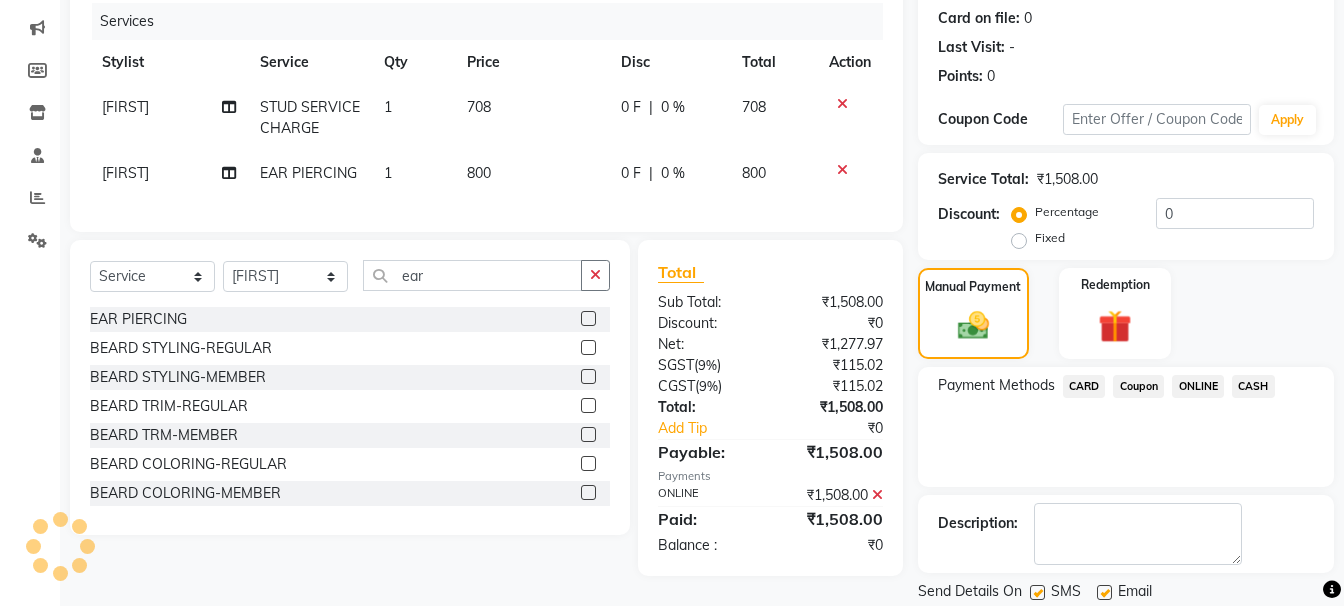 scroll, scrollTop: 210, scrollLeft: 0, axis: vertical 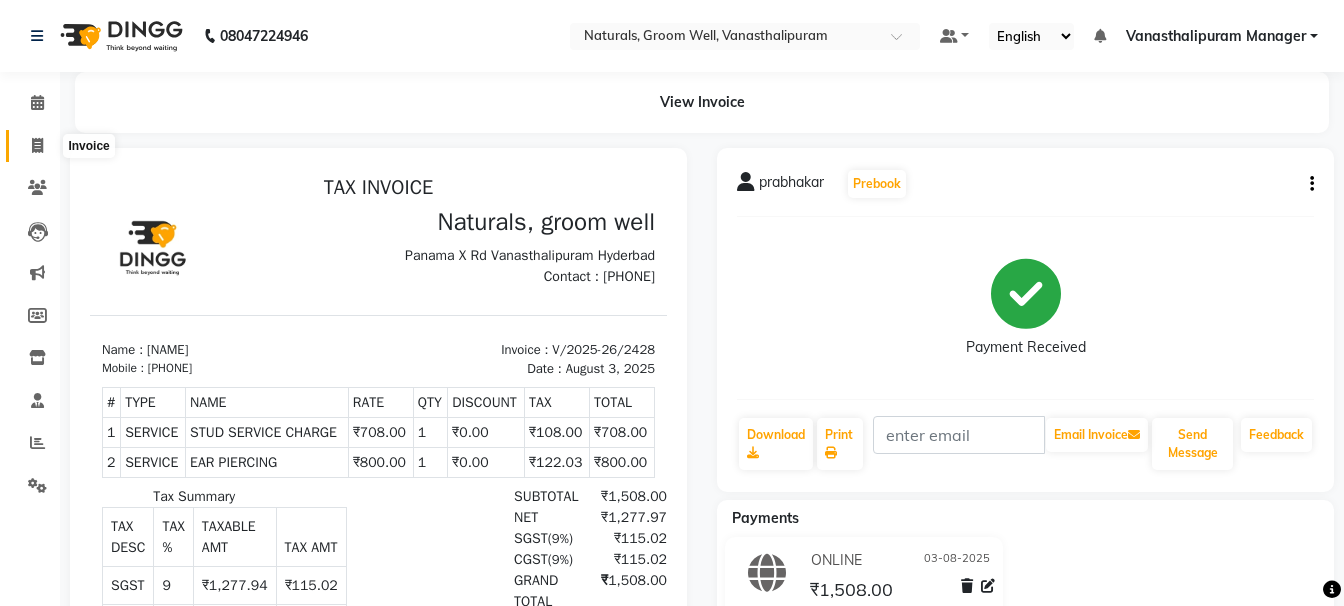 click 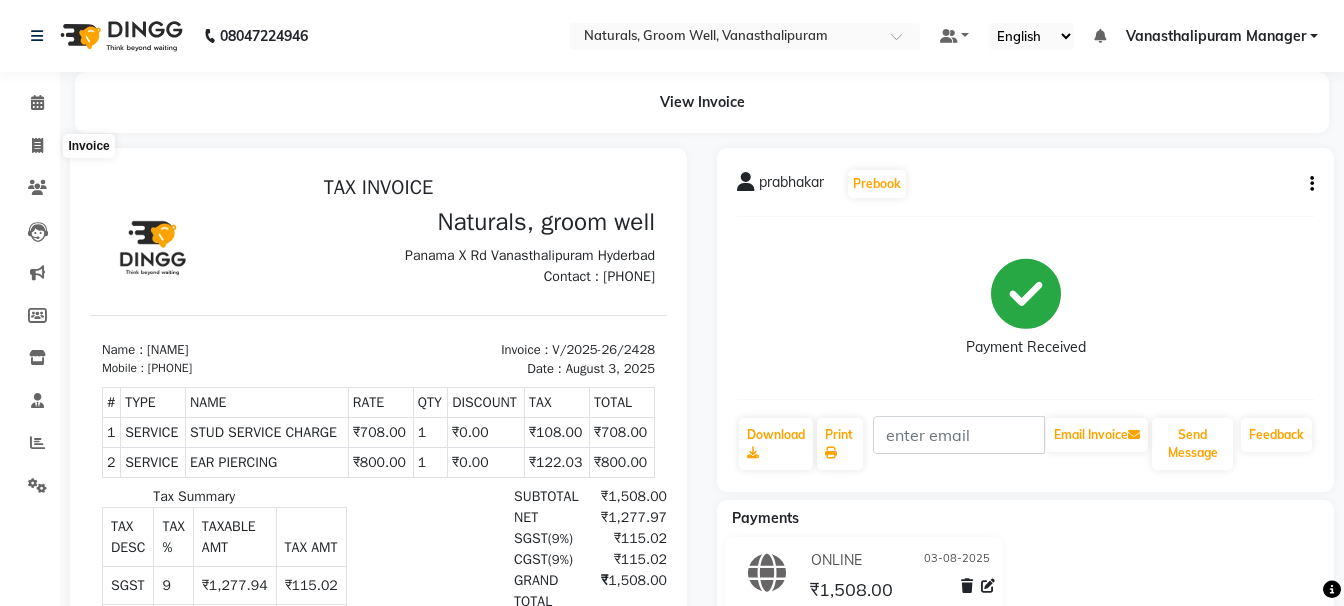 select on "service" 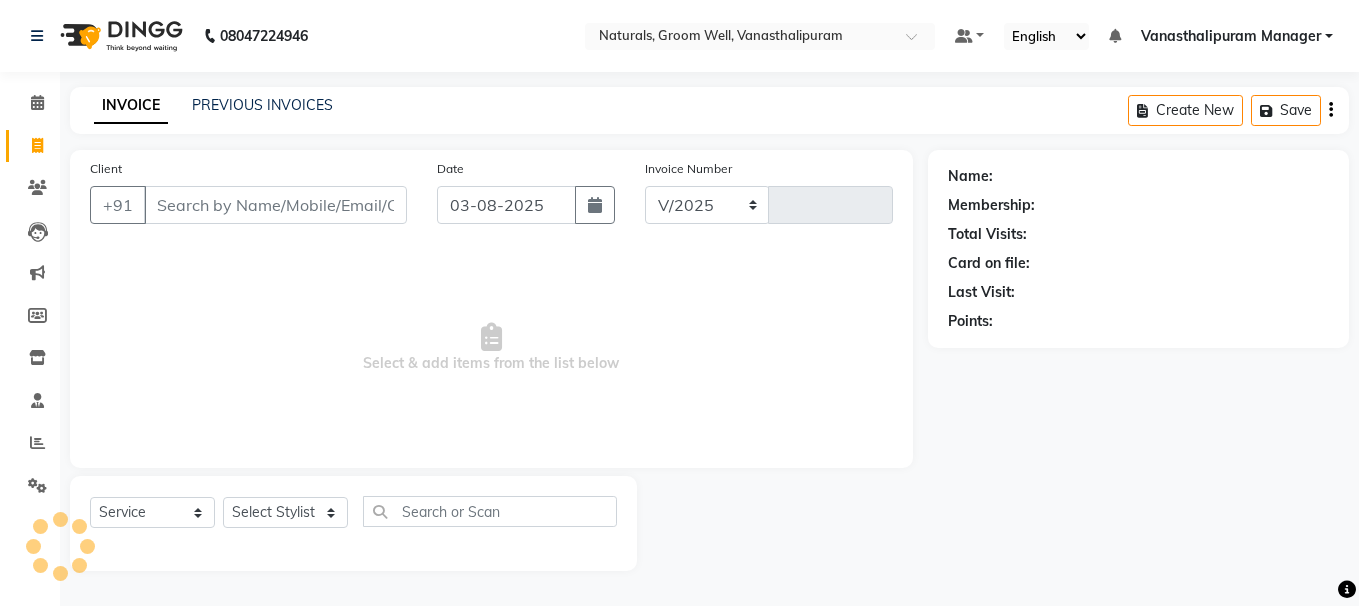 select on "5859" 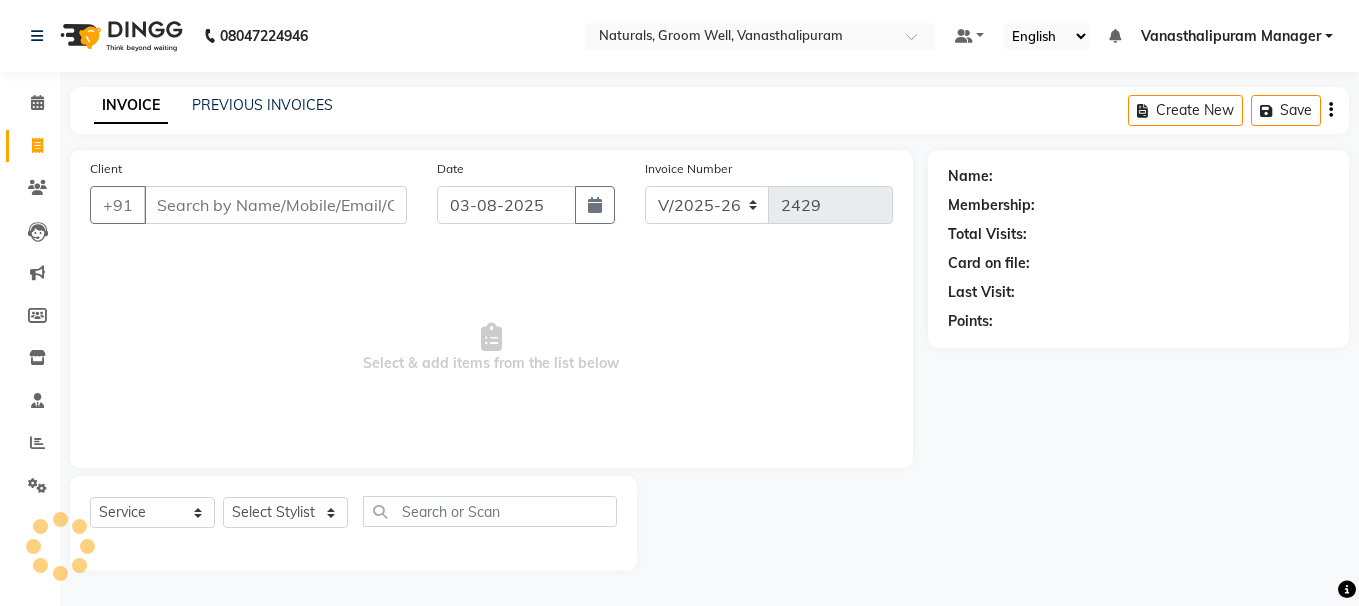 click on "Client" at bounding box center (275, 205) 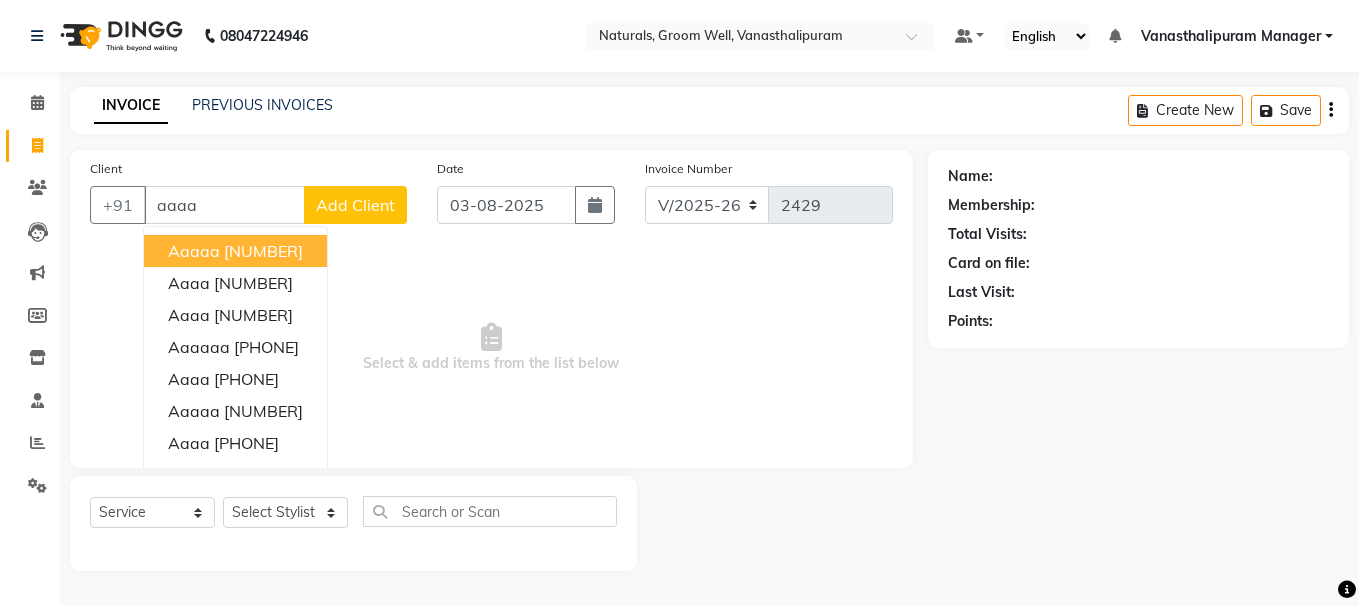type on "aaaa" 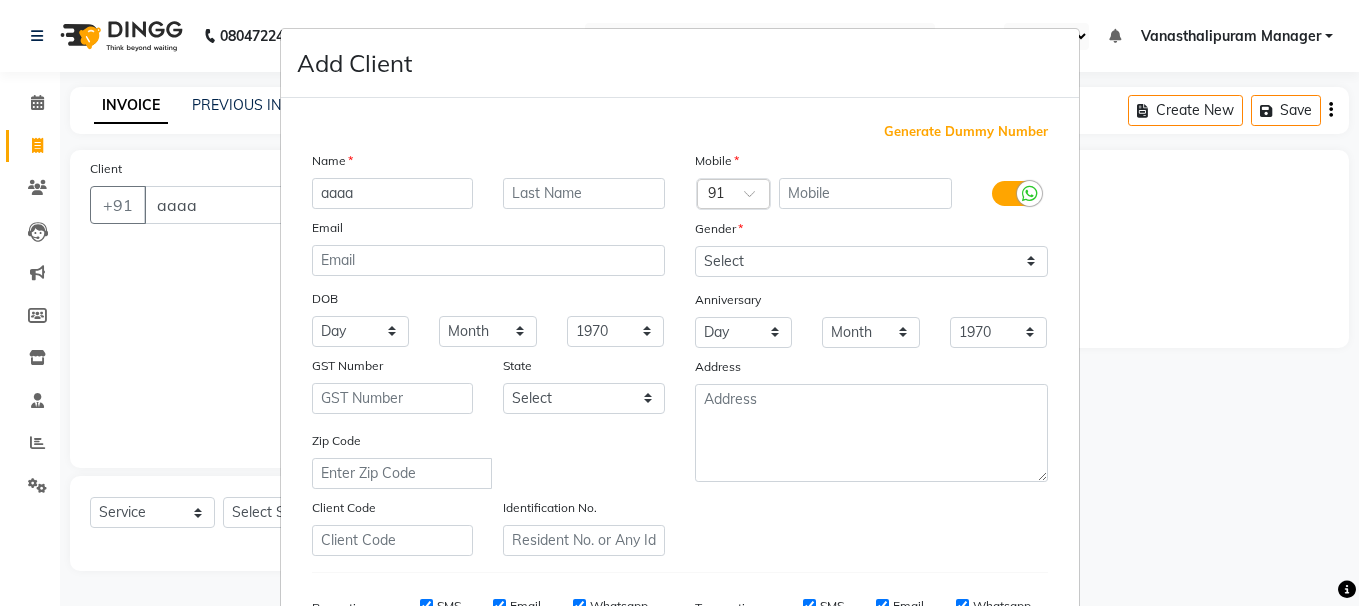 click on "Add Client Generate Dummy Number Name [NAME] Email DOB Day 01 02 03 04 05 06 07 08 09 10 11 12 13 14 15 16 17 18 19 20 21 22 23 24 25 26 27 28 29 30 31 Month January February March April May June July August September October November December 1940 1941 1942 1943 1944 1945 1946 1947 1948 1949 1950 1951 1952 1953 1954 1955 1956 1957 1958 1959 1960 1961 1962 1963 1964 1965 1966 1967 1968 1969 1970 1971 1972 1973 1974 1975 1976 1977 1978 1979 1980 1981 1982 1983 1984 1985 1986 1987 1988 1989 1990 1991 1992 1993 1994 1995 1996 1997 1998 1999 2000 2001 2002 2003 2004 2005 2006 2007 2008 2009 2010 2011 2012 2013 2014 2015 2016 2017 2018 2019 2020 2021 2022 2023 2024 GST Number State Select Andaman and Nicobar Islands Andhra Pradesh Arunachal Pradesh Assam Bihar Chandigarh Chhattisgarh Dadra and Nagar Haveli Daman and Diu Delhi Goa Gujarat Haryana Himachal Pradesh Jammu and Kashmir Jharkhand Karnataka Kerala Lakshadweep Madhya Pradesh Maharashtra Manipur Meghalaya Mizoram Nagaland Odisha Pondicherry Punjab Sikkim × 91" at bounding box center [680, 456] 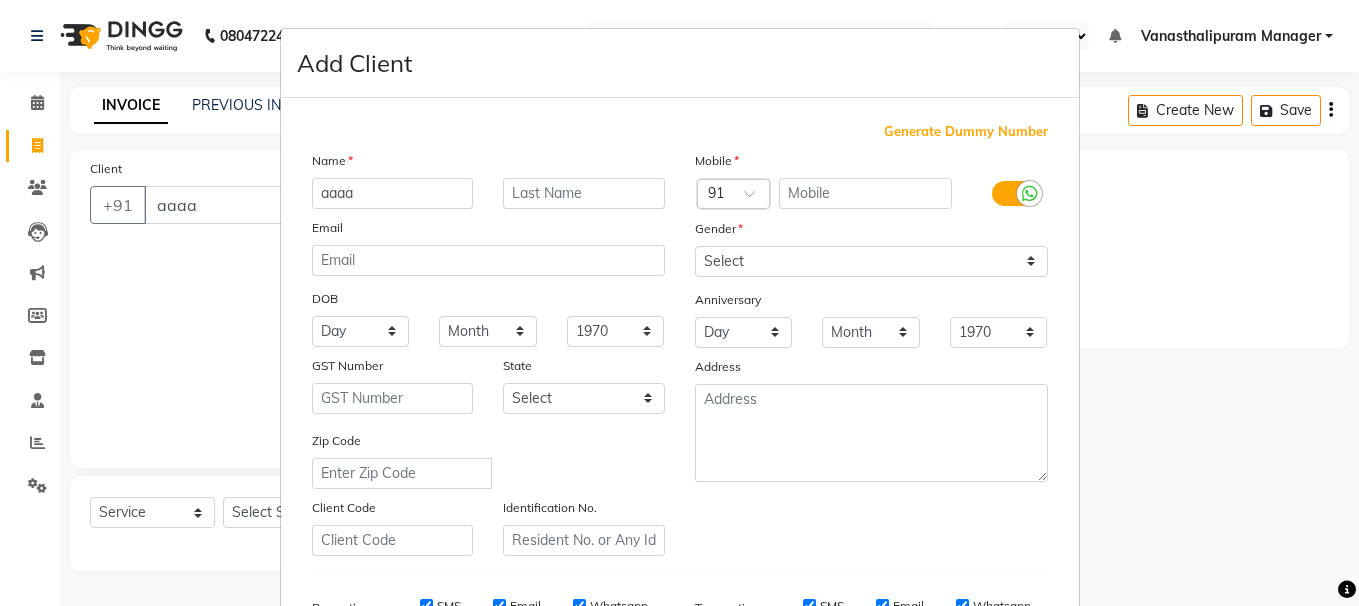 click on "Generate Dummy Number" at bounding box center (966, 132) 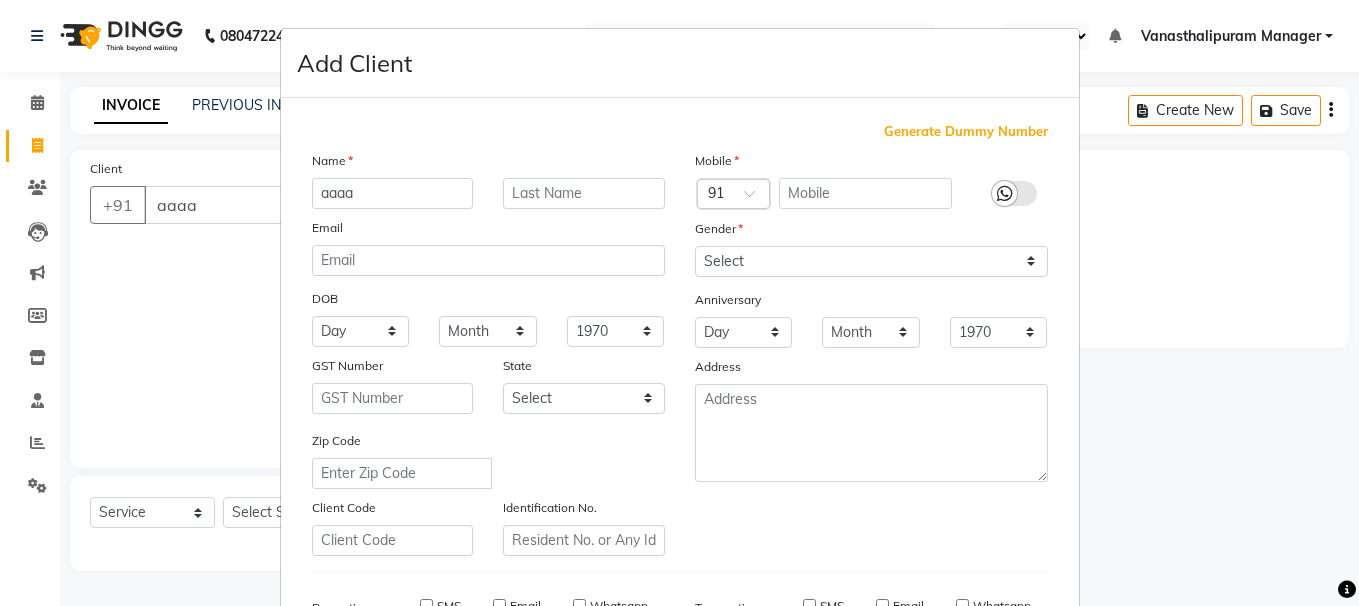 type on "[NUMBER]" 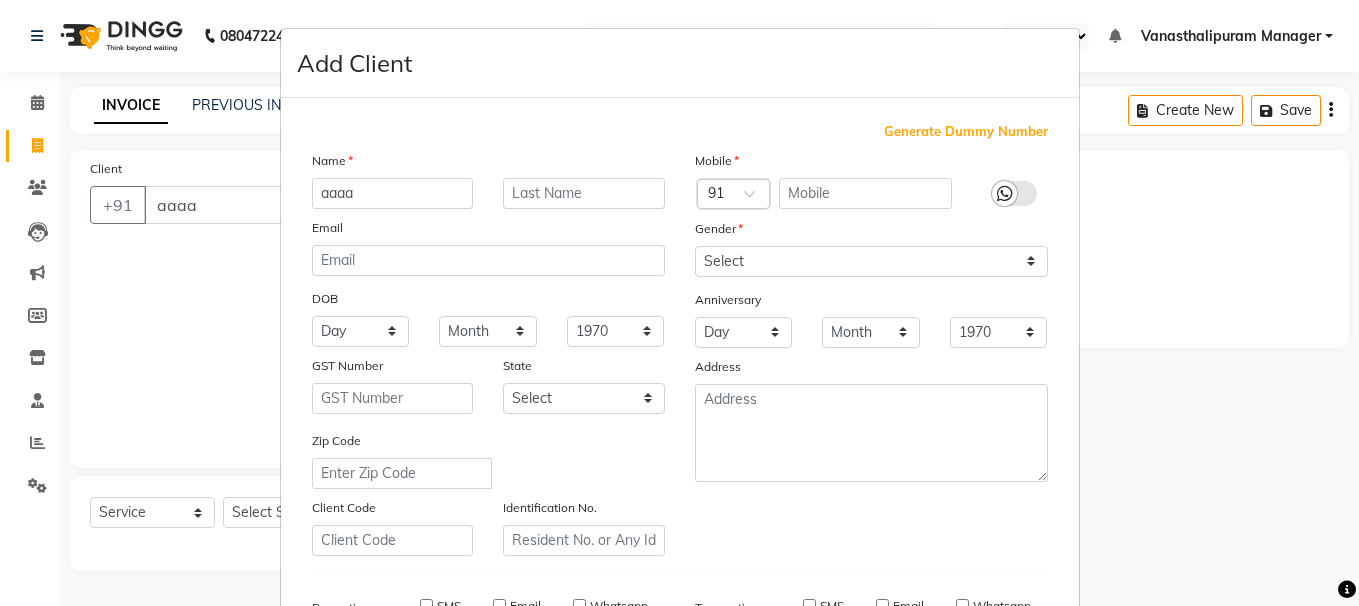 checkbox on "false" 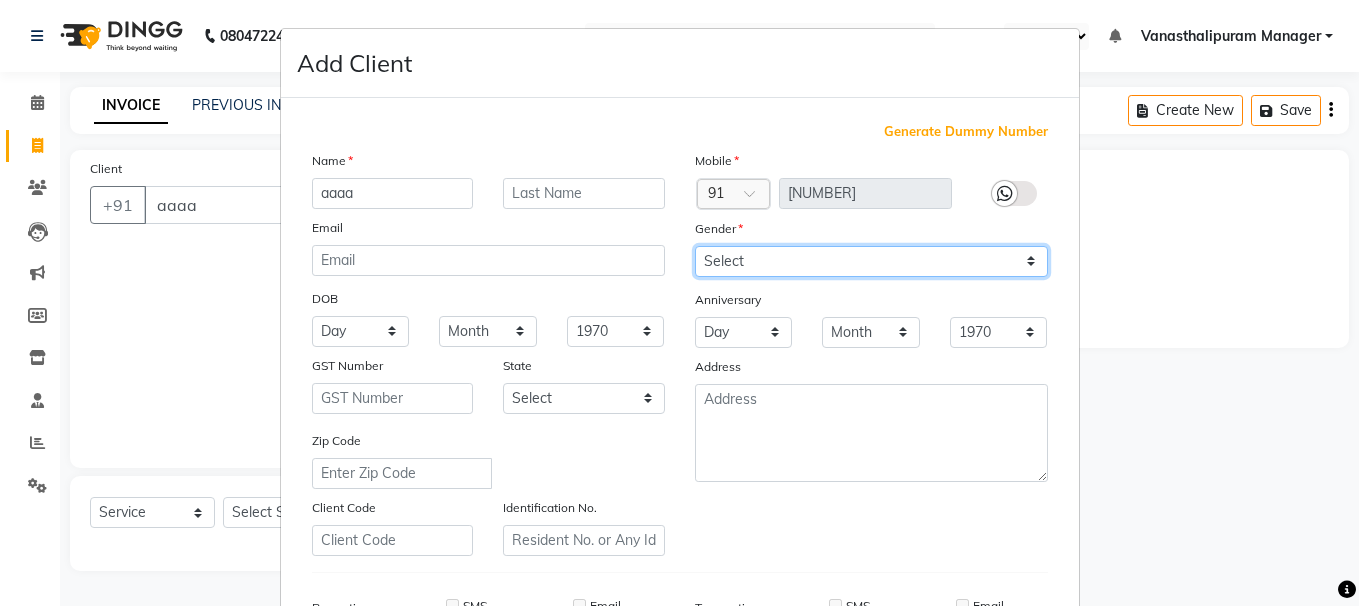 click on "Select Male Female Other Prefer Not To Say" at bounding box center [871, 261] 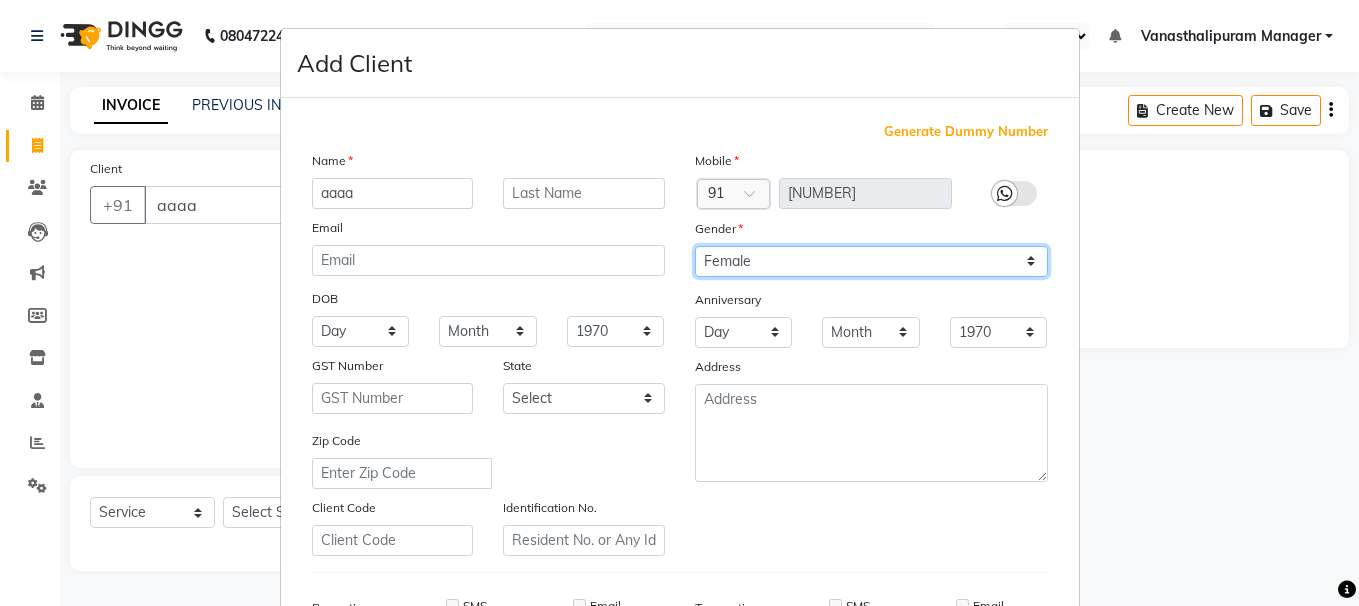 click on "Select Male Female Other Prefer Not To Say" at bounding box center (871, 261) 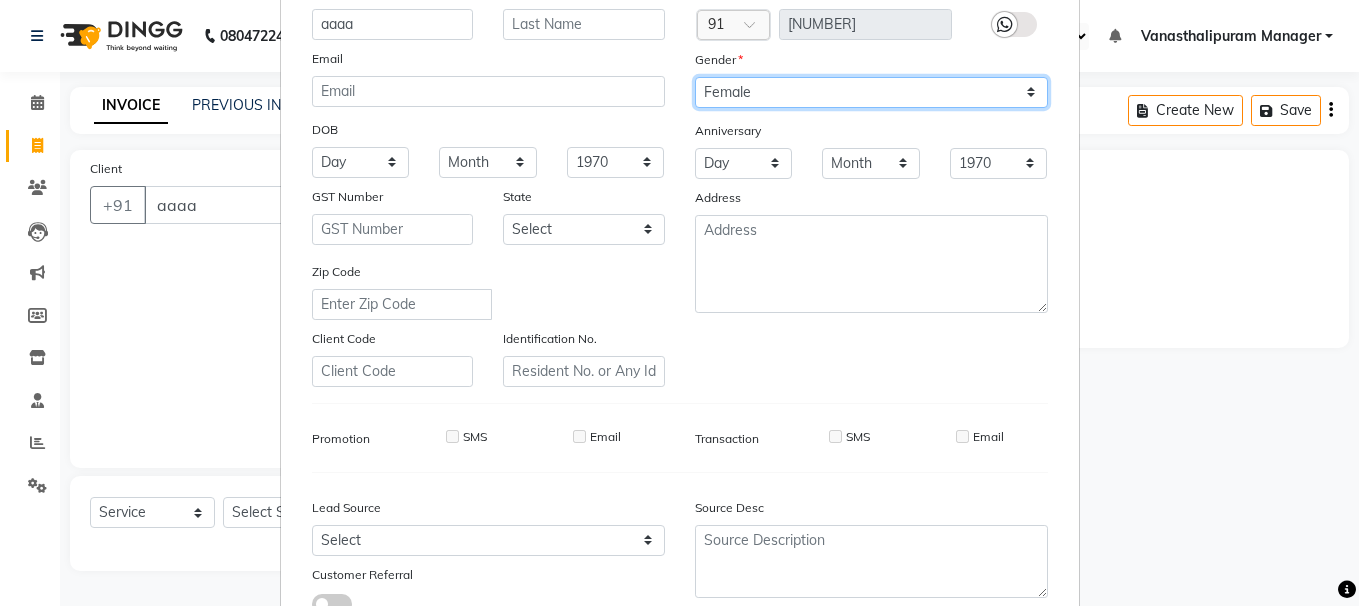 scroll, scrollTop: 317, scrollLeft: 0, axis: vertical 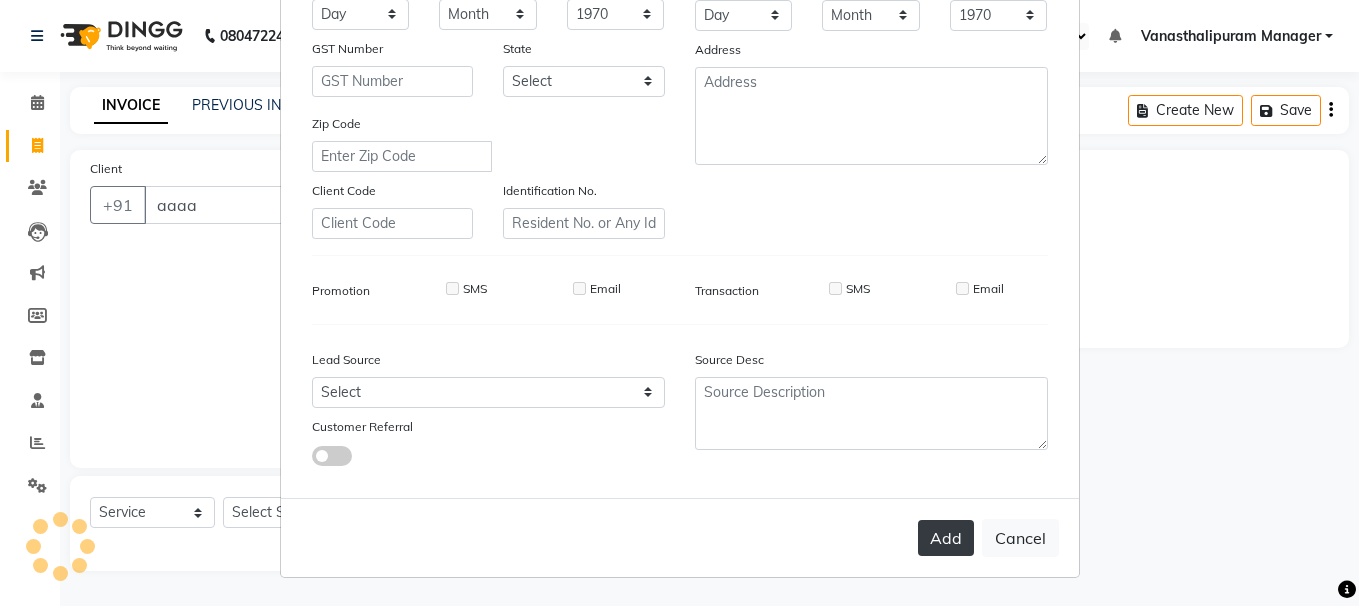 click on "Add" at bounding box center [946, 538] 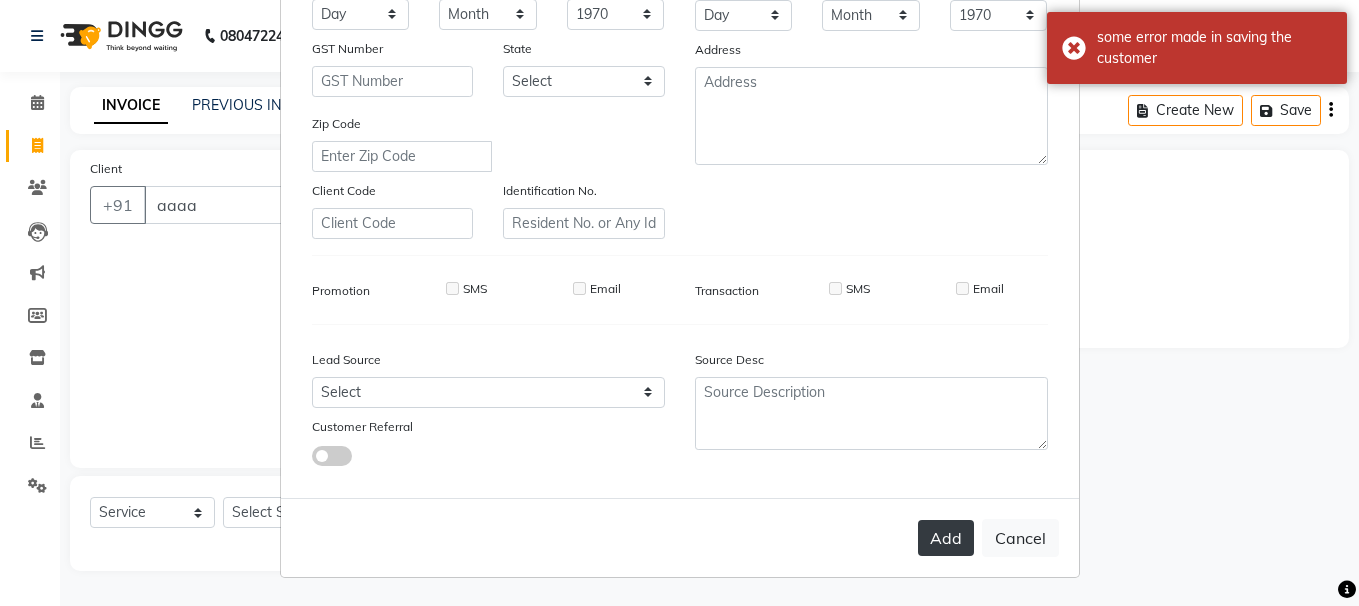 click on "Add" at bounding box center (946, 538) 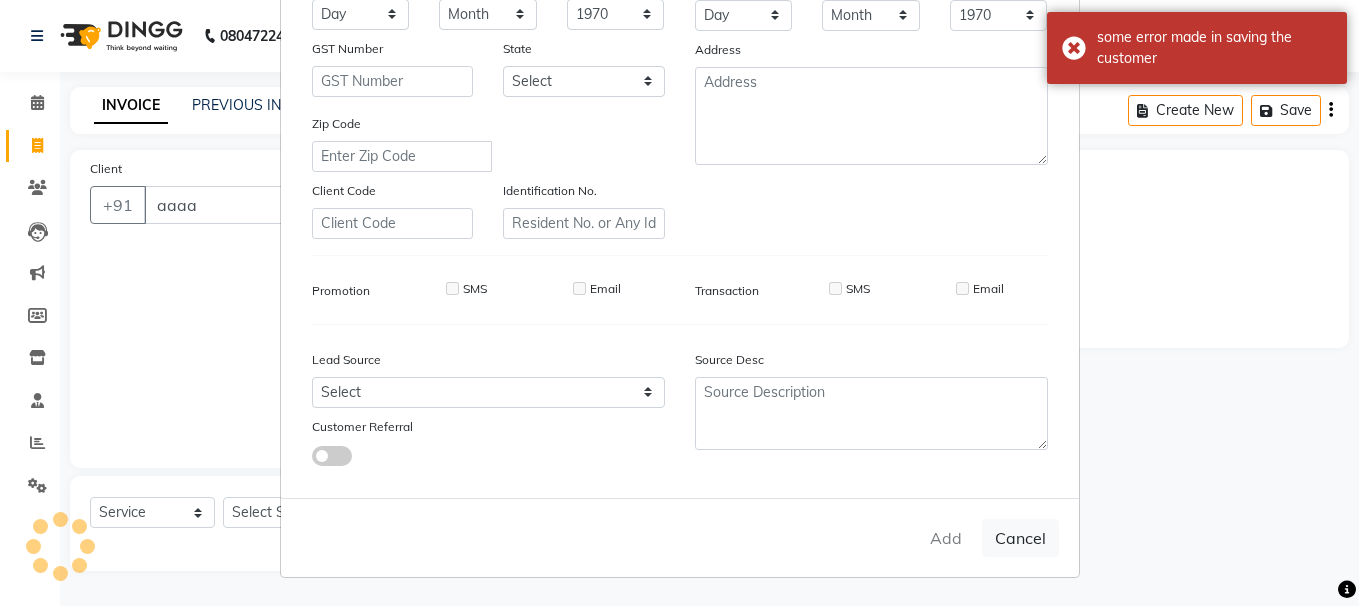 type on "[NUMBER]" 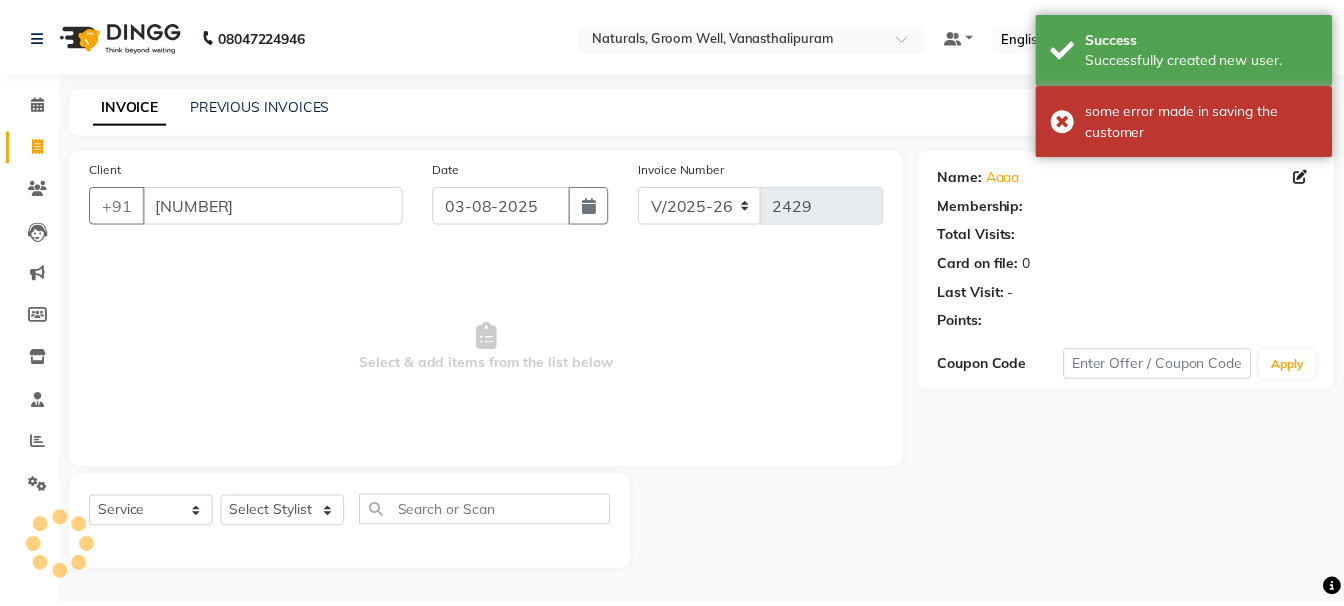 scroll, scrollTop: 0, scrollLeft: 0, axis: both 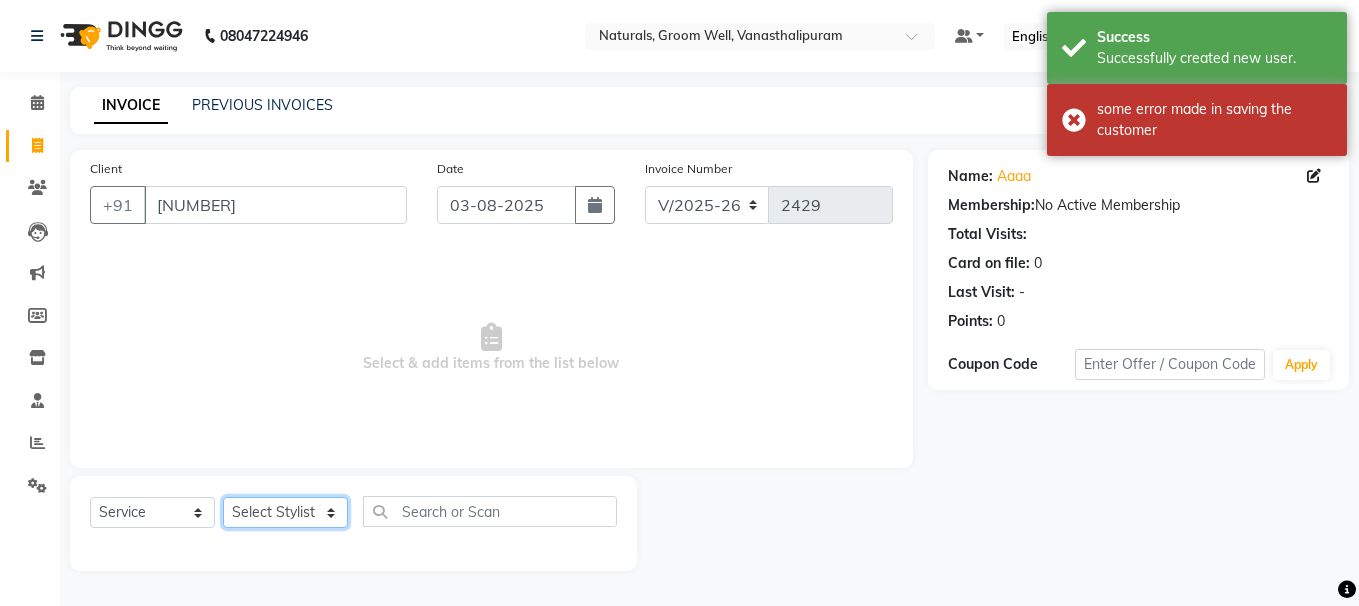 click on "Select Stylist [FIRST] [FIRST] [FIRST] [FIRST] [FIRST] [FIRST] [FIRST] [FIRST] [FIRST] [FIRST] Manager [FIRST]" 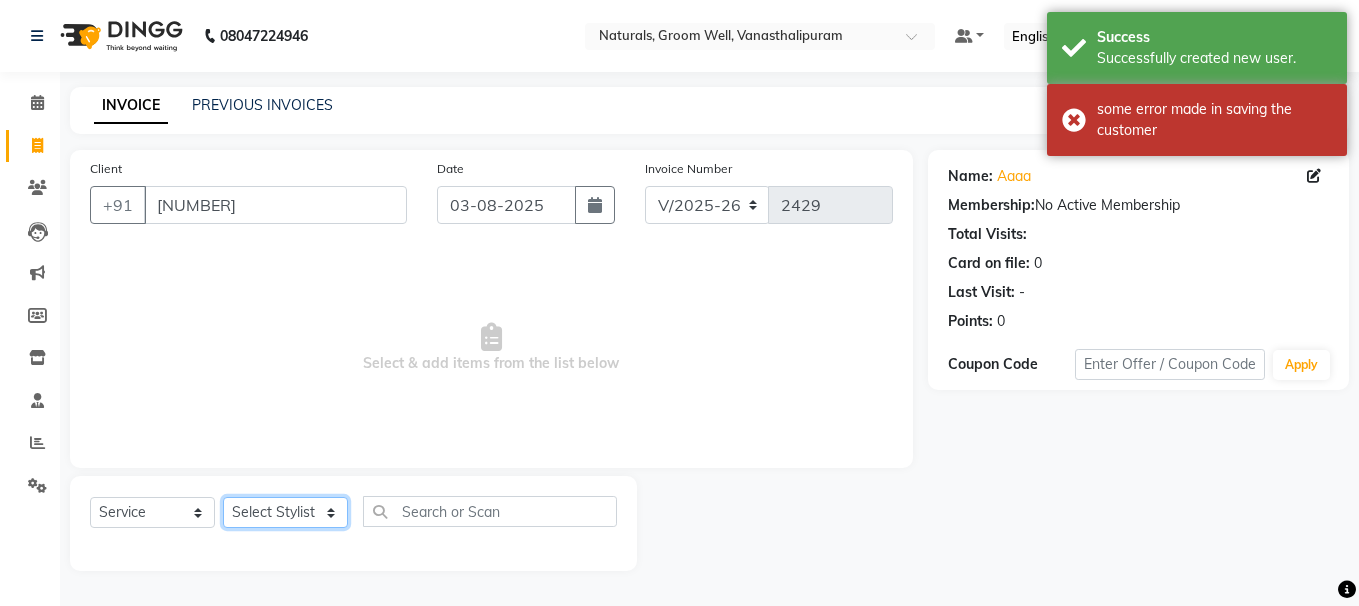 select on "85609" 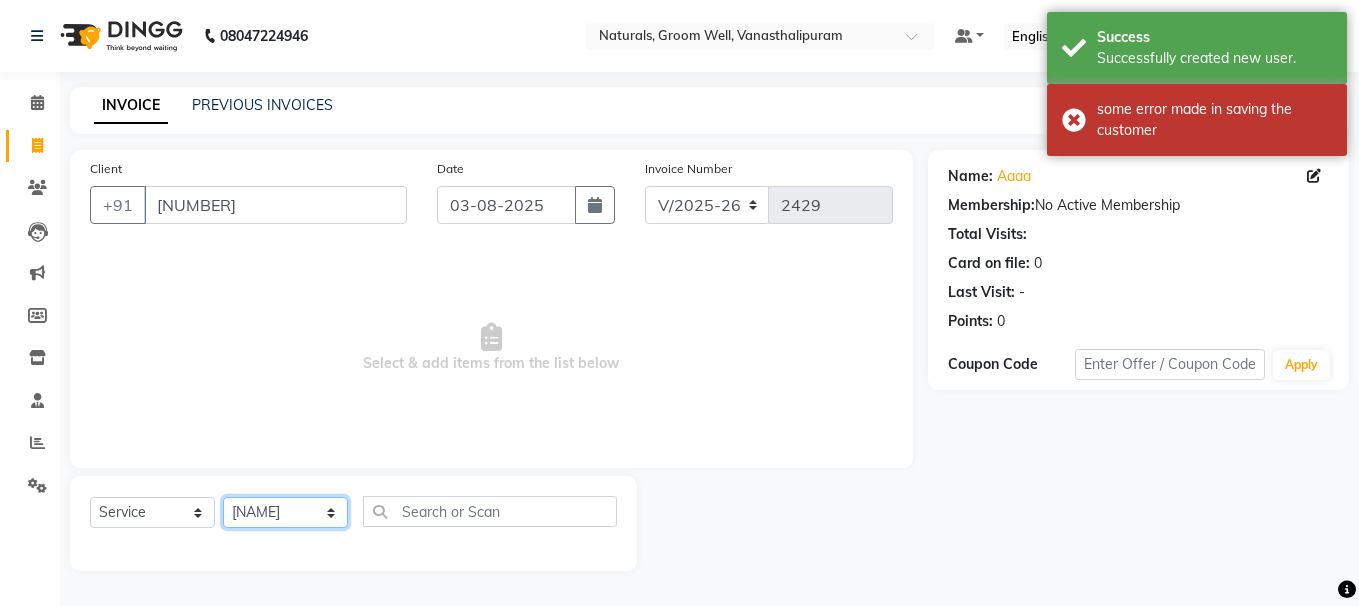 click on "Select Stylist [FIRST] [FIRST] [FIRST] [FIRST] [FIRST] [FIRST] [FIRST] [FIRST] [FIRST] [FIRST] Manager [FIRST]" 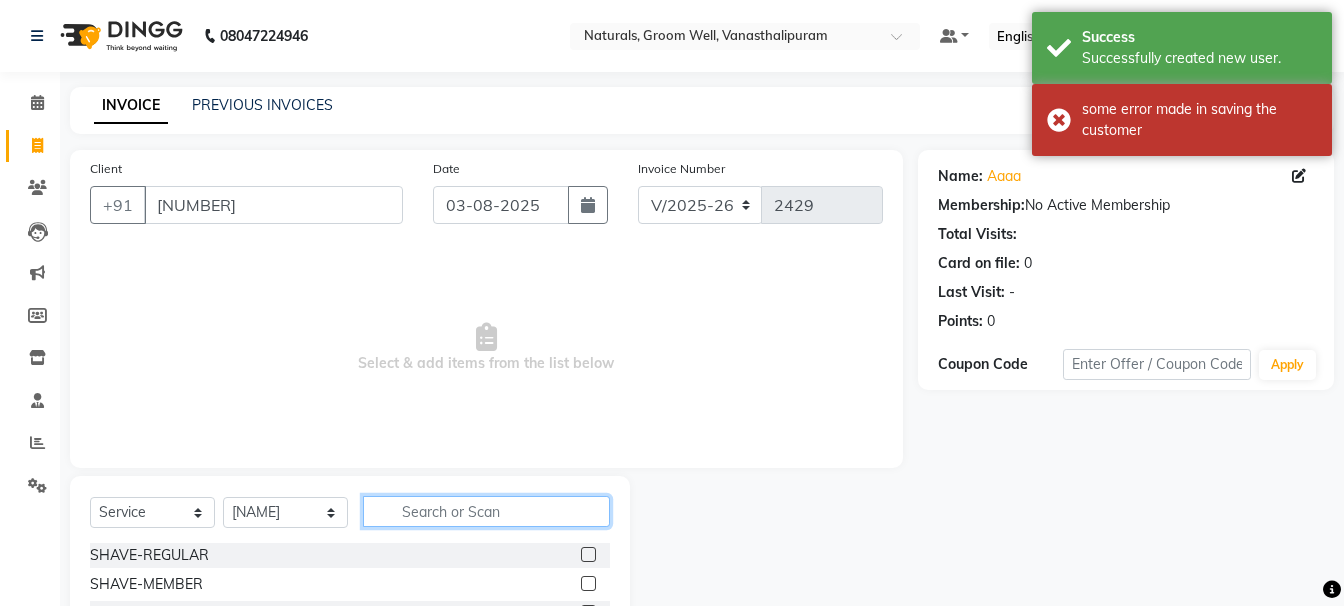 click 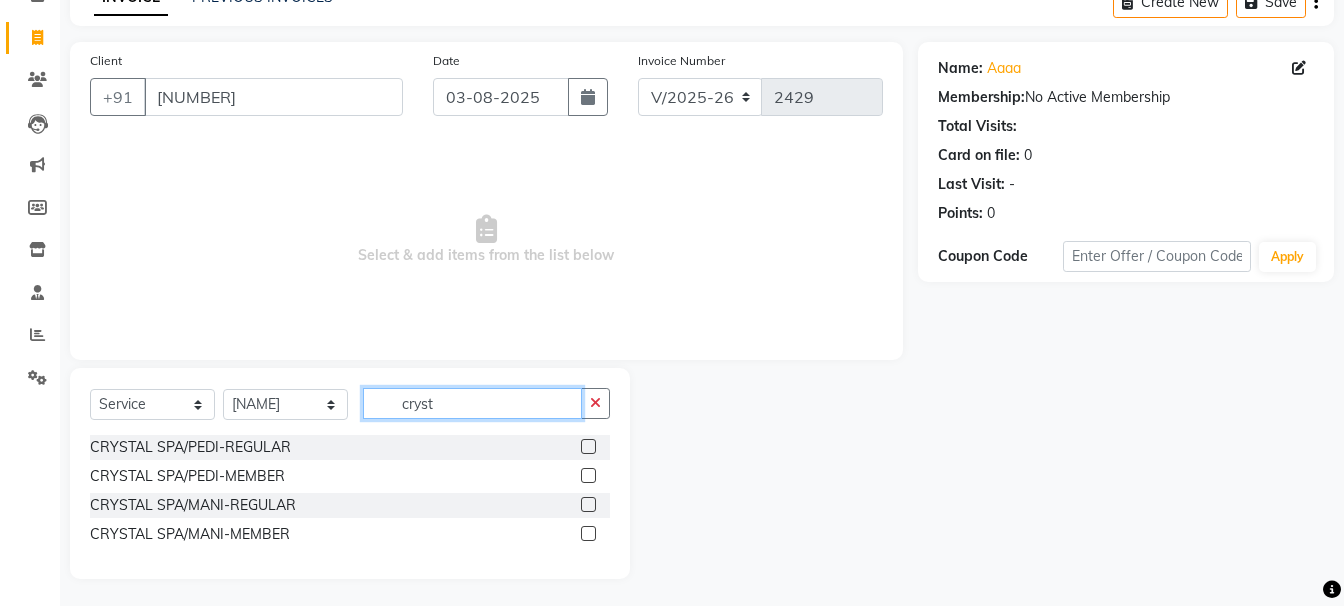 scroll, scrollTop: 111, scrollLeft: 0, axis: vertical 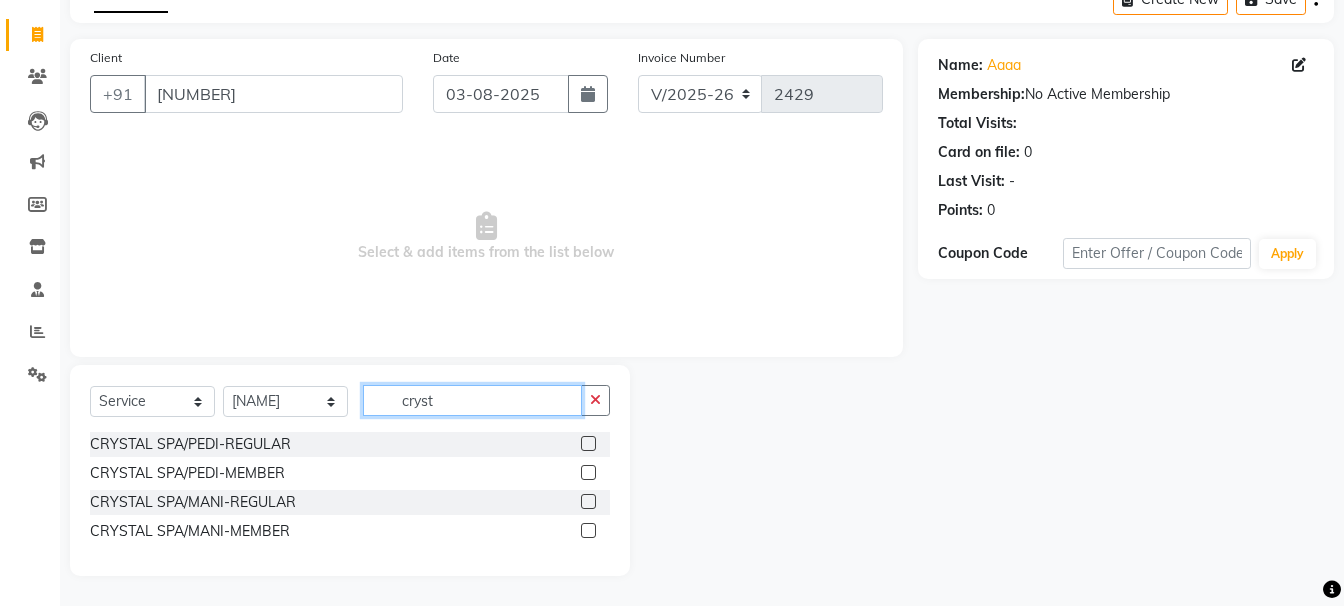 type on "cryst" 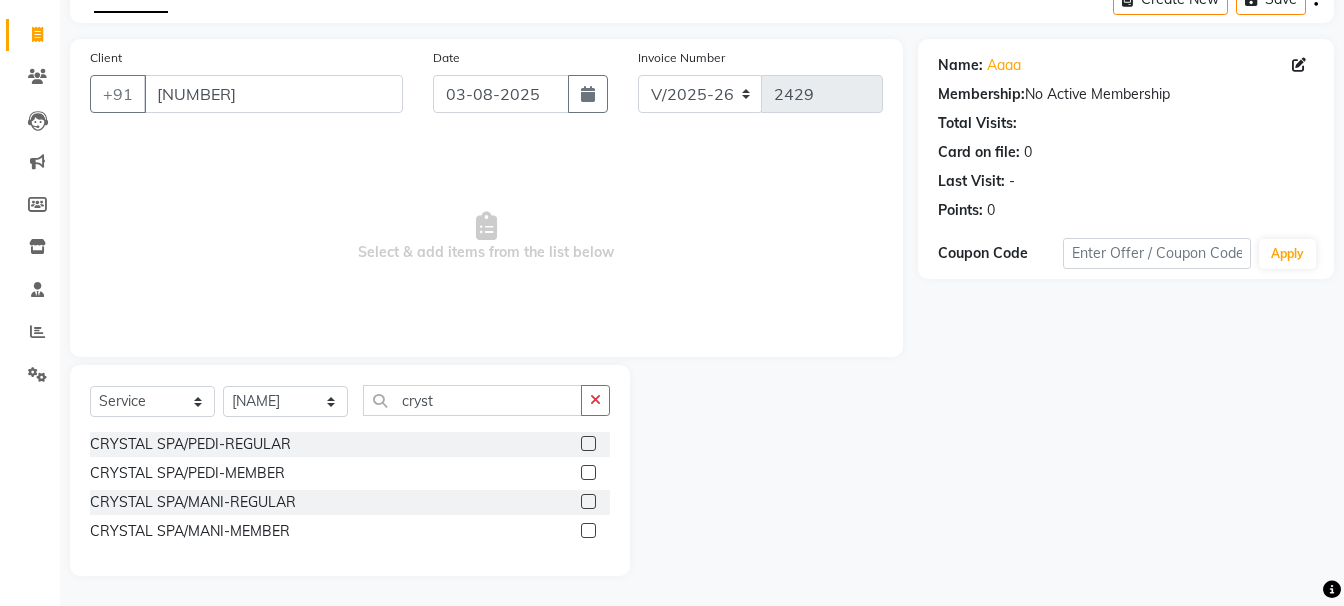 click 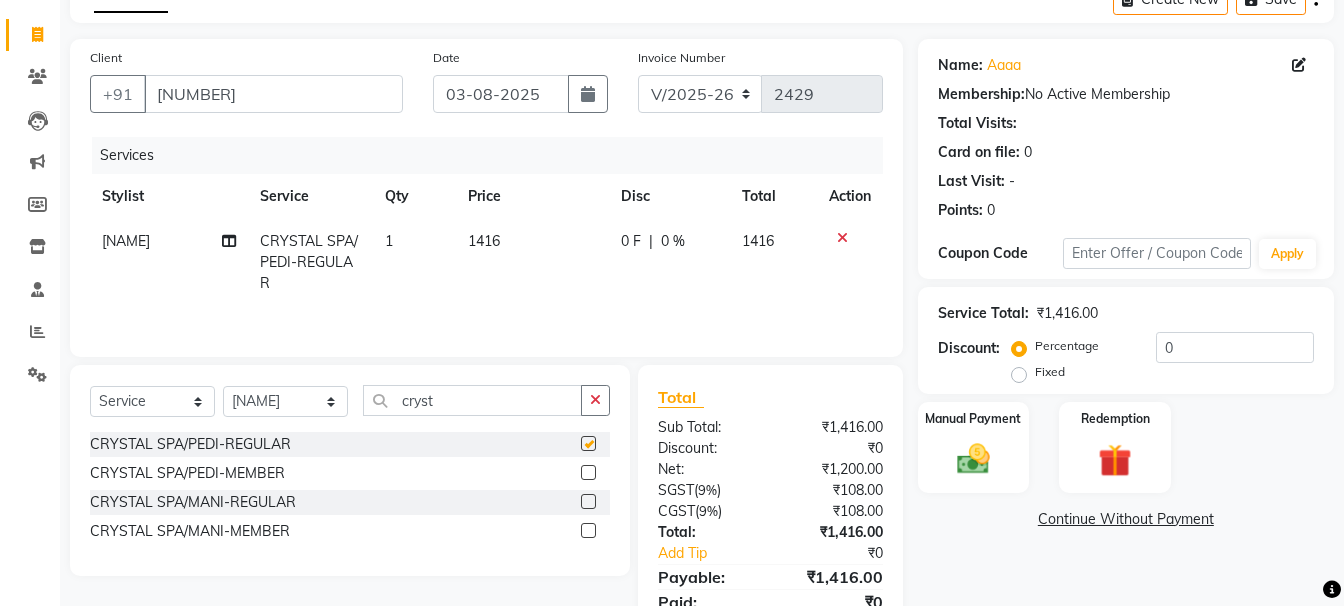 checkbox on "false" 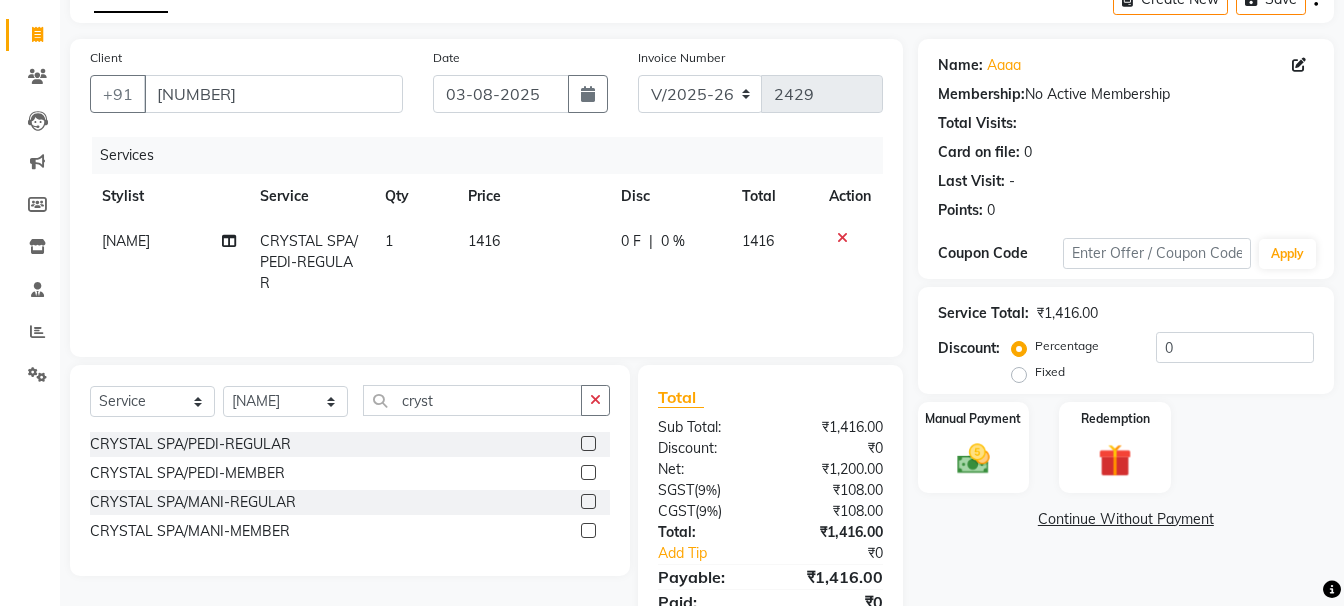 click 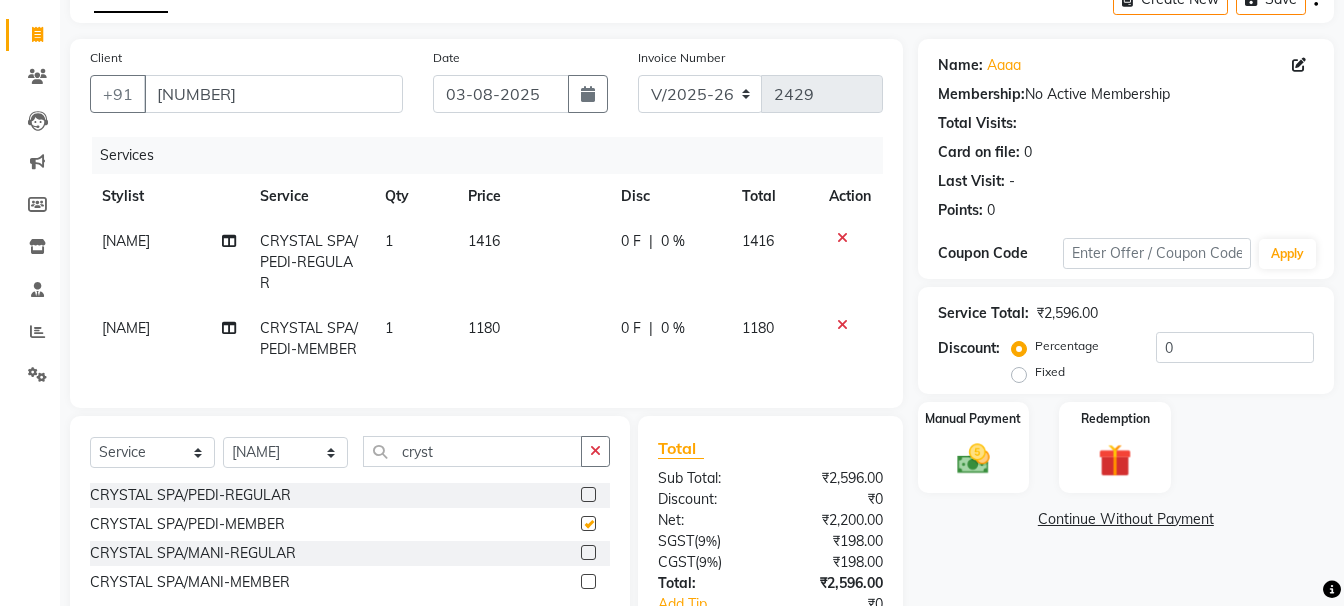 checkbox on "false" 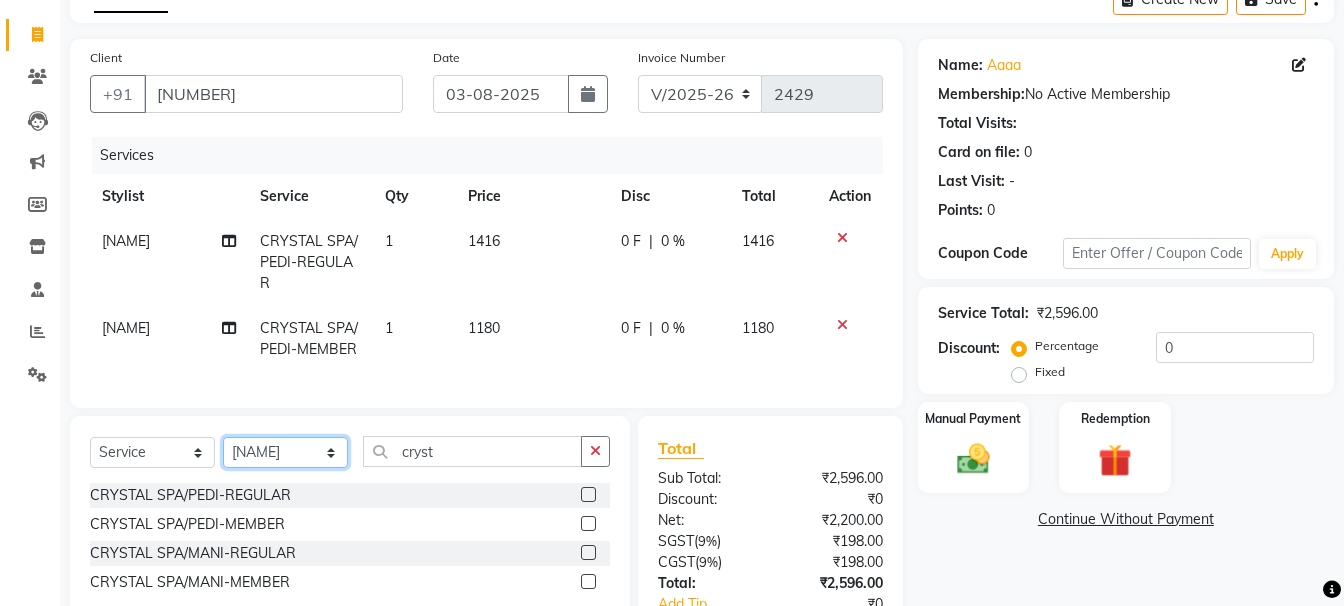 click on "Select Stylist [FIRST] [FIRST] [FIRST] [FIRST] [FIRST] [FIRST] [FIRST] [FIRST] [FIRST] [FIRST] Manager [FIRST]" 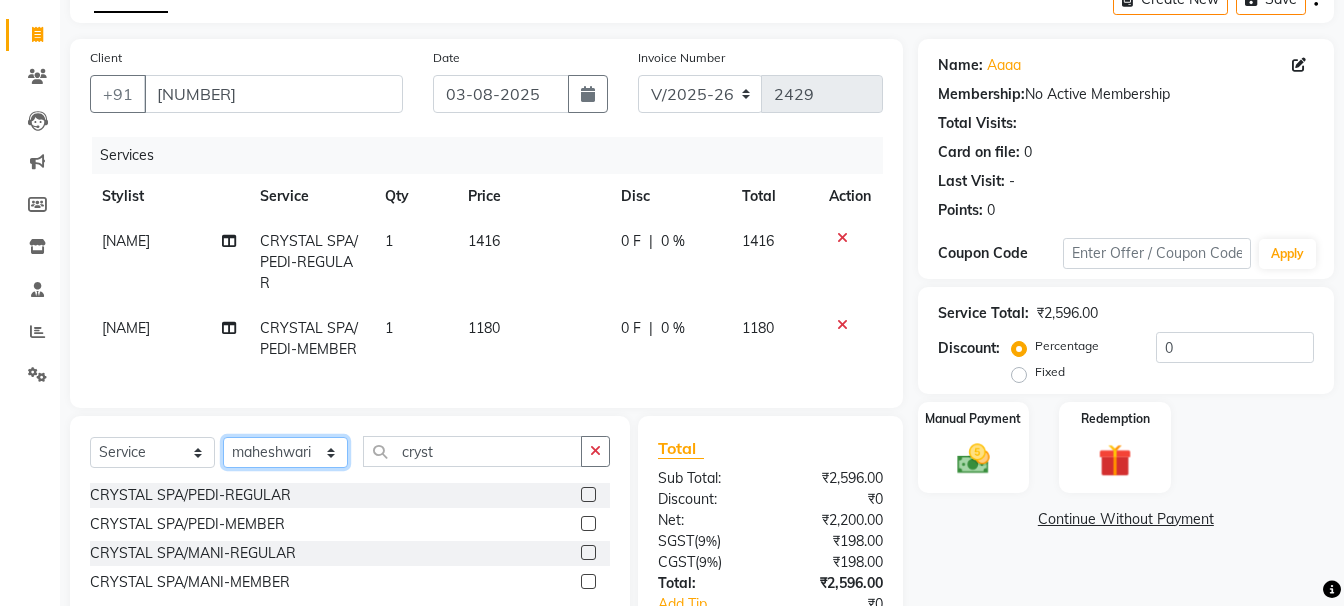 click on "Select Stylist [FIRST] [FIRST] [FIRST] [FIRST] [FIRST] [FIRST] [FIRST] [FIRST] [FIRST] [FIRST] Manager [FIRST]" 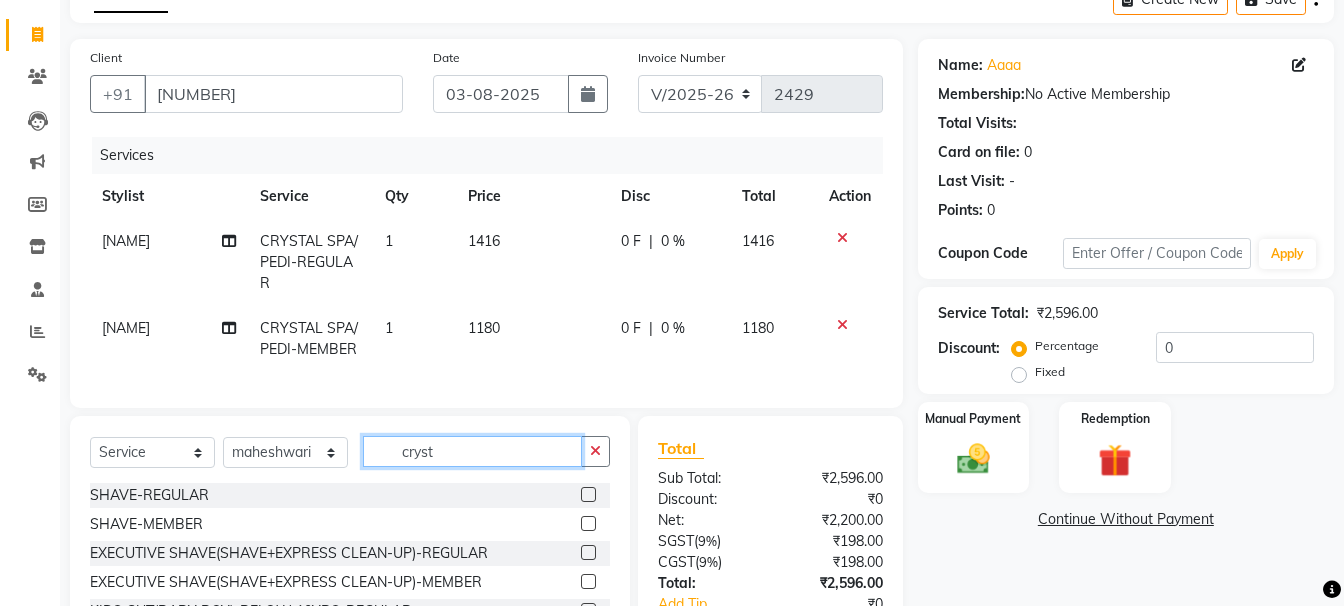 click on "cryst" 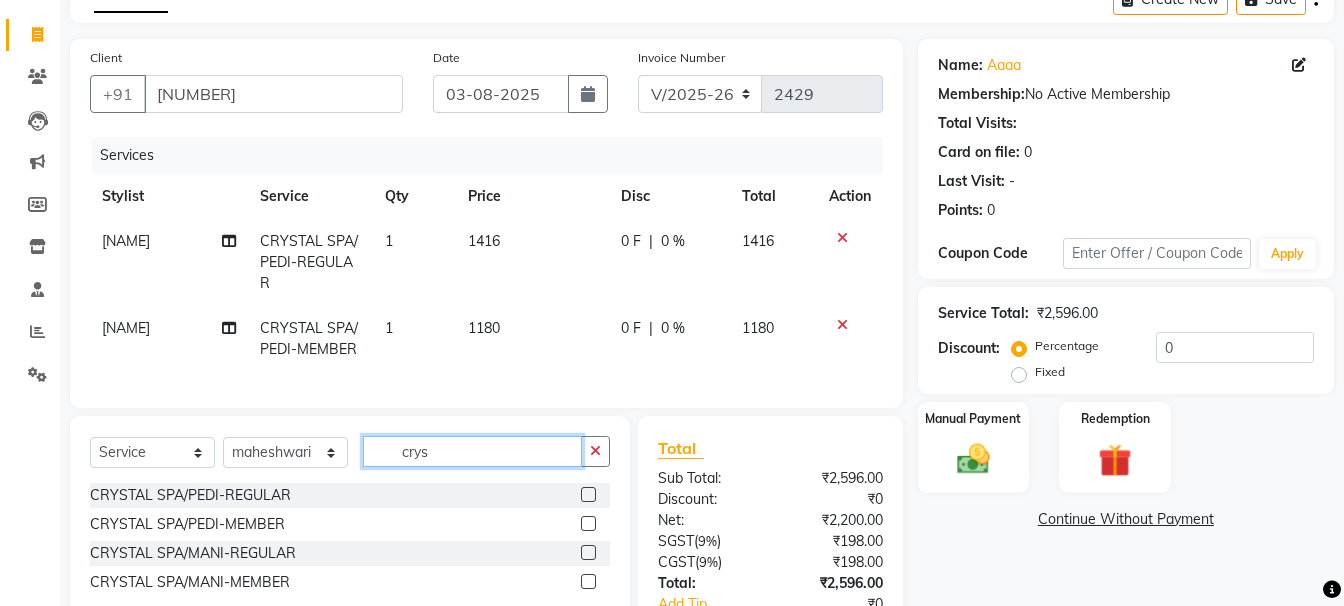 type on "cryst" 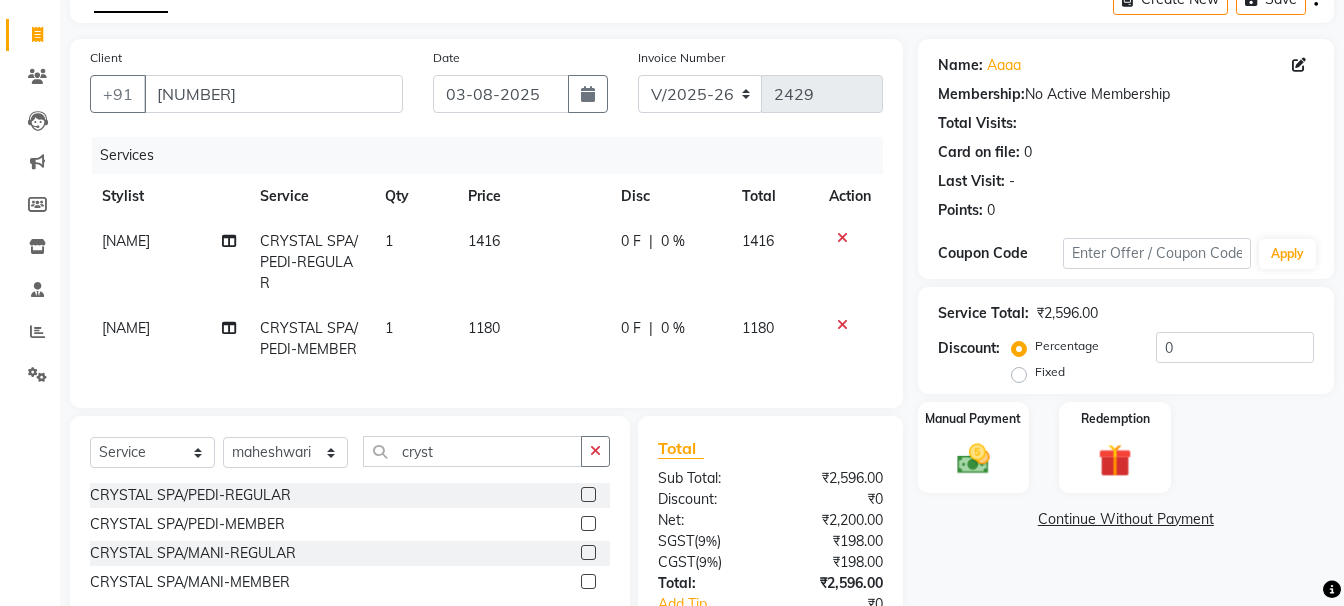 click 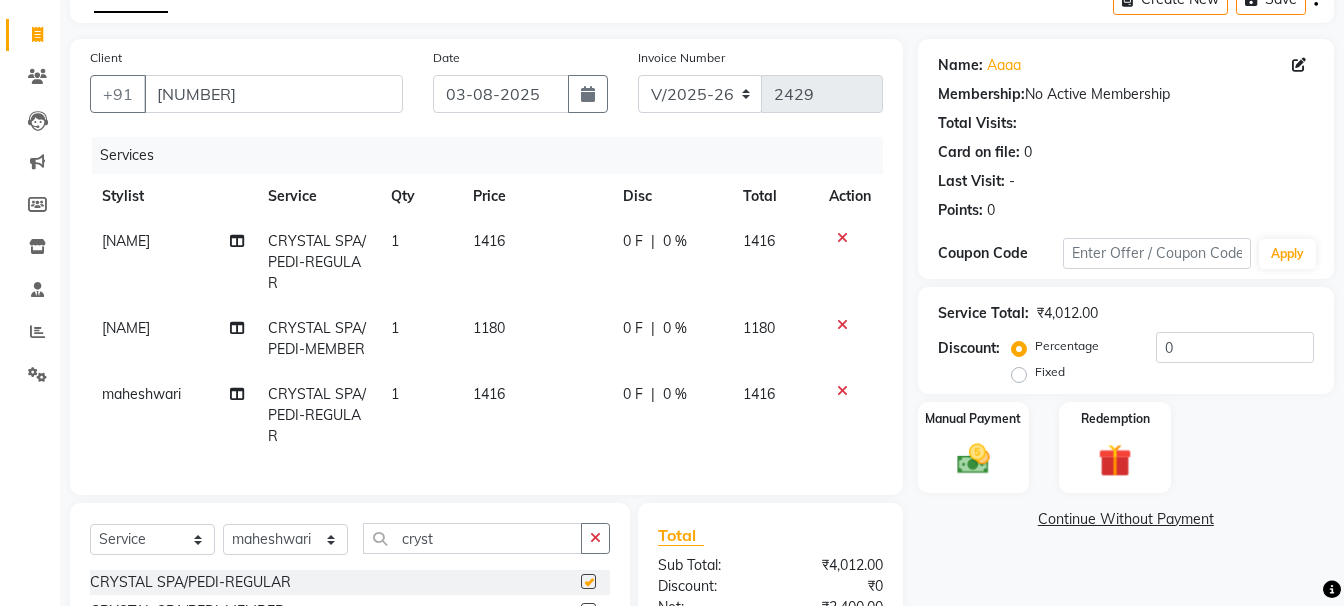 checkbox on "false" 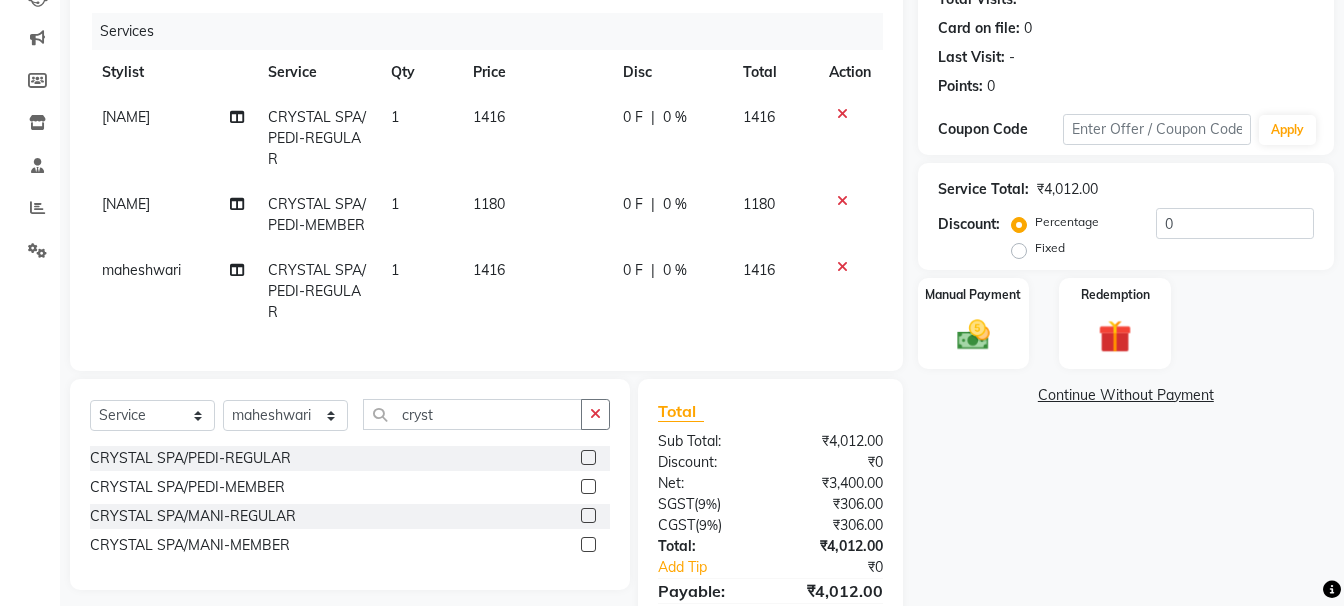 scroll, scrollTop: 347, scrollLeft: 0, axis: vertical 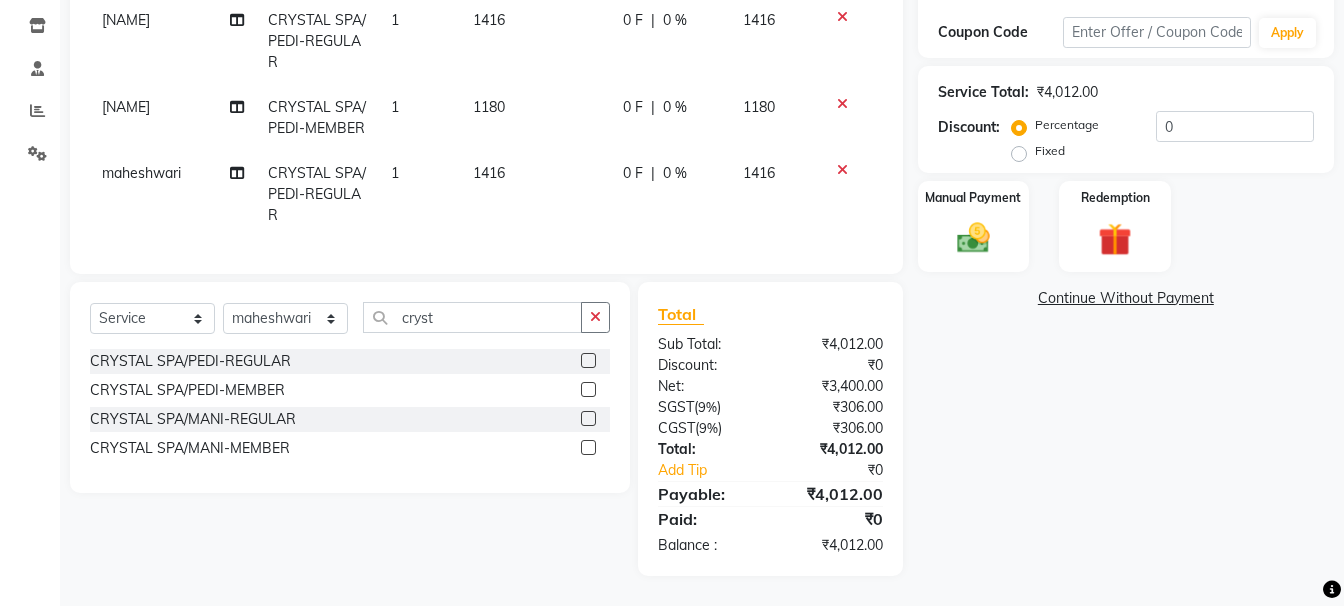 click 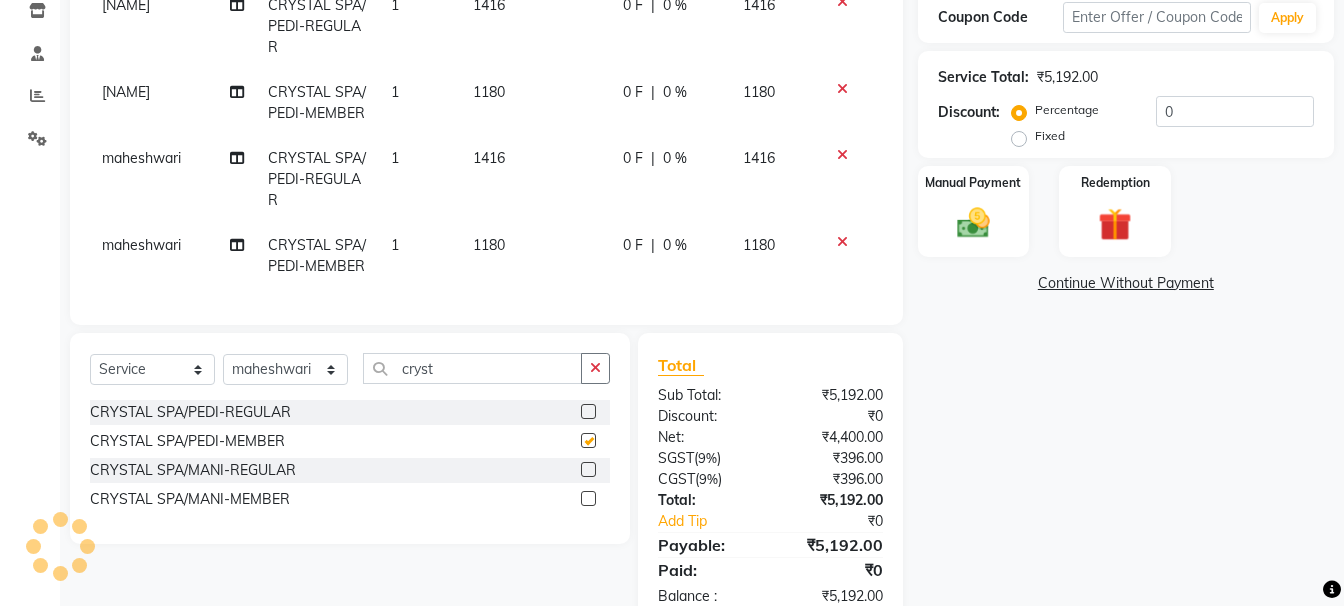 checkbox on "false" 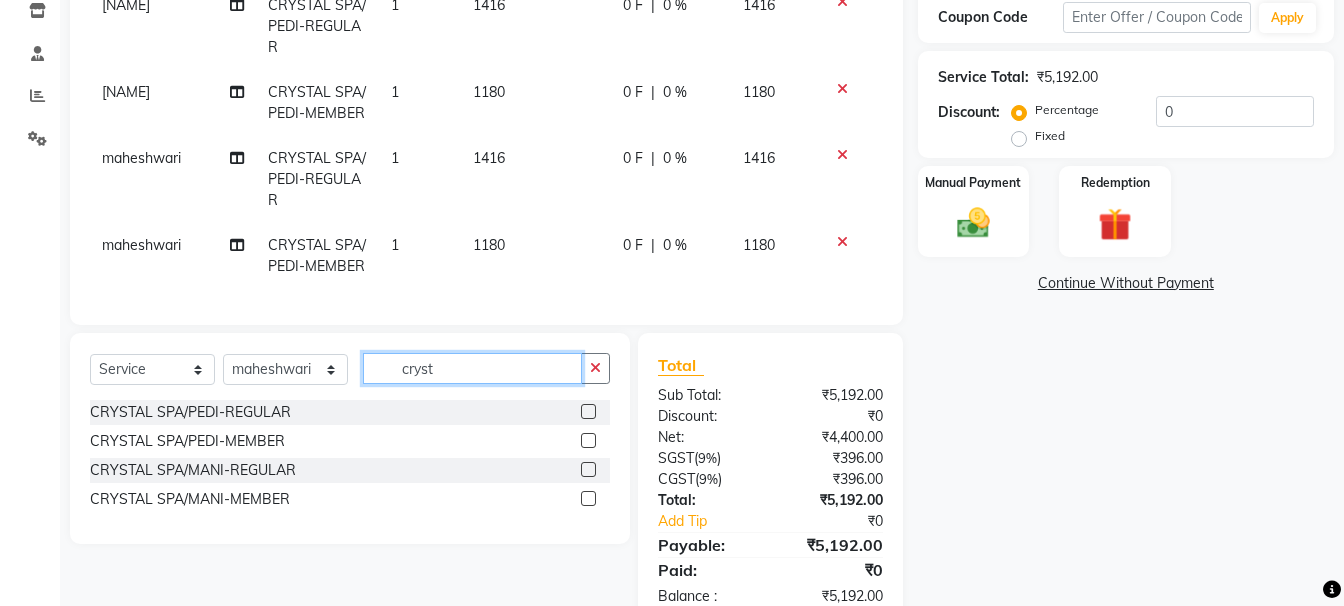 click on "cryst" 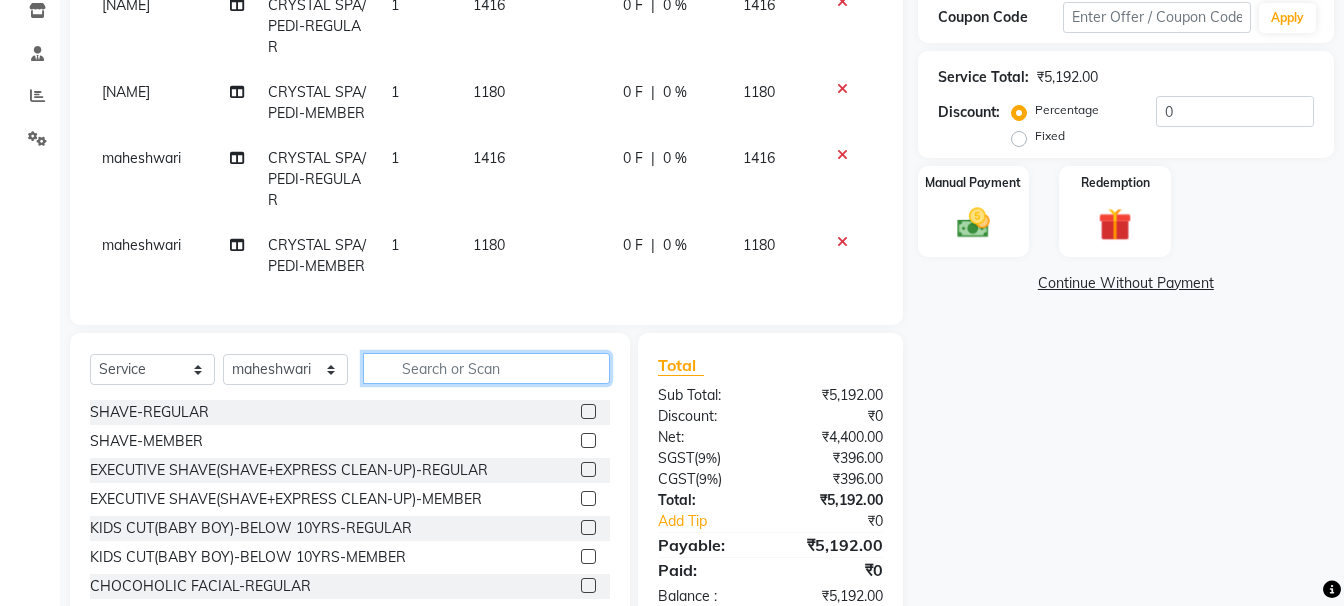 type 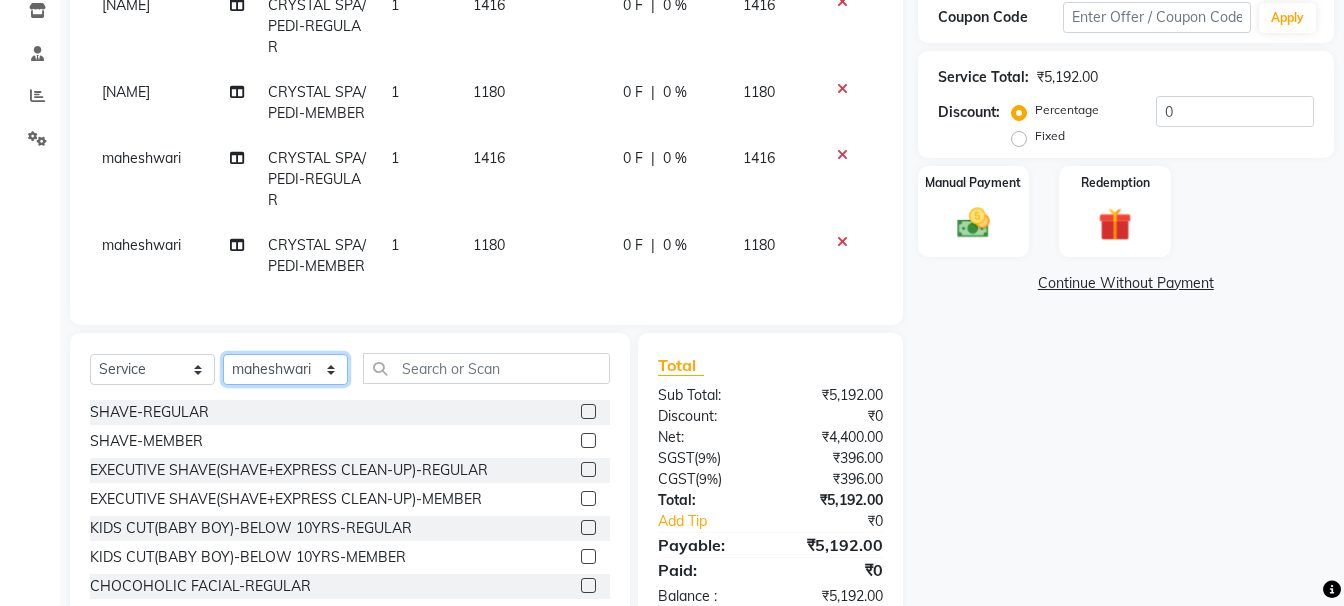 click on "Select Stylist [FIRST] [FIRST] [FIRST] [FIRST] [FIRST] [FIRST] [FIRST] [FIRST] [FIRST] [FIRST] Manager [FIRST]" 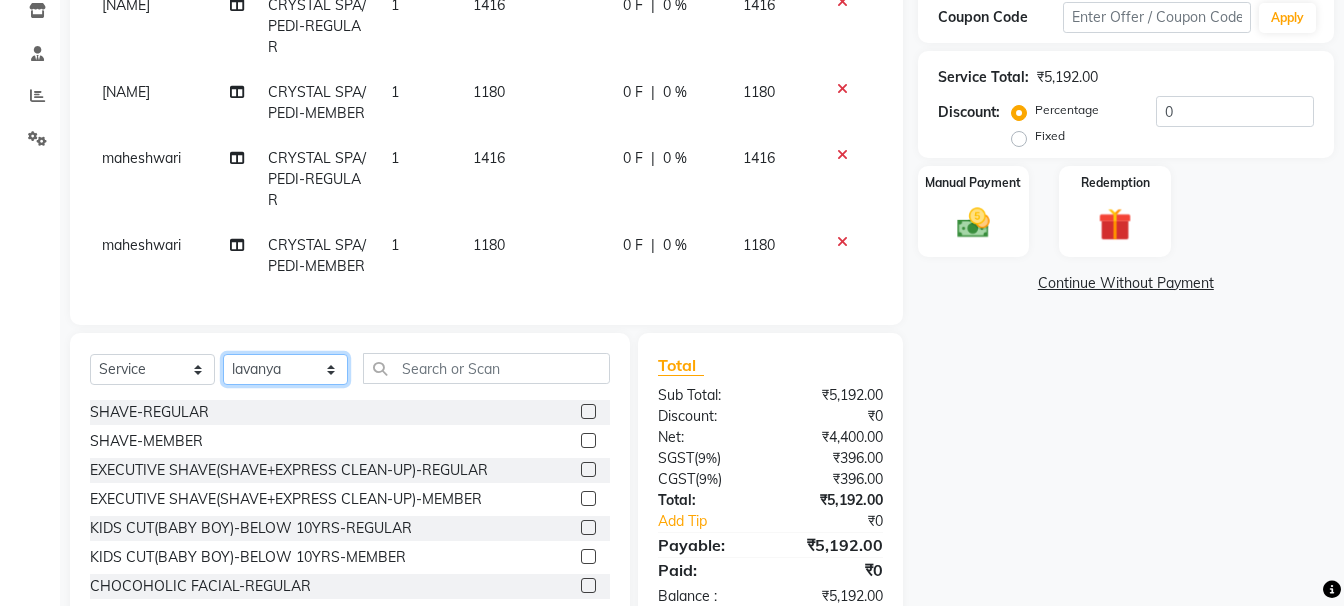 click on "Select Stylist [FIRST] [FIRST] [FIRST] [FIRST] [FIRST] [FIRST] [FIRST] [FIRST] [FIRST] [FIRST] Manager [FIRST]" 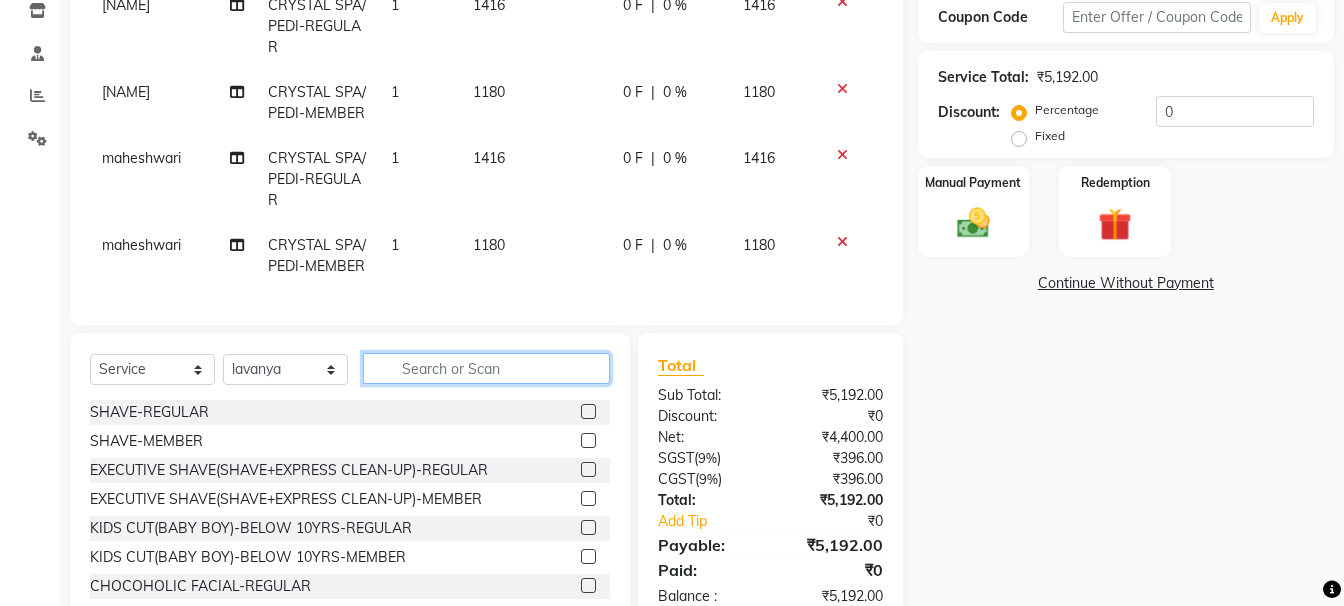 click 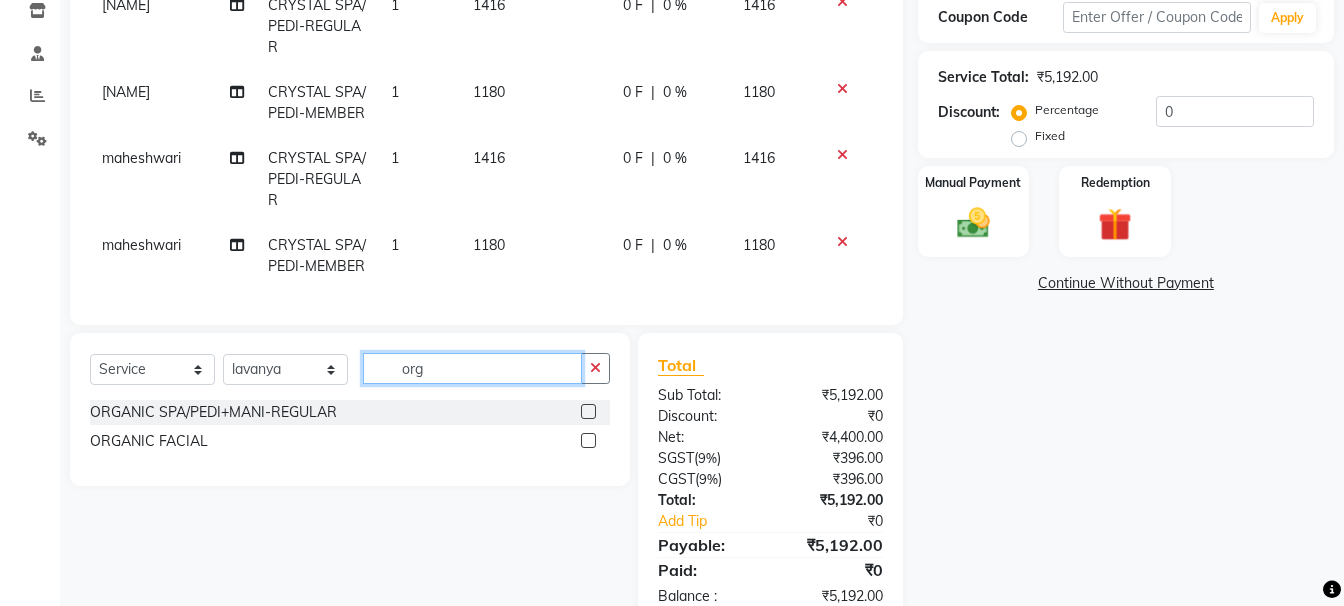 type on "org" 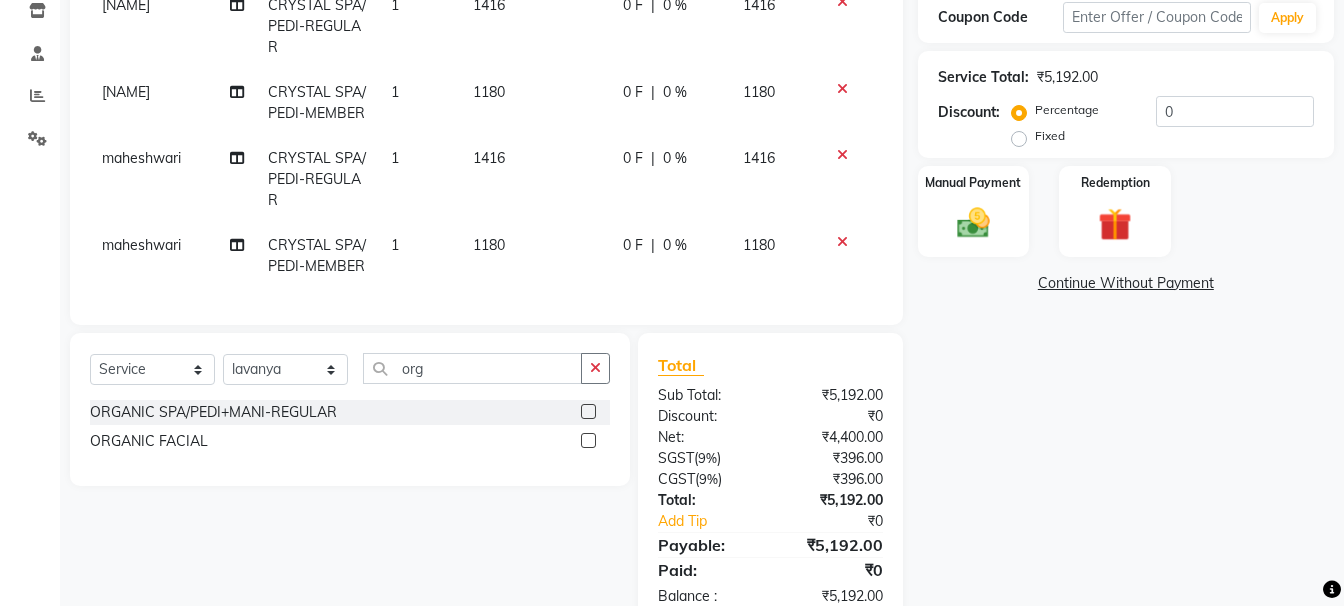 click 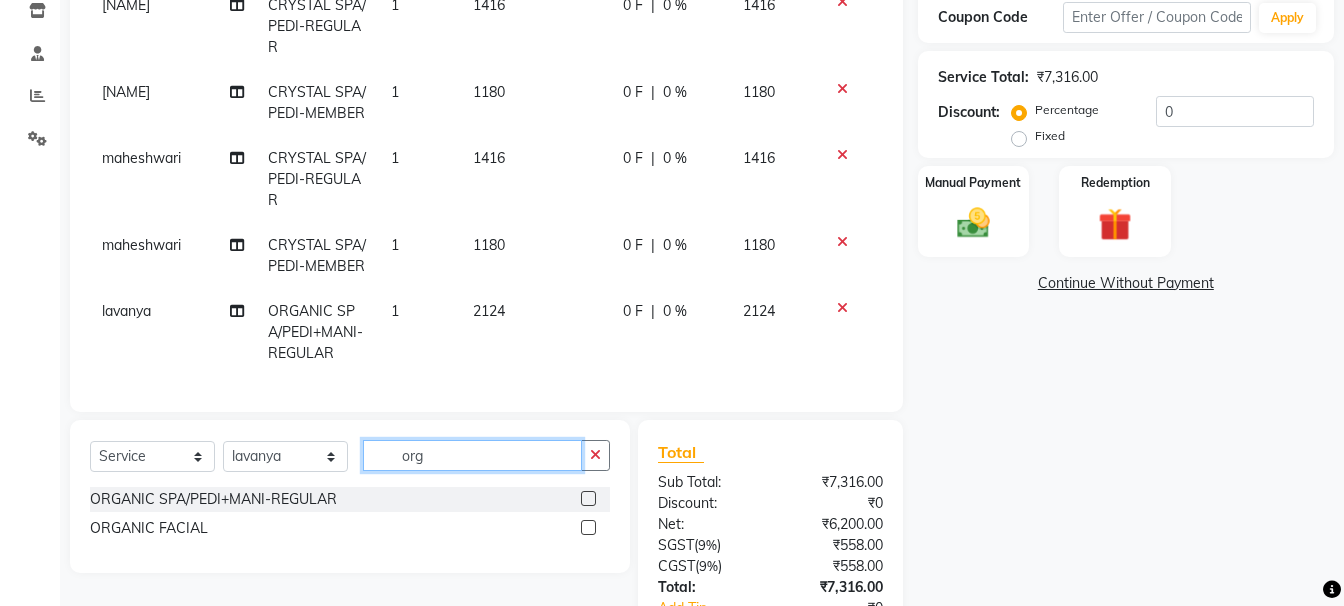 checkbox on "false" 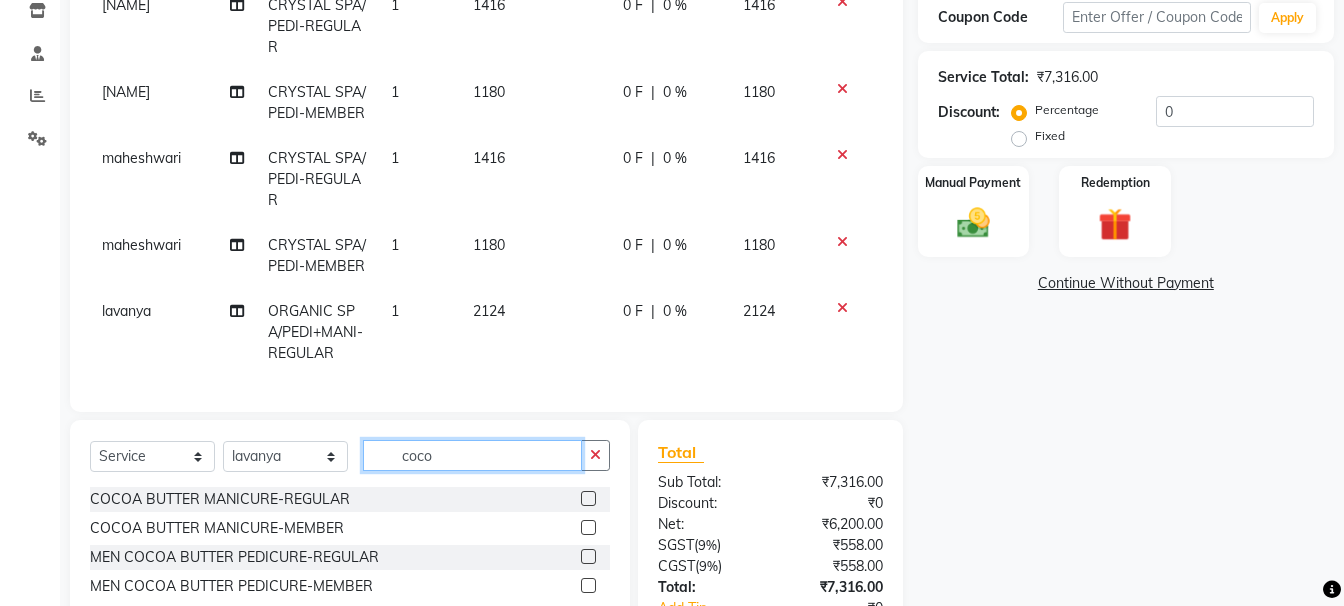 type on "coco" 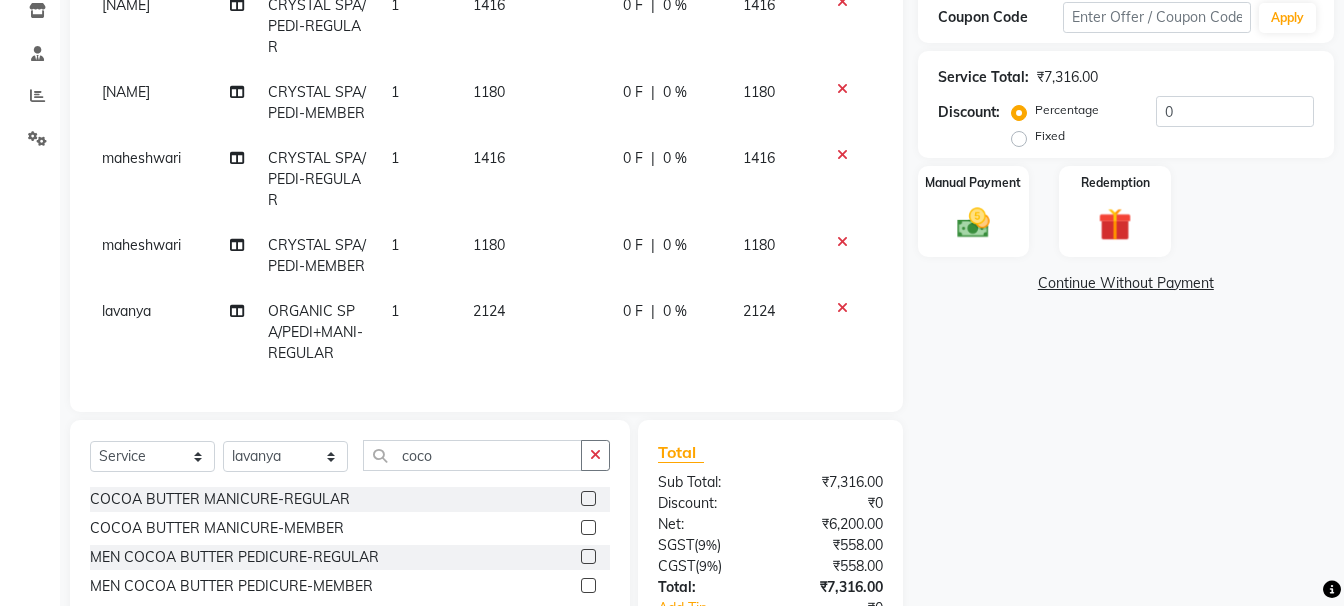 click 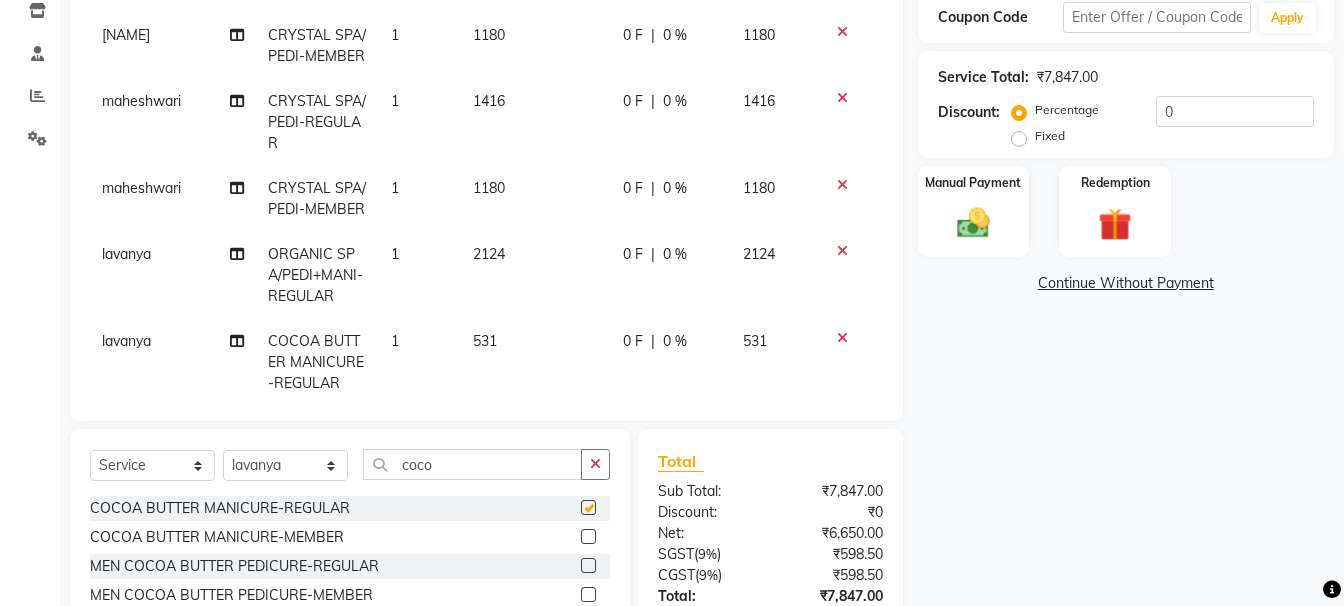 checkbox on "false" 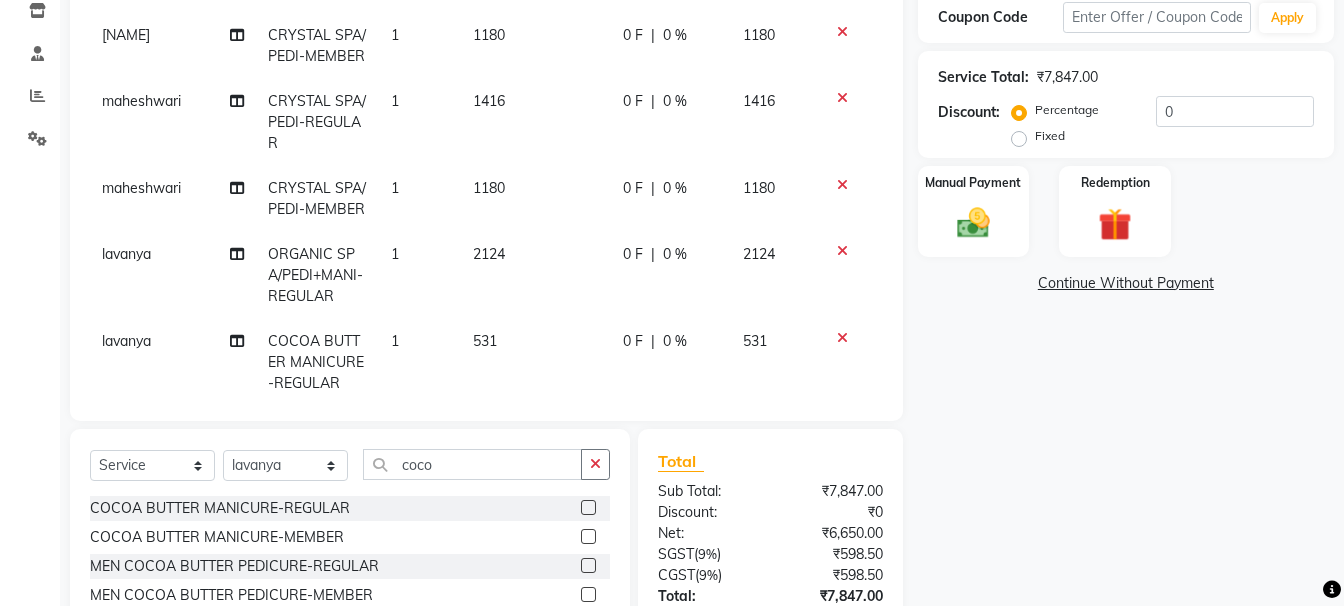 scroll, scrollTop: 135, scrollLeft: 0, axis: vertical 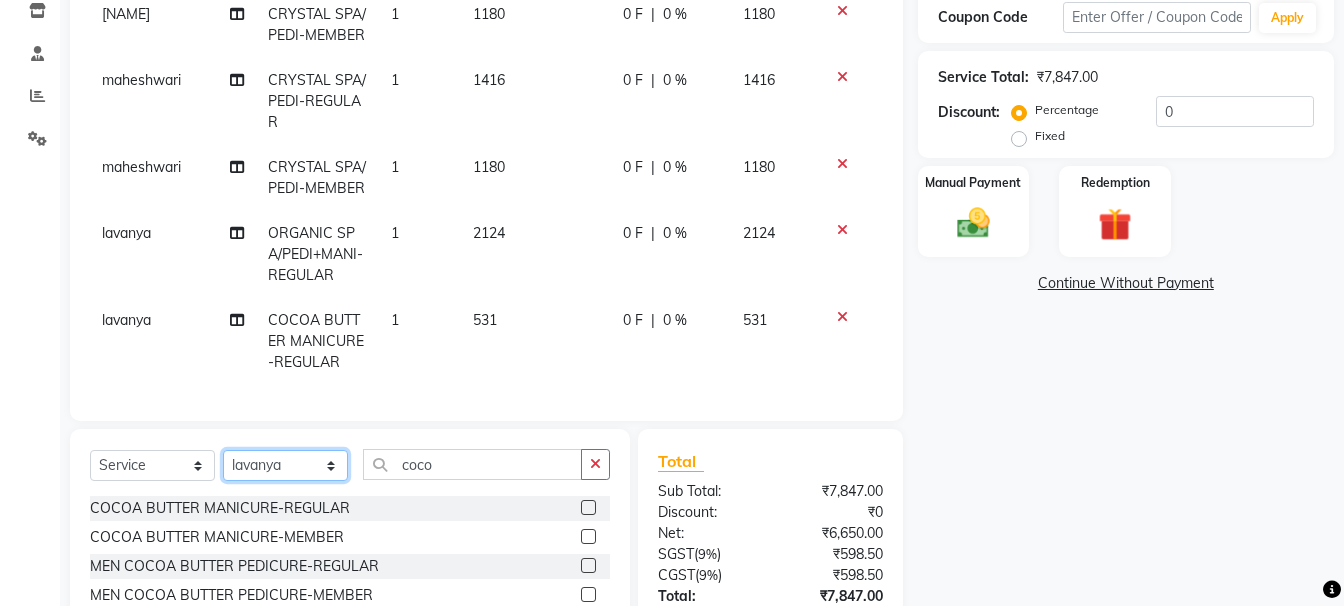 click on "Select Stylist [FIRST] [FIRST] [FIRST] [FIRST] [FIRST] [FIRST] [FIRST] [FIRST] [FIRST] [FIRST] Manager [FIRST]" 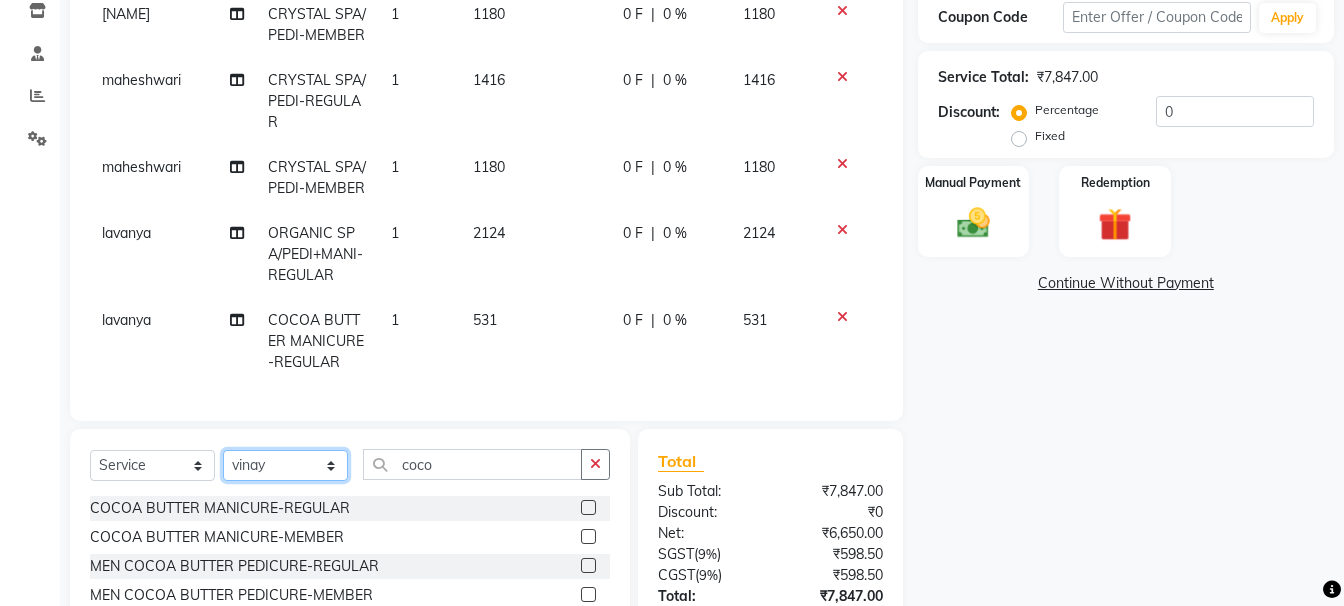 click on "Select Stylist [FIRST] [FIRST] [FIRST] [FIRST] [FIRST] [FIRST] [FIRST] [FIRST] [FIRST] [FIRST] Manager [FIRST]" 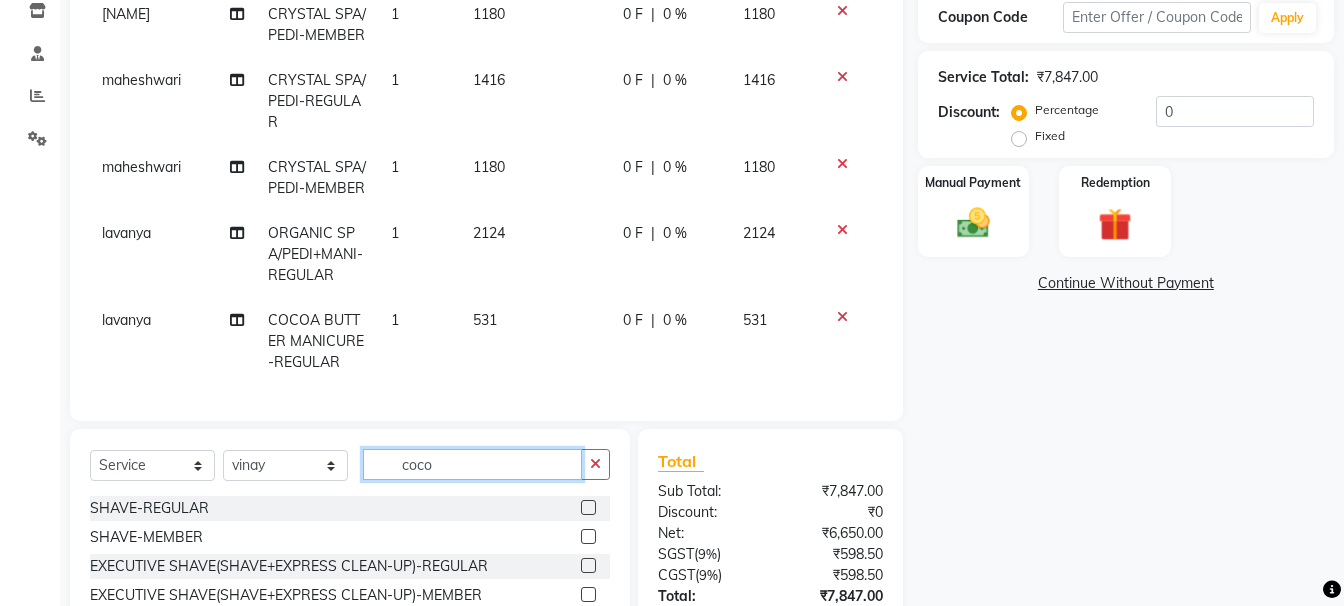 click on "coco" 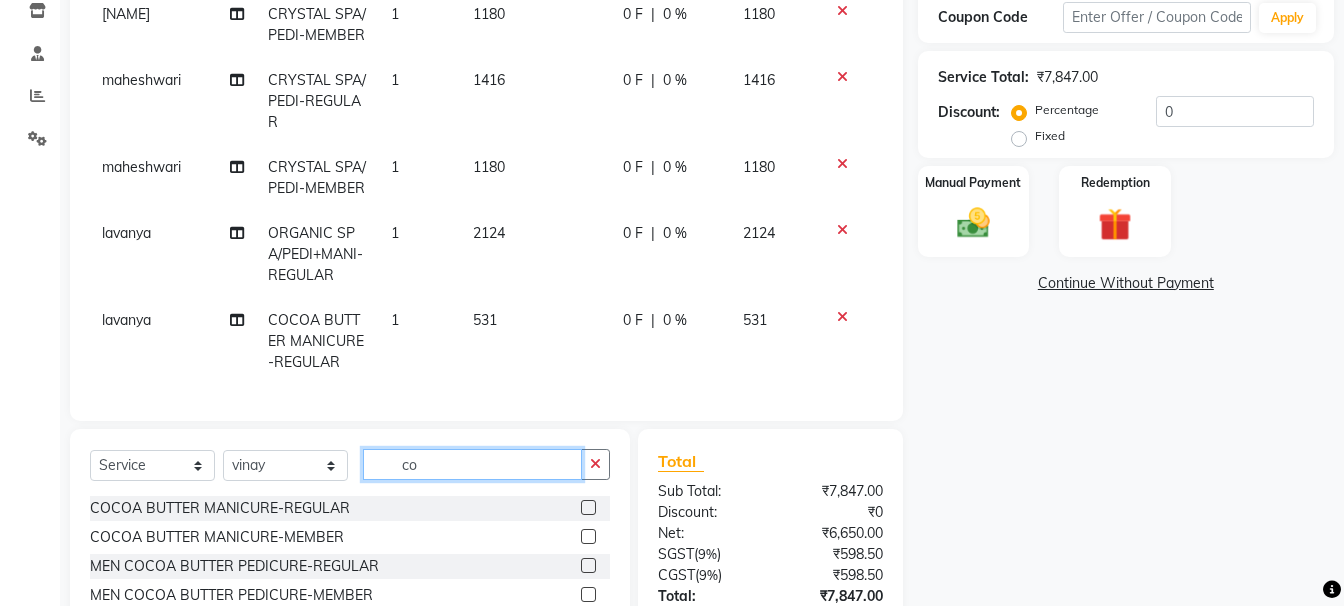 type on "c" 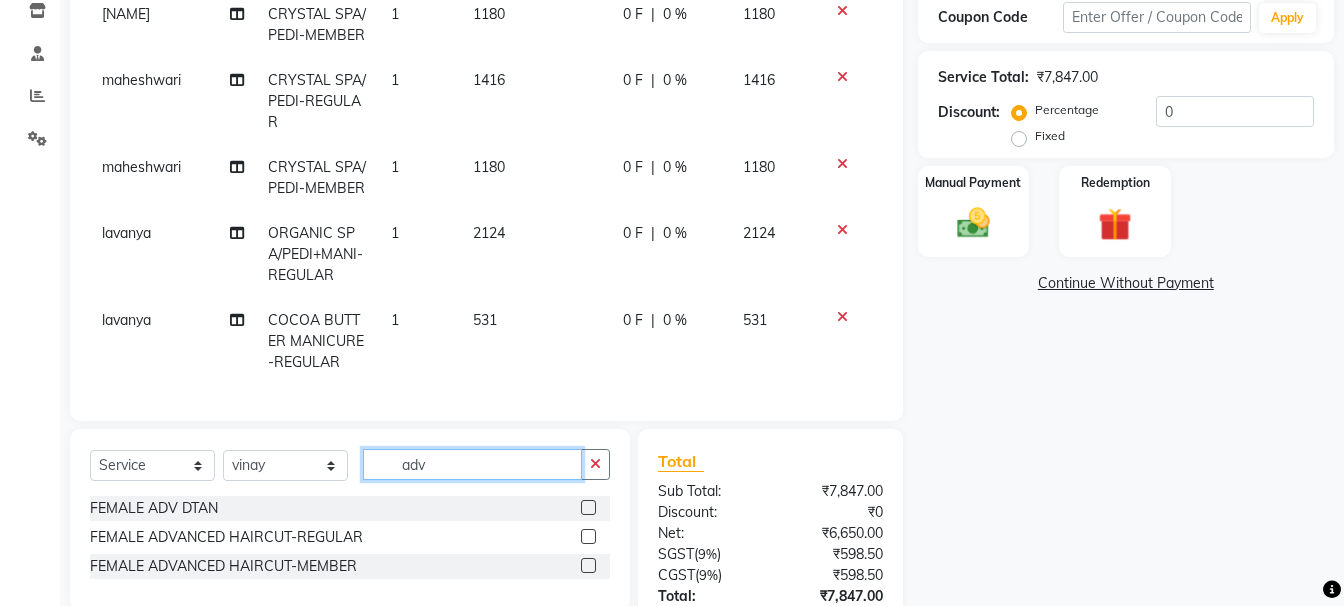 type on "adv" 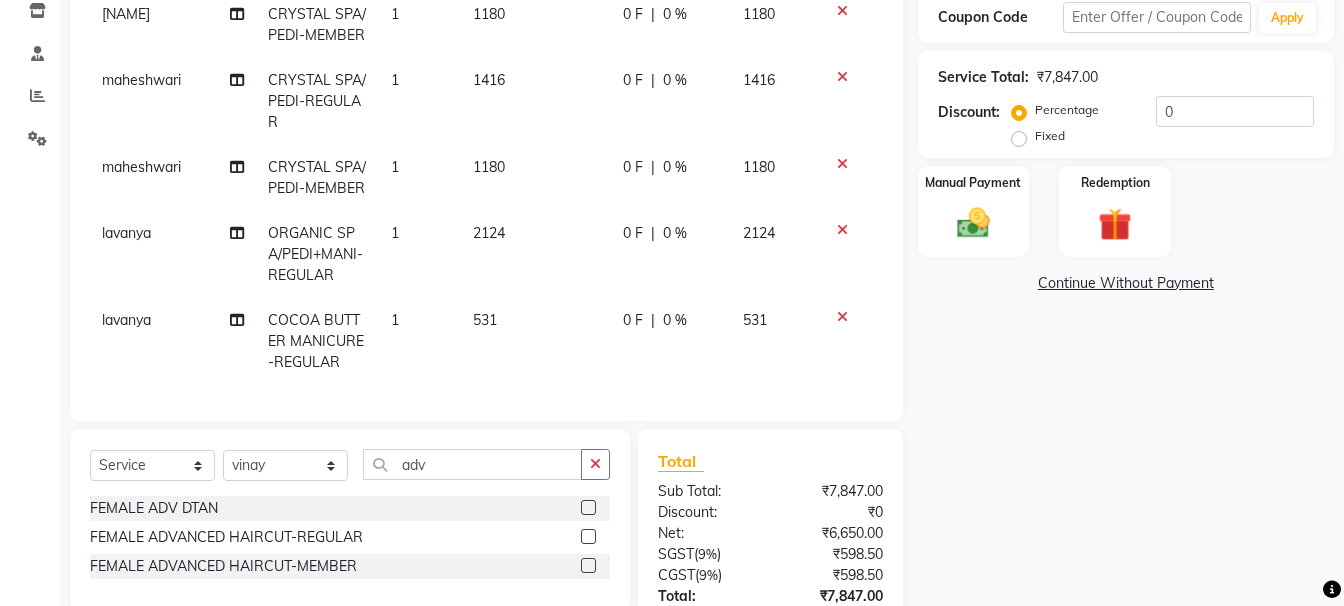 click 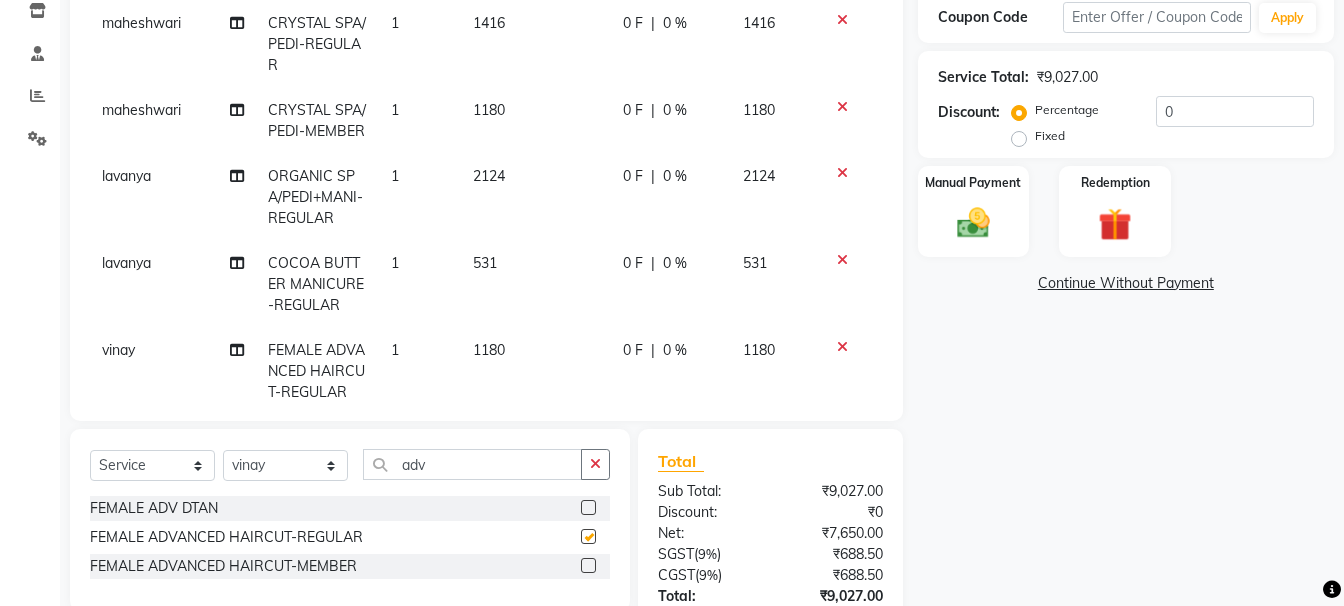 checkbox on "false" 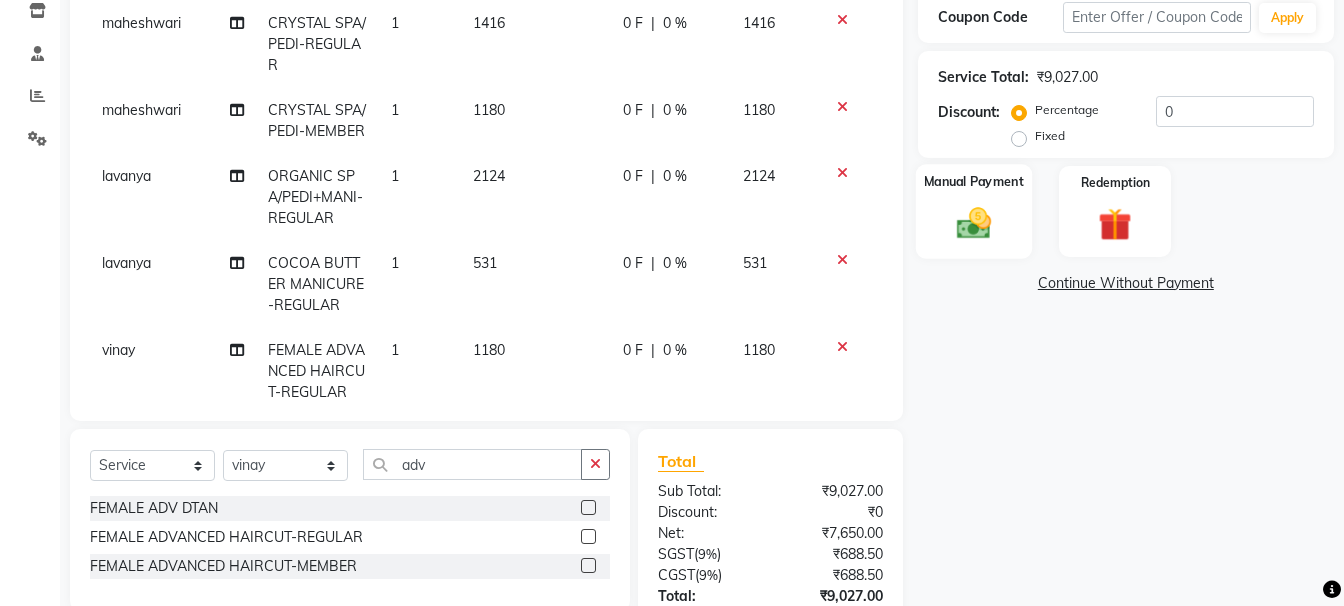 click 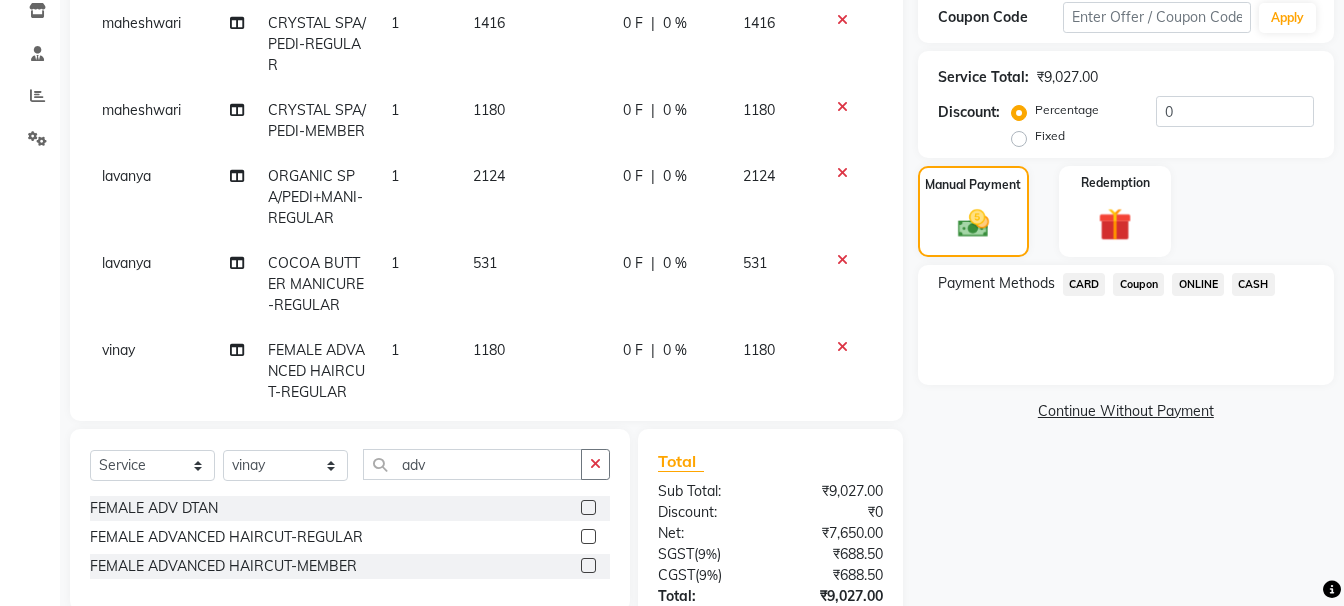 click on "CARD" 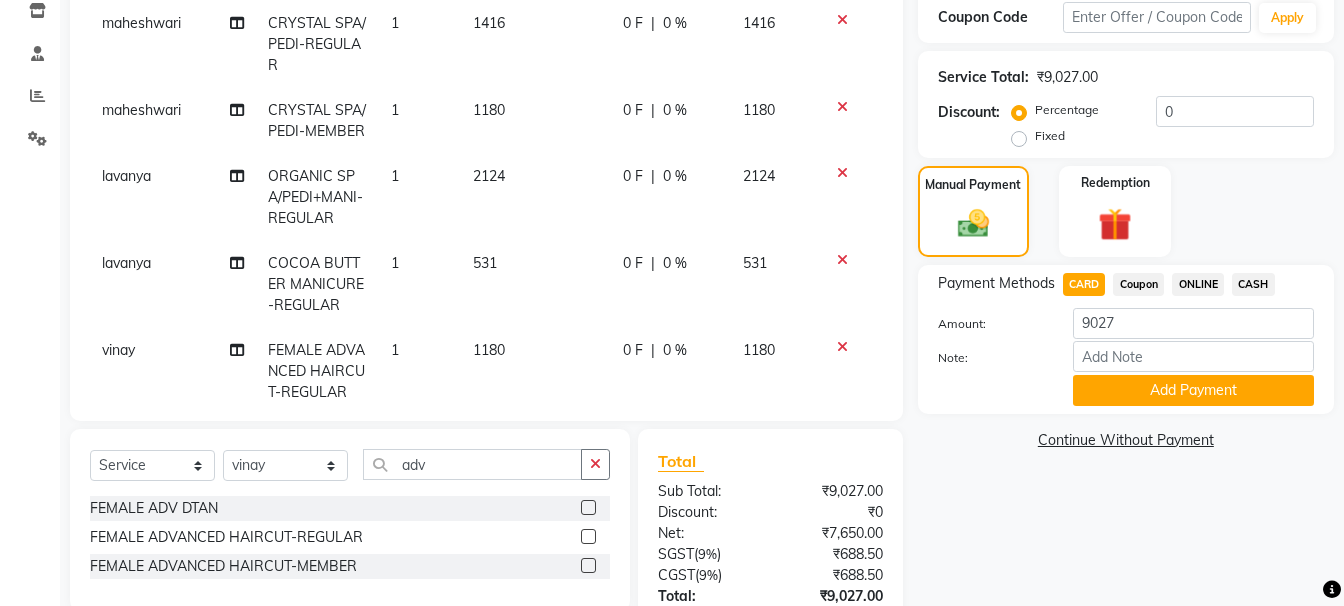 click on "Add Payment" 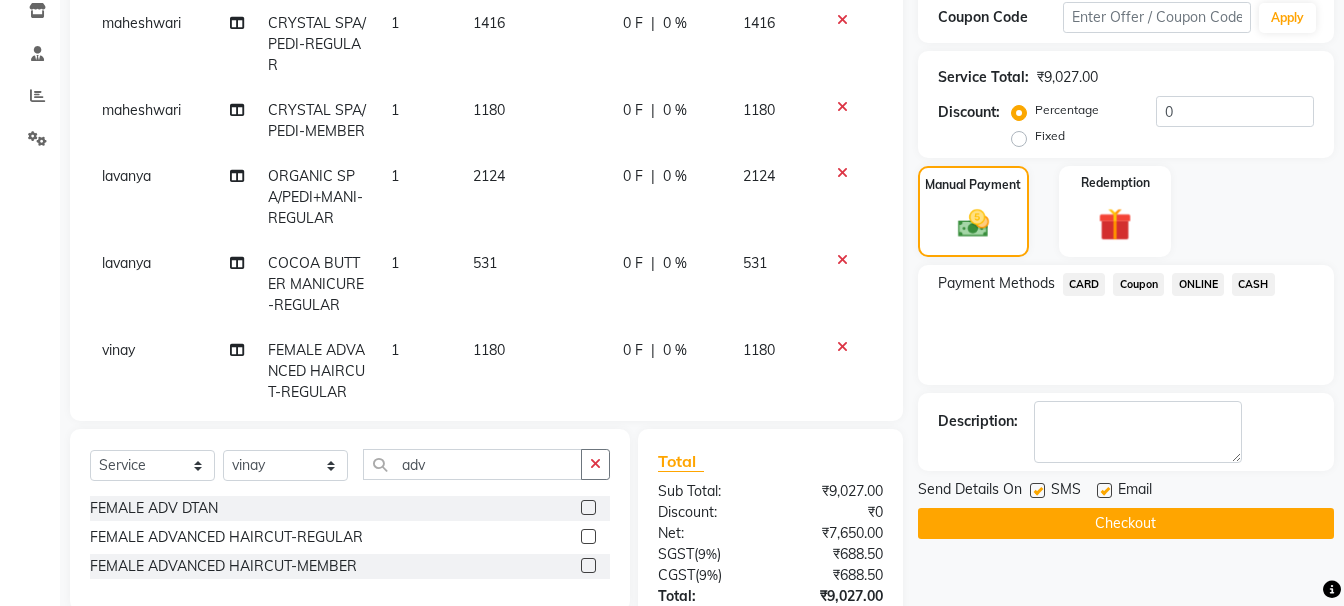 click on "Checkout" 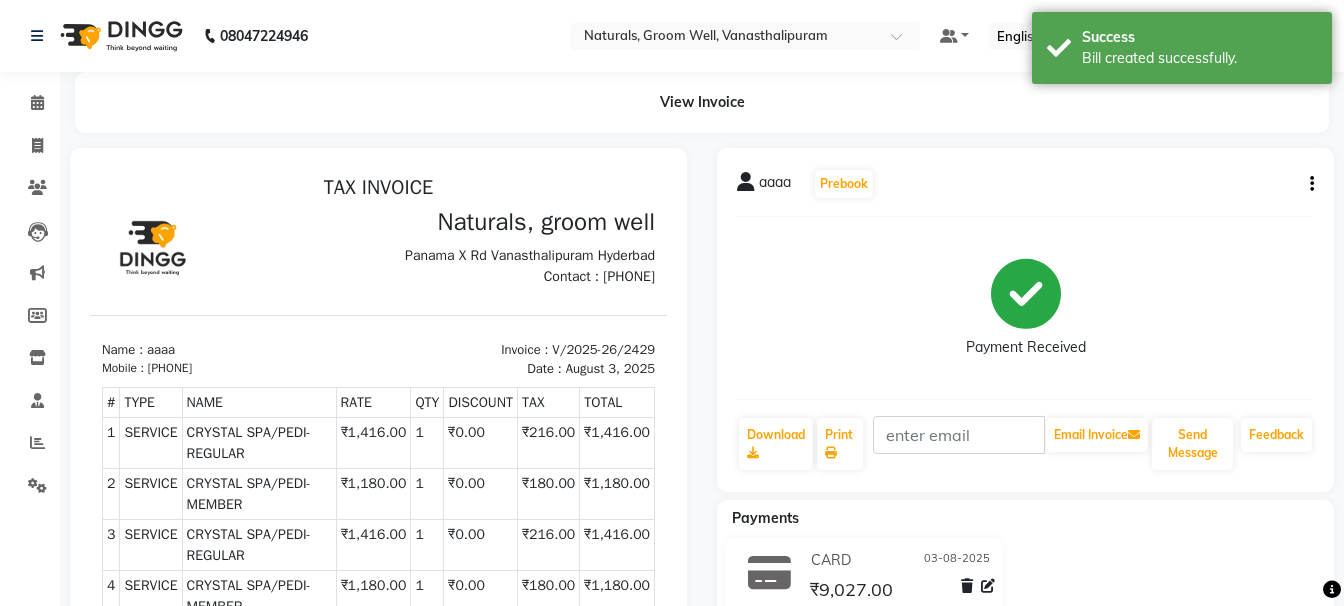 scroll, scrollTop: 0, scrollLeft: 0, axis: both 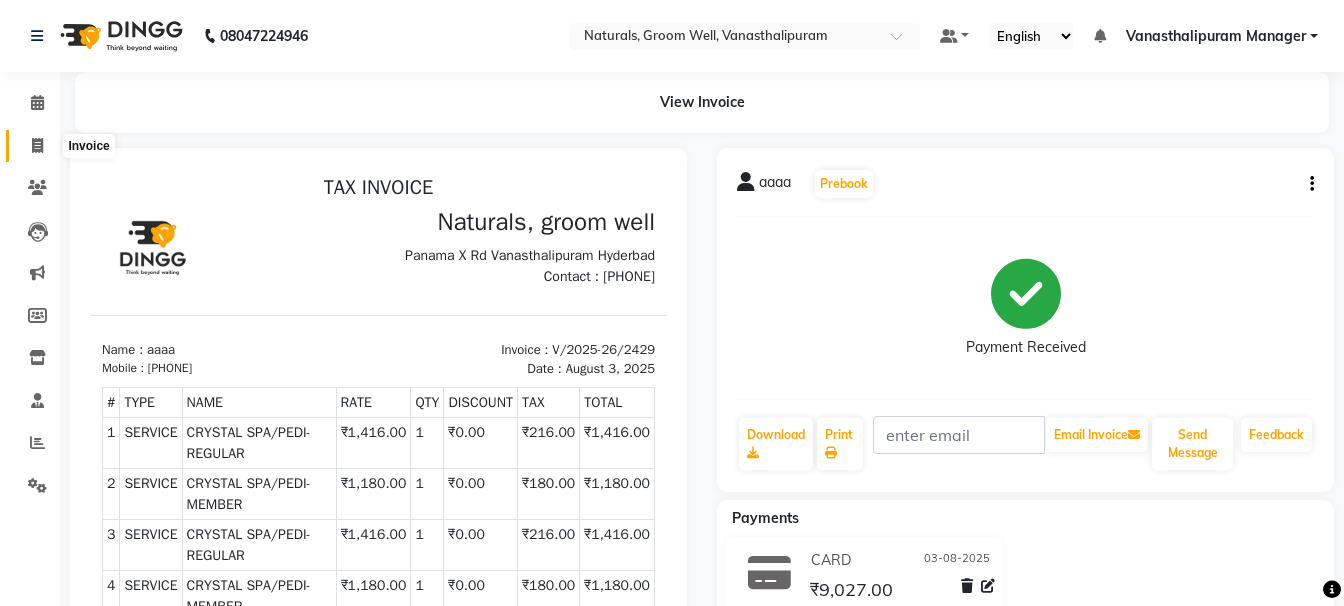 click 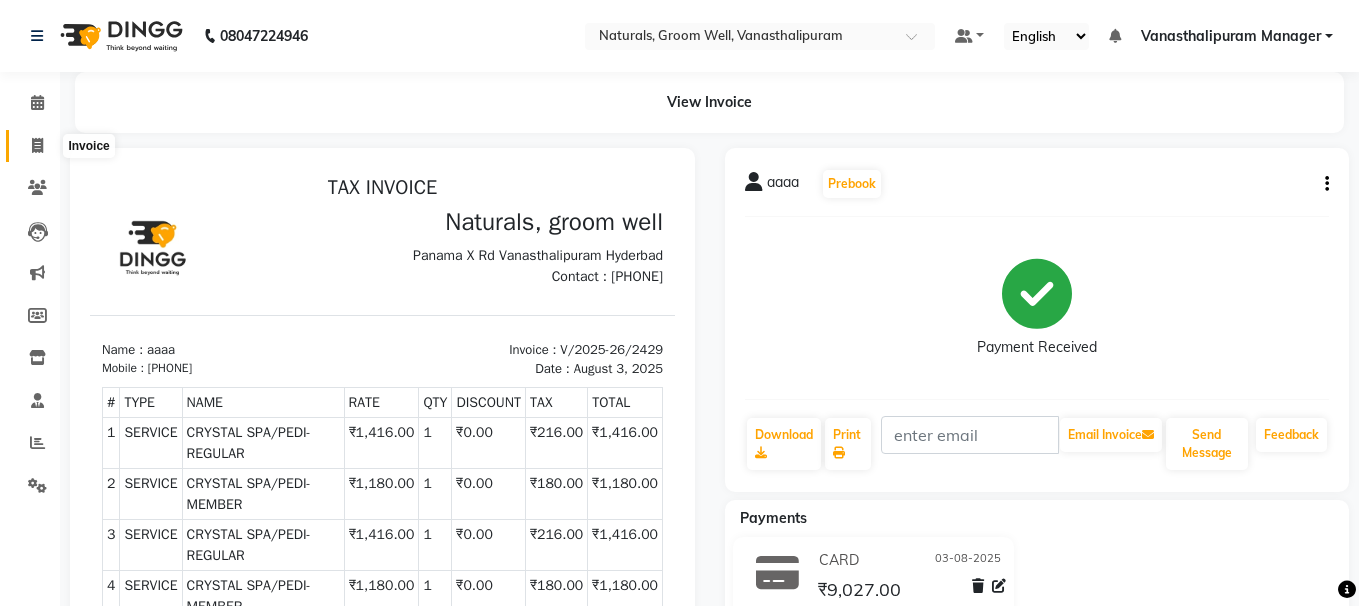 select on "service" 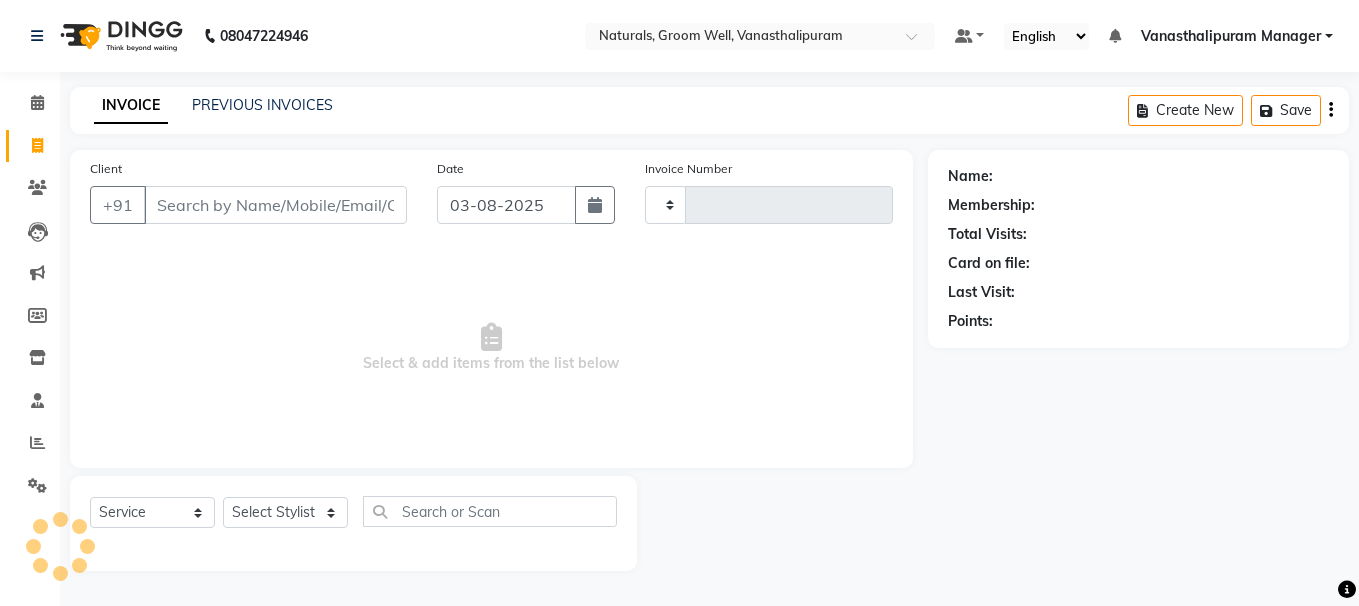 type on "2430" 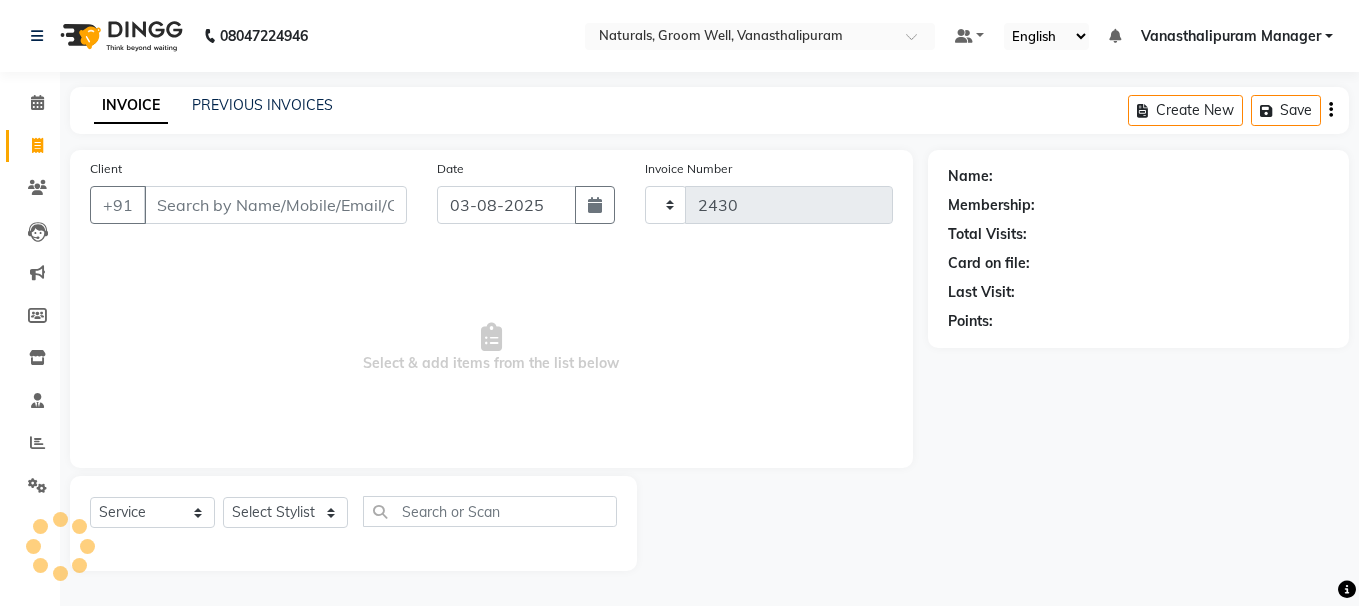 select on "5859" 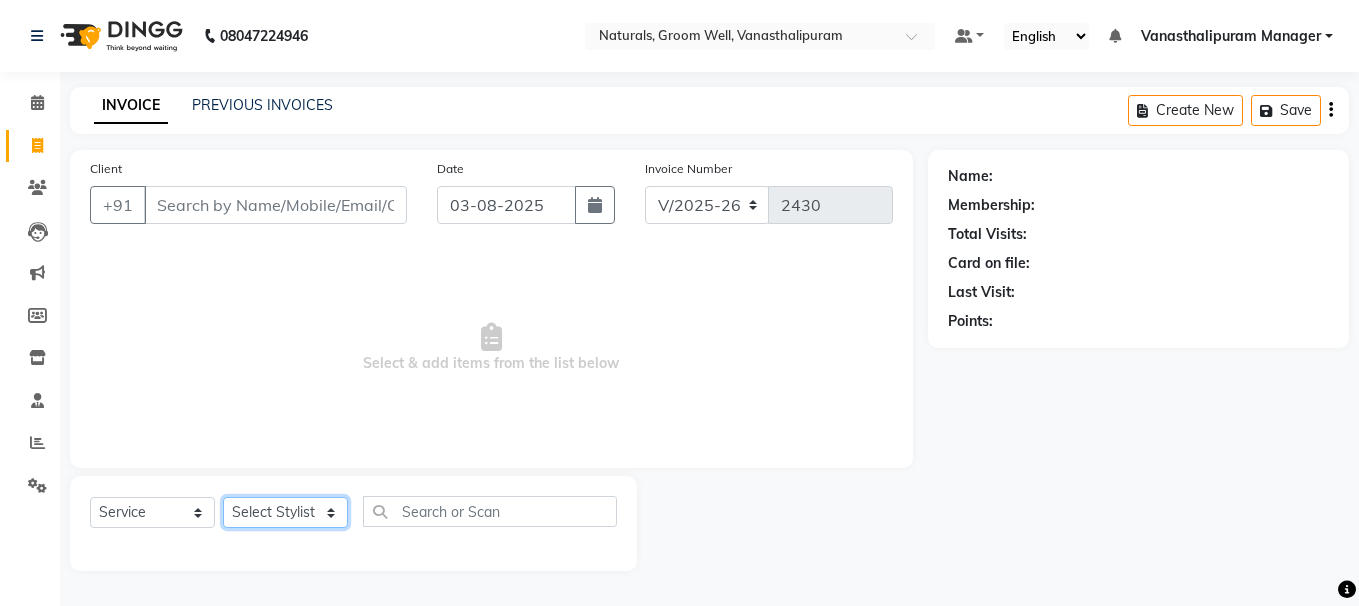 click on "Select Stylist [FIRST] [FIRST] [FIRST] [FIRST] [FIRST] [FIRST] [FIRST] [FIRST] [FIRST] [FIRST] Manager [FIRST]" 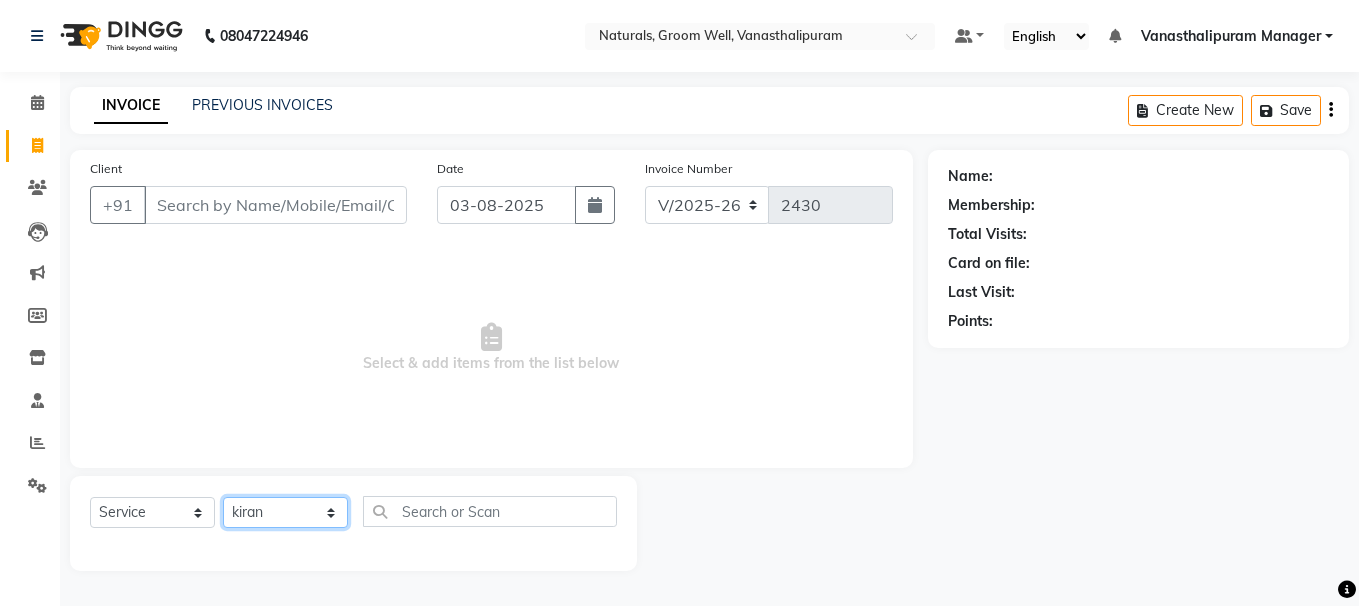 click on "Select Stylist [FIRST] [FIRST] [FIRST] [FIRST] [FIRST] [FIRST] [FIRST] [FIRST] [FIRST] [FIRST] Manager [FIRST]" 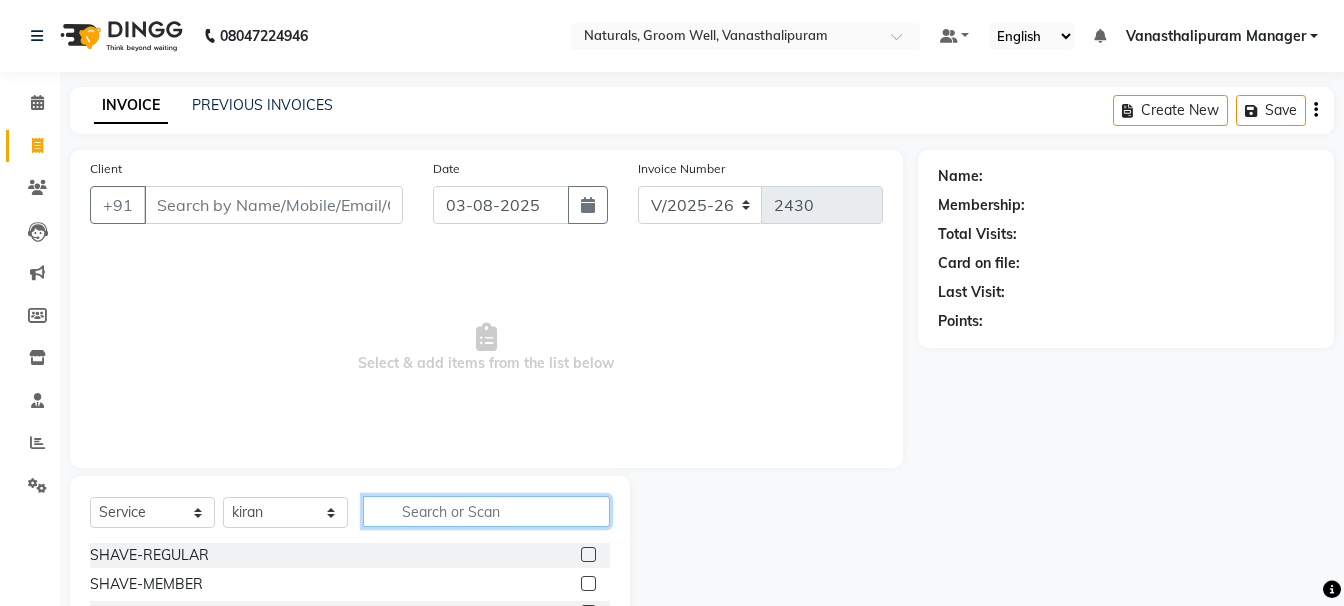 click 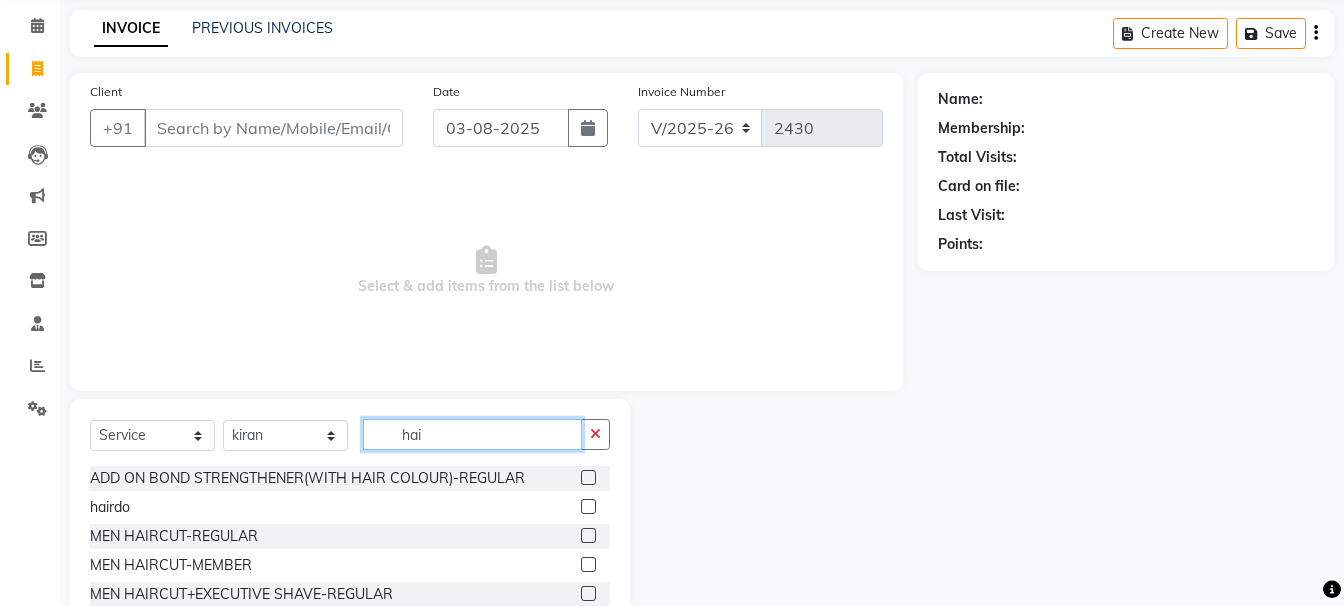 scroll, scrollTop: 195, scrollLeft: 0, axis: vertical 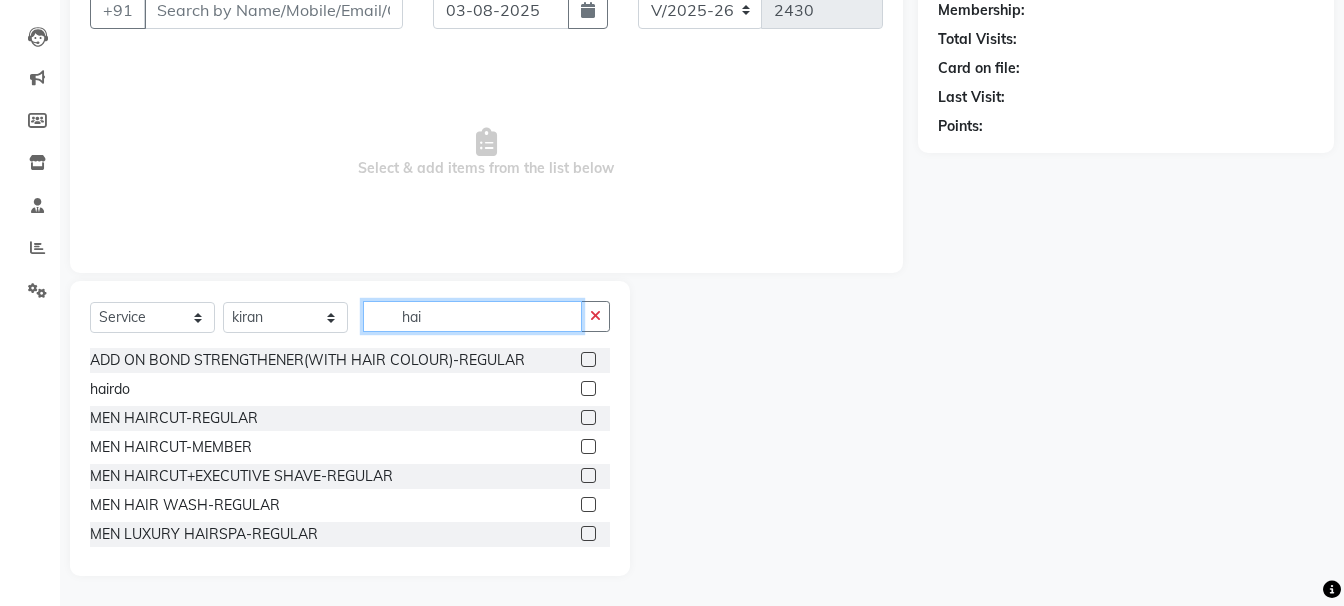 type on "hai" 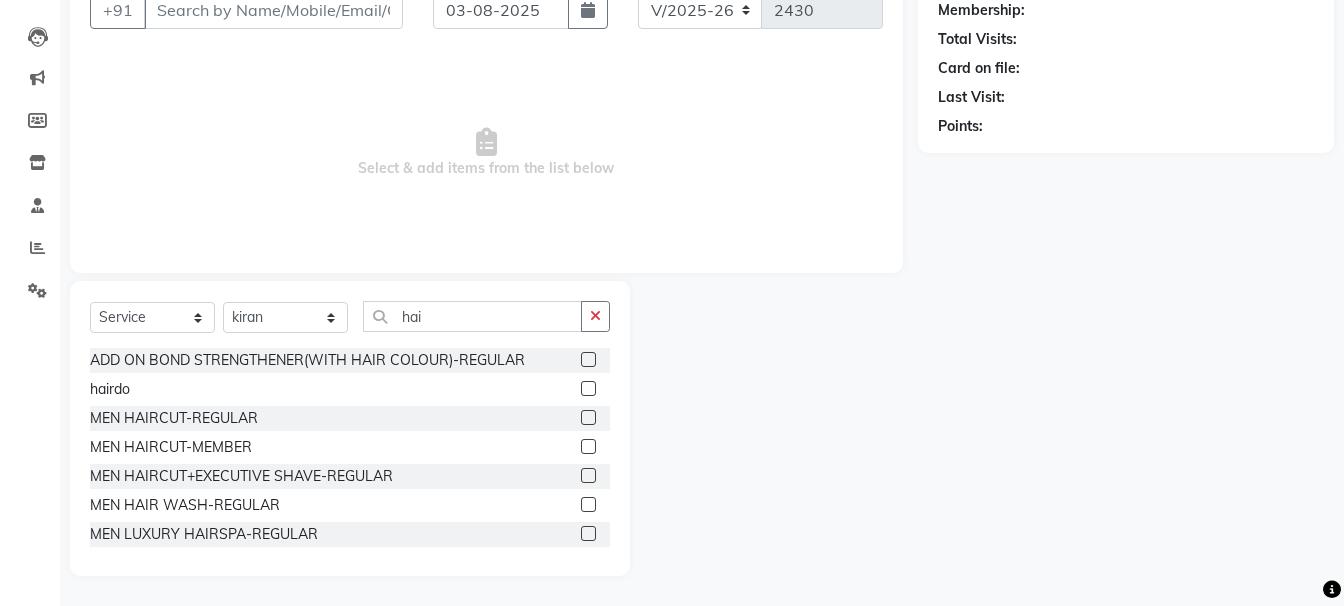 click 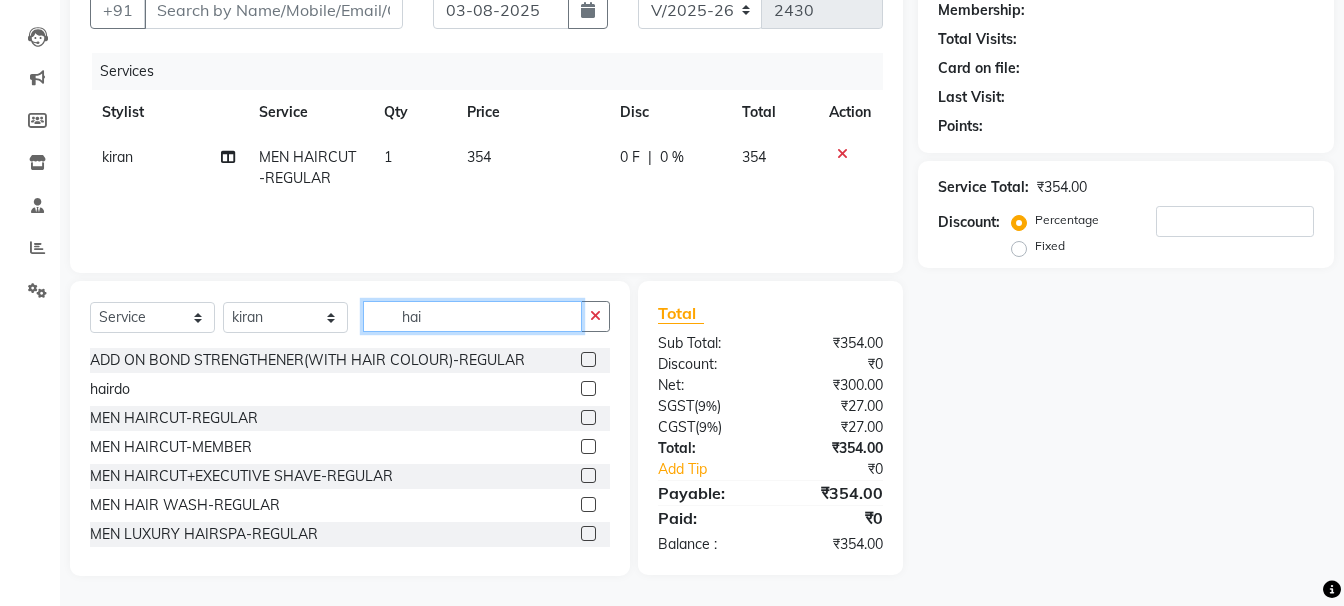 checkbox on "false" 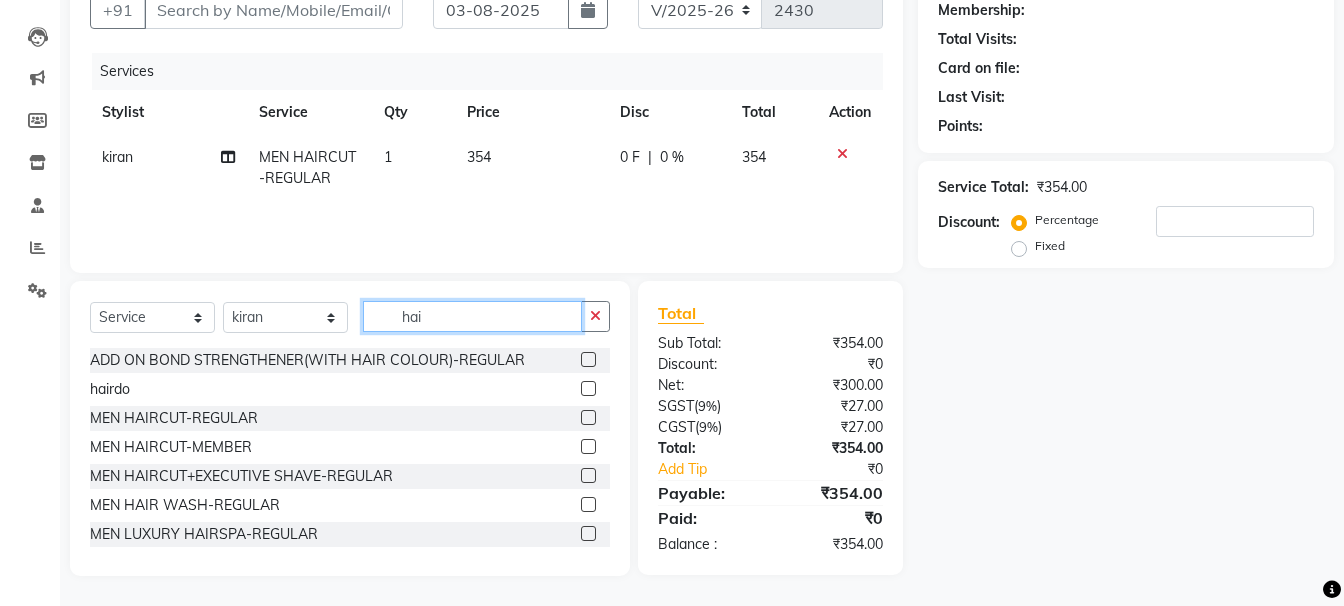 click on "hai" 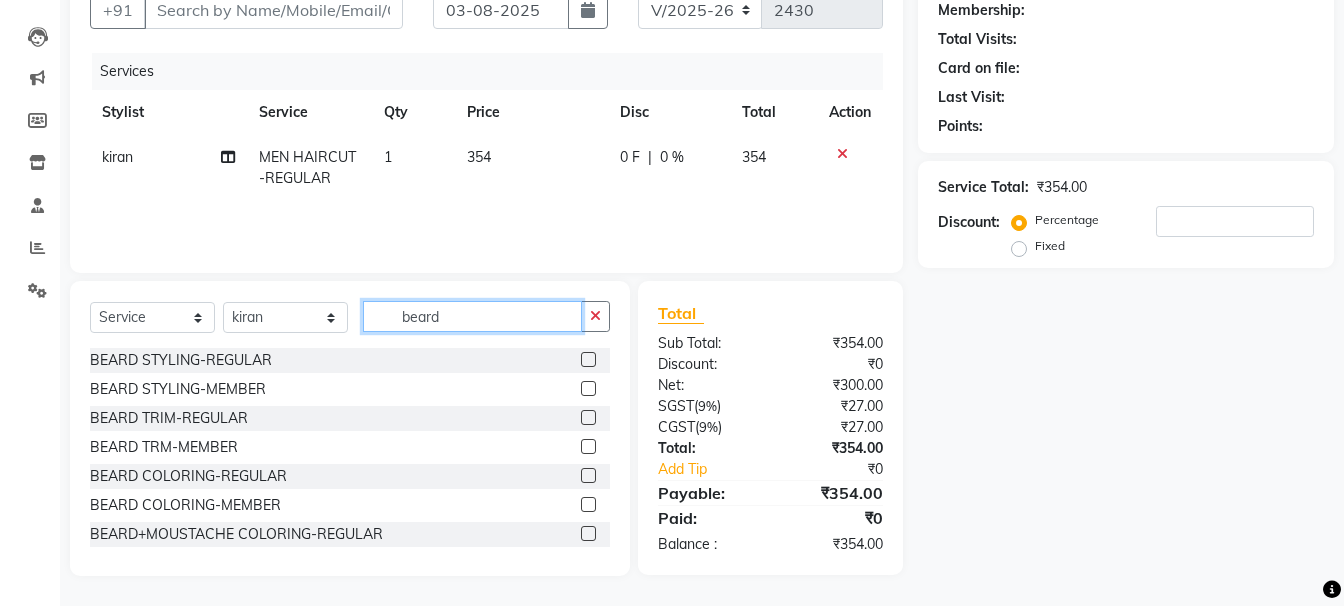 type on "beard" 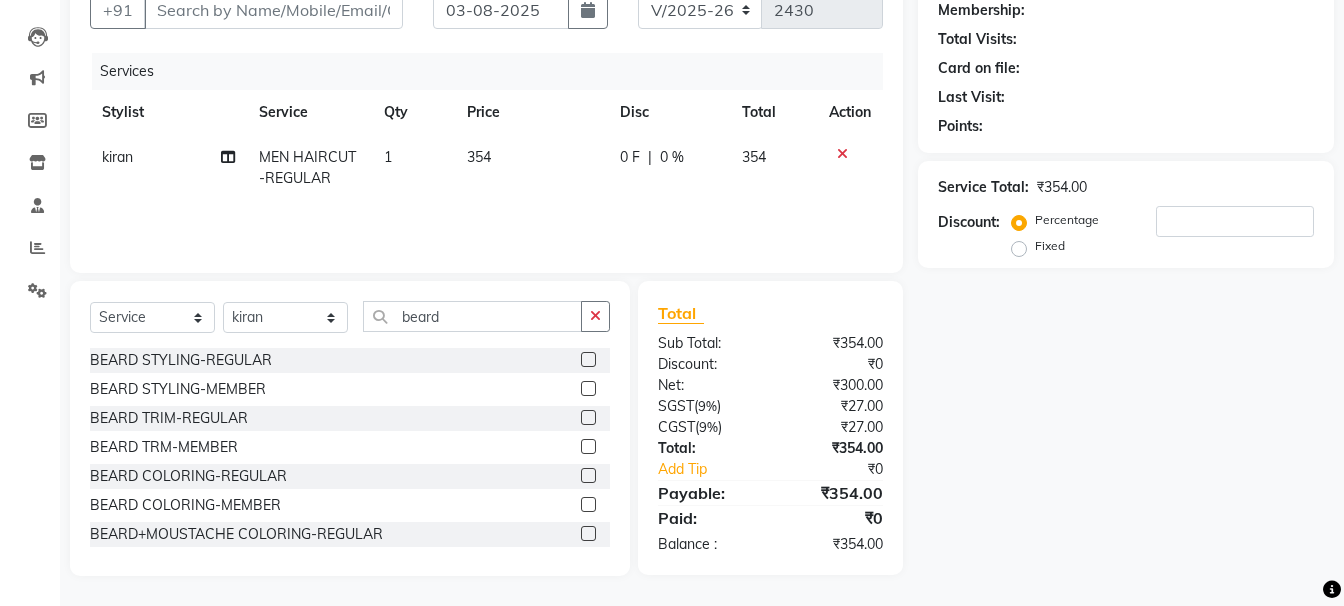 click 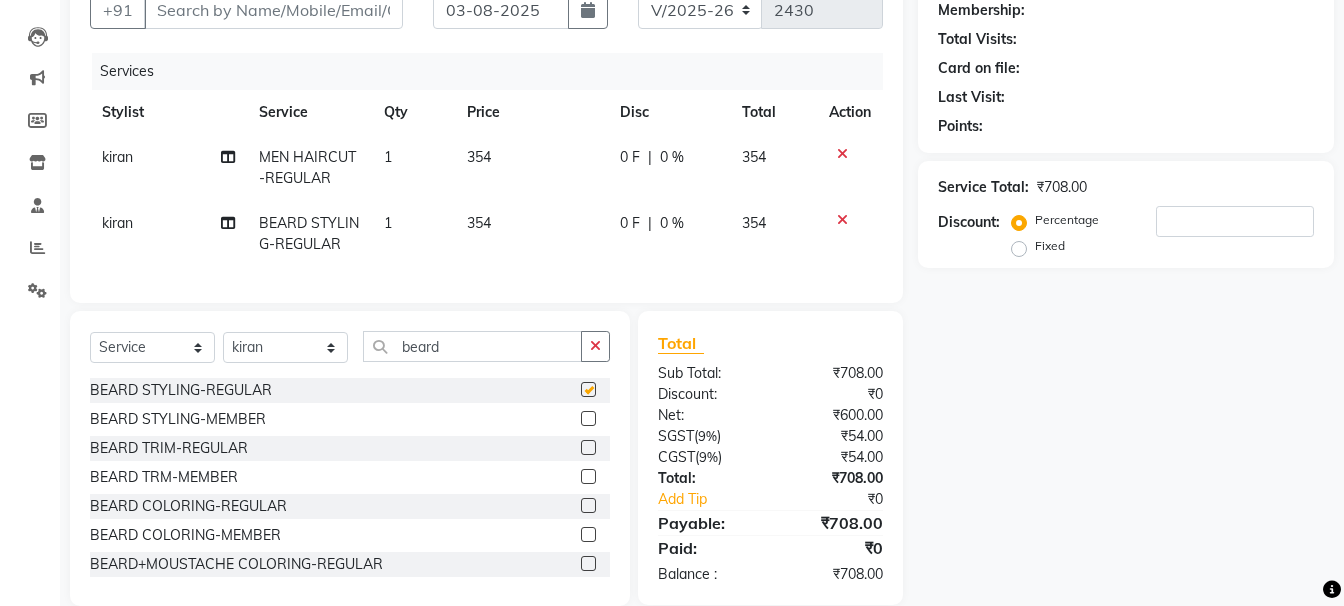 checkbox on "false" 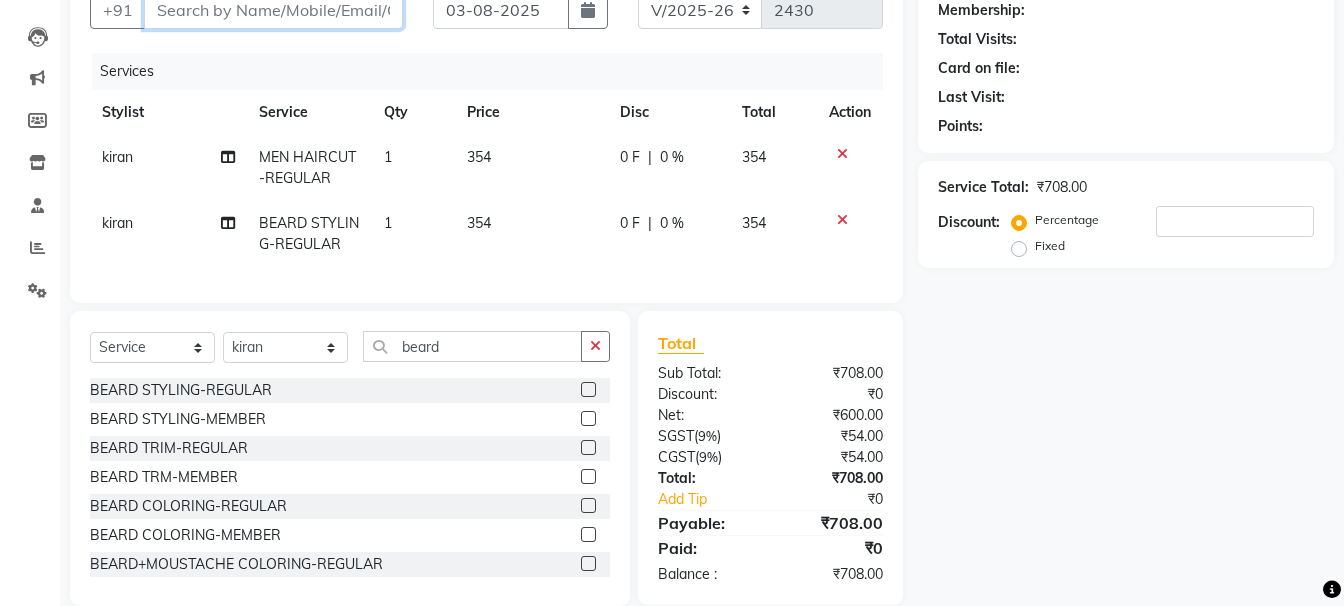 click on "Client" at bounding box center (273, 10) 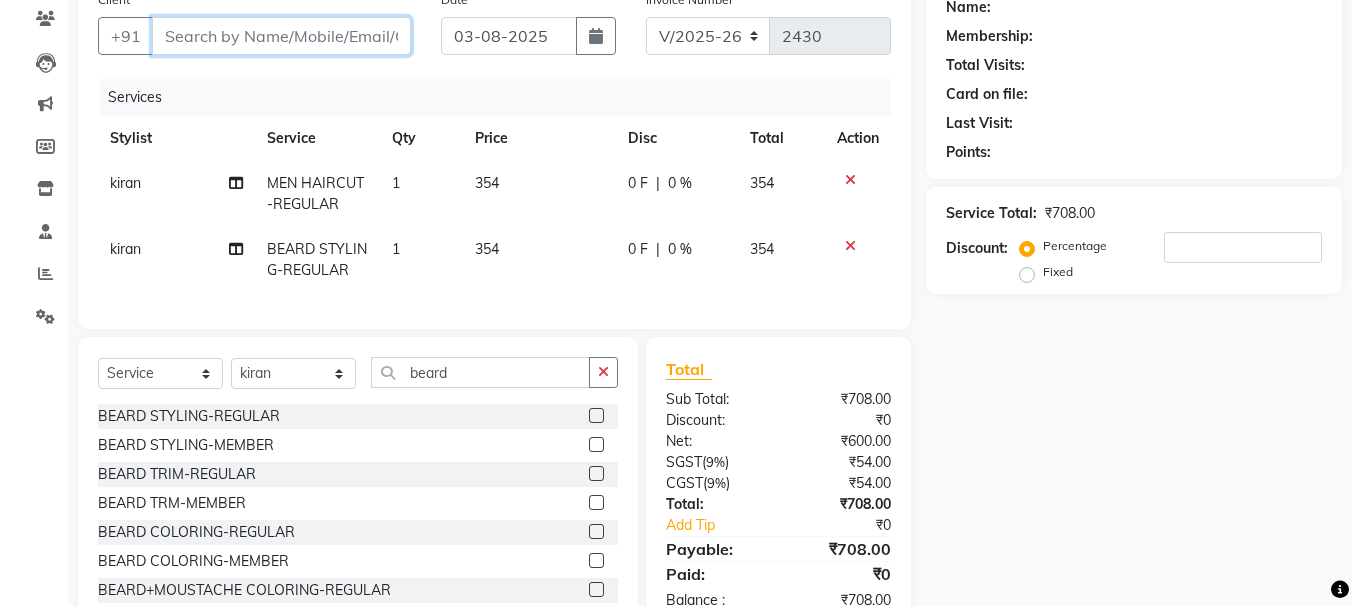 scroll, scrollTop: 95, scrollLeft: 0, axis: vertical 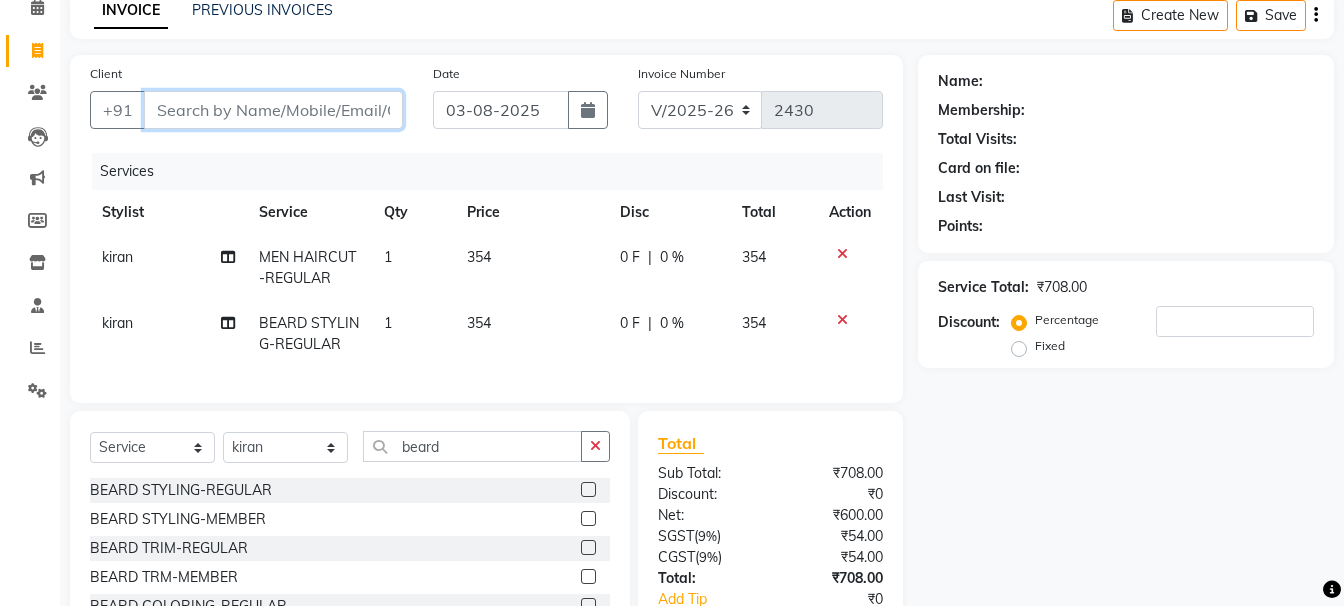 click on "Client" at bounding box center [273, 110] 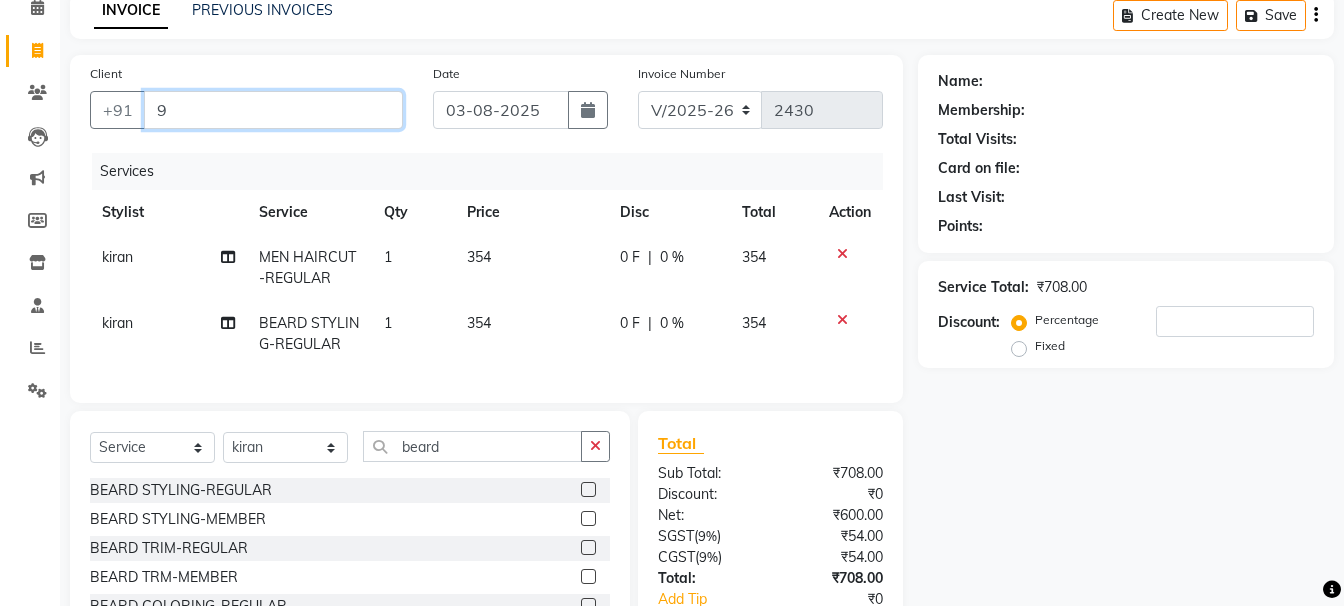 type on "0" 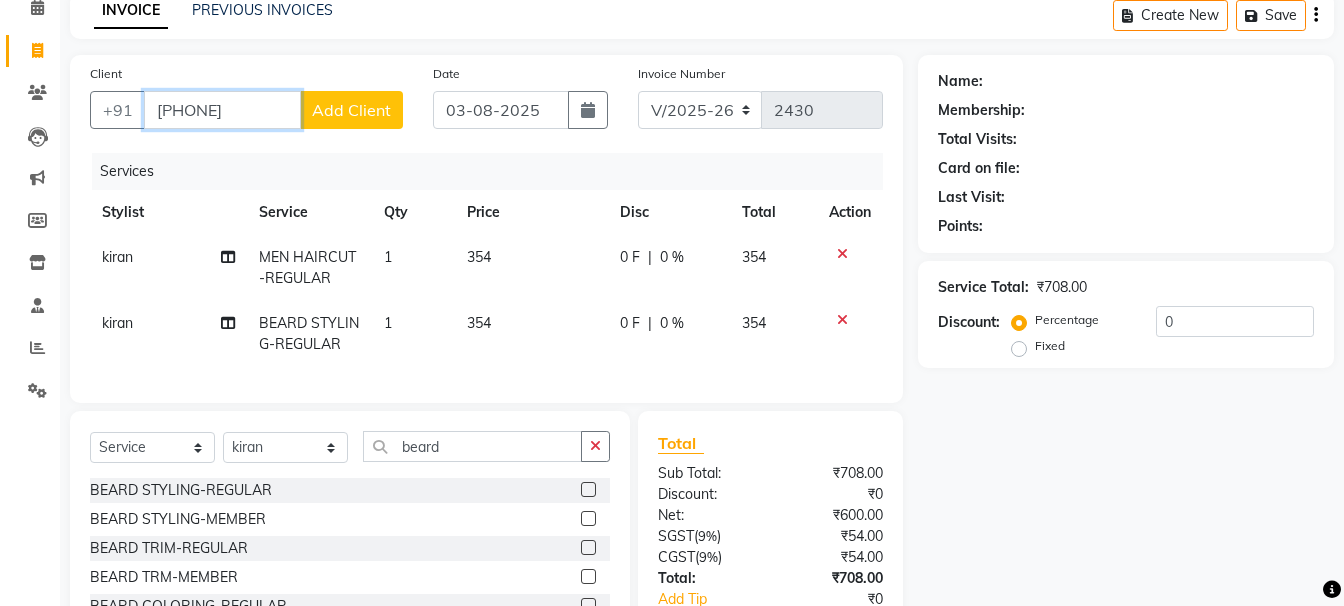 type on "[PHONE]" 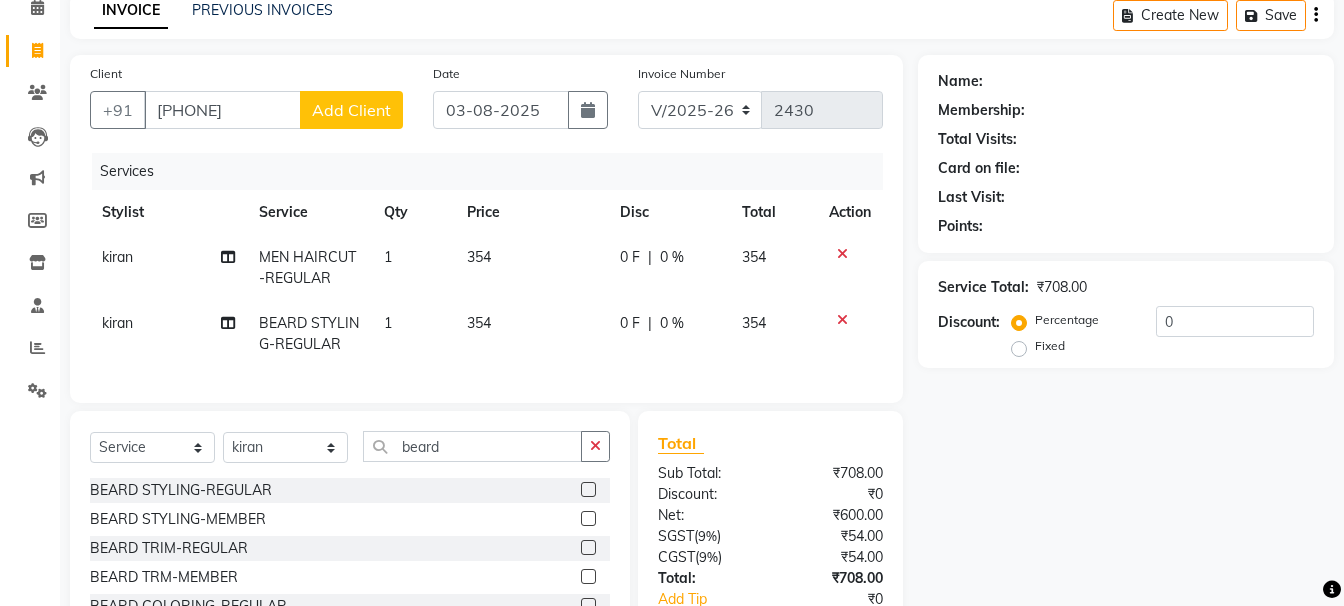 click on "Add Client" 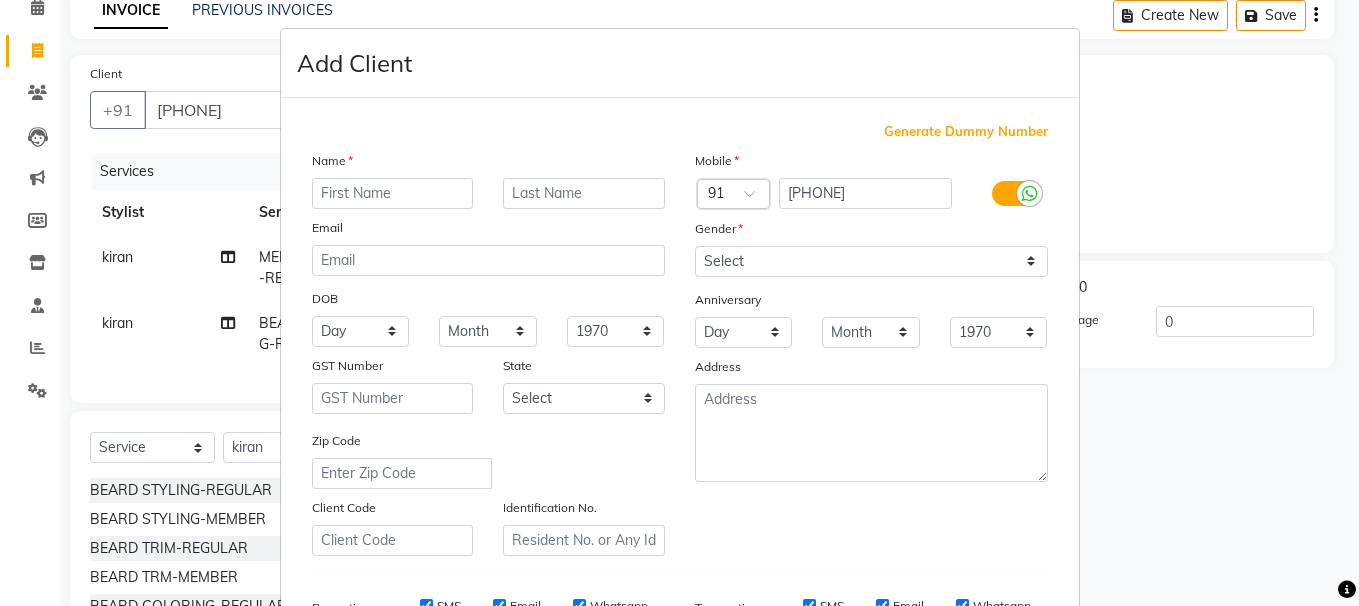 click at bounding box center (393, 193) 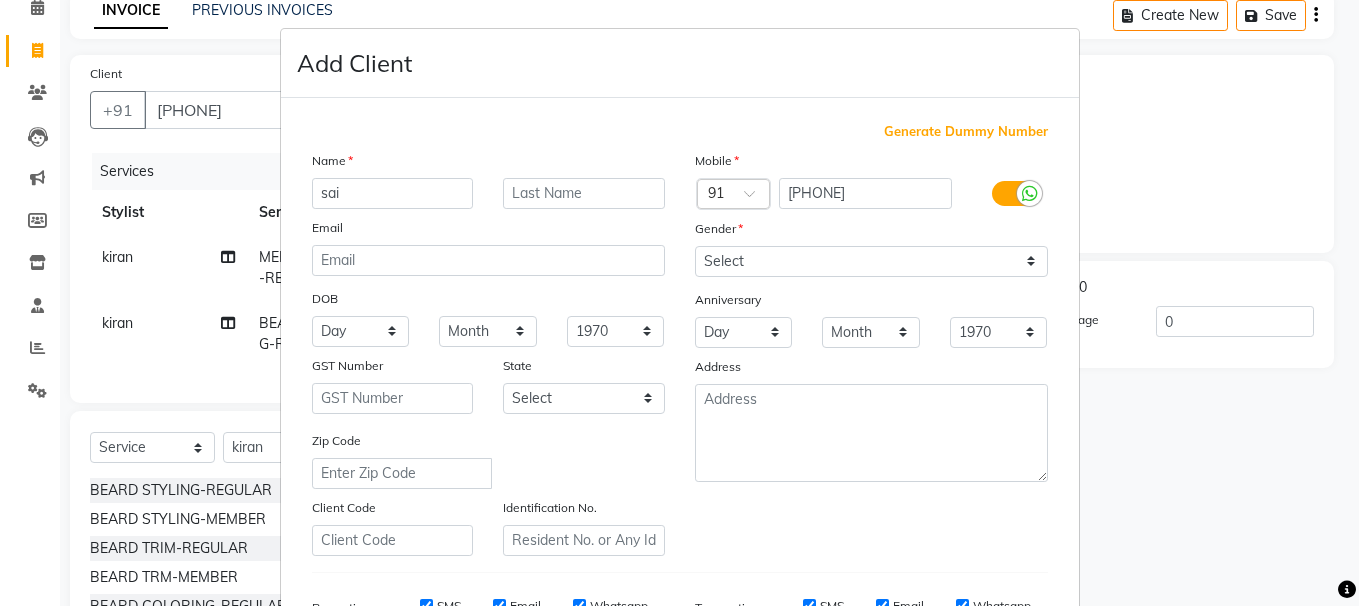 type on "sai" 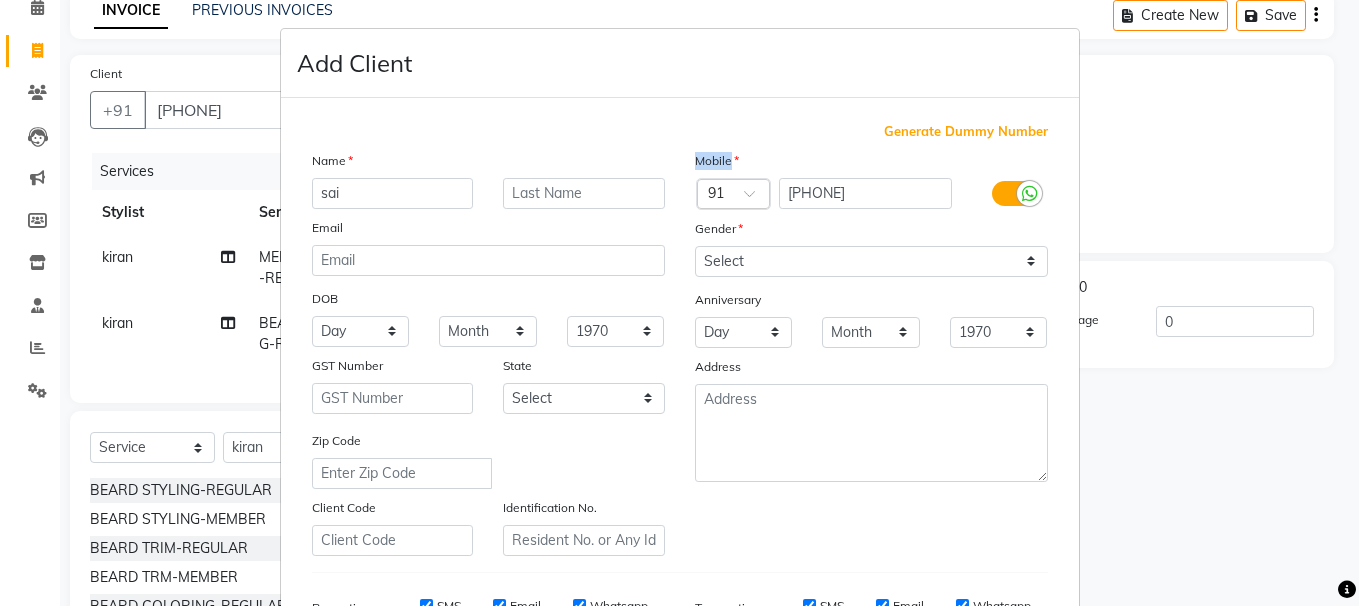 click on "Mobile" at bounding box center (871, 164) 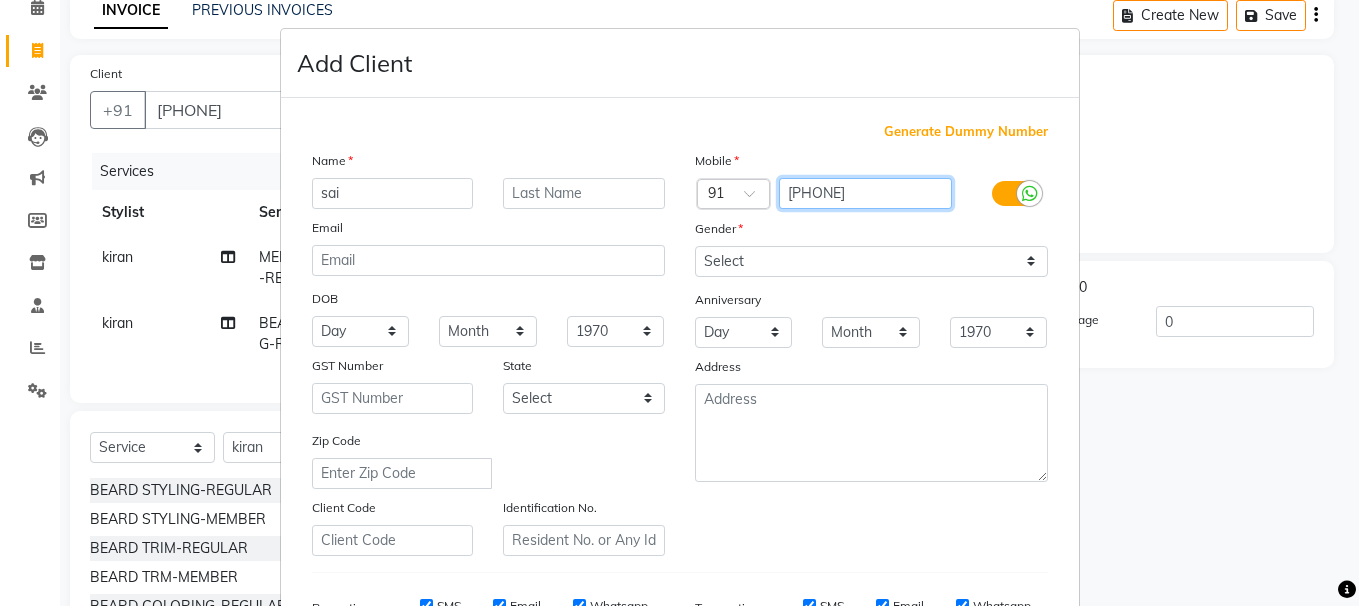 click on "[PHONE]" at bounding box center [865, 193] 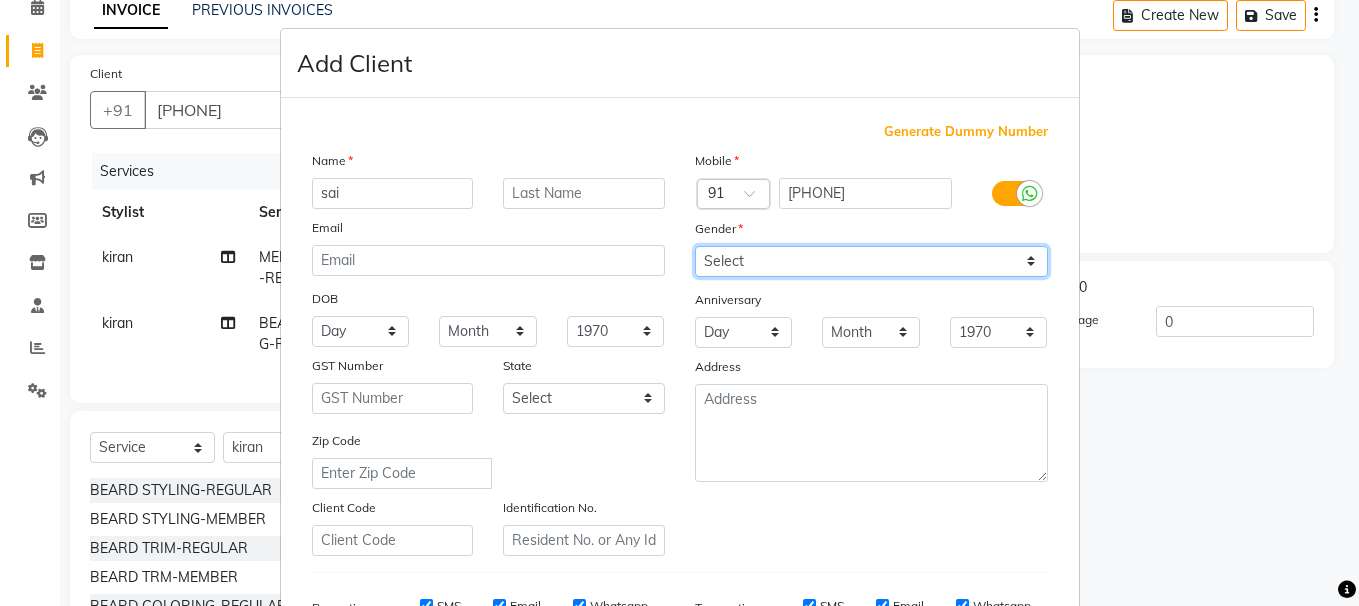 drag, startPoint x: 741, startPoint y: 250, endPoint x: 743, endPoint y: 267, distance: 17.117243 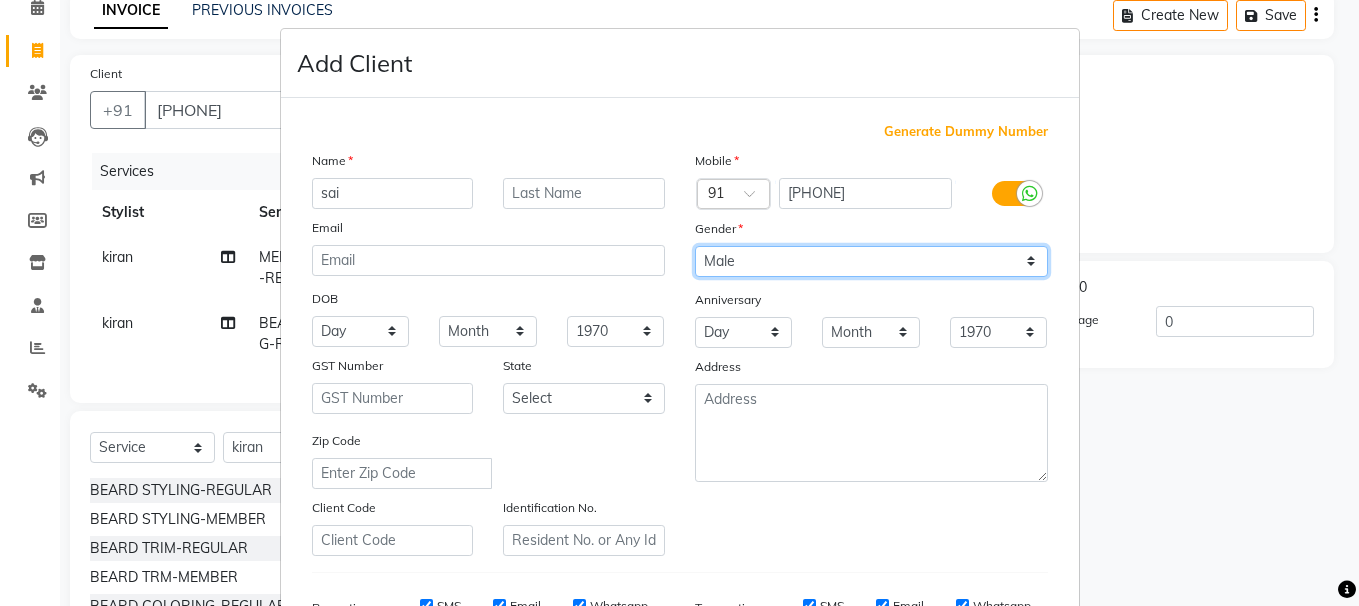 click on "Select Male Female Other Prefer Not To Say" at bounding box center (871, 261) 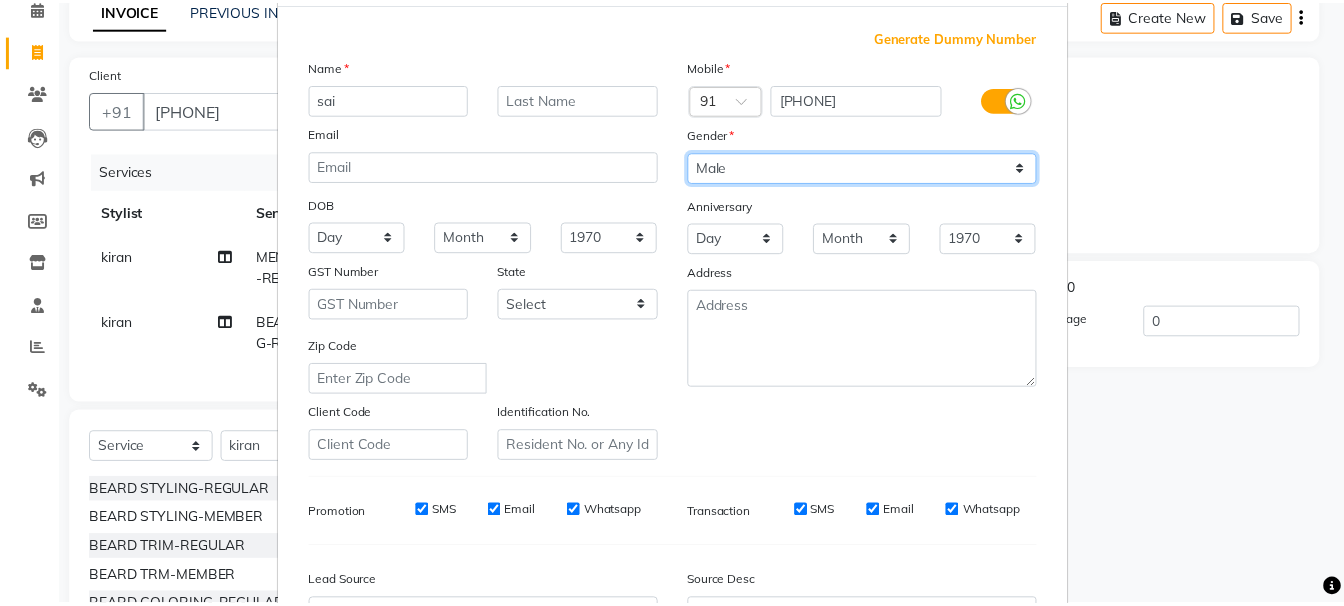 scroll, scrollTop: 317, scrollLeft: 0, axis: vertical 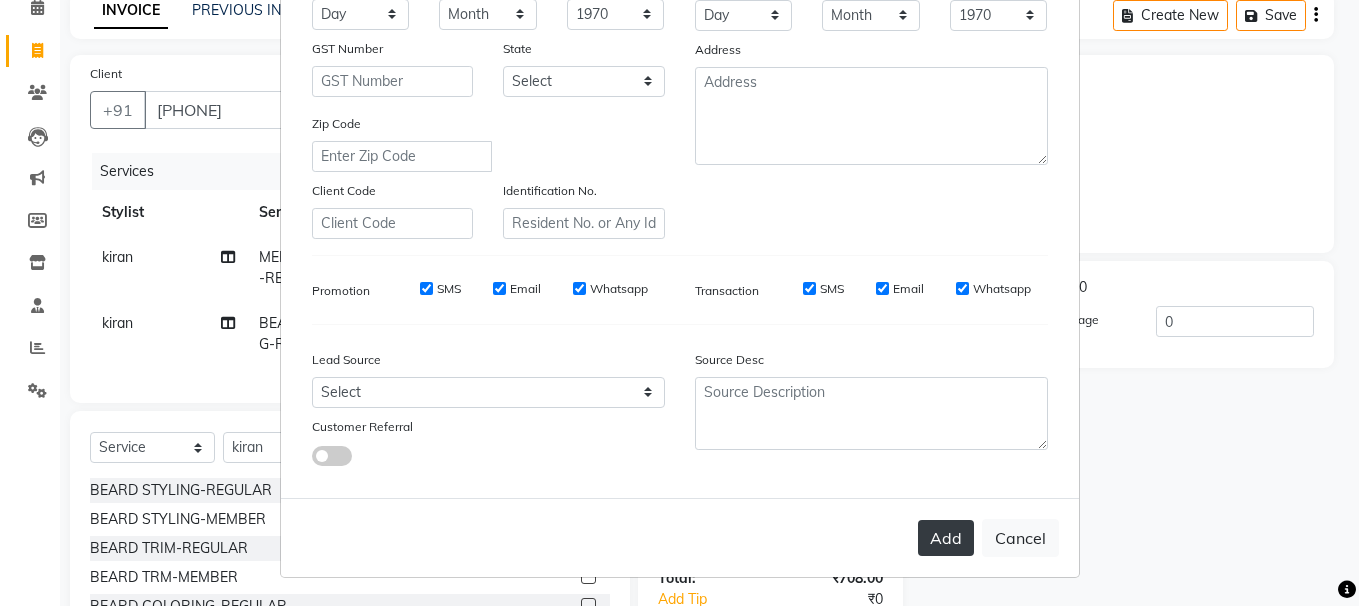 click on "Add" at bounding box center [946, 538] 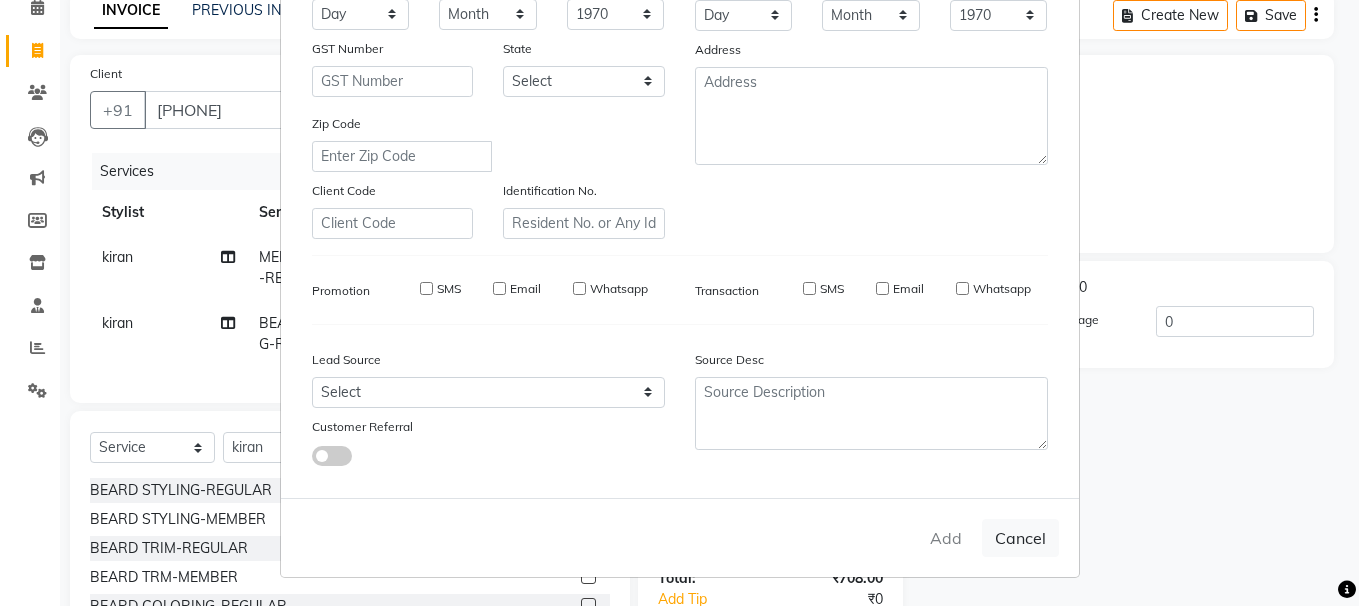 type 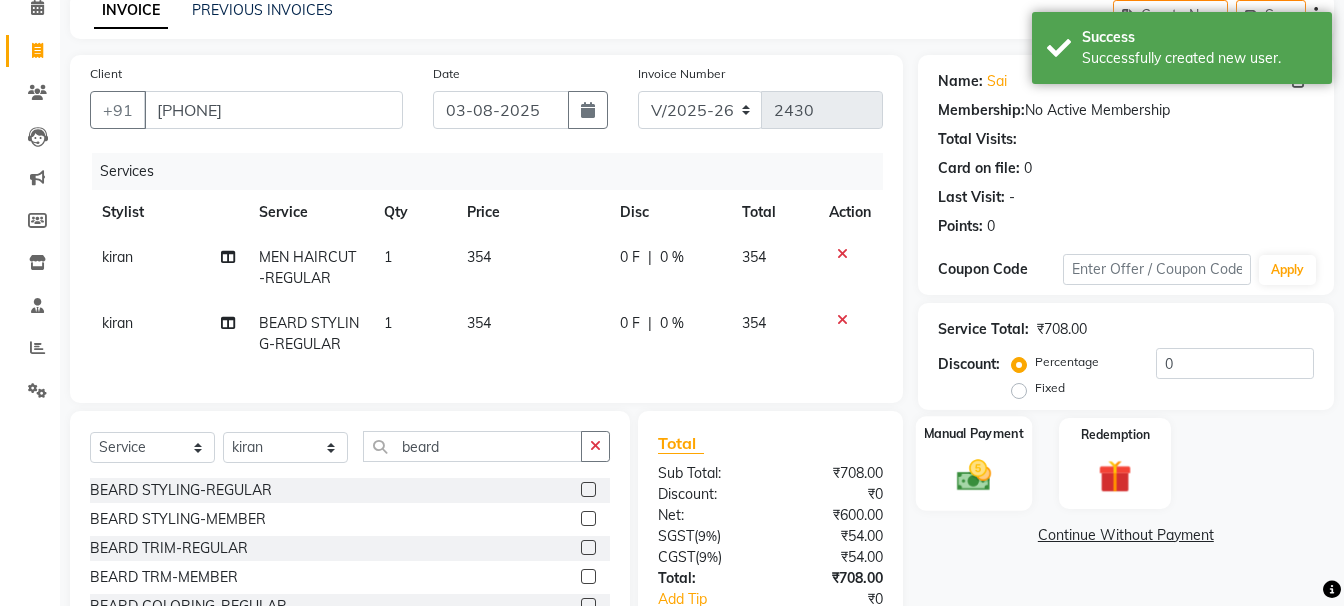 click 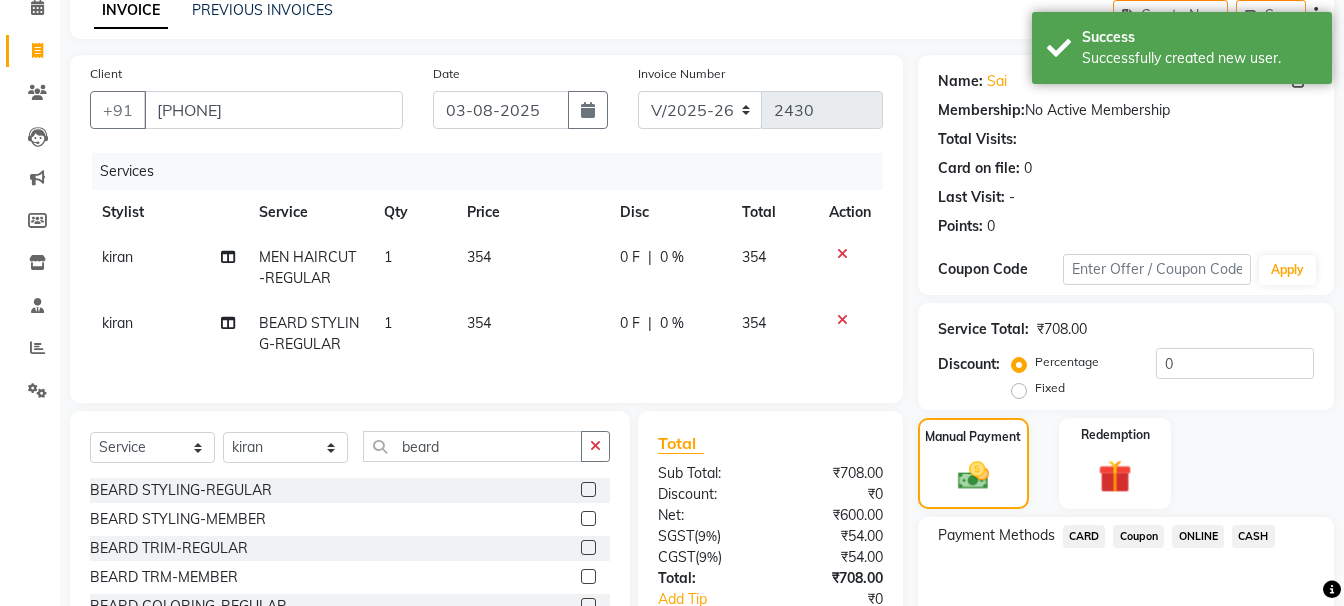 click on "CARD" 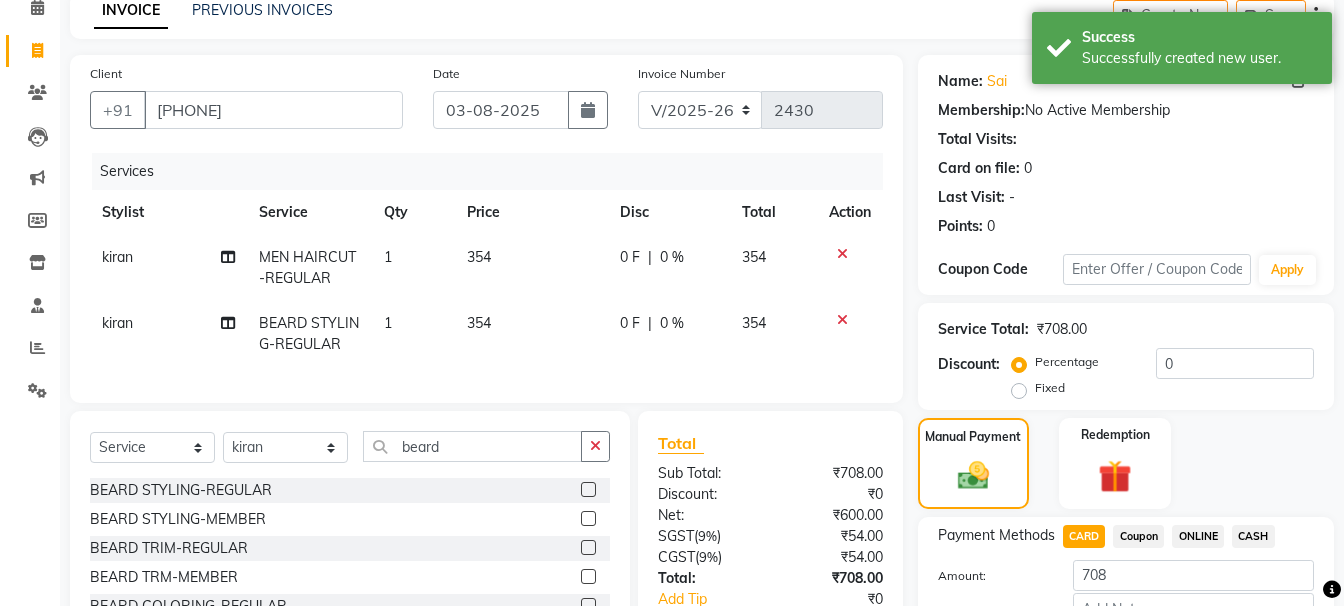 scroll, scrollTop: 0, scrollLeft: 0, axis: both 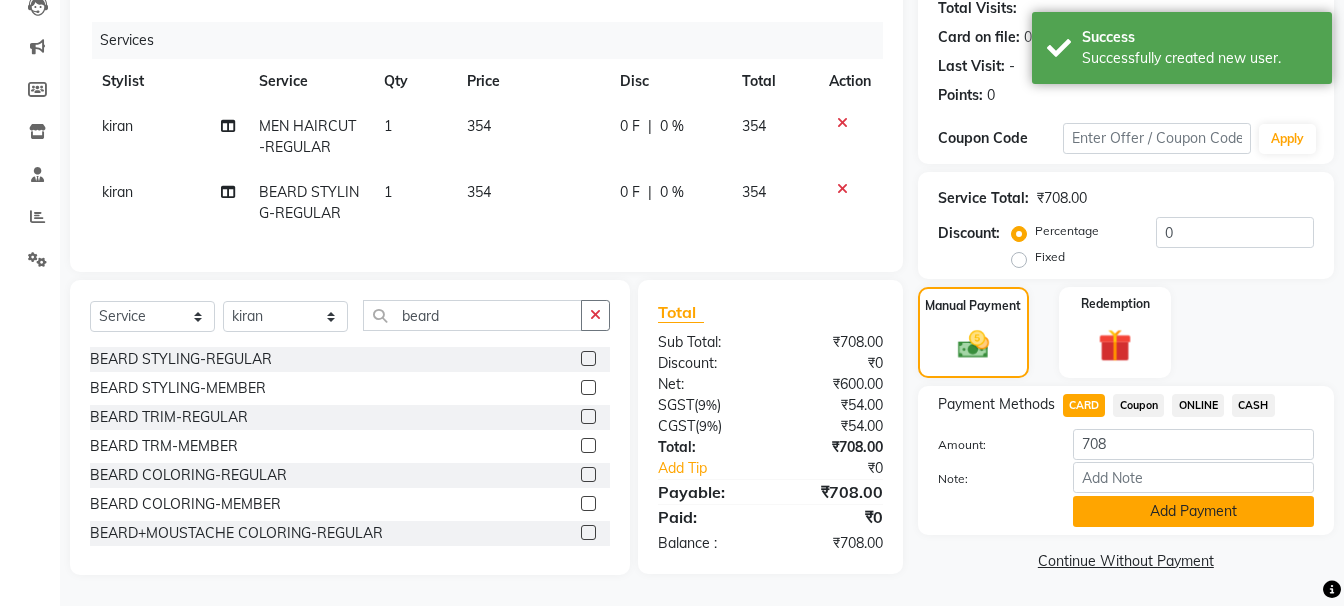 click on "Add Payment" 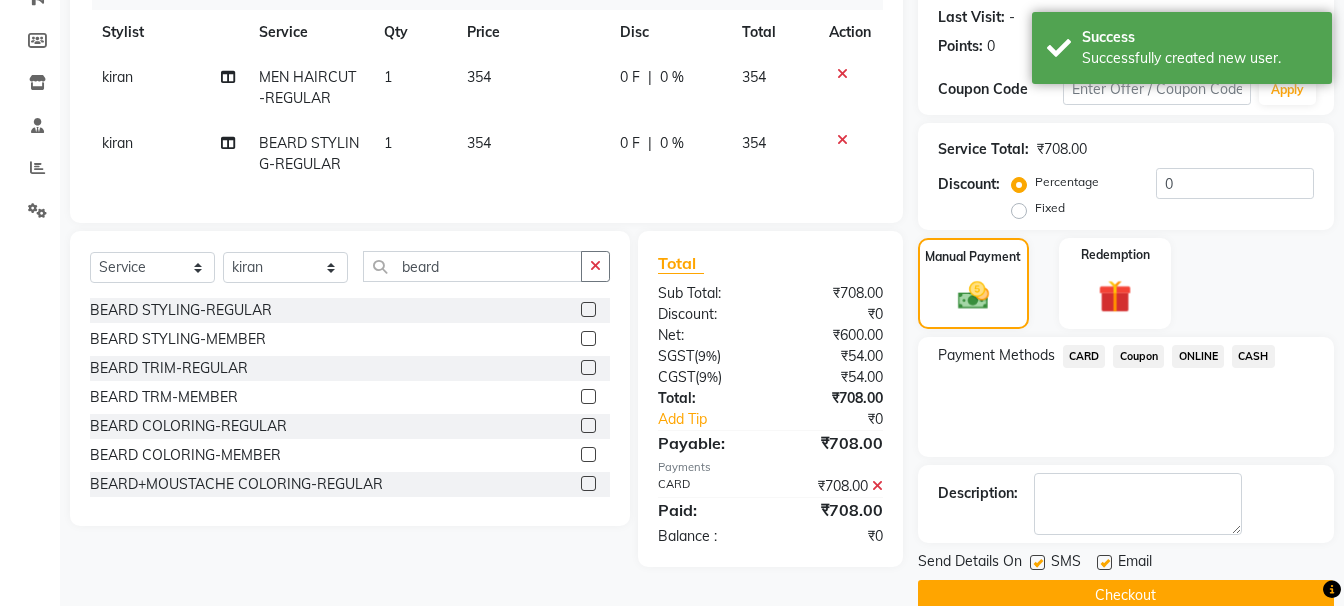 scroll, scrollTop: 310, scrollLeft: 0, axis: vertical 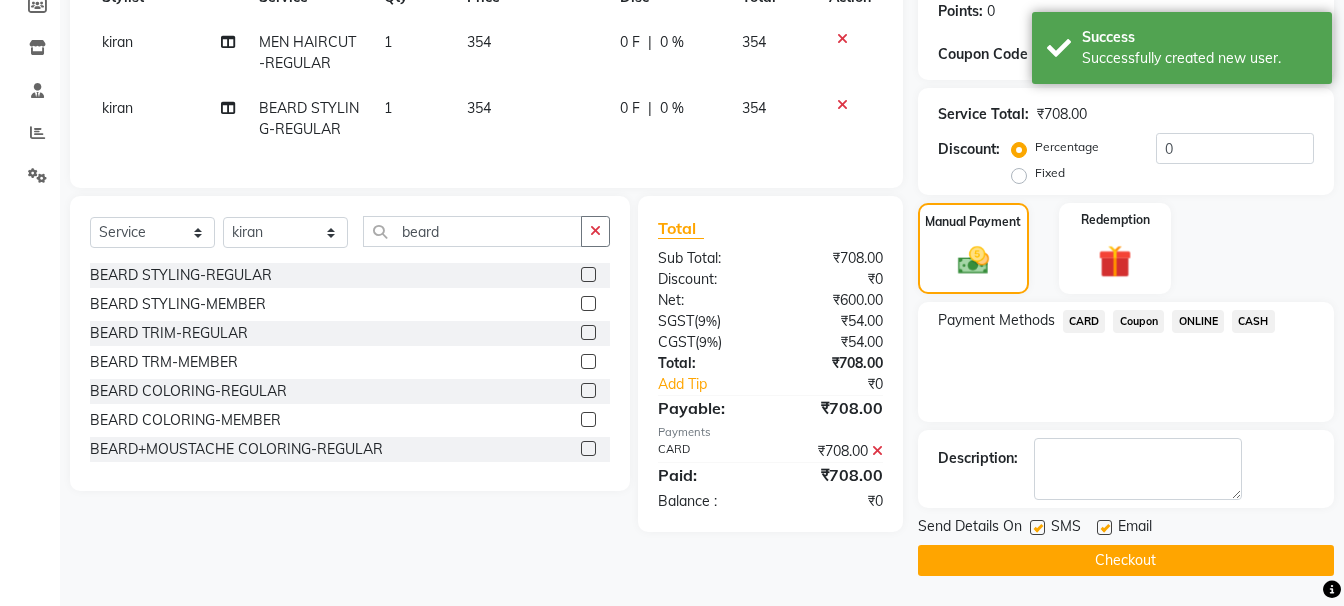 click on "Checkout" 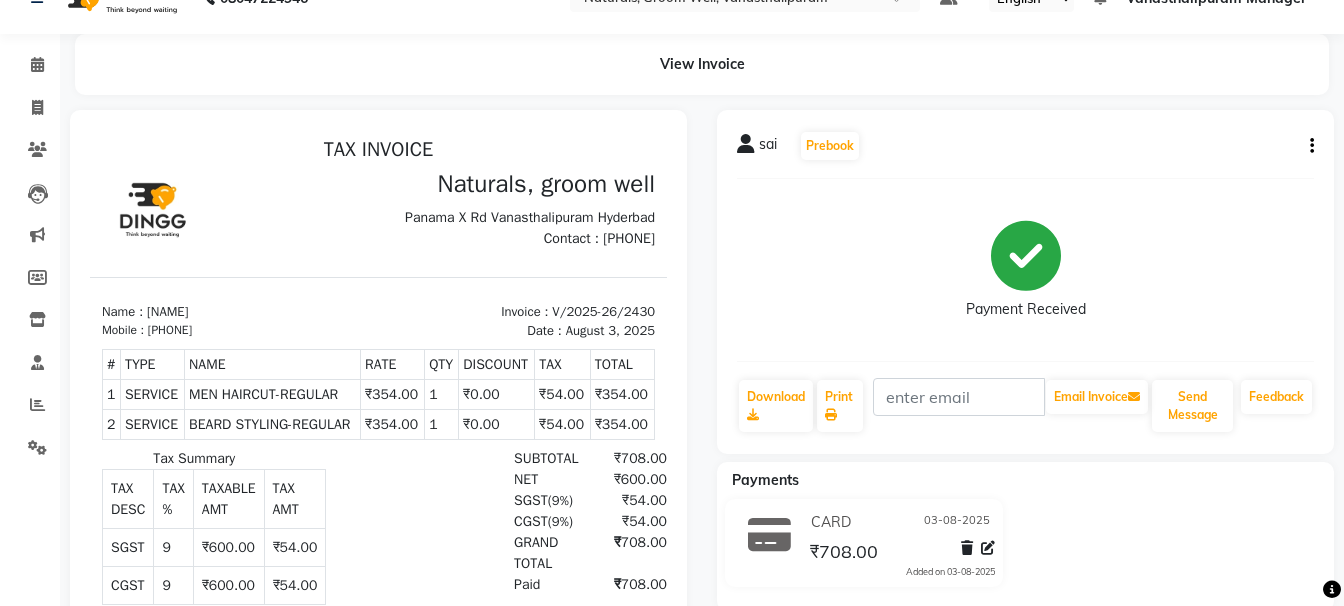 scroll, scrollTop: 40, scrollLeft: 0, axis: vertical 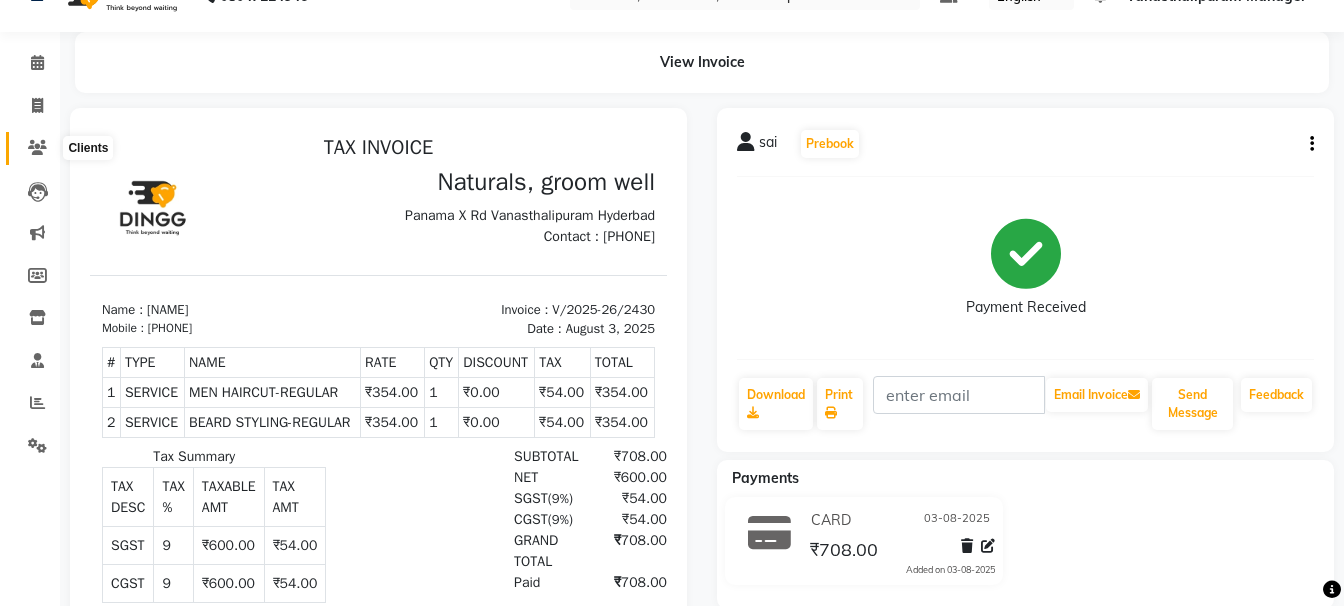 click 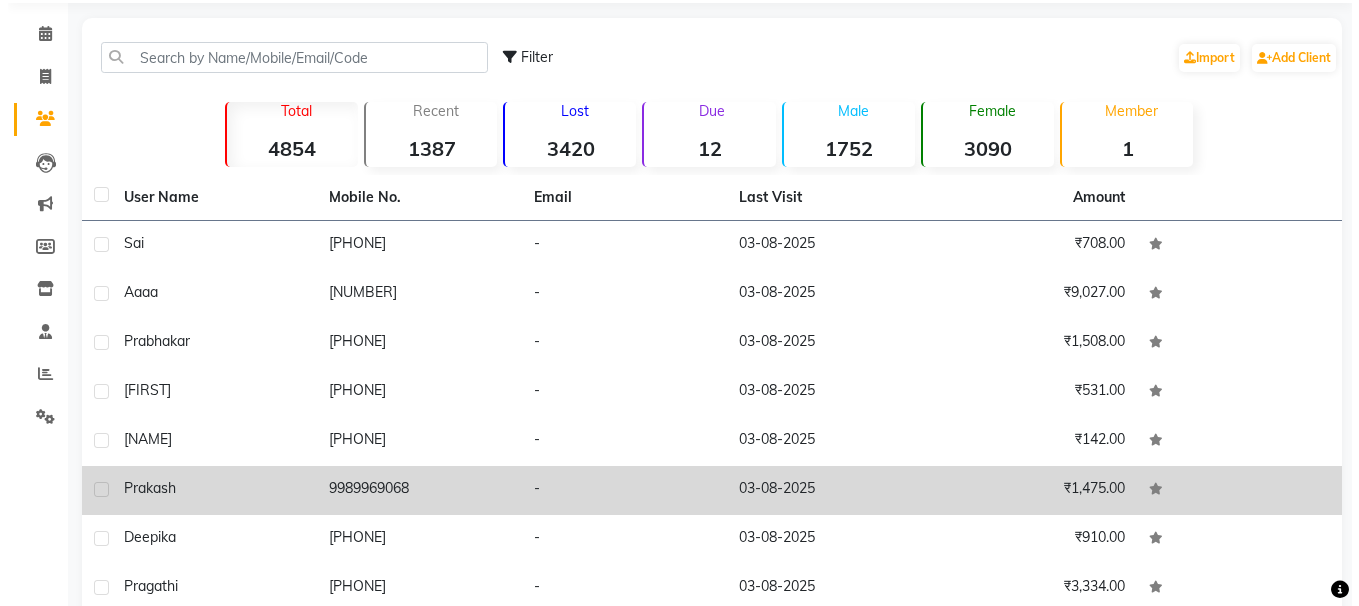 scroll, scrollTop: 260, scrollLeft: 0, axis: vertical 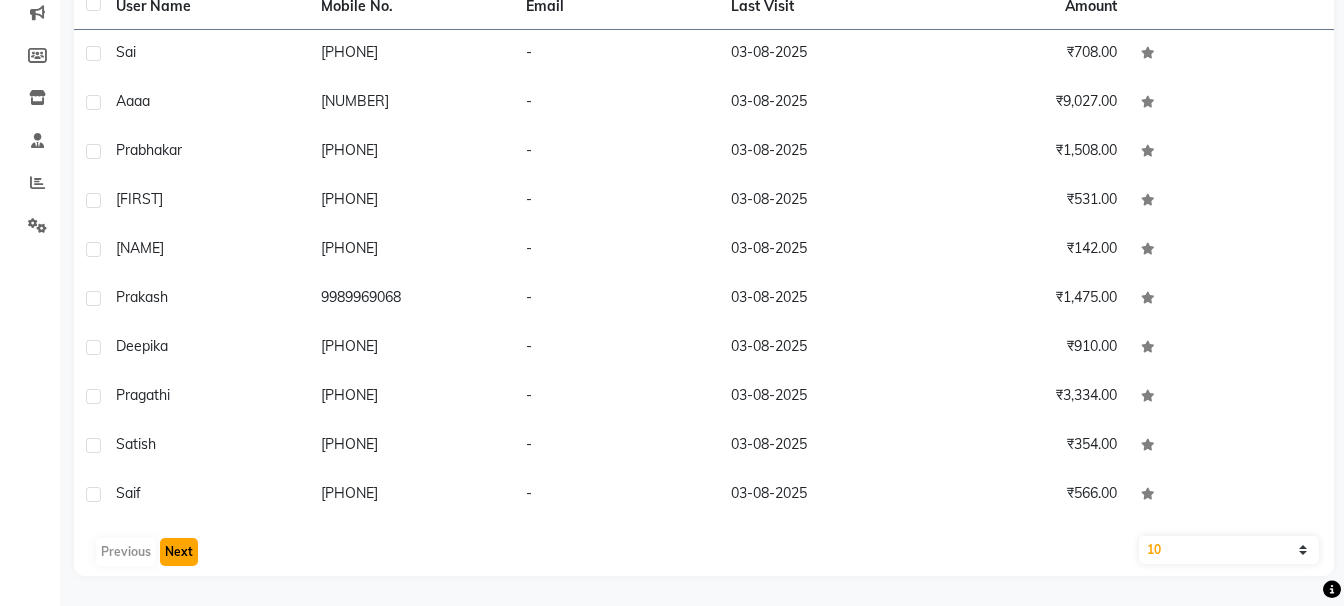 click on "Next" 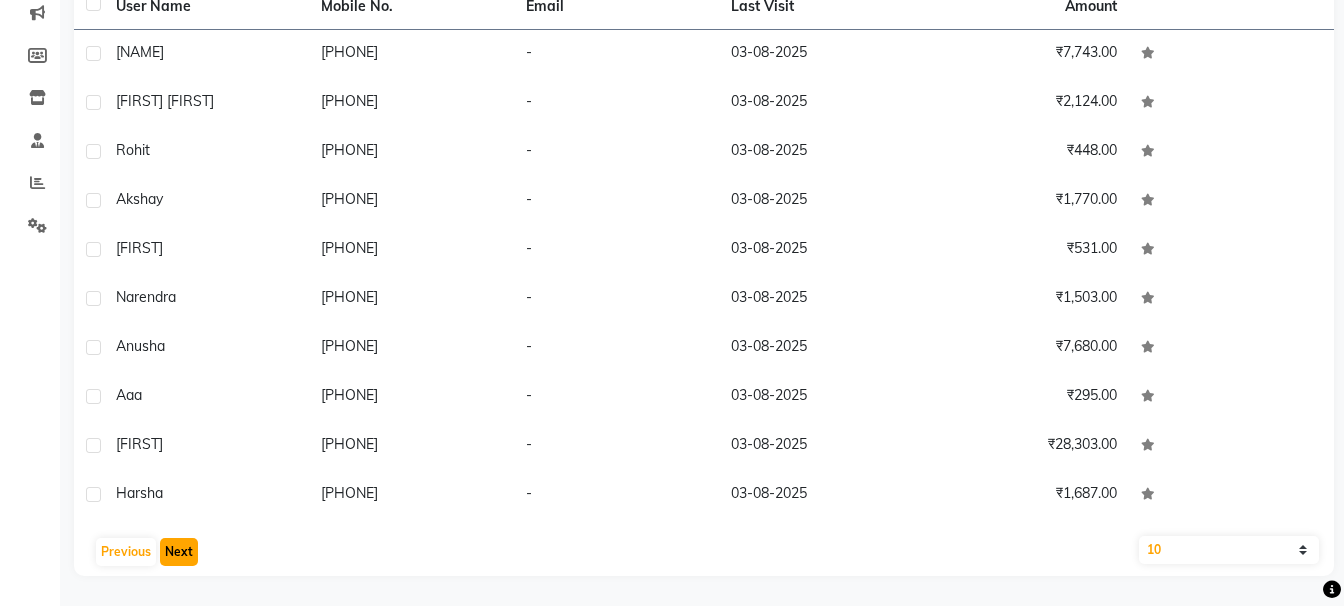 click on "Next" 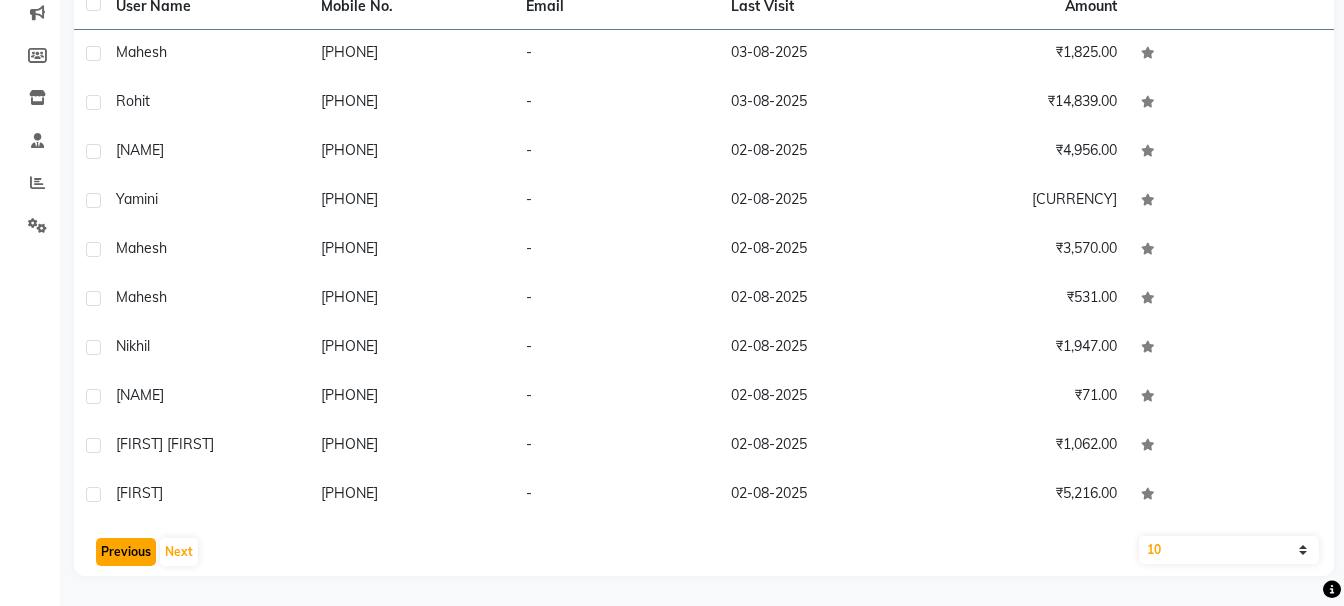 click on "Previous" 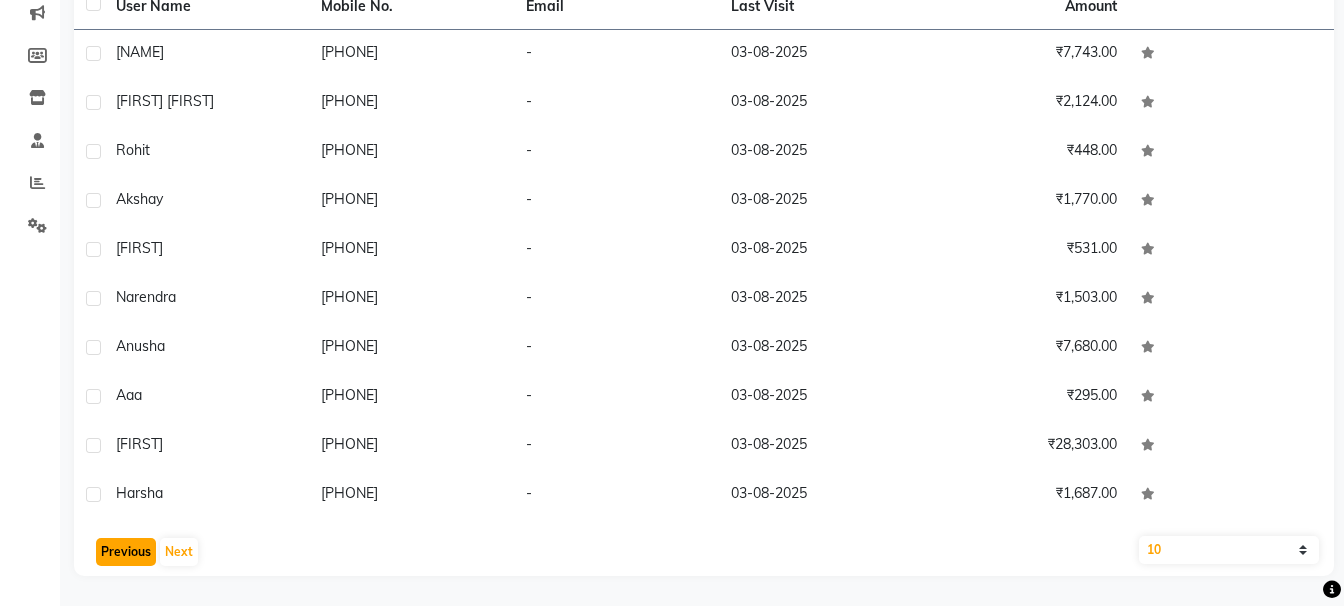 click on "Previous" 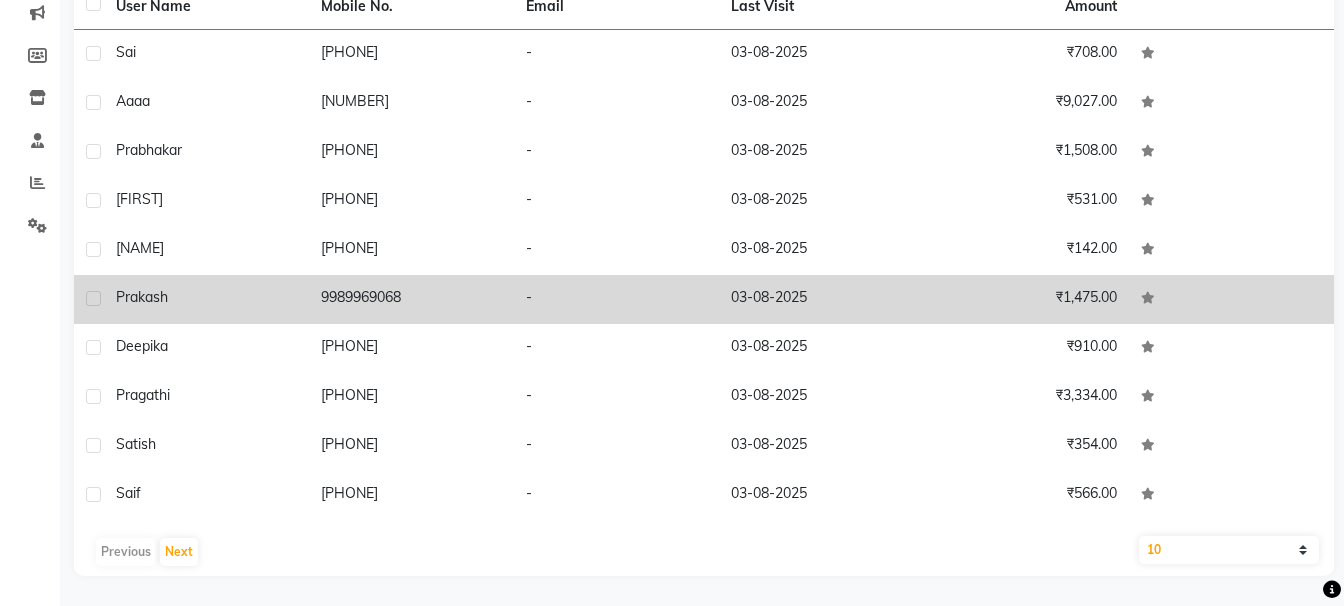 click on "9989969068" 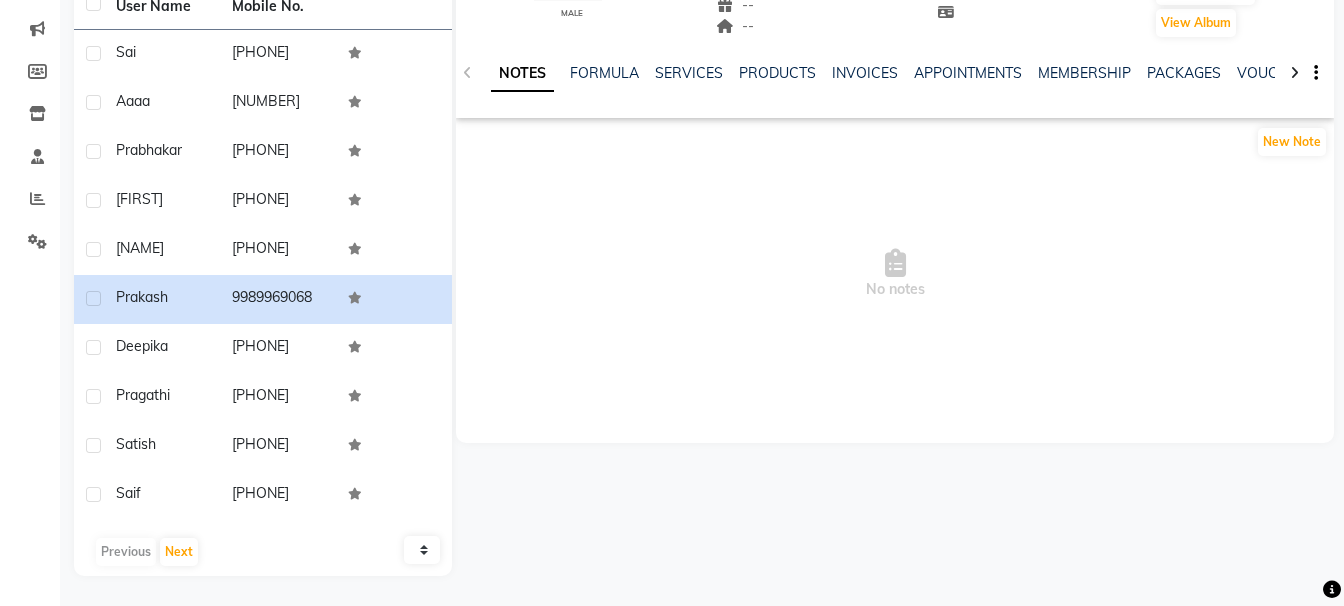 click on "NOTES FORMULA SERVICES PRODUCTS INVOICES APPOINTMENTS MEMBERSHIP PACKAGES VOUCHERS GIFTCARDS POINTS FORMS FAMILY CARDS WALLET" 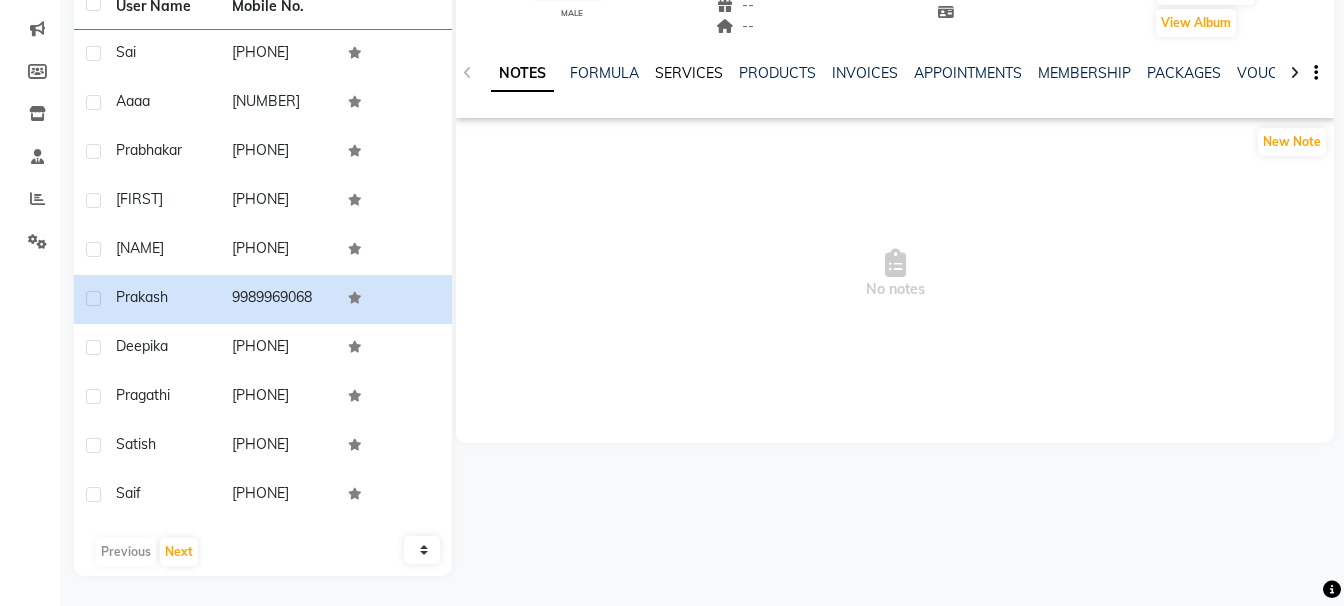 click on "SERVICES" 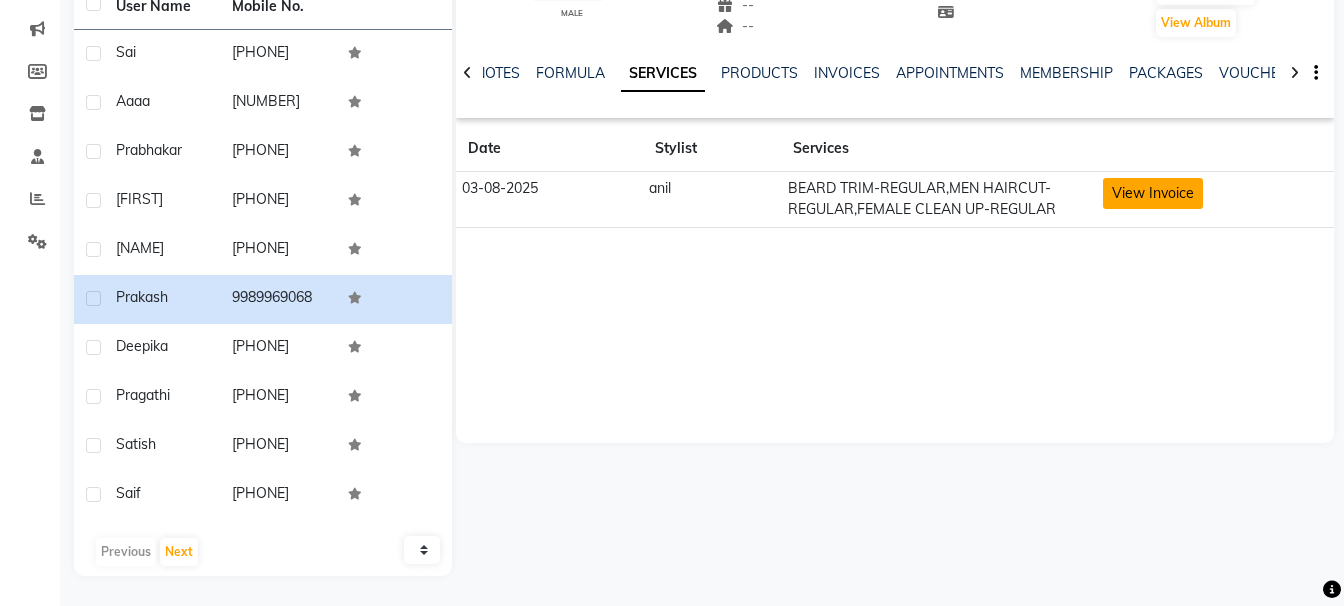 click on "View Invoice" 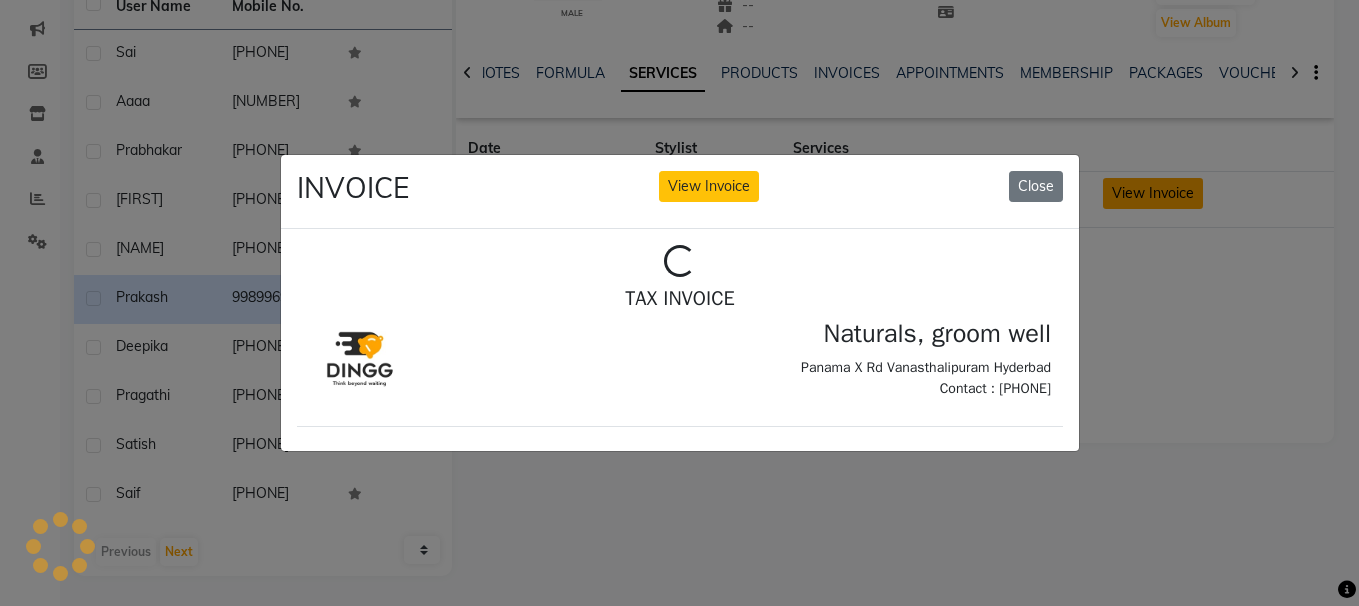 scroll, scrollTop: 0, scrollLeft: 0, axis: both 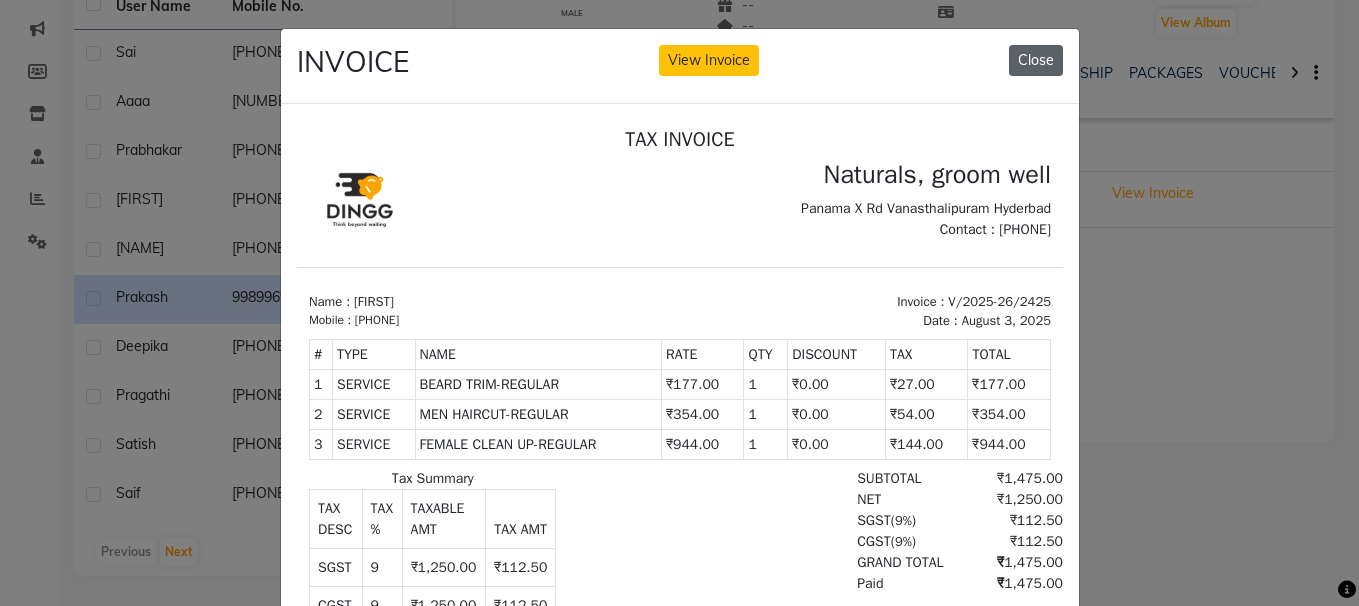 click on "Close" 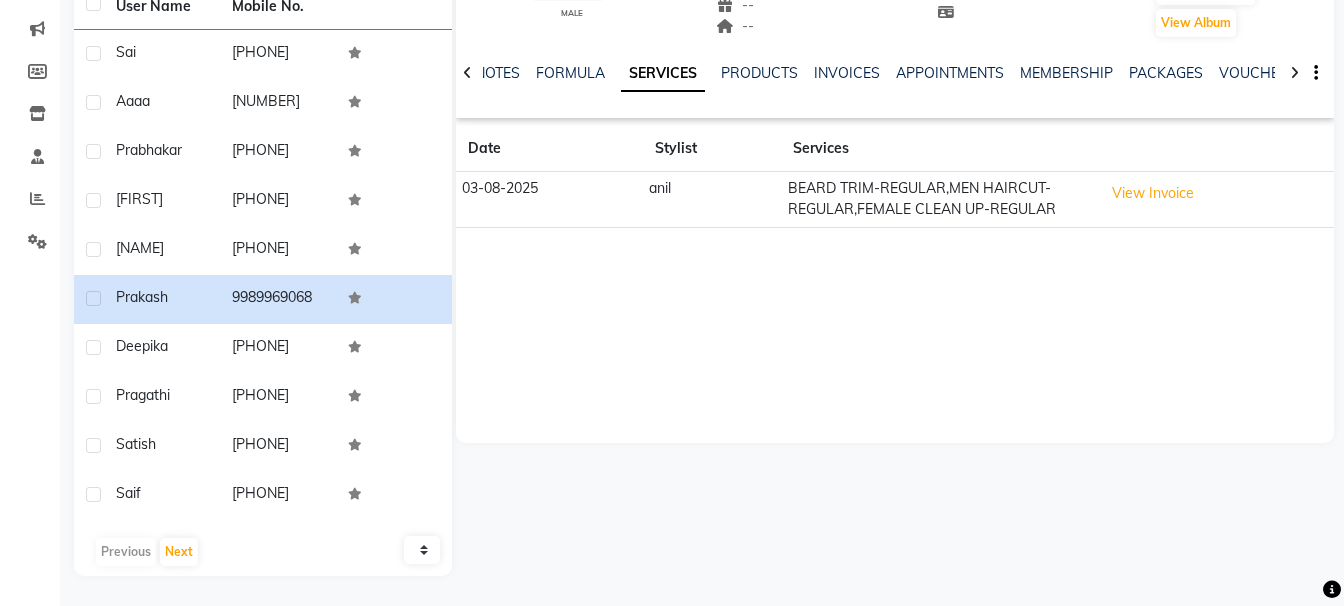 click on "User Name Mobile No. [NAME]     [PHONE]  aaaa     [NUMBER]  [NAME]     [PHONE]  [NAME]     [PHONE]  [NAME]     [PHONE]  [NAME]     [PHONE]  [NAME]     [PHONE]  [NAME]     [PHONE]  [NAME]     [PHONE]  [NAME]     [PHONE]   Previous   Next   10   50   100" 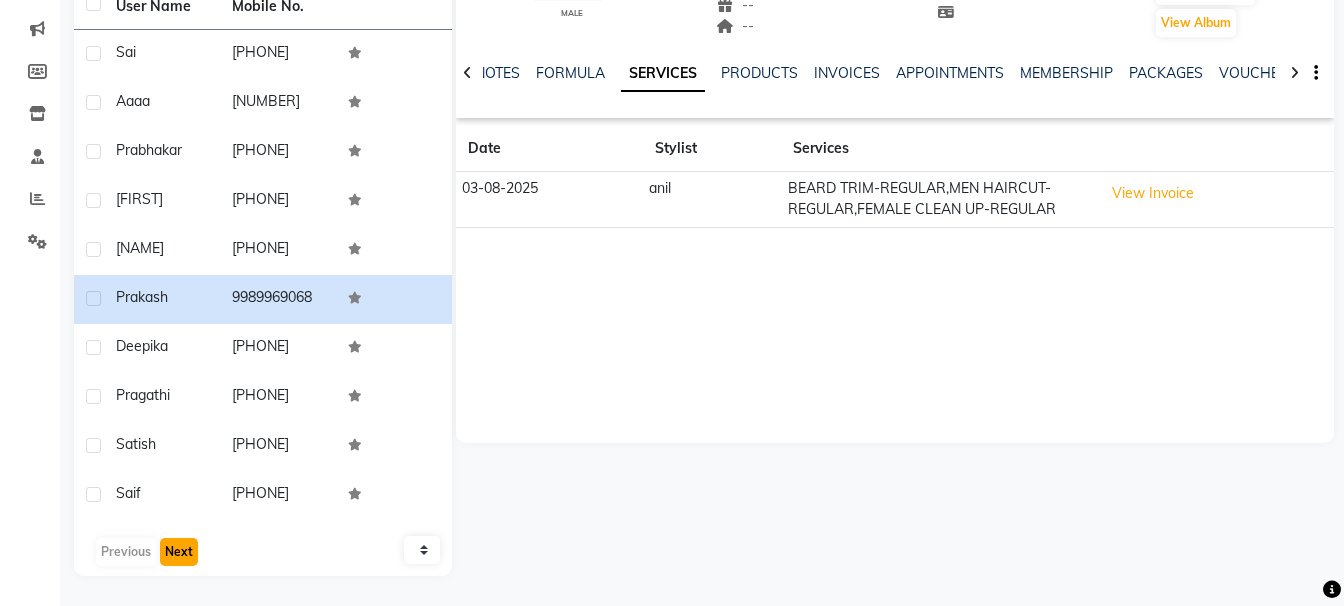 click on "Next" 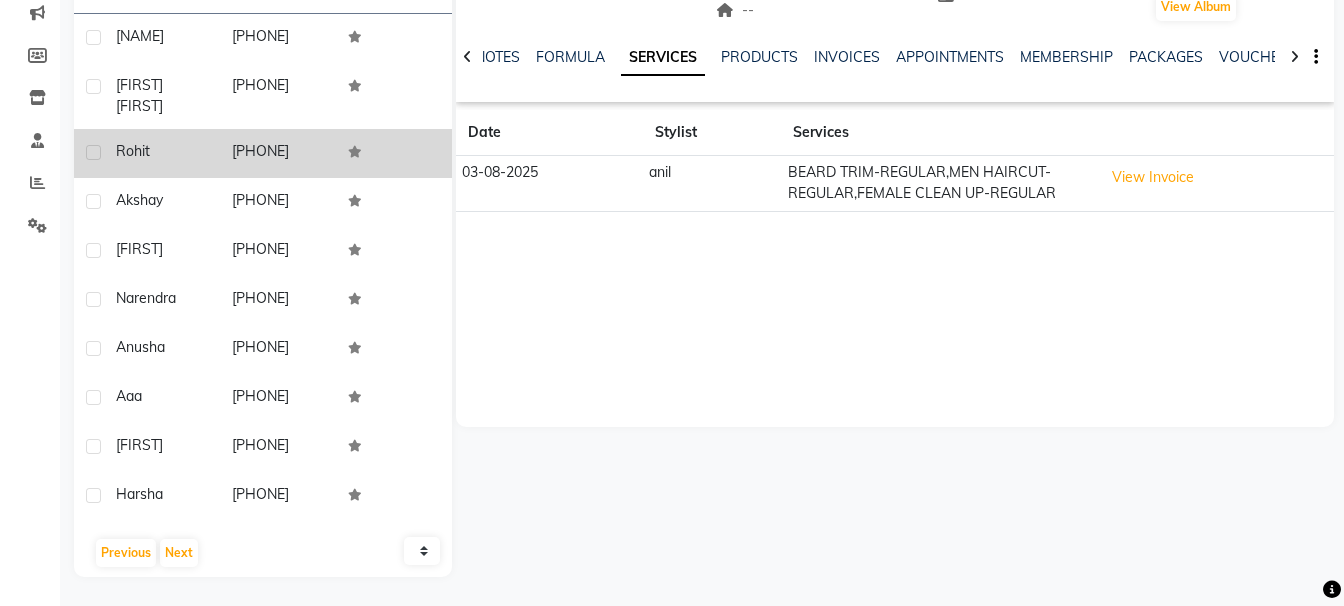 click on "rohit" 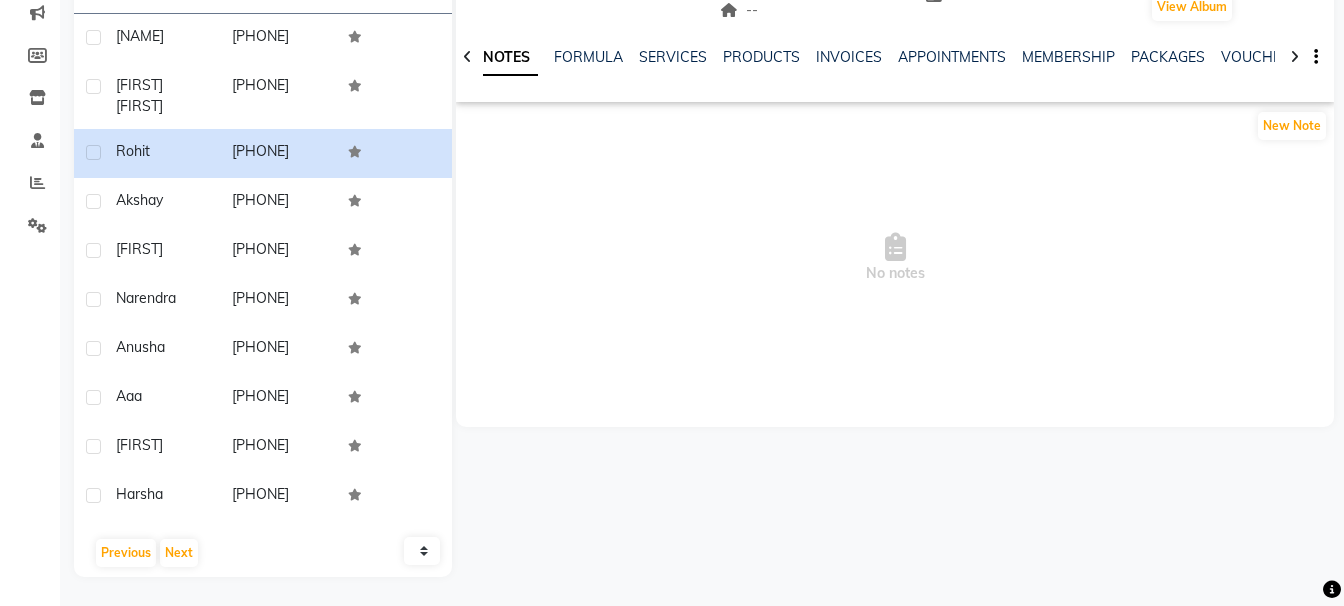click on "NOTES FORMULA SERVICES PRODUCTS INVOICES APPOINTMENTS MEMBERSHIP PACKAGES VOUCHERS GIFTCARDS POINTS FORMS FAMILY CARDS WALLET" 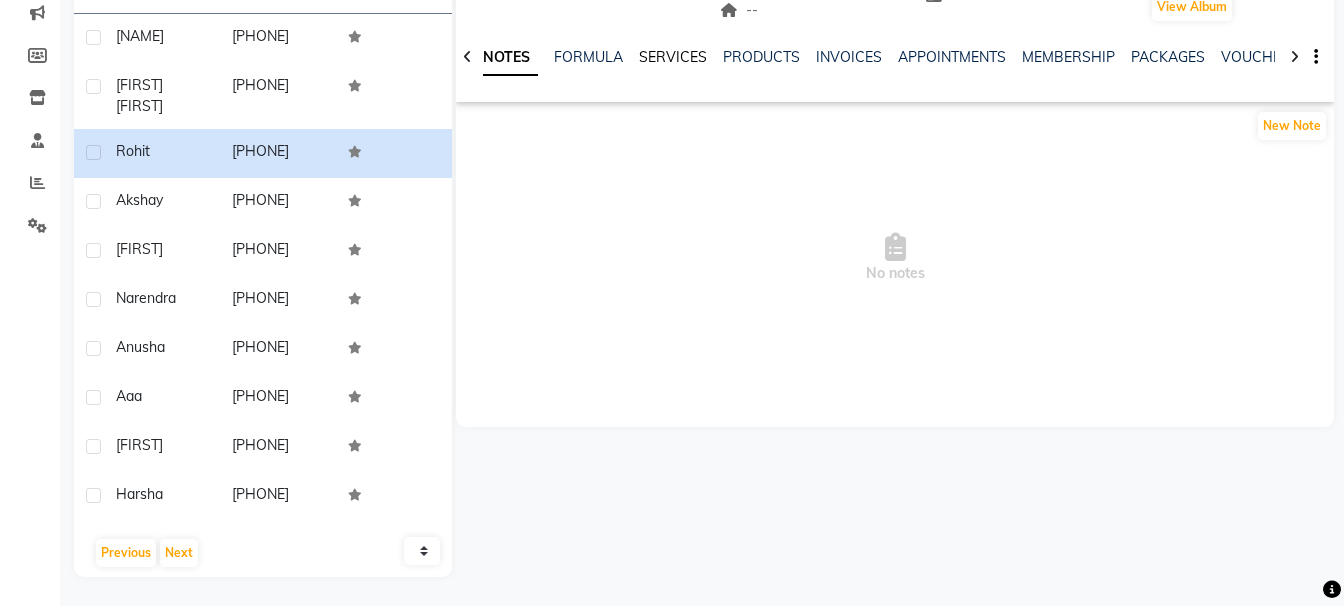 click on "SERVICES" 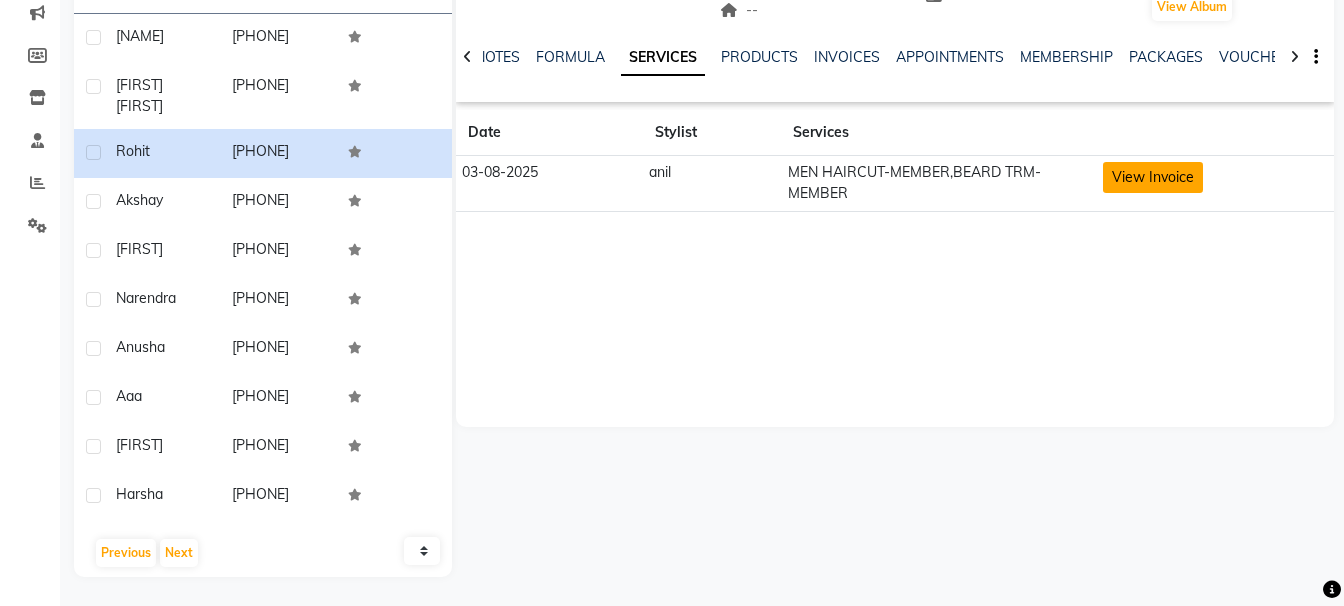 click on "View Invoice" 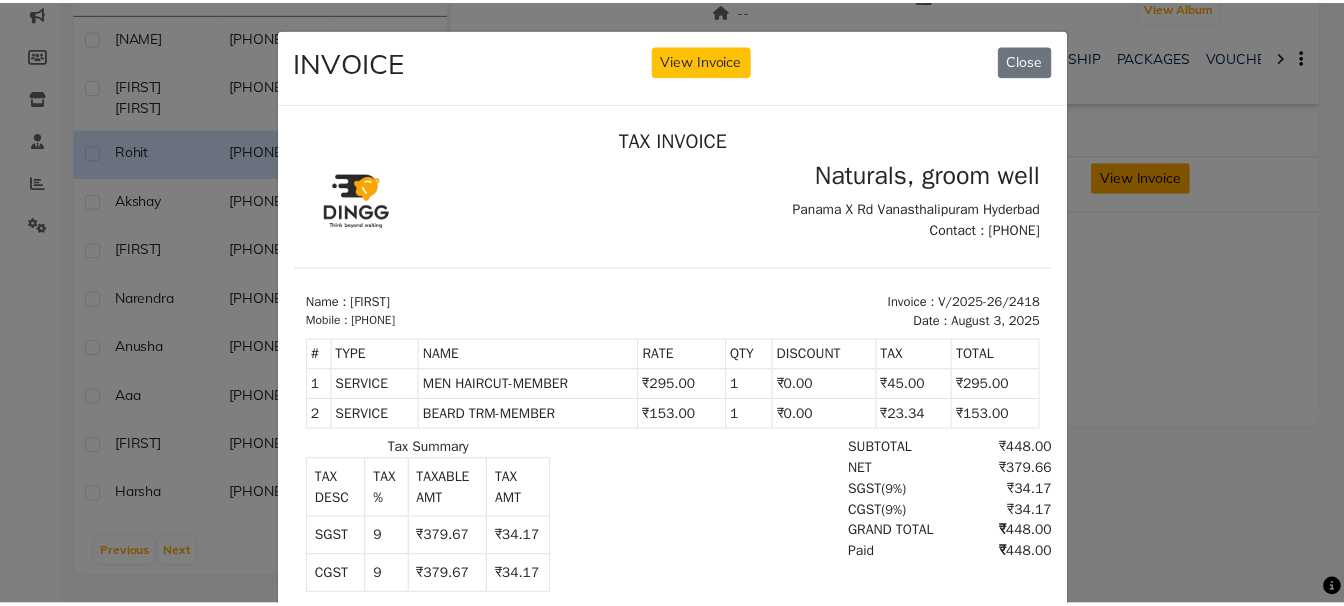 scroll, scrollTop: 0, scrollLeft: 0, axis: both 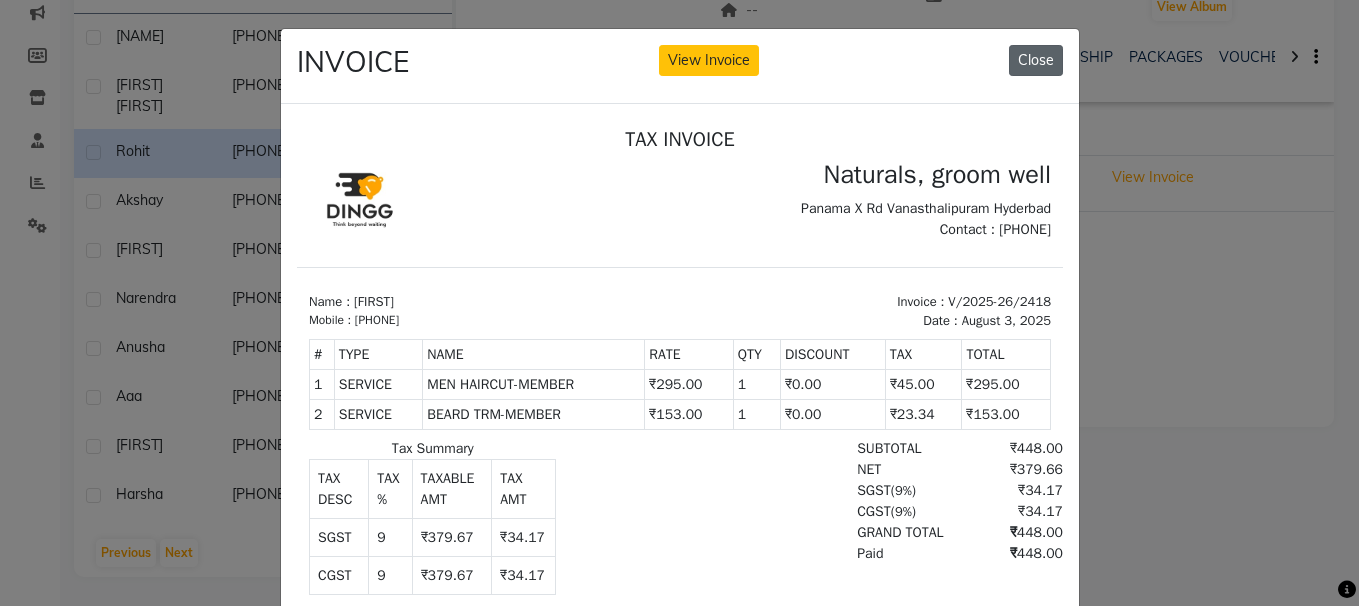 click on "Close" 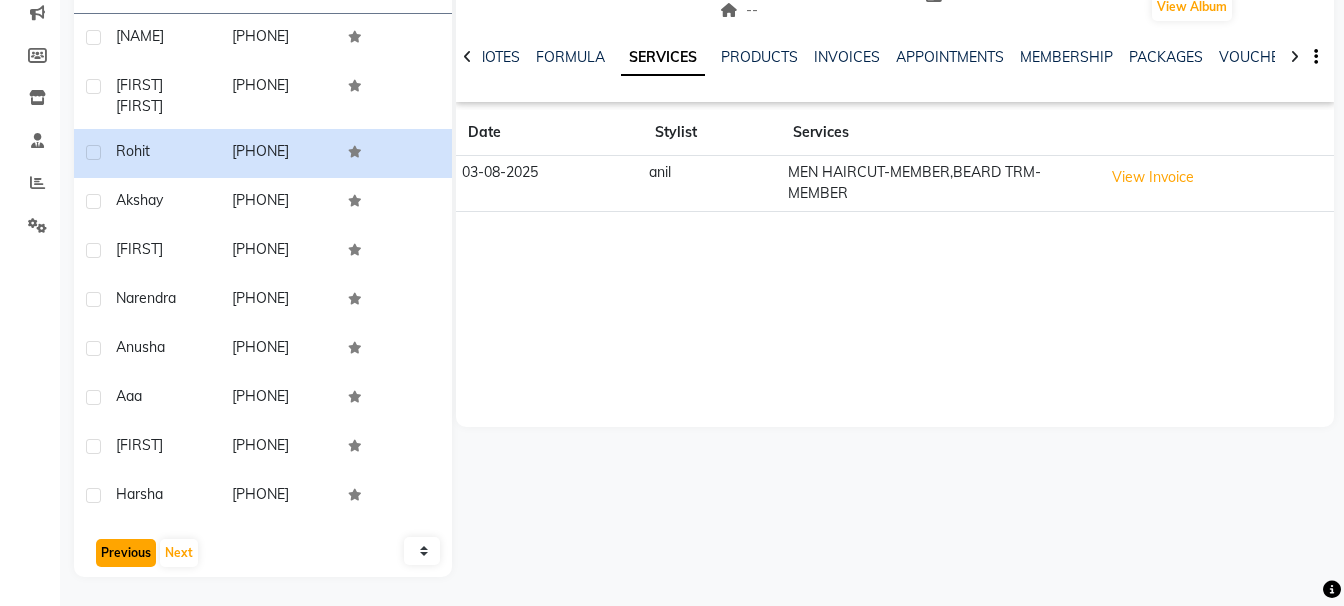 click on "Previous" 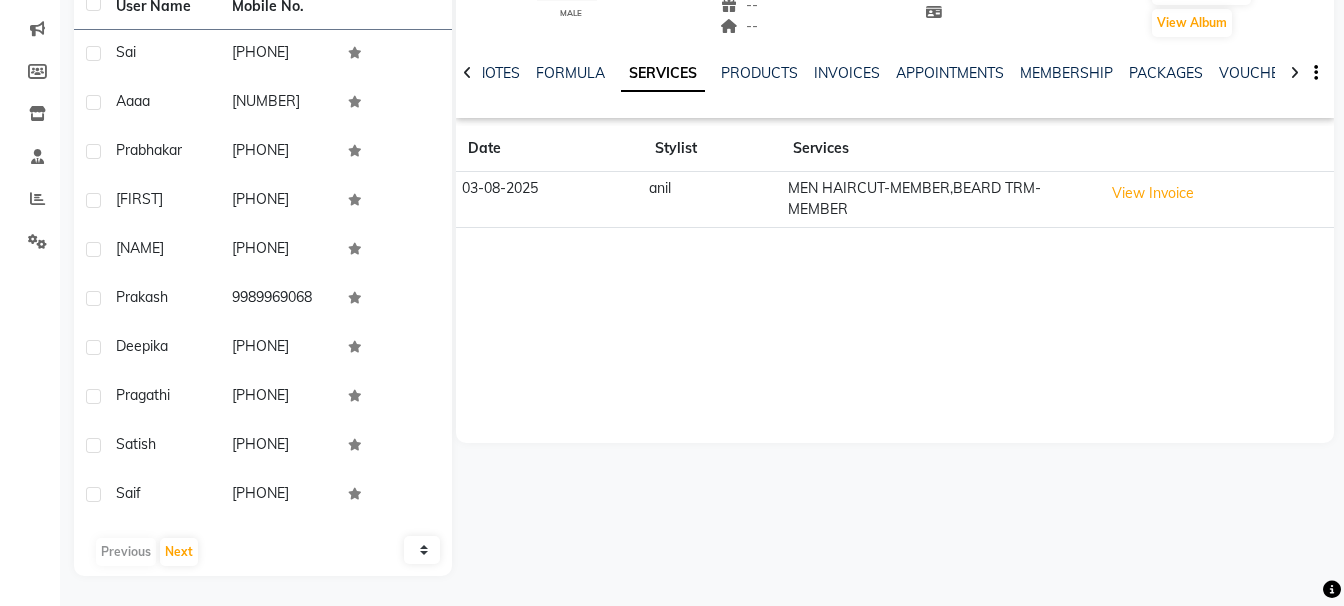 click on "Previous   Next" 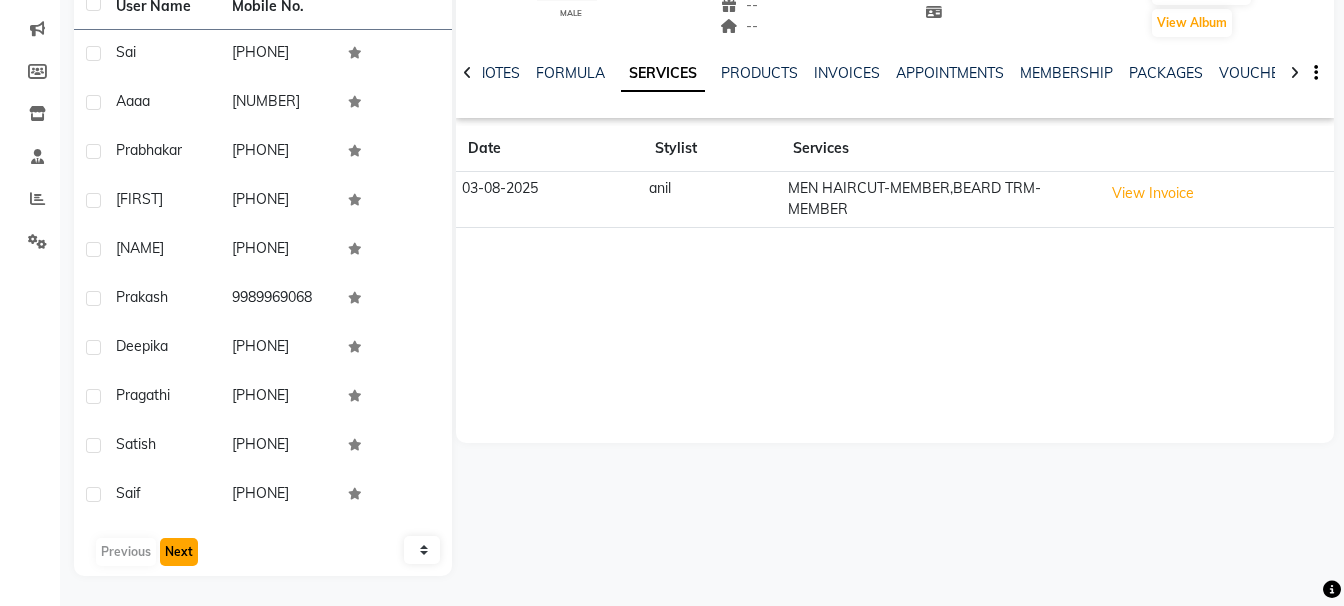 click on "Next" 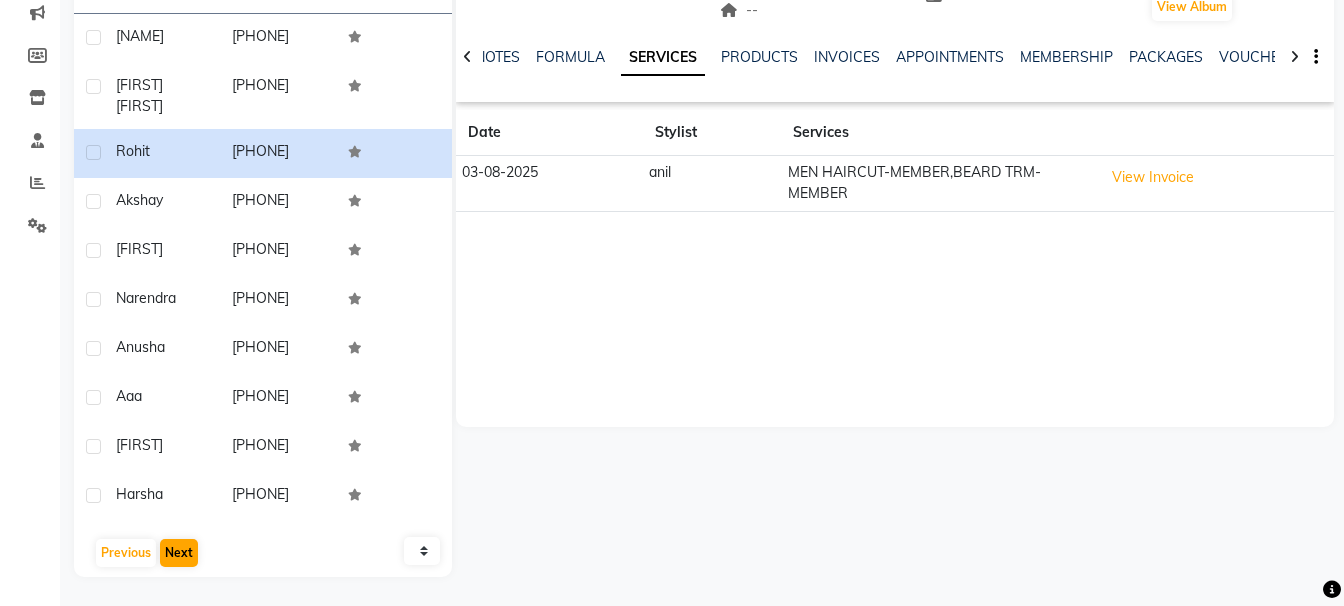 click on "User Name Mobile No. [FIRST]     [PHONE]  [FIRST] [FIRST]     [PHONE]  [FIRST]     [PHONE]  [FIRST]     [PHONE]  [FIRST]     [PHONE]  [FIRST]     [PHONE]  [FIRST]     [PHONE]  [FIRST]     [PHONE]  [FIRST]     [PHONE]   Previous   Next   10   50   100" 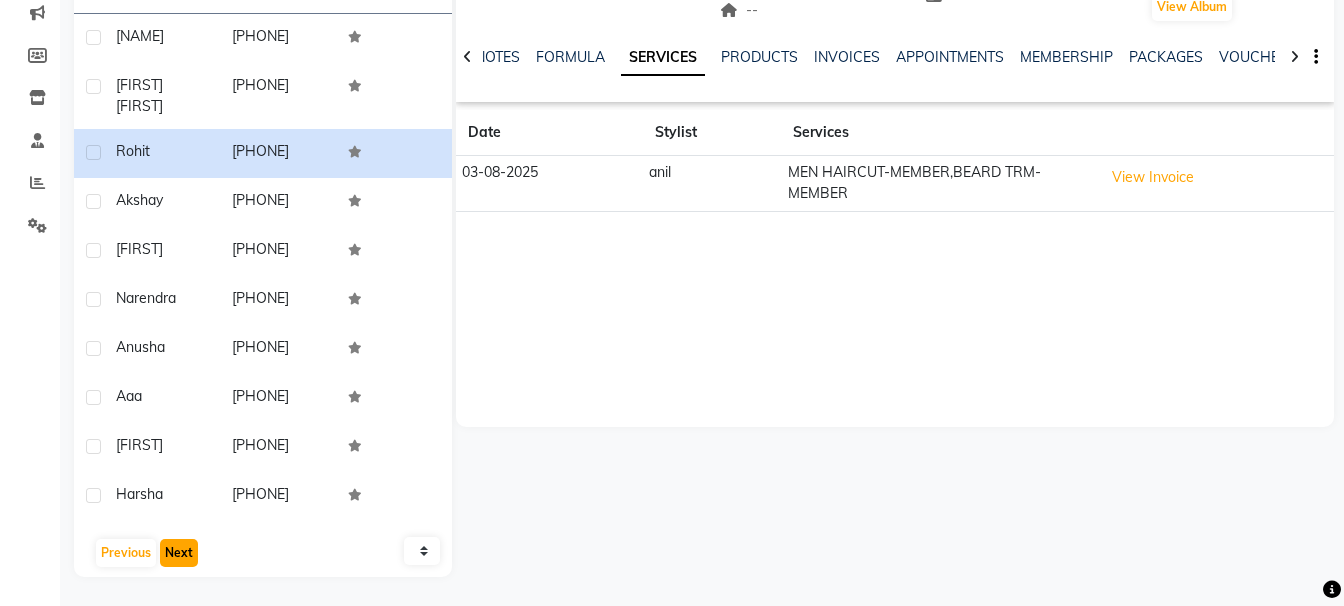 click on "Next" 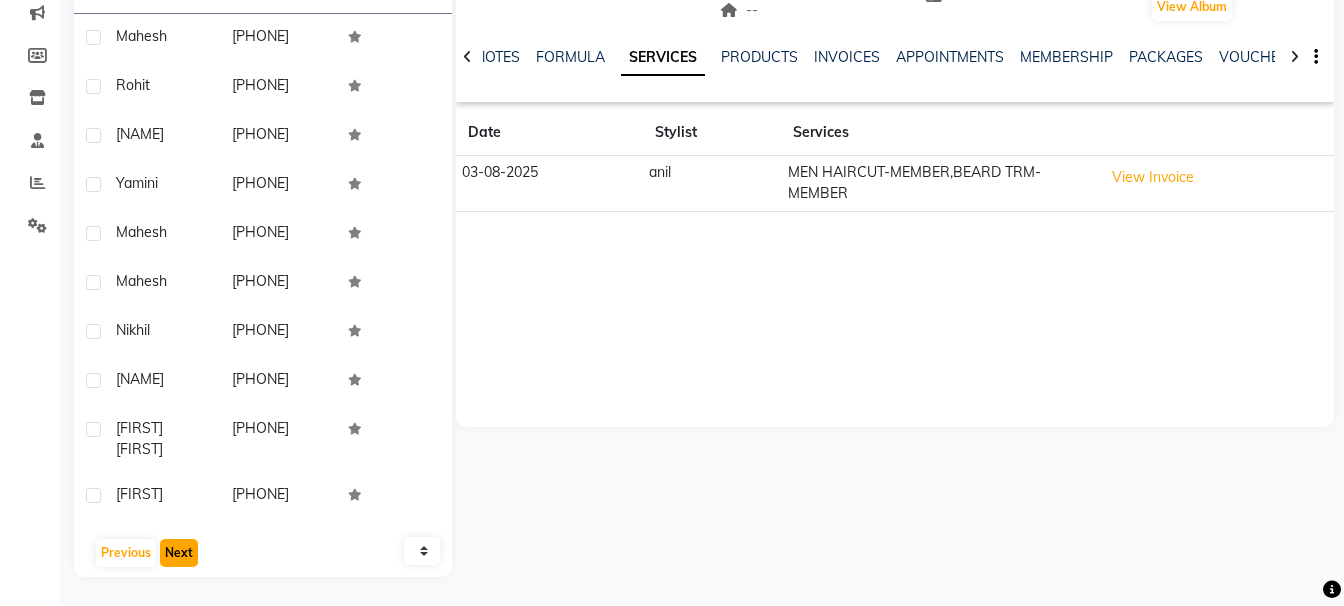 click on "Next" 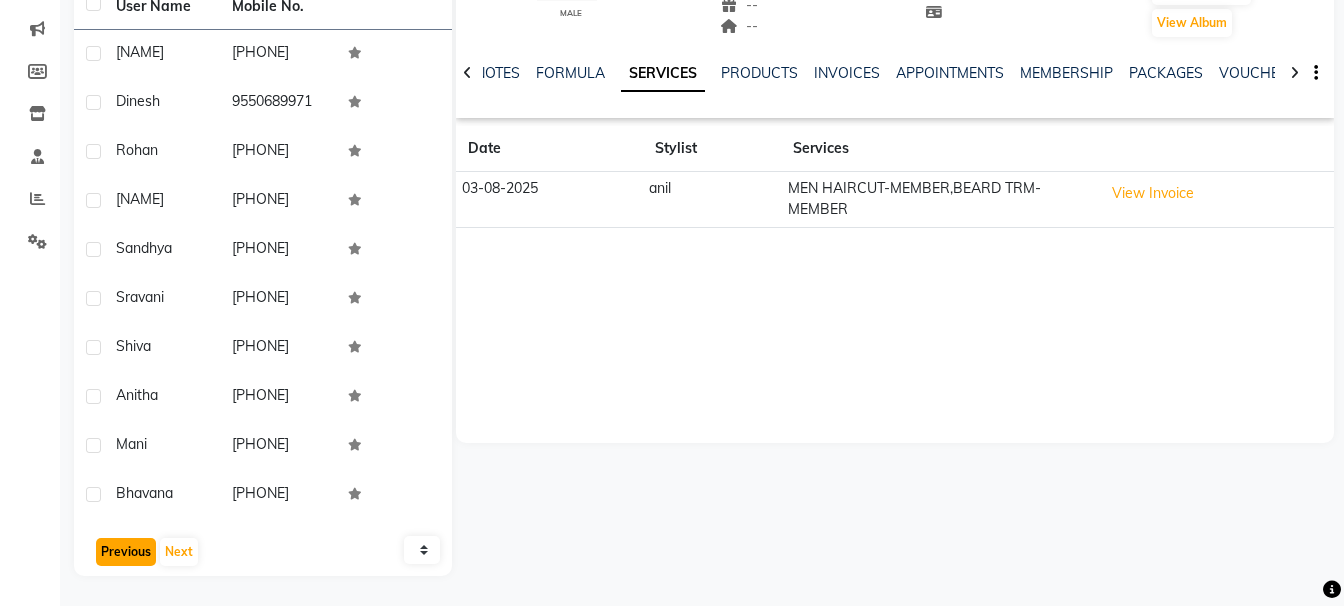 click on "Previous" 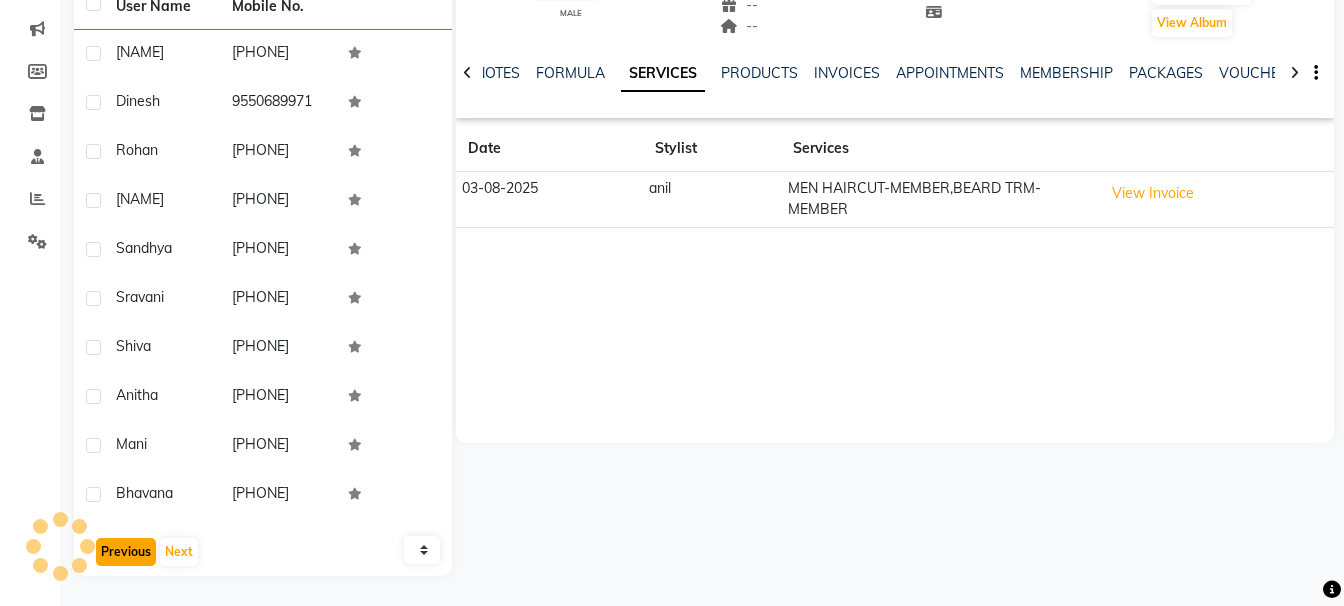 click on "Previous" 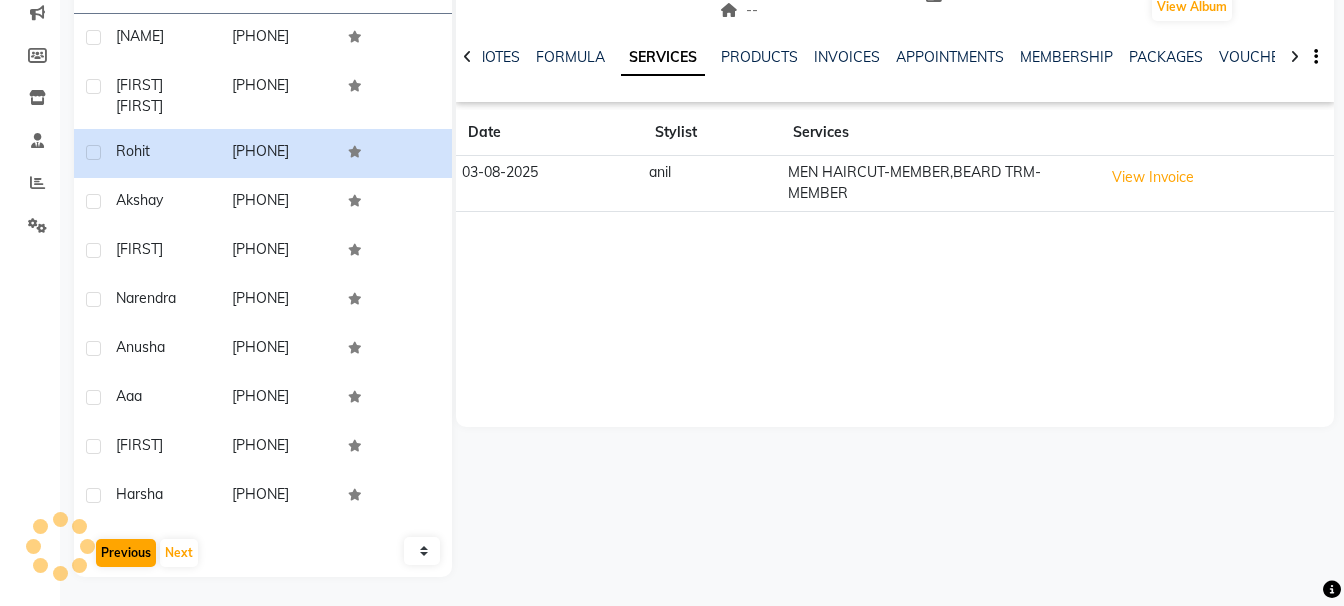 click on "Previous   Next" 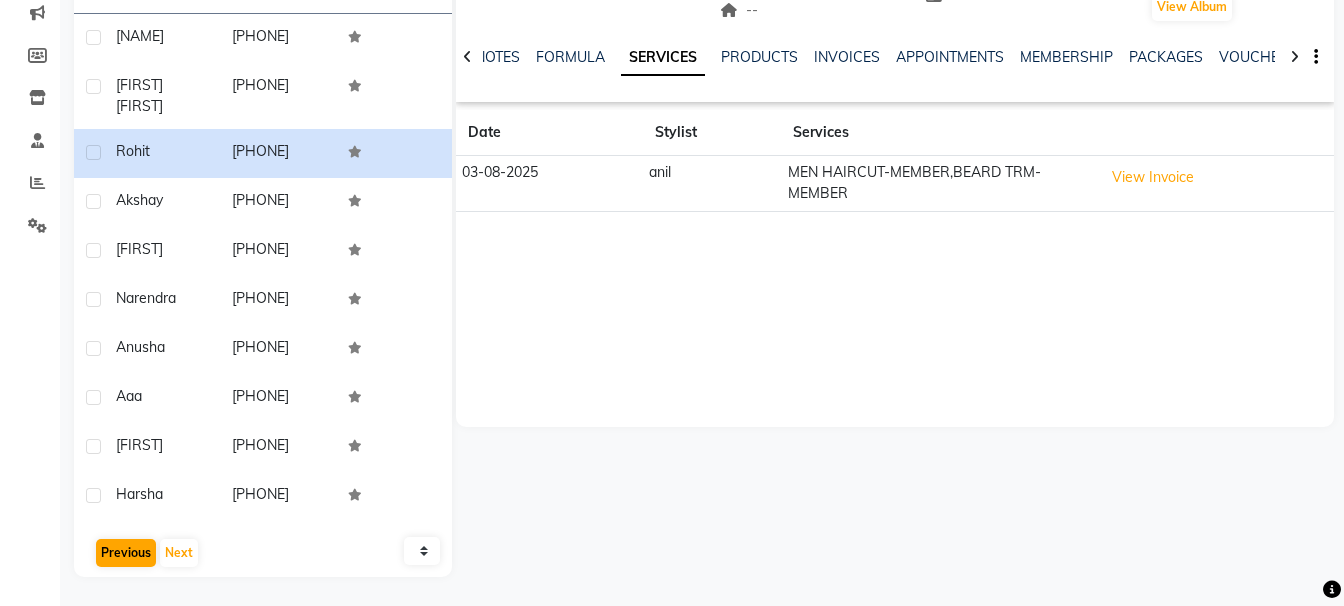 click on "Previous   Next" 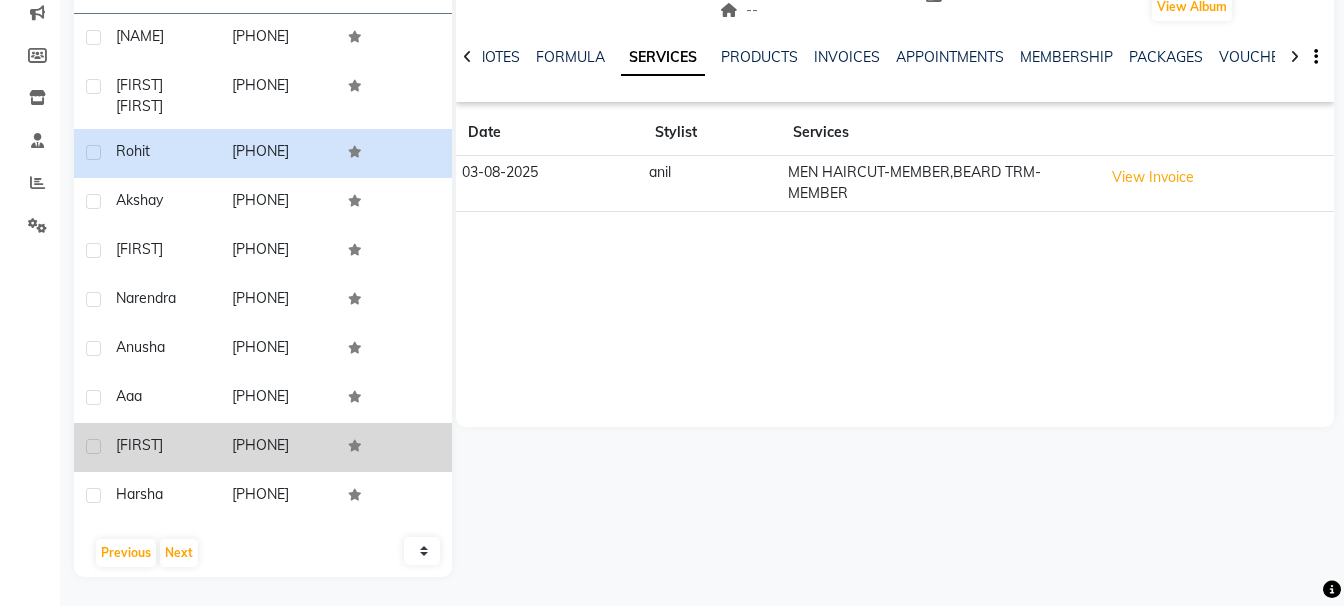 drag, startPoint x: 148, startPoint y: 554, endPoint x: 105, endPoint y: 462, distance: 101.55294 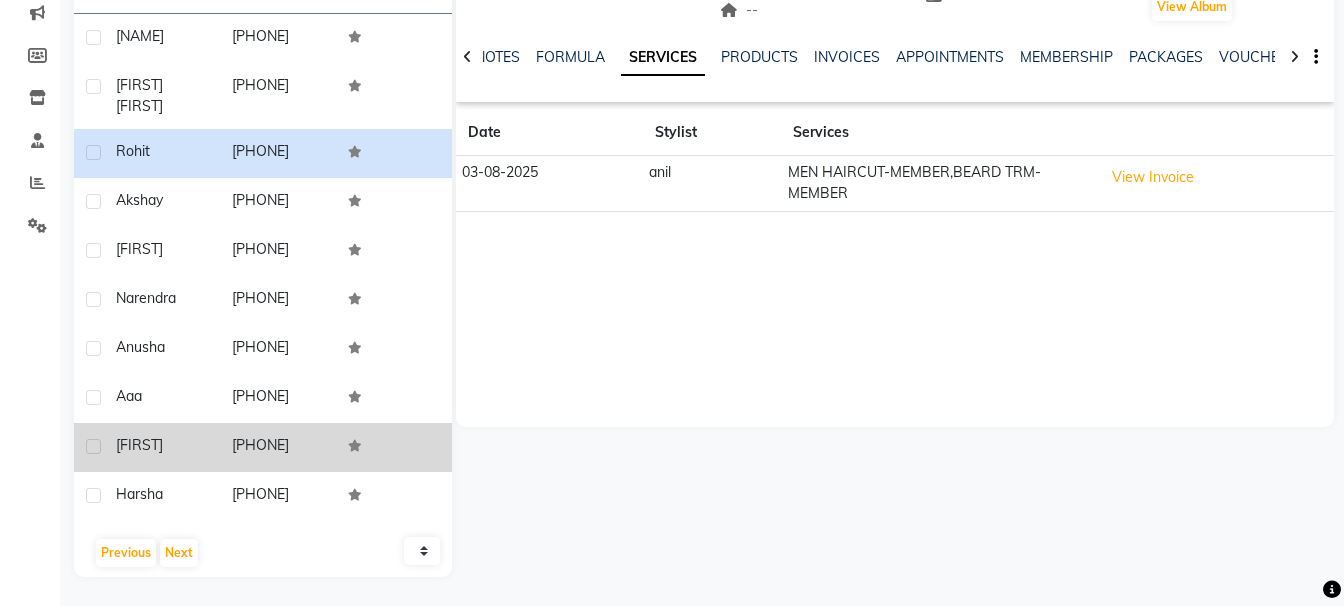 scroll, scrollTop: 0, scrollLeft: 0, axis: both 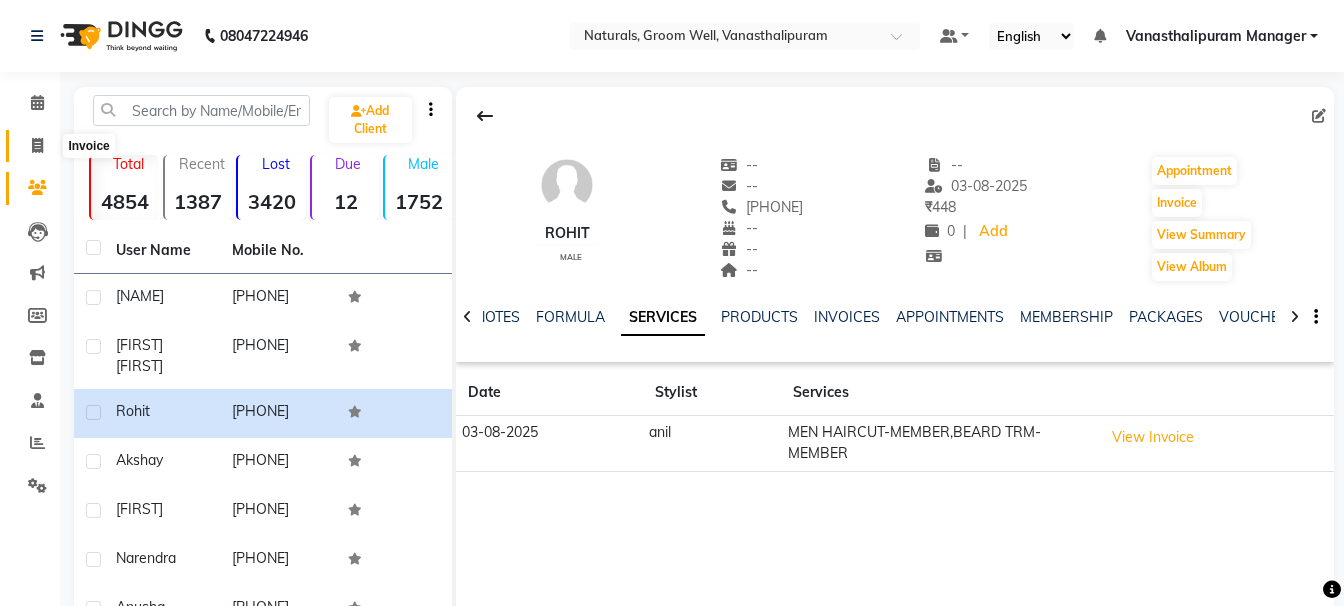 click 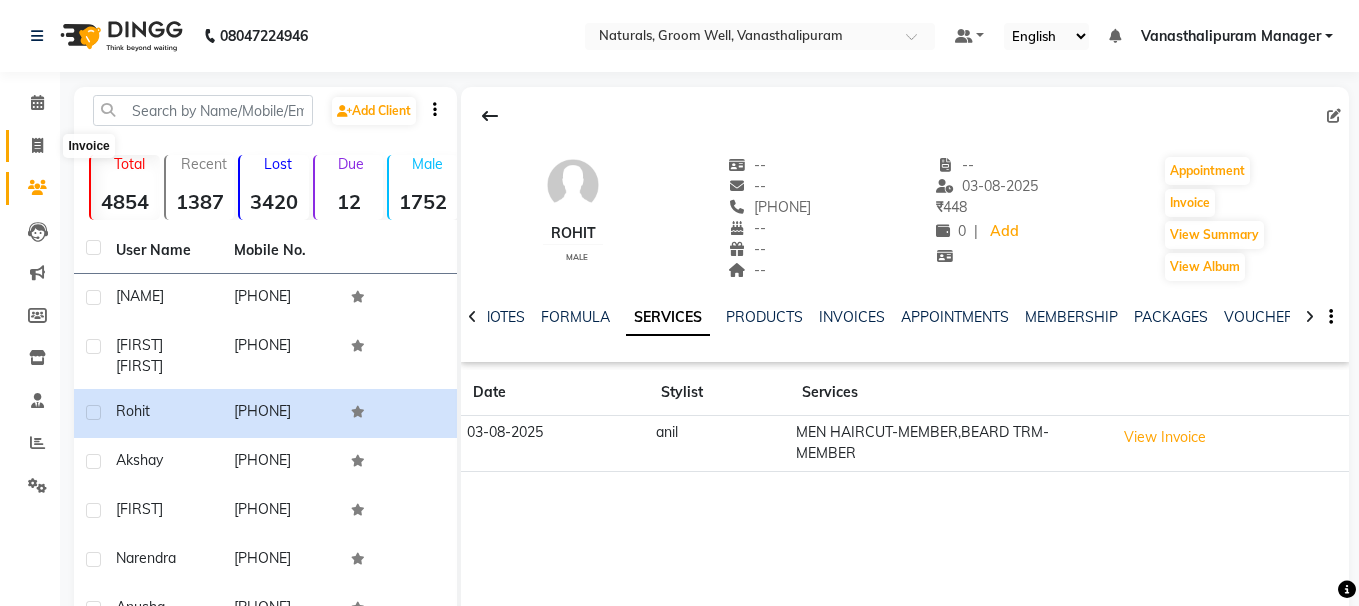 select on "service" 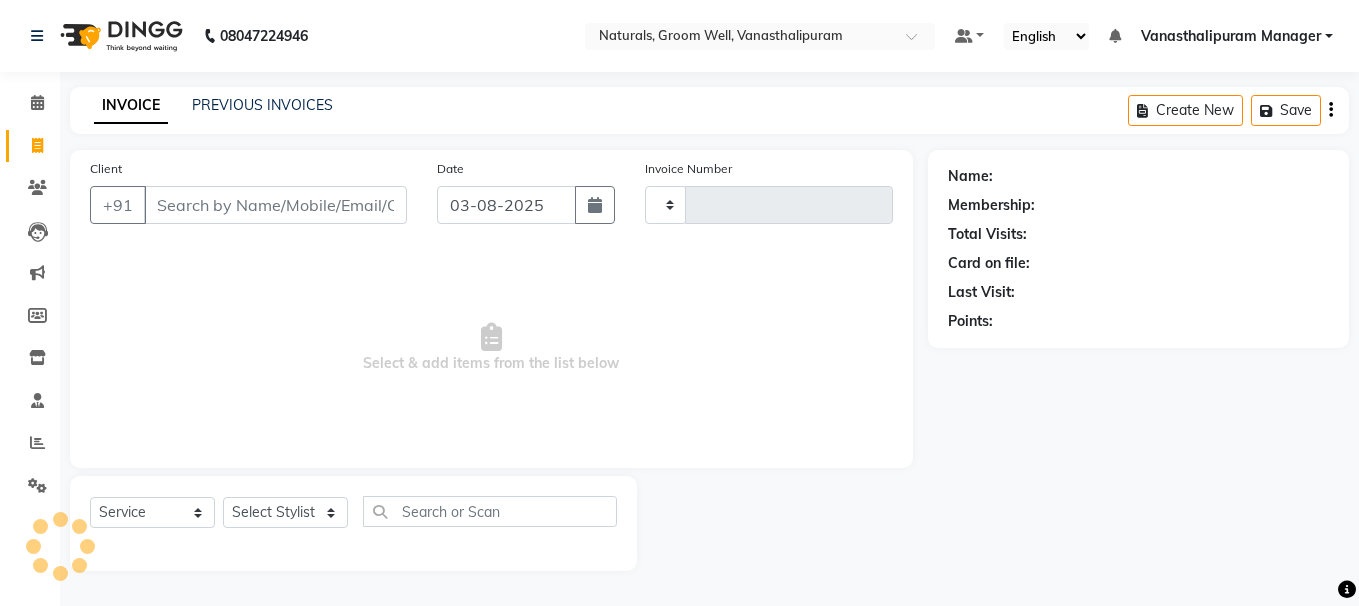 type on "2431" 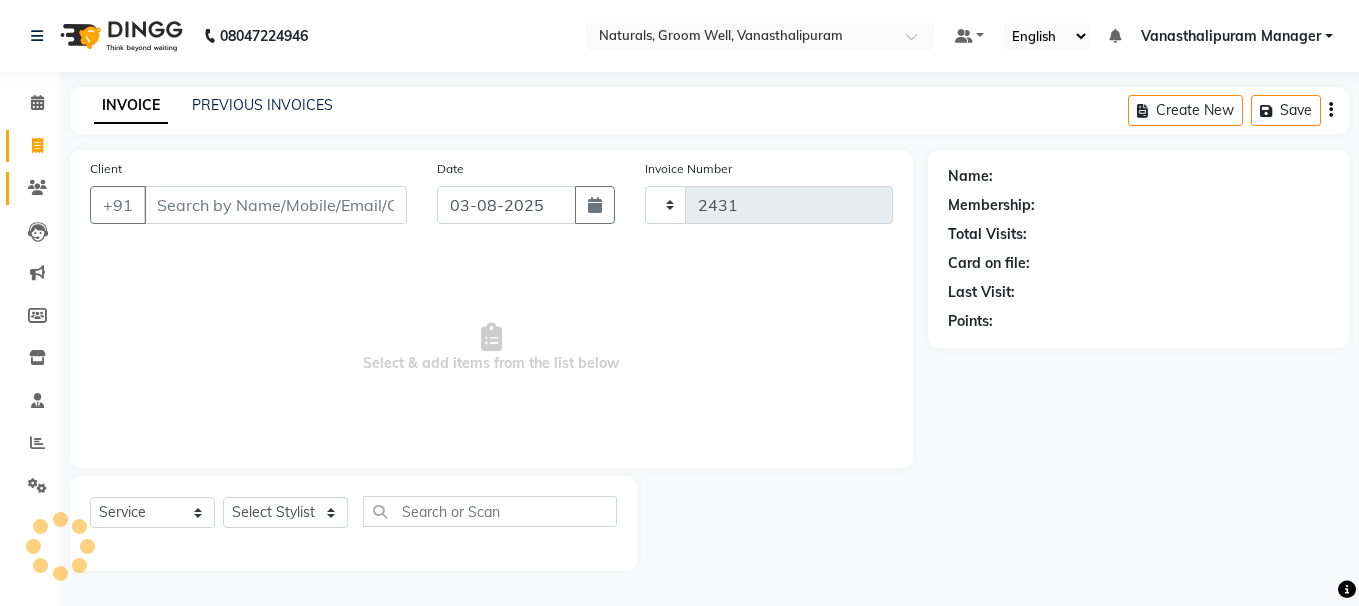 select on "5859" 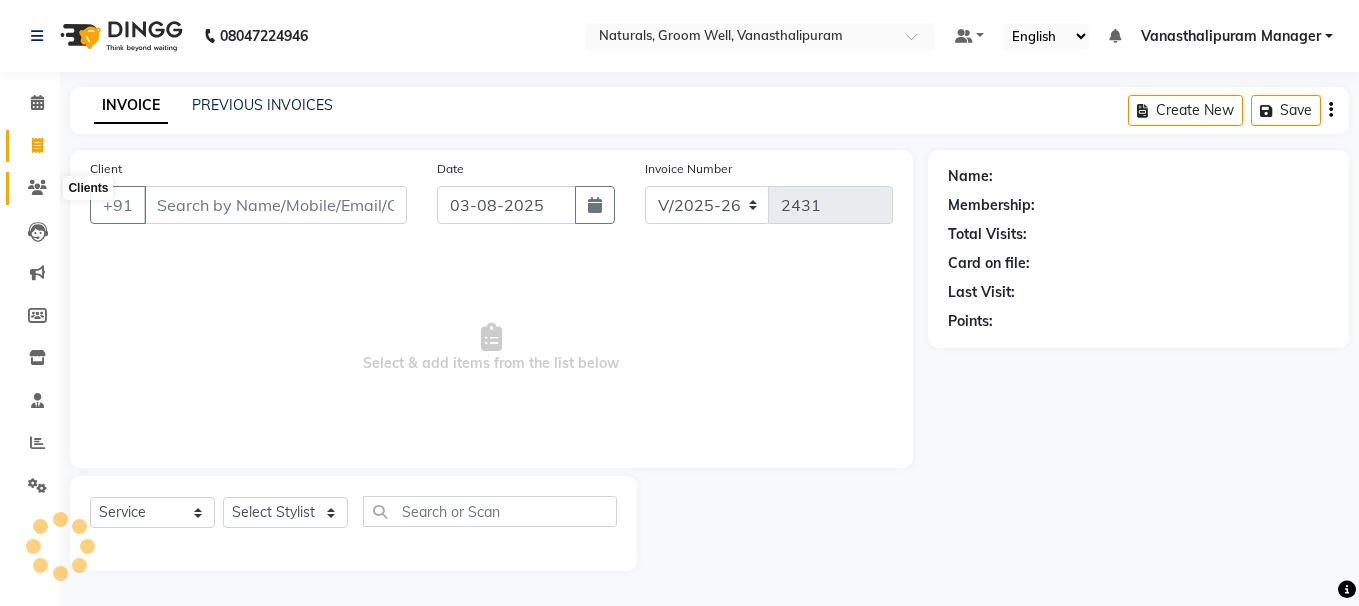 click 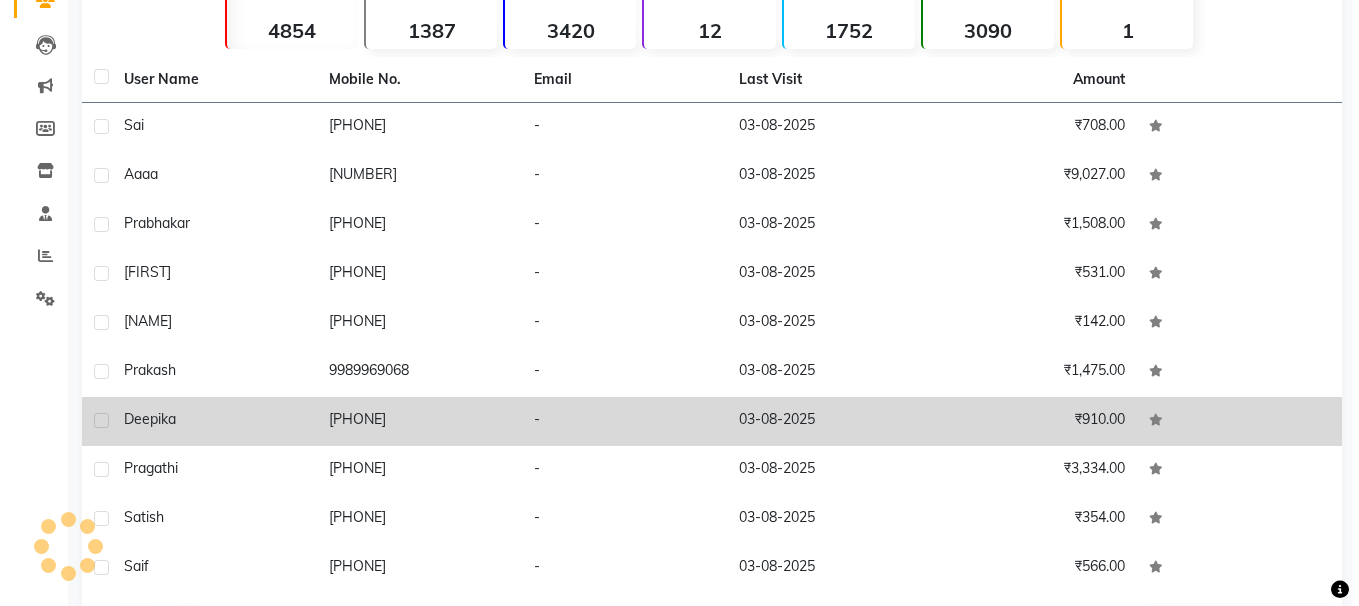 scroll, scrollTop: 260, scrollLeft: 0, axis: vertical 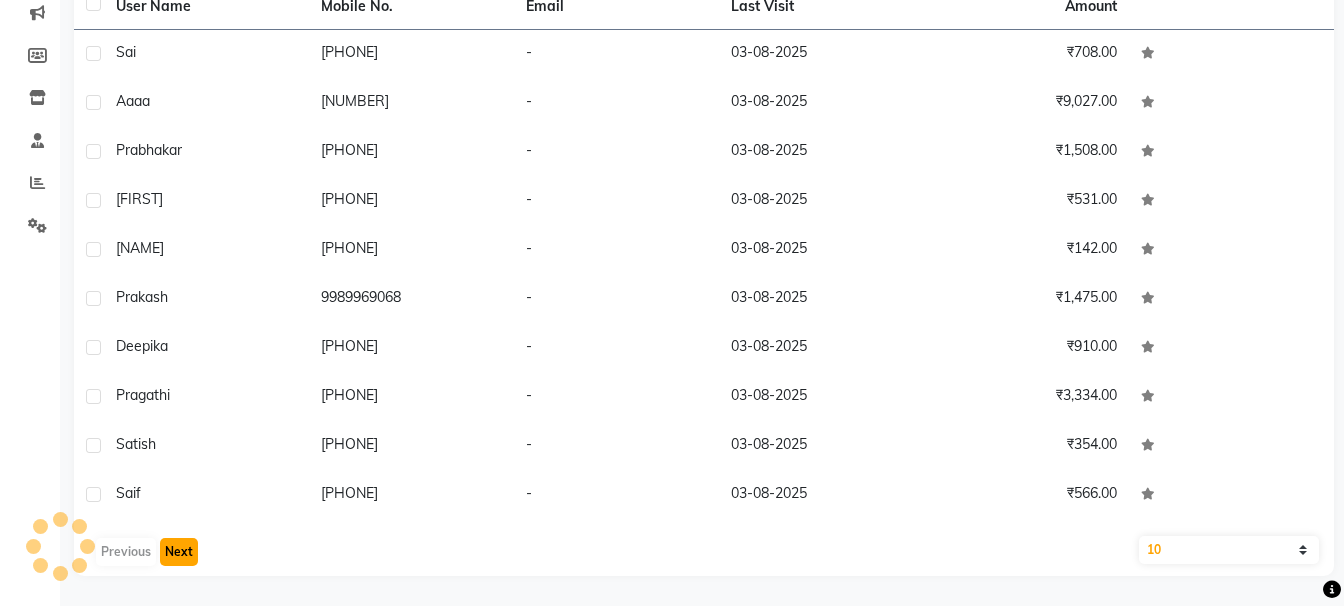 click on "Next" 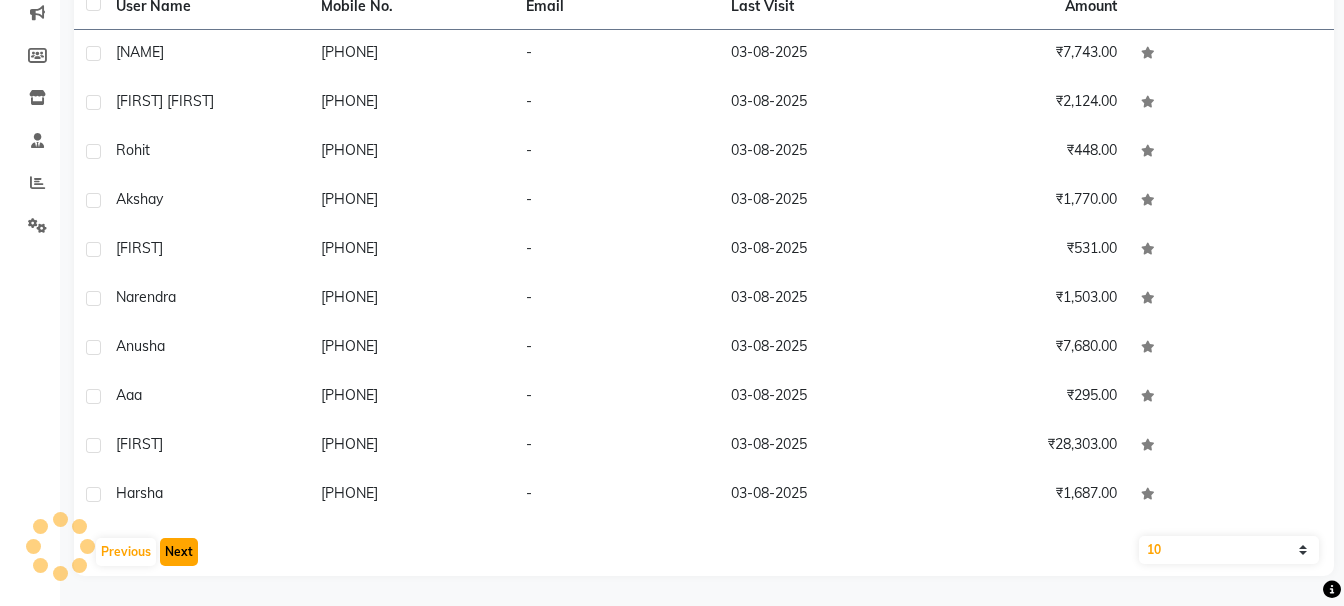 click on "Next" 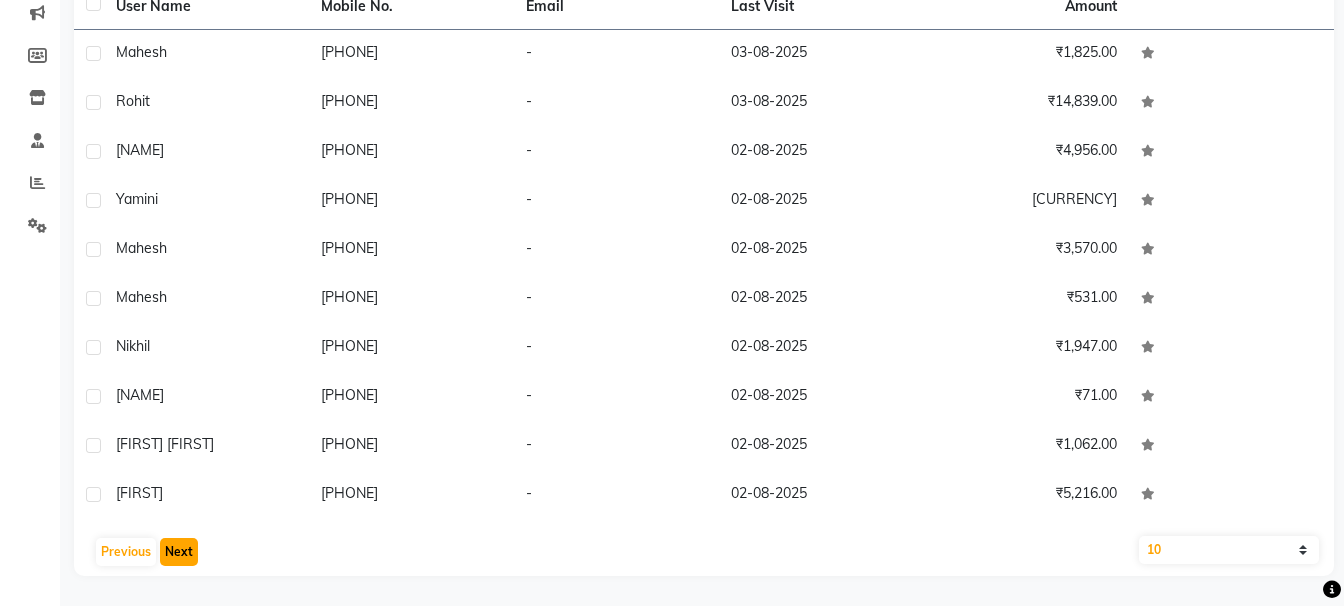 click on "Next" 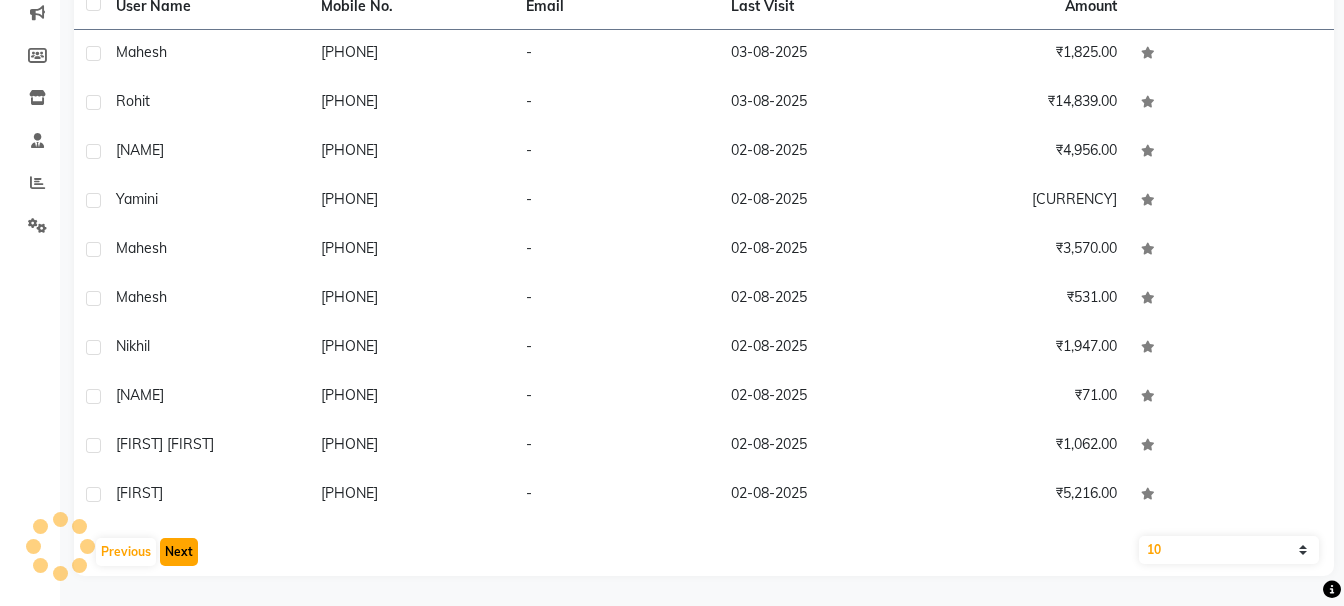 click on "Next" 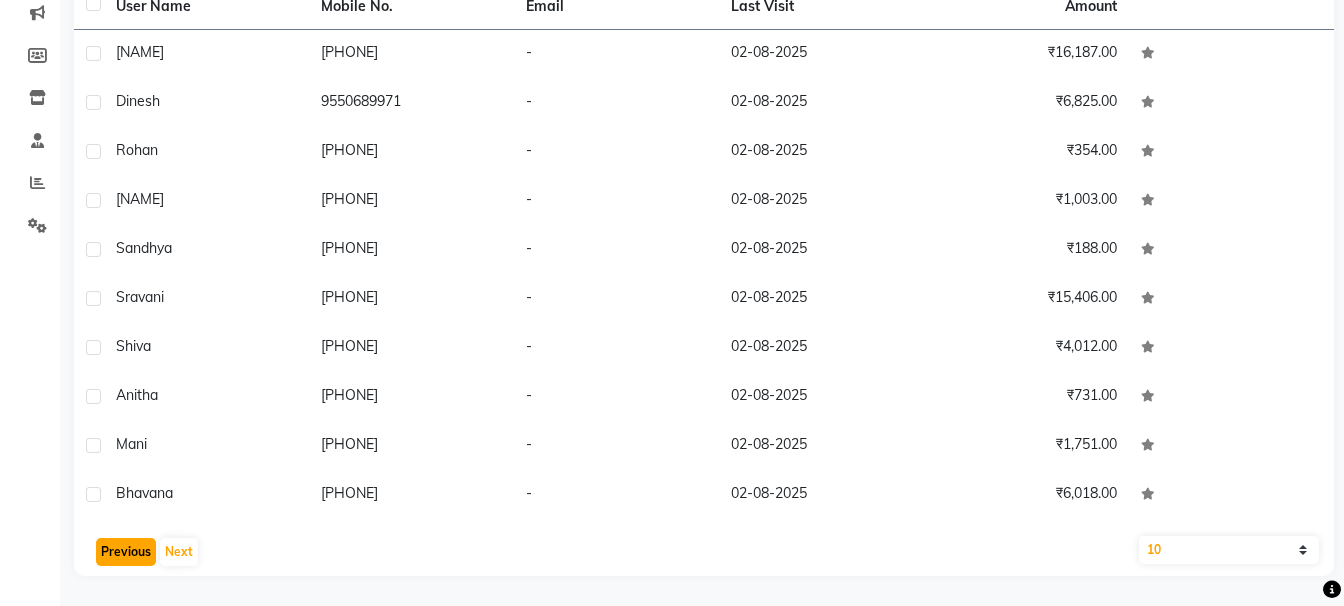 click on "Previous" 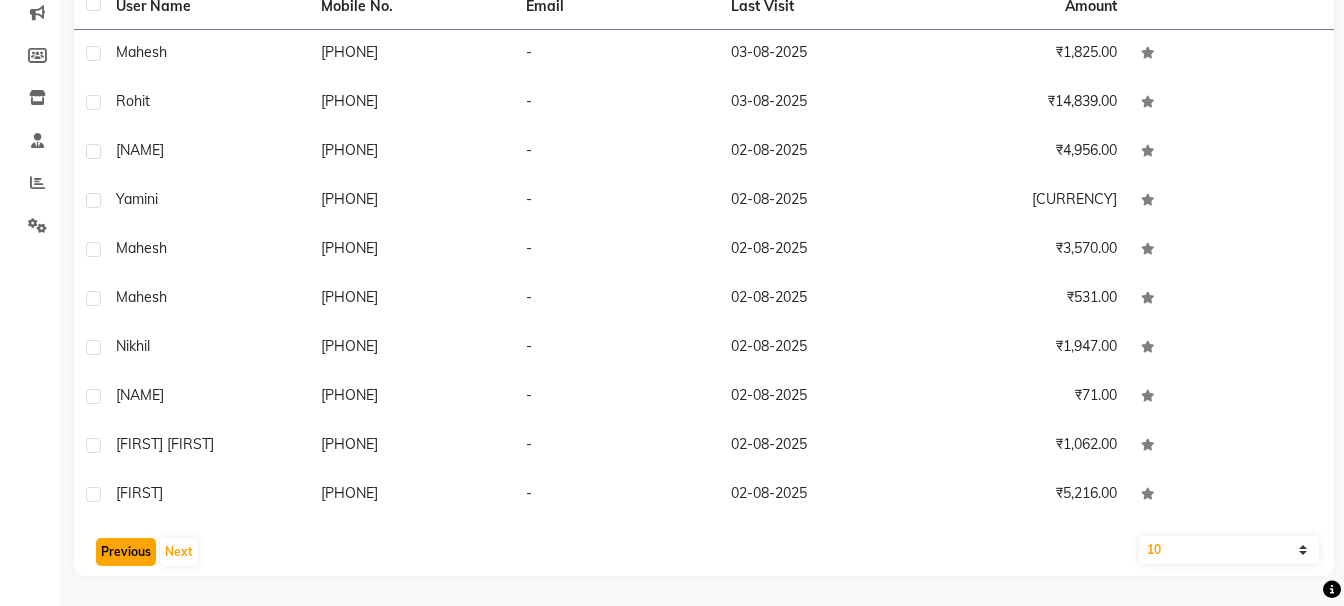 click on "Previous" 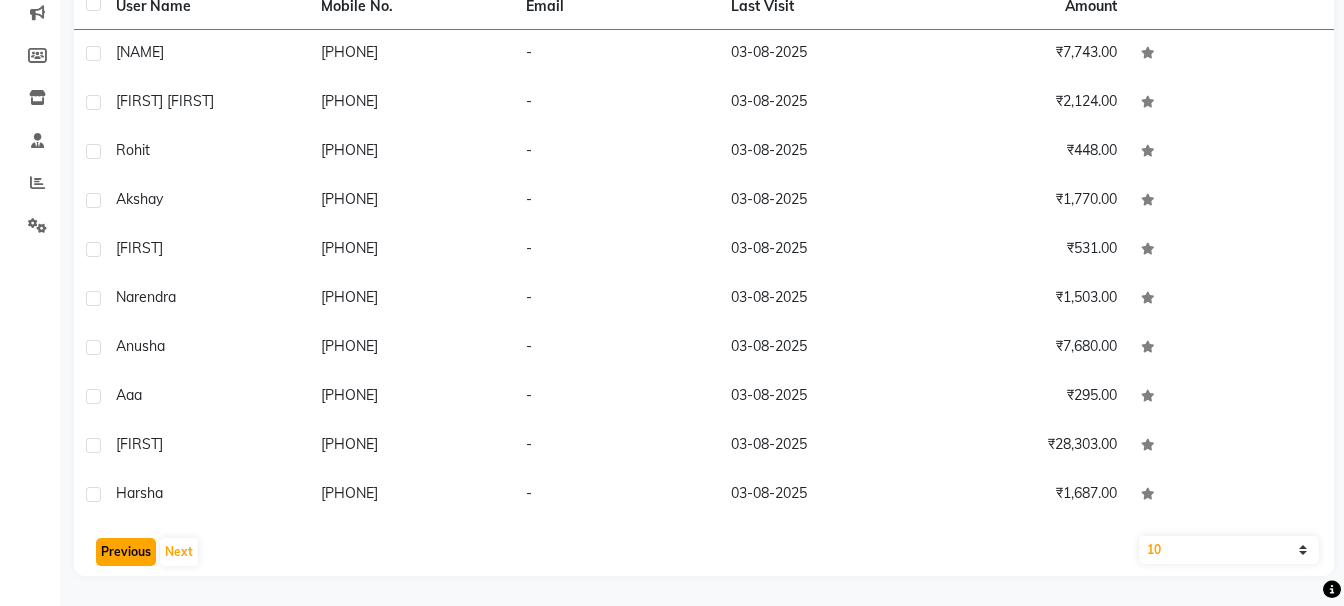 click on "Previous" 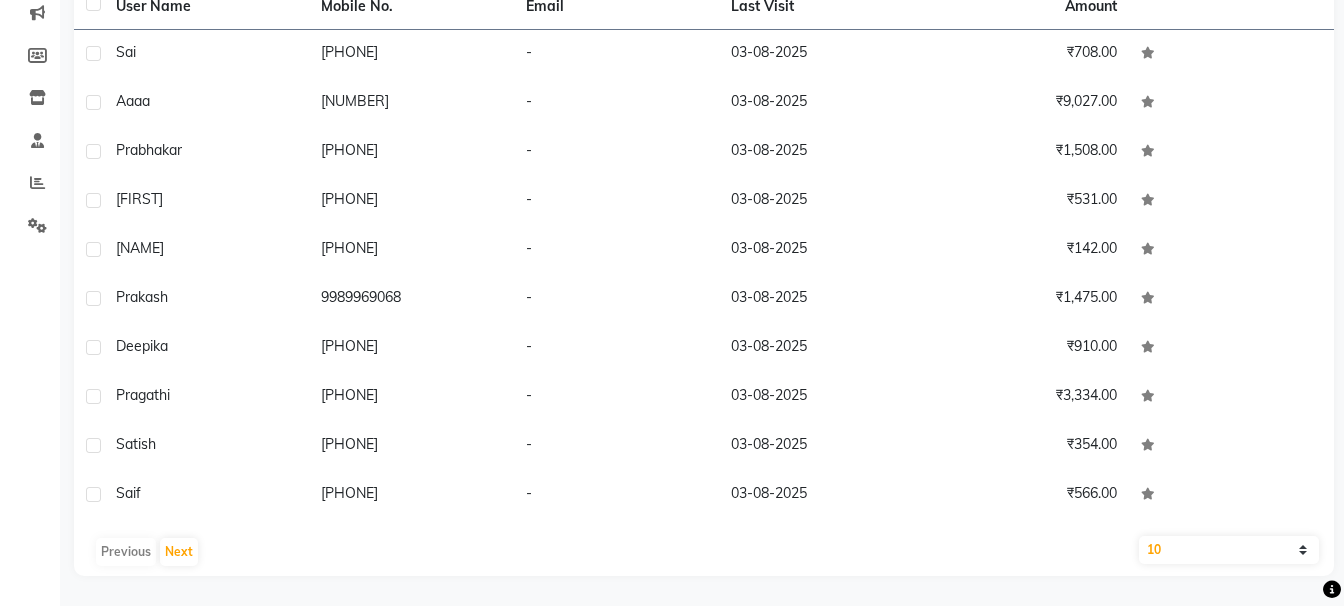 click on "Previous   Next" 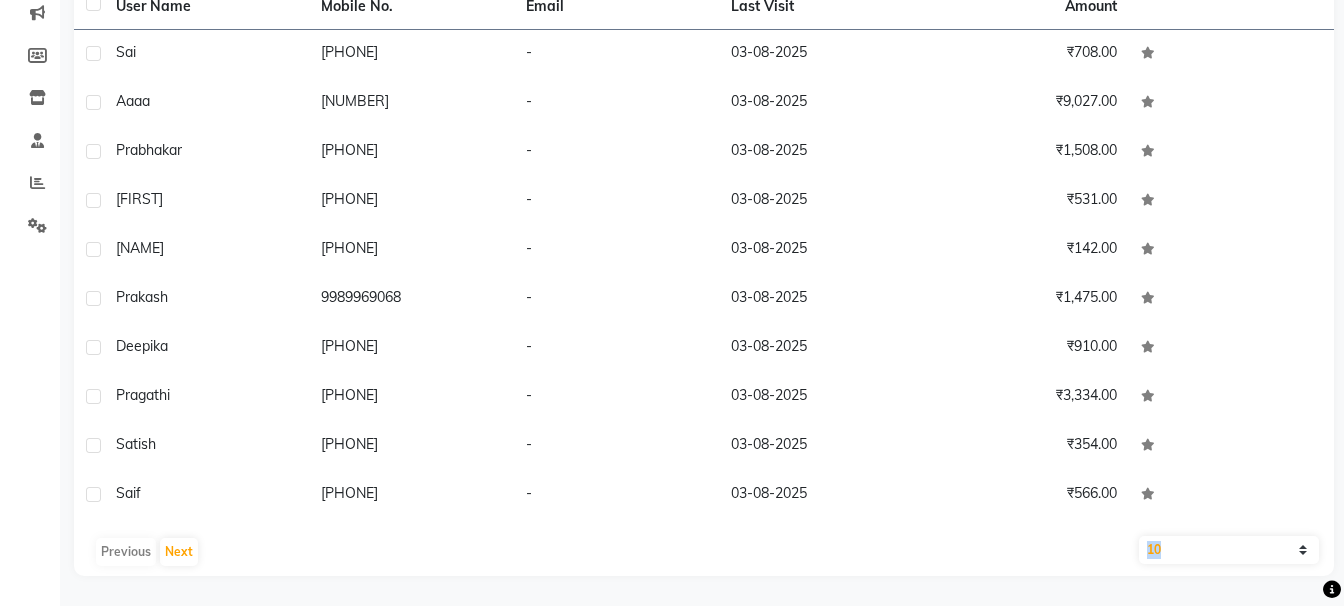 click on "Previous   Next" 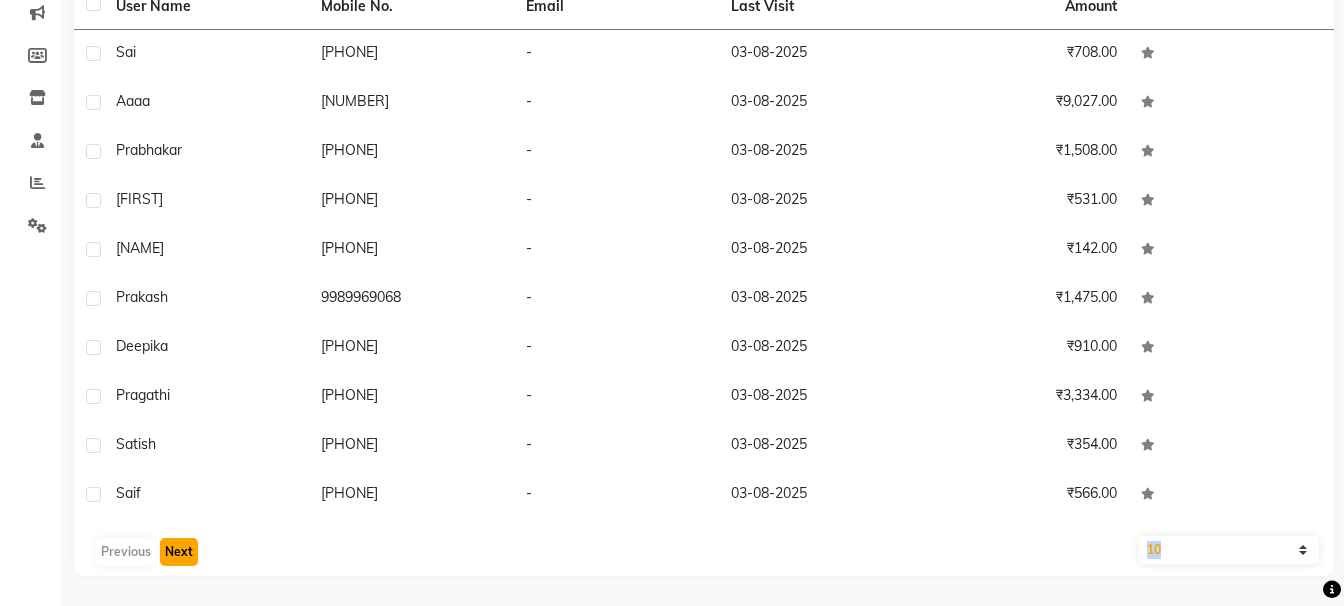 click on "Next" 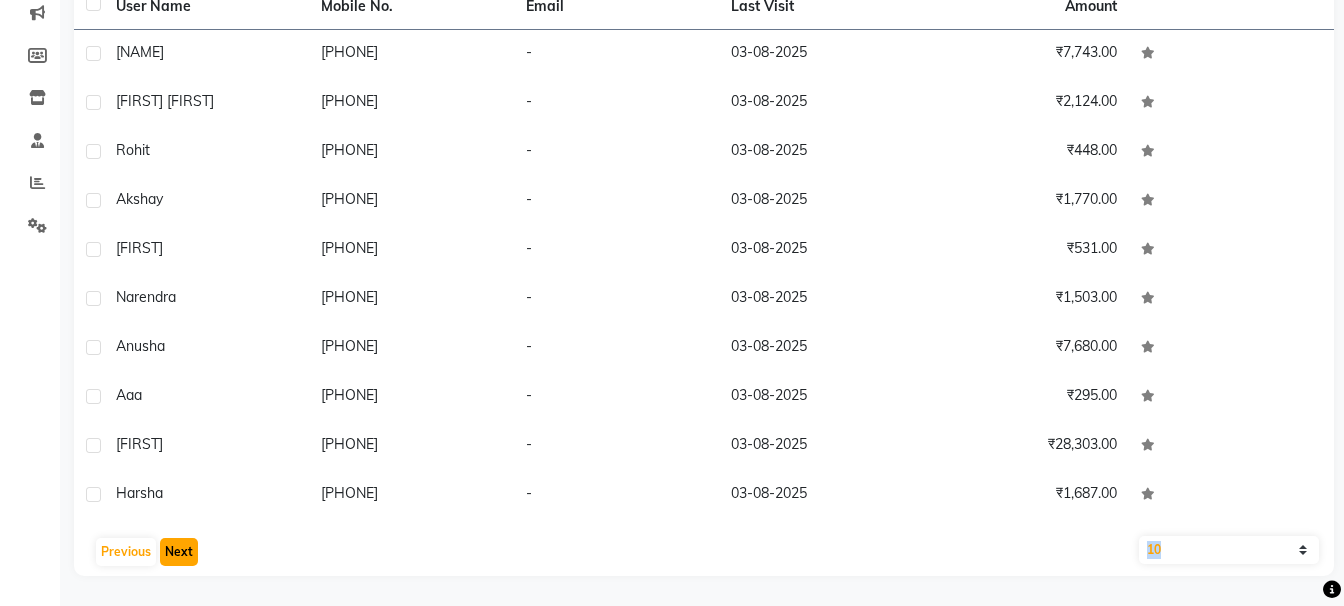 click on "Next" 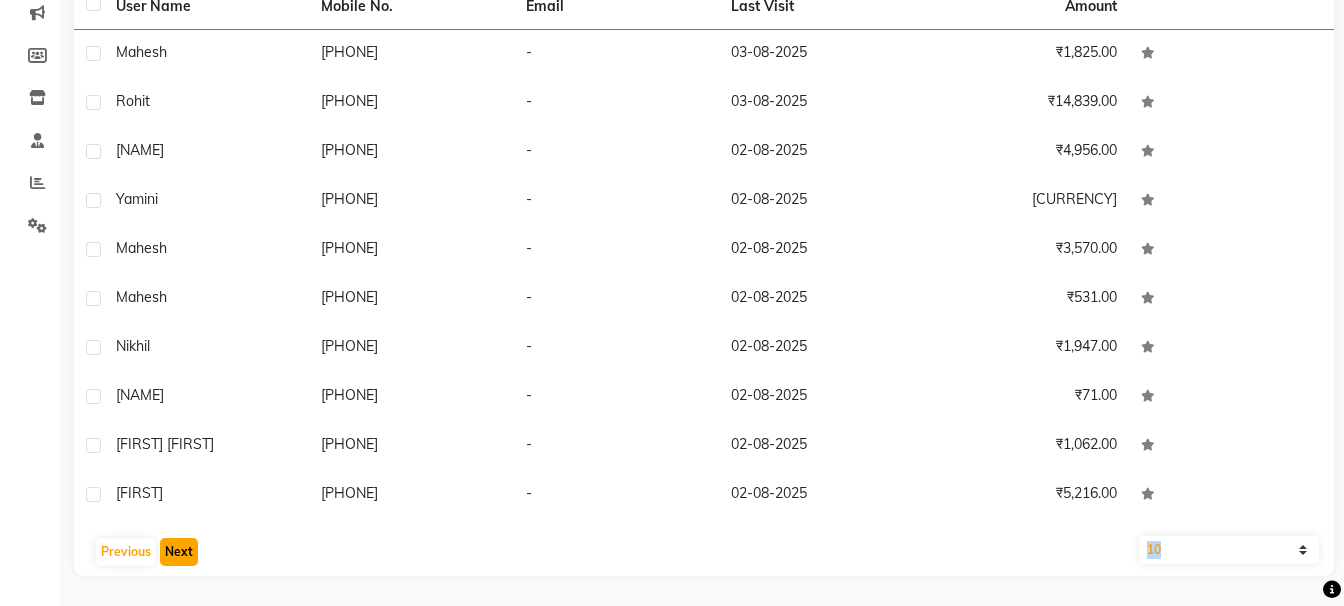 click on "Next" 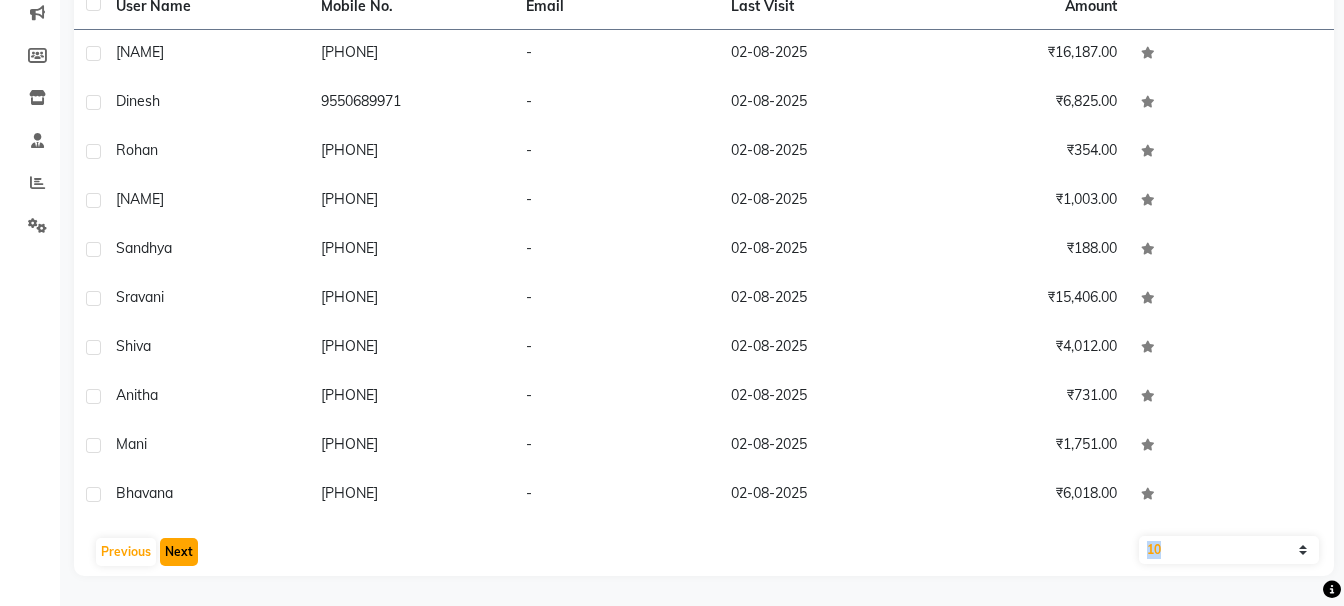 click on "Next" 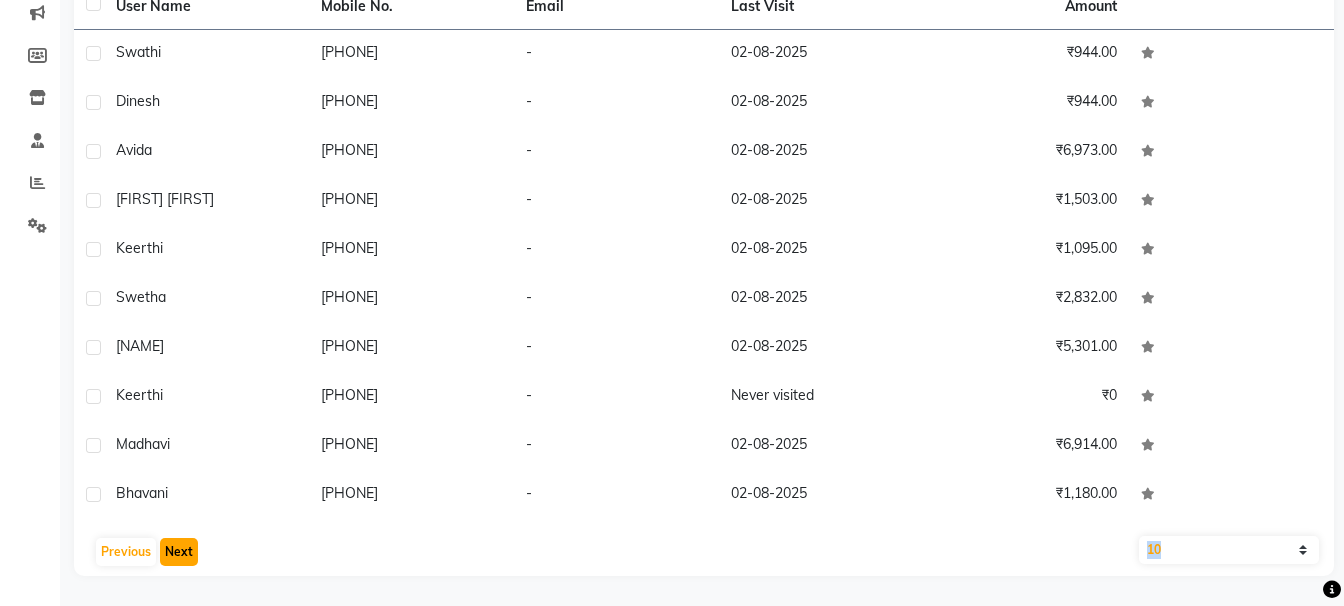 click on "Next" 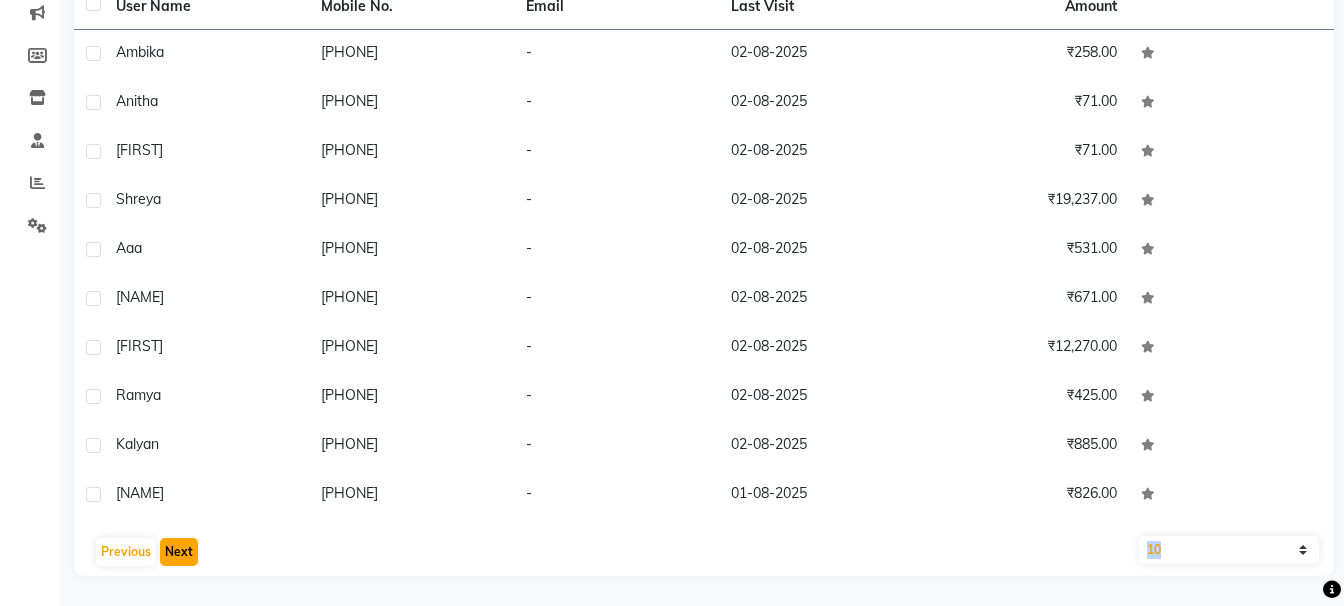 click on "Next" 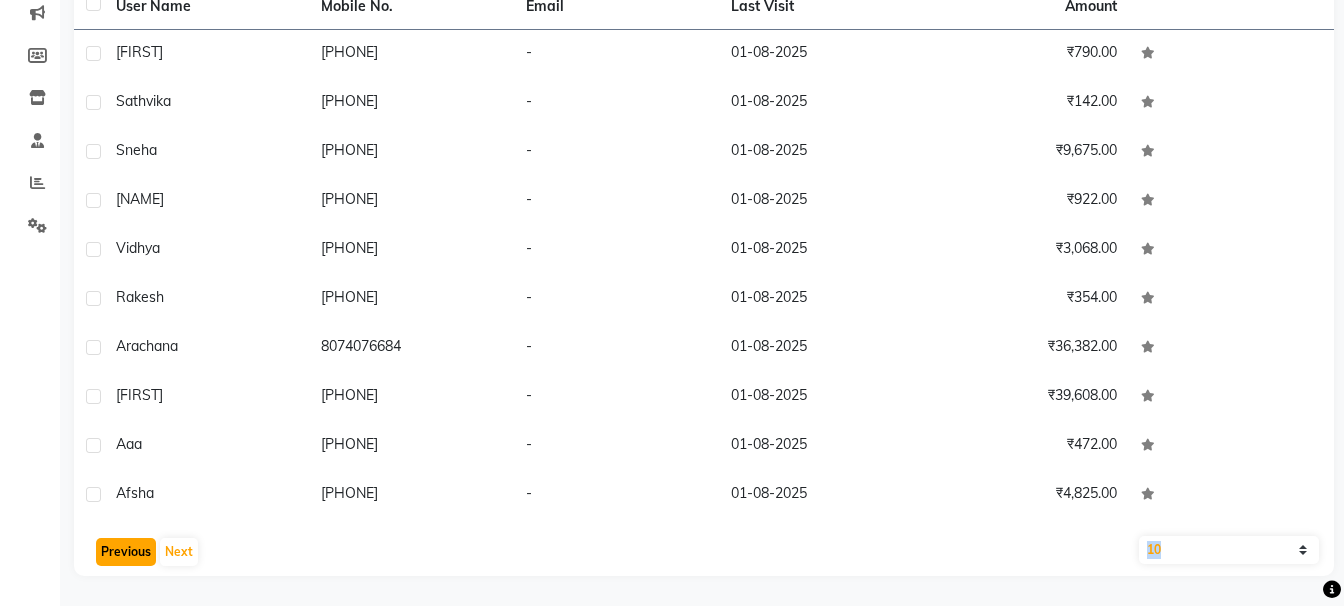 click on "Previous" 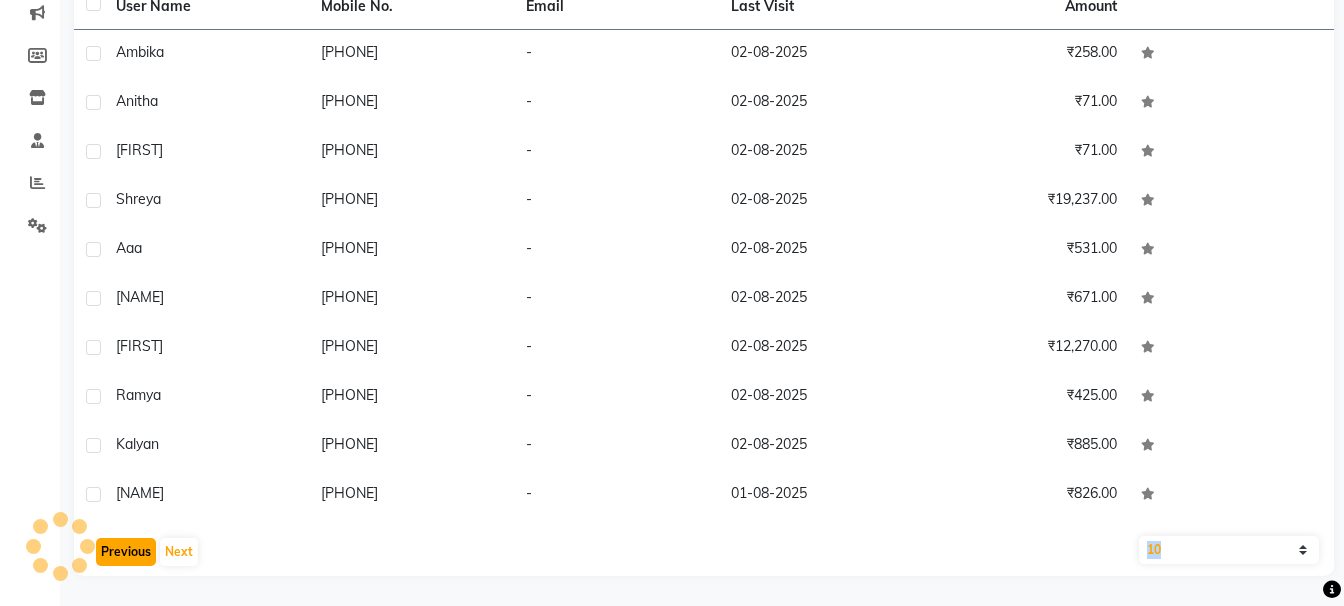 click on "Previous" 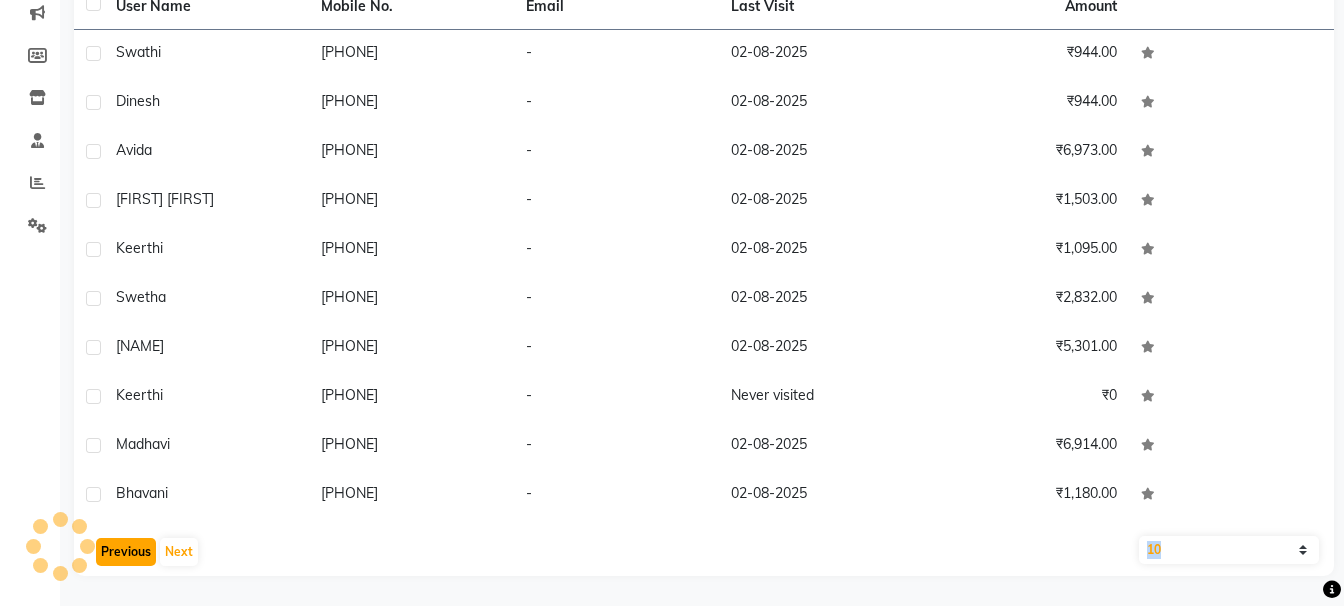 click on "Previous" 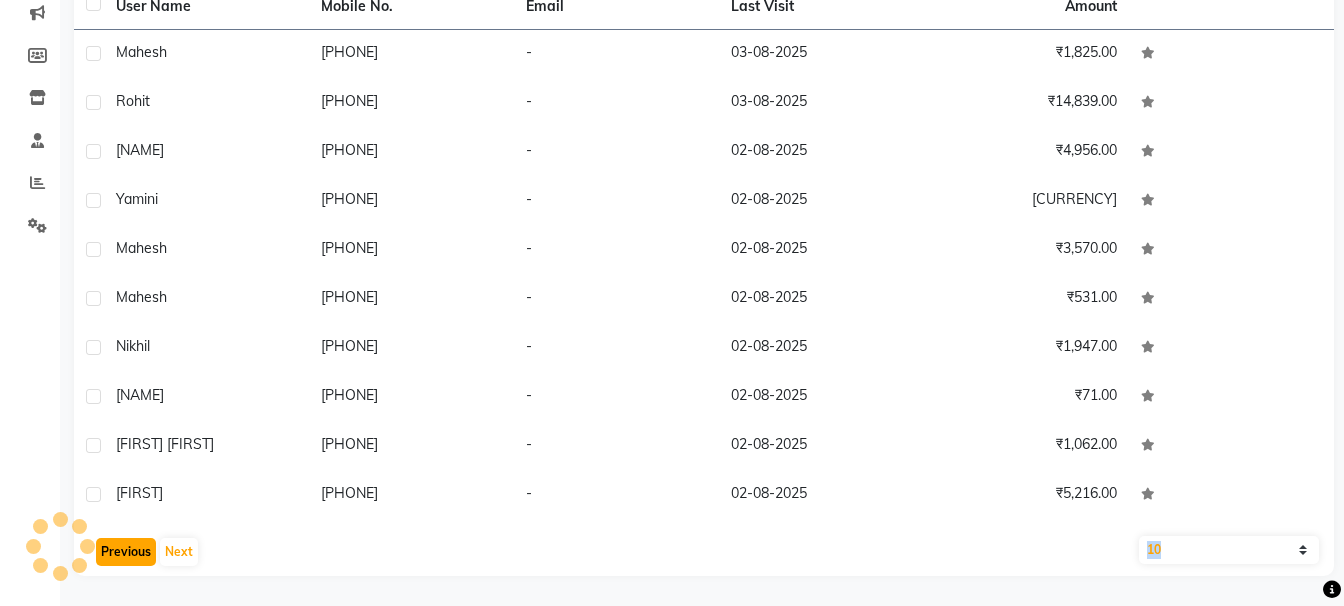 click on "Previous" 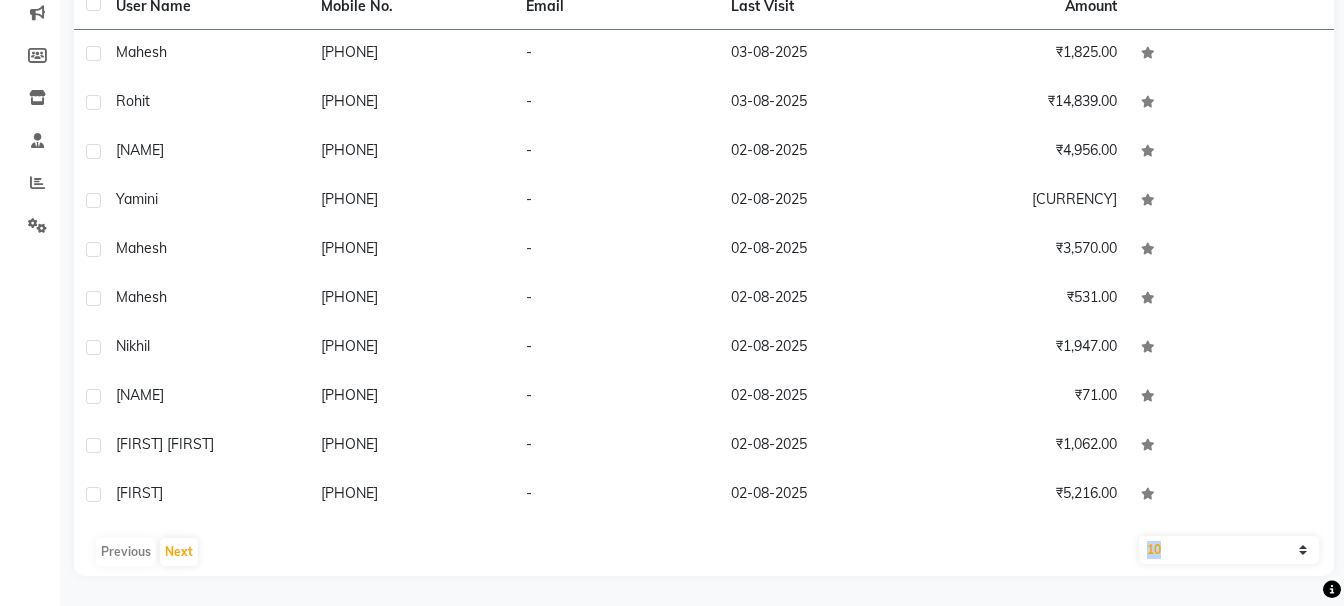 click on "Previous   Next" 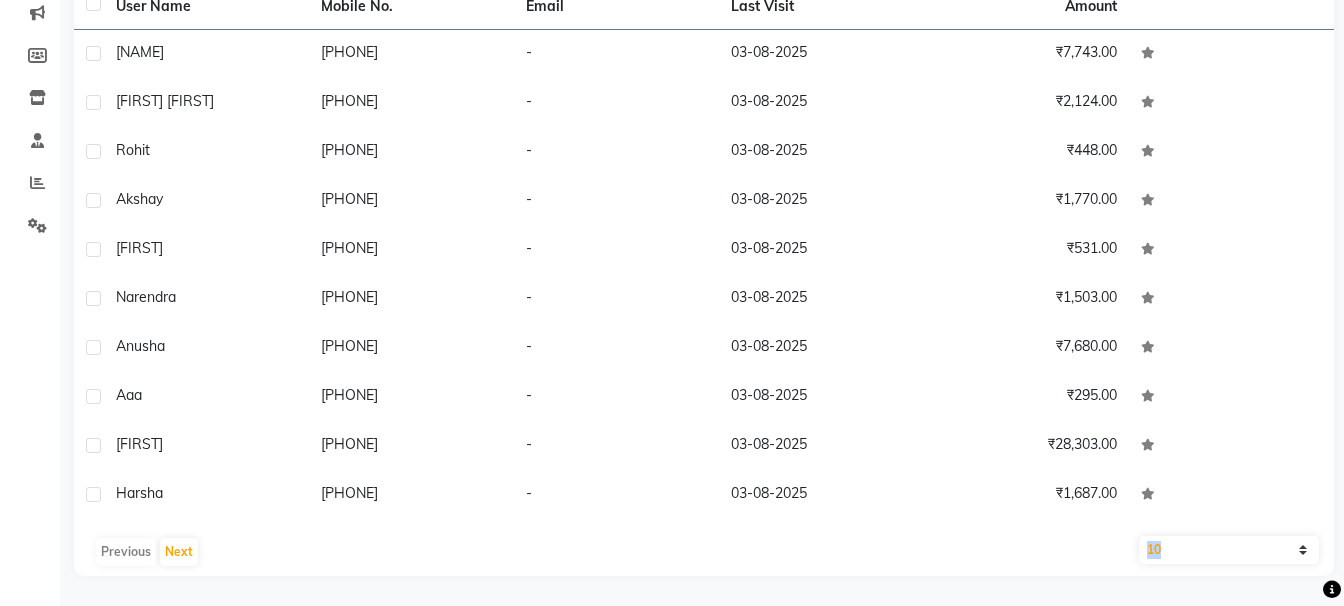 click on "Previous   Next" 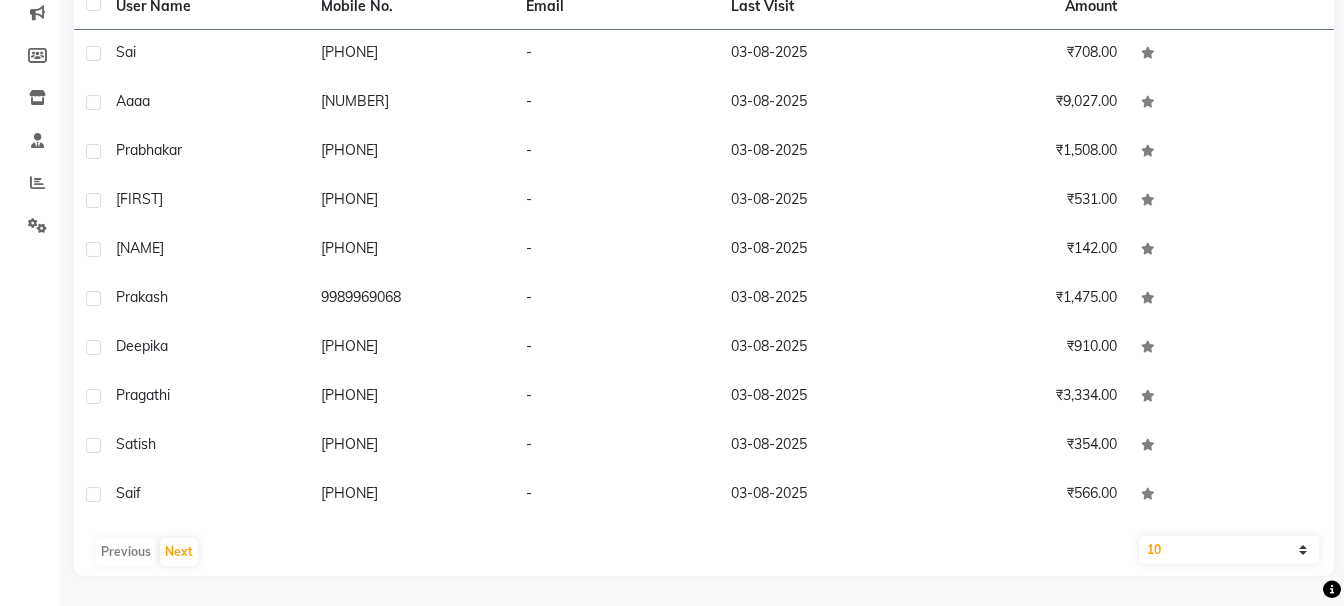 click on "Previous   Next" 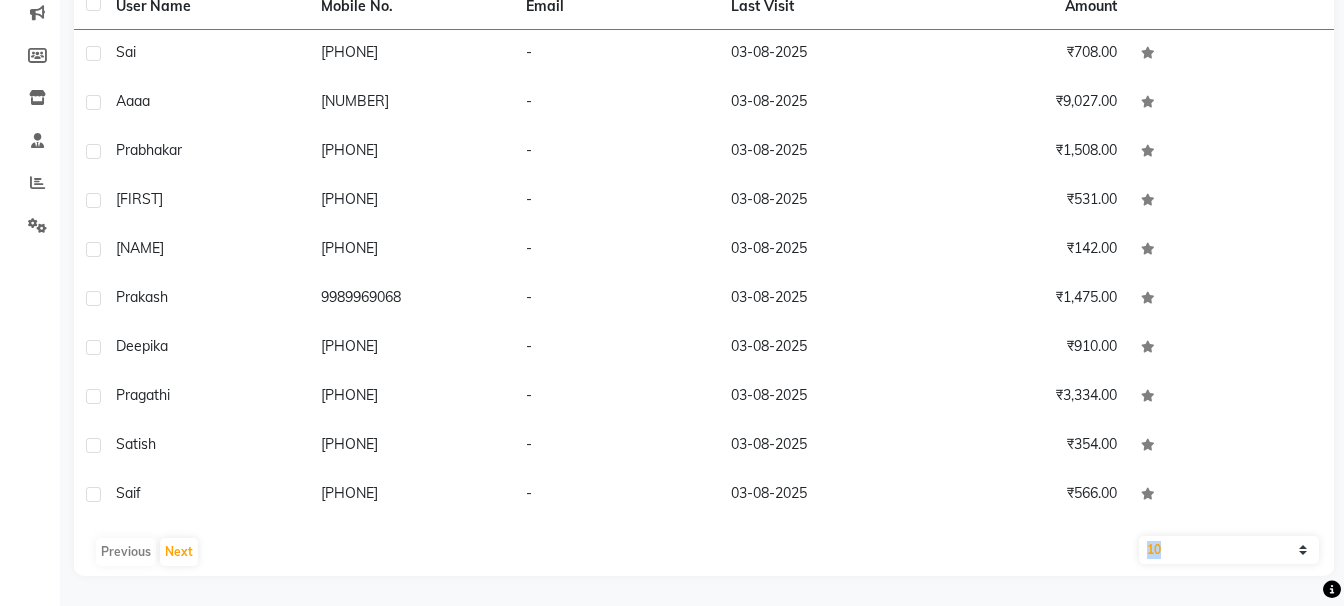 click on "Previous   Next" 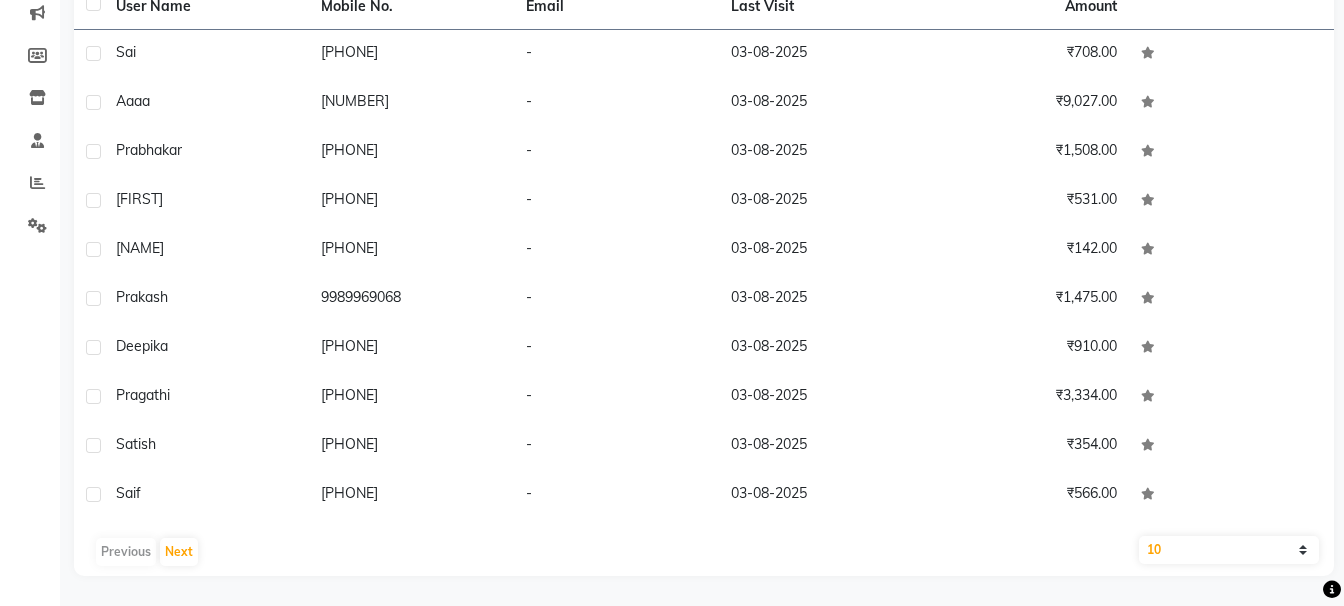 click on "Previous   Next" 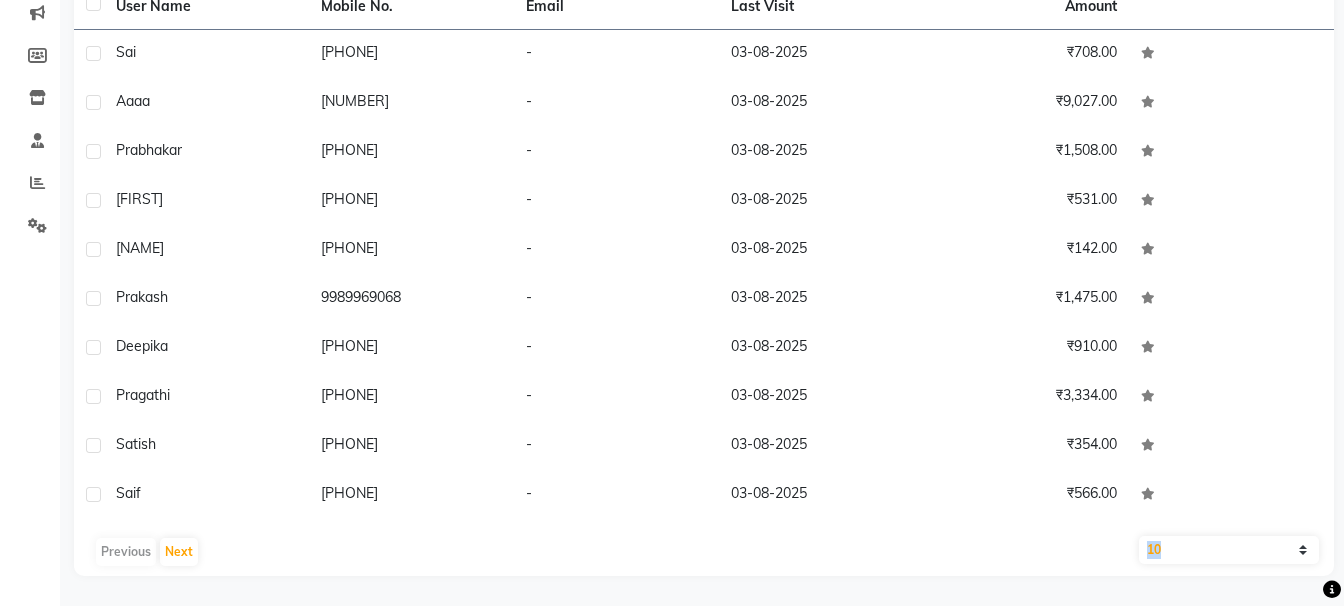 click on "Previous   Next" 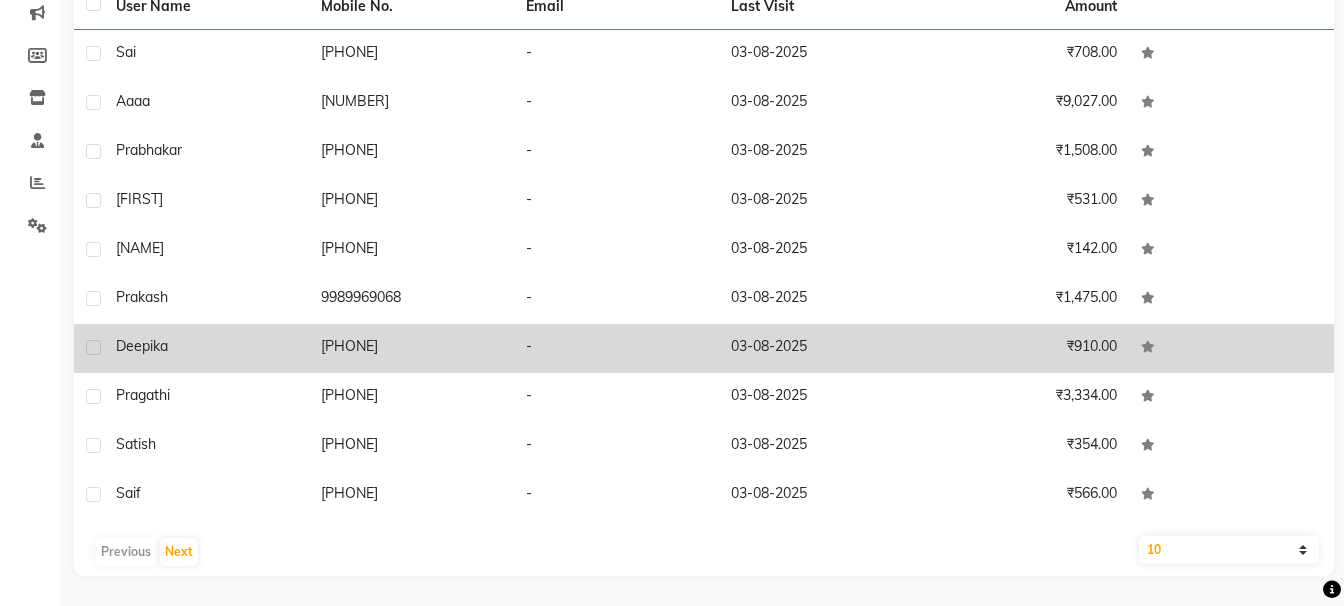 click on "deepika" 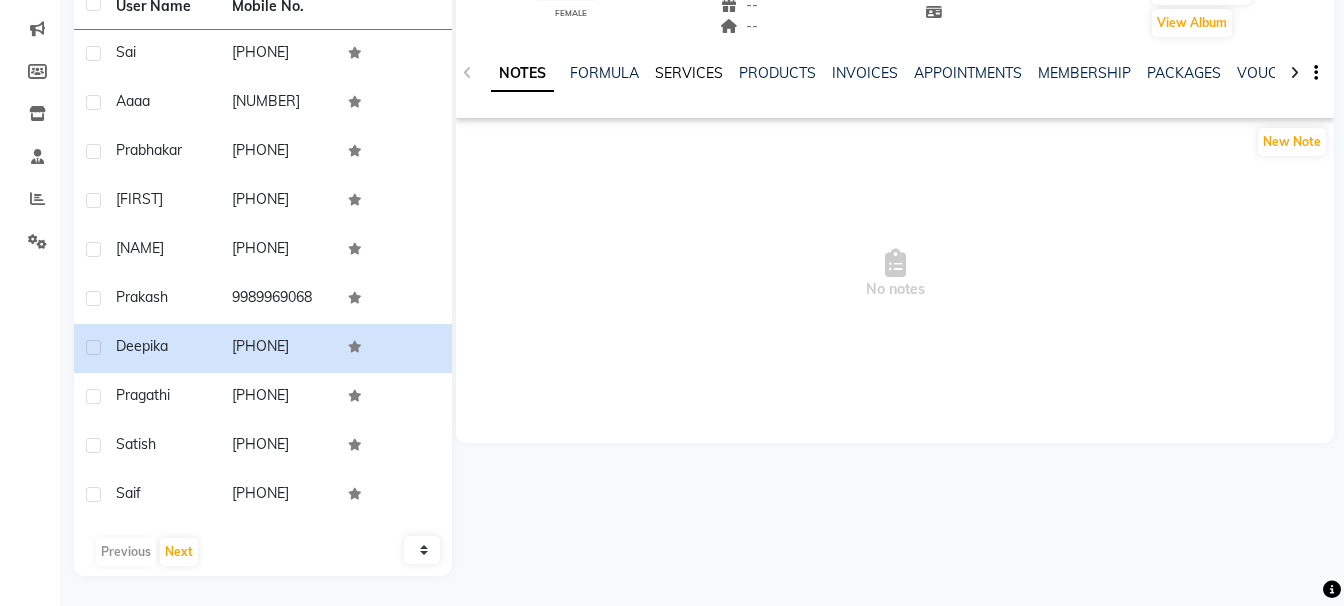 click on "SERVICES" 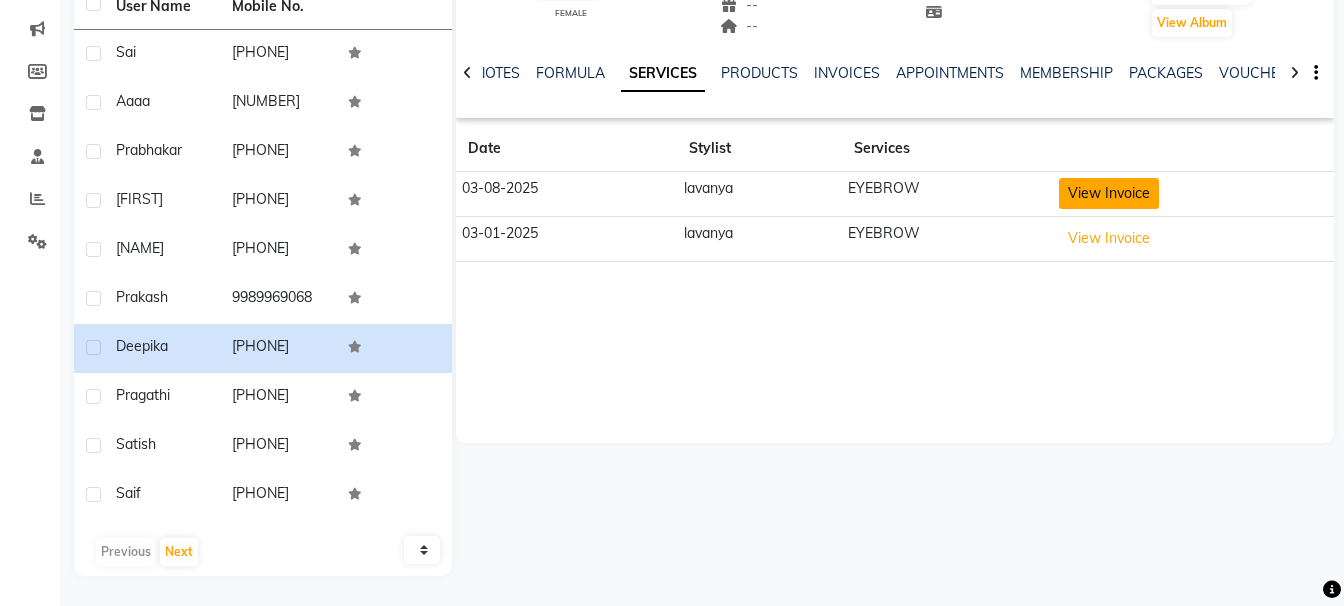 click on "View Invoice" 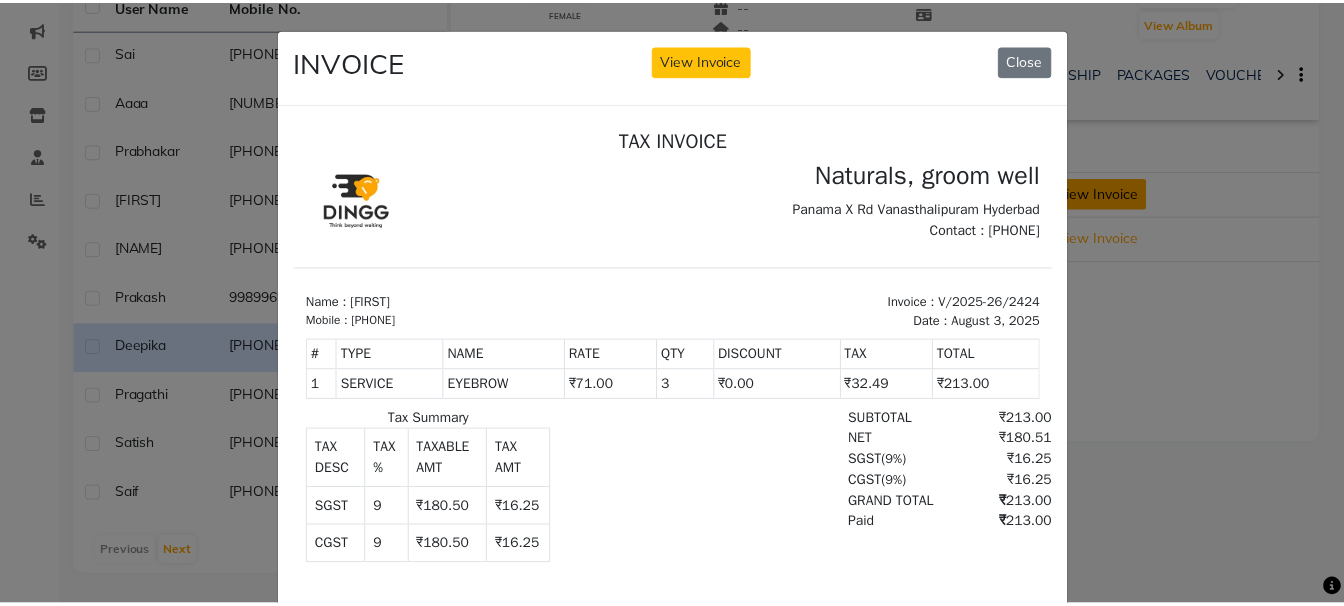 scroll, scrollTop: 0, scrollLeft: 0, axis: both 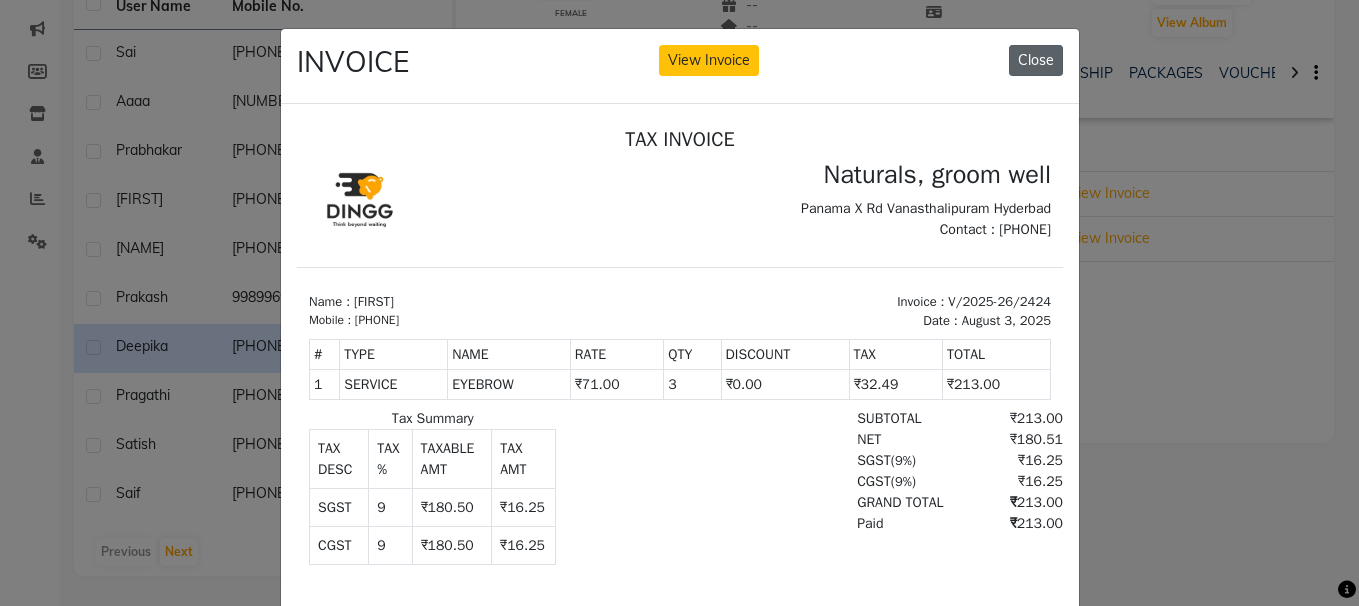 click on "Close" 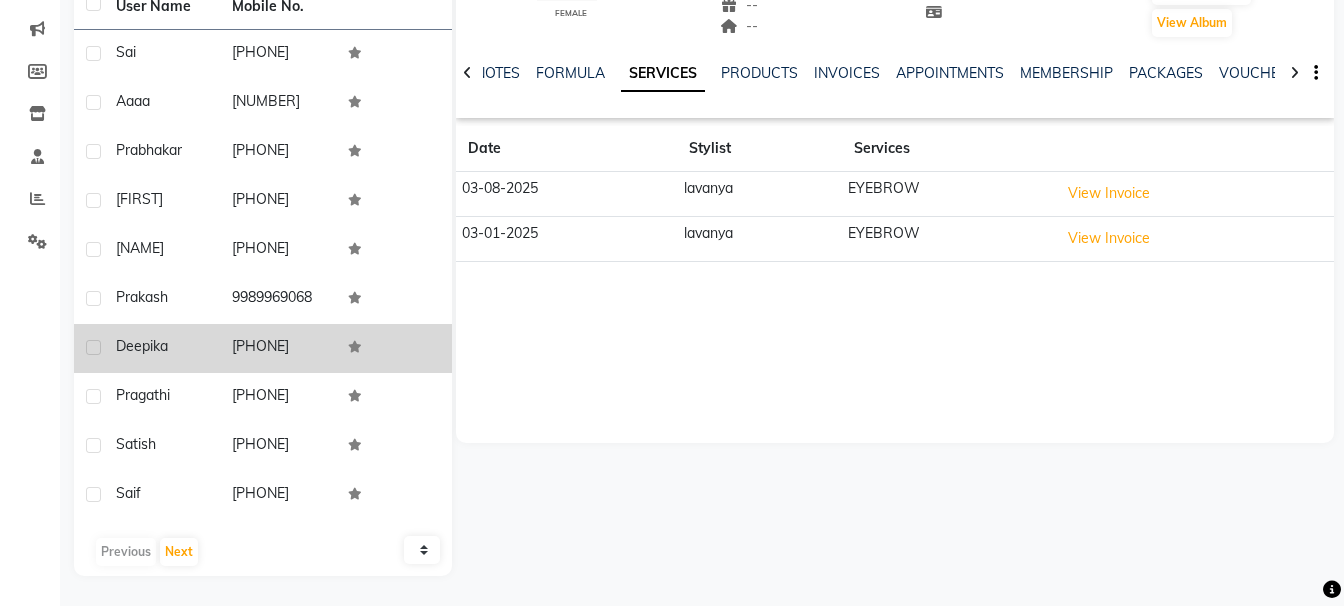 scroll, scrollTop: 0, scrollLeft: 0, axis: both 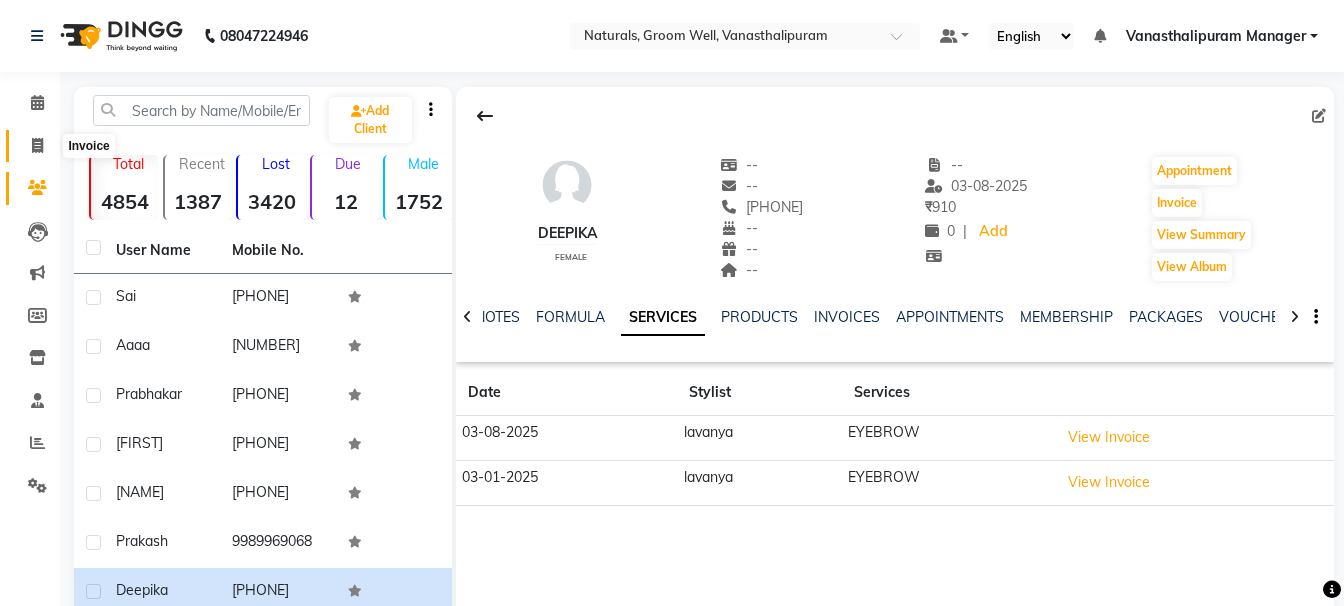 click 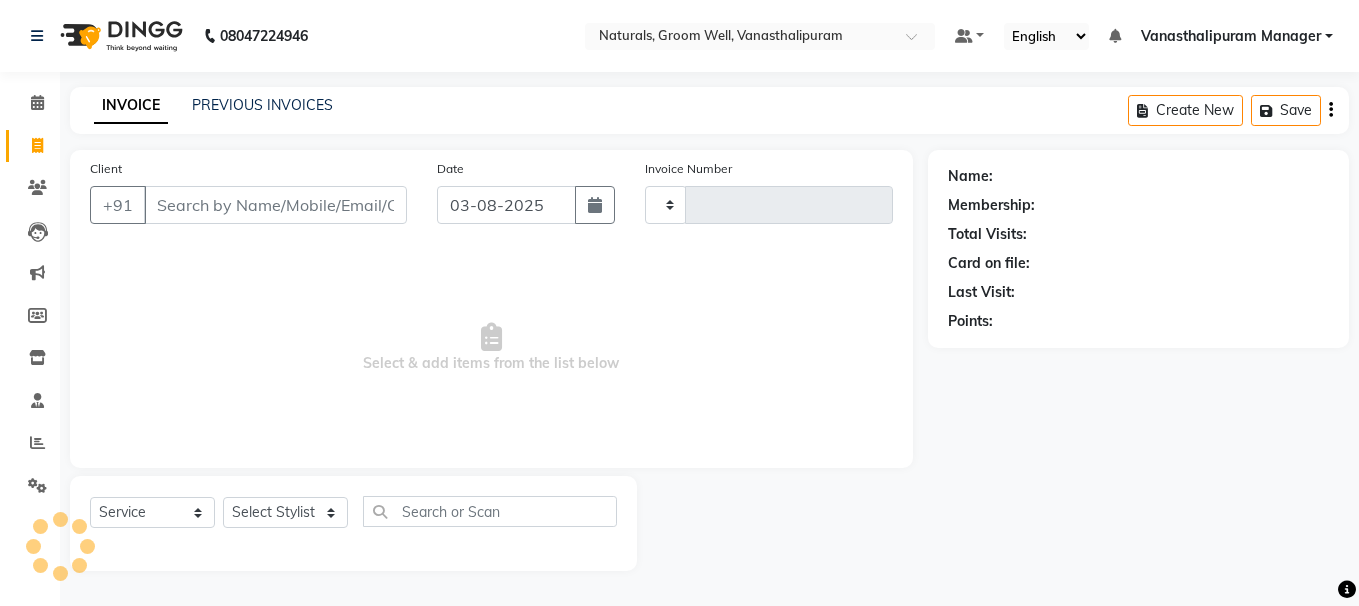type on "2431" 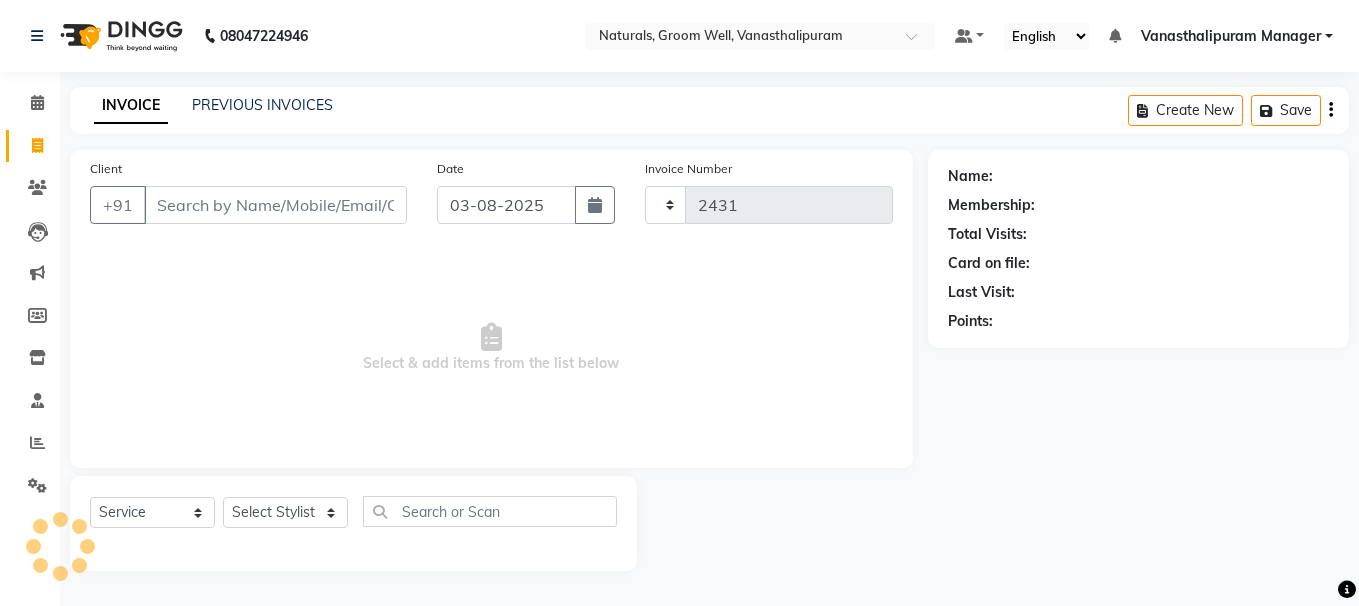 select on "5859" 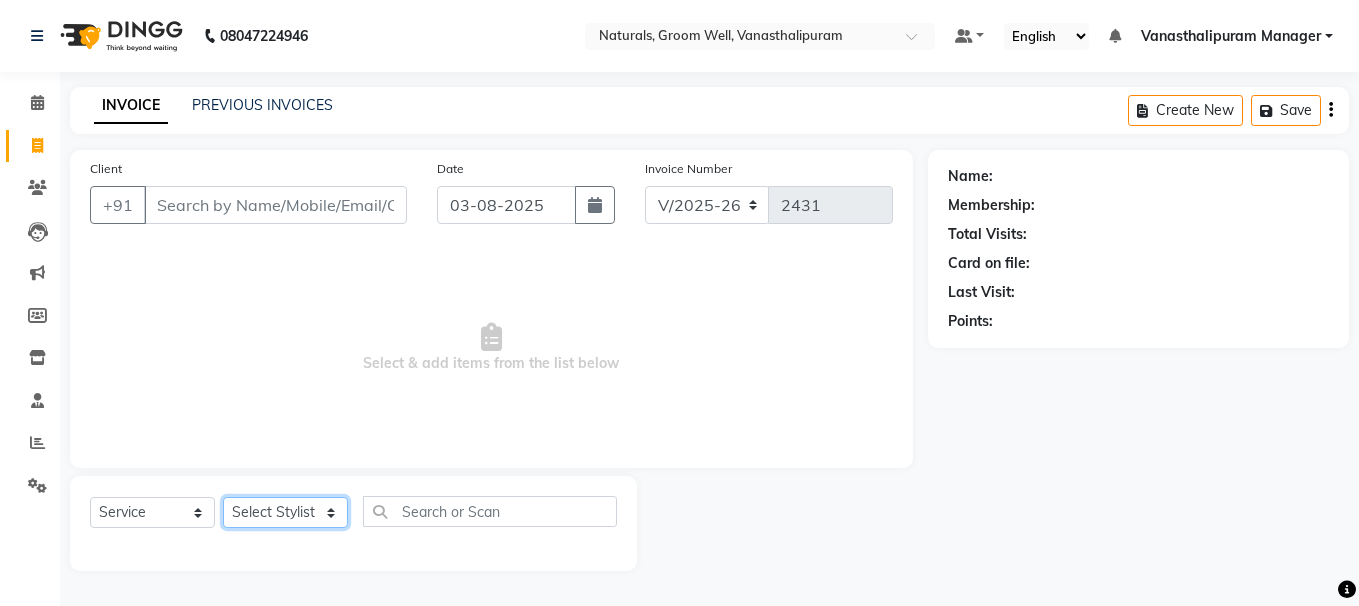 click on "Select Stylist [FIRST] [FIRST] [FIRST] [FIRST] [FIRST] [FIRST] [FIRST] [FIRST] [FIRST] [FIRST] Manager [FIRST]" 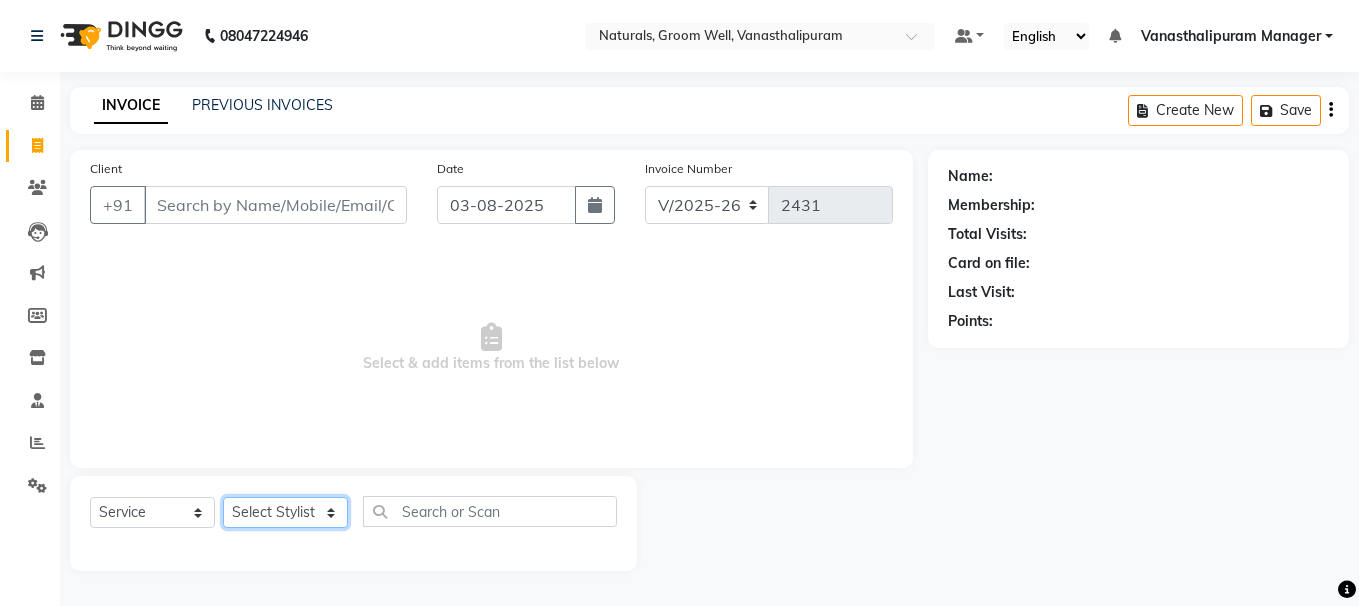 click on "Select Stylist [FIRST] [FIRST] [FIRST] [FIRST] [FIRST] [FIRST] [FIRST] [FIRST] [FIRST] [FIRST] Manager [FIRST]" 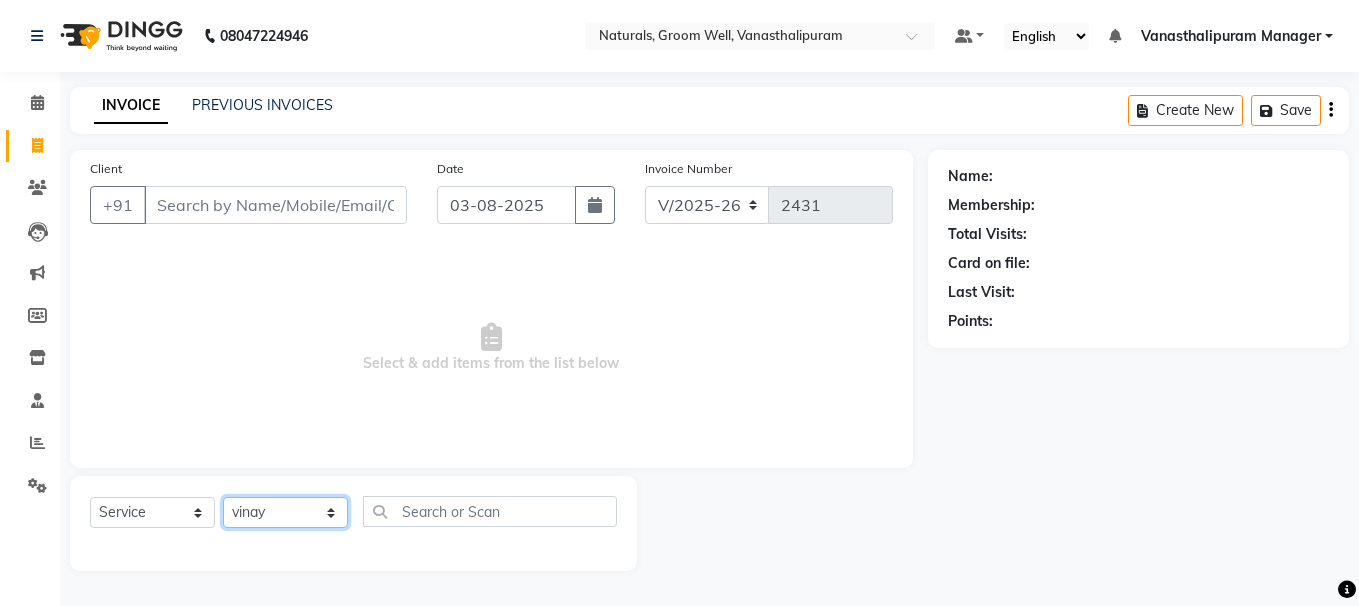 click on "Select Stylist [FIRST] [FIRST] [FIRST] [FIRST] [FIRST] [FIRST] [FIRST] [FIRST] [FIRST] [FIRST] Manager [FIRST]" 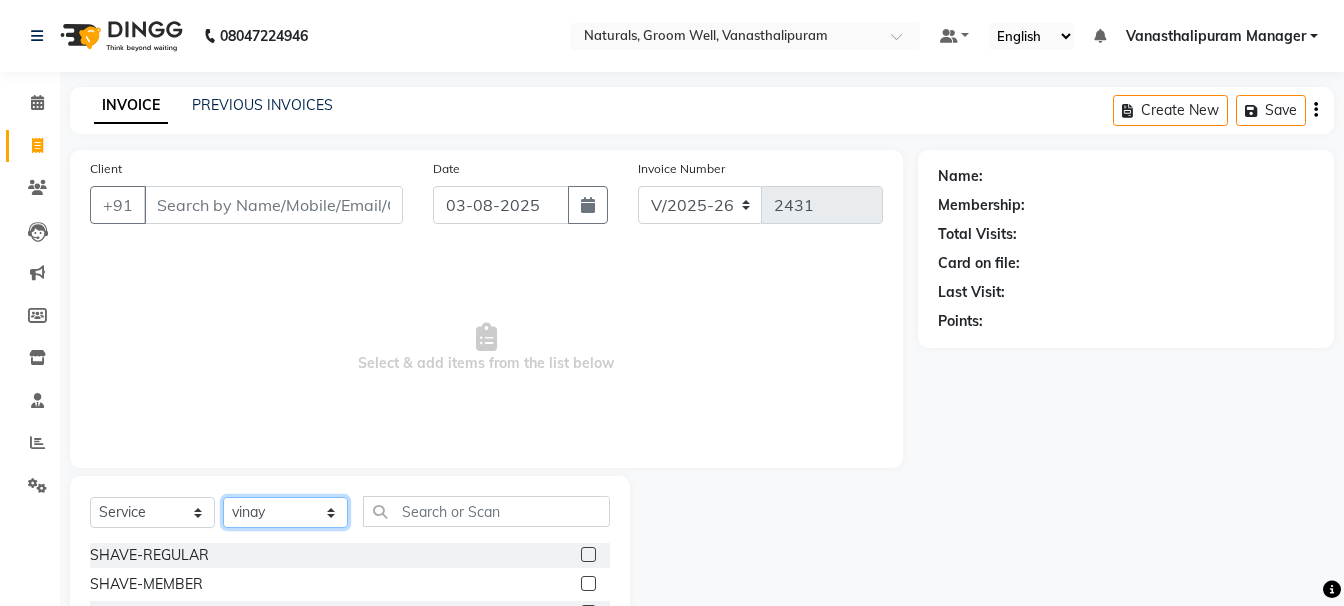 click on "Select Stylist [FIRST] [FIRST] [FIRST] [FIRST] [FIRST] [FIRST] [FIRST] [FIRST] [FIRST] [FIRST] Manager [FIRST]" 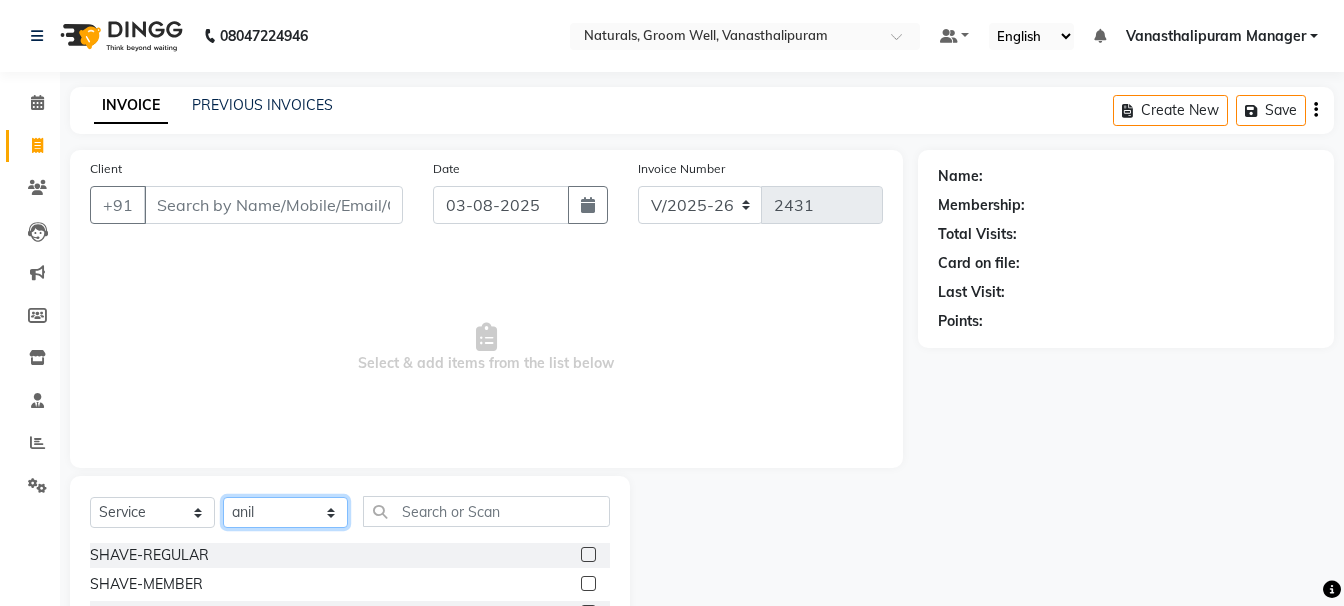 click on "Select Stylist [FIRST] [FIRST] [FIRST] [FIRST] [FIRST] [FIRST] [FIRST] [FIRST] [FIRST] [FIRST] Manager [FIRST]" 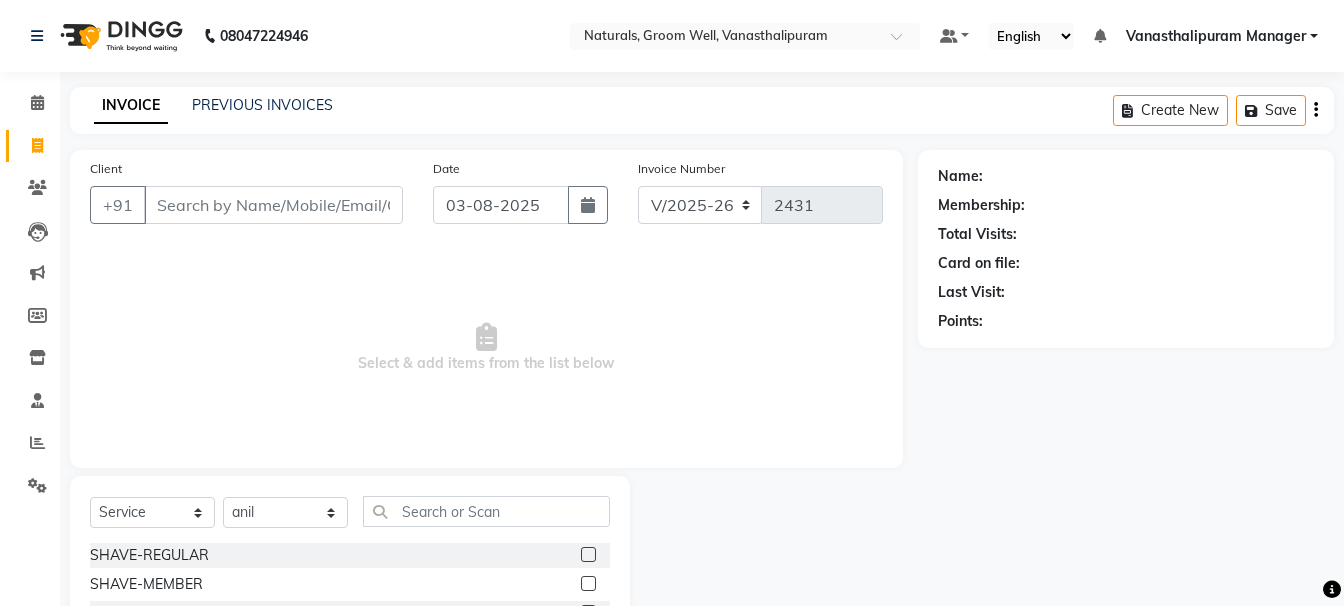 click on "Select  Service  Product  Membership  Package Voucher Prepaid Gift Card  Select Stylist [FIRST] [FIRST] [FIRST] [FIRST] [FIRST] [FIRST] [FIRST] [FIRST] [FIRST] [FIRST] Manager [FIRST]" 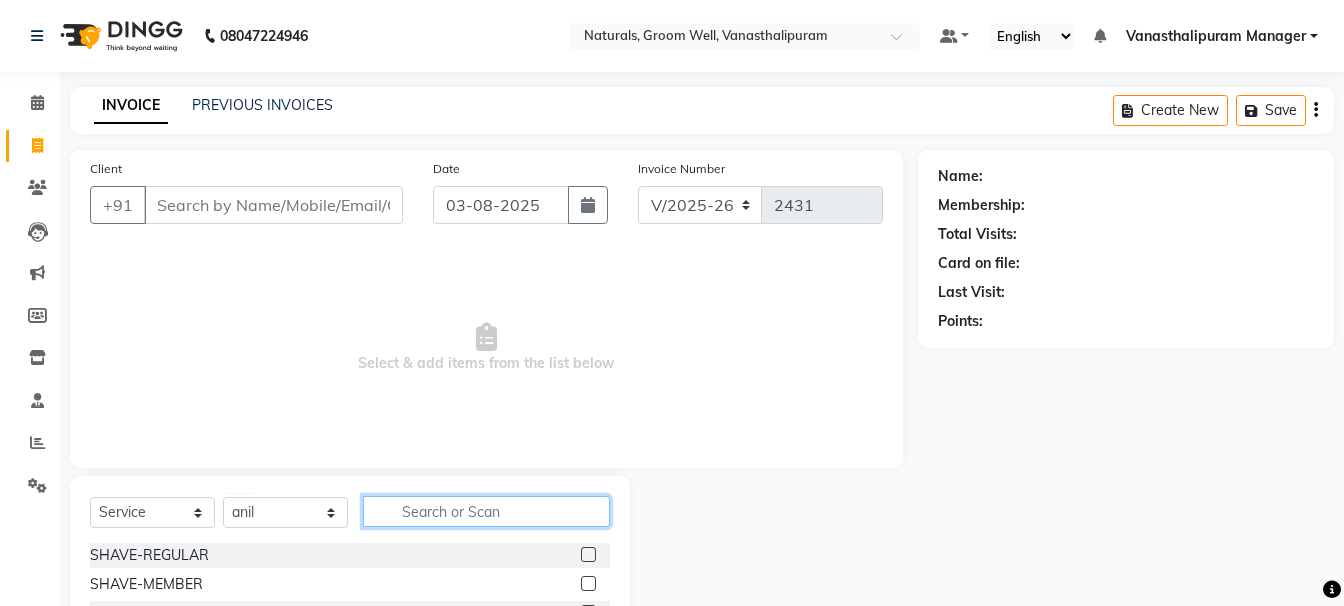 click 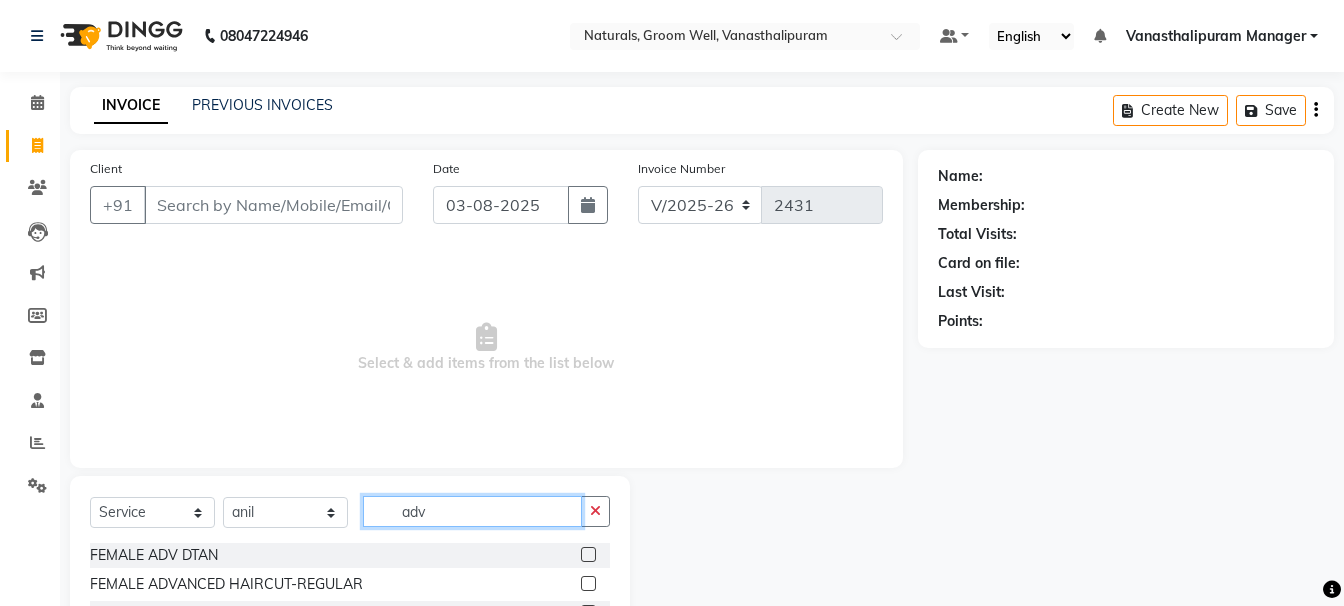 type on "adv" 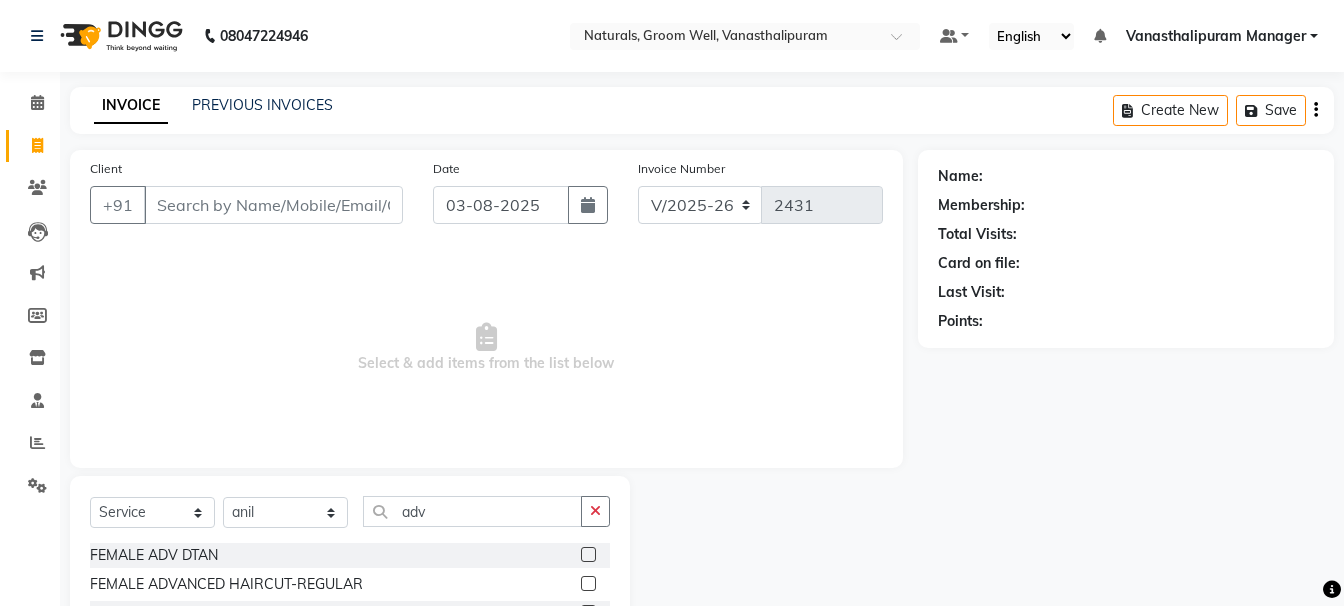 click 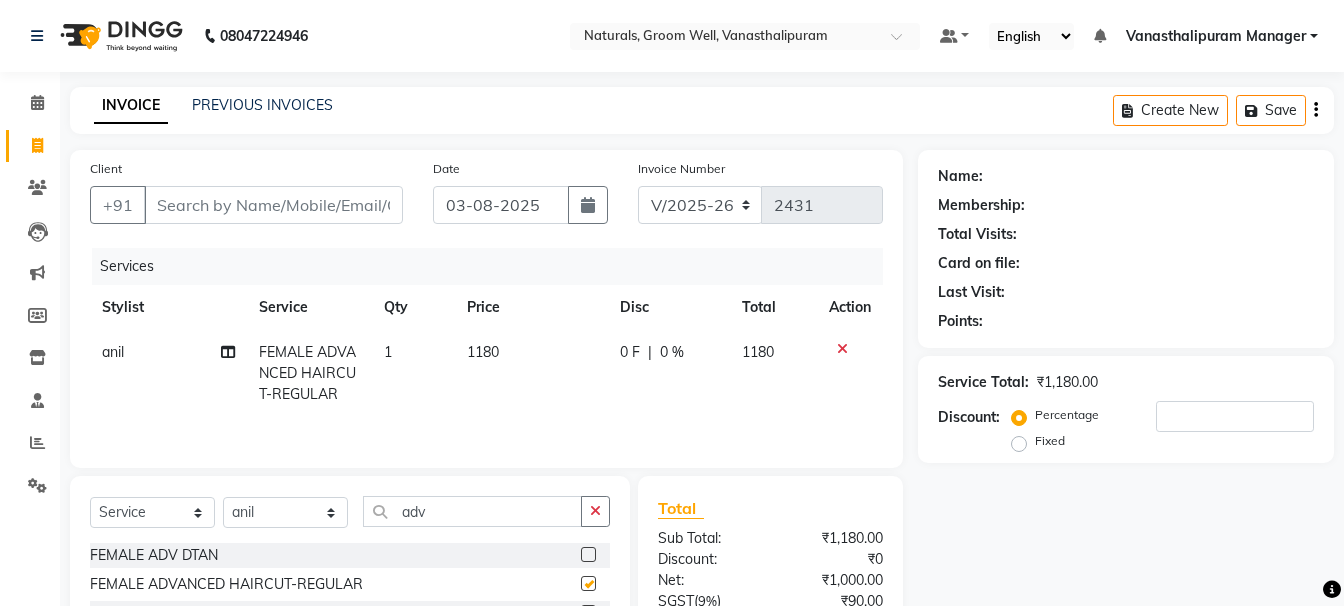 checkbox on "false" 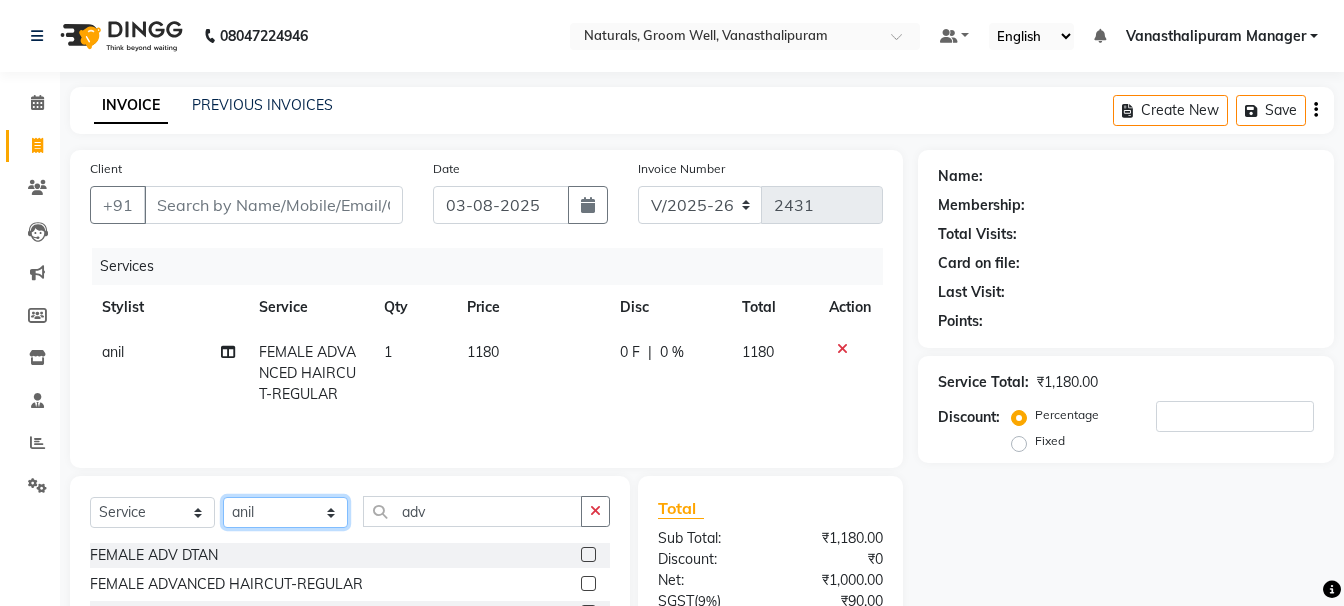 click on "Select Stylist [FIRST] [FIRST] [FIRST] [FIRST] [FIRST] [FIRST] [FIRST] [FIRST] [FIRST] [FIRST] Manager [FIRST]" 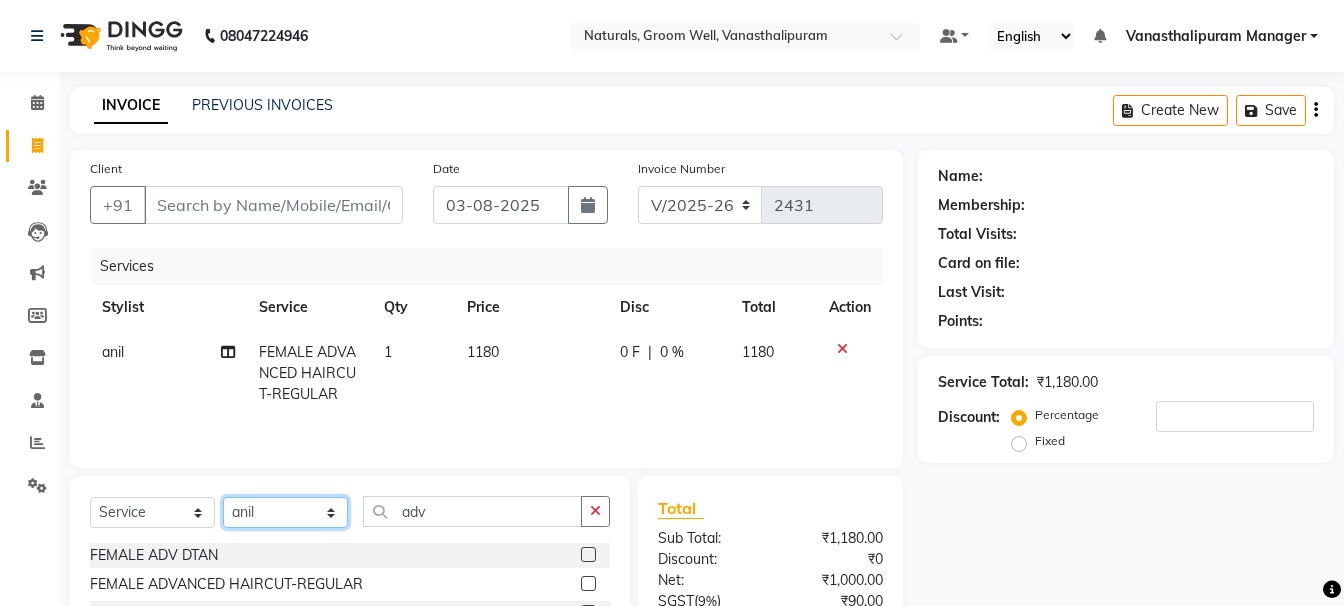 select on "85609" 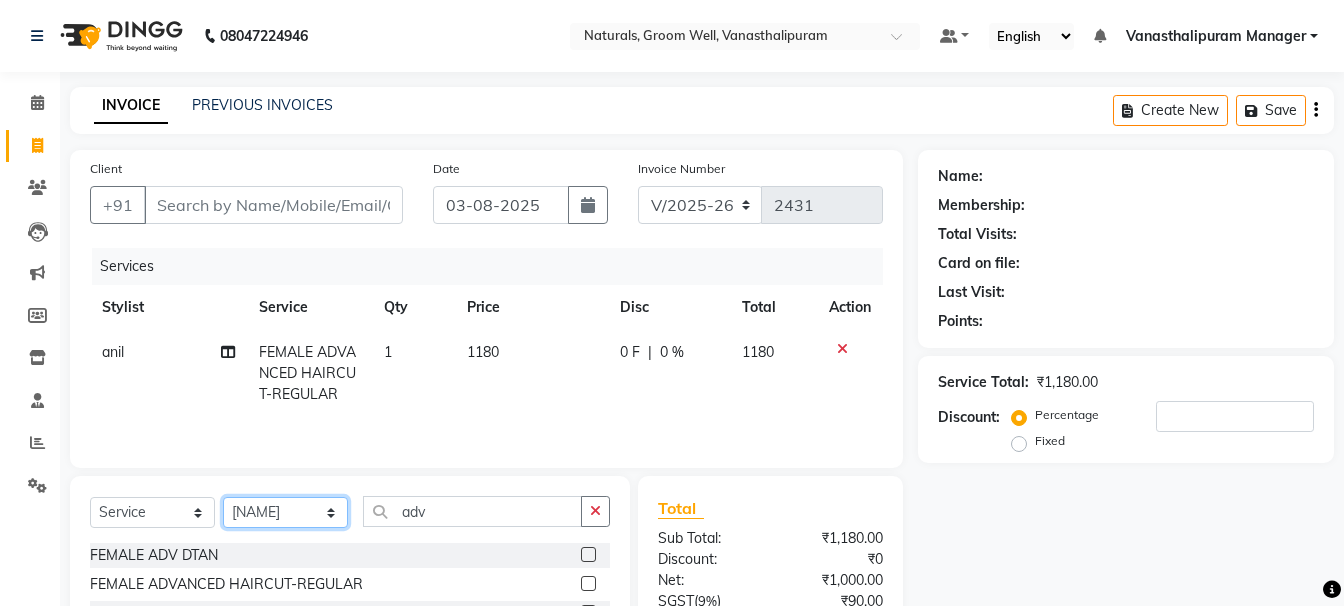 click on "Select Stylist [FIRST] [FIRST] [FIRST] [FIRST] [FIRST] [FIRST] [FIRST] [FIRST] [FIRST] [FIRST] Manager [FIRST]" 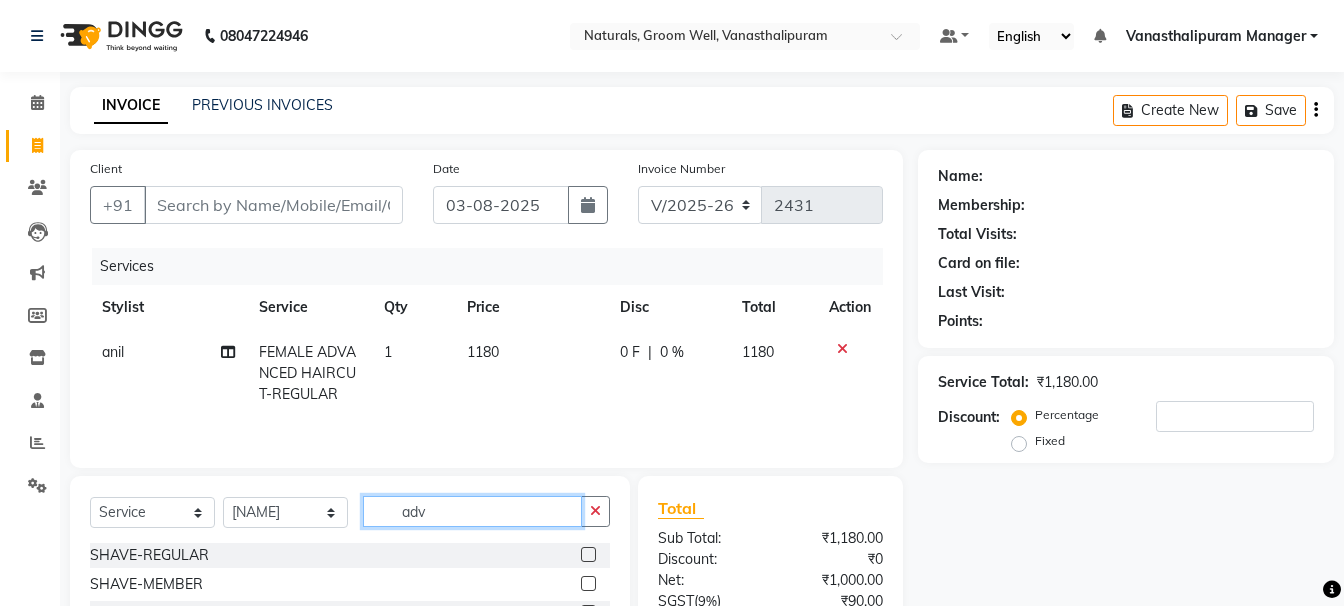 click on "adv" 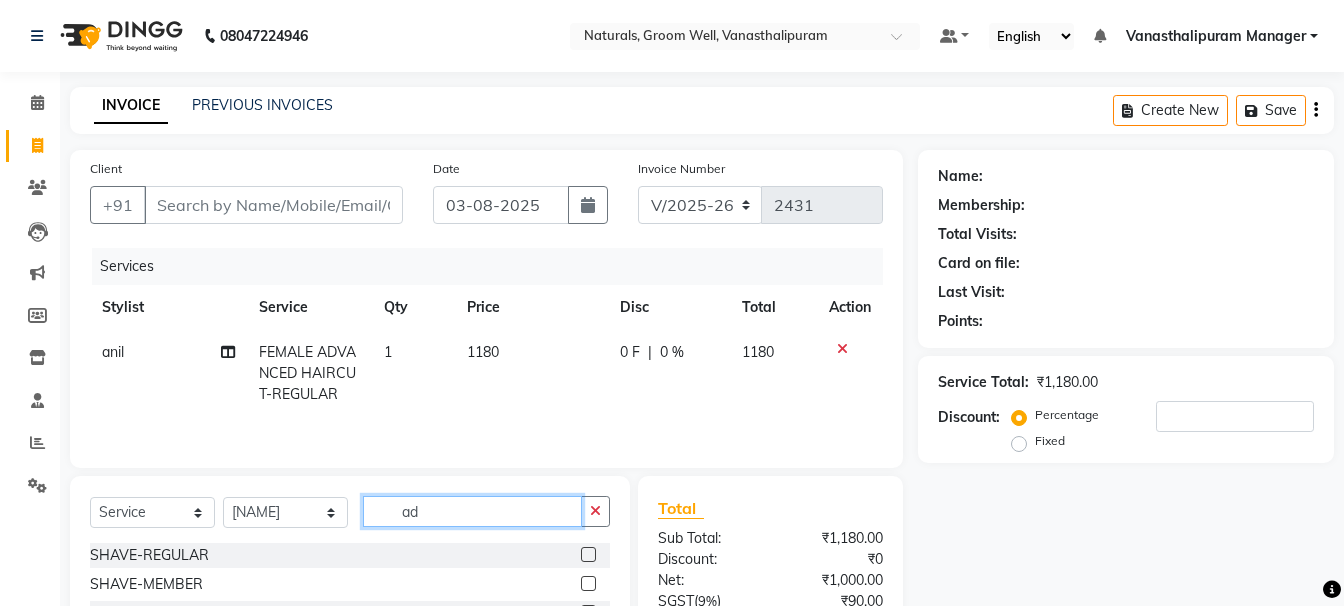type on "a" 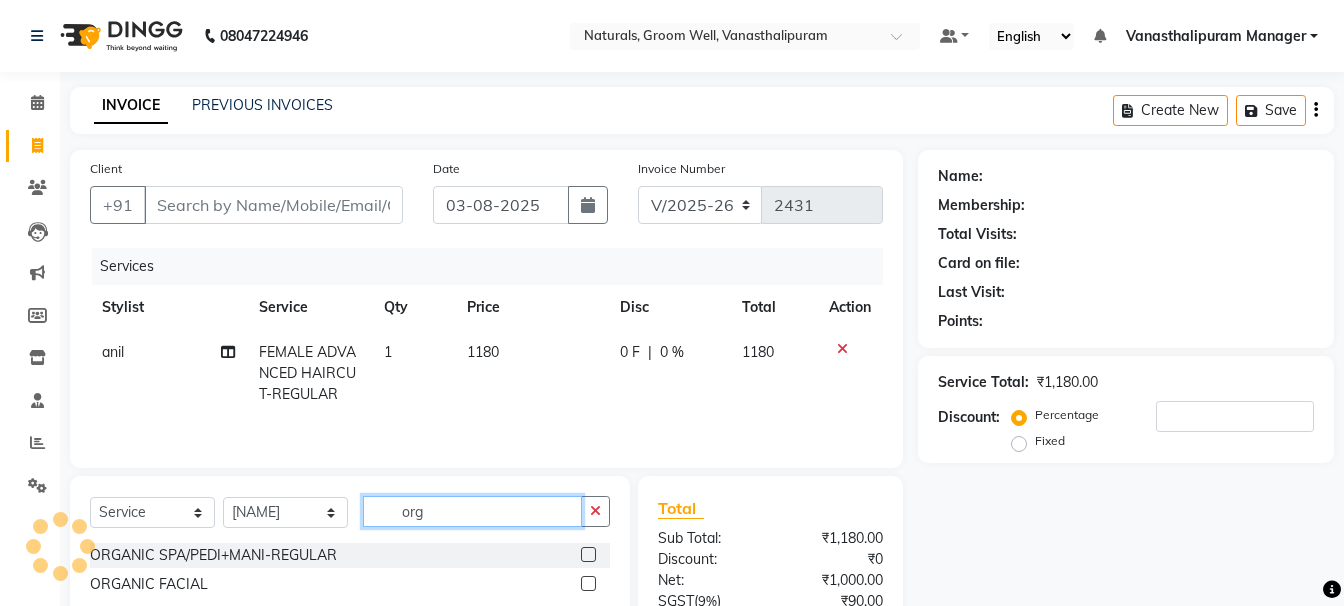 type on "org" 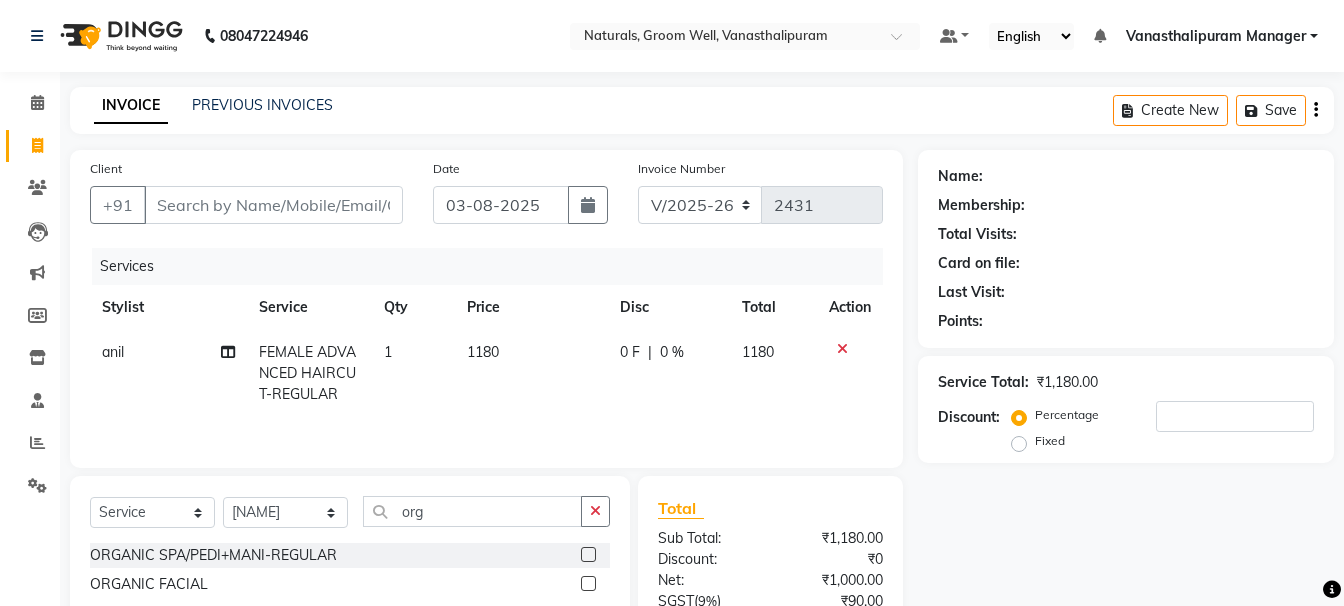 click 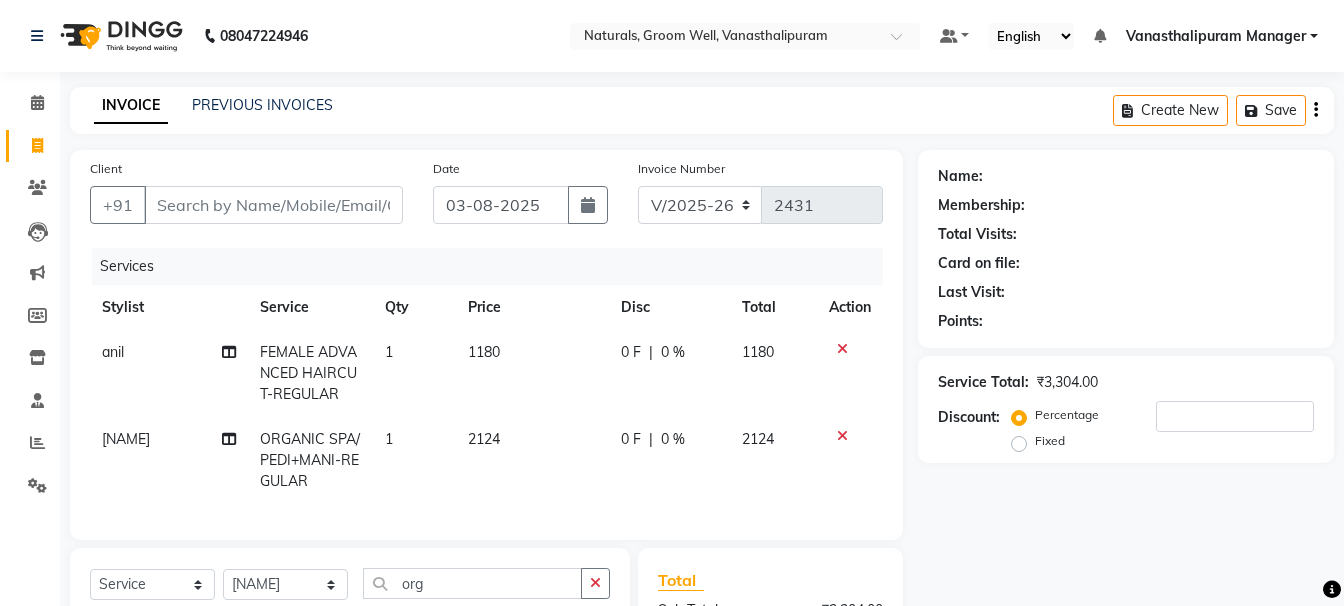 checkbox on "false" 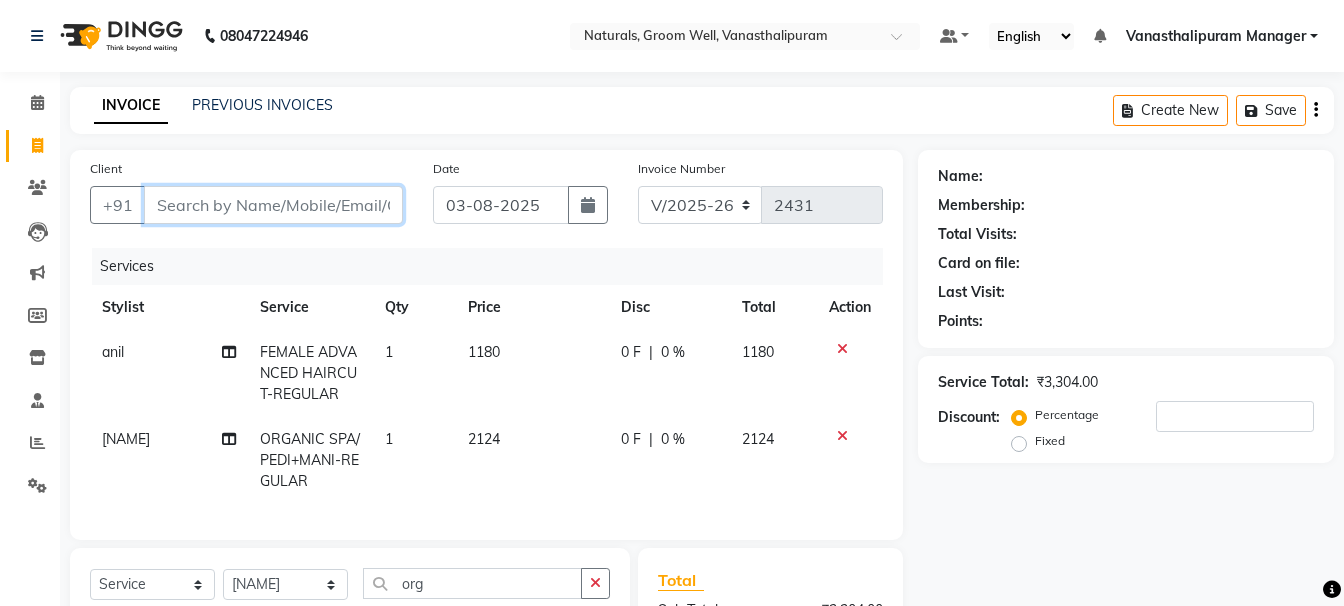 click on "Client" at bounding box center (273, 205) 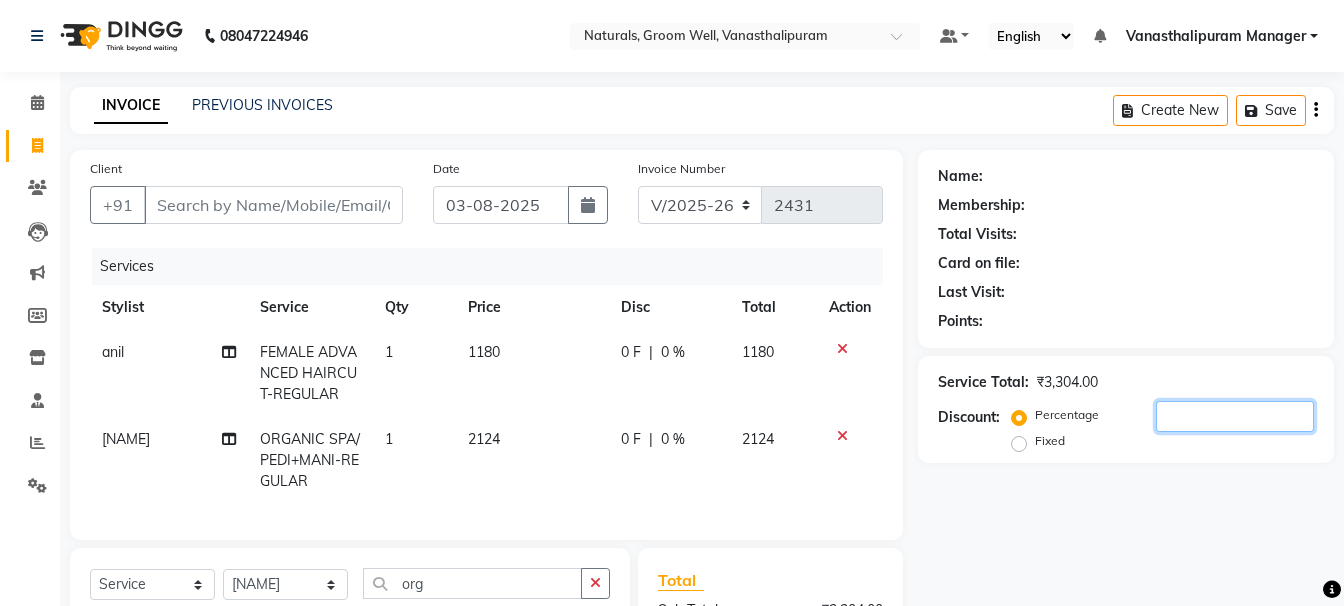 click 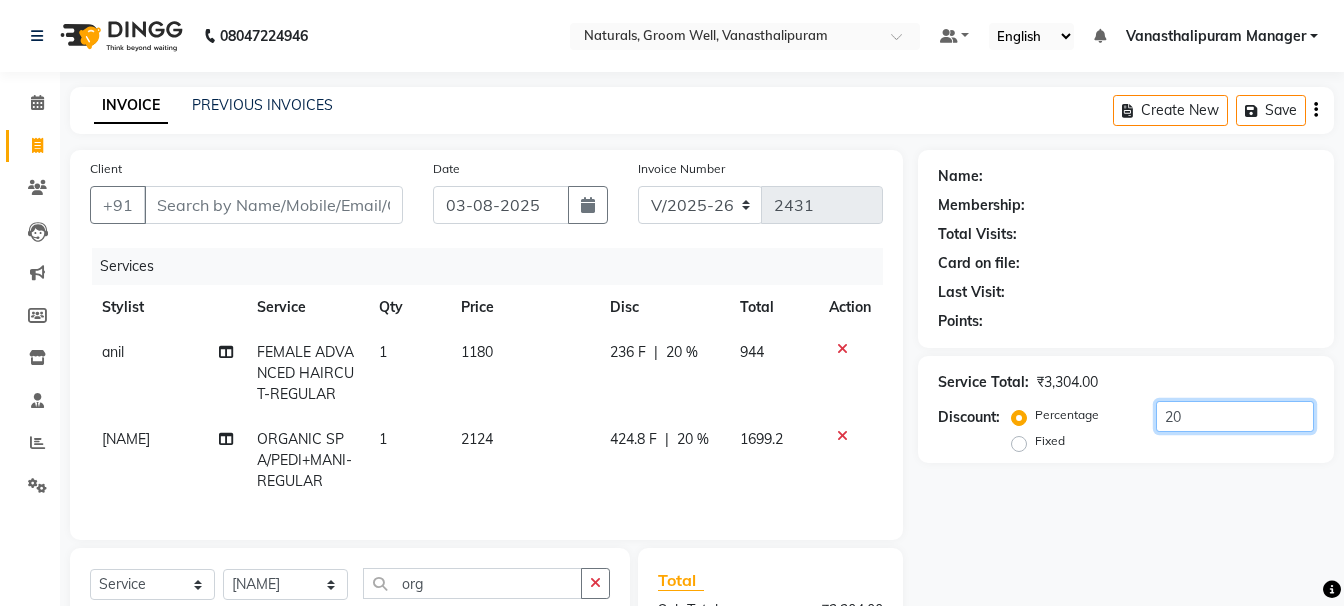 type on "2" 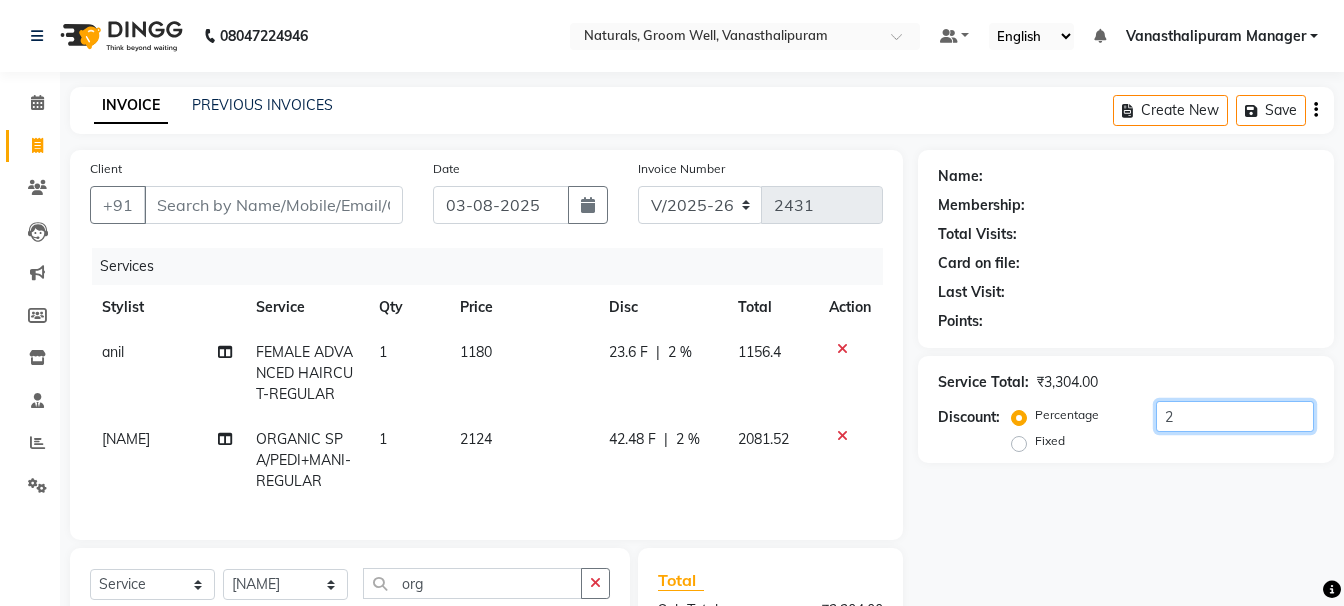 type 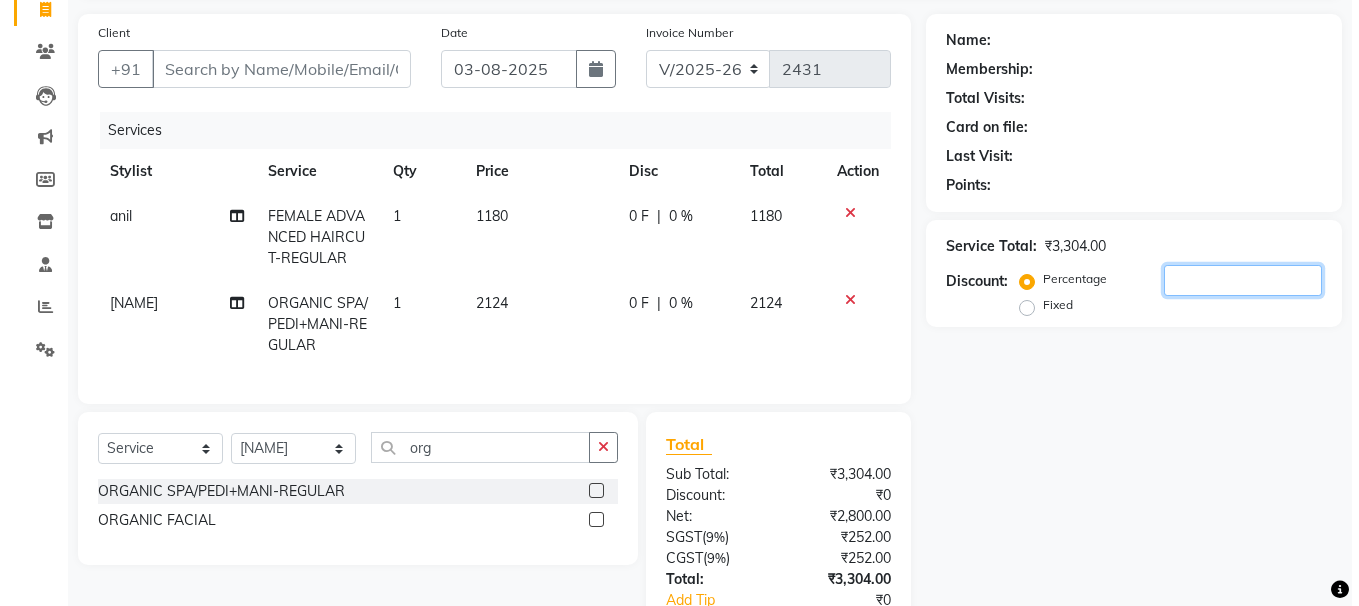 scroll, scrollTop: 0, scrollLeft: 0, axis: both 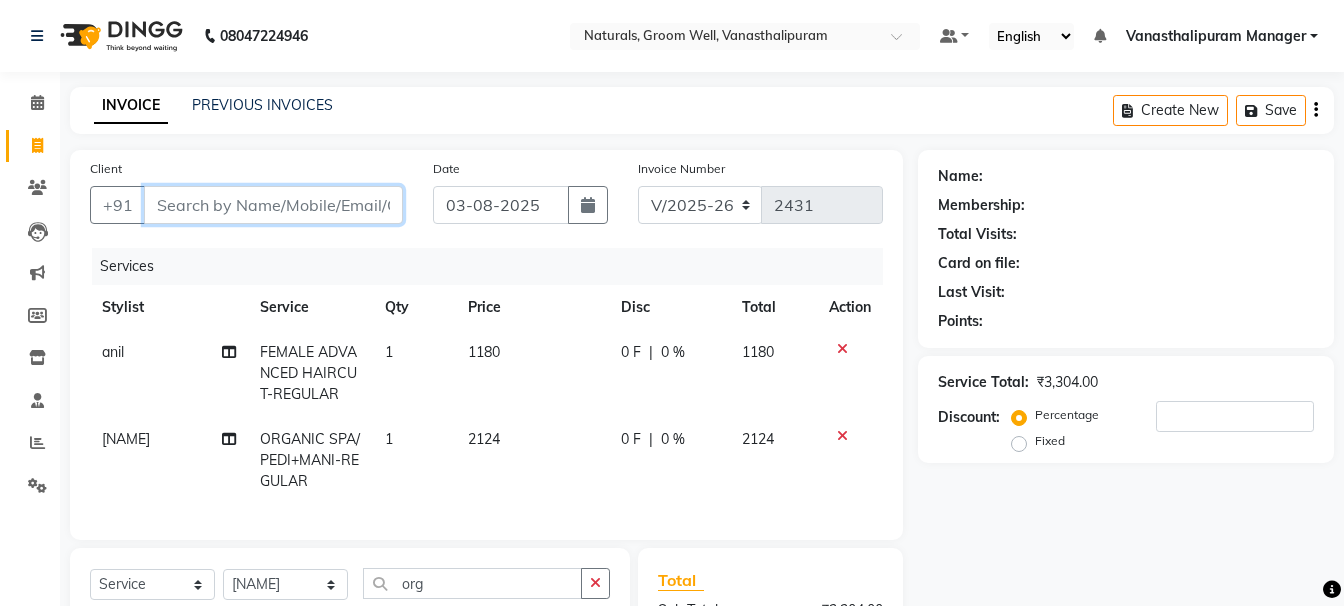 click on "Client" at bounding box center [273, 205] 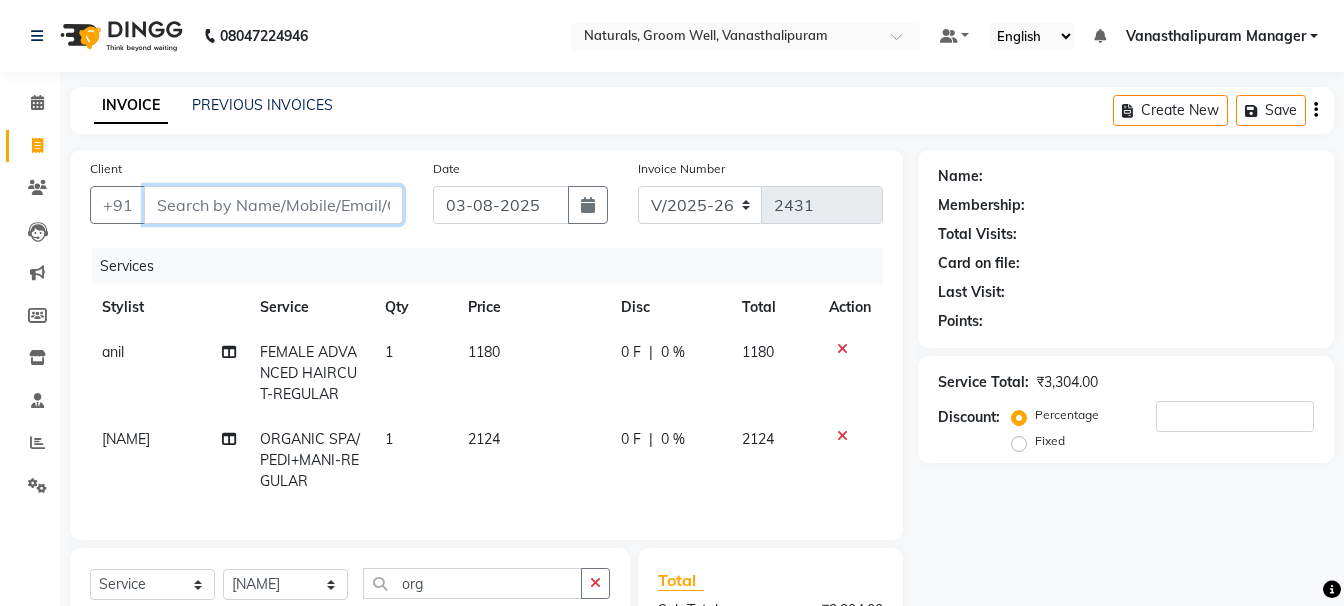click on "Client" at bounding box center (273, 205) 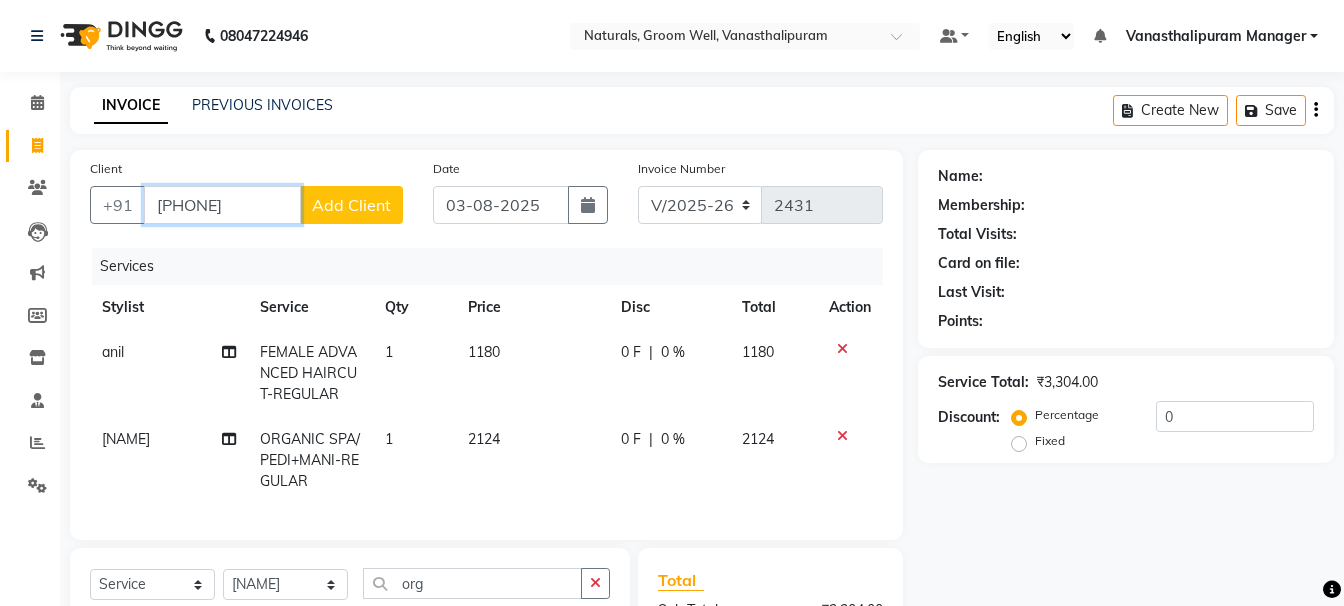 type on "[PHONE]" 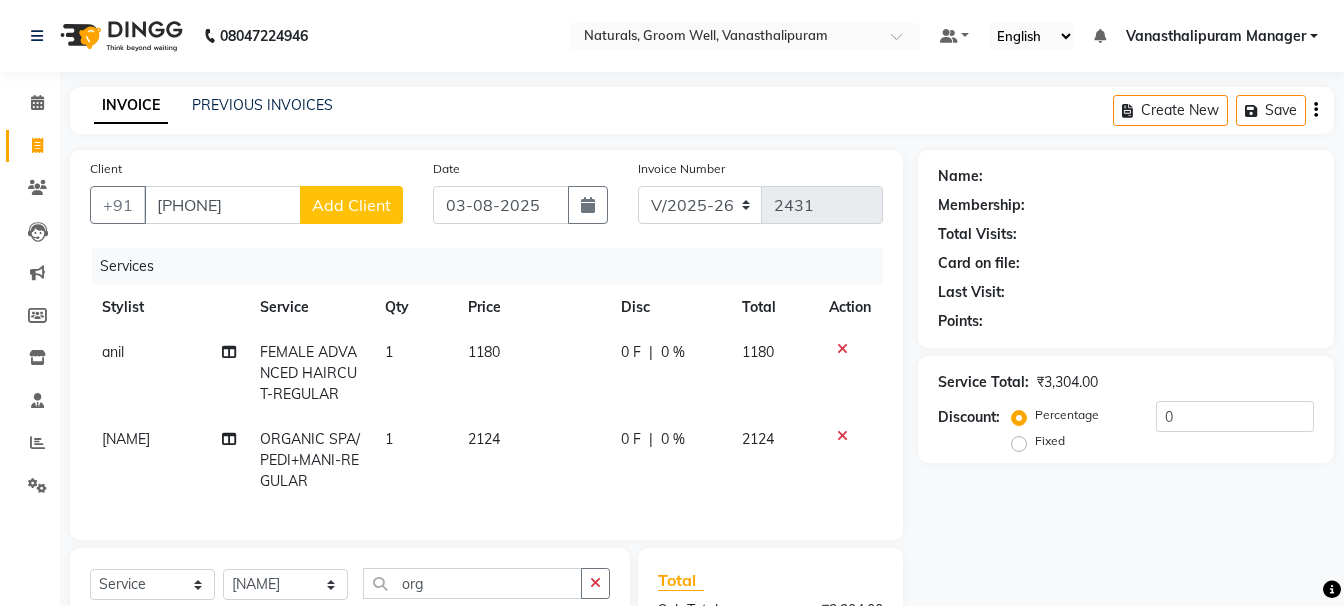 click on "Add Client" 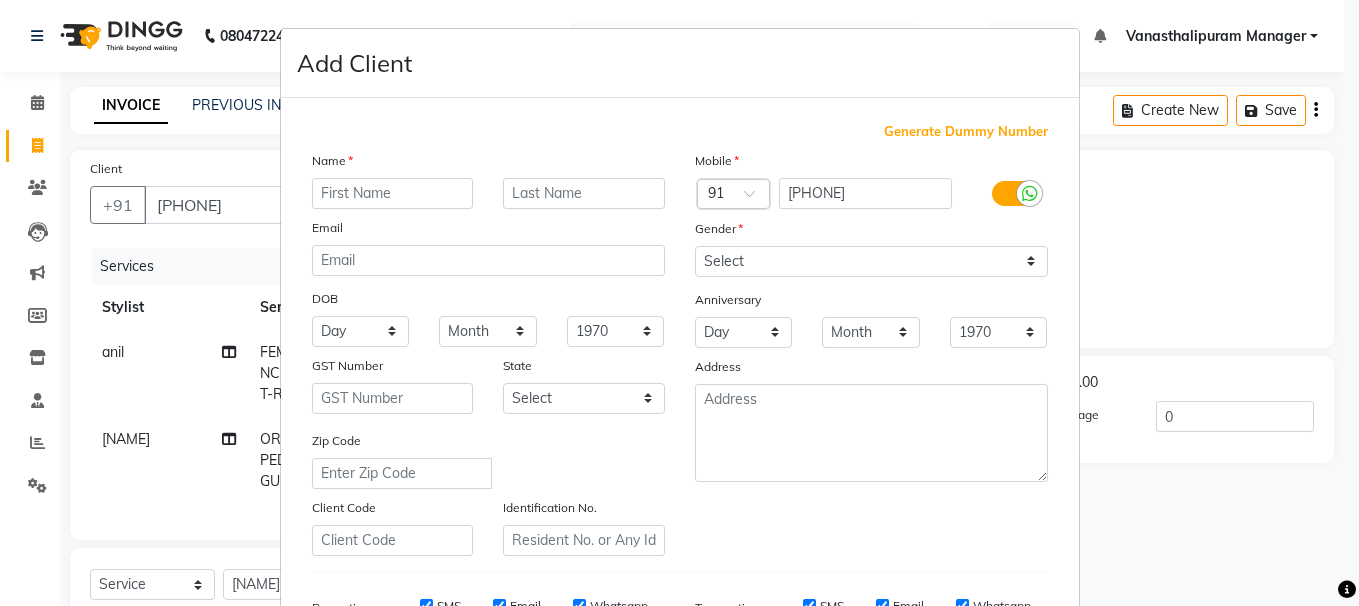 click at bounding box center [393, 193] 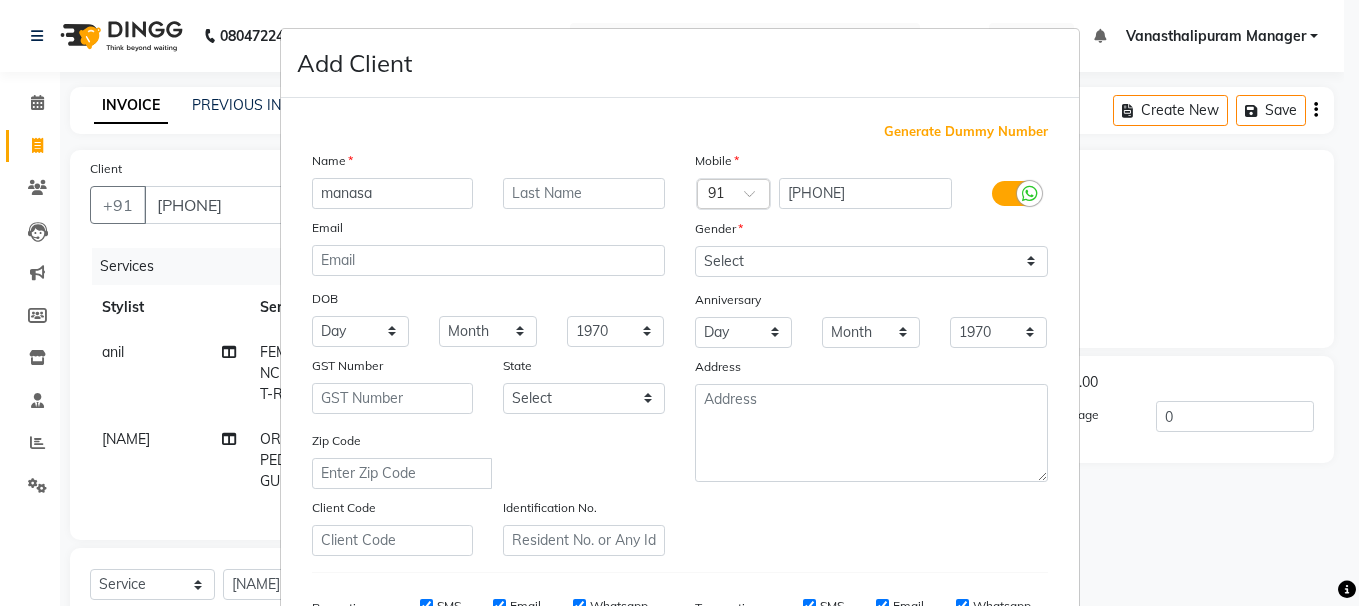type on "manasa" 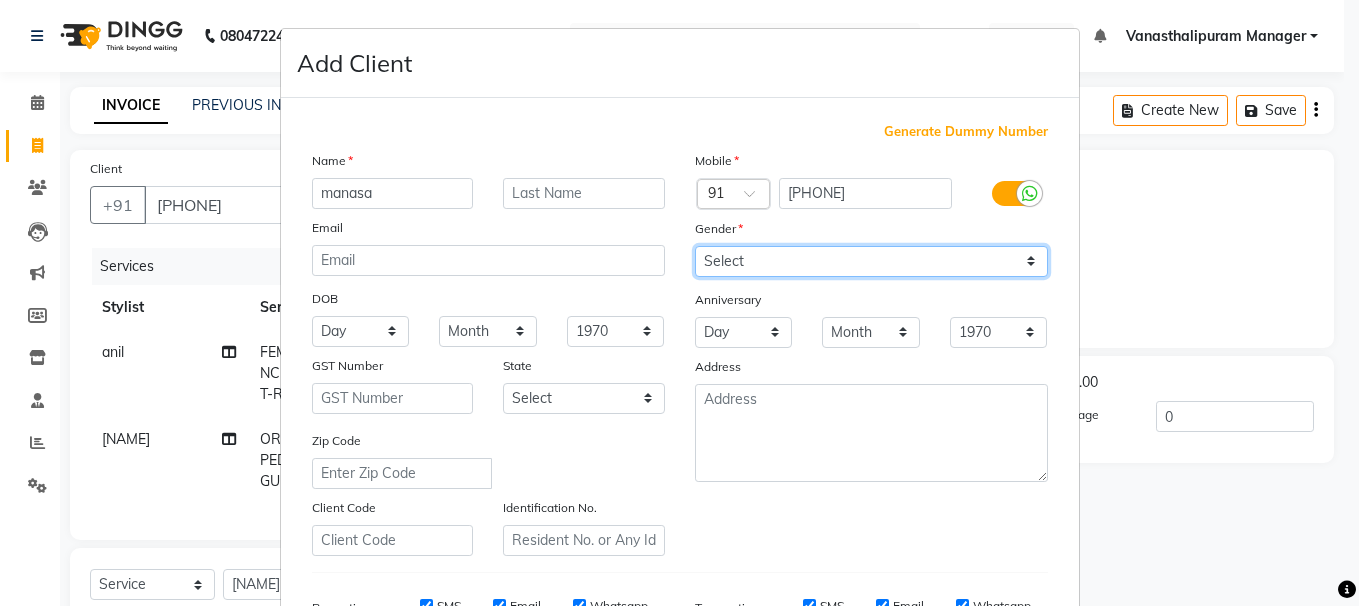click on "Select Male Female Other Prefer Not To Say" at bounding box center (871, 261) 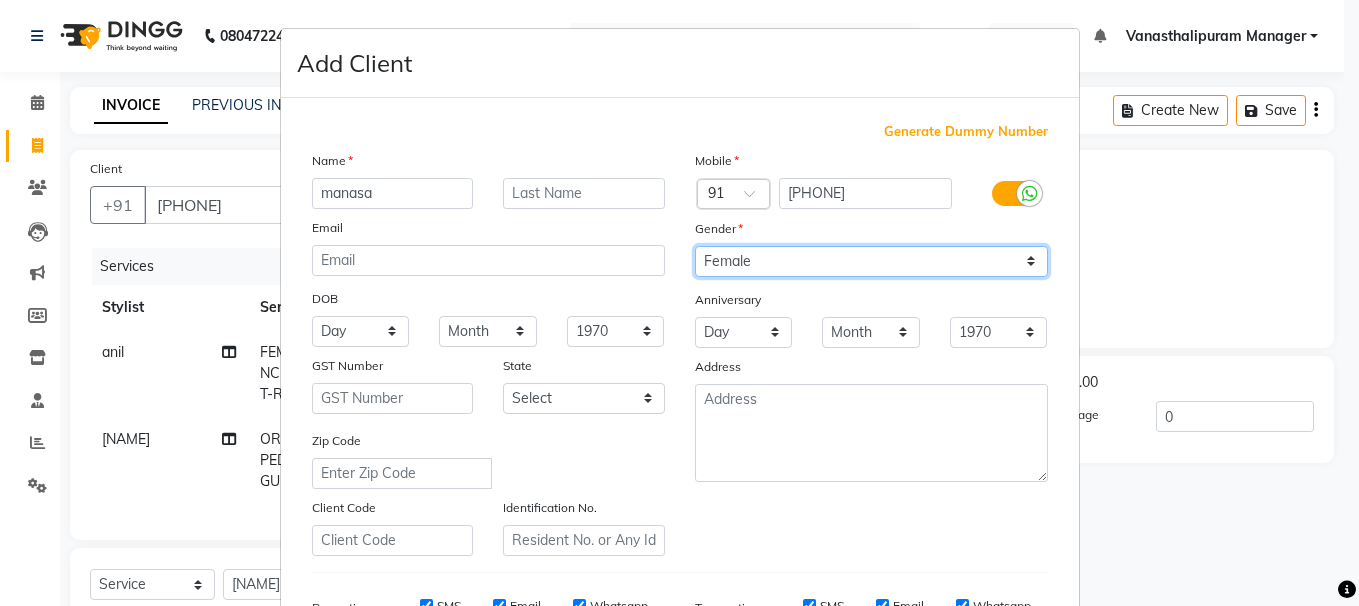 click on "Select Male Female Other Prefer Not To Say" at bounding box center [871, 261] 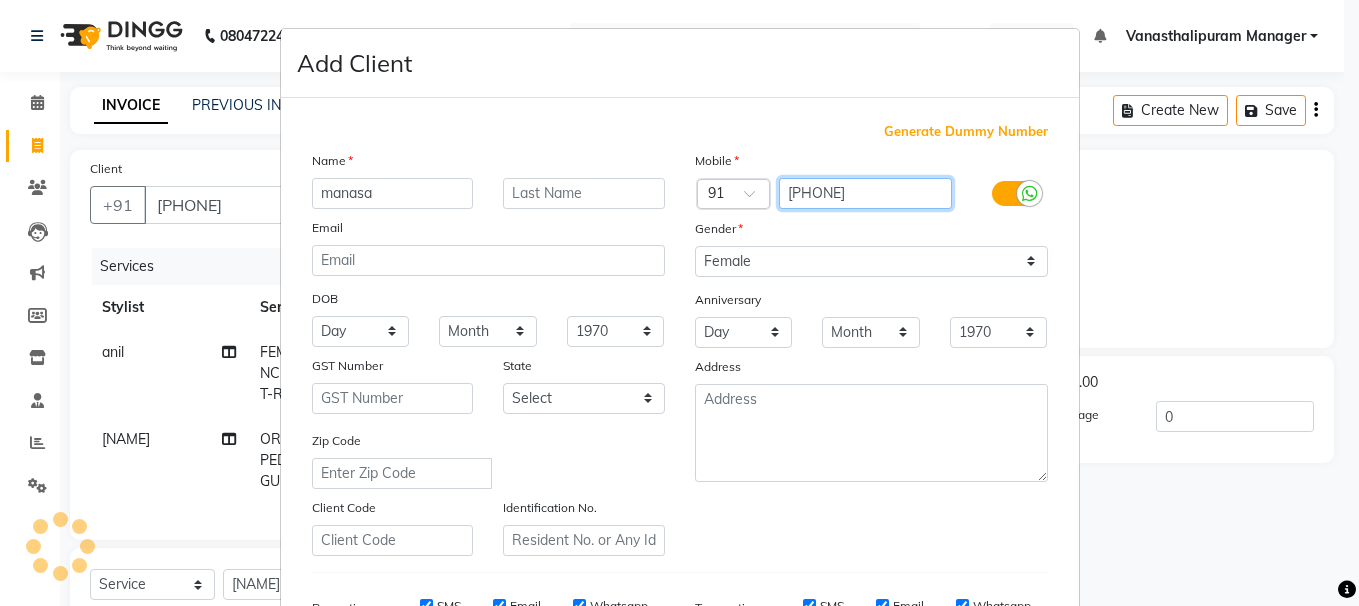 click on "[PHONE]" at bounding box center [865, 193] 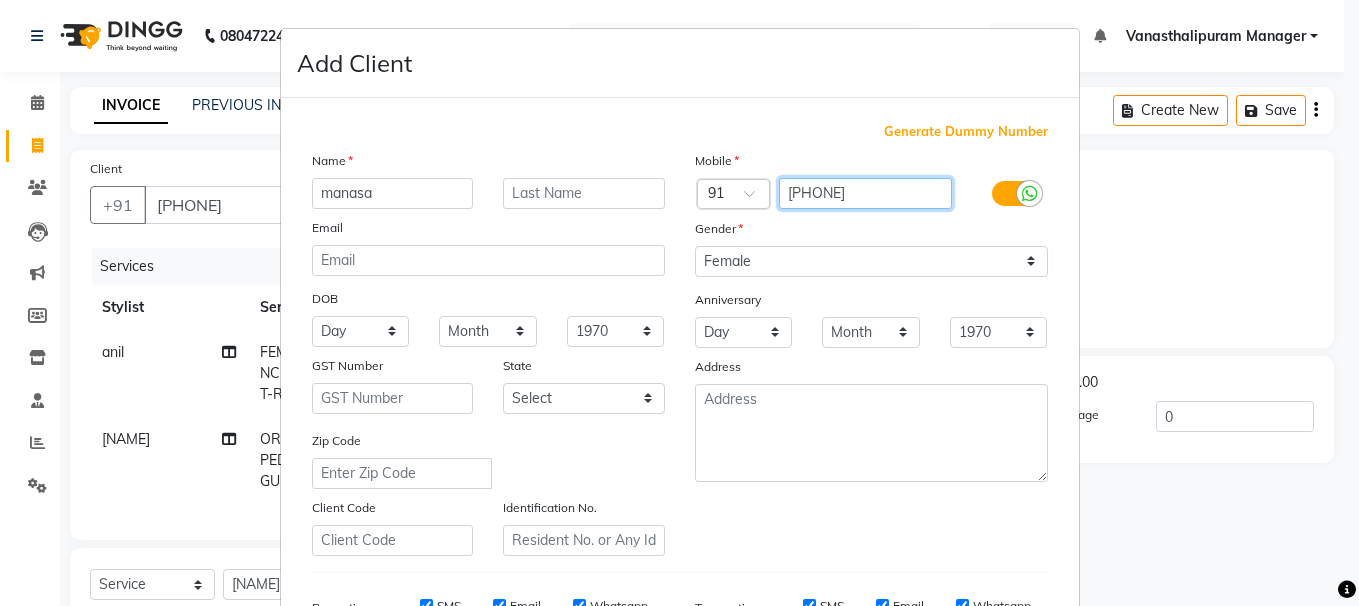 click on "[PHONE]" at bounding box center [865, 193] 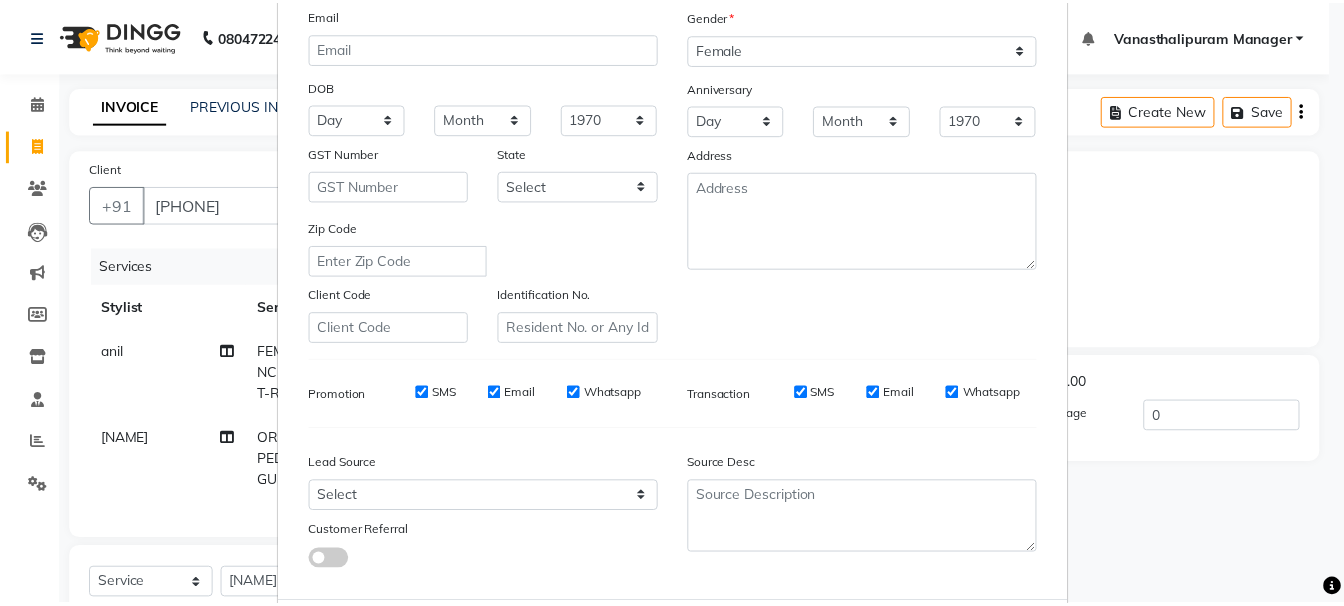 scroll, scrollTop: 317, scrollLeft: 0, axis: vertical 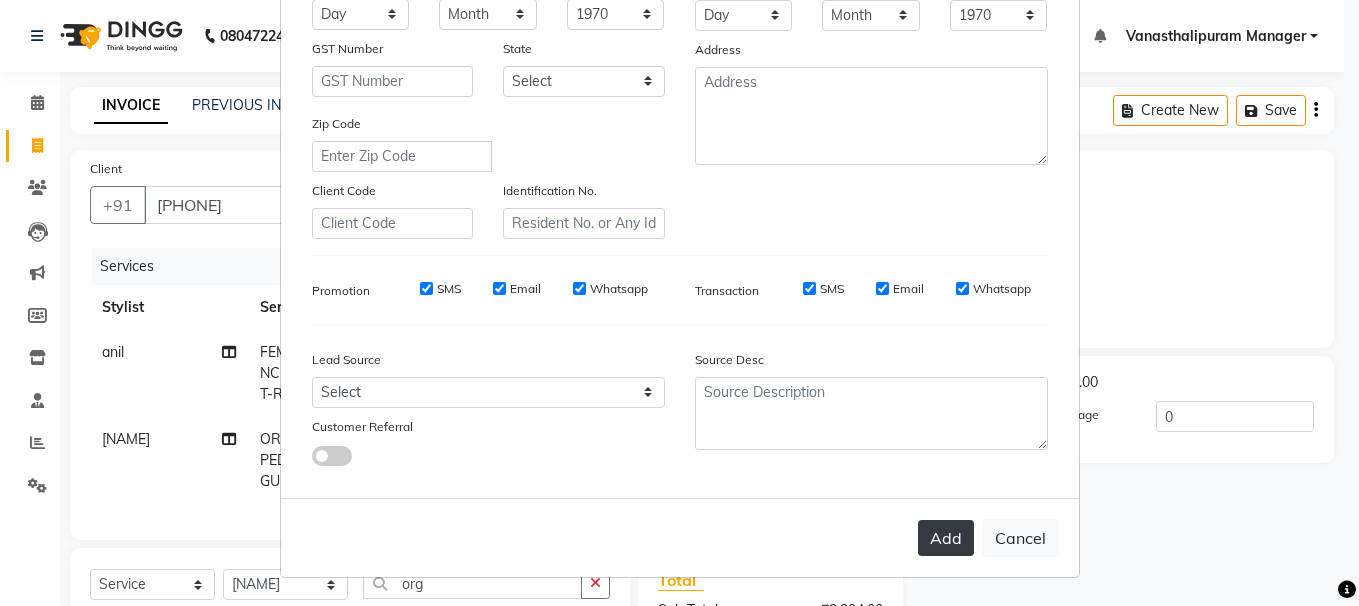 click on "Add" at bounding box center (946, 538) 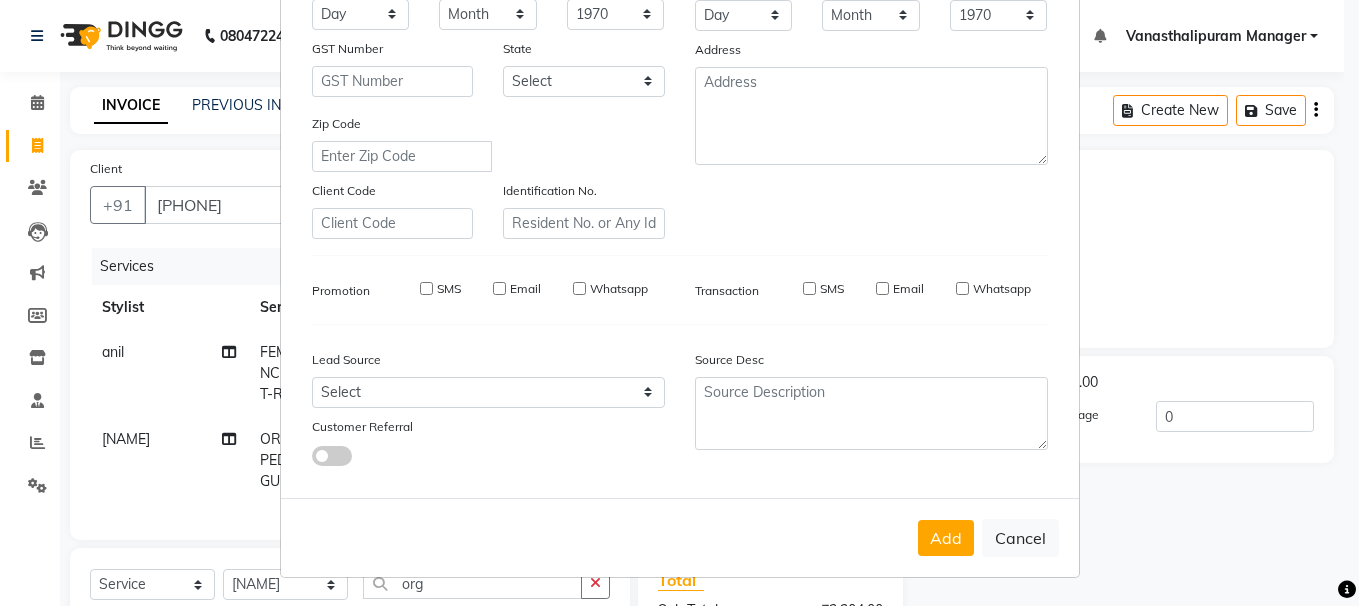 type 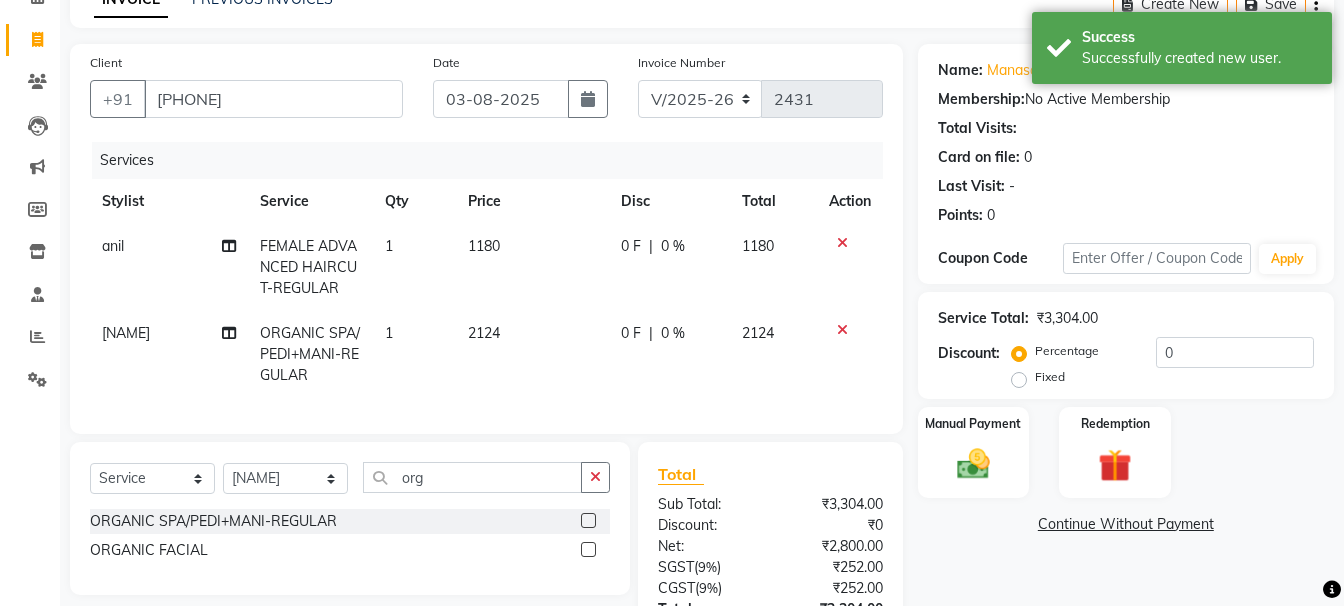 scroll, scrollTop: 181, scrollLeft: 0, axis: vertical 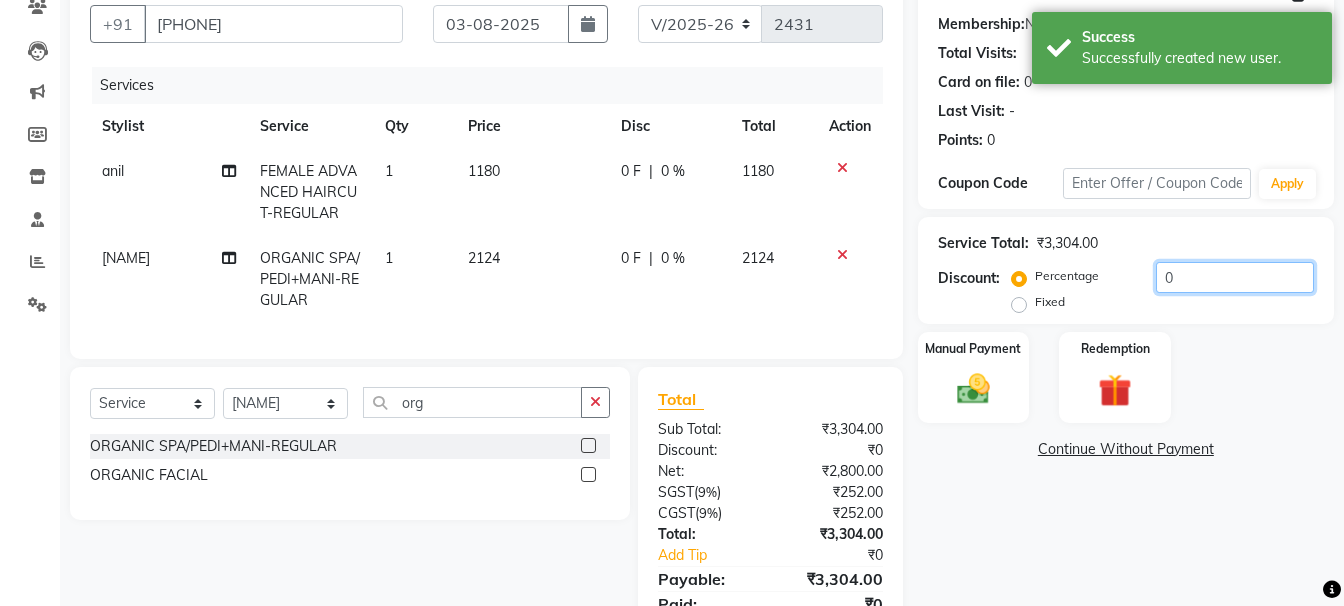click on "0" 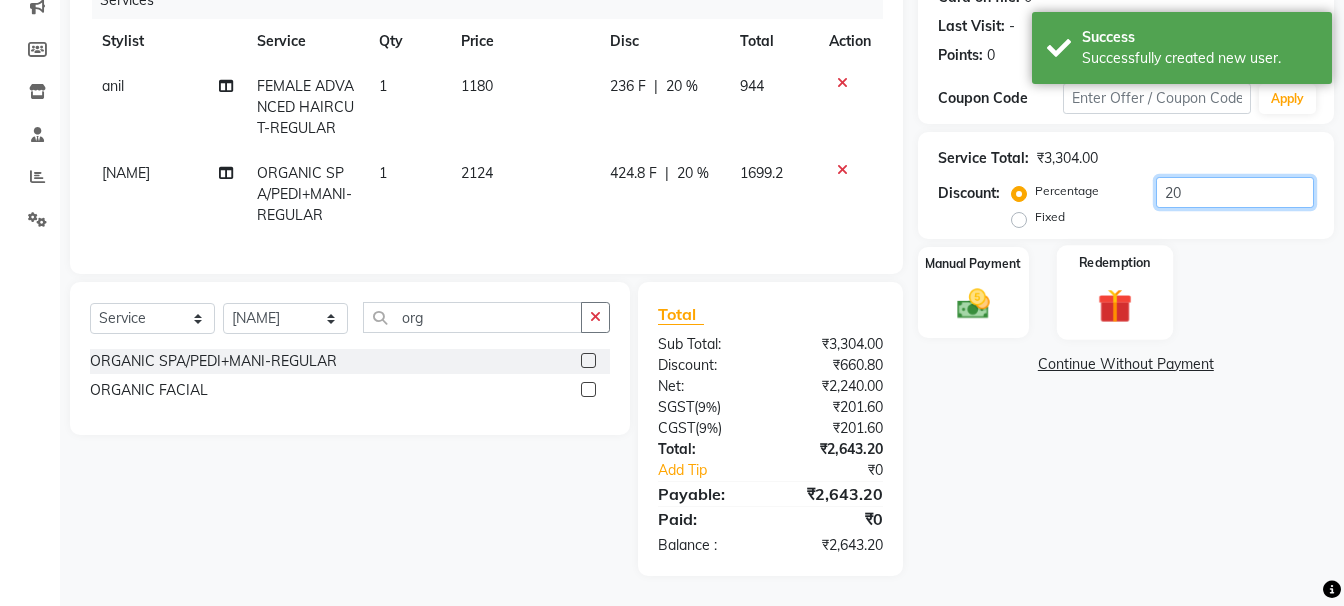 scroll, scrollTop: 281, scrollLeft: 0, axis: vertical 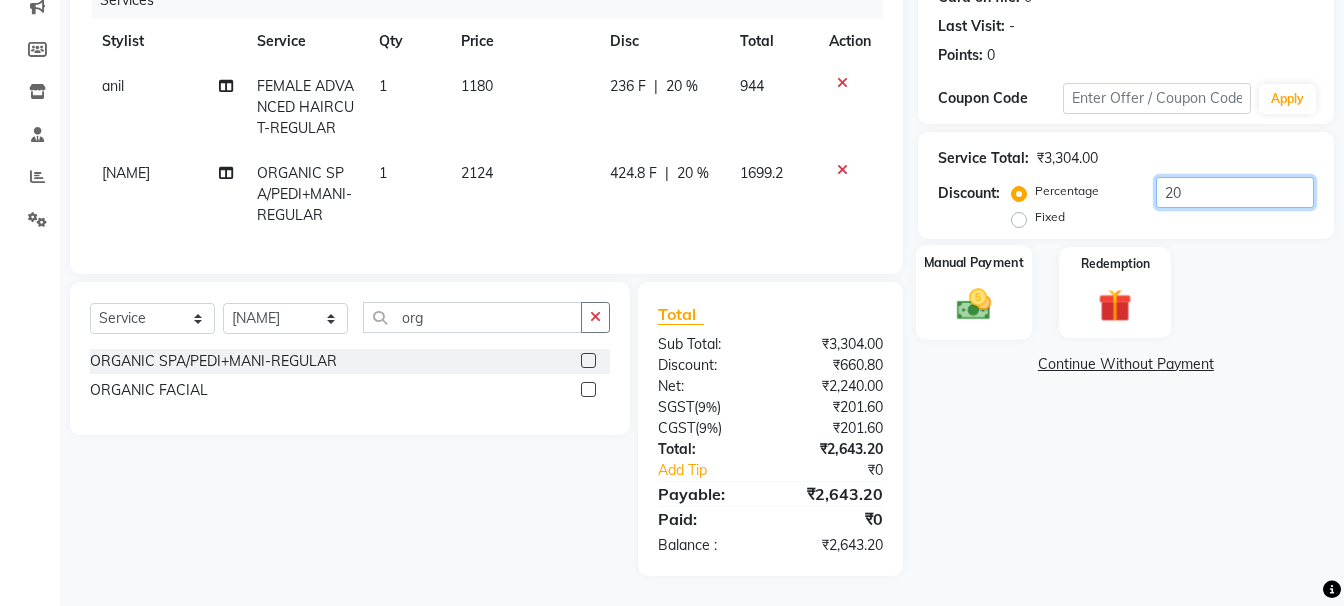 type on "20" 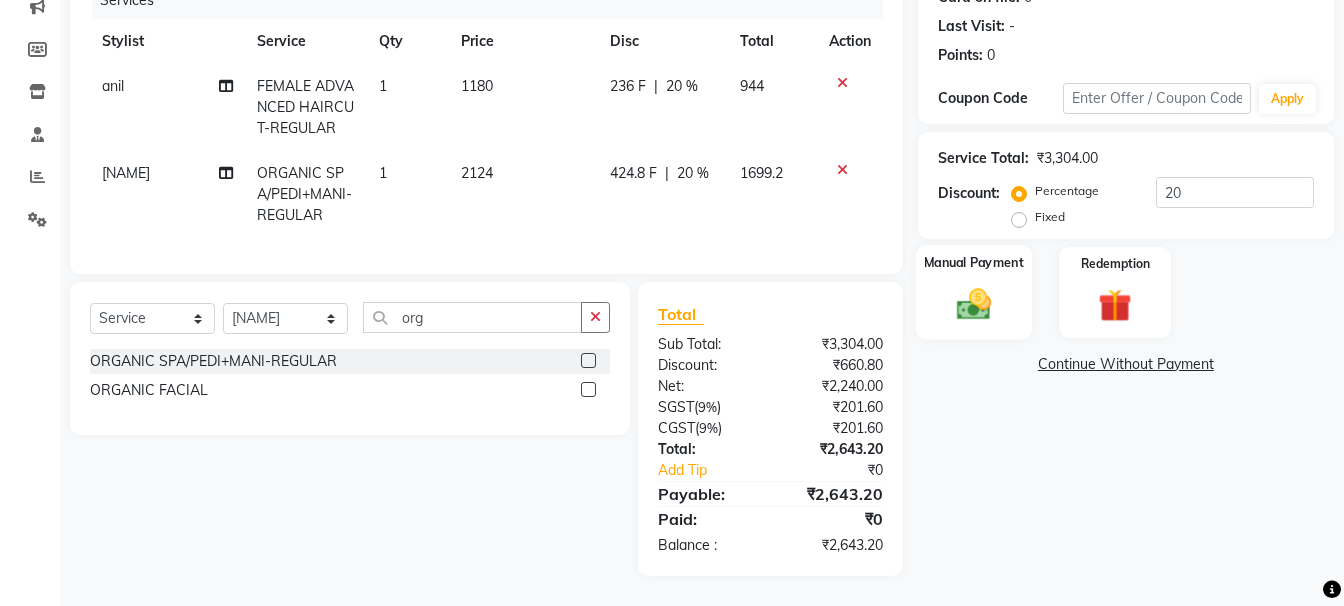 click 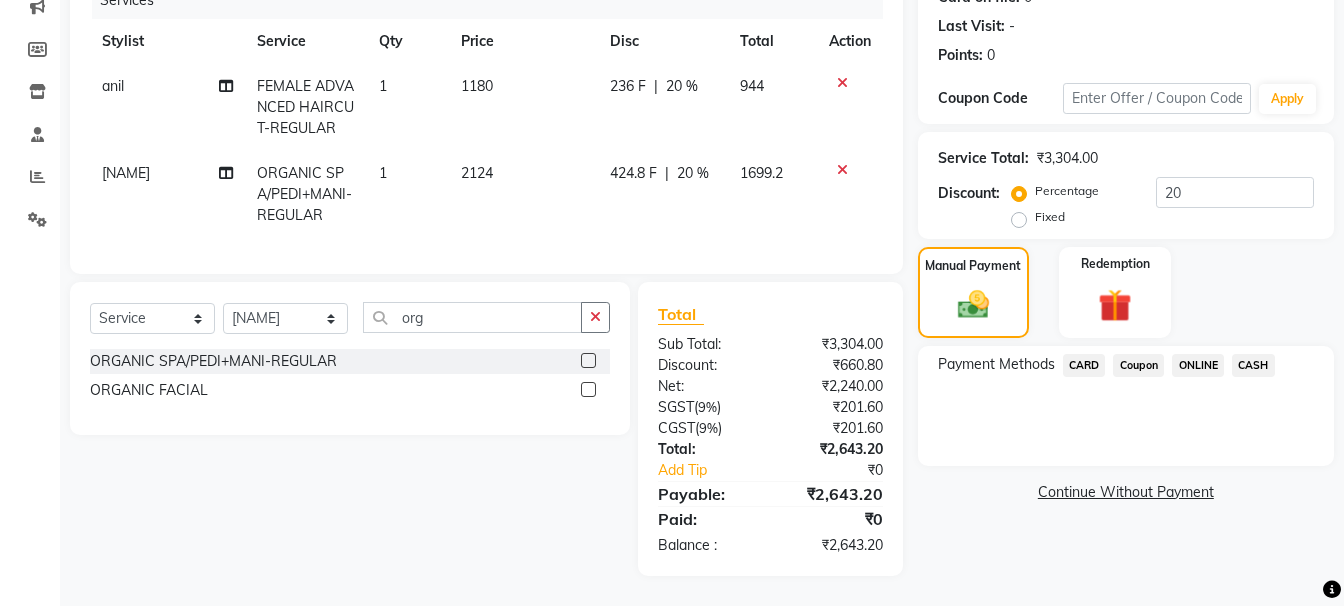 click on "ONLINE" 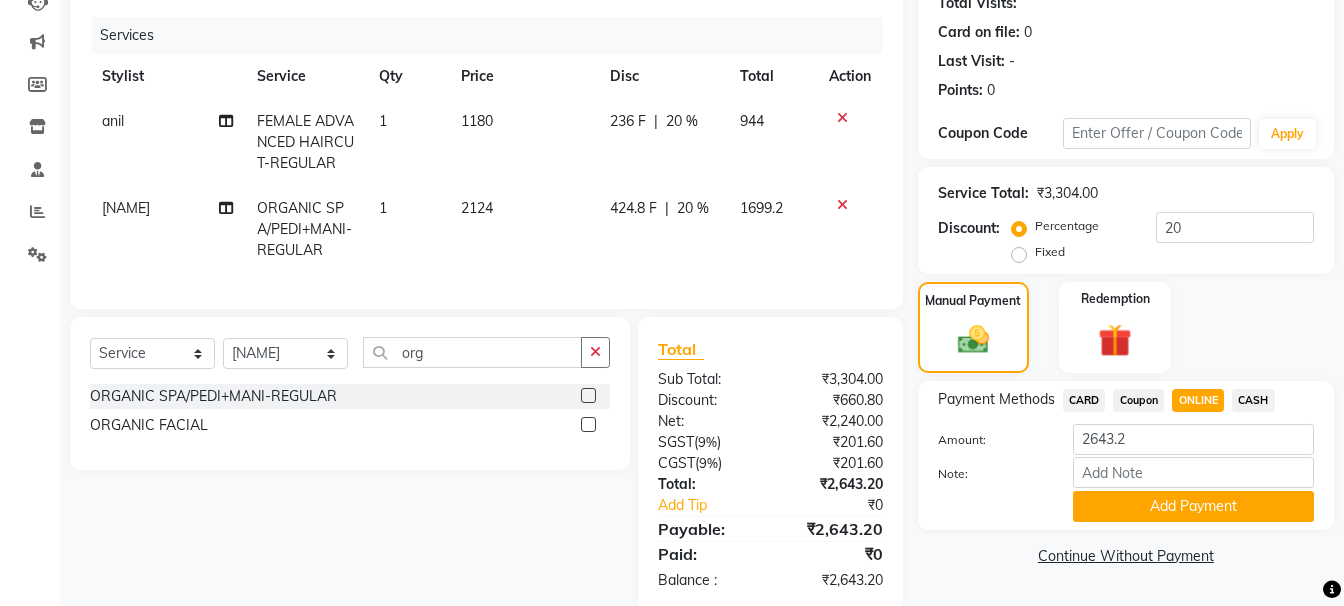 scroll, scrollTop: 281, scrollLeft: 0, axis: vertical 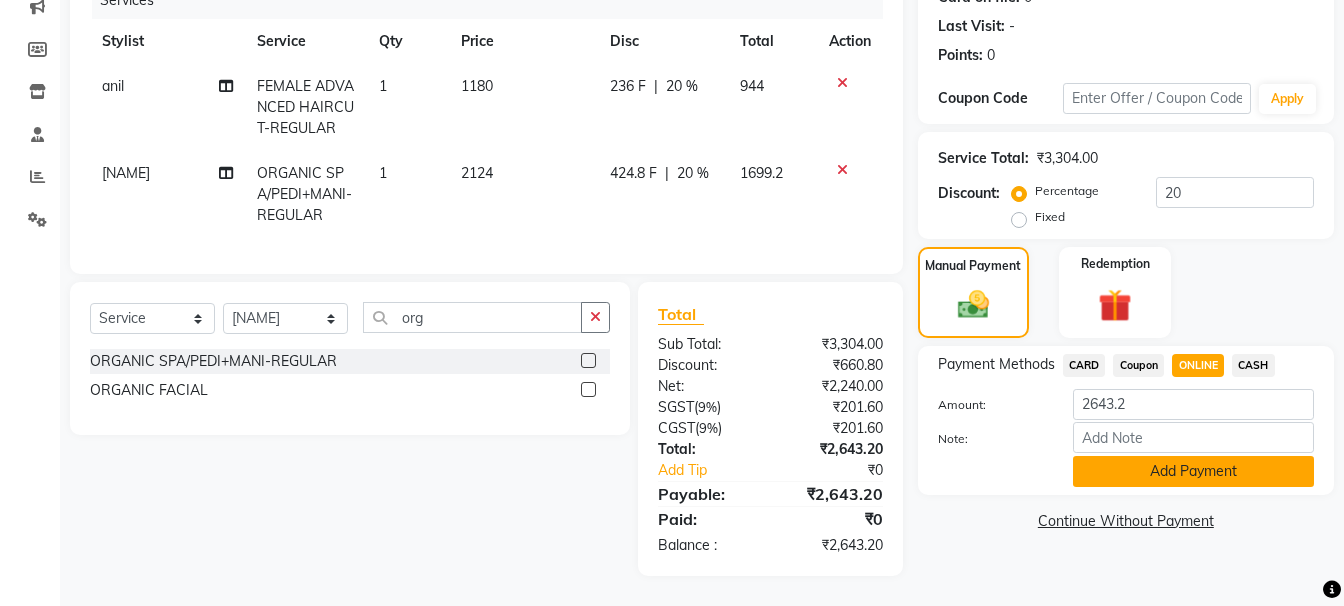 click on "Add Payment" 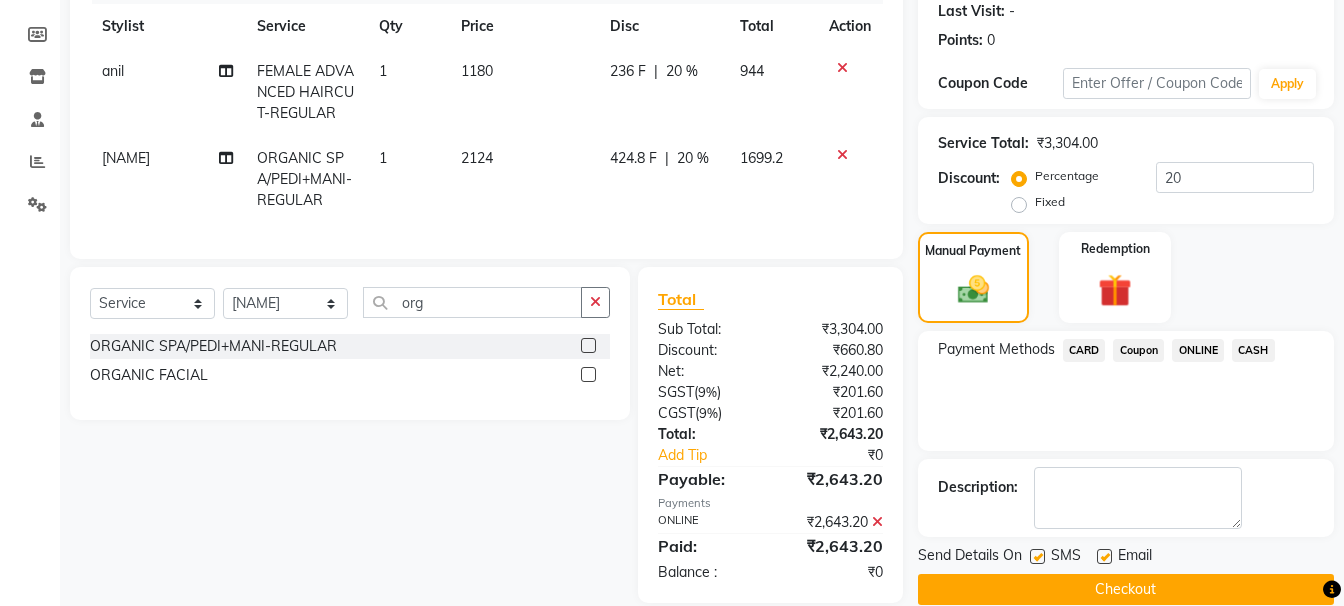 click on "Checkout" 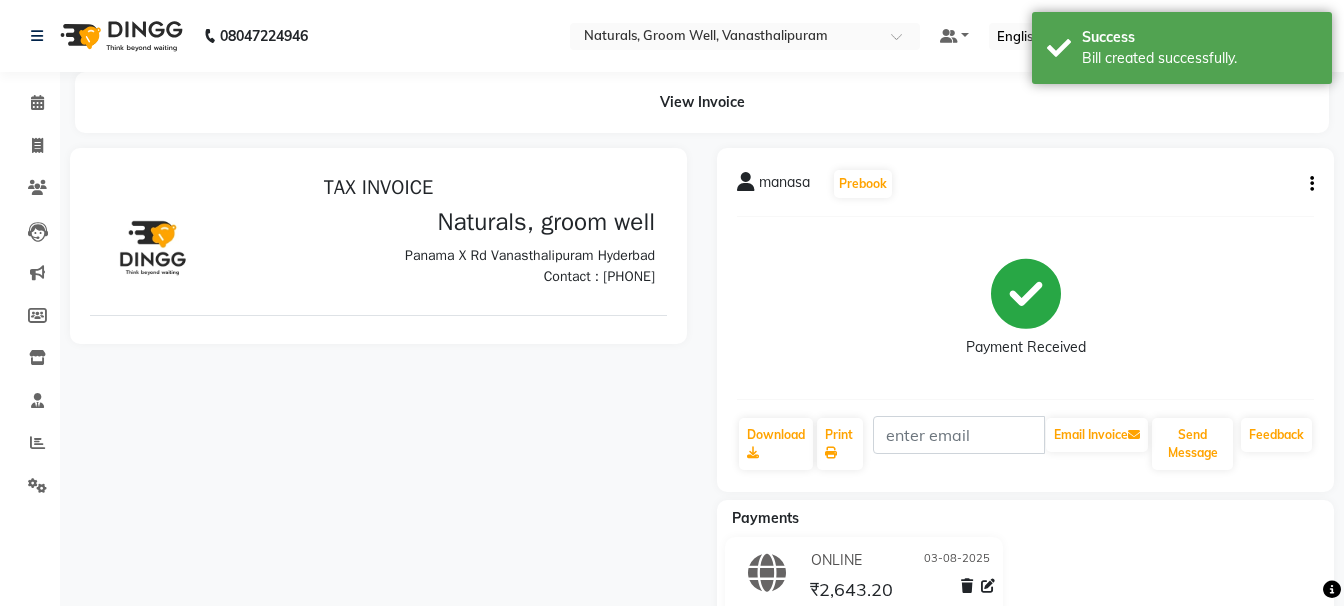 scroll, scrollTop: 0, scrollLeft: 0, axis: both 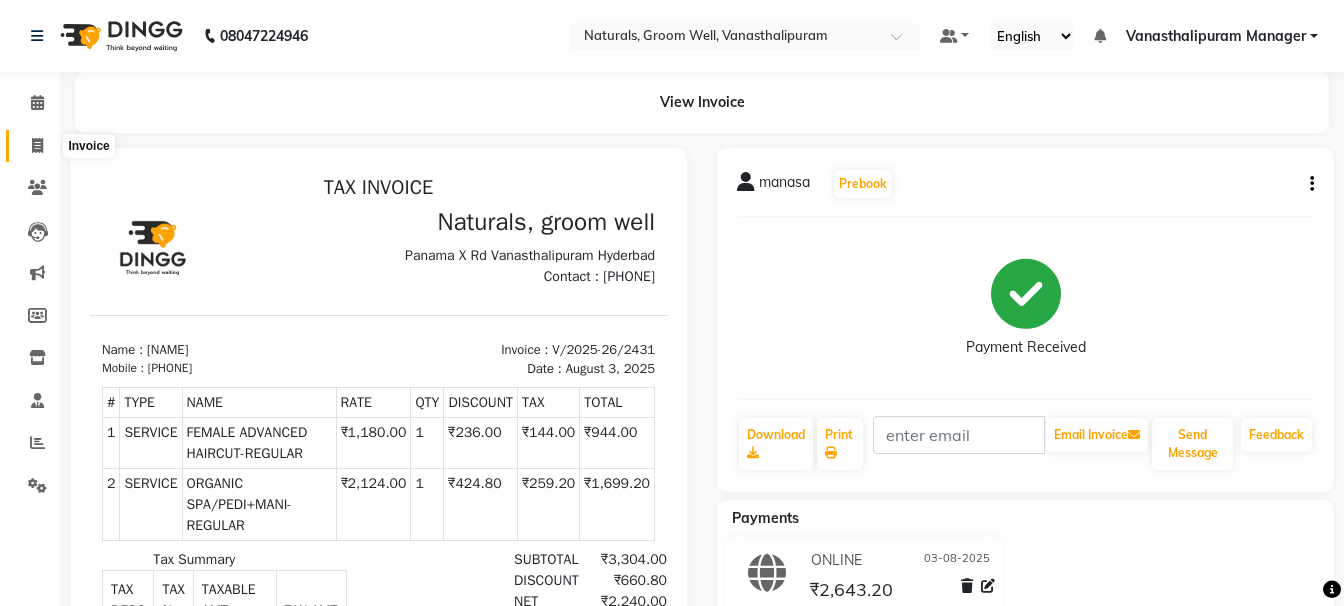 click 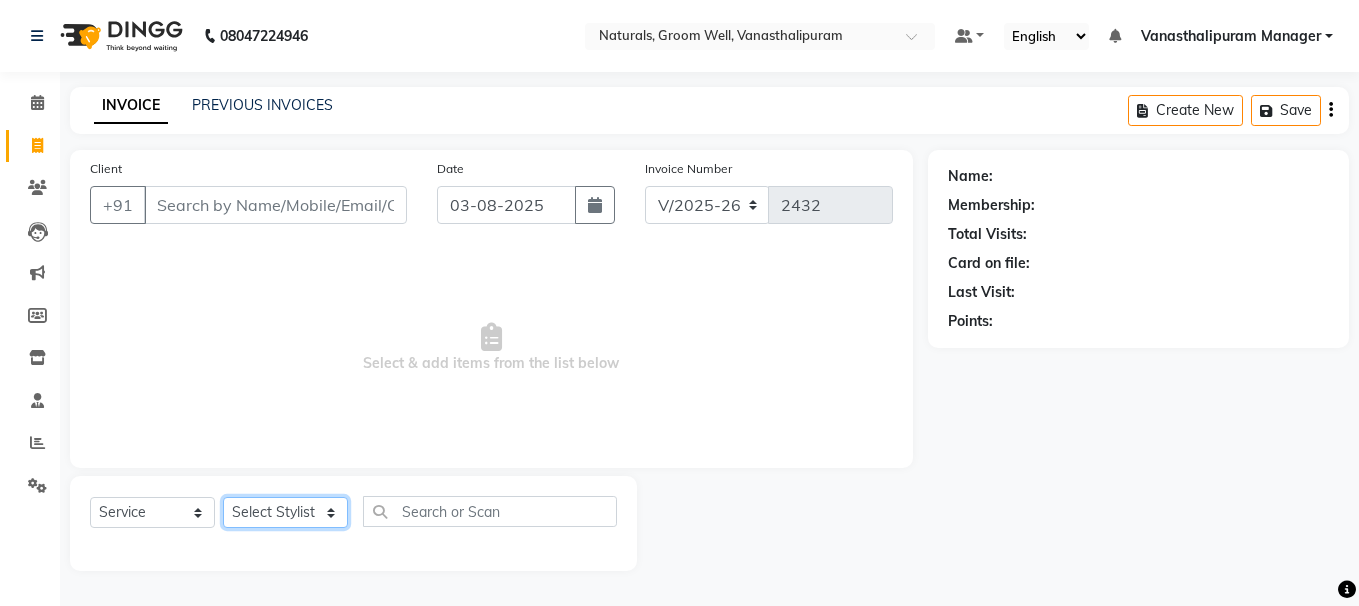 click on "Select Stylist" 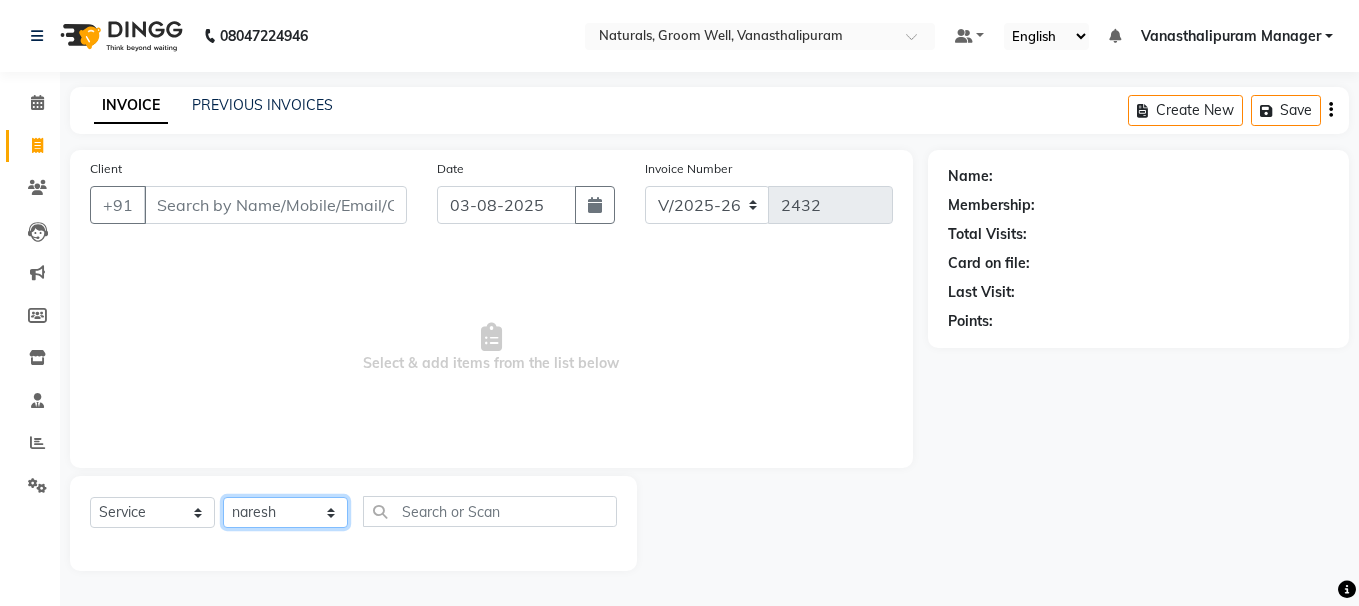 click on "Select Stylist [FIRST] [FIRST] [FIRST] [FIRST] [FIRST] [FIRST] [FIRST] [FIRST] [FIRST] [FIRST] Manager [FIRST]" 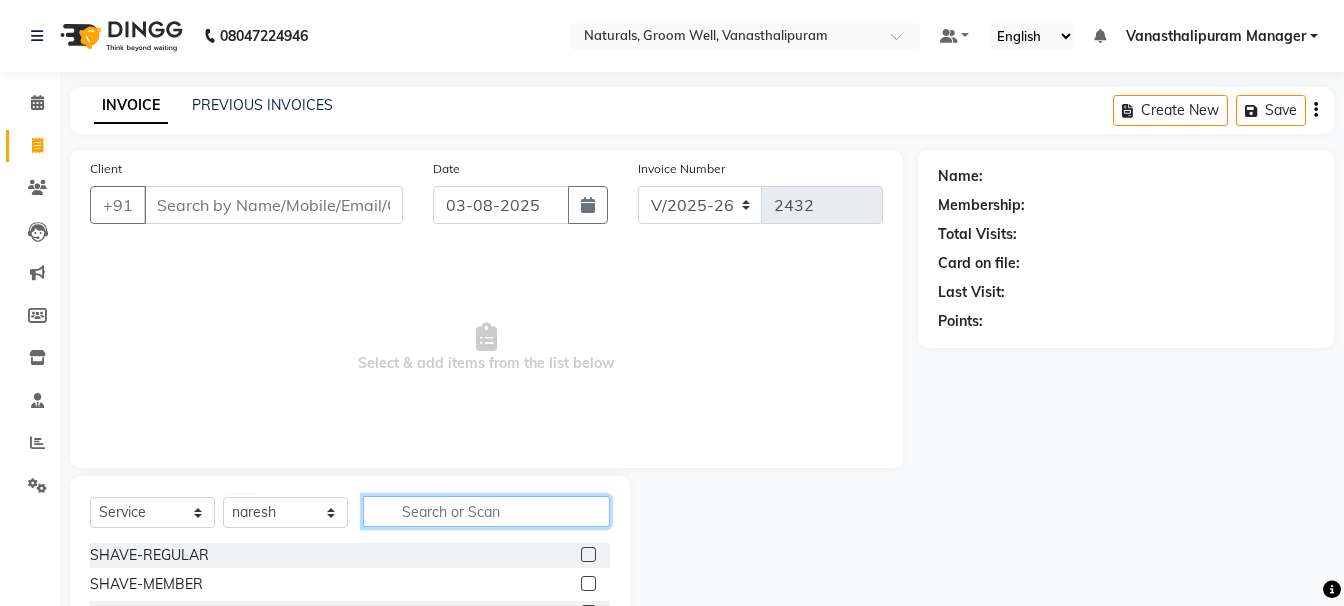 click 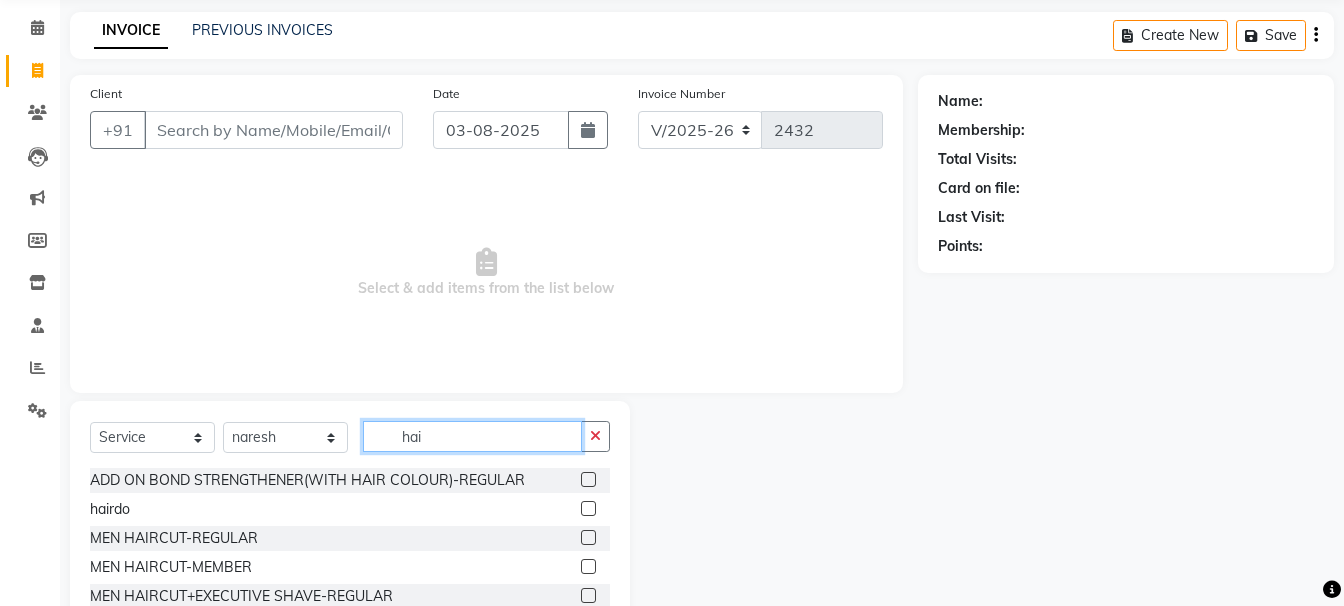 scroll, scrollTop: 195, scrollLeft: 0, axis: vertical 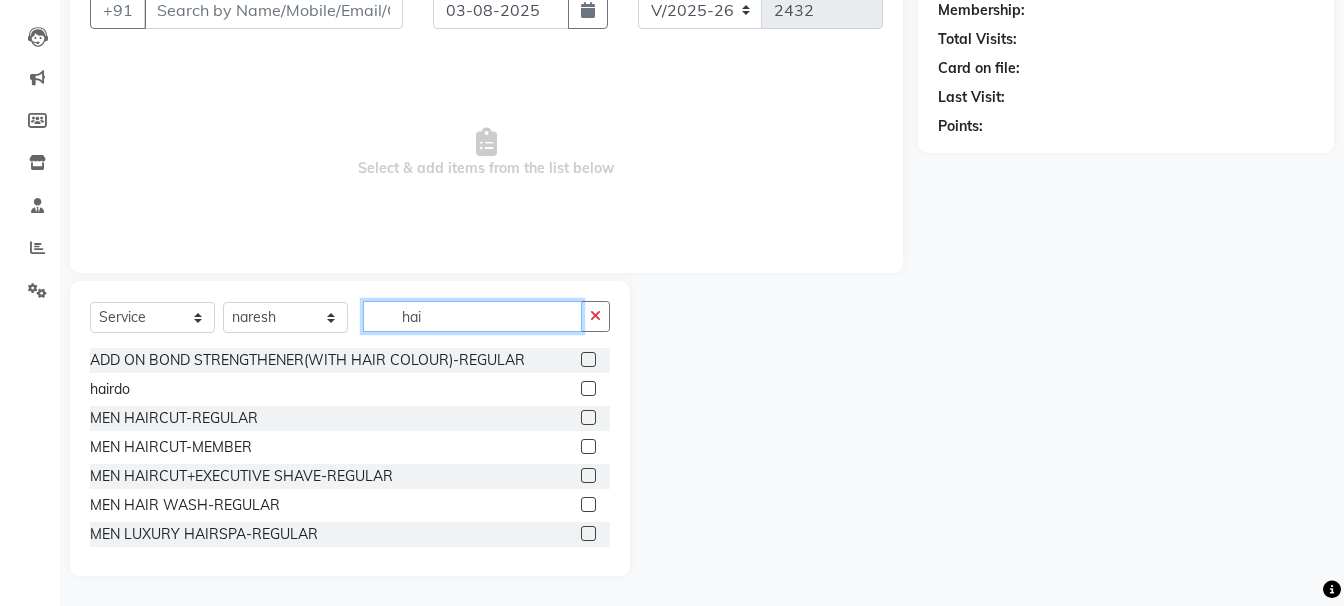 type on "hai" 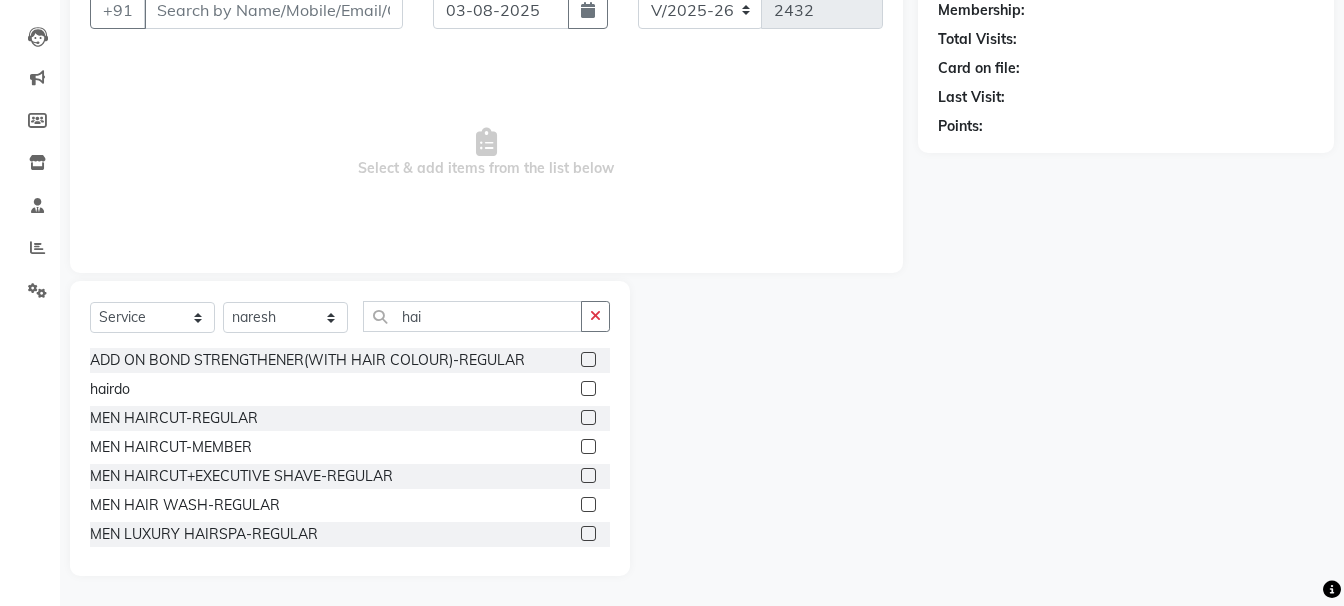 click 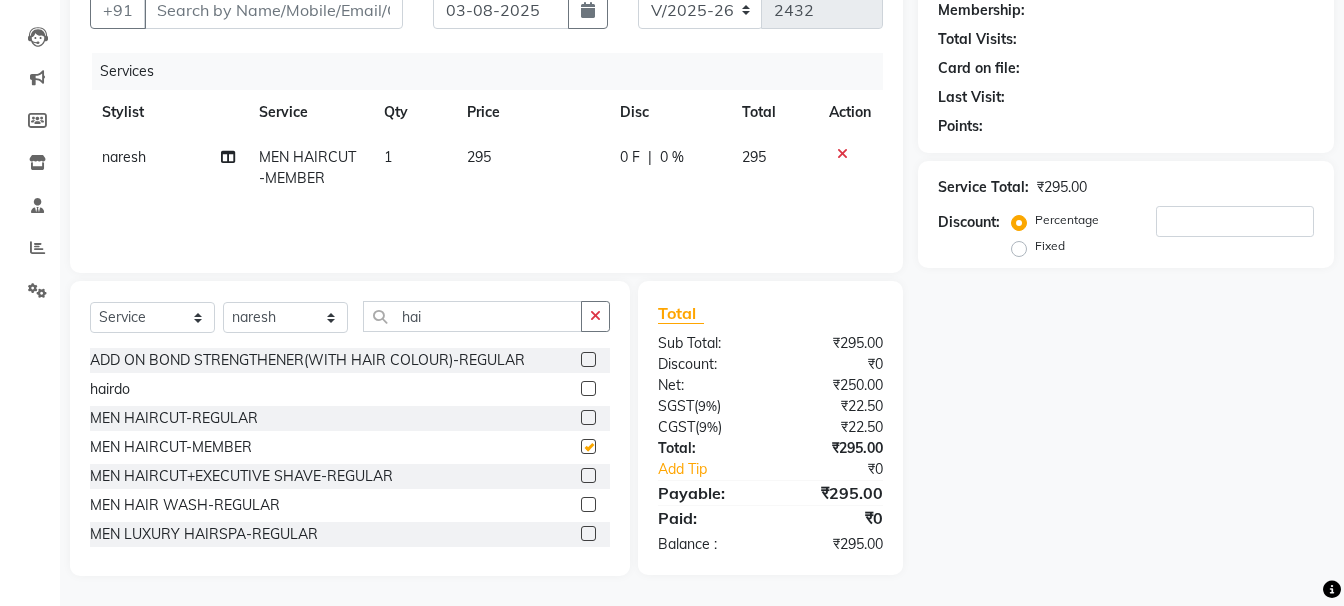 checkbox on "false" 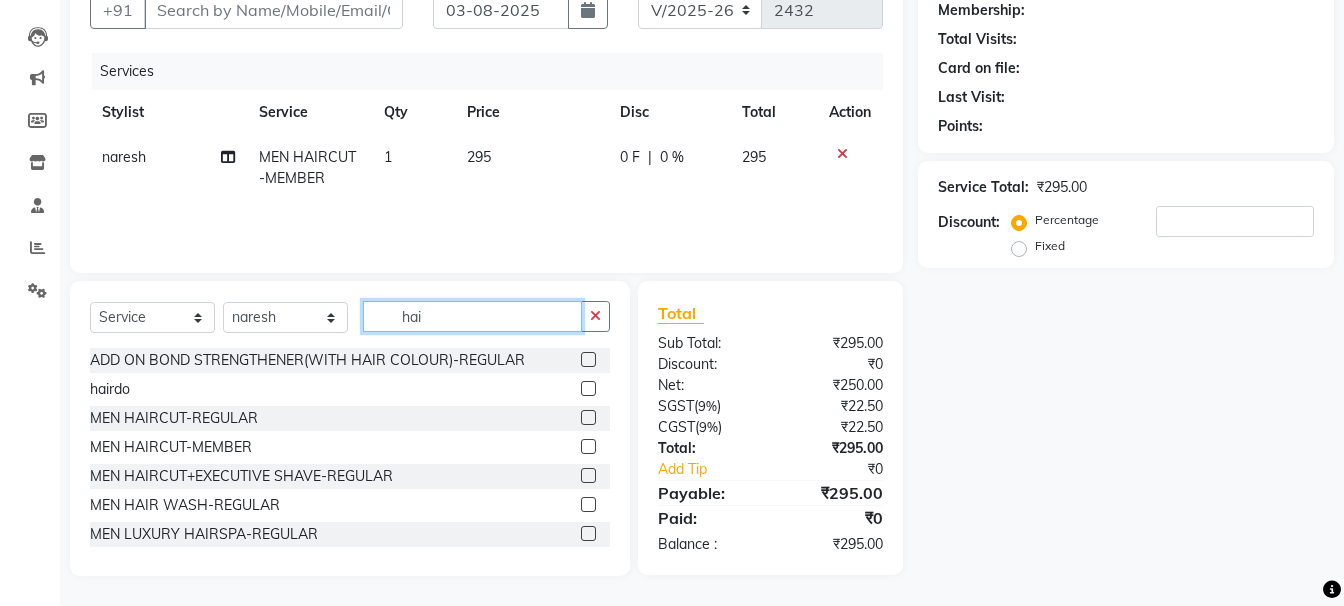 click on "hai" 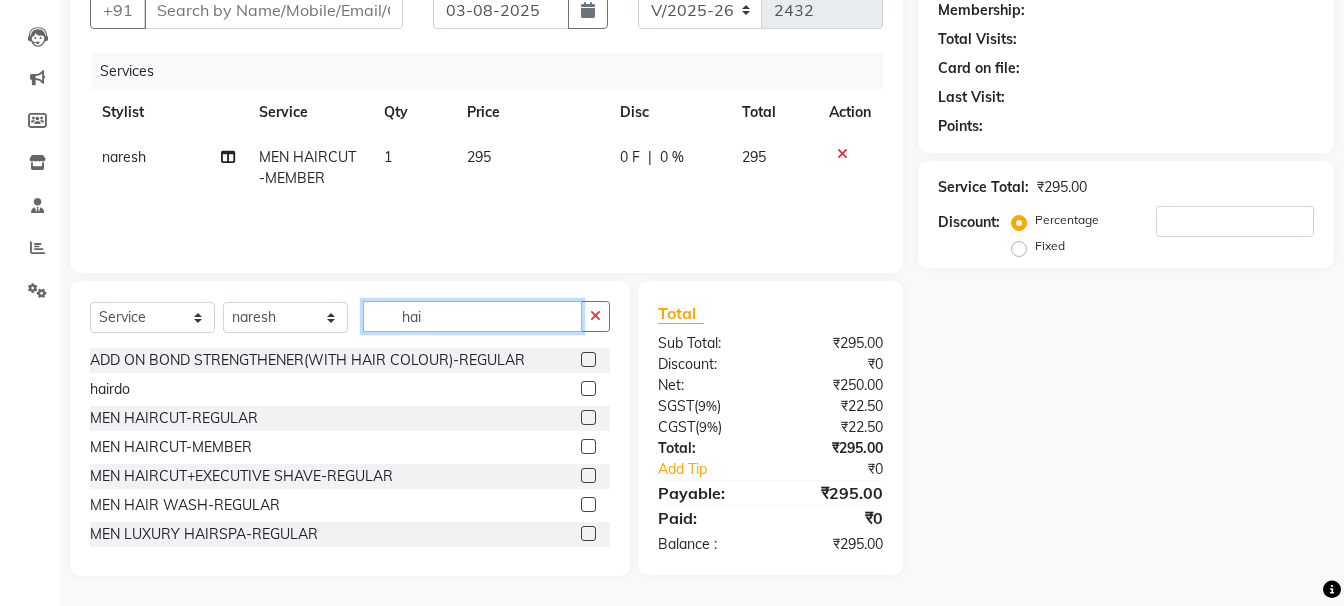 click on "hai" 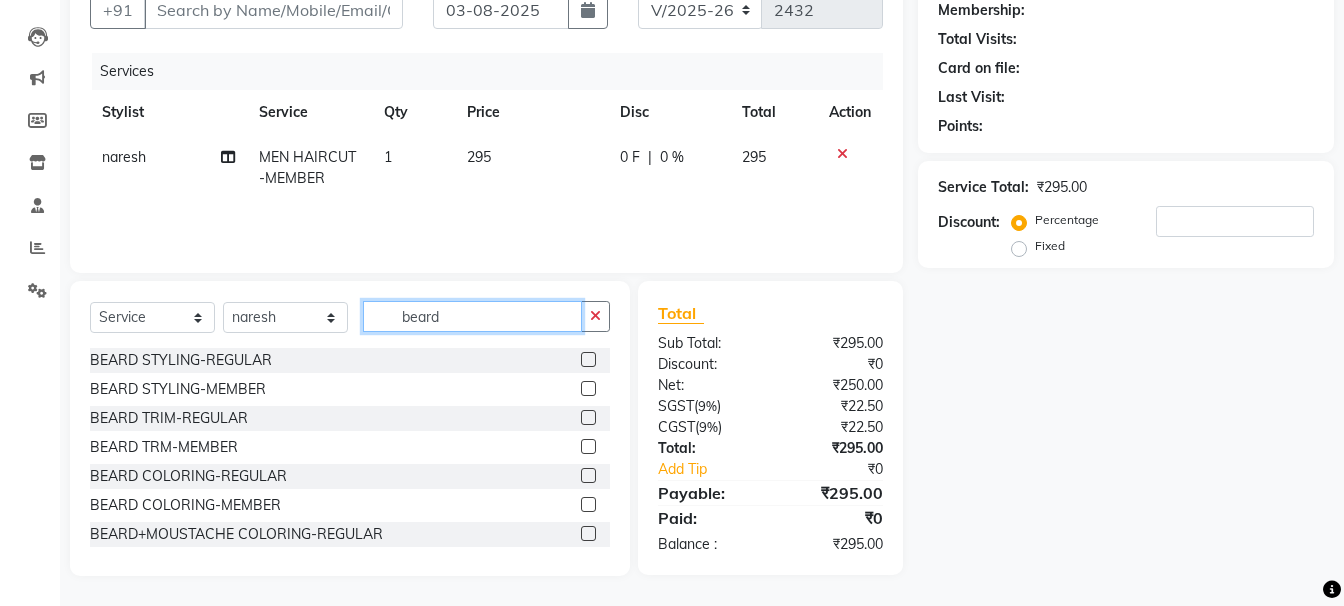 type on "beard" 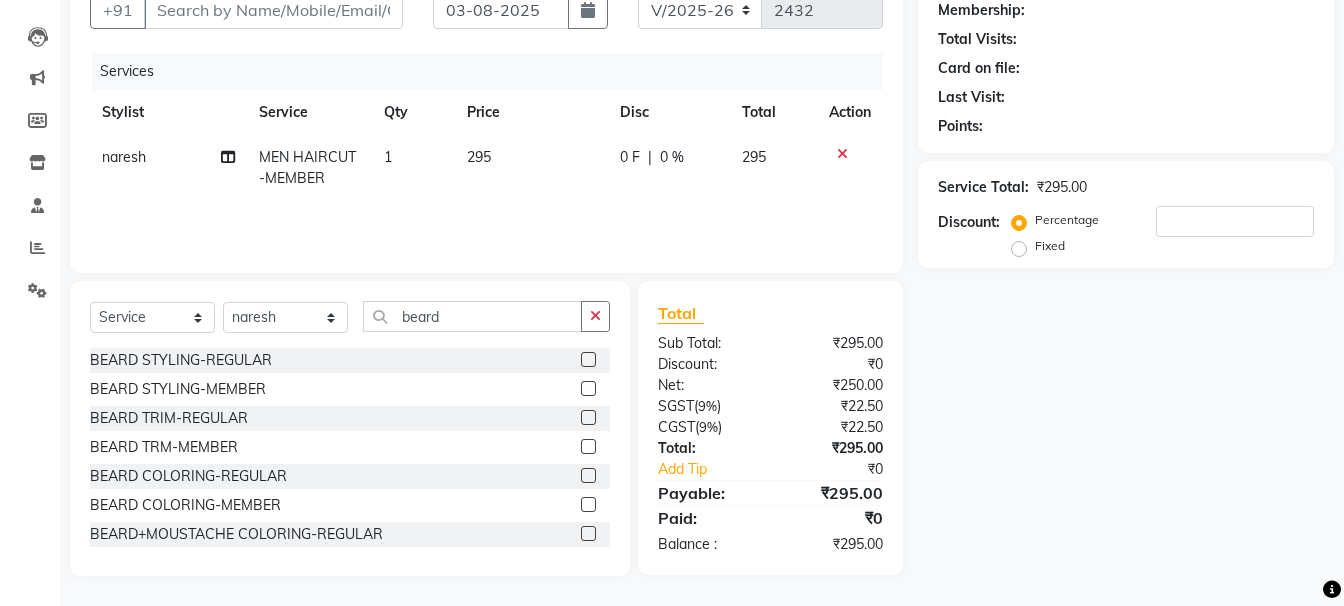 click 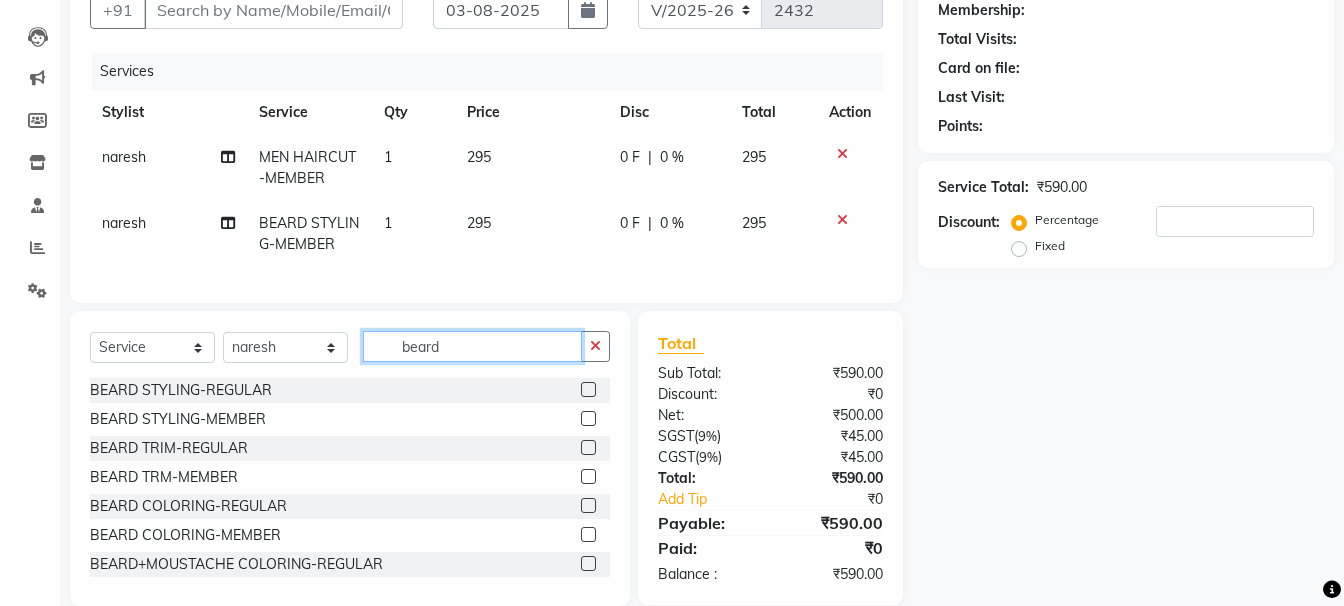checkbox on "false" 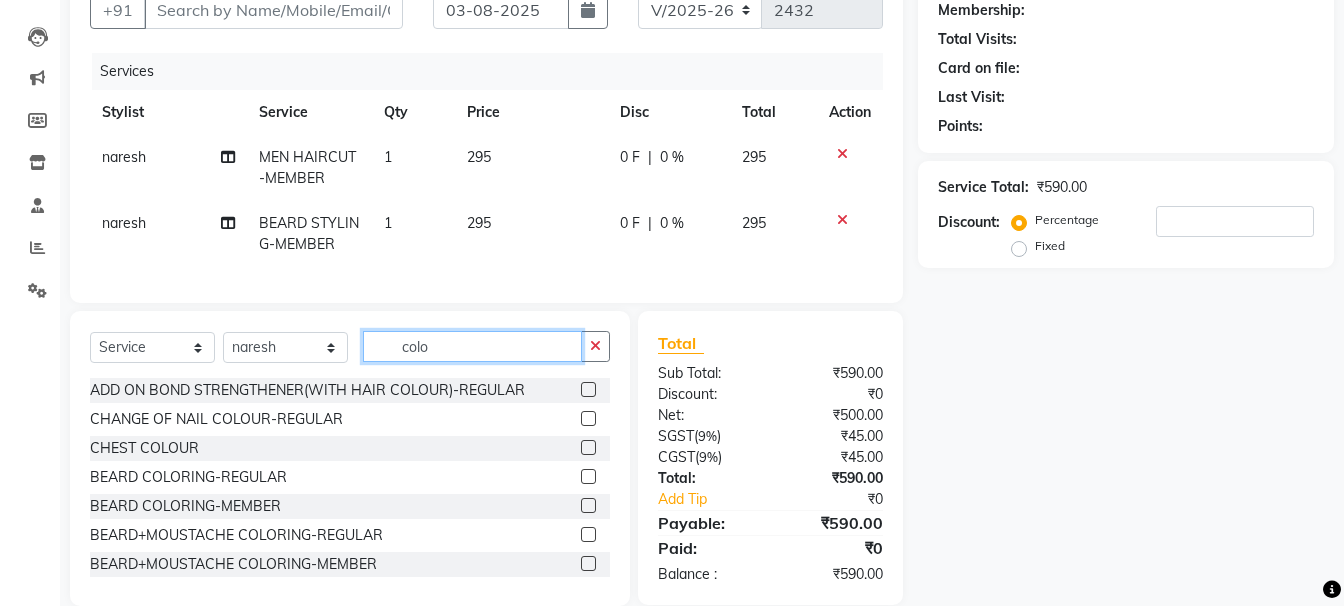 scroll, scrollTop: 240, scrollLeft: 0, axis: vertical 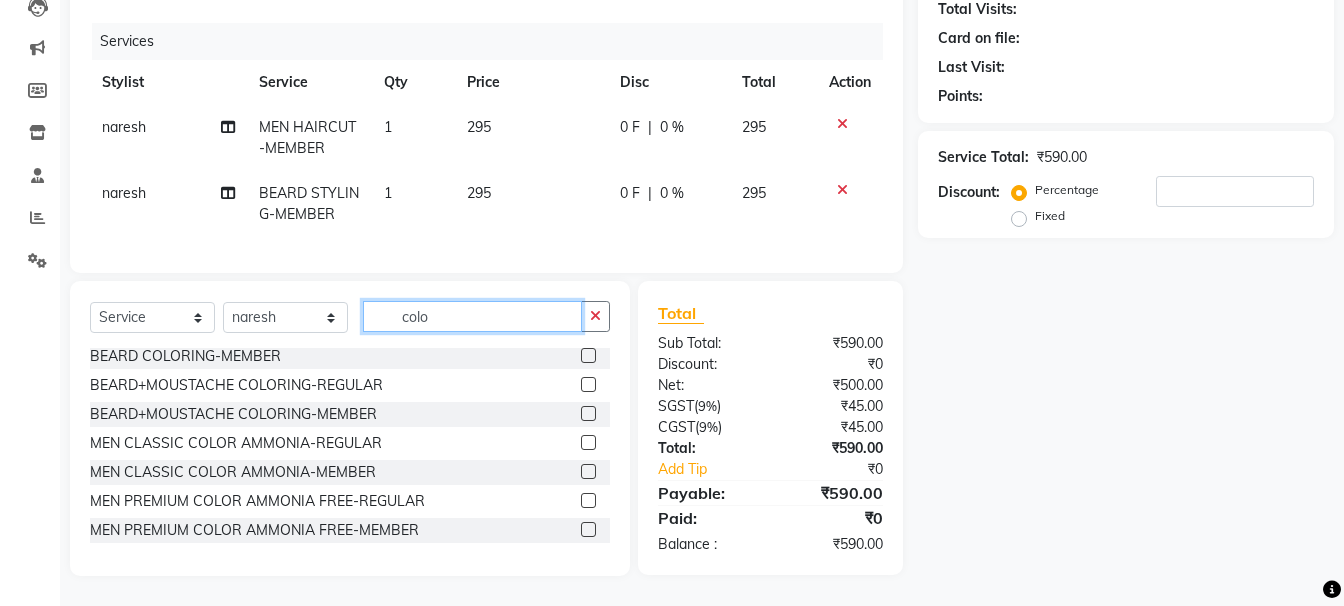 type on "colo" 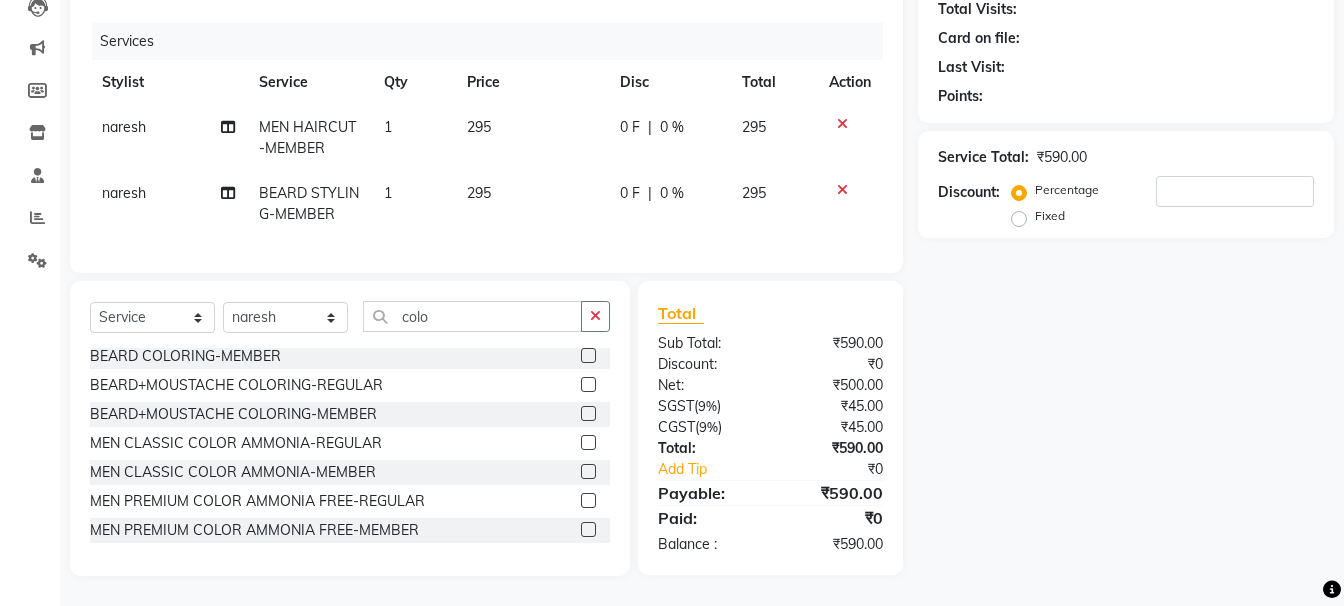 click 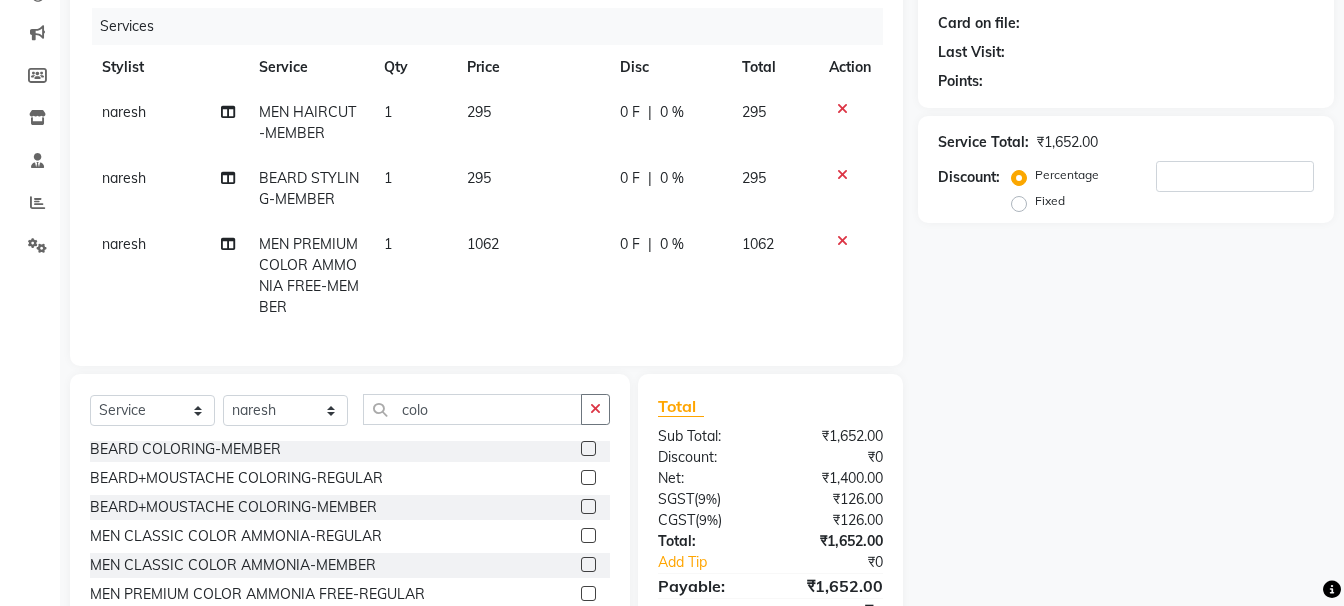 checkbox on "false" 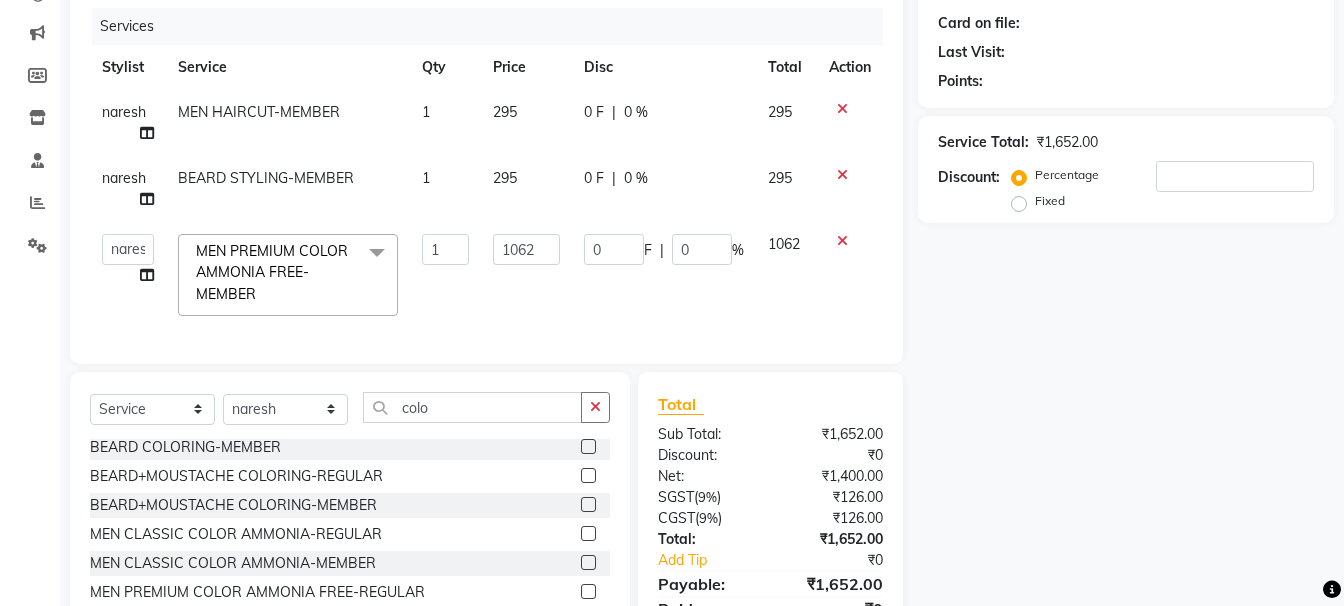 click on "1062" 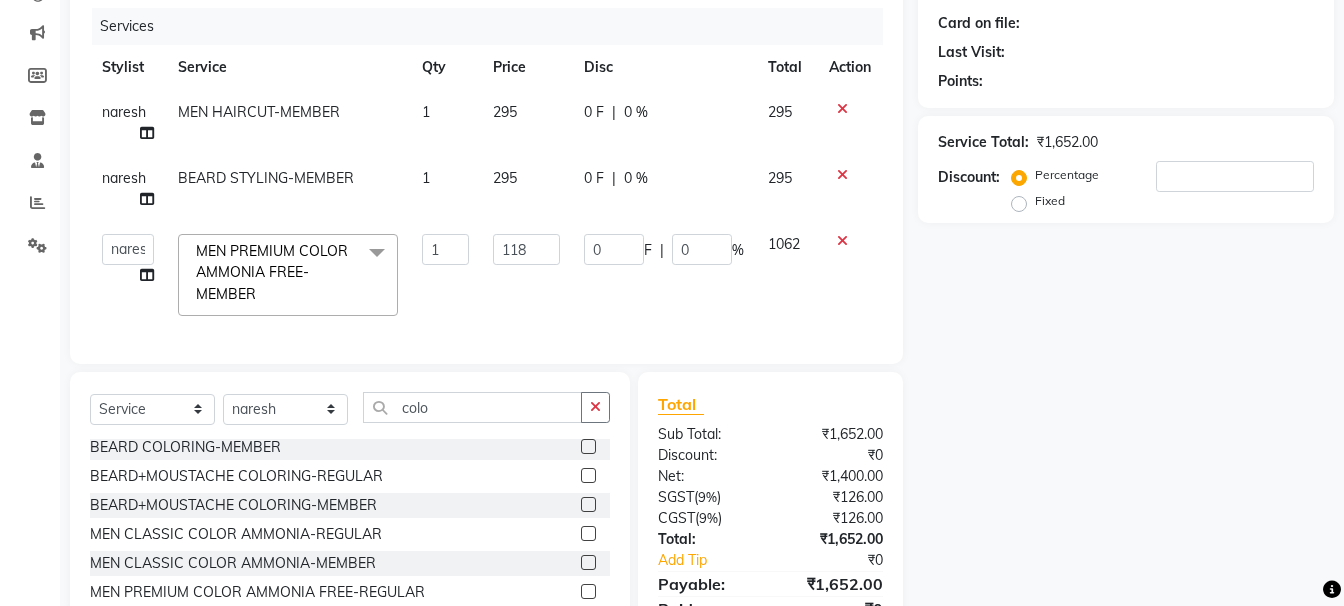 type on "1180" 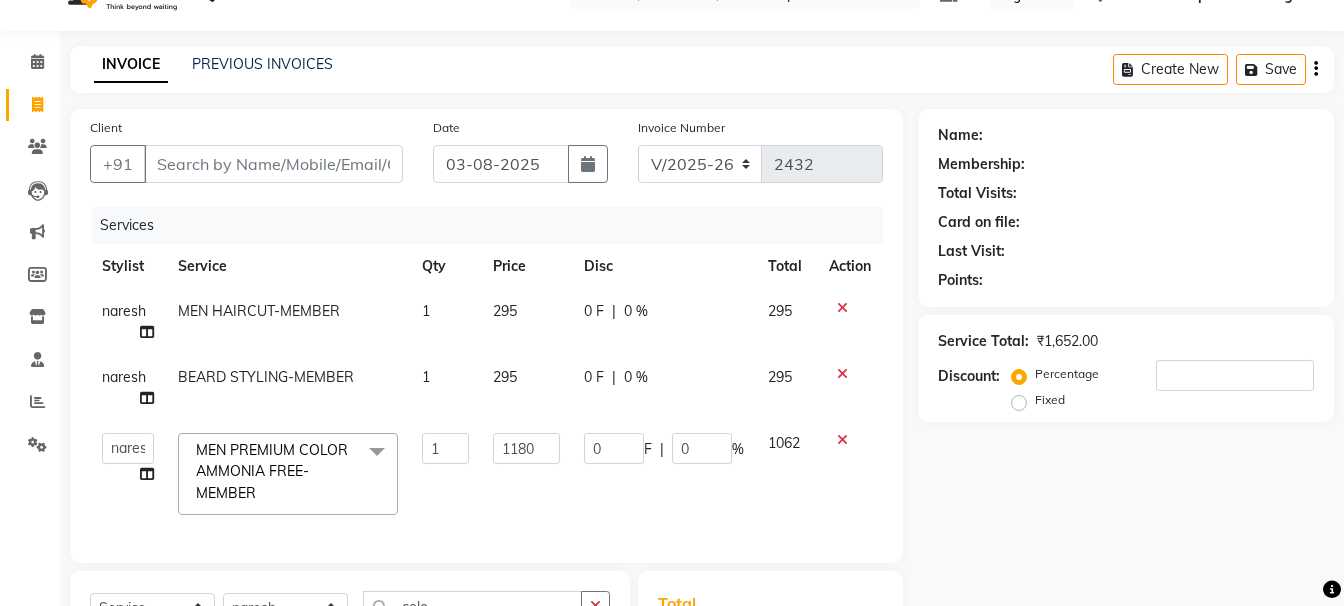 scroll, scrollTop: 40, scrollLeft: 0, axis: vertical 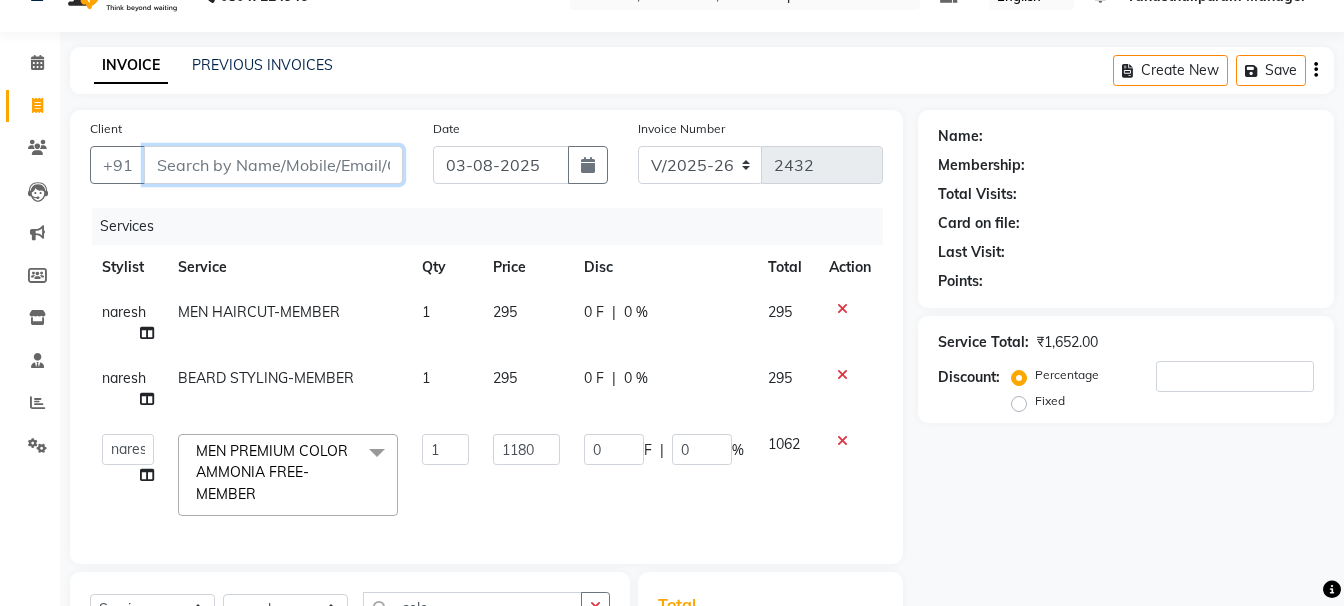 click on "Client" at bounding box center (273, 165) 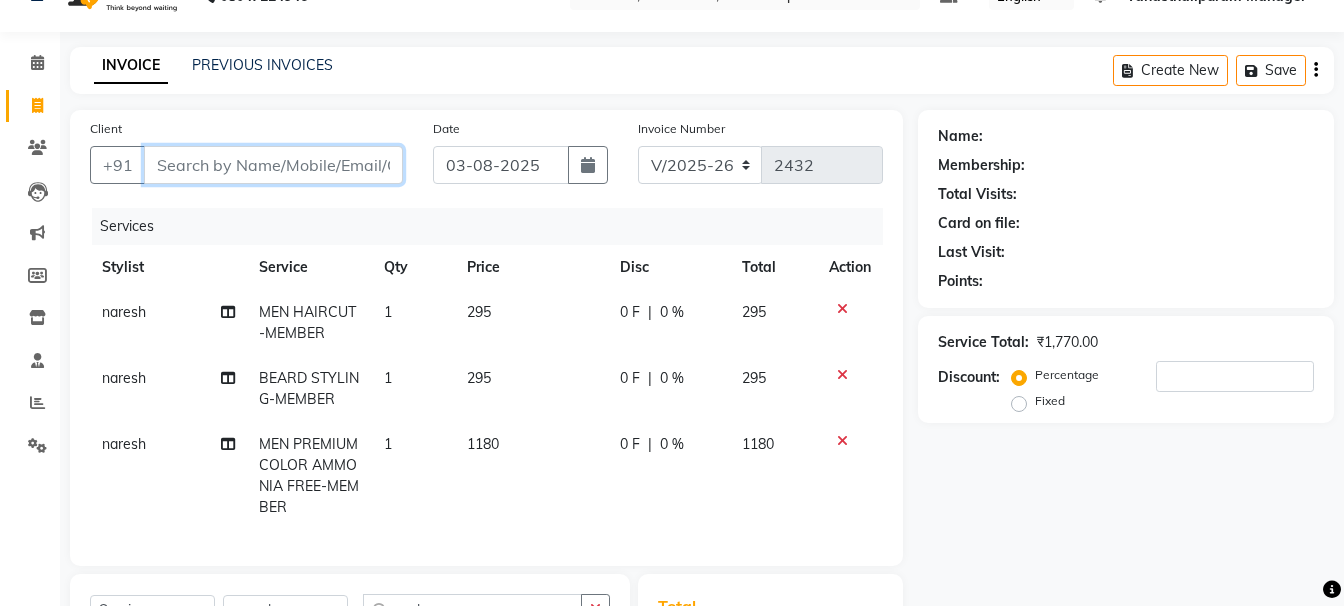 type on "8" 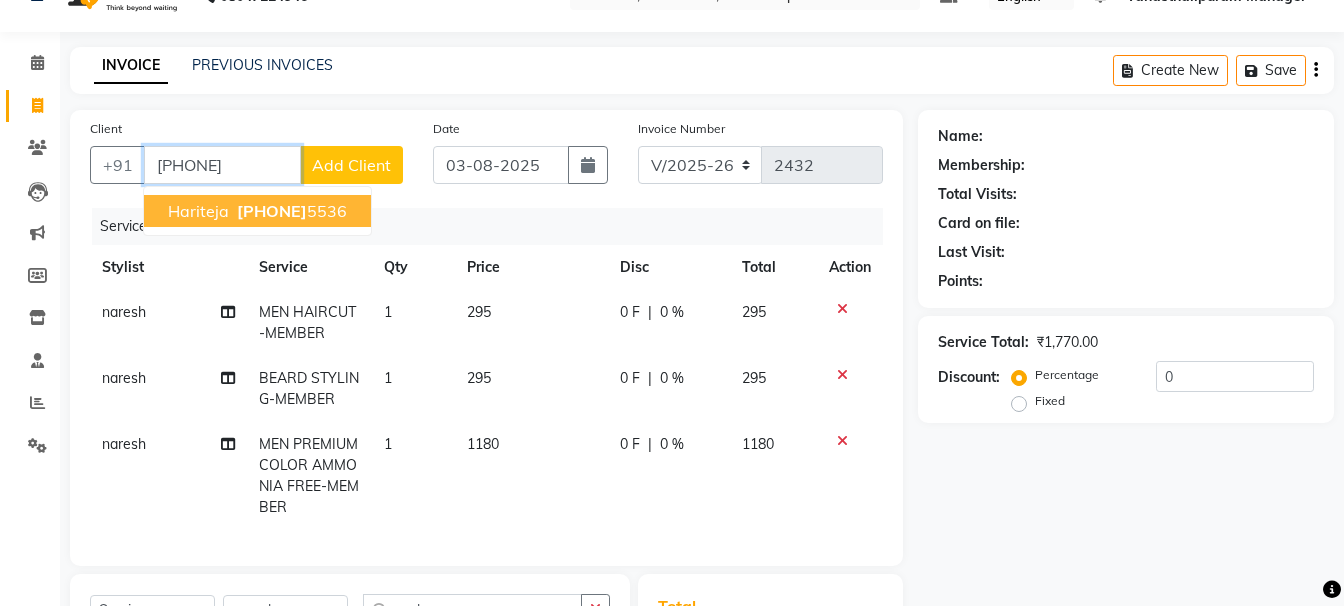 click on "[PHONE]" at bounding box center [272, 211] 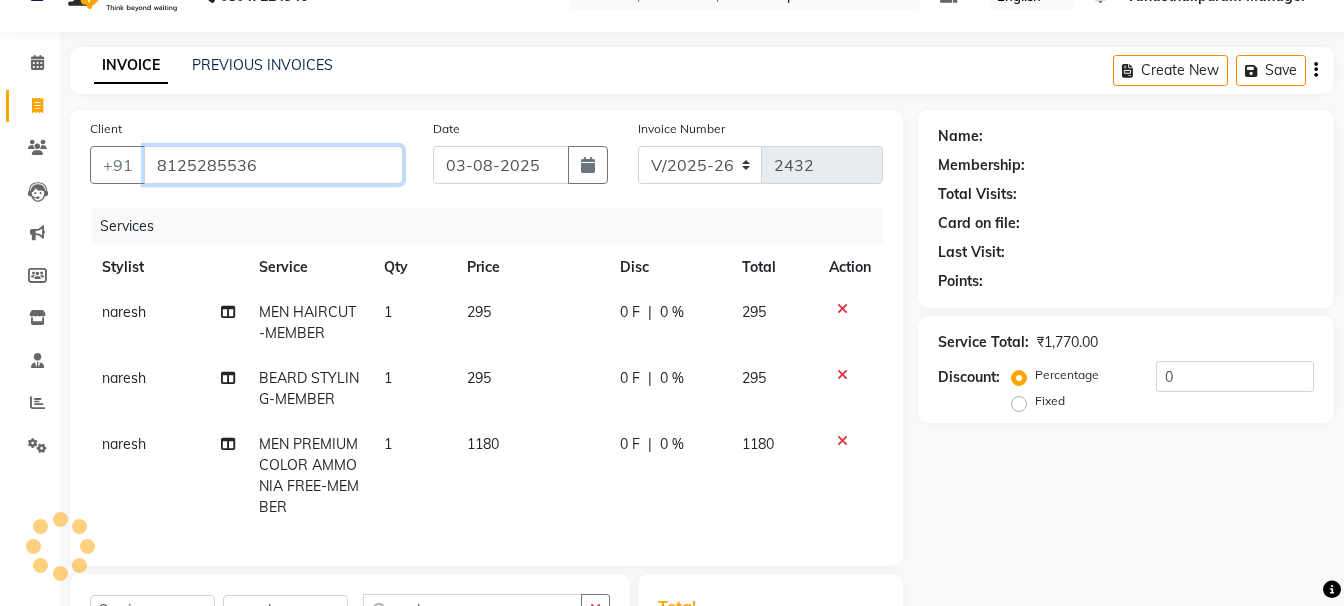 type on "8125285536" 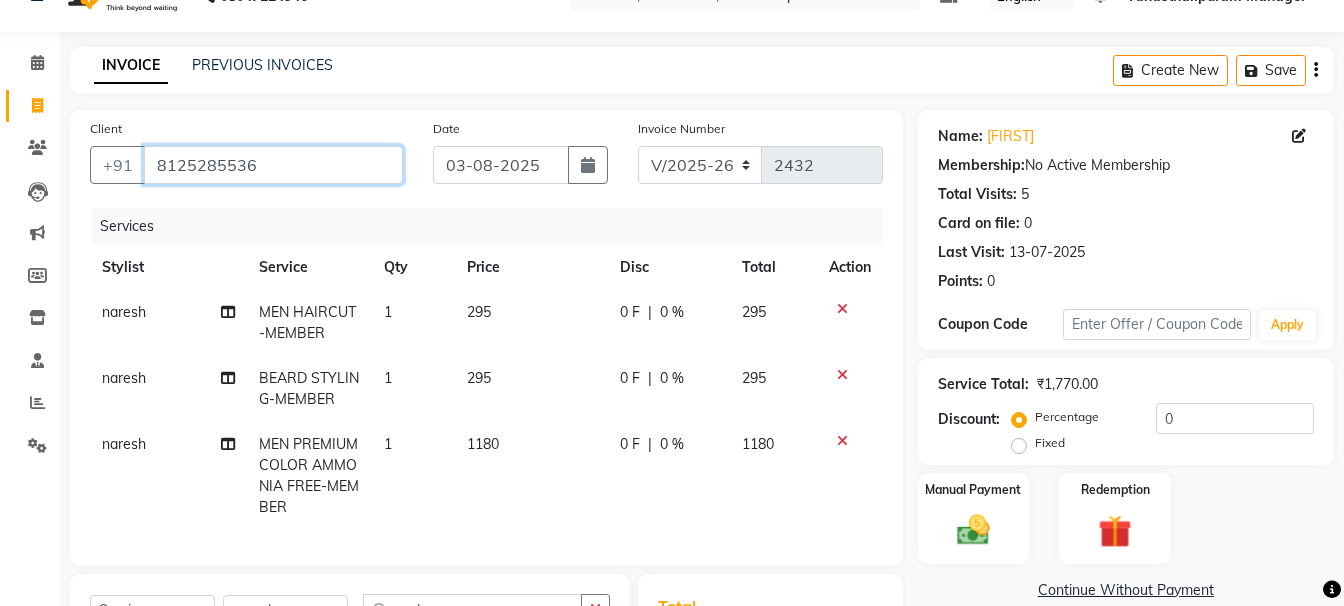 click on "8125285536" at bounding box center (273, 165) 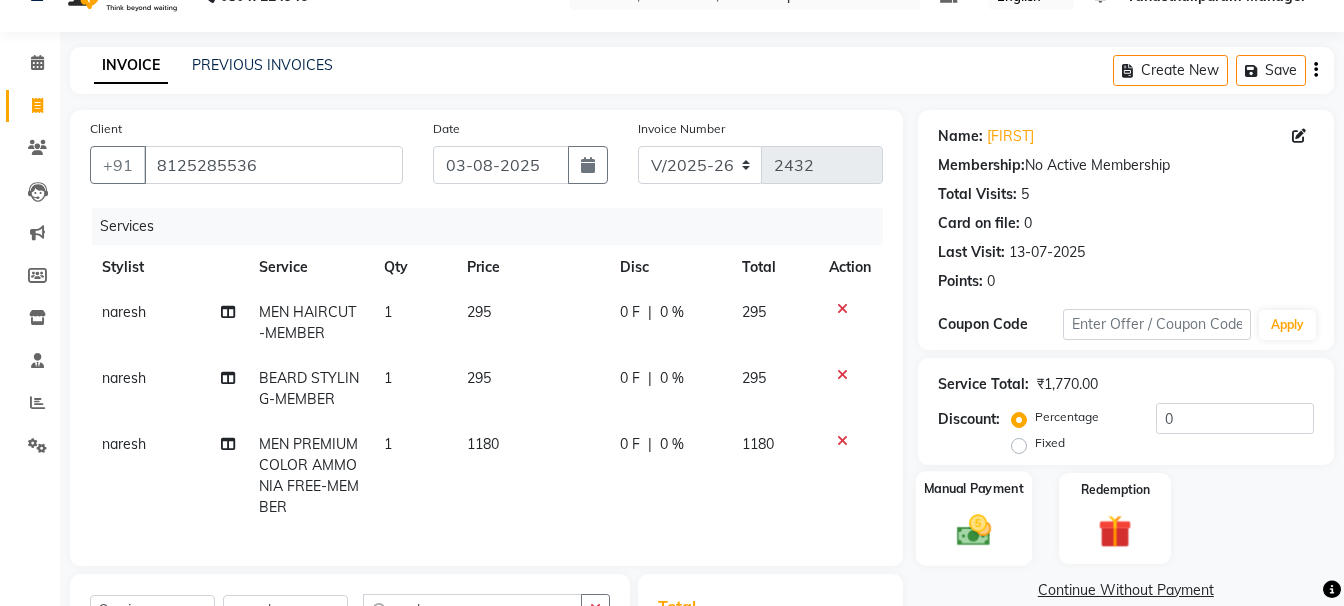 click 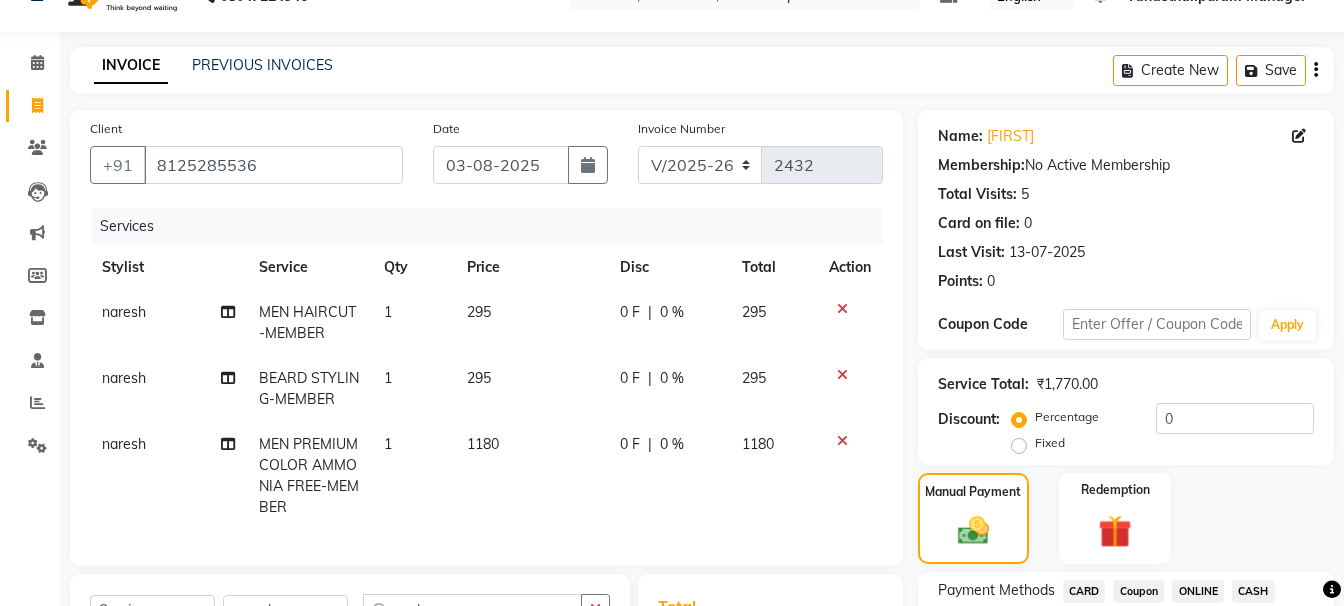 click on "ONLINE" 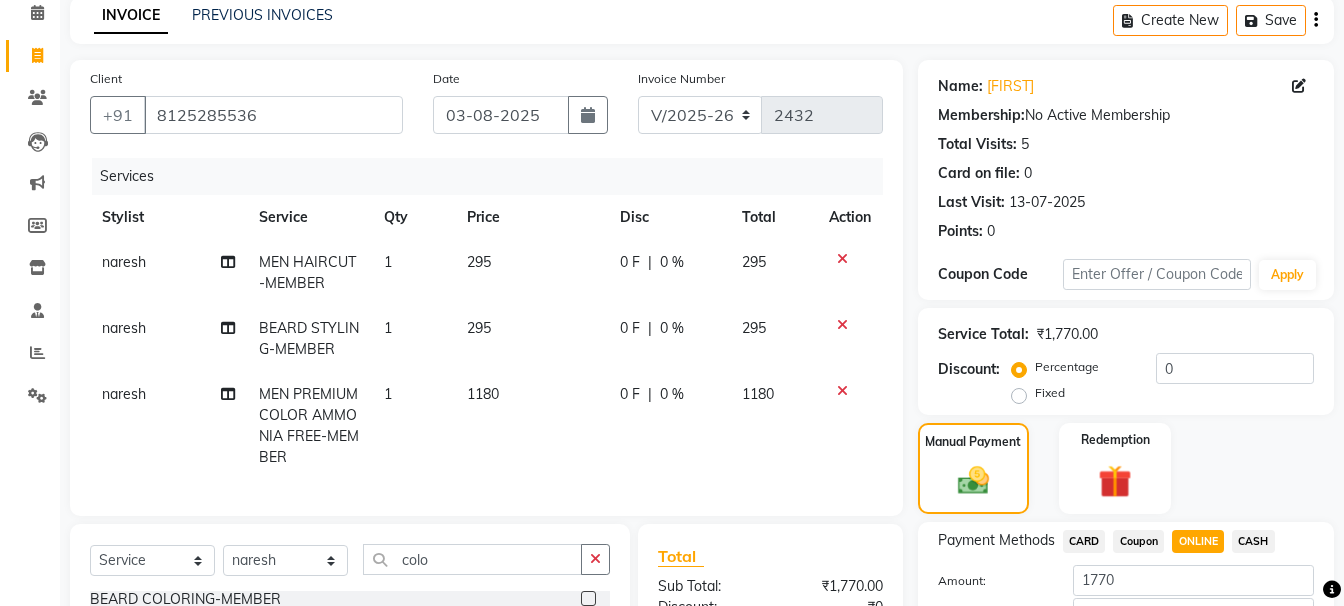 scroll, scrollTop: 140, scrollLeft: 0, axis: vertical 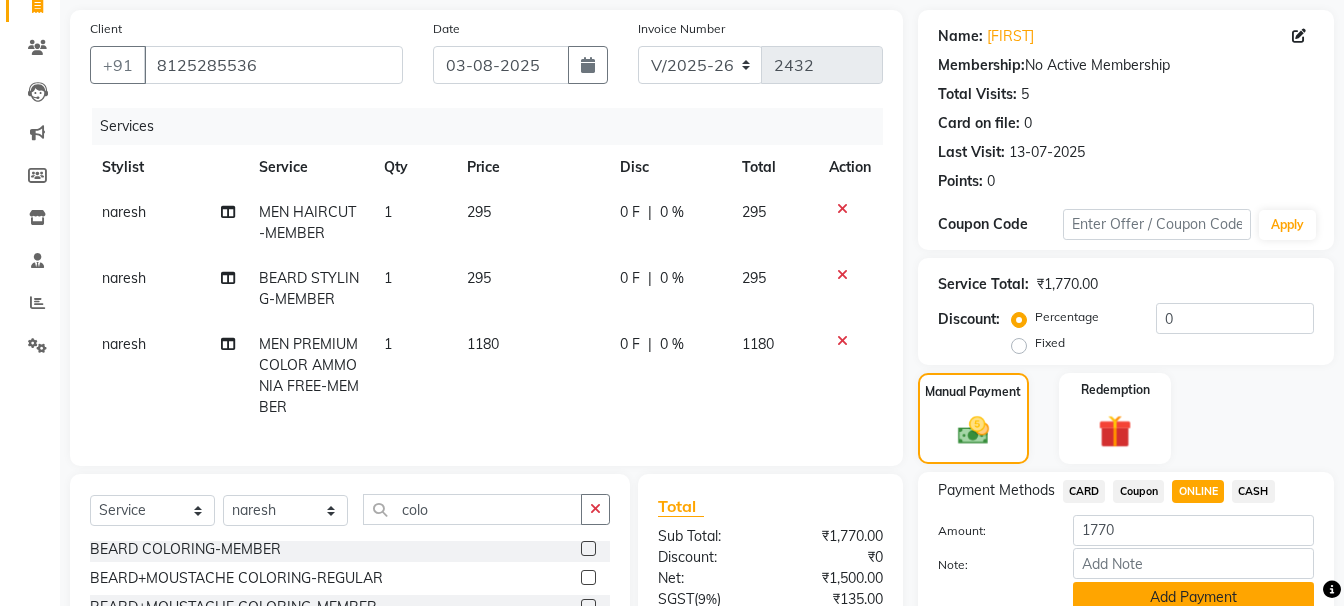 click on "Add Payment" 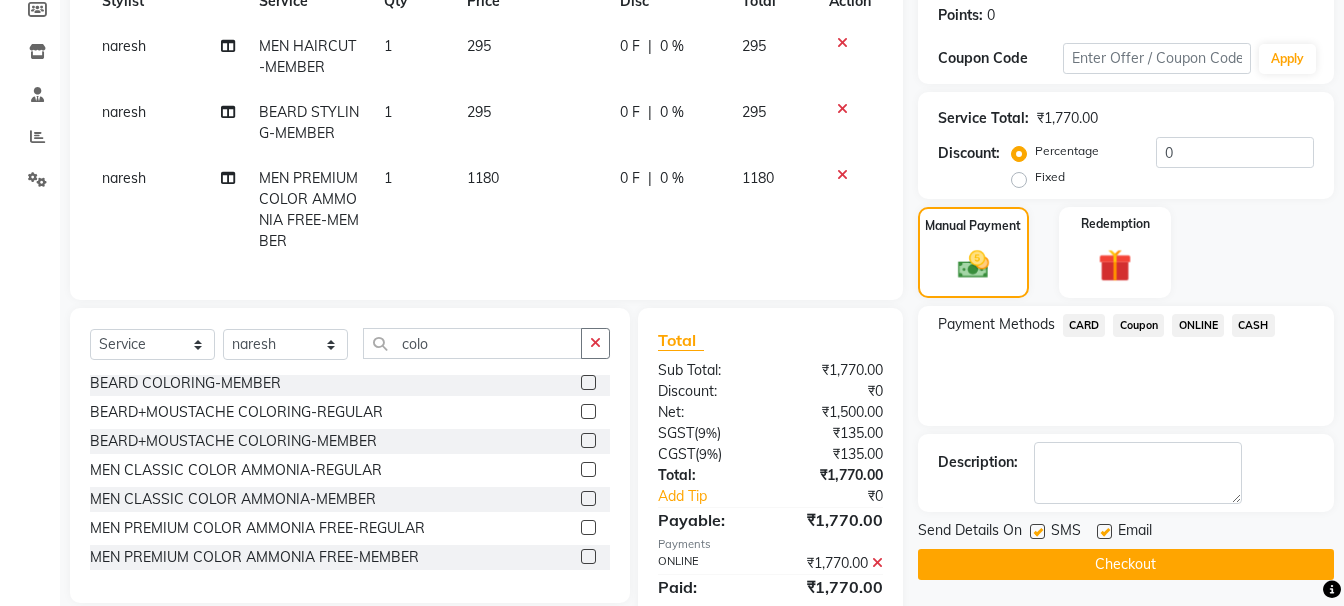 scroll, scrollTop: 389, scrollLeft: 0, axis: vertical 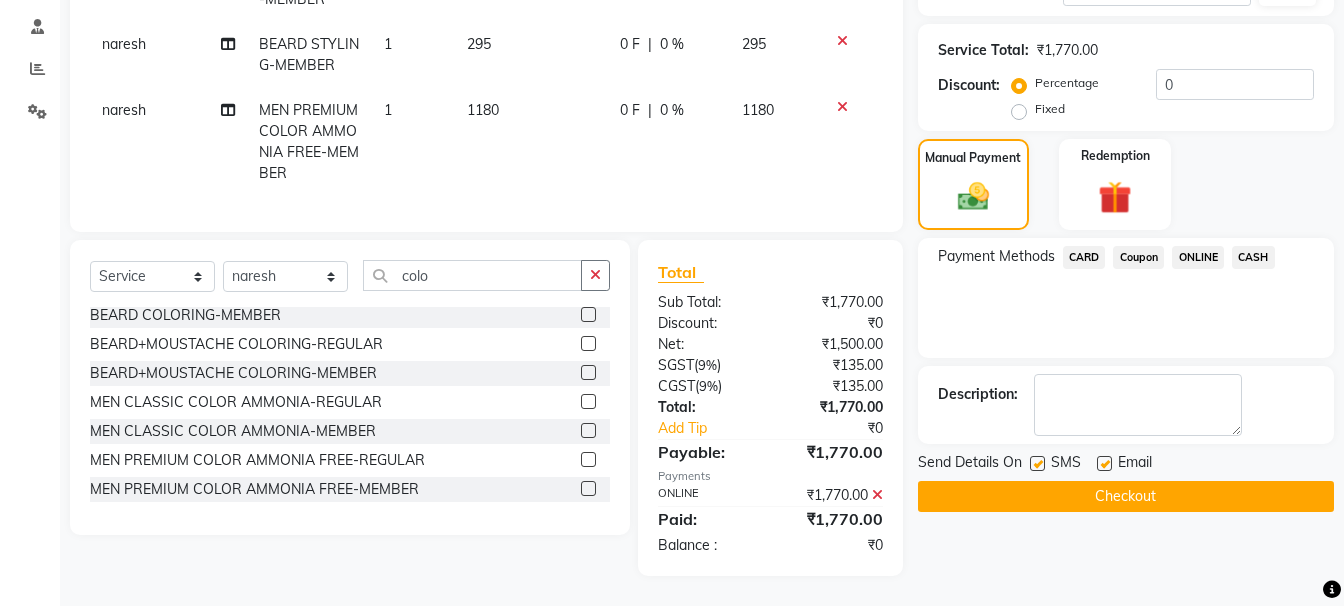 click on "Checkout" 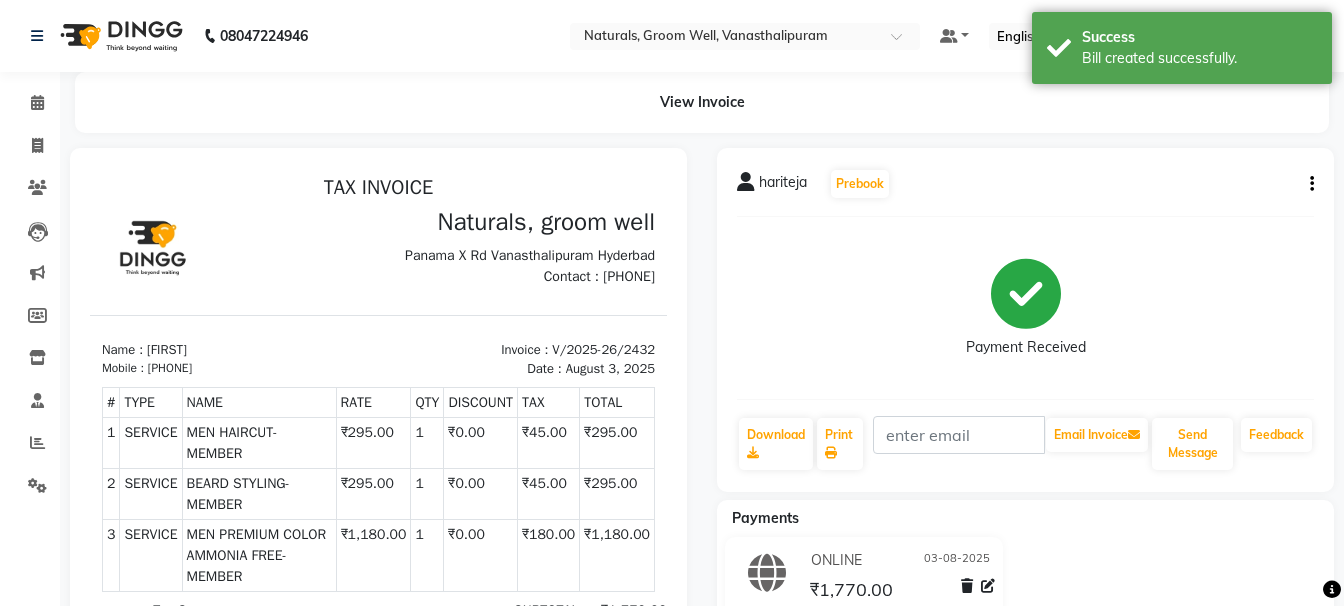 scroll, scrollTop: 0, scrollLeft: 0, axis: both 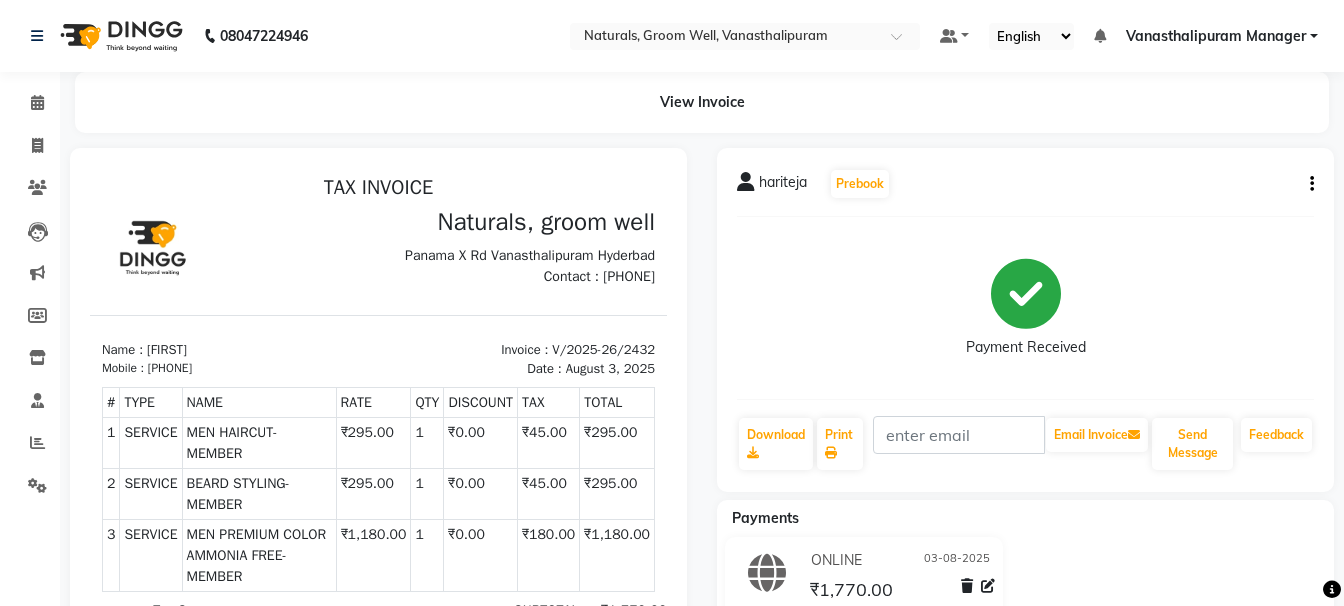 click on "Invoice" 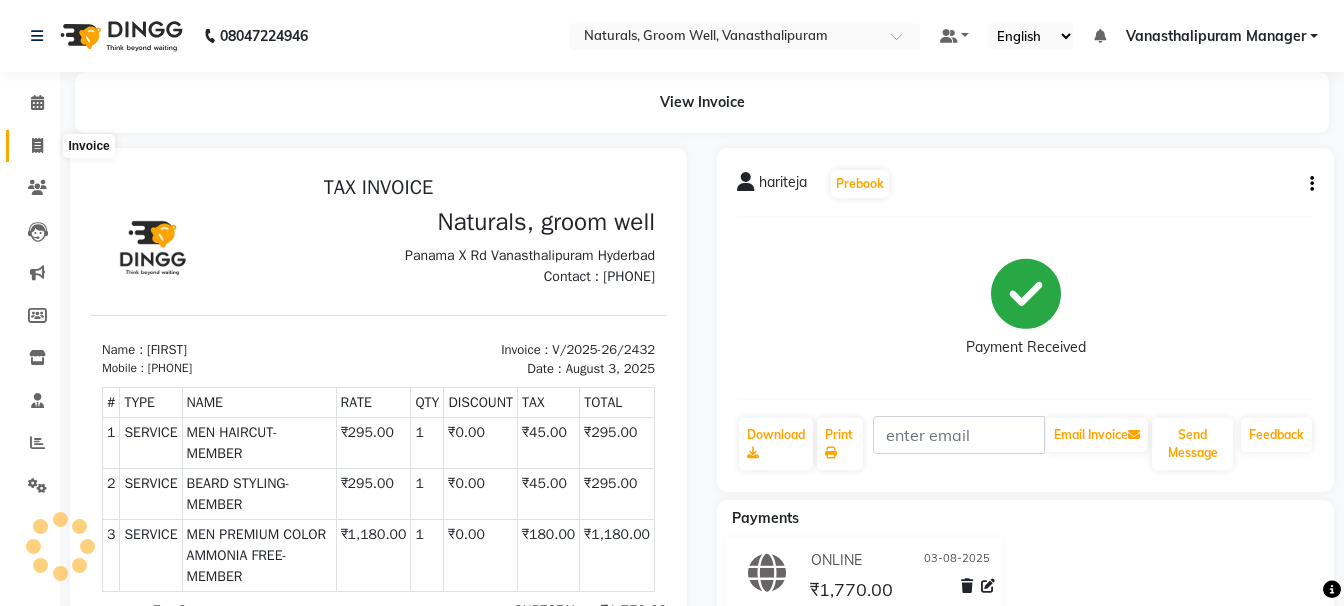 click 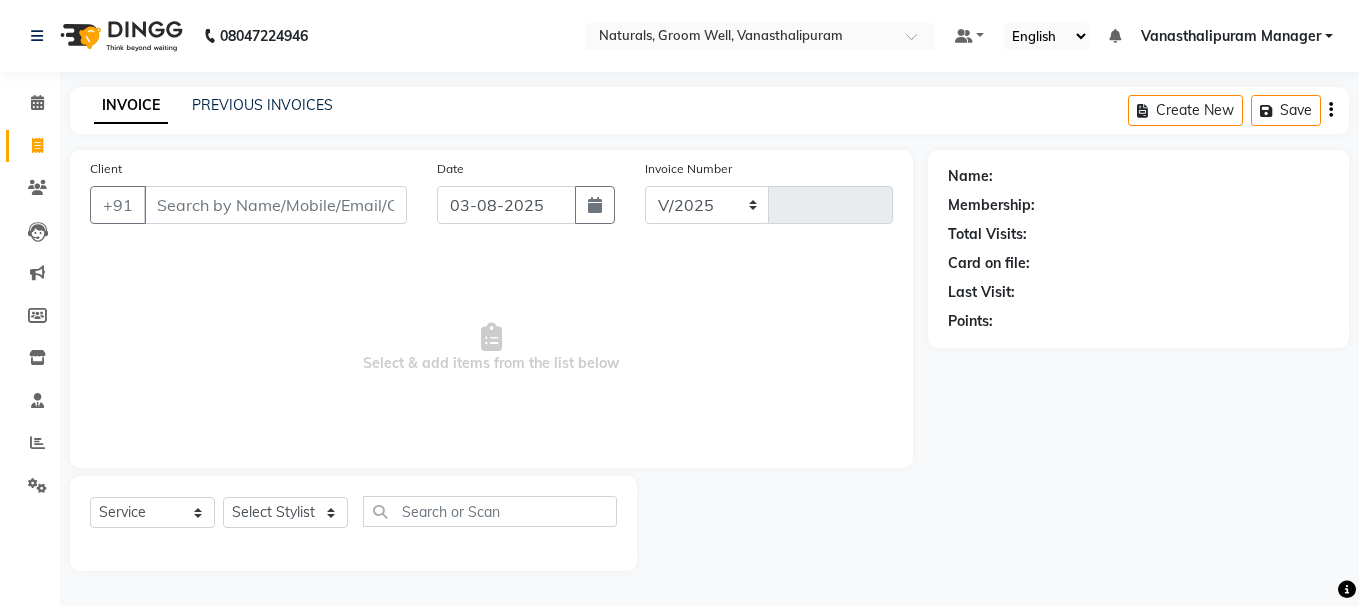 select on "5859" 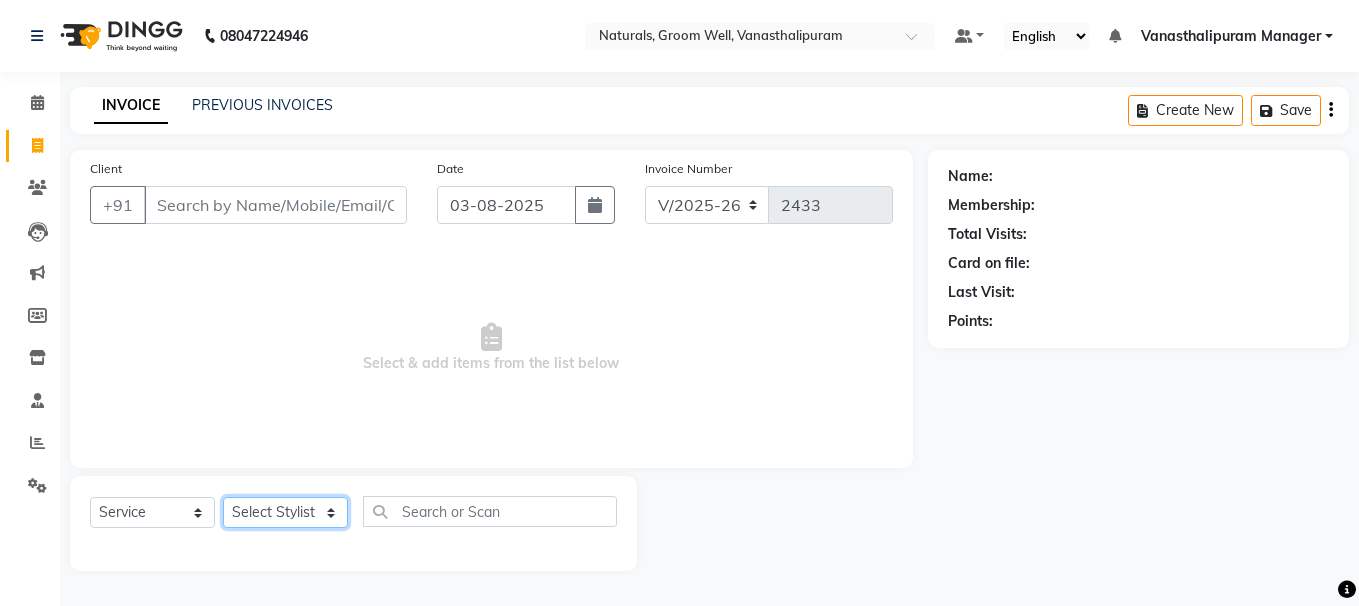click on "Select Stylist" 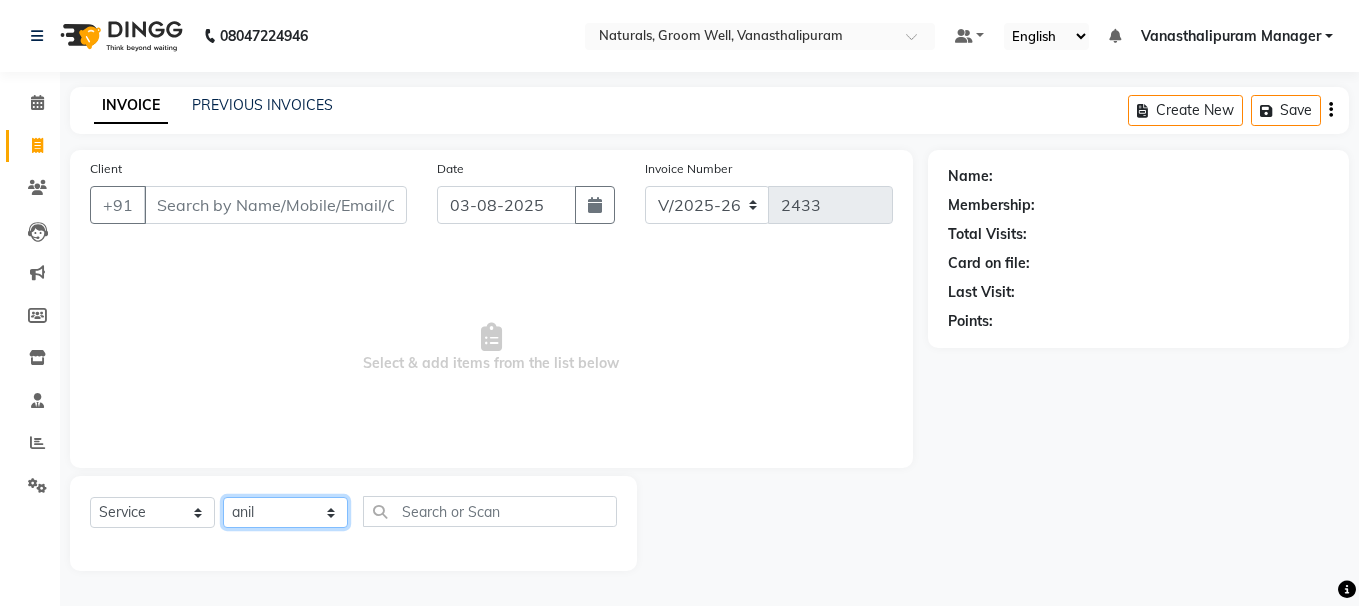 click on "Select Stylist [FIRST] [FIRST] [FIRST] [FIRST] [FIRST] [FIRST] [FIRST] [FIRST] [FIRST] [FIRST] Manager [FIRST]" 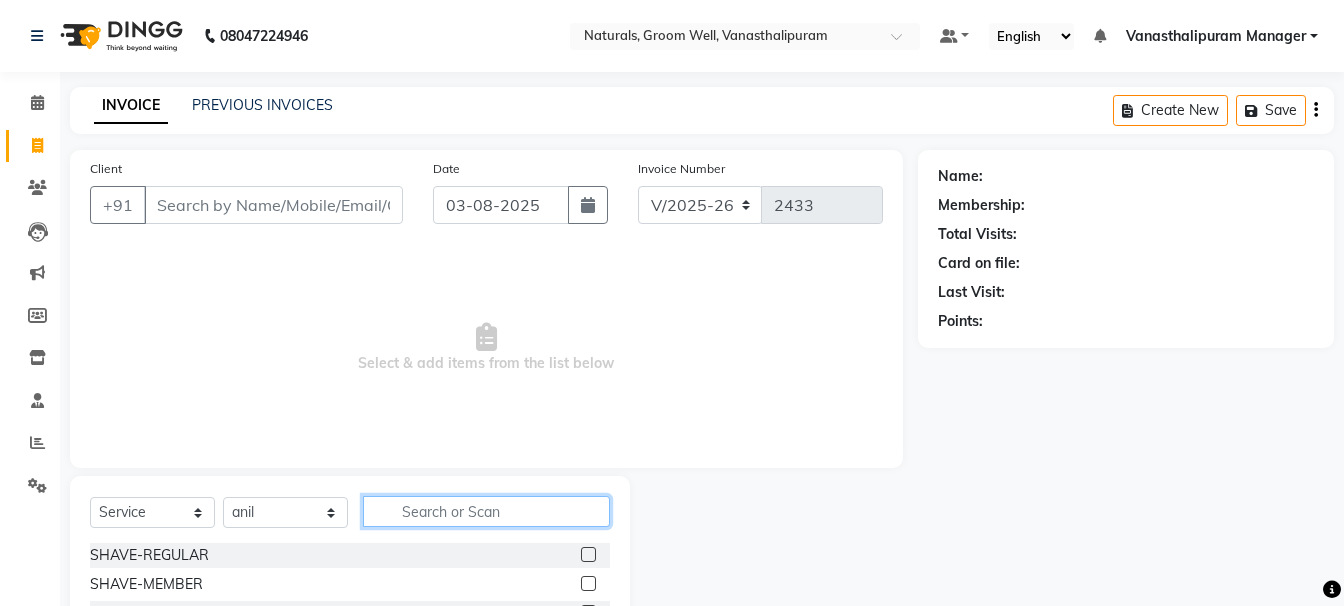 click 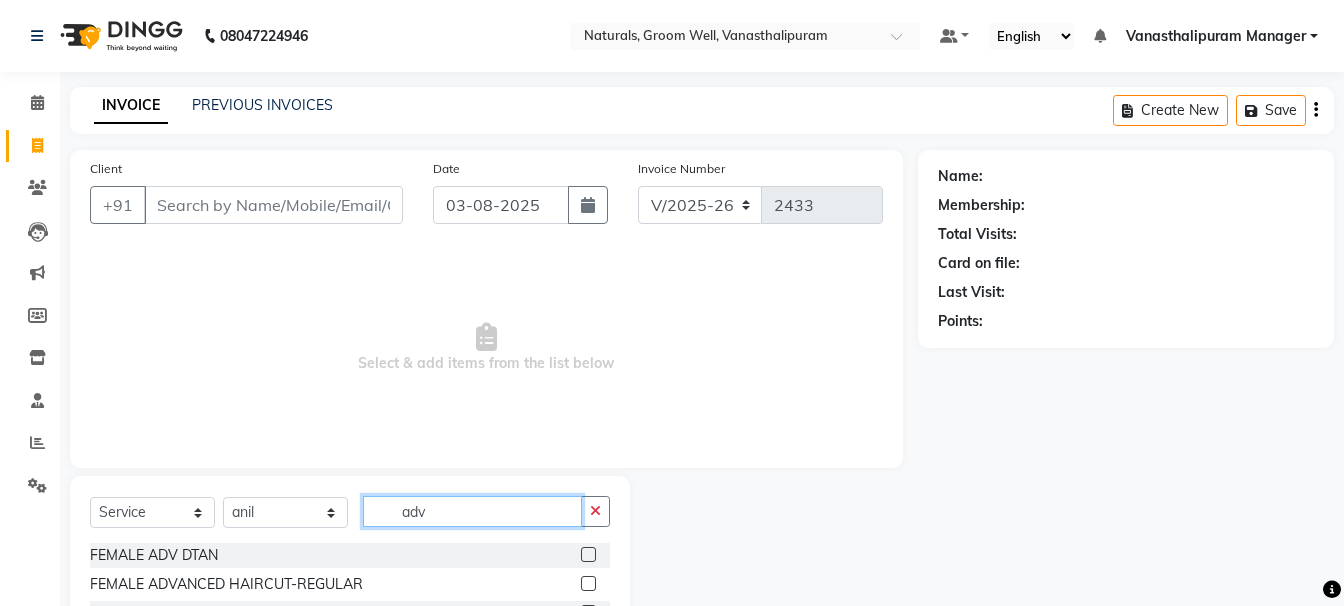 type on "adv" 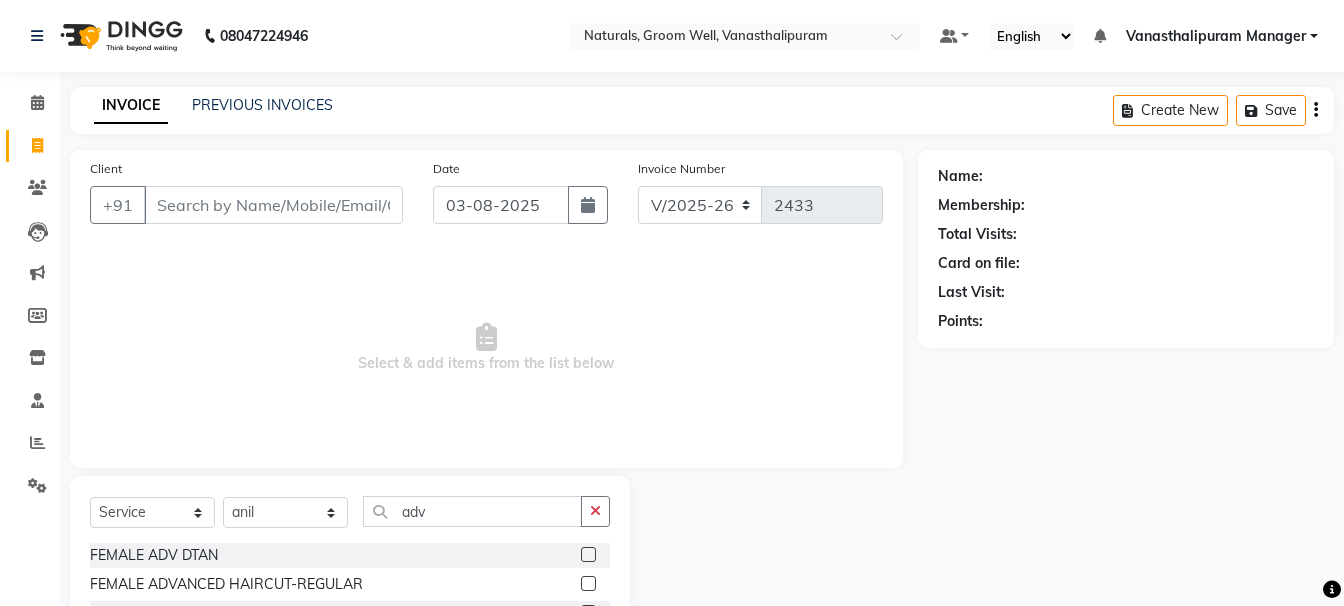 click 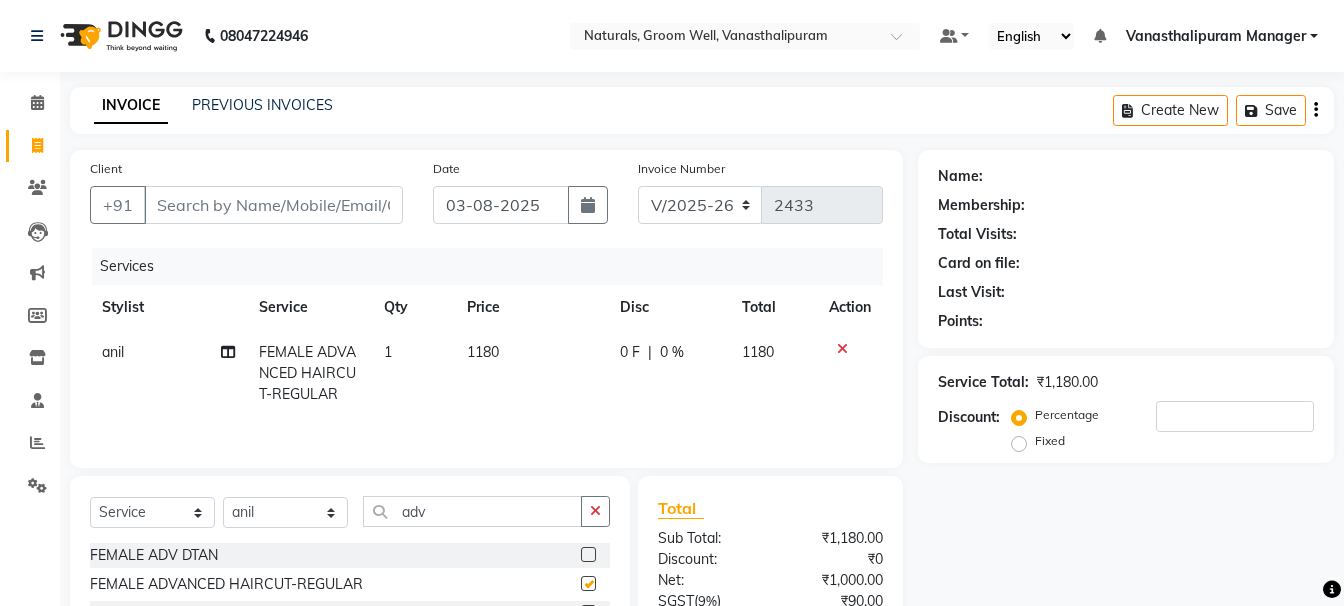 checkbox on "false" 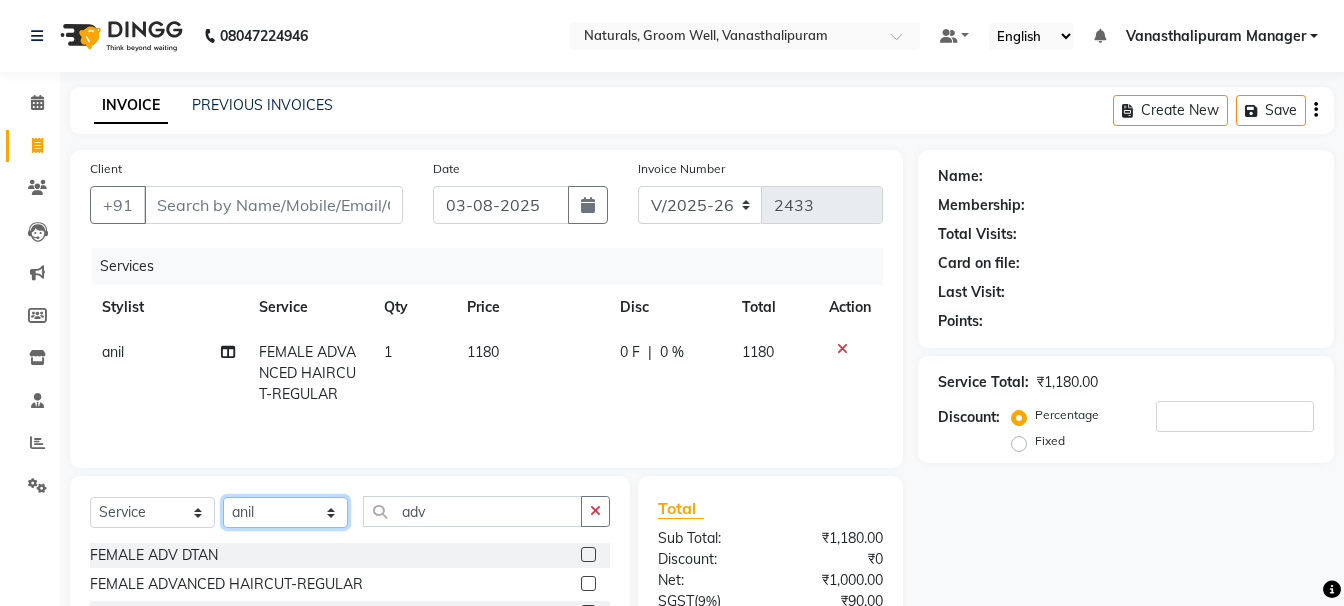 click on "Select Stylist [FIRST] [FIRST] [FIRST] [FIRST] [FIRST] [FIRST] [FIRST] [FIRST] [FIRST] [FIRST] Manager [FIRST]" 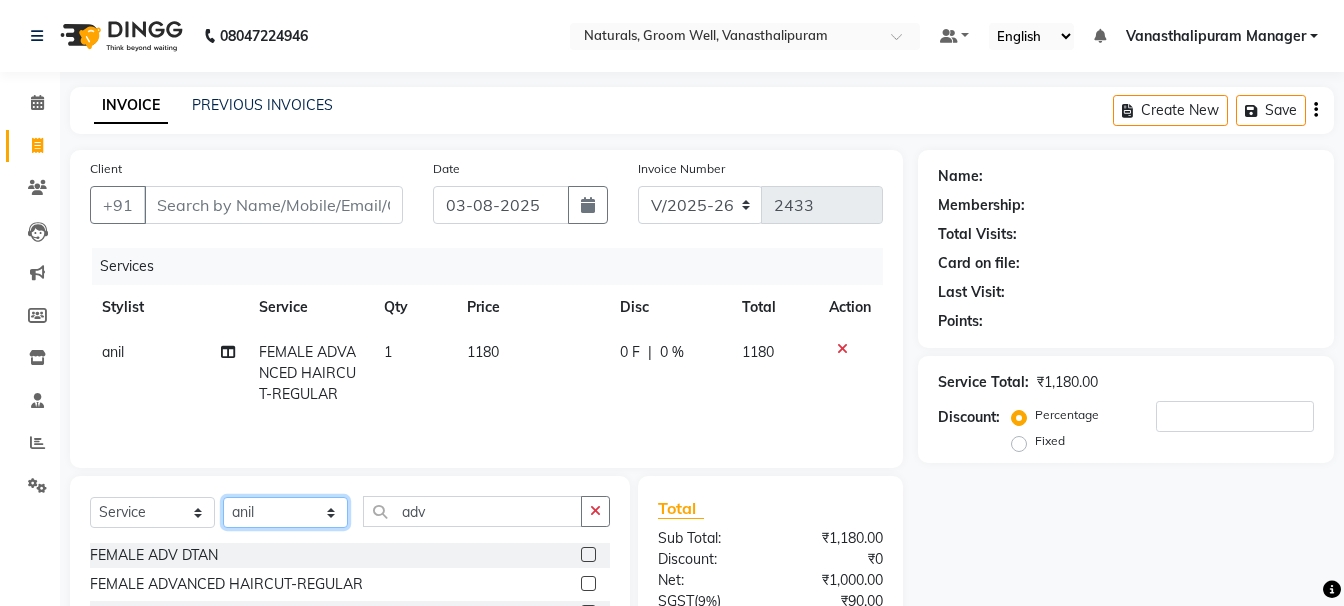 select on "68488" 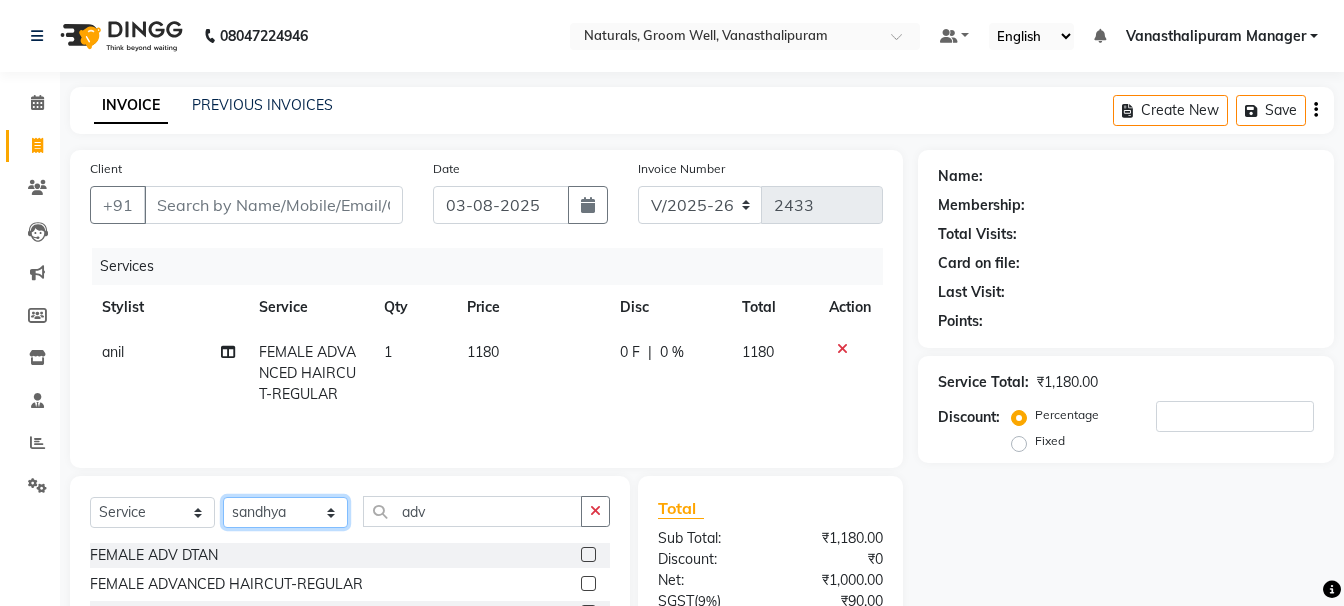 click on "Select Stylist [FIRST] [FIRST] [FIRST] [FIRST] [FIRST] [FIRST] [FIRST] [FIRST] [FIRST] [FIRST] Manager [FIRST]" 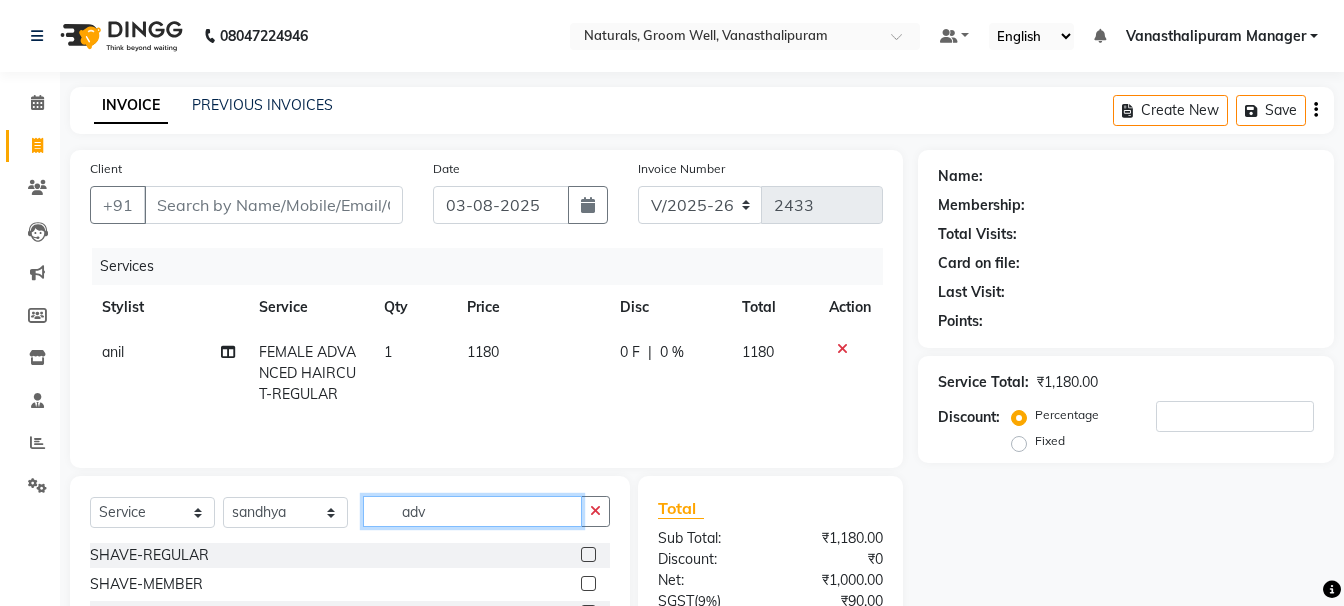 click on "adv" 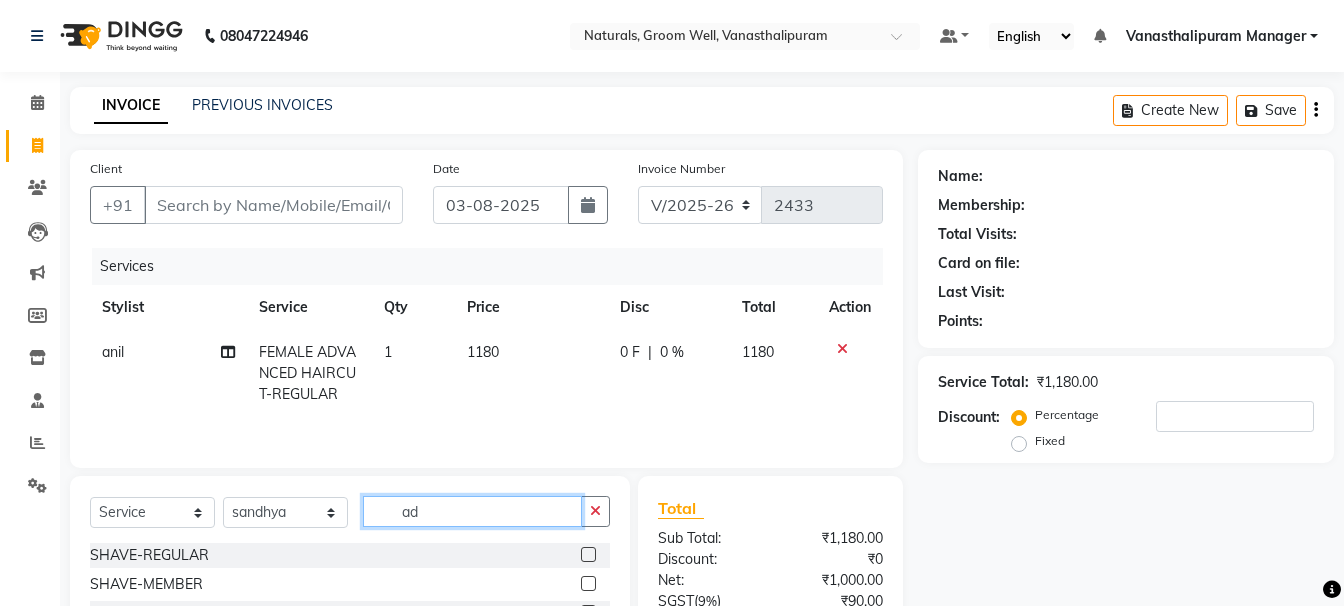 type on "a" 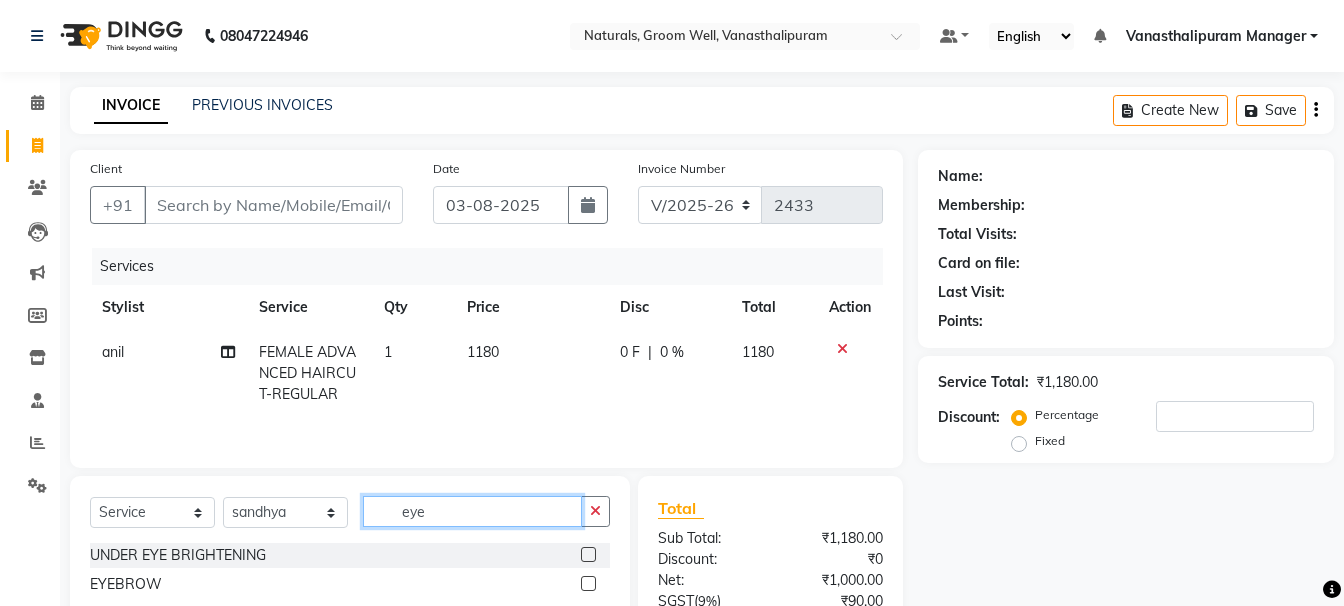 type on "eye" 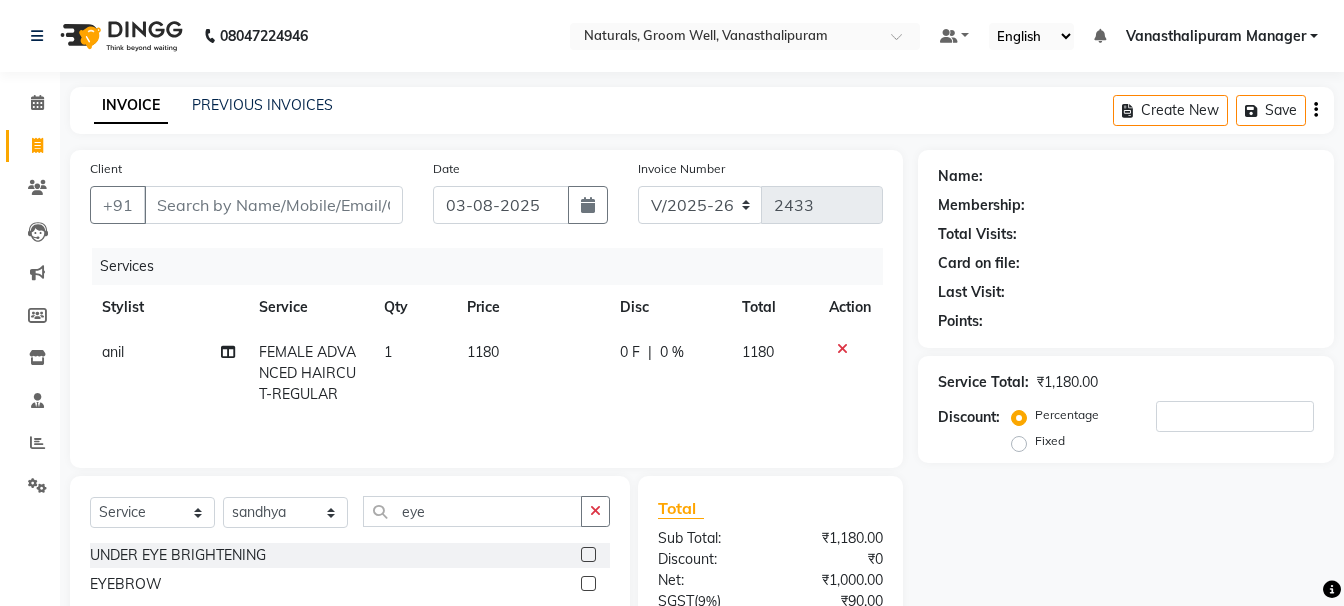 click 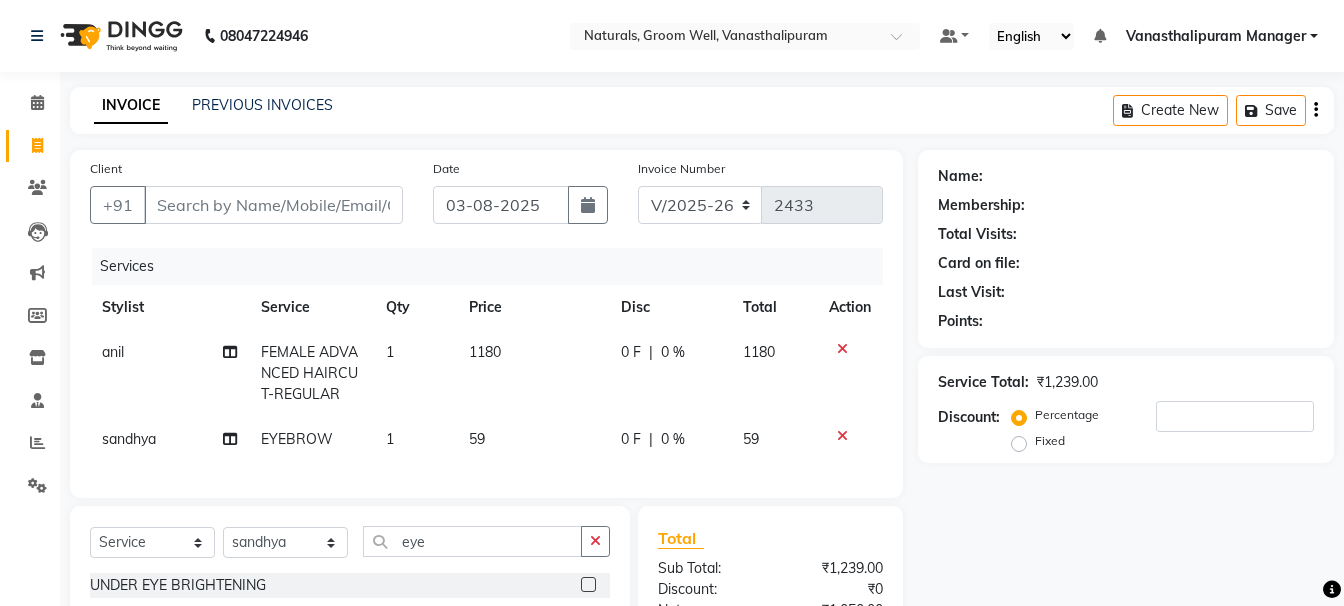 checkbox on "false" 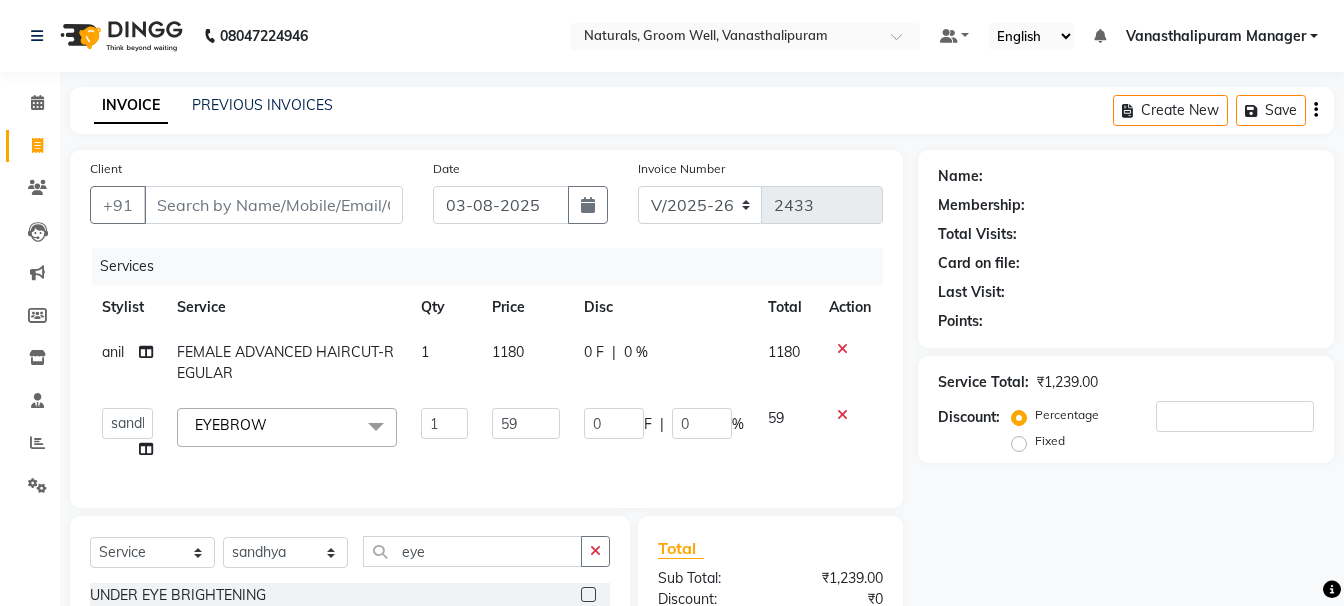 click on "59" 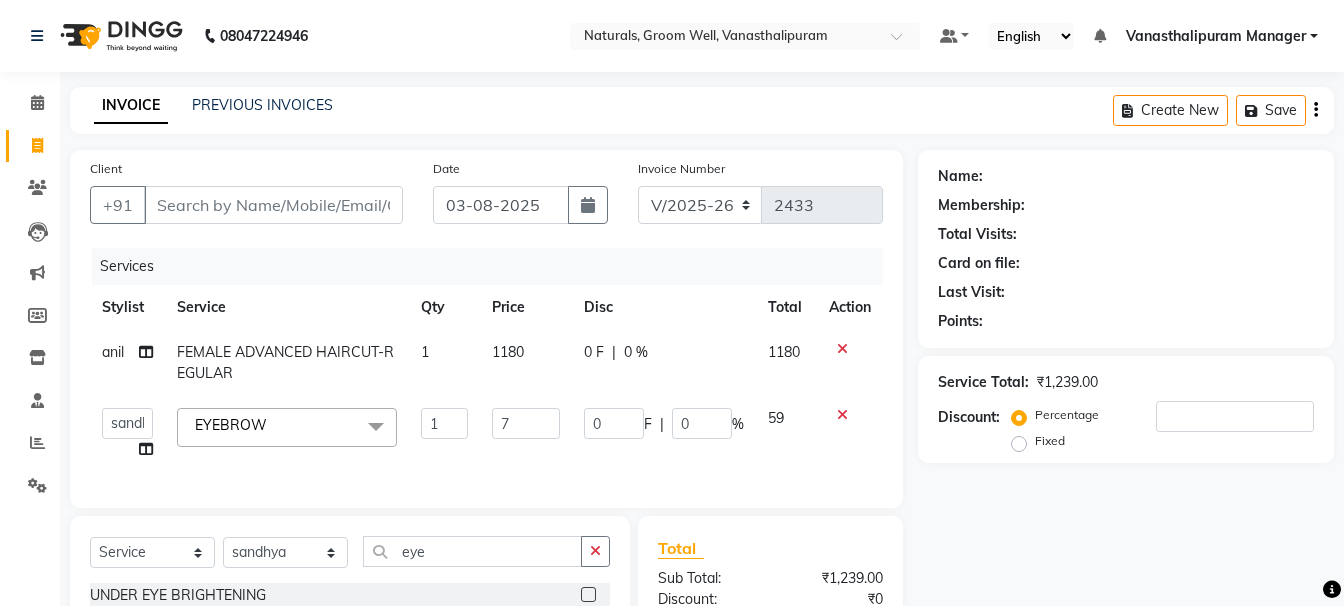 type on "71" 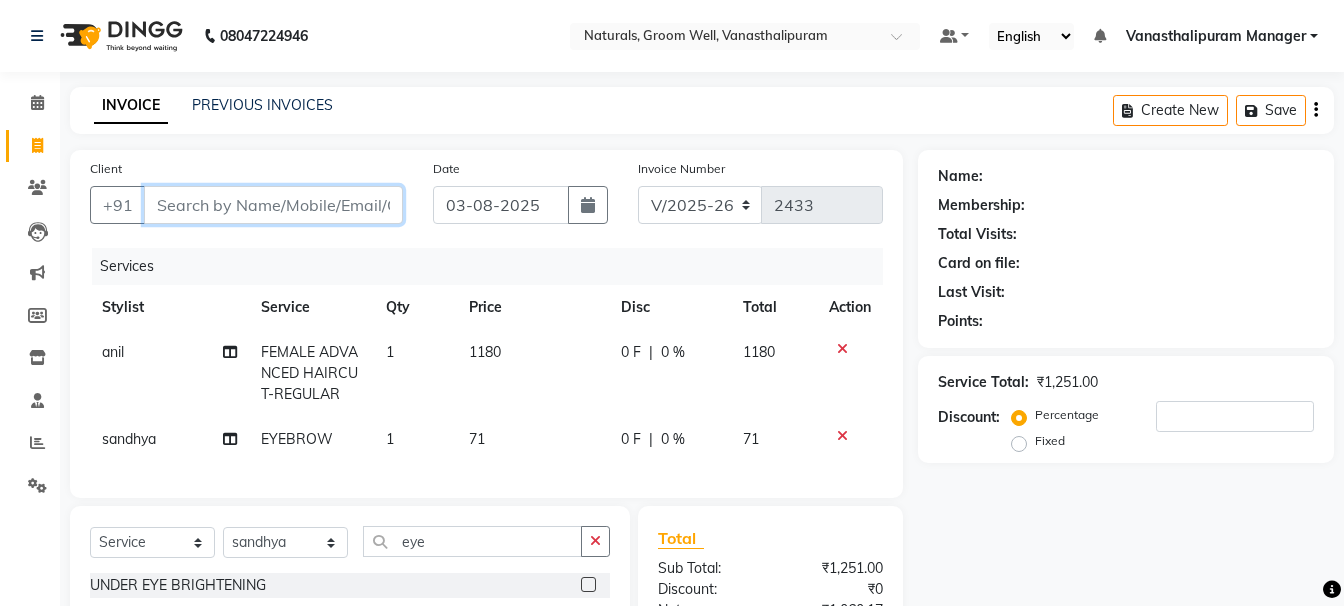click on "Client" at bounding box center [273, 205] 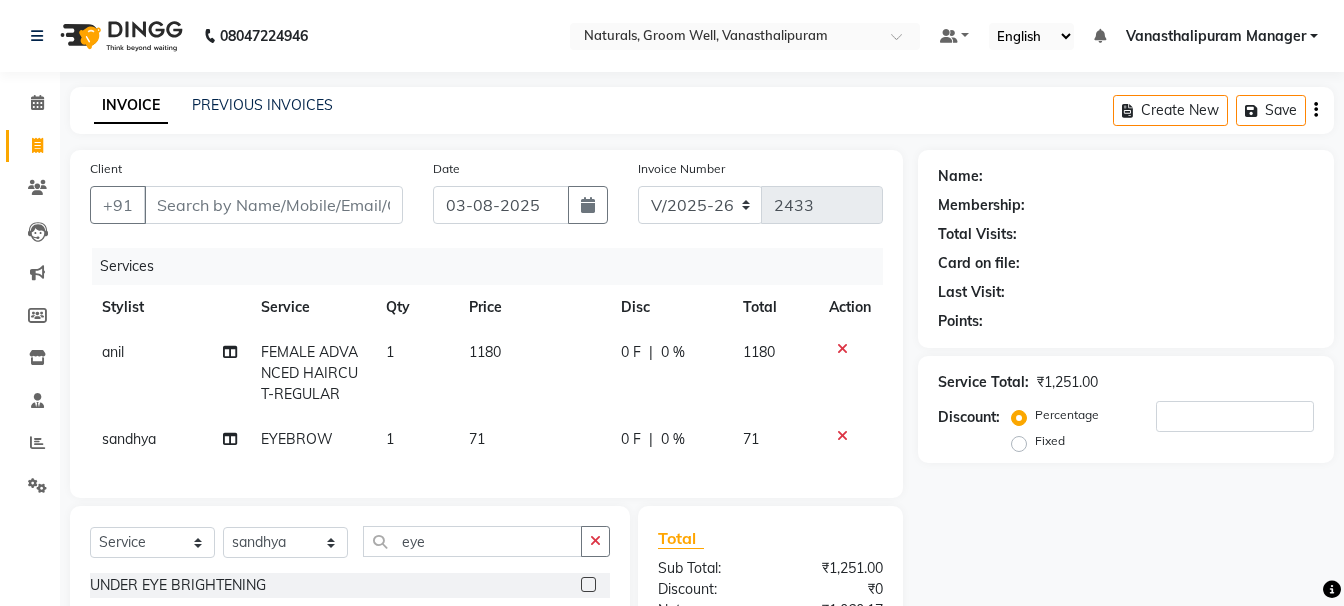 click on "1180" 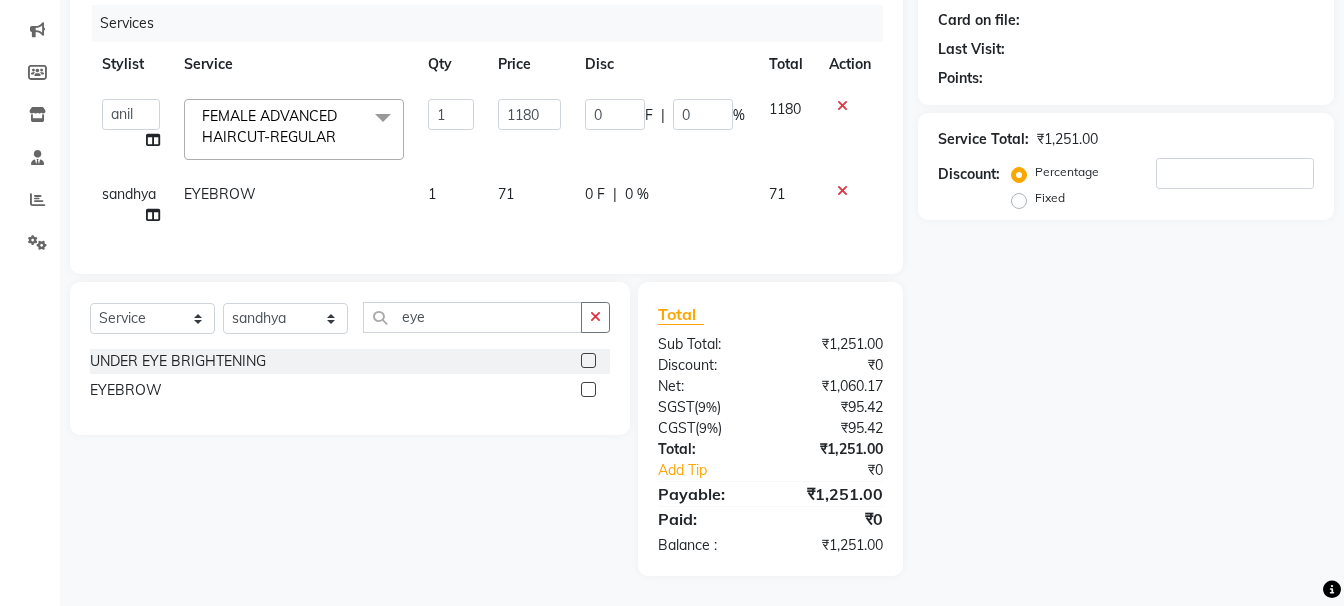 click 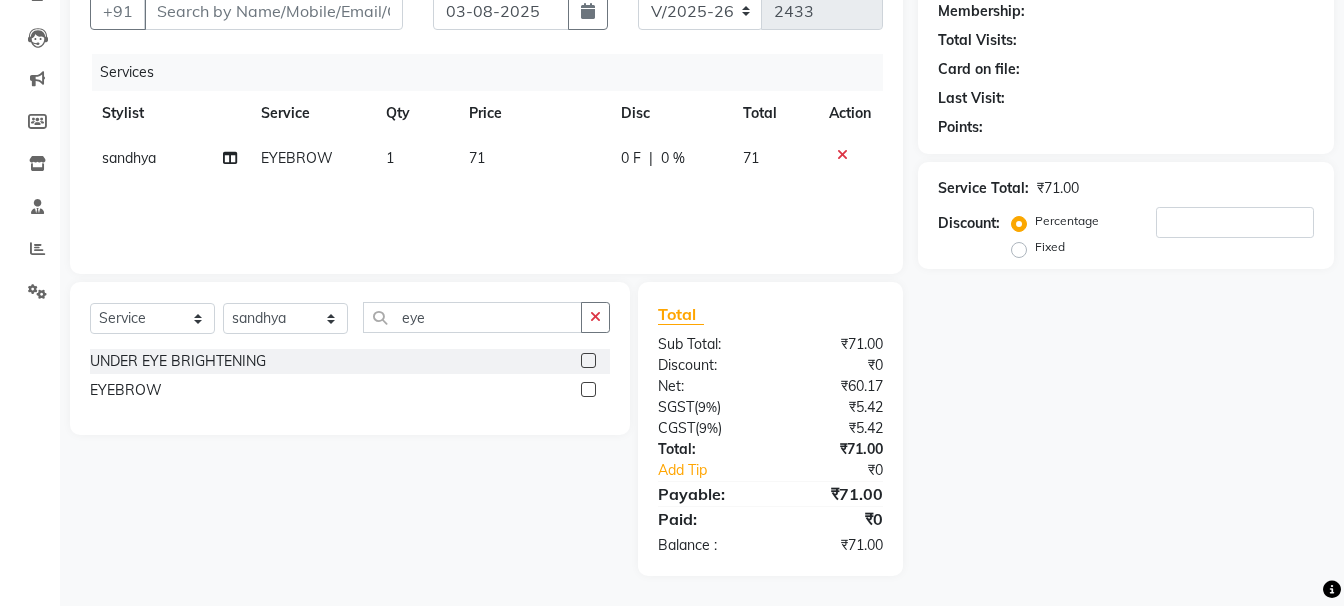 scroll, scrollTop: 194, scrollLeft: 0, axis: vertical 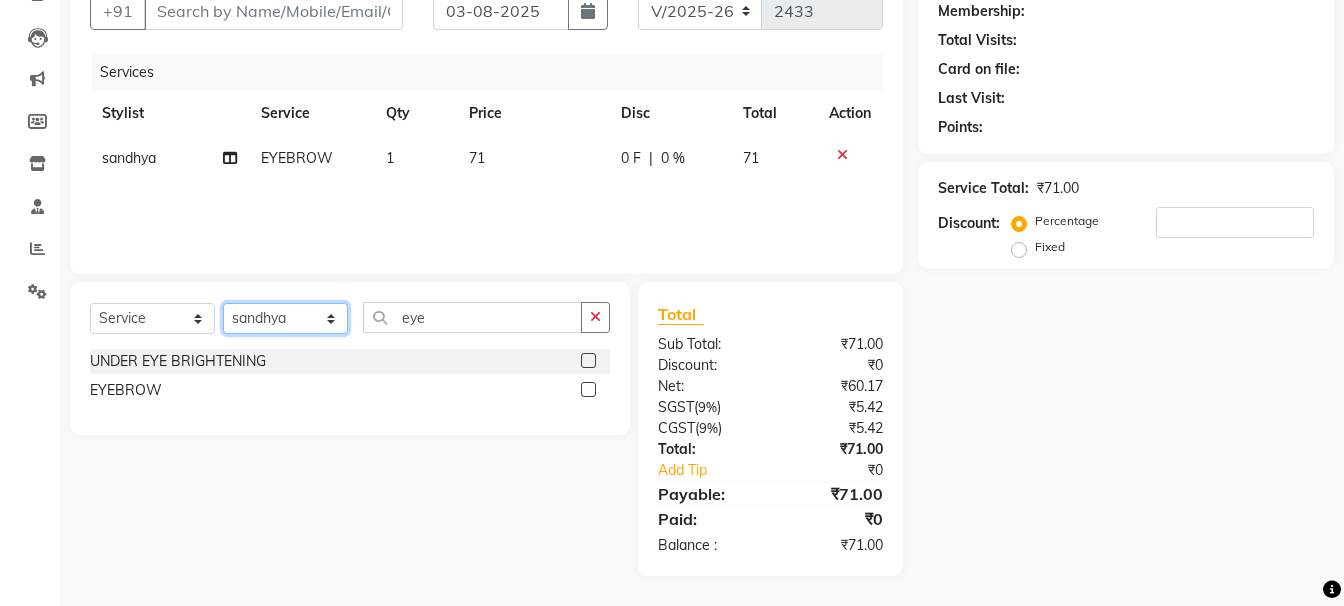 click on "Select Stylist [FIRST] [FIRST] [FIRST] [FIRST] [FIRST] [FIRST] [FIRST] [FIRST] [FIRST] [FIRST] Manager [FIRST]" 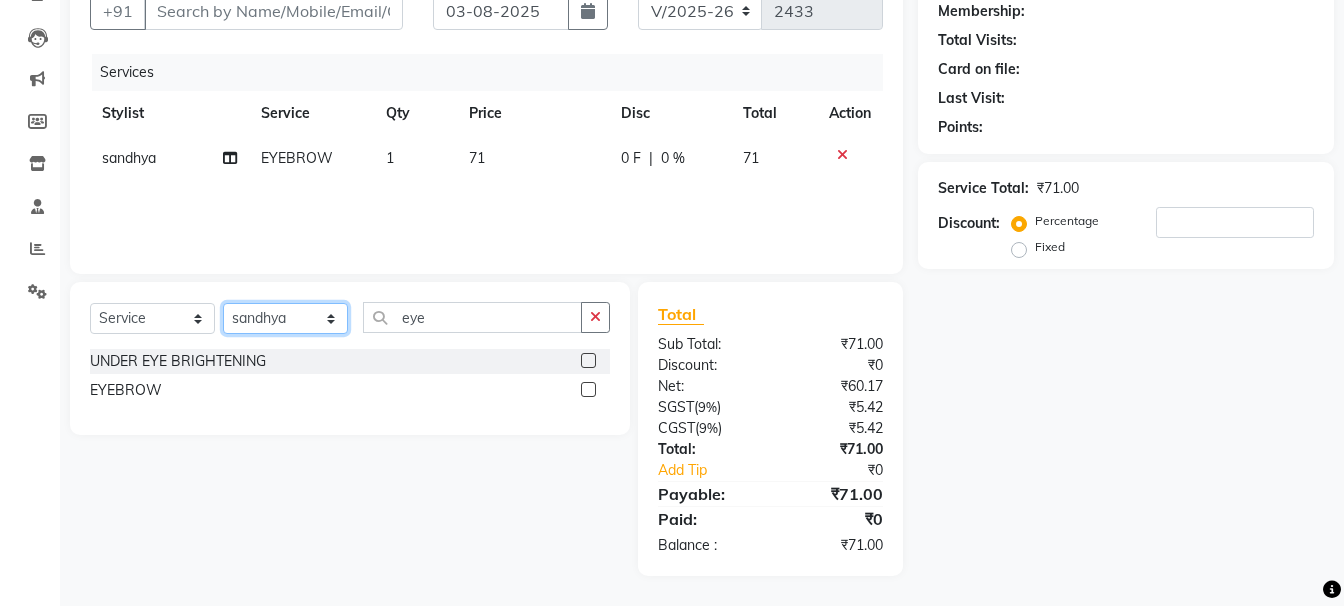 select on "88019" 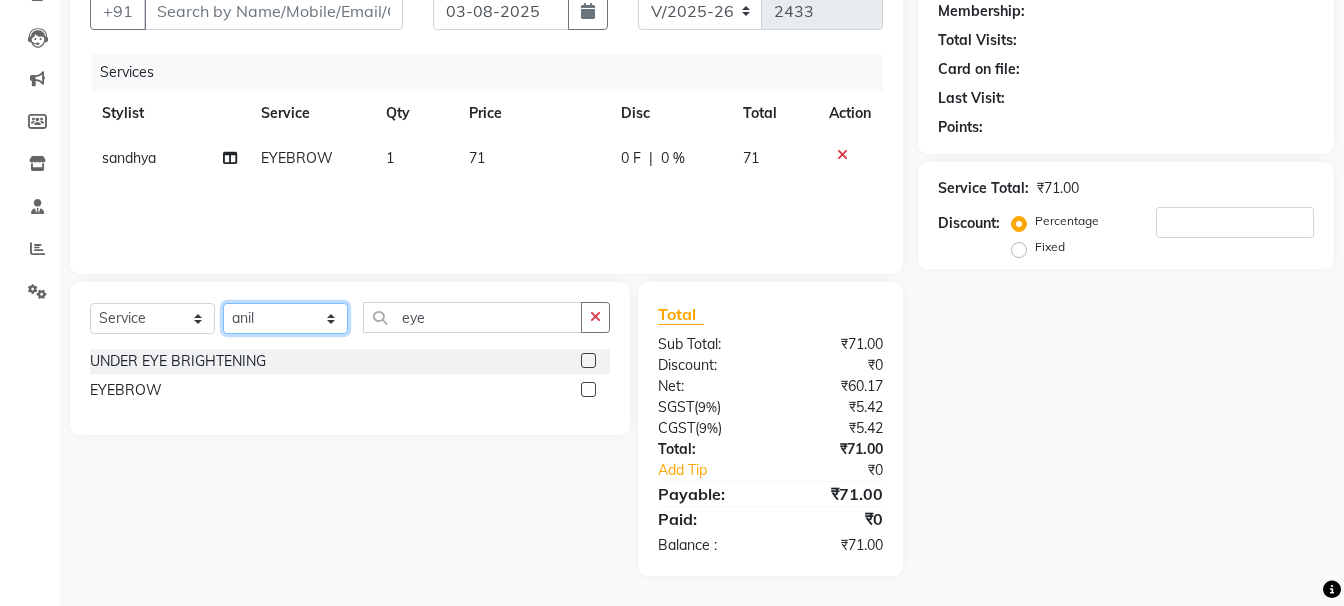 click on "Select Stylist [FIRST] [FIRST] [FIRST] [FIRST] [FIRST] [FIRST] [FIRST] [FIRST] [FIRST] [FIRST] Manager [FIRST]" 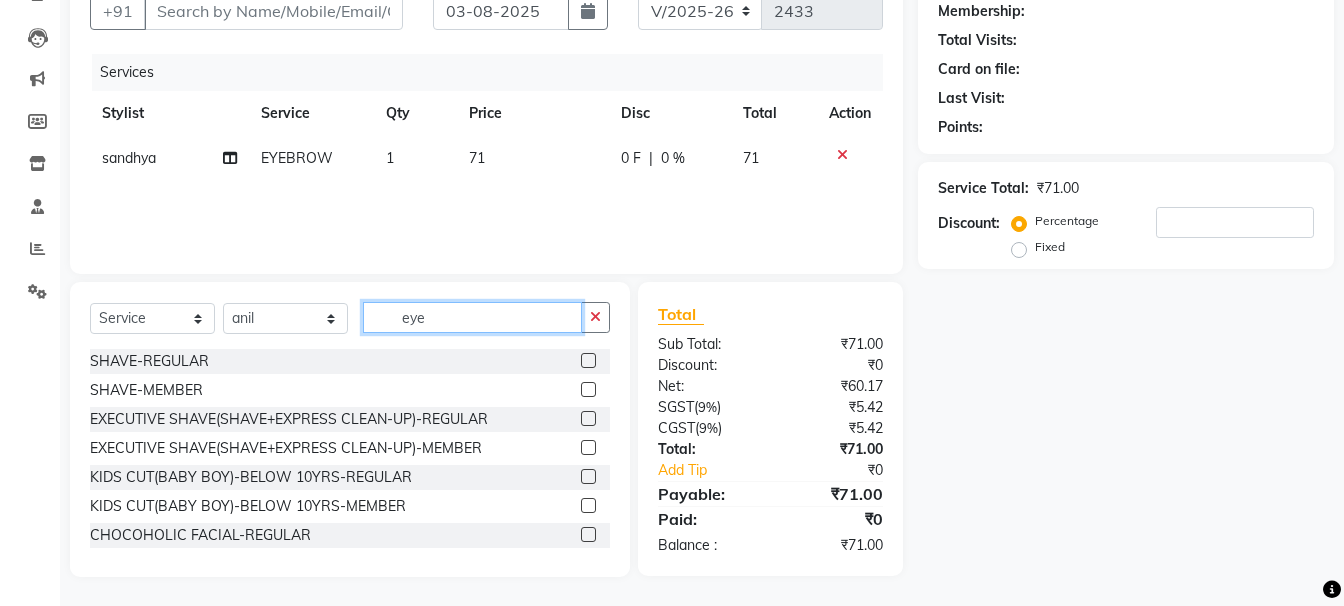 click on "eye" 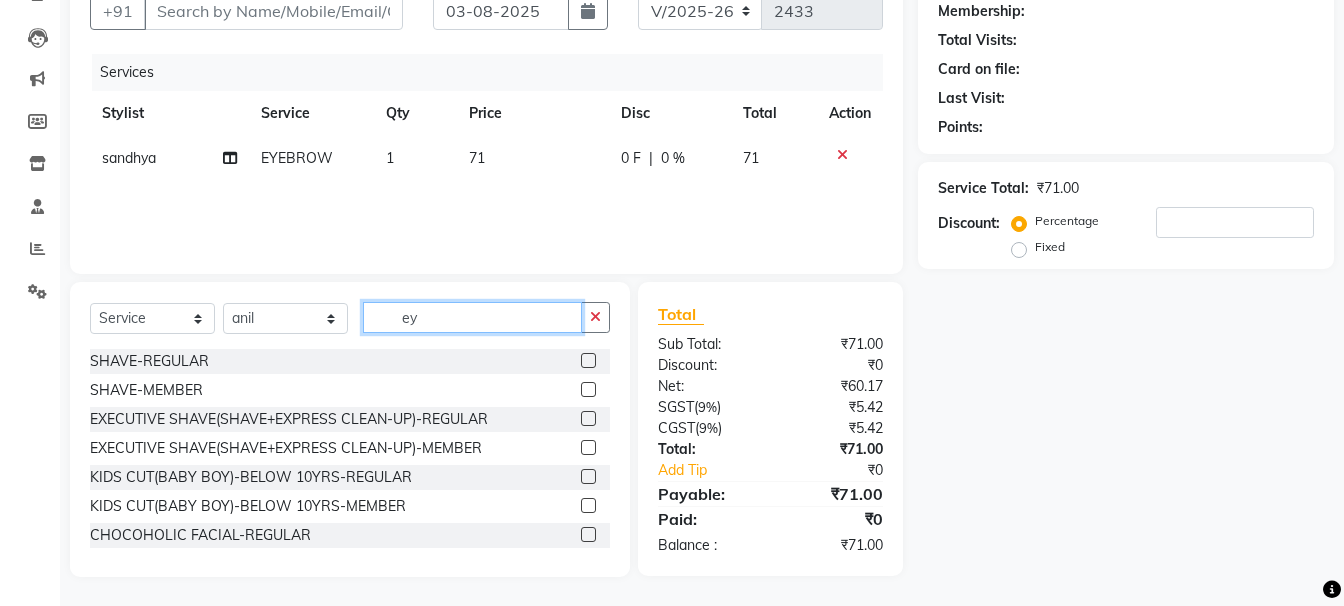 type on "e" 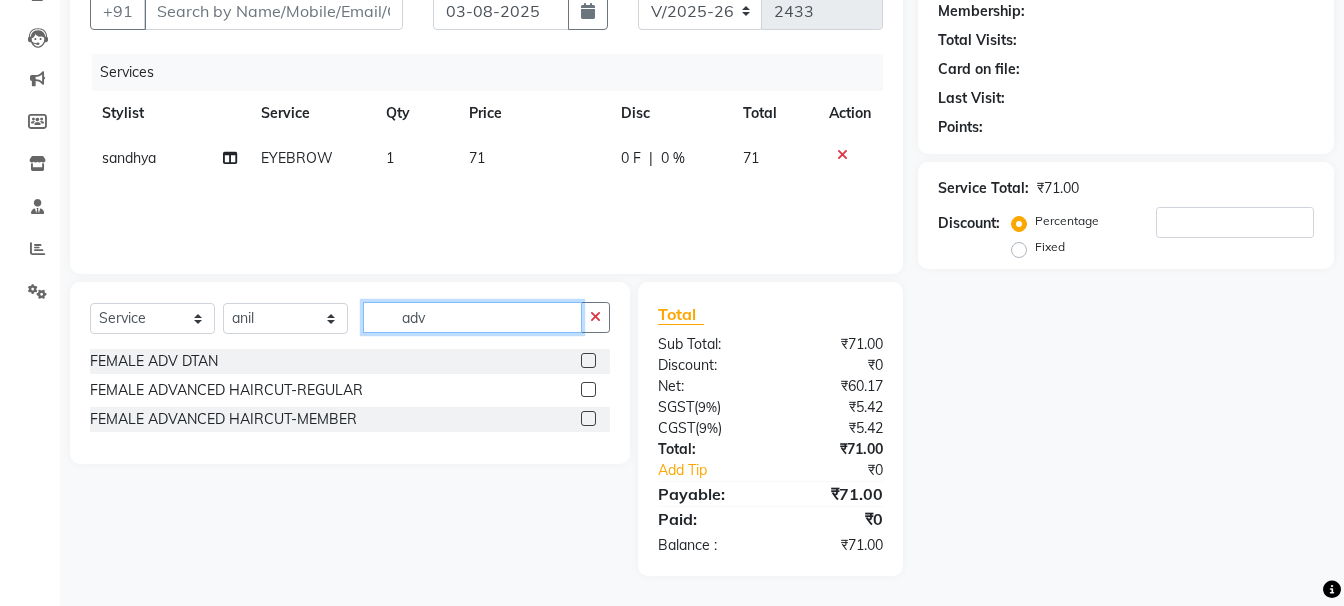 type on "adv" 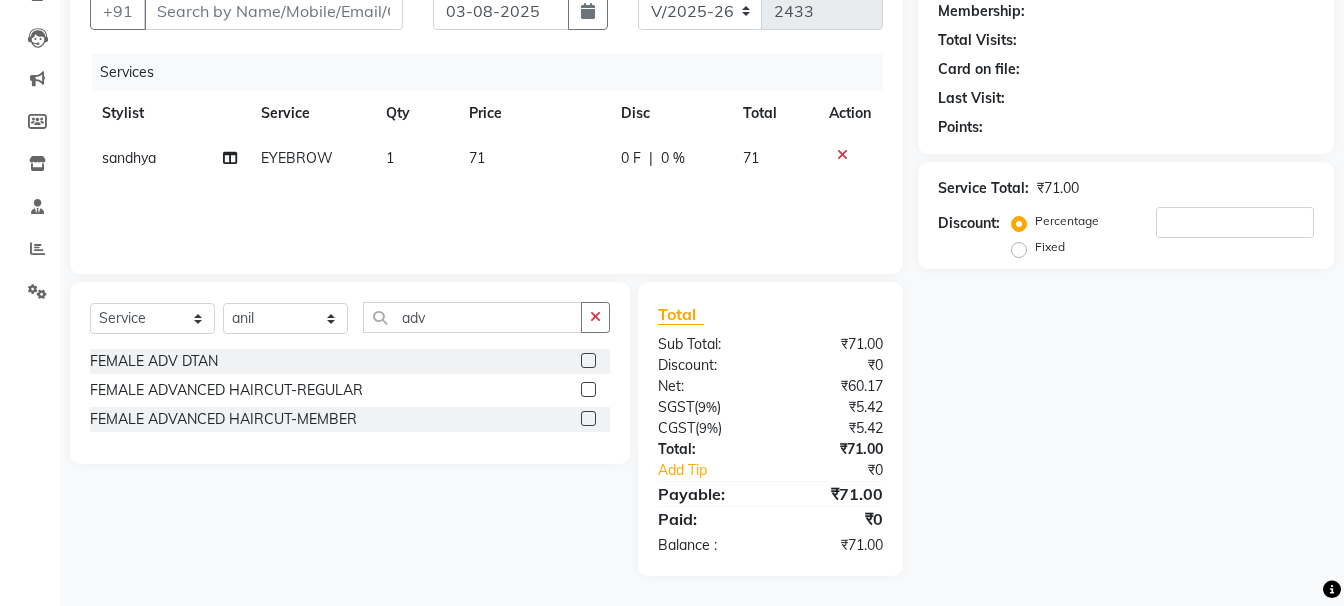 click 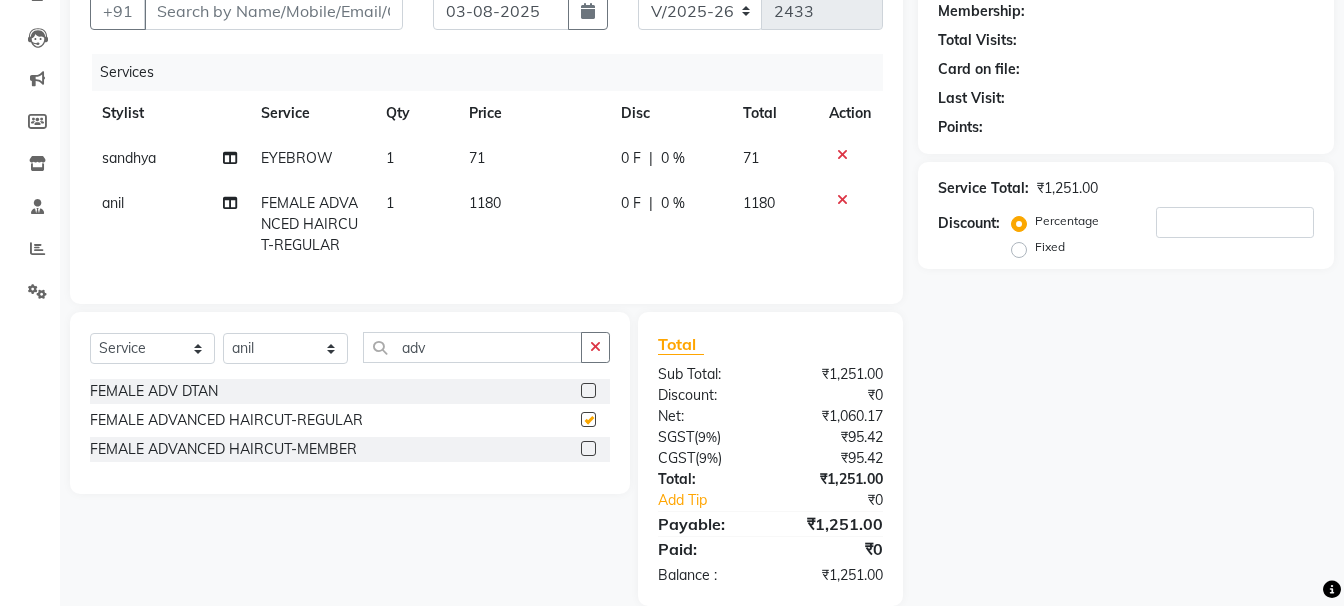 checkbox on "false" 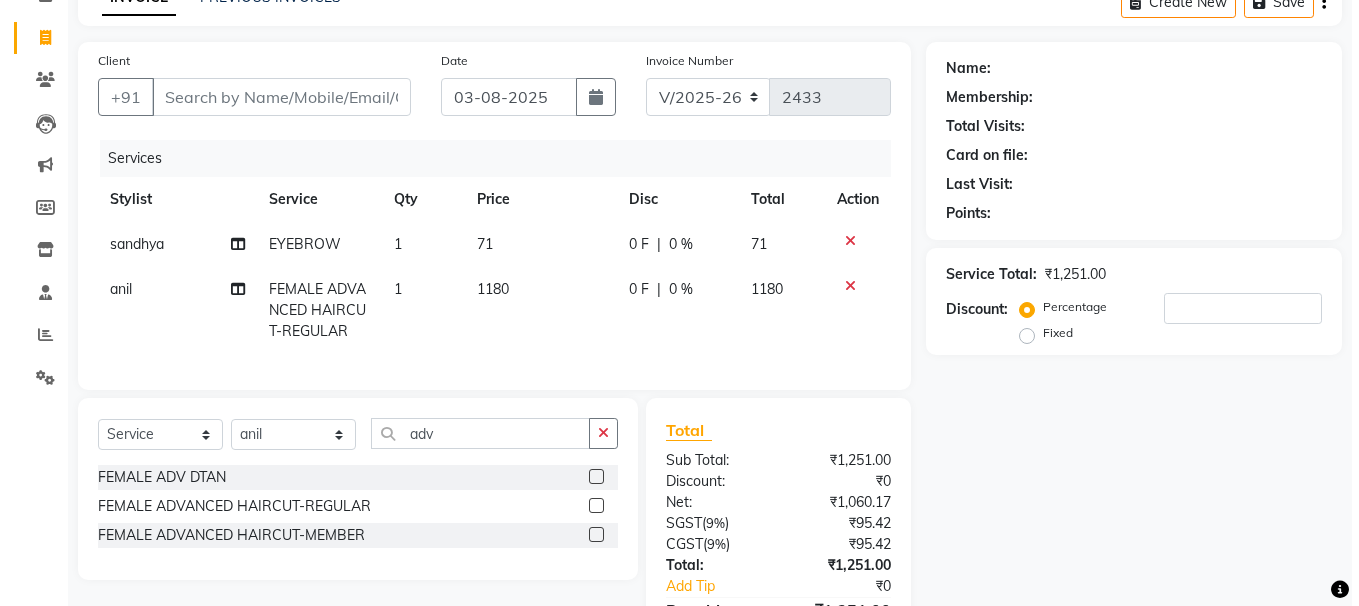 scroll, scrollTop: 0, scrollLeft: 0, axis: both 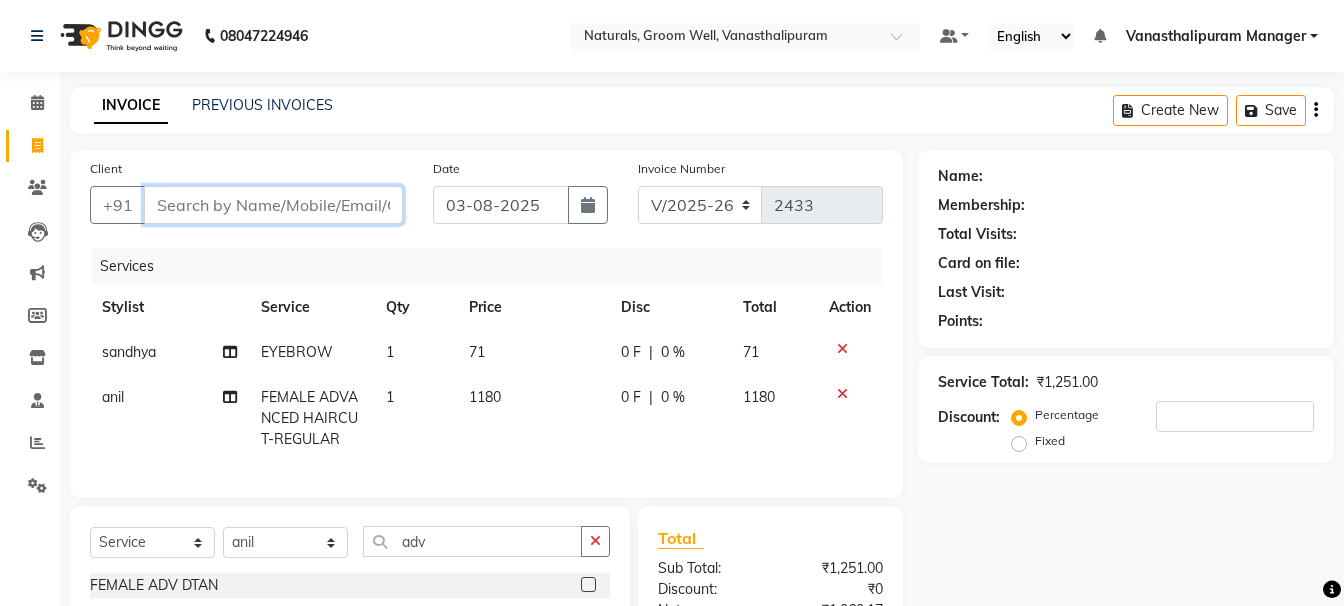 click on "Client" at bounding box center (273, 205) 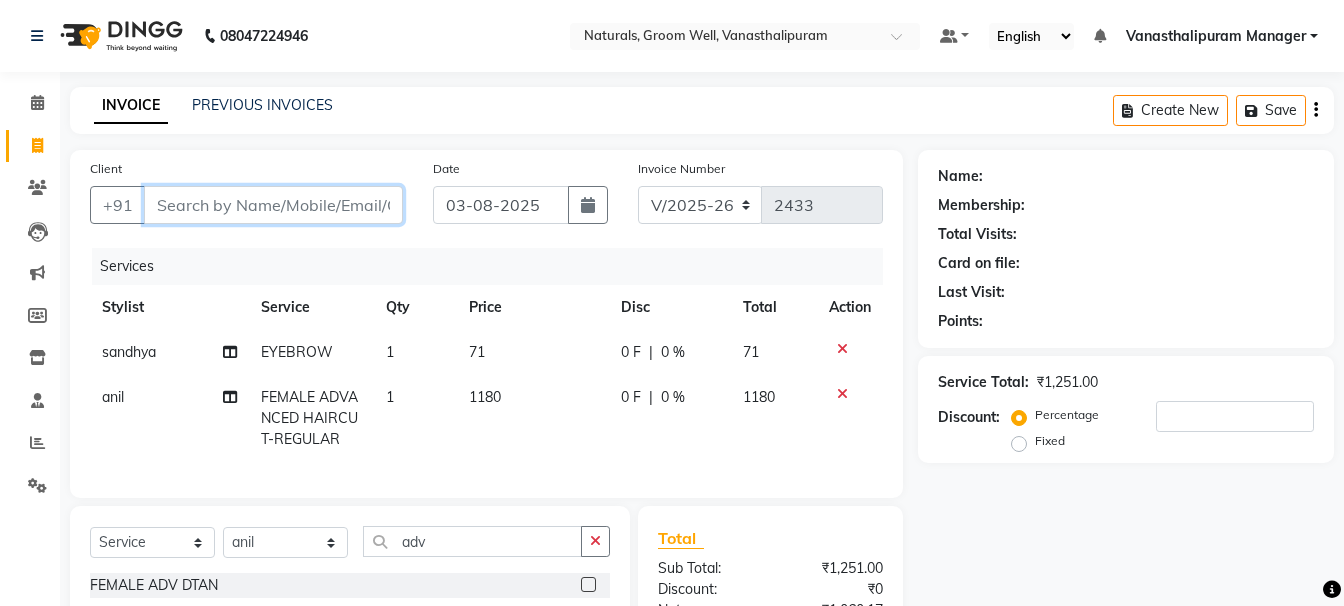 type on "8" 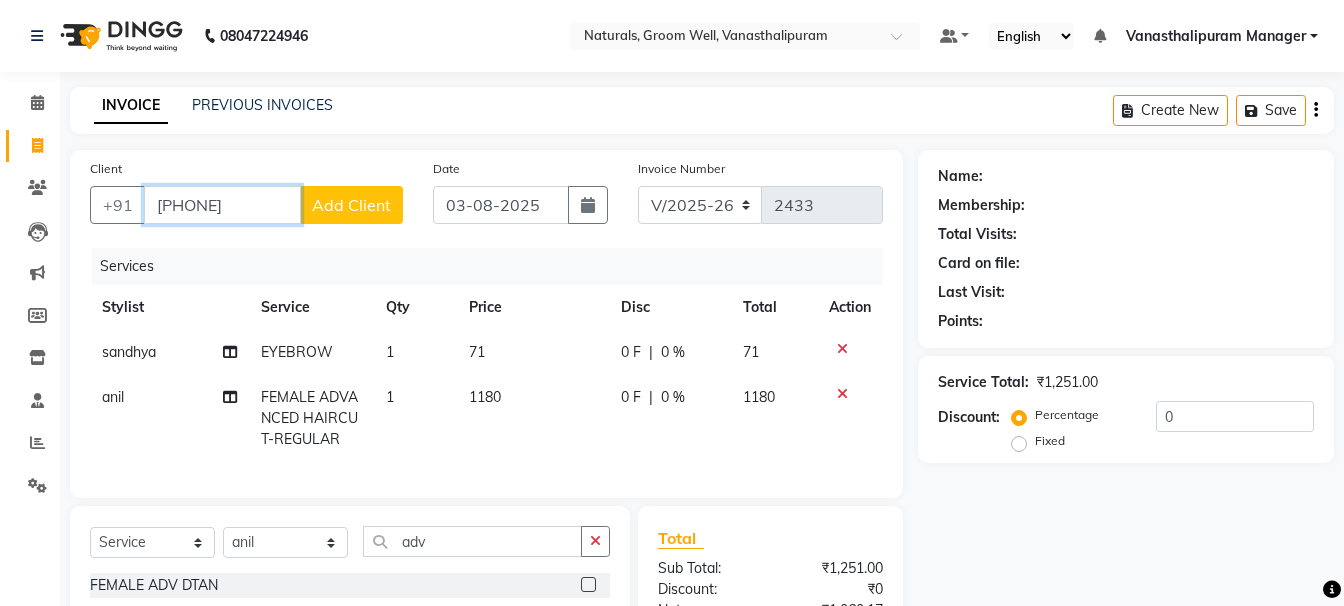 type on "[PHONE]" 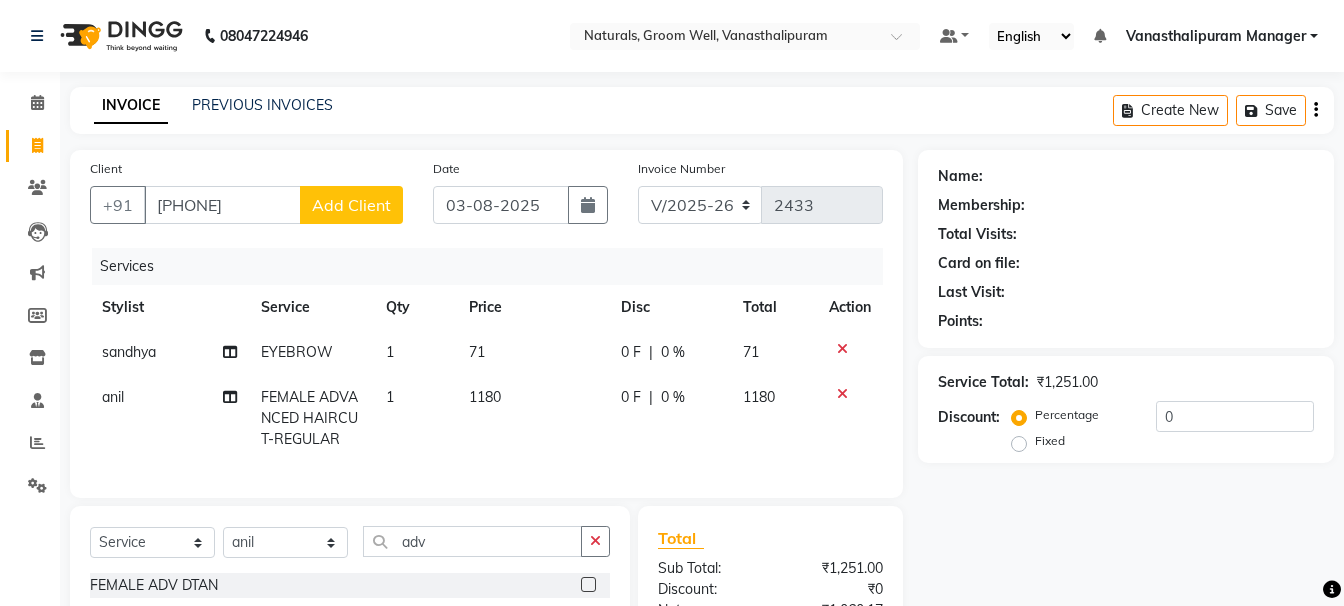 click on "Add Client" 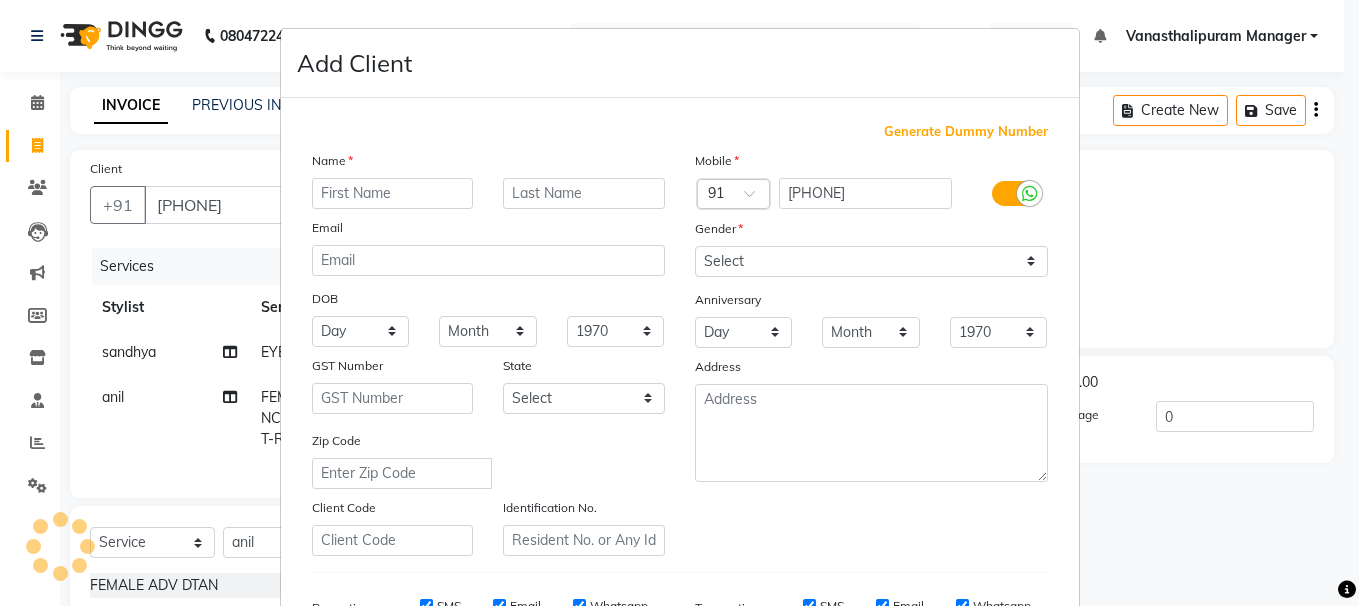 click at bounding box center [393, 193] 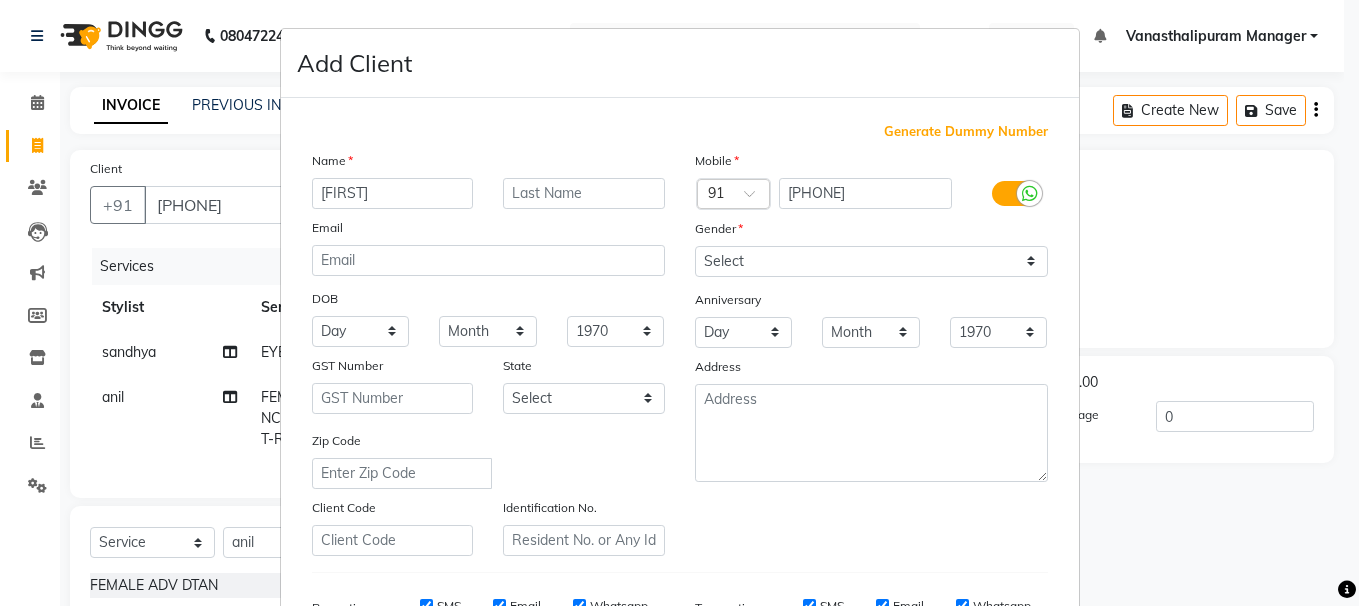 type on "[FIRST]" 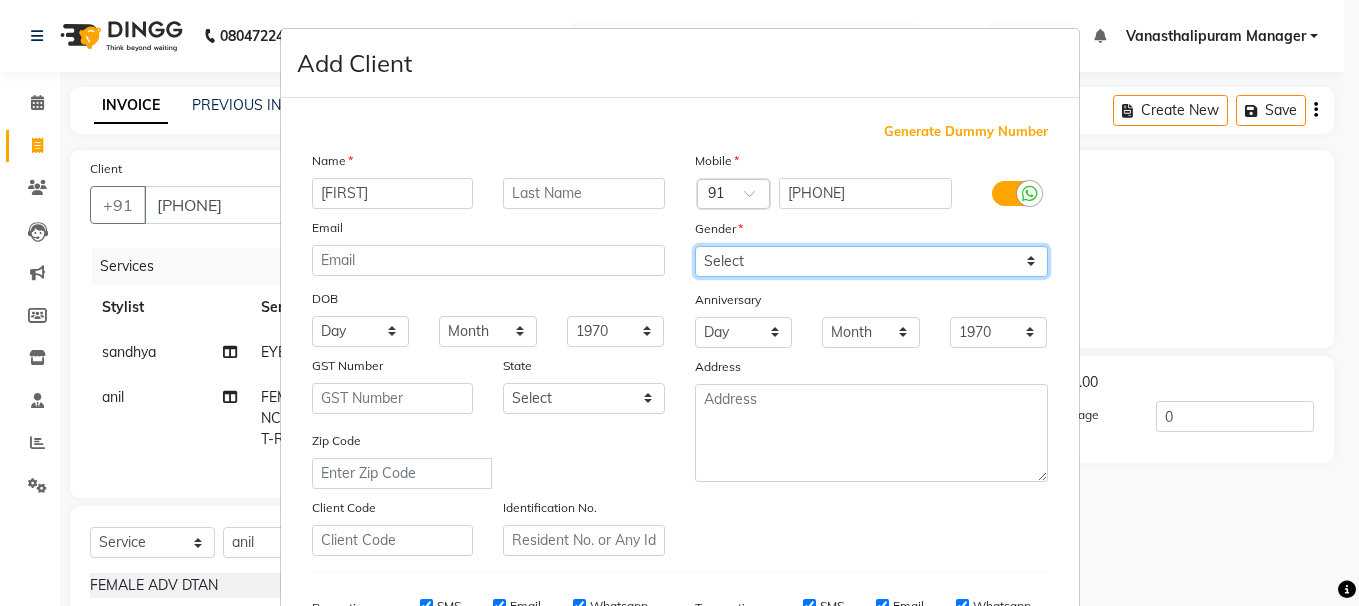 drag, startPoint x: 716, startPoint y: 255, endPoint x: 717, endPoint y: 274, distance: 19.026299 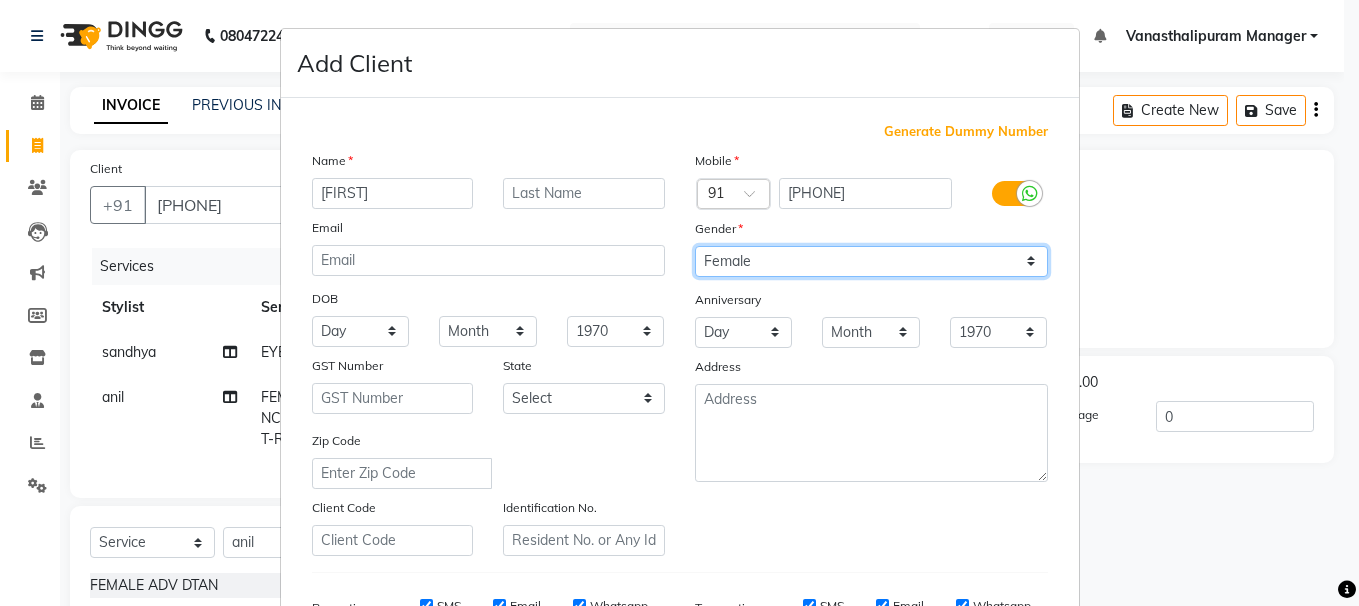 click on "Select Male Female Other Prefer Not To Say" at bounding box center (871, 261) 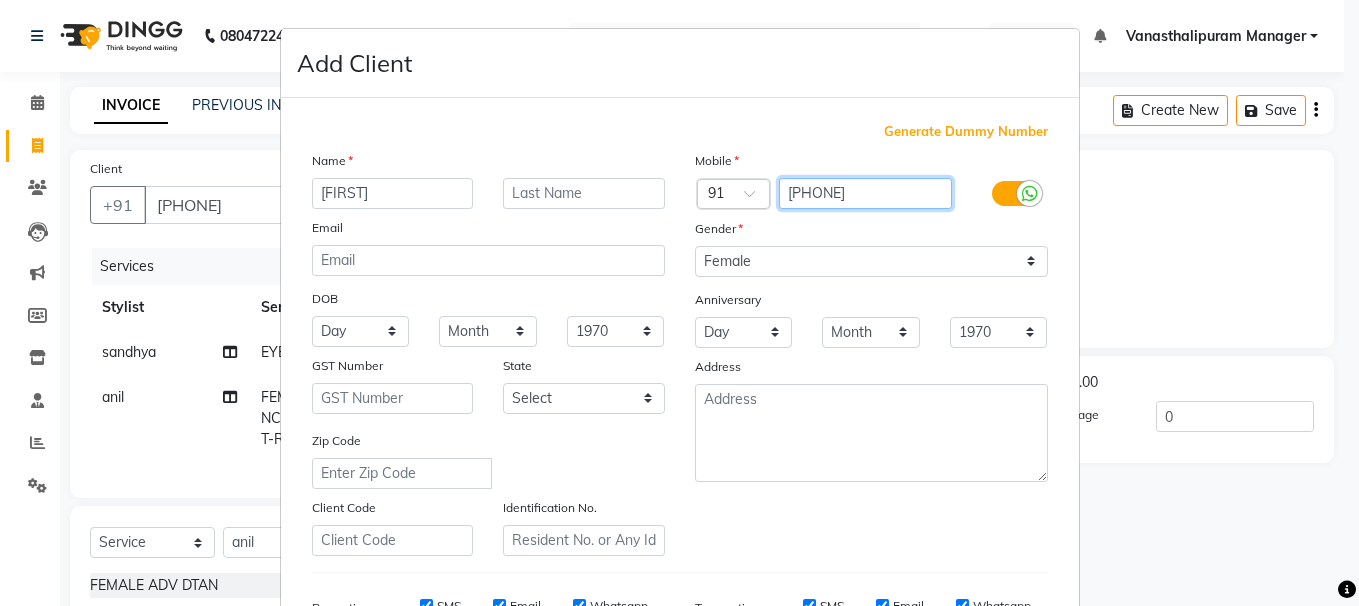 click on "[PHONE]" at bounding box center [865, 193] 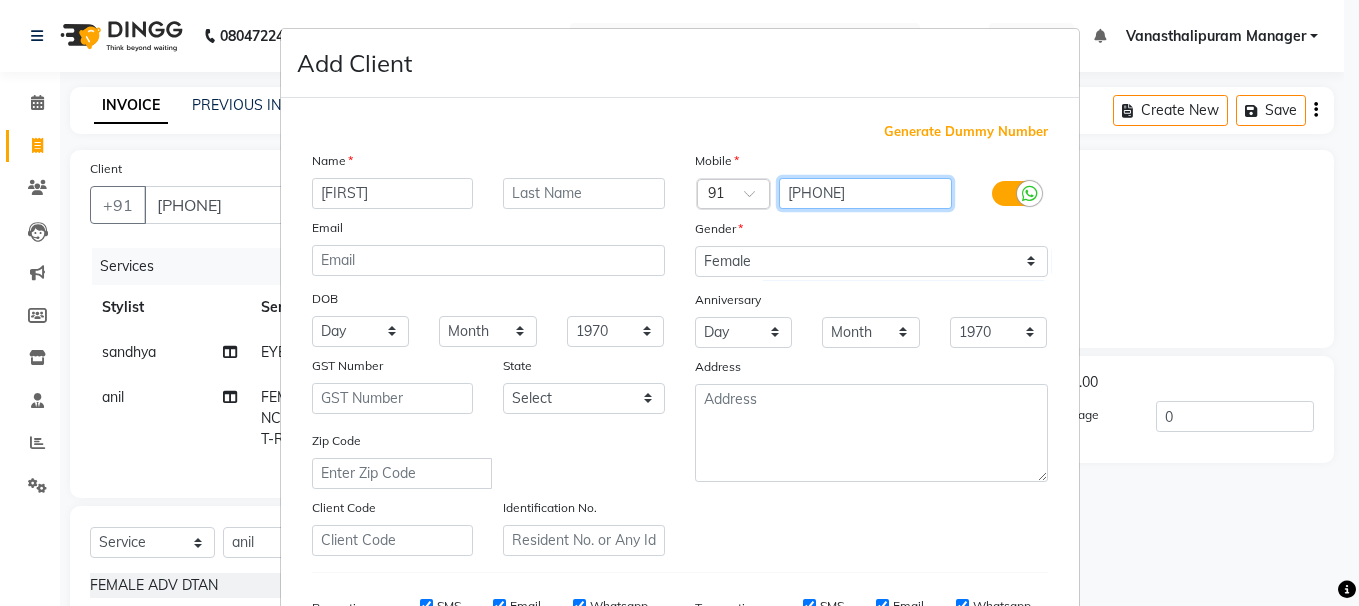 click on "[PHONE]" at bounding box center (865, 193) 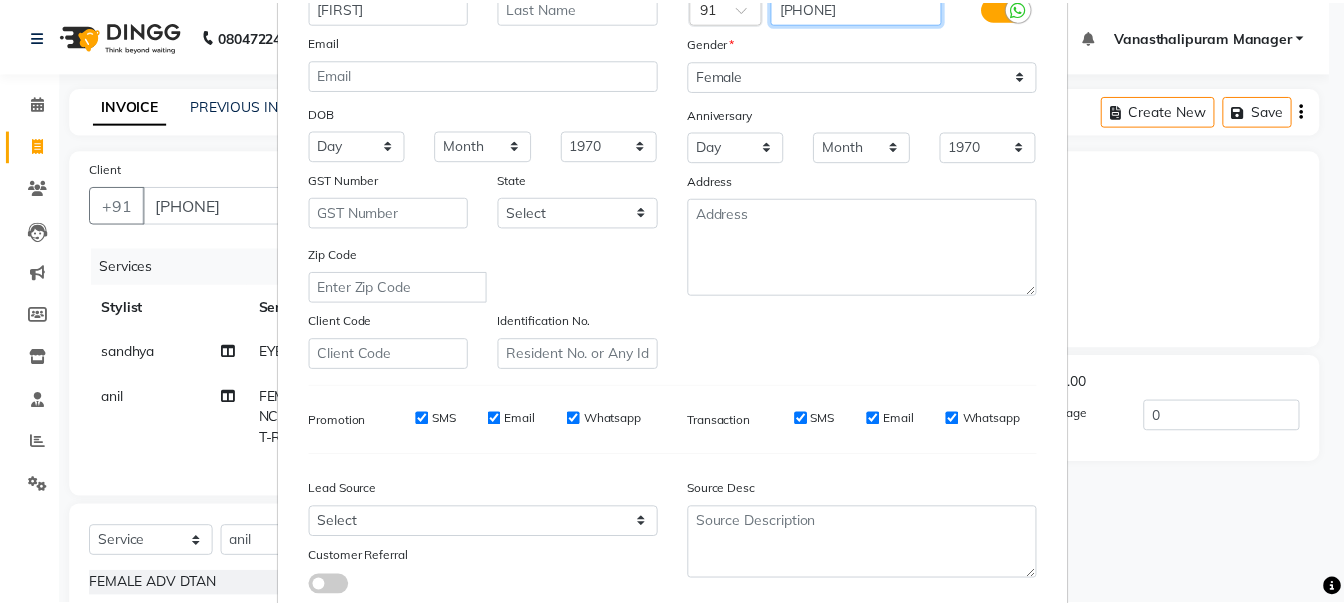 scroll, scrollTop: 300, scrollLeft: 0, axis: vertical 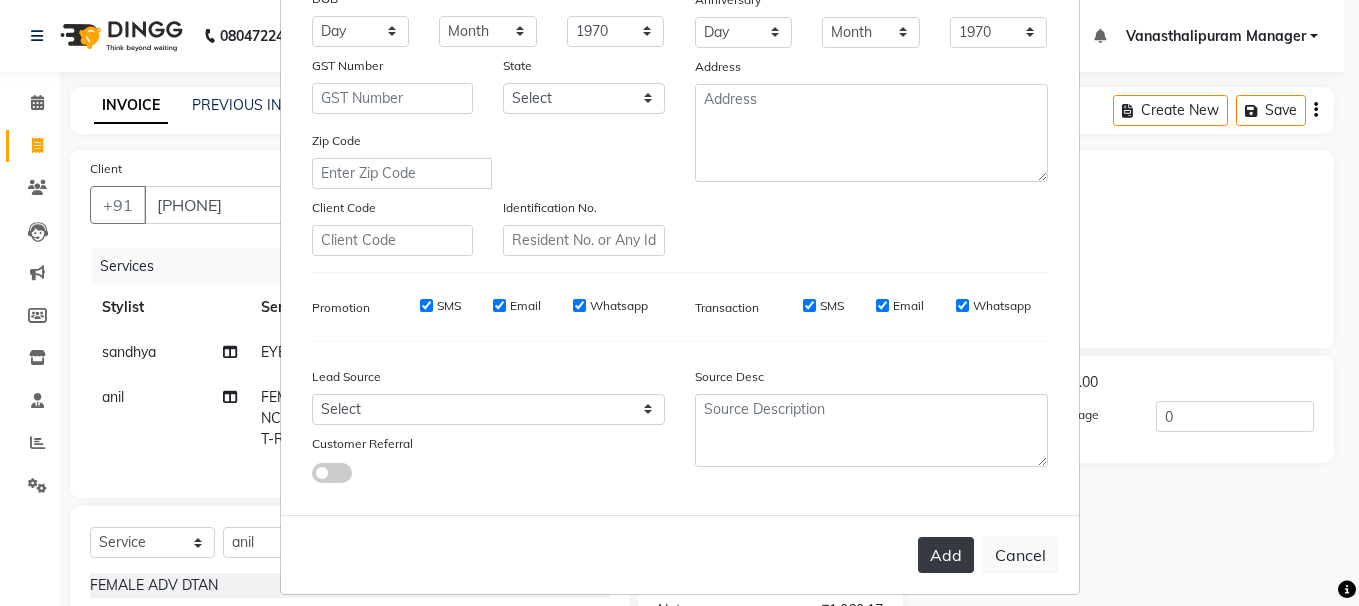 click on "Add" at bounding box center [946, 555] 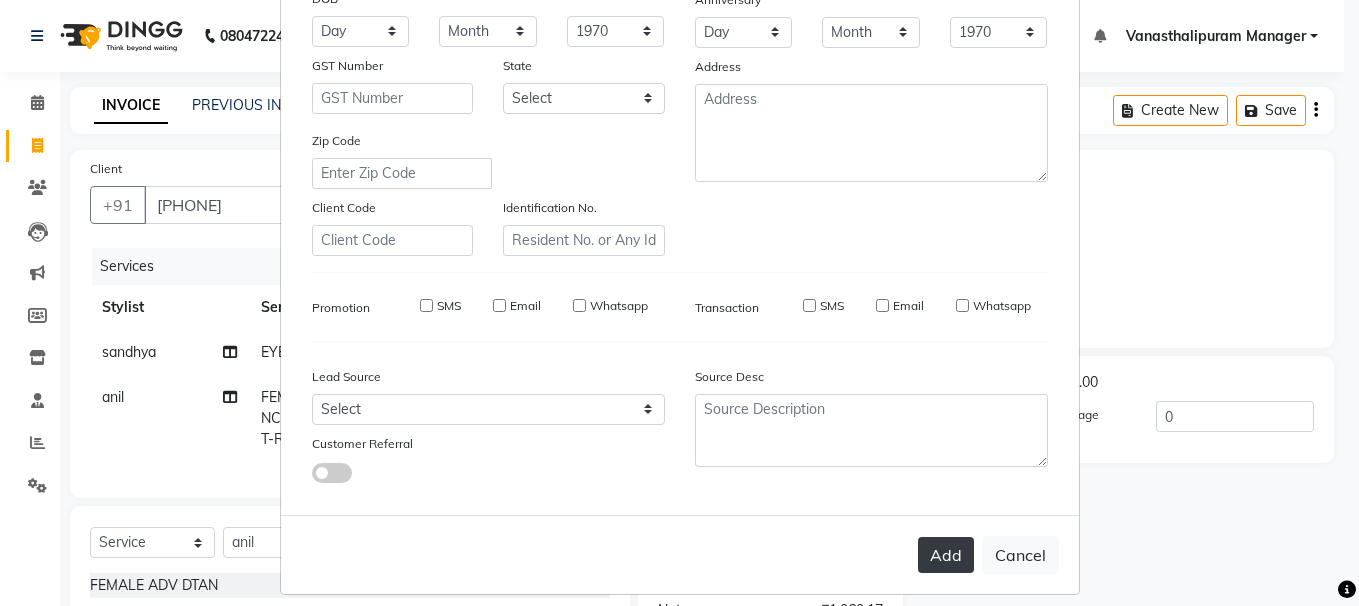 type 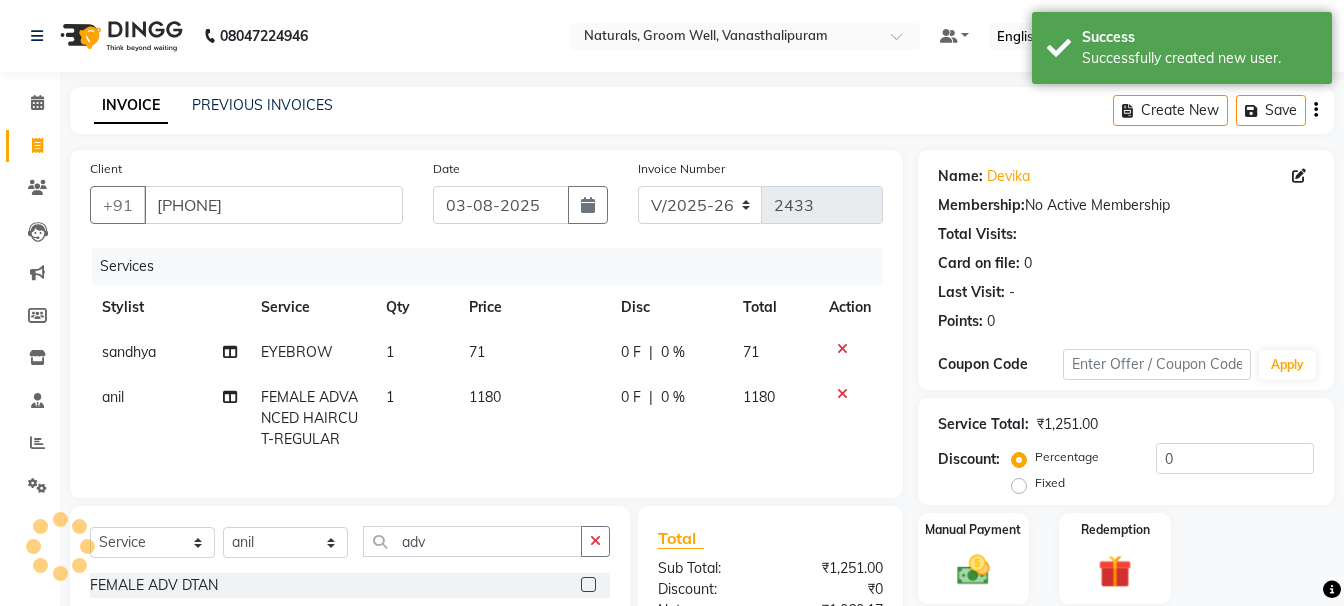 click on "Select  Service  Product  Membership  Package Voucher Prepaid Gift Card  Select Stylist [NAME] [NAME] [NAME] [NAME] [NAME] [NAME] [NAME] [NAME] [NAME] Vanasthalipuram Manager [NAME] adv" 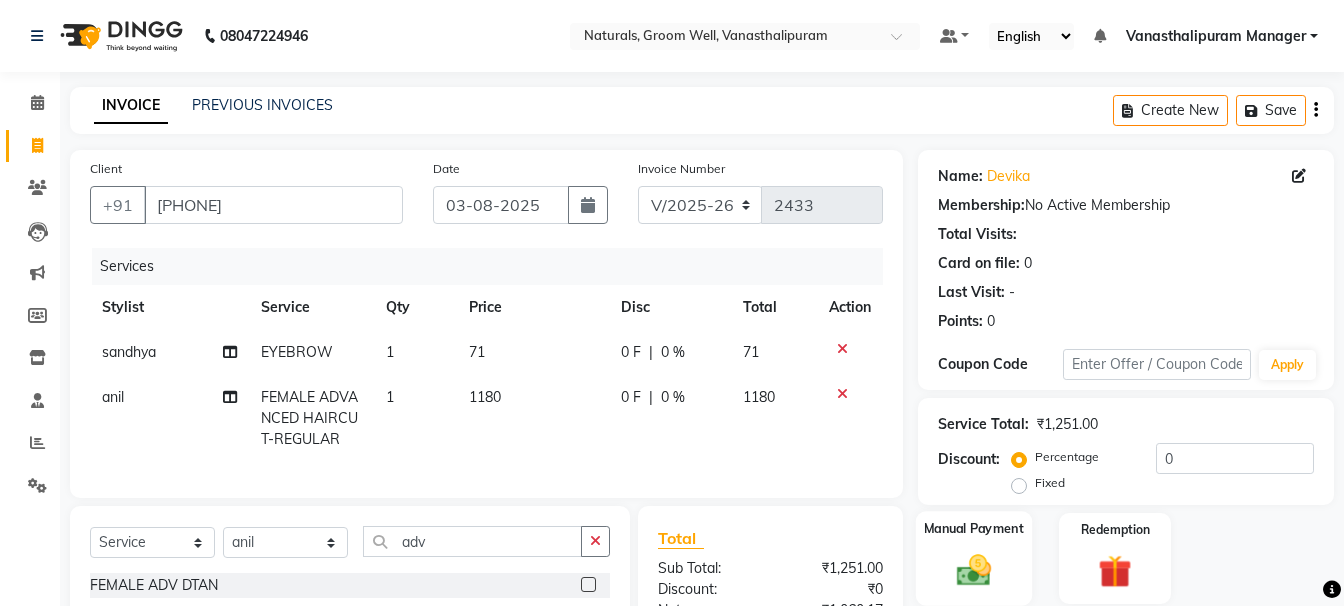 click 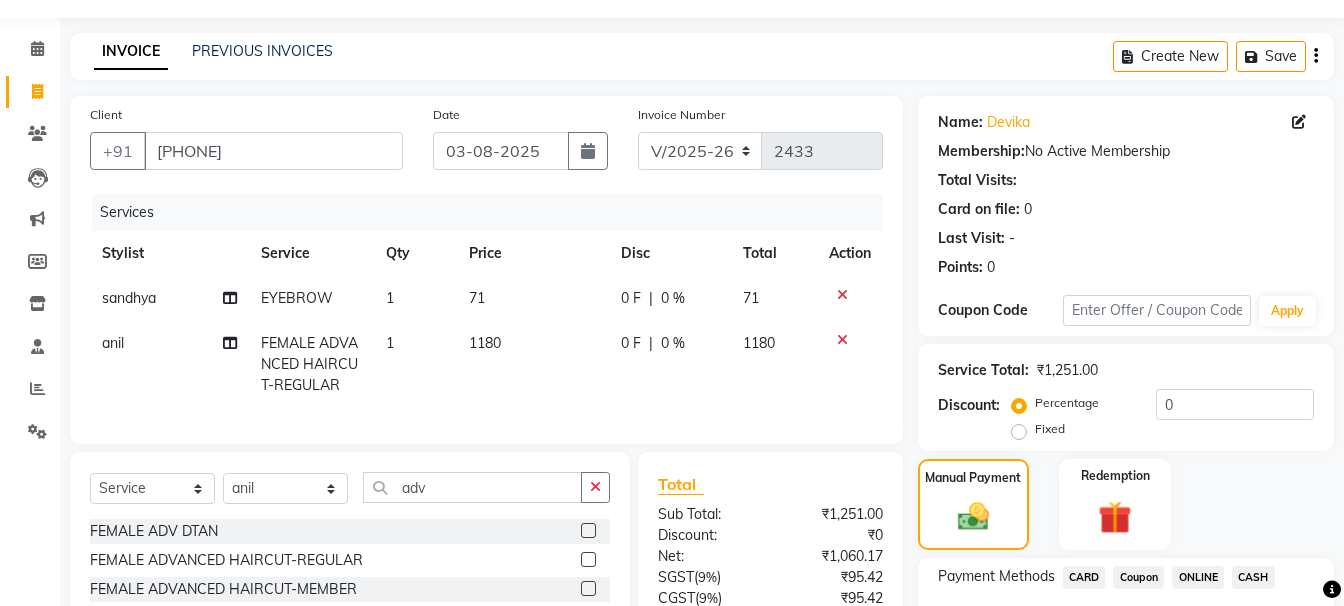scroll, scrollTop: 100, scrollLeft: 0, axis: vertical 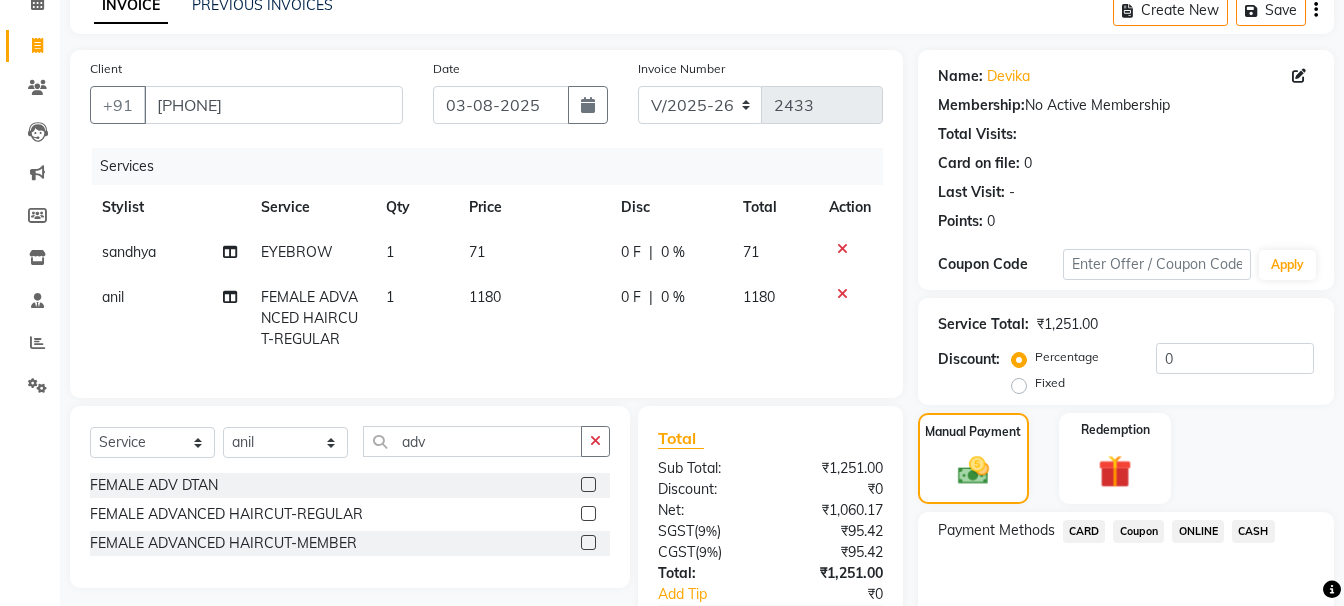 click on "CASH" 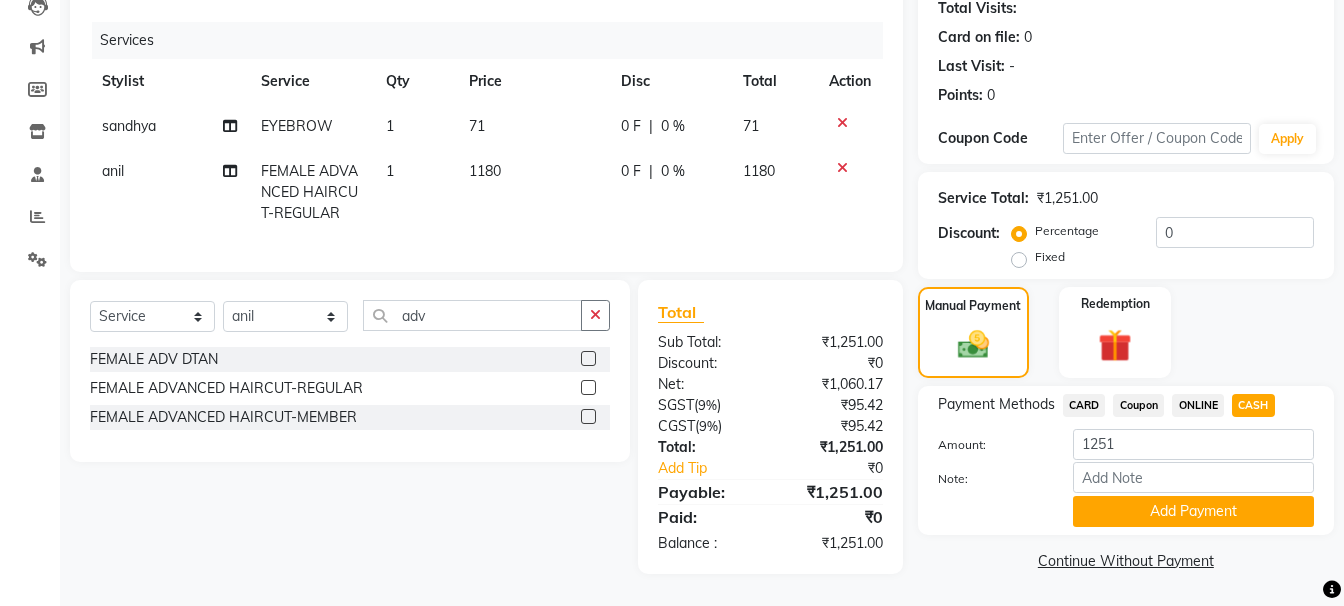 scroll, scrollTop: 239, scrollLeft: 0, axis: vertical 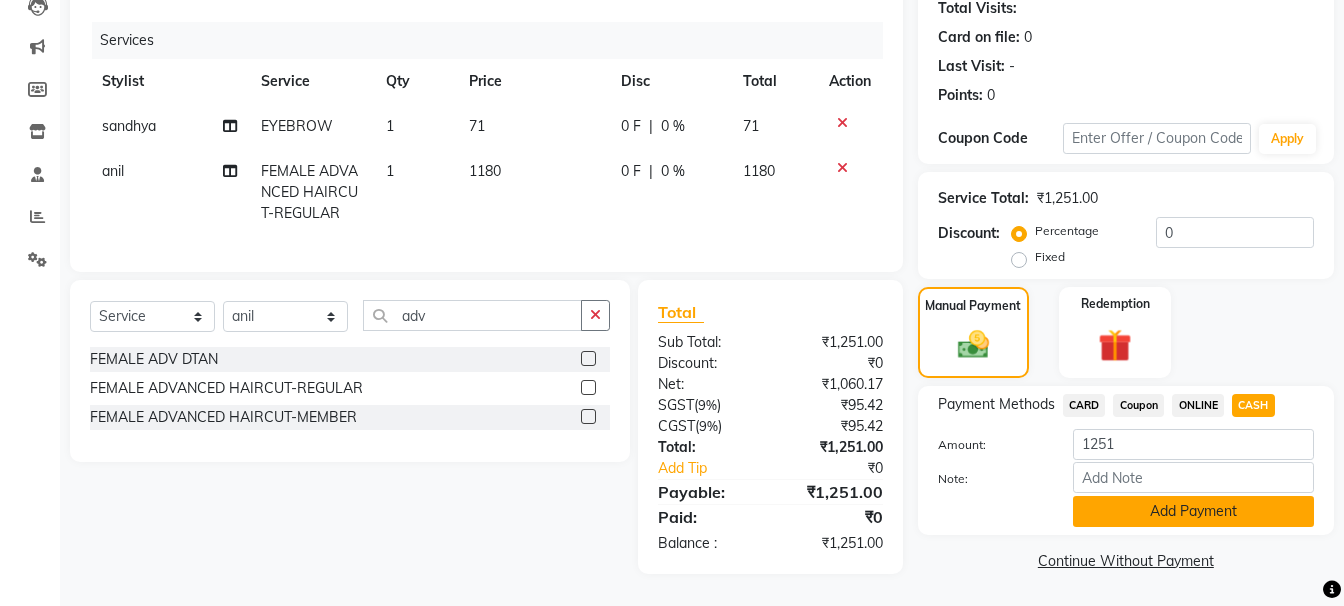 click on "Add Payment" 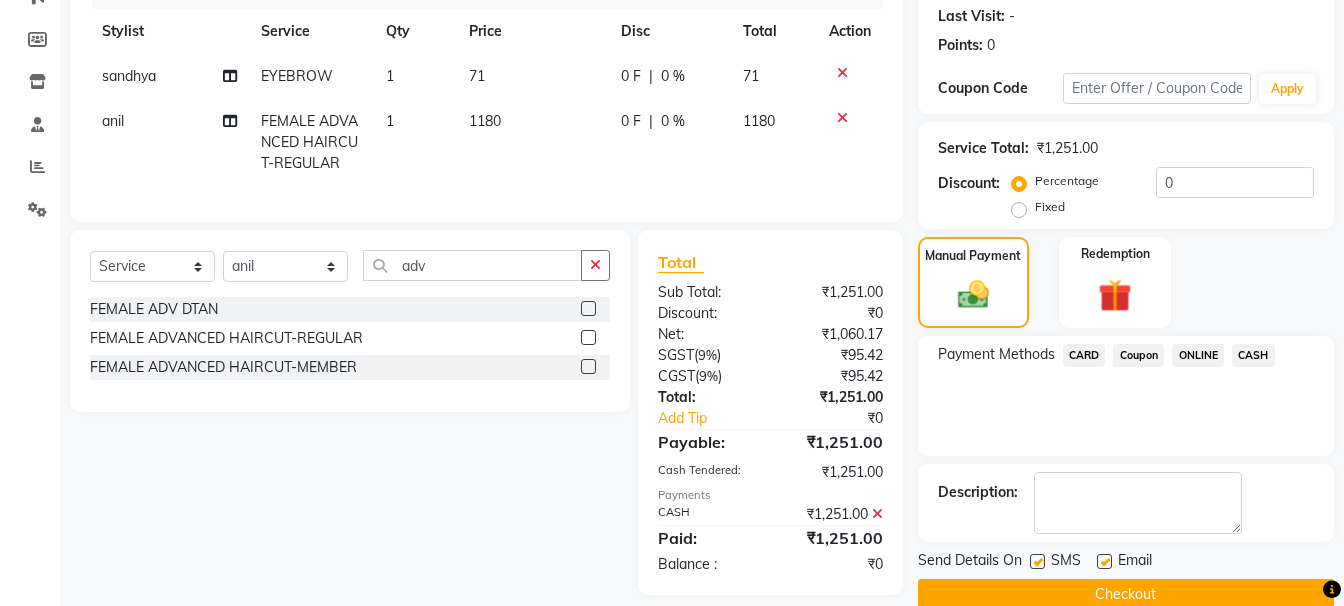 scroll, scrollTop: 310, scrollLeft: 0, axis: vertical 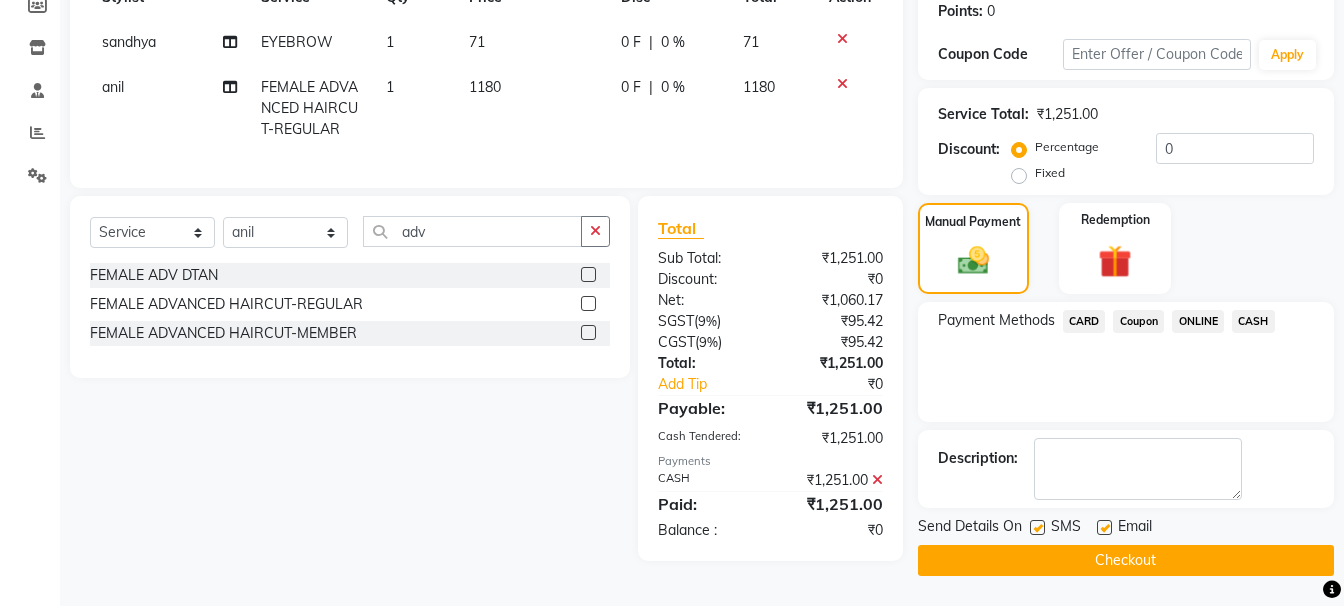 click on "Checkout" 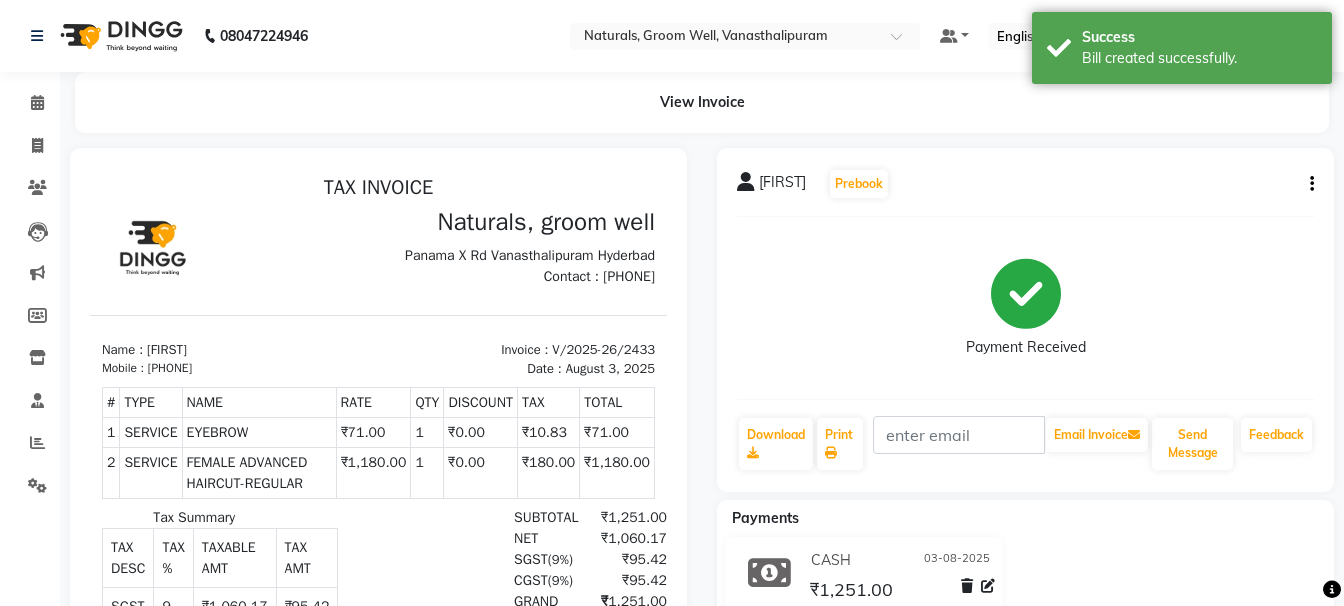 scroll, scrollTop: 0, scrollLeft: 0, axis: both 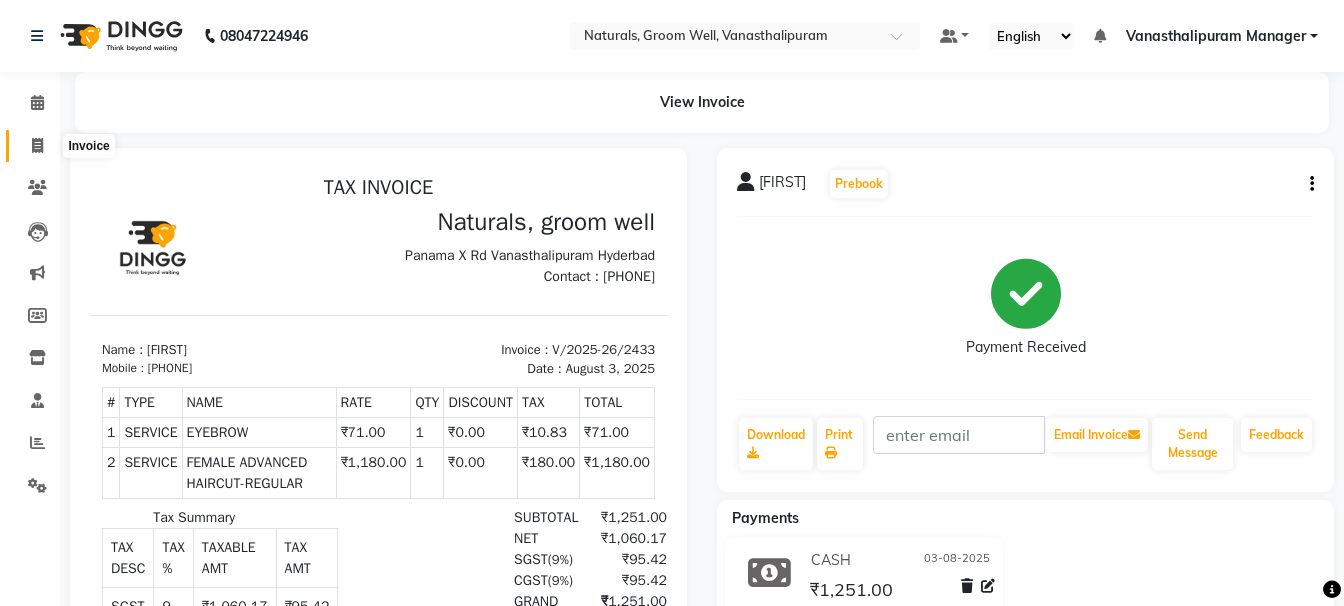 click 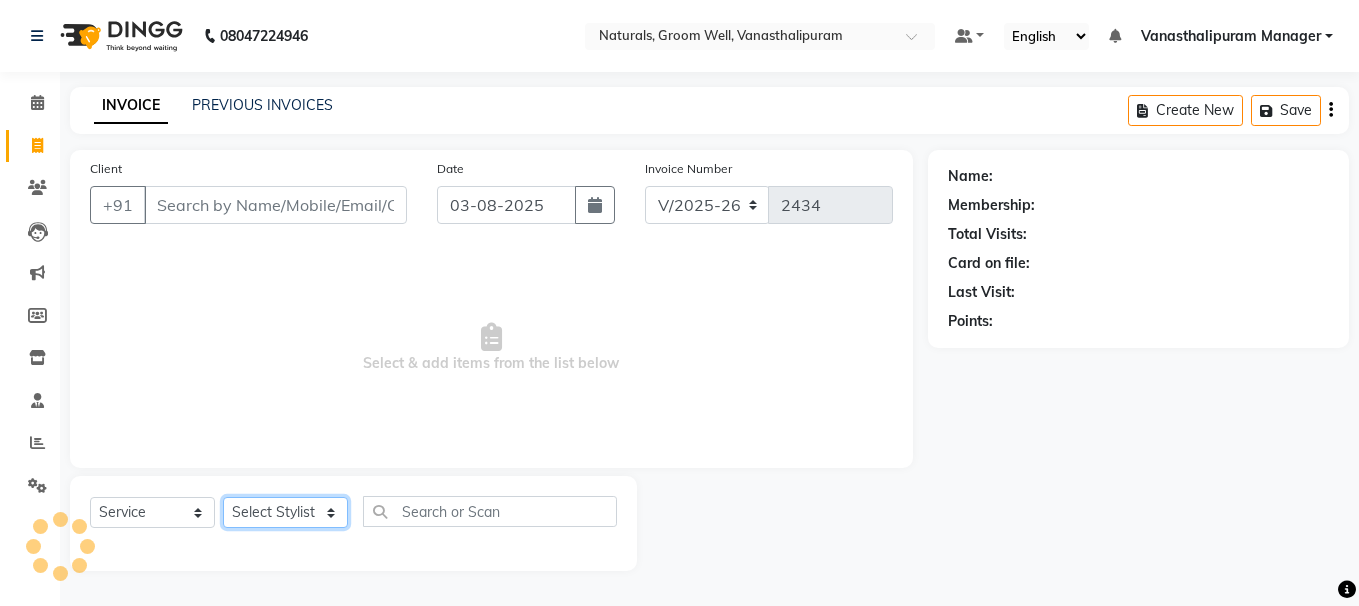 click on "Select Stylist" 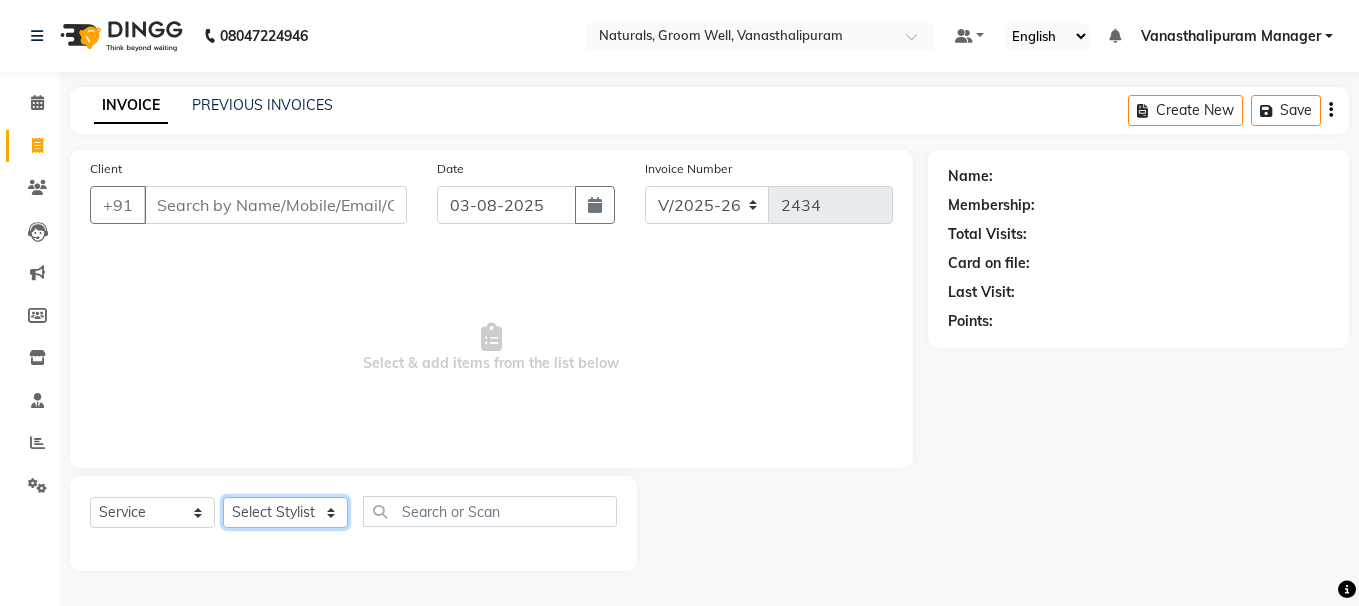 click on "Select Stylist [FIRST] [FIRST] [FIRST] [FIRST] [FIRST] [FIRST] [FIRST] [FIRST] [FIRST] [FIRST] Manager [FIRST]" 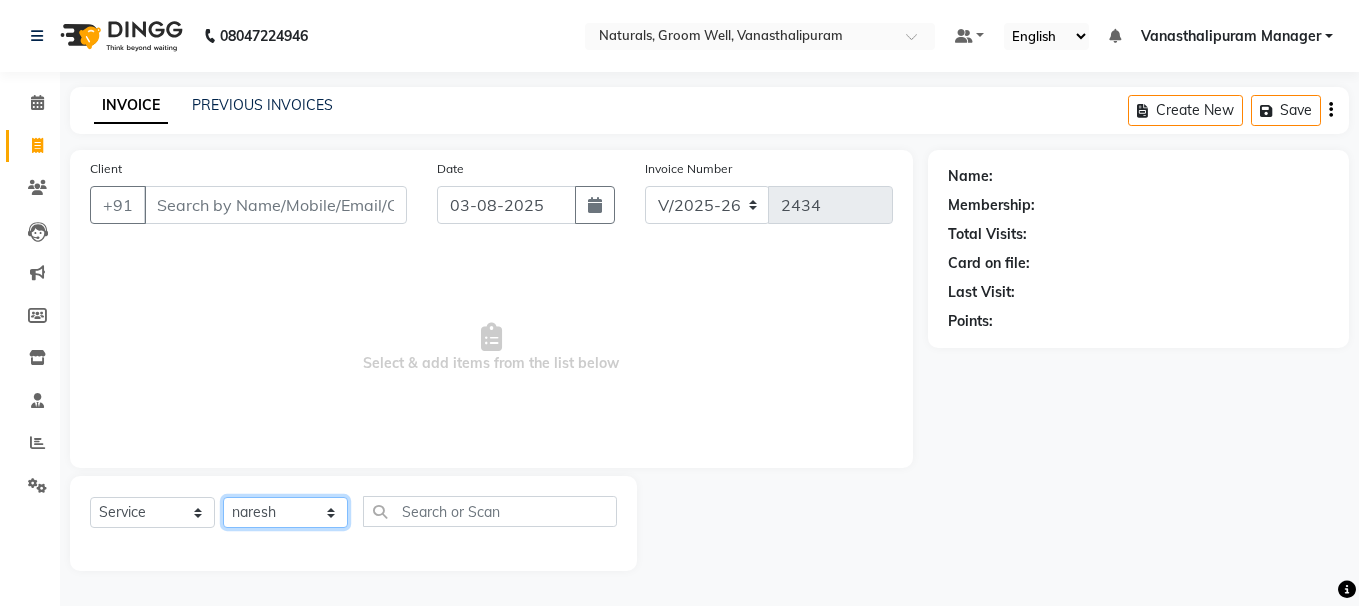 click on "Select Stylist [FIRST] [FIRST] [FIRST] [FIRST] [FIRST] [FIRST] [FIRST] [FIRST] [FIRST] [FIRST] Manager [FIRST]" 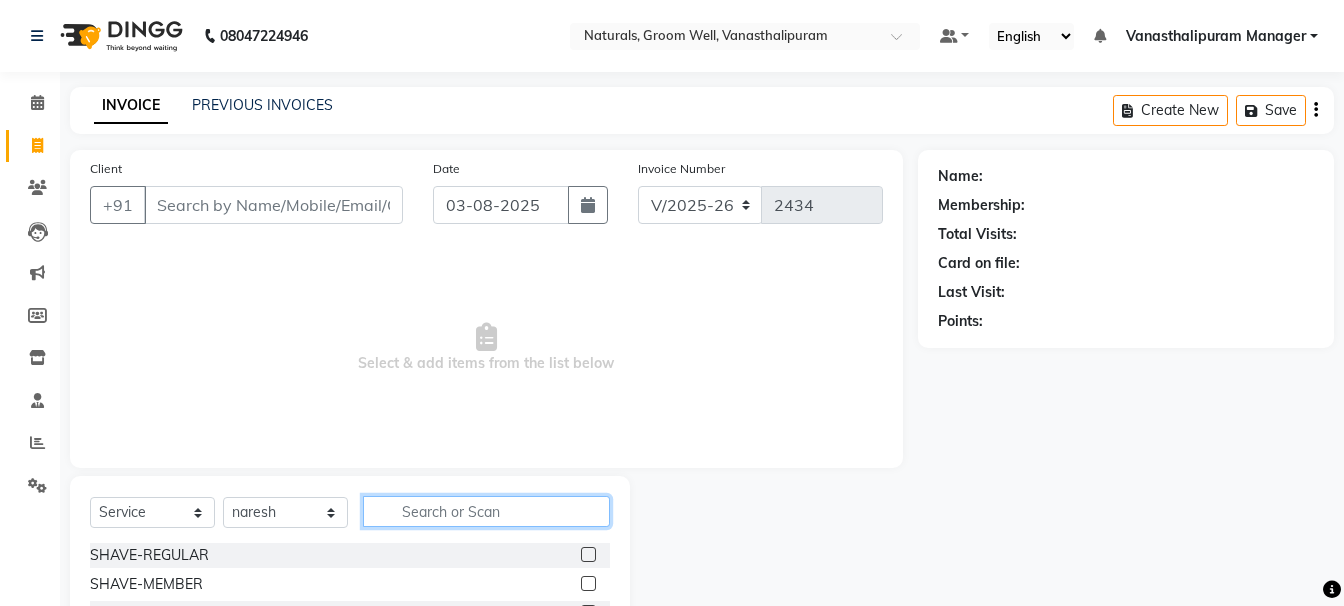 click 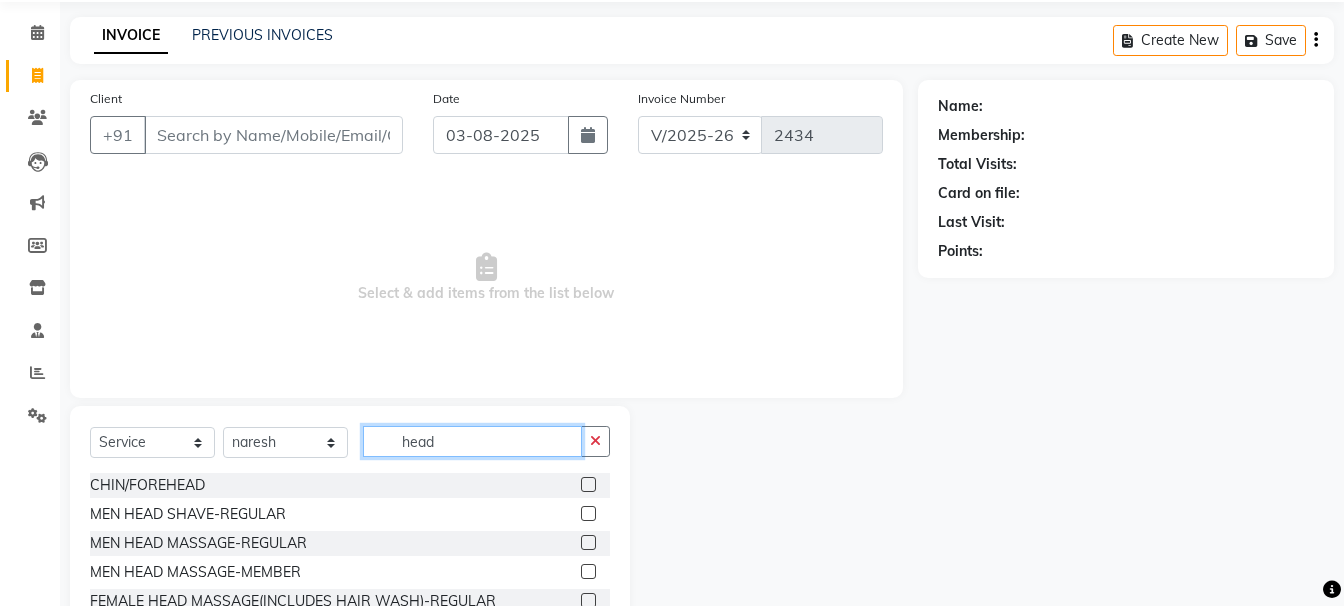 scroll, scrollTop: 140, scrollLeft: 0, axis: vertical 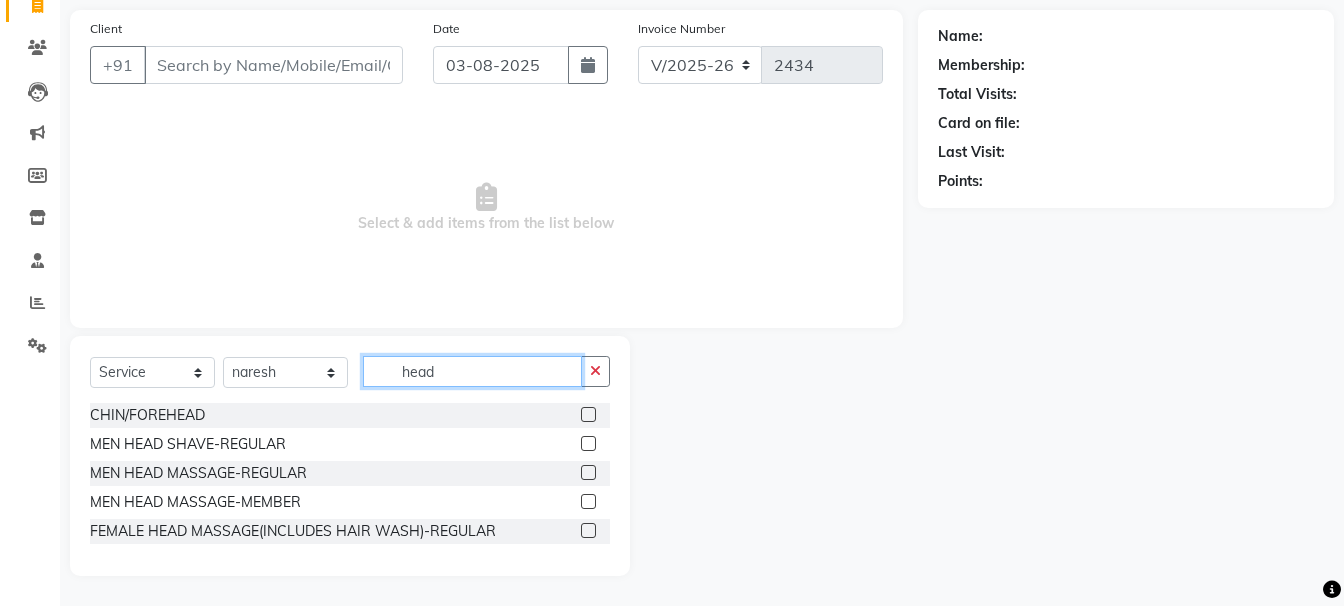 type on "head" 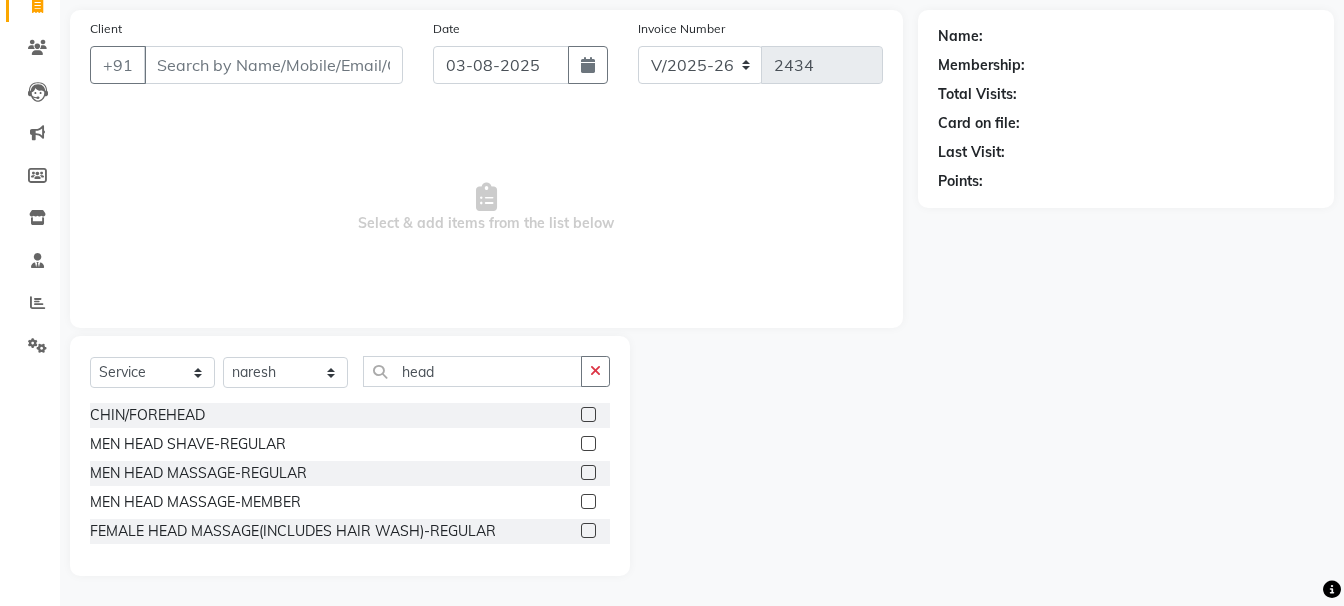 click 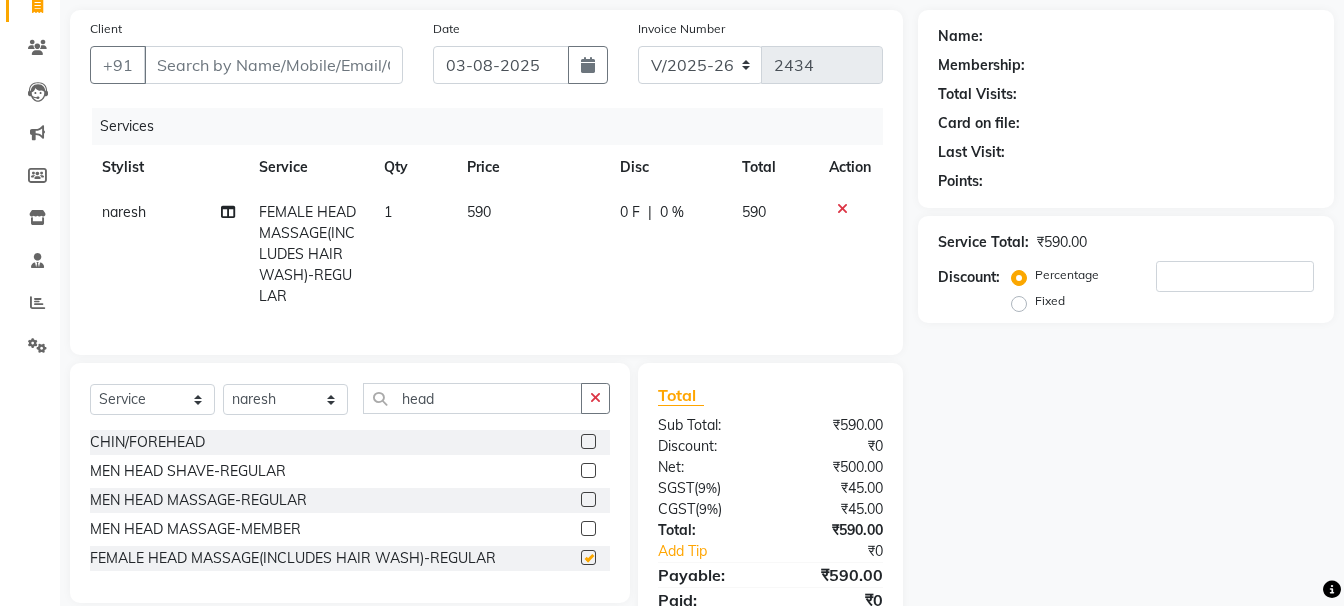 checkbox on "false" 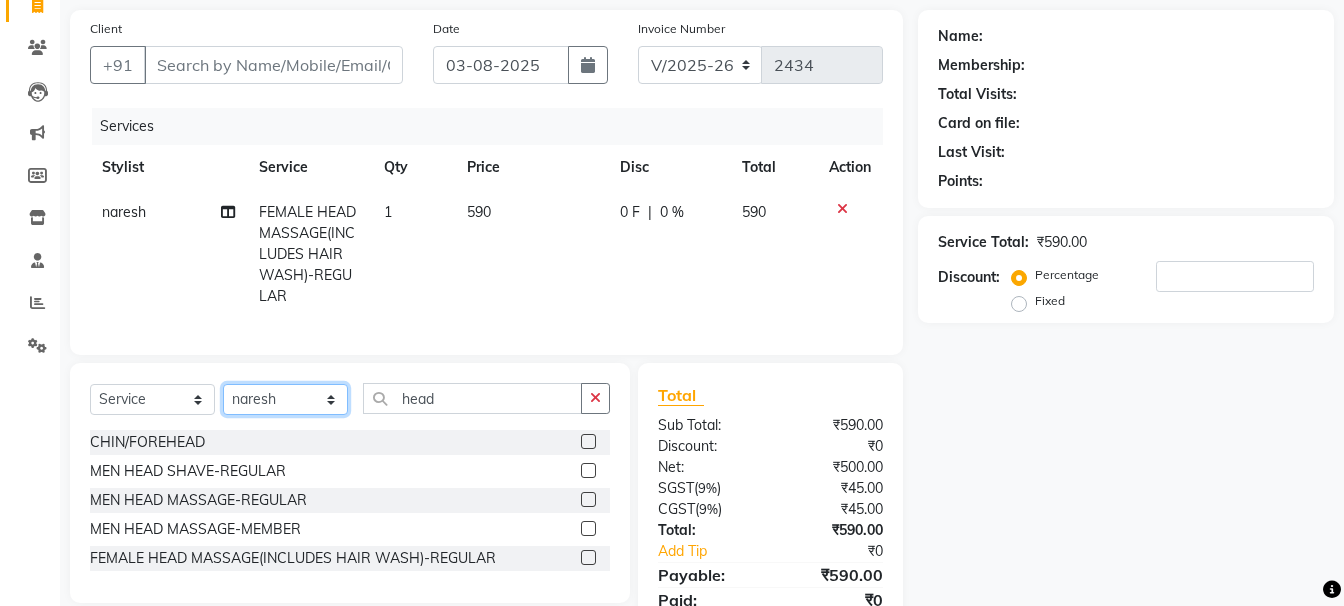 drag, startPoint x: 309, startPoint y: 419, endPoint x: 296, endPoint y: 406, distance: 18.384777 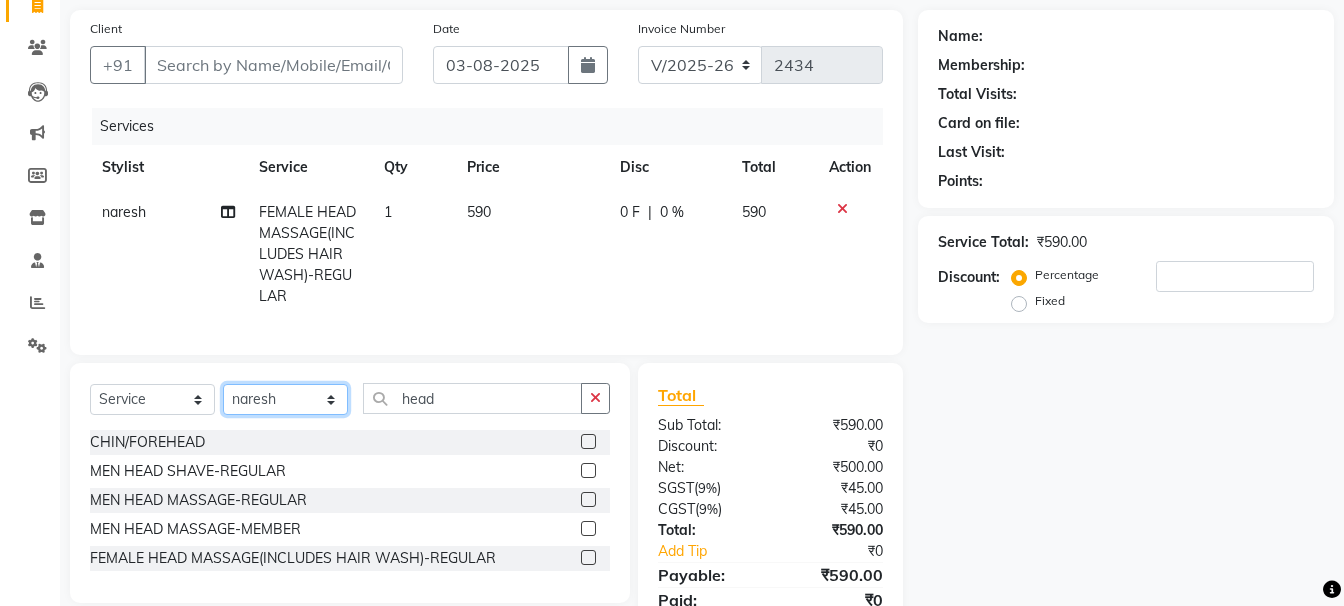 select on "41445" 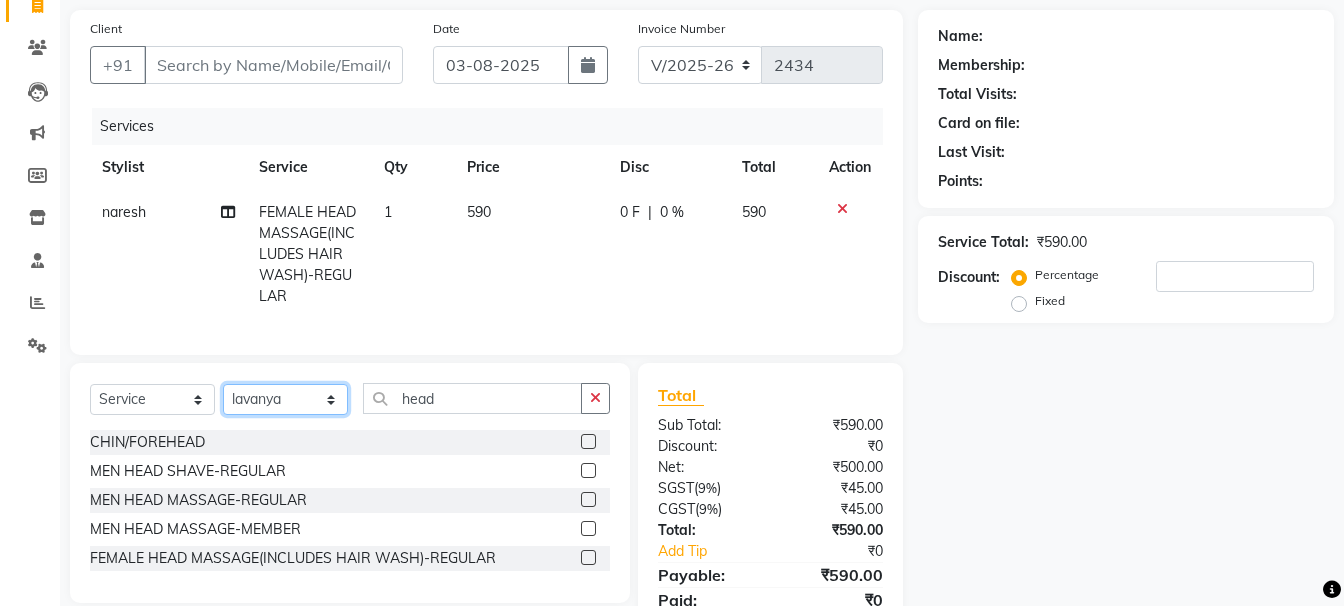 click on "Select Stylist [FIRST] [FIRST] [FIRST] [FIRST] [FIRST] [FIRST] [FIRST] [FIRST] [FIRST] [FIRST] Manager [FIRST]" 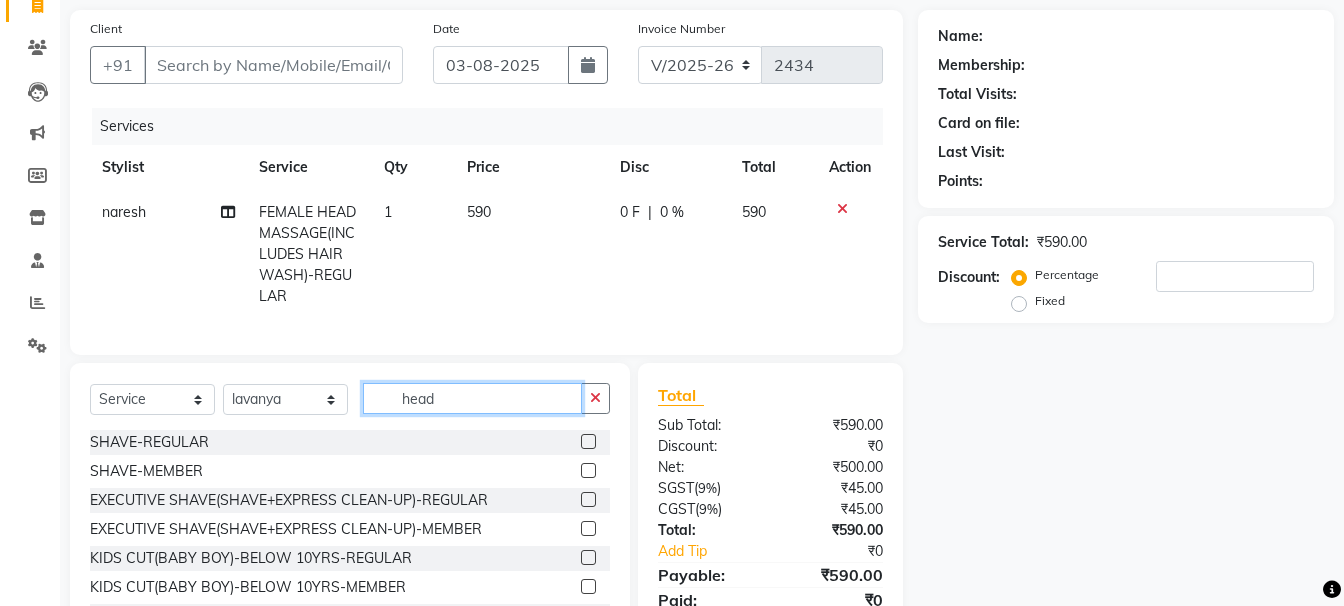 click on "head" 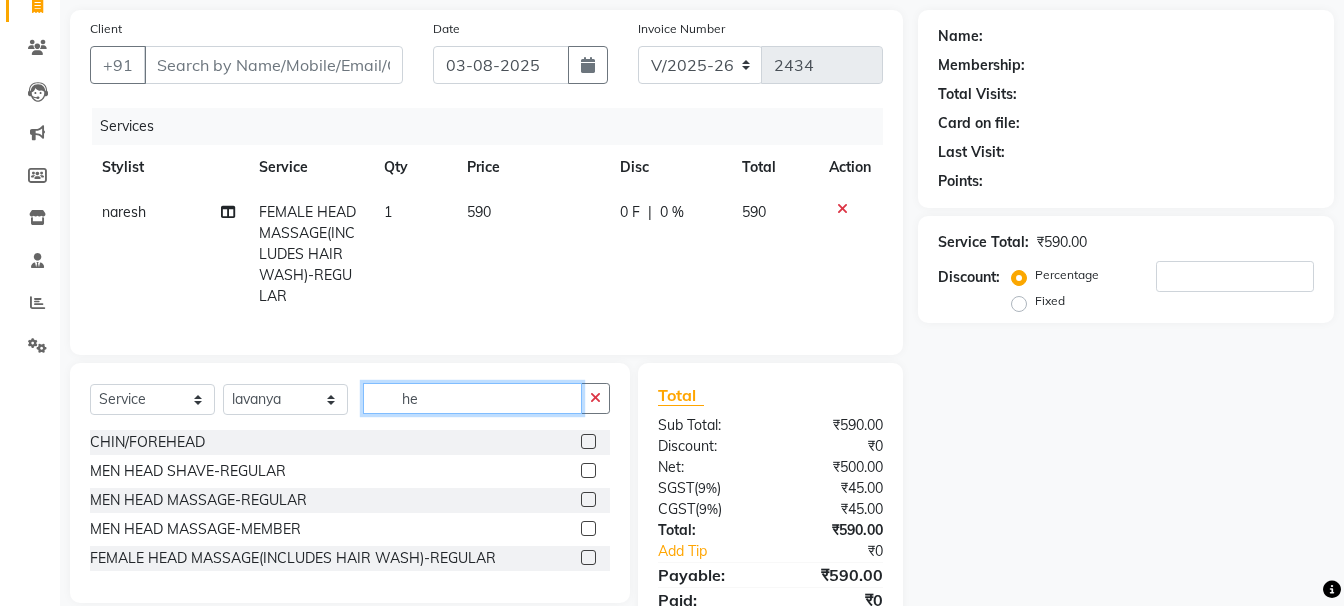 type on "h" 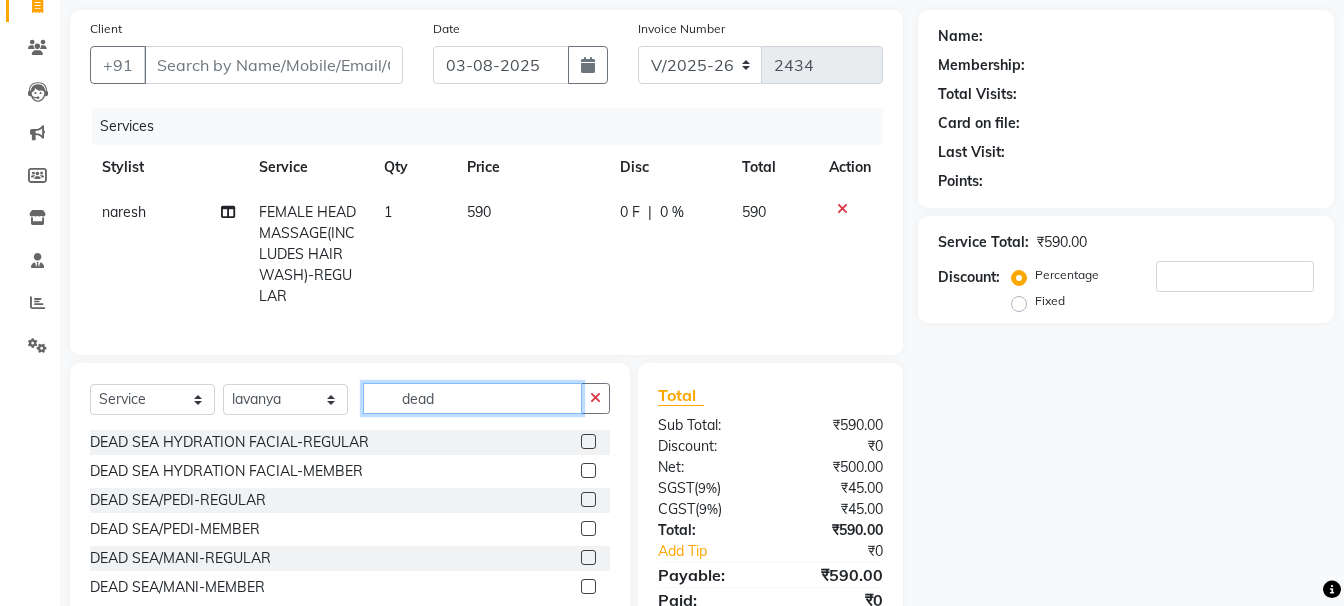 type on "dead" 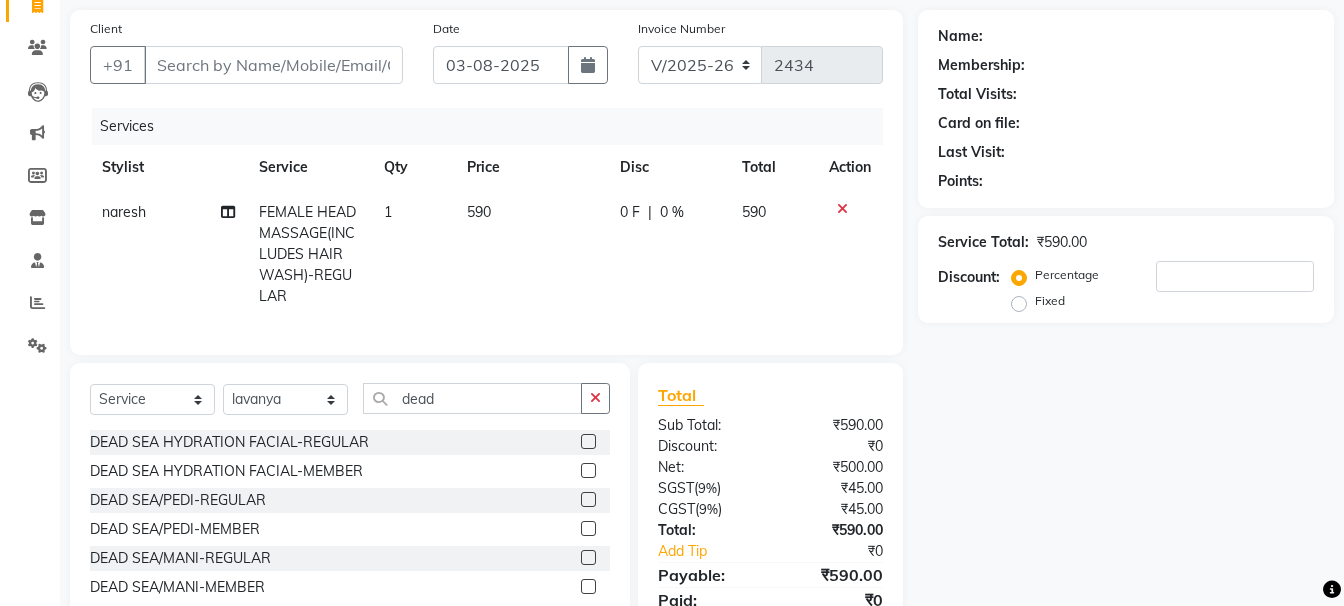 click 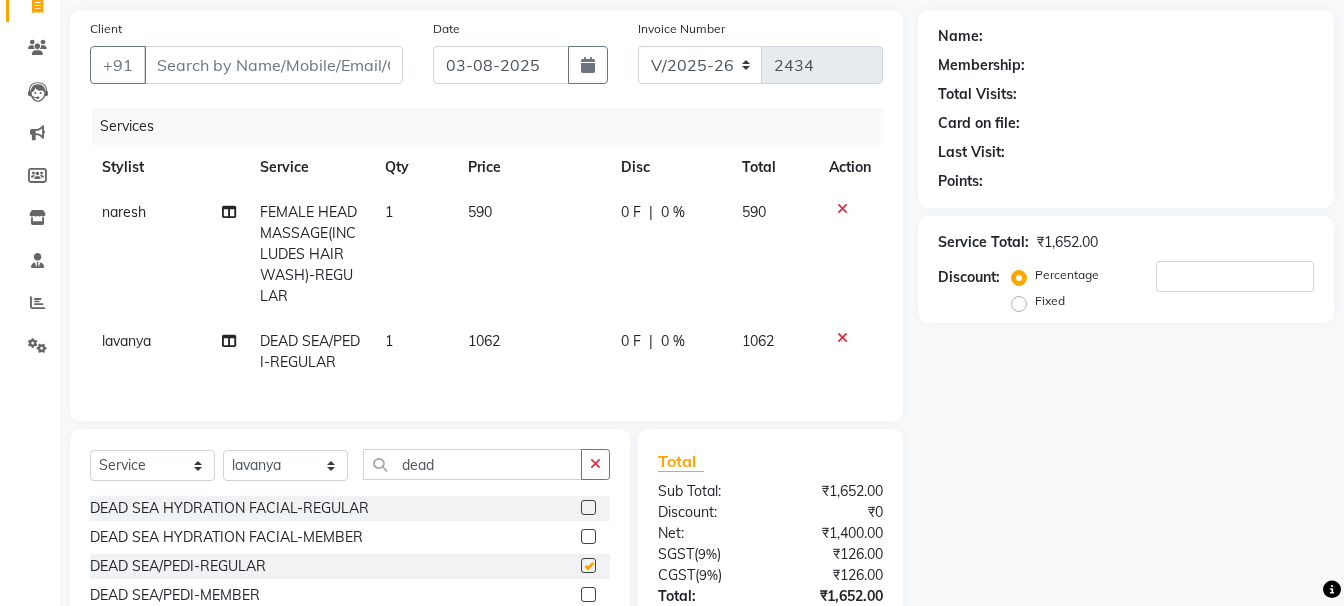 checkbox on "false" 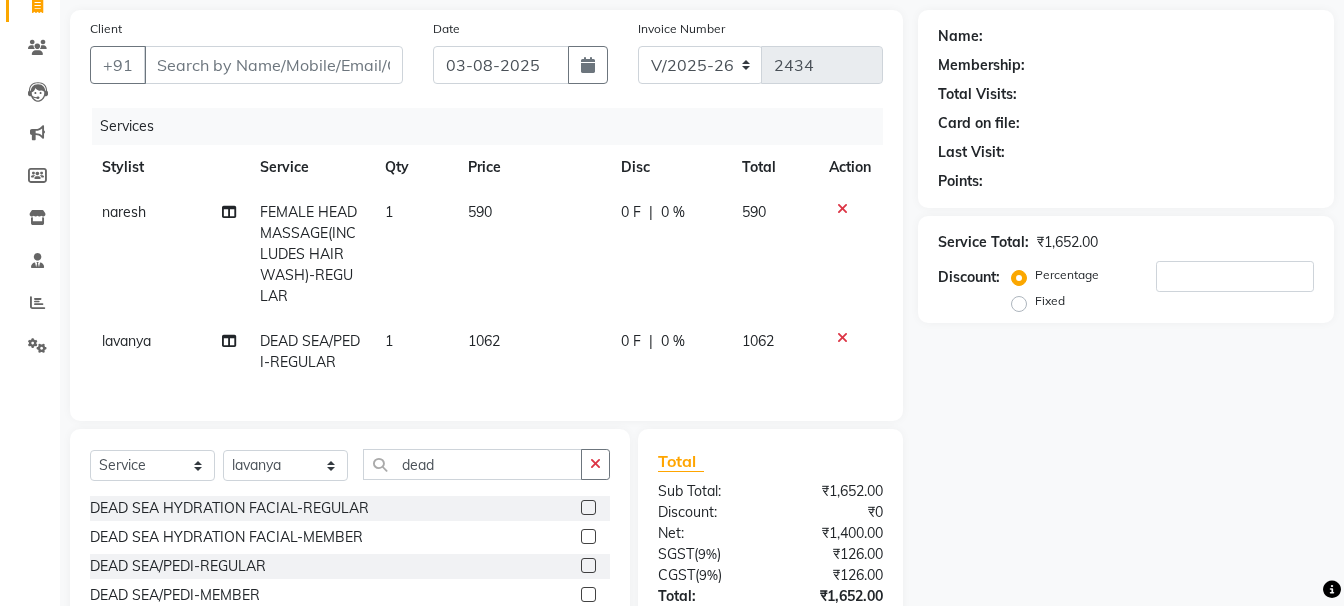 click on "1062" 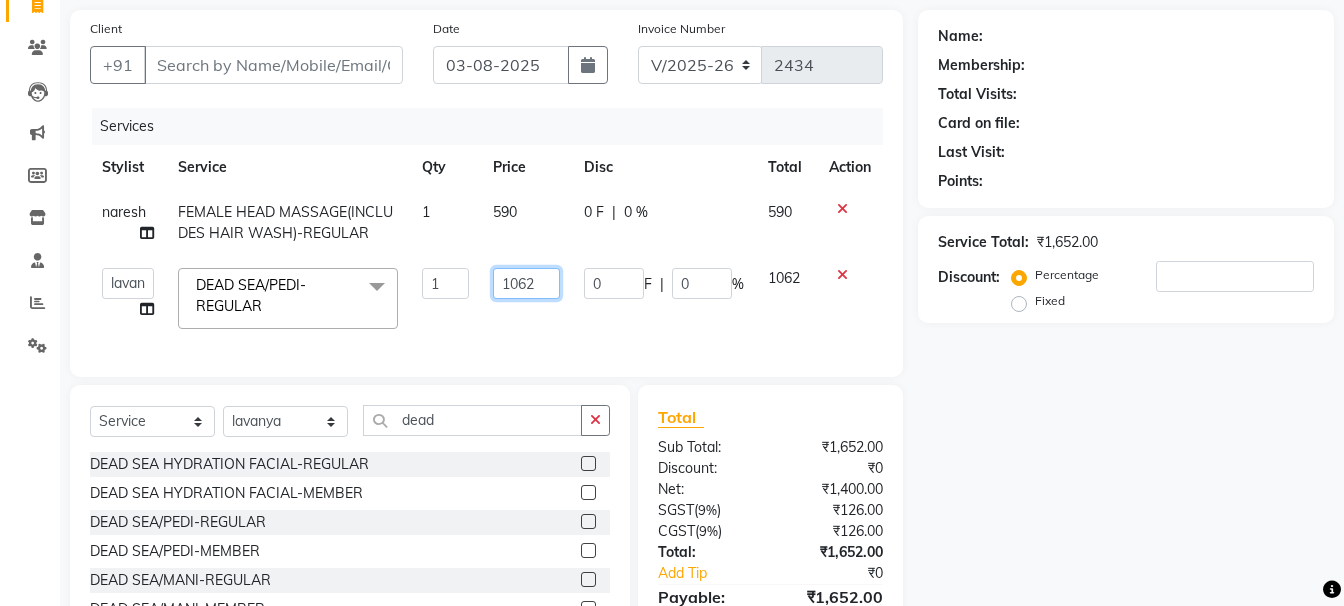 click on "1062" 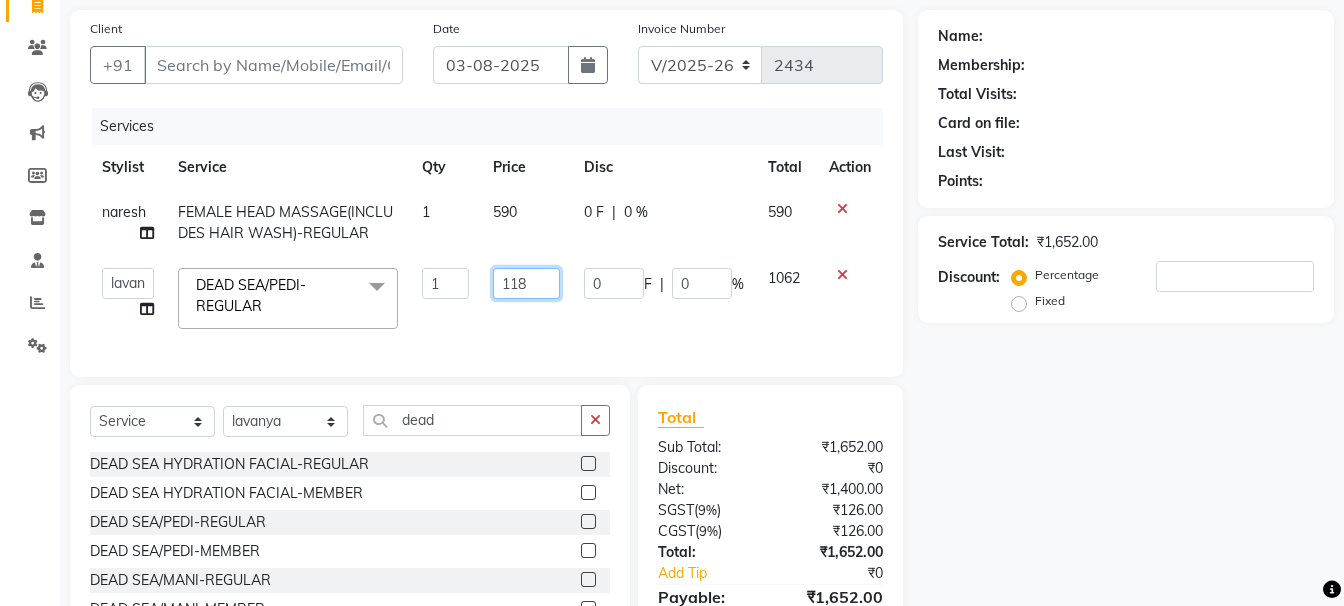 type on "1180" 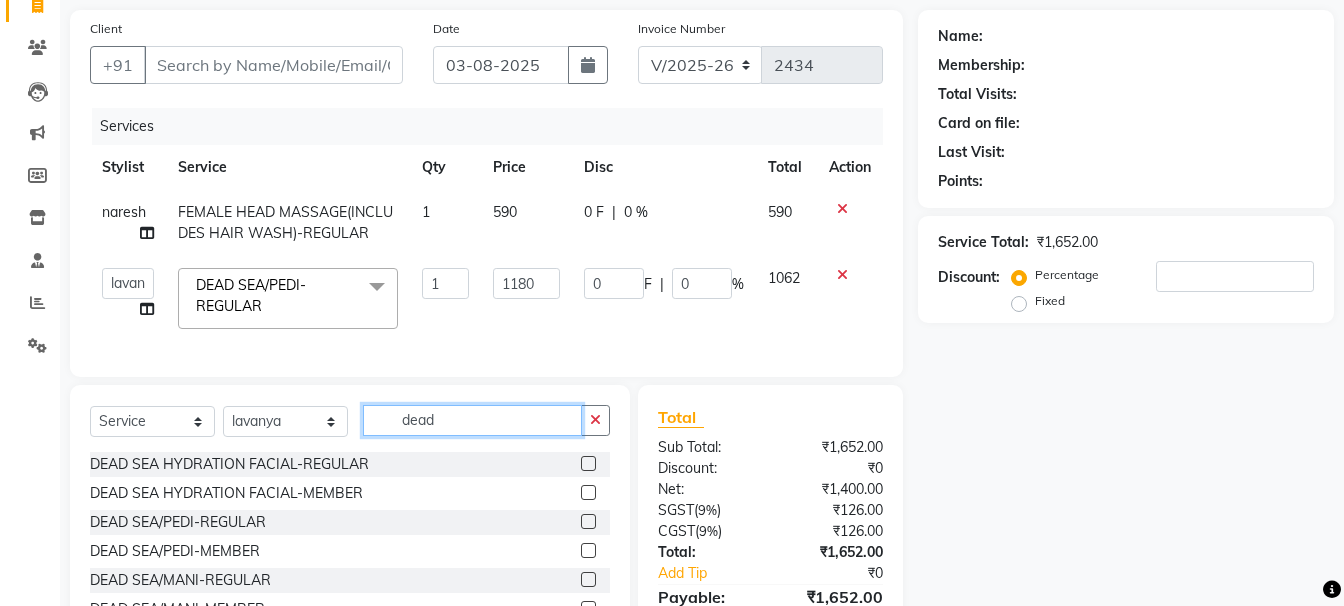 click on "Client +91 Date 03-08-2025 Invoice Number V/2025 V/2025-26 2434 Services Stylist Service Qty Price Disc Total Action [FIRST] FEMALE HEAD MASSAGE(INCLUDES HAIR WASH)-REGULAR 1 590 0 F | 0 % 590 [FIRST] DEAD SEA/PEDI-REGULAR  x SHAVE-REGULAR SHAVE-MEMBER EXECUTIVE SHAVE(SHAVE+EXPRESS CLEAN-UP)-REGULAR EXECUTIVE SHAVE(SHAVE+EXPRESS CLEAN-UP)-MEMBER KIDS CUT(BABY BOY)-BELOW 10YRS-REGULAR KIDS CUT(BABY BOY)-BELOW 10YRS-MEMBER CHOCOHOLIC FACIAL-REGULAR CHOCOHOLIC FACIAL-MEMBER OMG CHARCOAL FACIAL-REGULAR OMG CHARCOAL FACIAL-MEMBER SENSI GLOW FACIAL-REGULAR SENSI GLOW FACIAL-MEMBER SKIN BRIGHTENING FACIAL-REGULAR SKIN BRIGHTENING FACIAL-MEMBER ULTIMO GOLD FACIAL-REGULAR ULTIMO GOLD FACIAL-MEMBER ILLUMINATING FACIAL WITH GOJIBERRY-REGULAR ILLUMINATING FACIAL WITH GOJIBERRY-MEMBER REJUVENATE MASK-REGULAR UNDER EYE BRIGHTENING HAND MASSAGE-REGULAR HAND MASSAGE-MEMBER COCOA BUTTER MANICURE-REGULAR EYE 1 0" 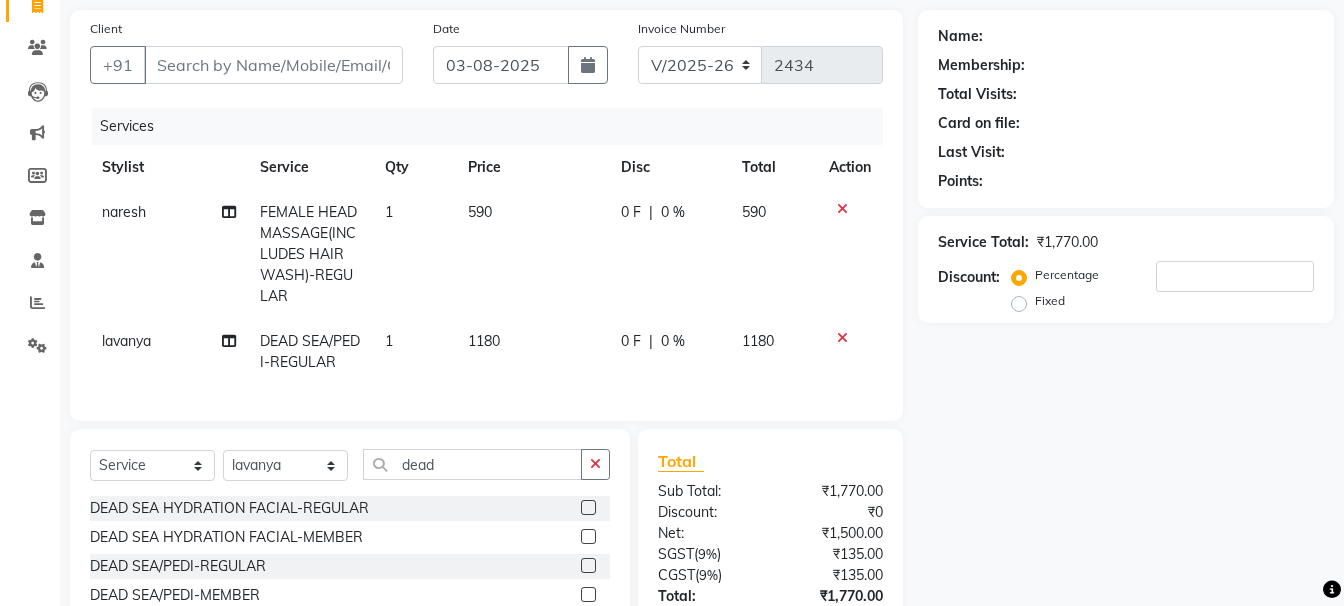 click on "Client +91 Date 03-08-2025 Invoice Number V/2025 V/2025-26 2434 Services Stylist Service Qty Price Disc Total Action [FIRST] FEMALE HEAD MASSAGE(INCLUDES HAIR WASH)-REGULAR 1 590 0 F | 0 % 590 [FIRST] DEAD SEA/PEDI-REGULAR 1 1180 0 F | 0 % 1180" 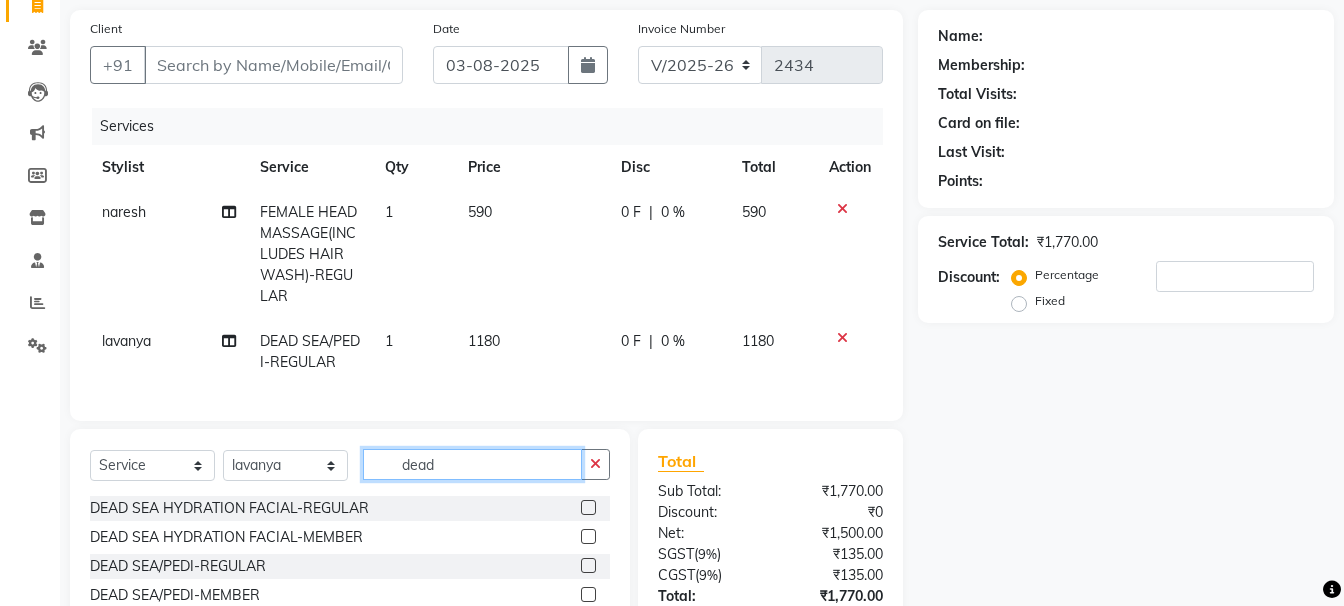 click on "dead" 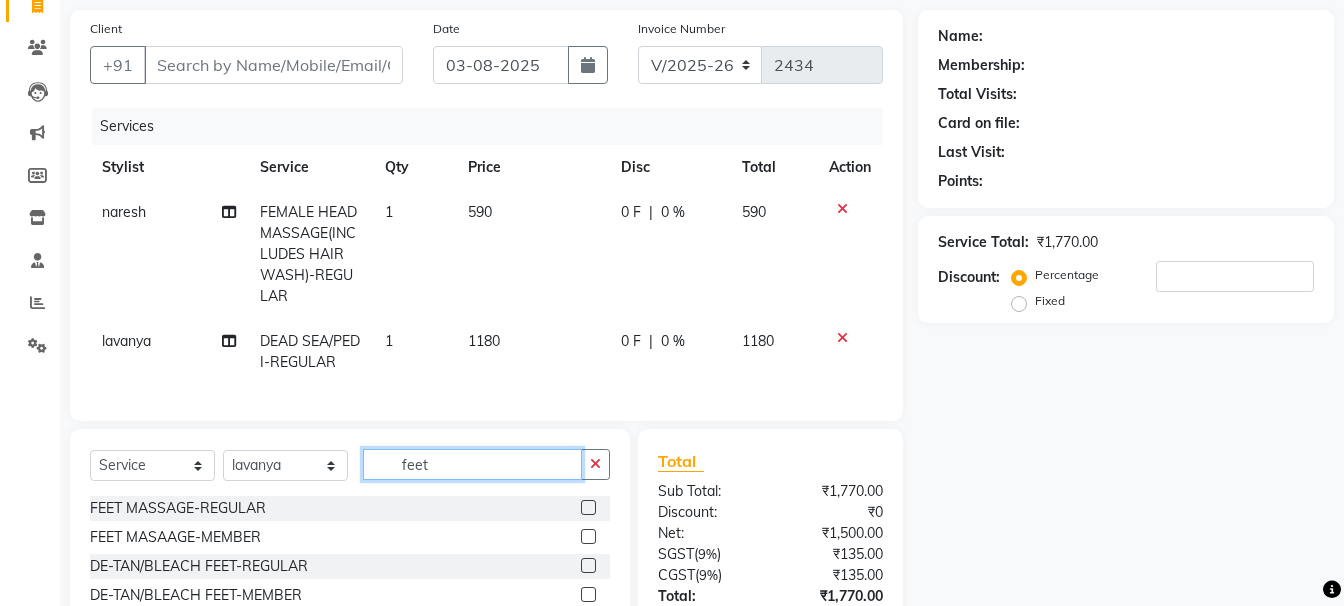 type on "feet" 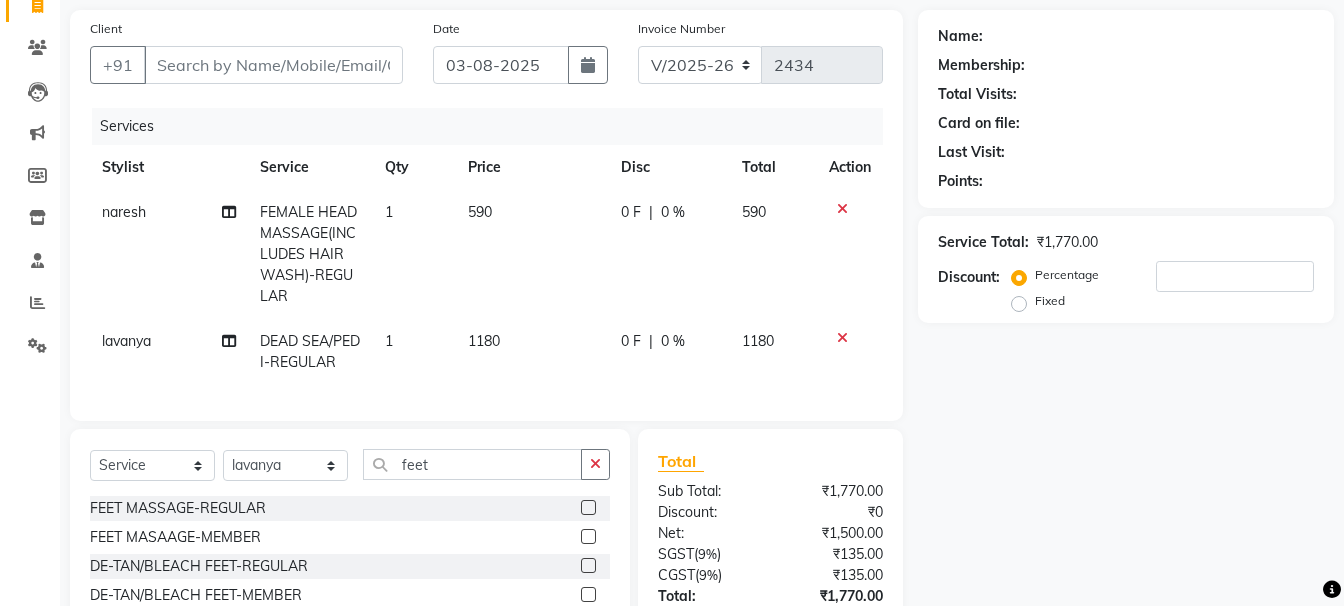 click 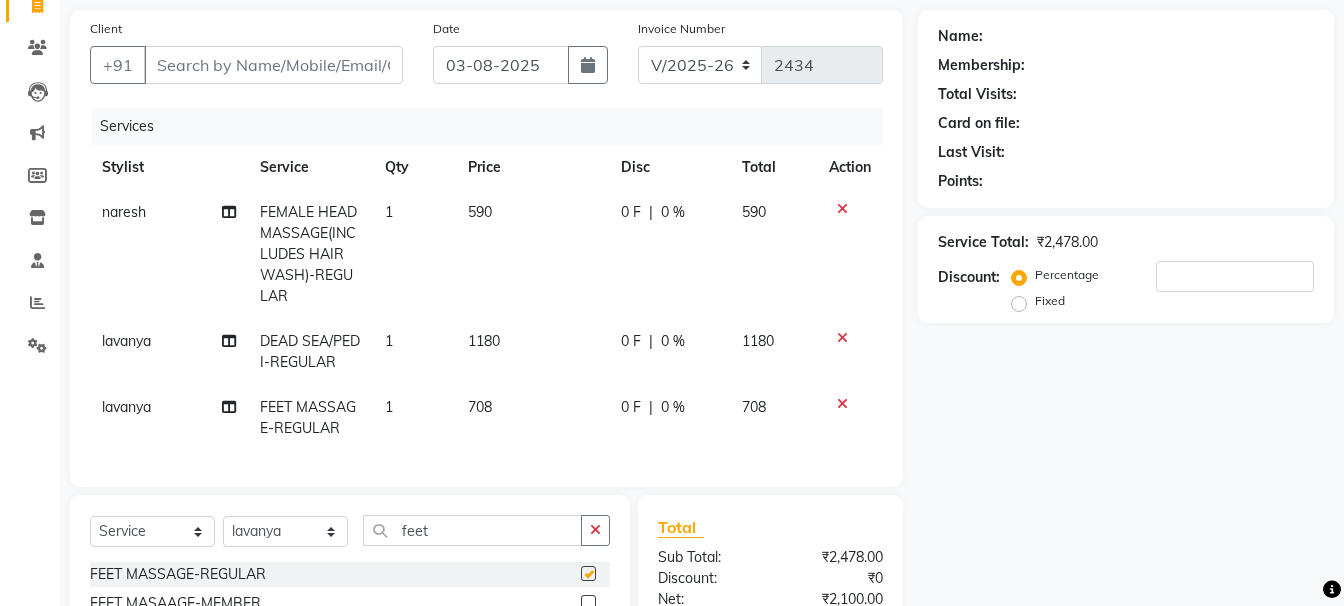 checkbox on "false" 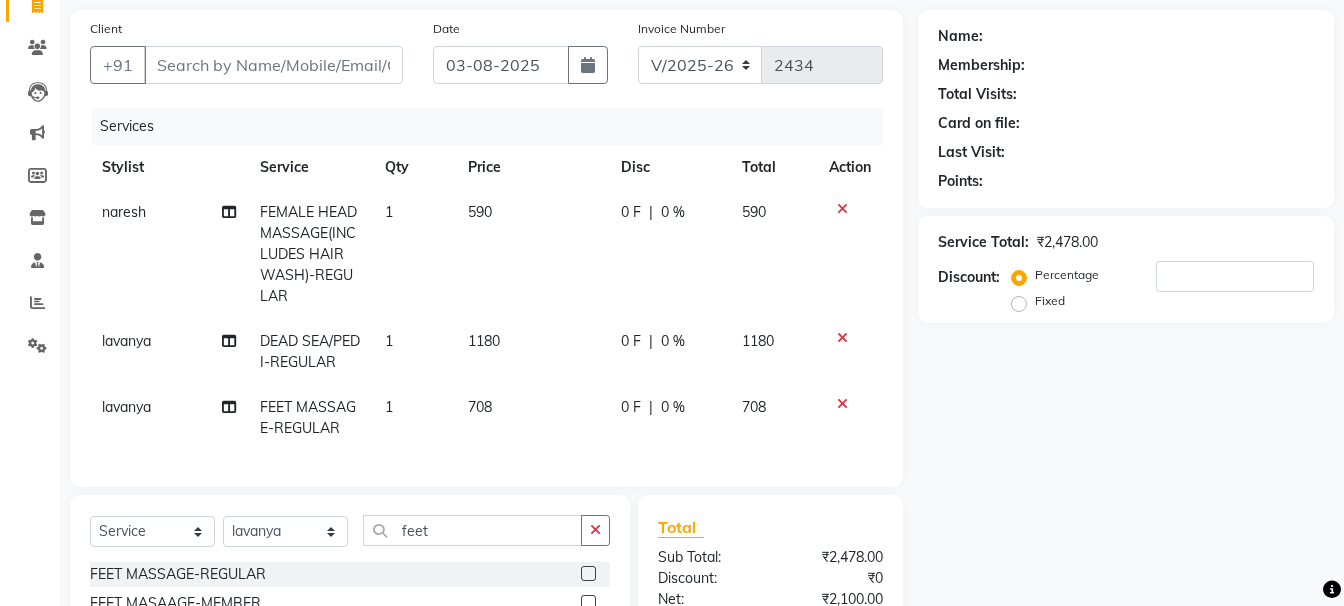click on "708" 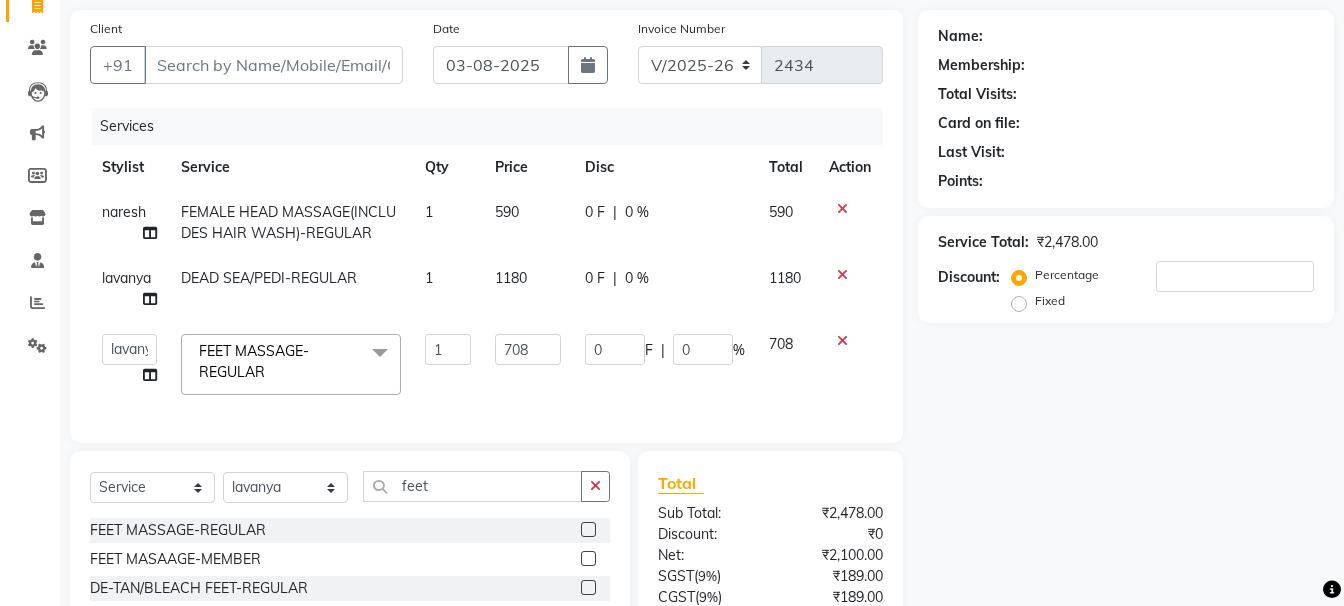 click on "Services Stylist Service Qty Price Disc Total Action [FIRST] FEMALE HEAD MASSAGE(INCLUDES HAIR WASH)-REGULAR 1 590 0 F | 0 % 590 [FIRST] DEAD SEA/PEDI-REGULAR 1 1180 0 F | 0 % 1180  [FIRST]   [FIRST]   [FIRST]   [FIRST]   [FIRST]   [FIRST]   [FIRST]   [FIRST]   [FIRST]  [FIRST] MASSAGE-REGULAR  x SHAVE-REGULAR SHAVE-MEMBER EXECUTIVE SHAVE(SHAVE+EXPRESS CLEAN-UP)-REGULAR EXECUTIVE SHAVE(SHAVE+EXPRESS CLEAN-UP)-MEMBER KIDS CUT(BABY BOY)-BELOW 10YRS-REGULAR KIDS CUT(BABY BOY)-BELOW 10YRS-MEMBER CHOCOHOLIC FACIAL-REGULAR CHOCOHOLIC FACIAL-MEMBER OMG CHARCOAL FACIAL-REGULAR OMG CHARCOAL FACIAL-MEMBER SENSI GLOW FACIAL-REGULAR SENSI GLOW FACIAL-MEMBER SKIN BRIGHTENING FACIAL-REGULAR SKIN BRIGHTENING FACIAL-MEMBER ULTIMO GOLD FACIAL-REGULAR ULTIMO GOLD FACIAL-MEMBER ILLUMINATING FACIAL WITH GOJIBERRY-REGULAR ILLUMINATING FACIAL WITH GOJIBERRY-MEMBER REJUVENATE MASK-REGULAR UNDER EYE BRIGHTENING HAND MASSAGE-REGULAR HAND MASSAGE-MEMBER COCOA BUTTER MANICURE-REGULAR COFFEE PEDICURE-REGULAR" 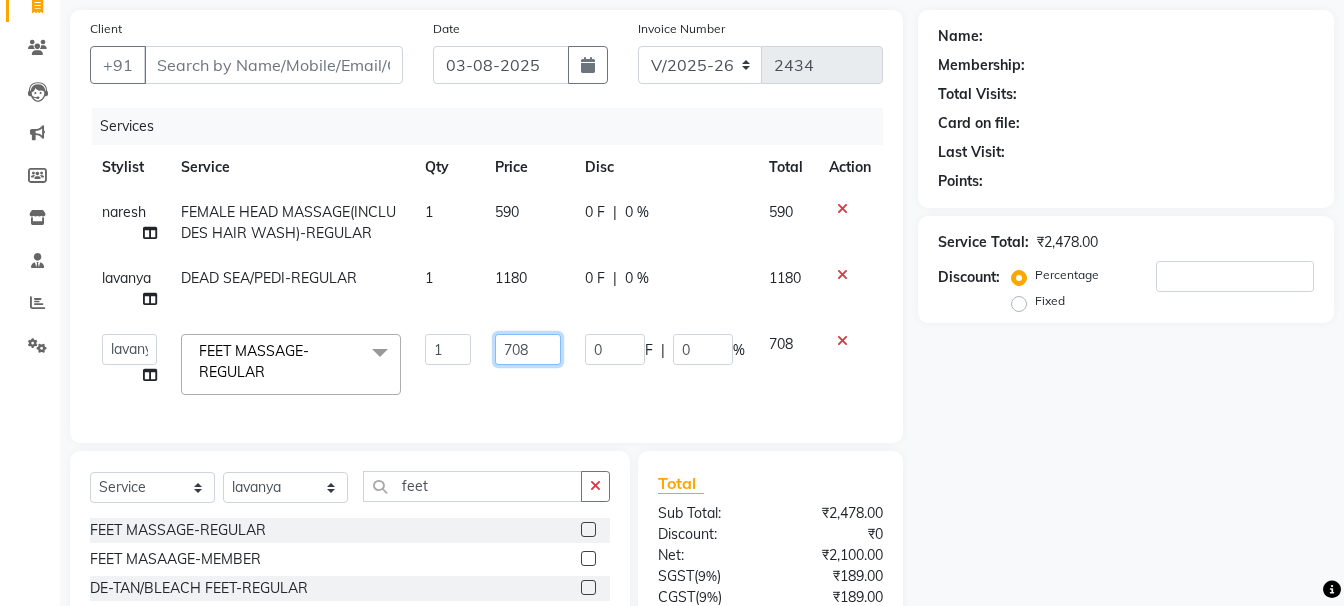 click on "708" 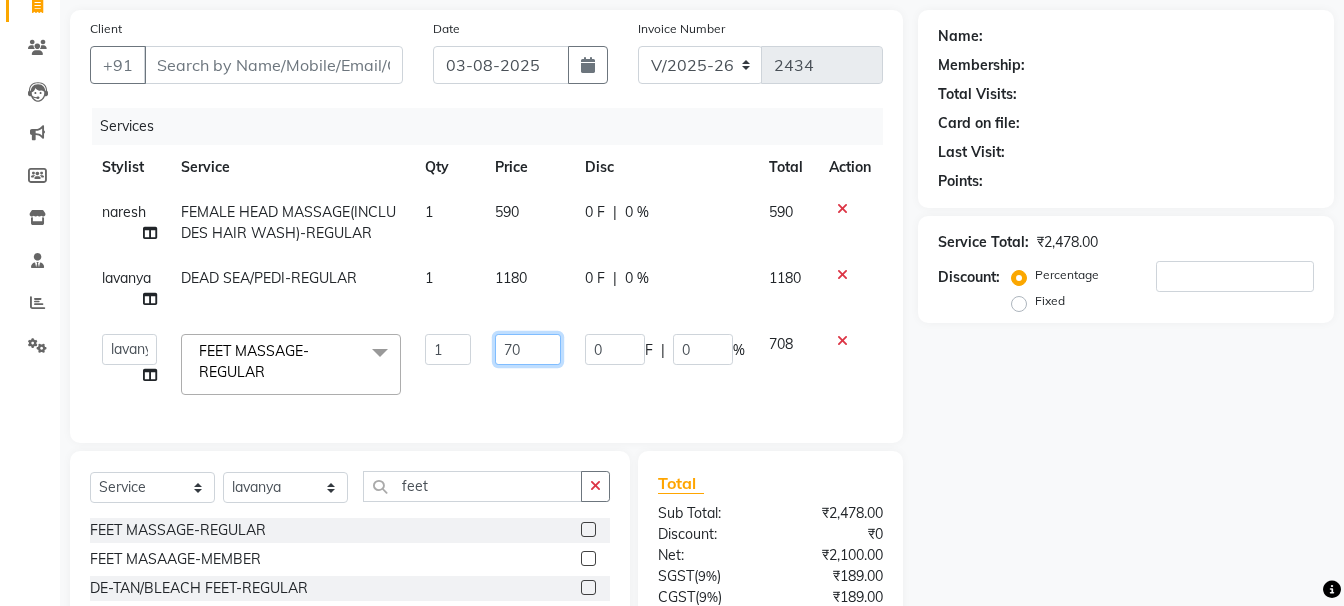 type on "7" 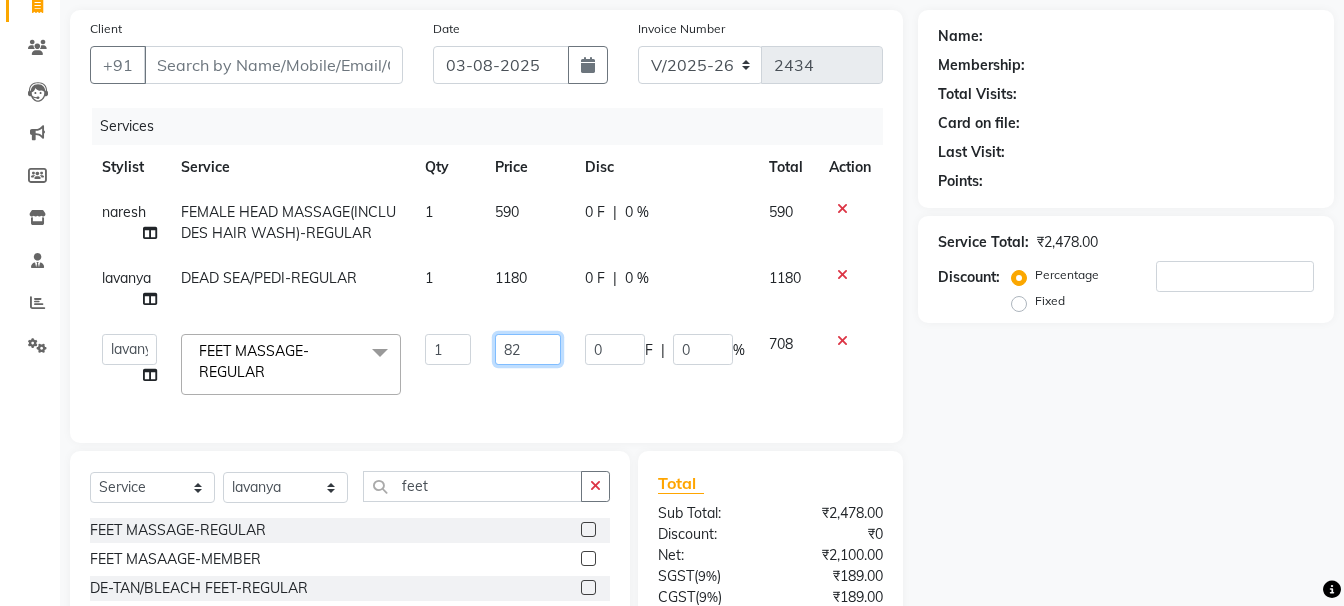type on "826" 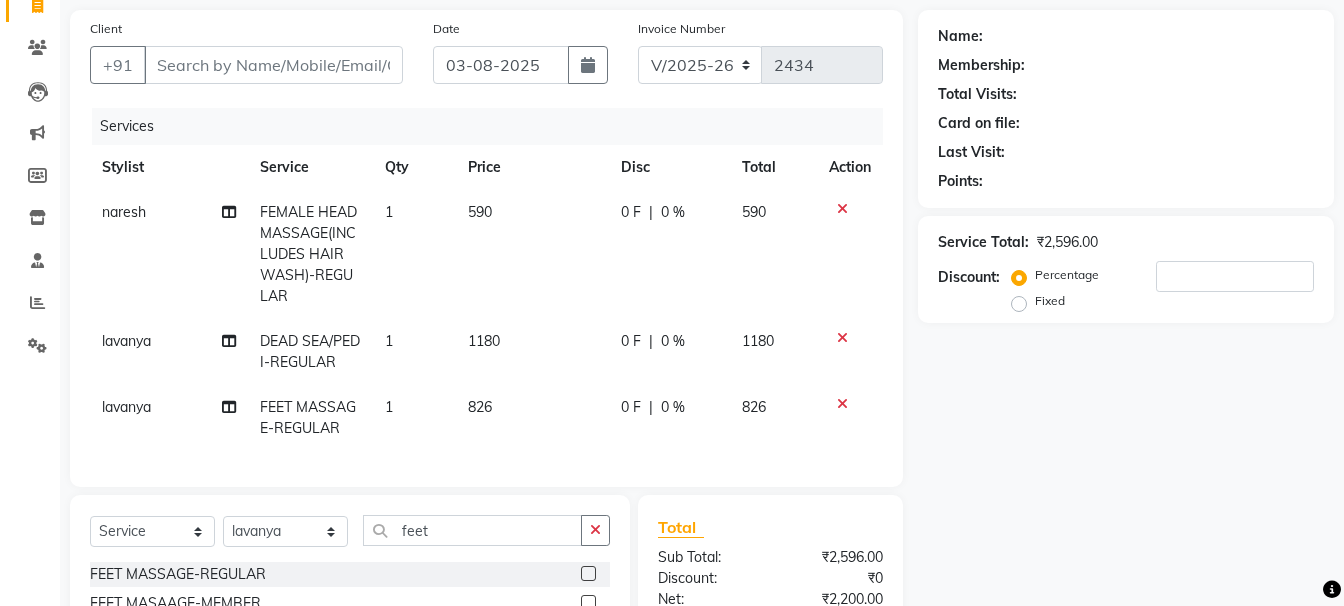 click on "Services" 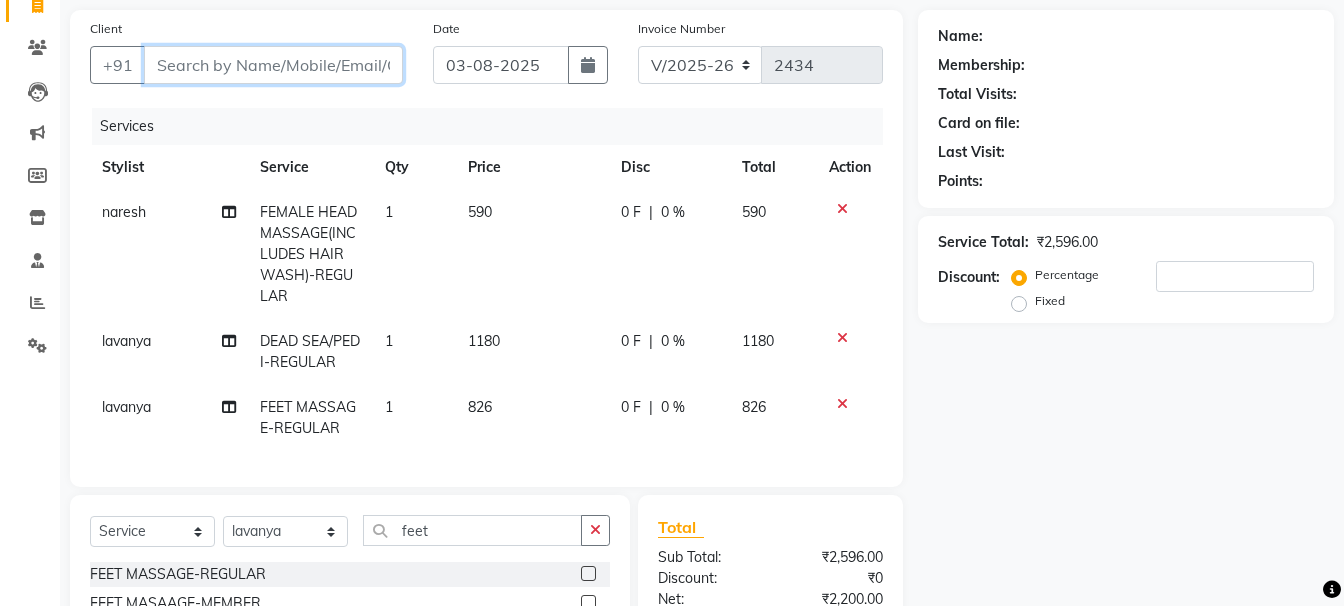click on "Client" at bounding box center (273, 65) 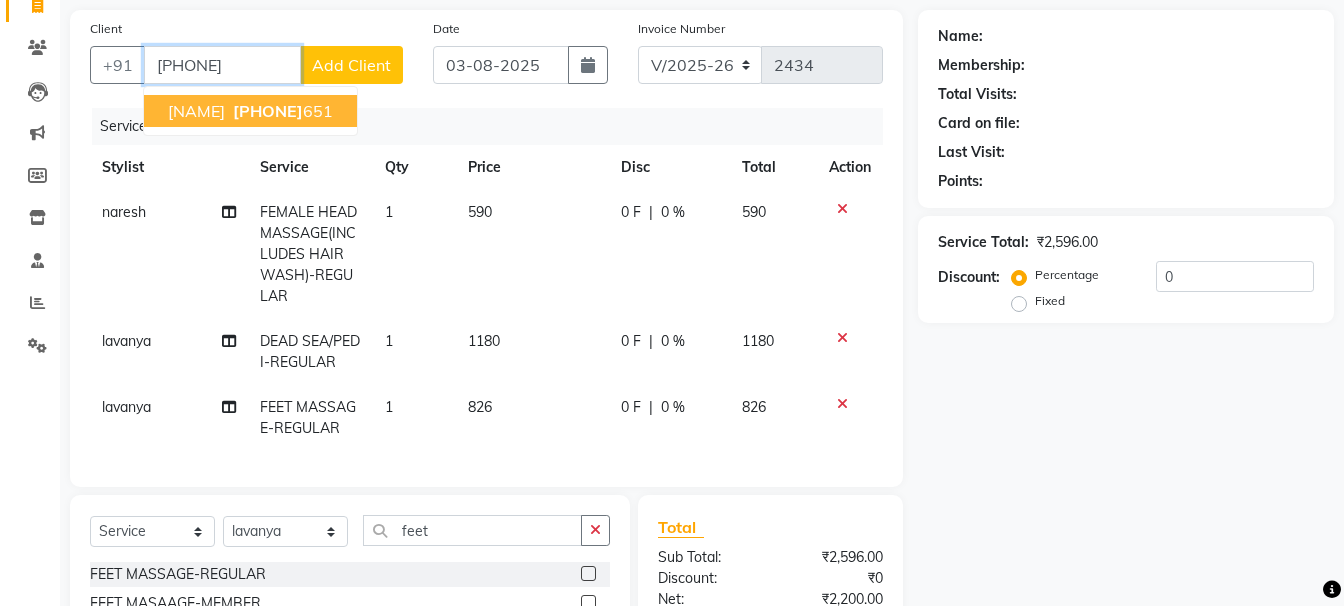 click on "[NAME]" at bounding box center (196, 111) 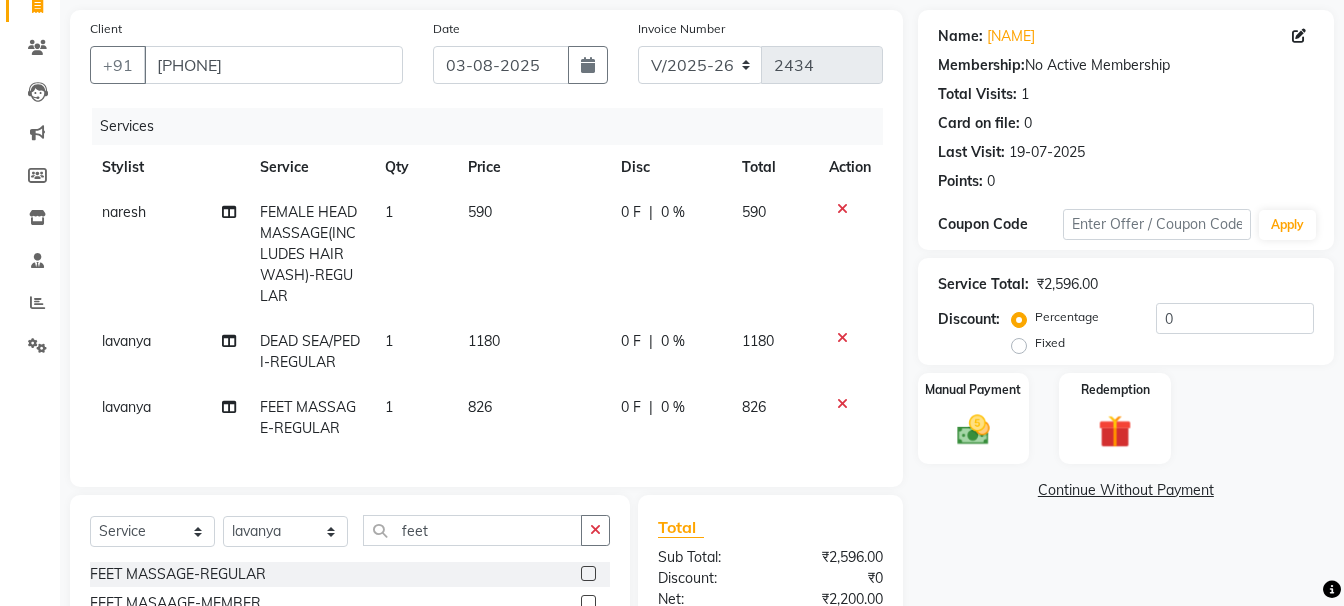 click on "Client +91 [PHONE]" 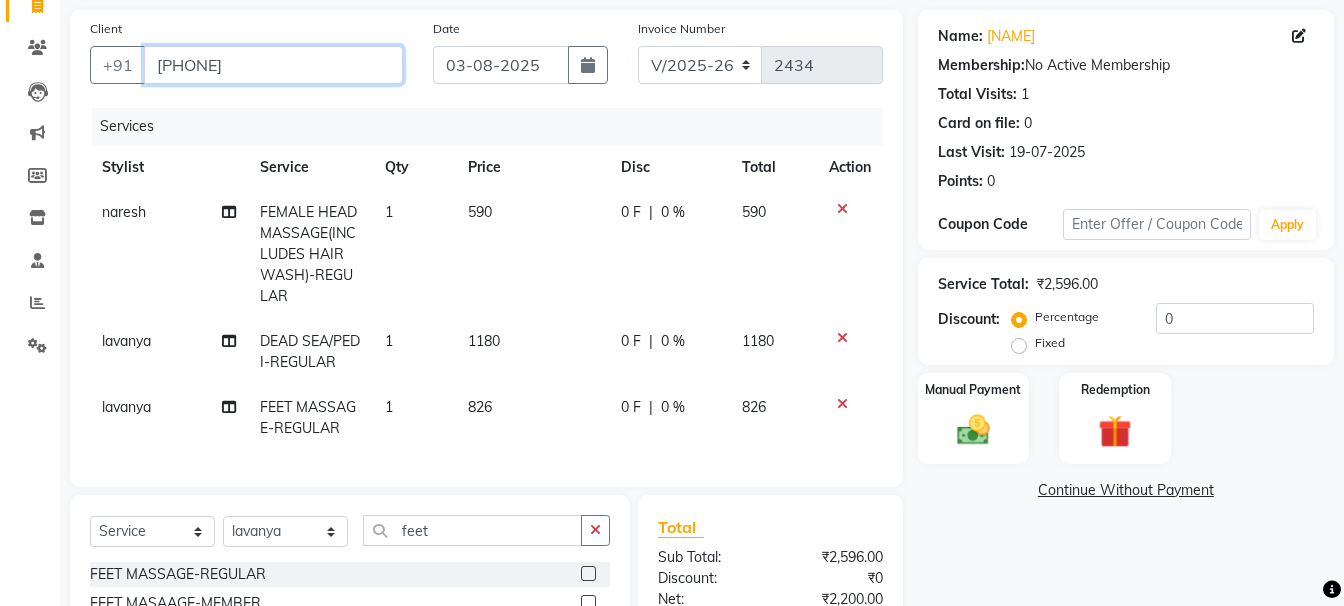 click on "[PHONE]" at bounding box center [273, 65] 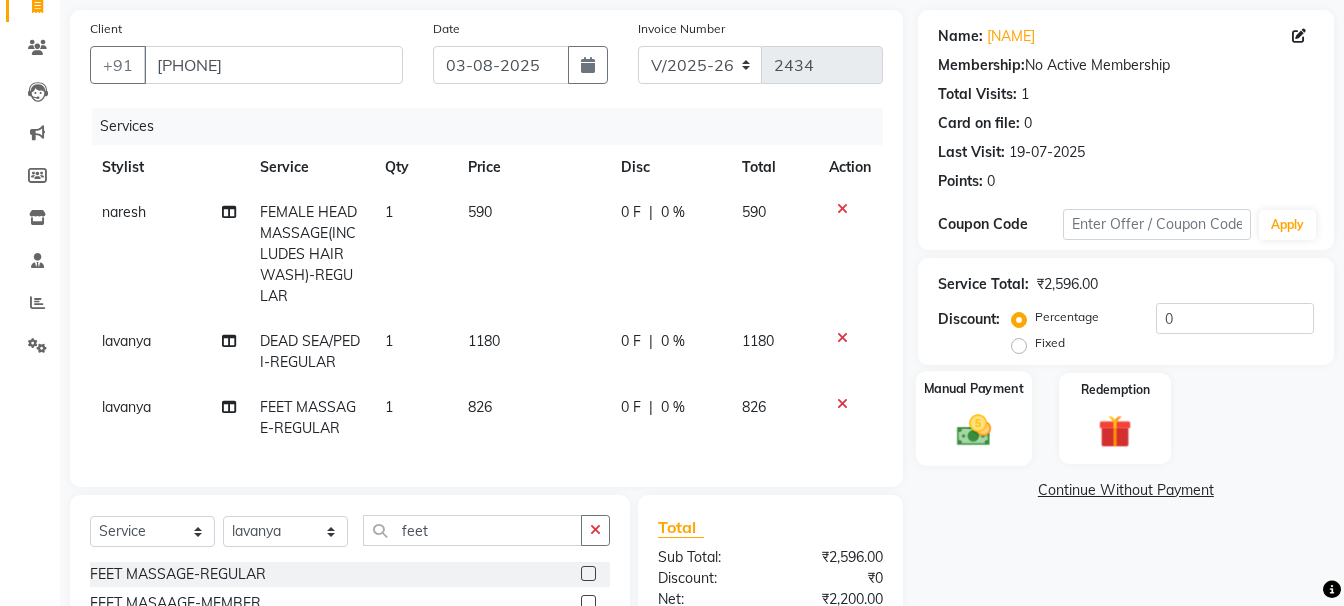 drag, startPoint x: 953, startPoint y: 427, endPoint x: 965, endPoint y: 430, distance: 12.369317 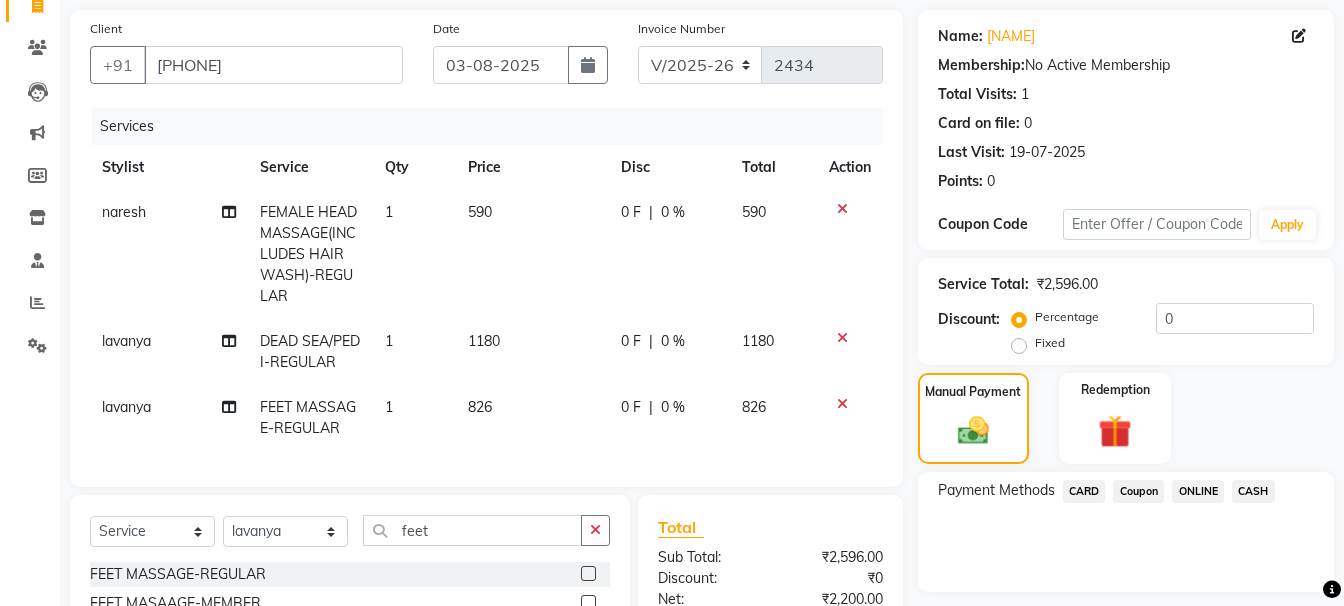 click on "Payment Methods  CARD   Coupon   ONLINE   CASH" 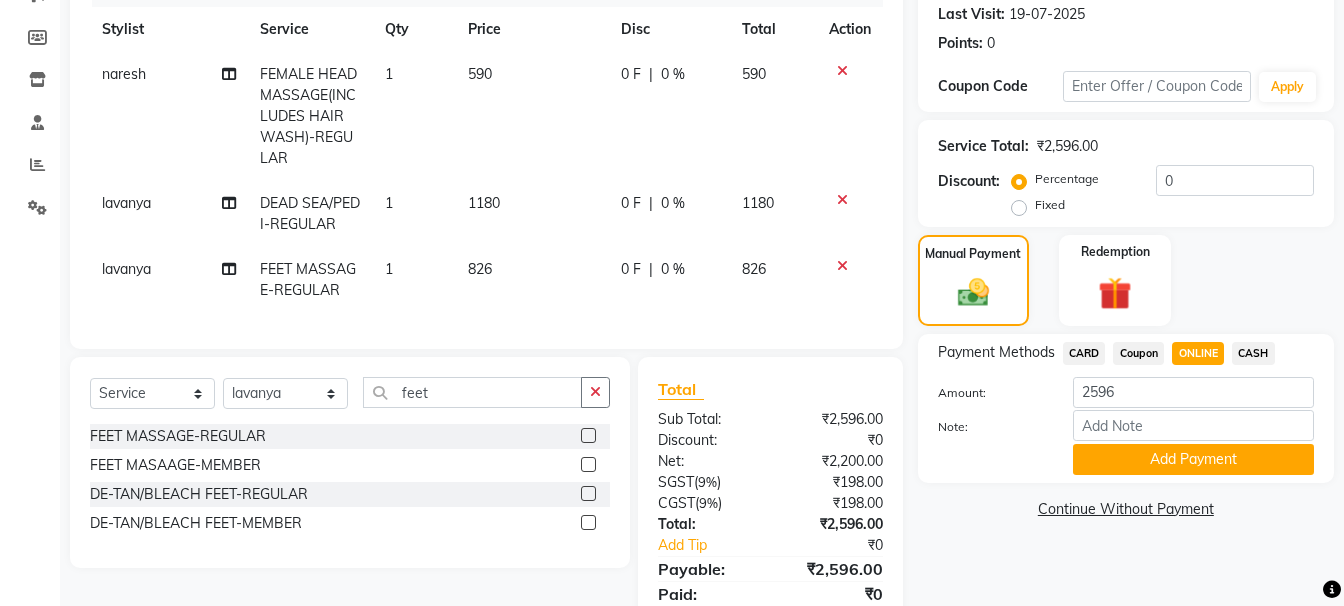scroll, scrollTop: 368, scrollLeft: 0, axis: vertical 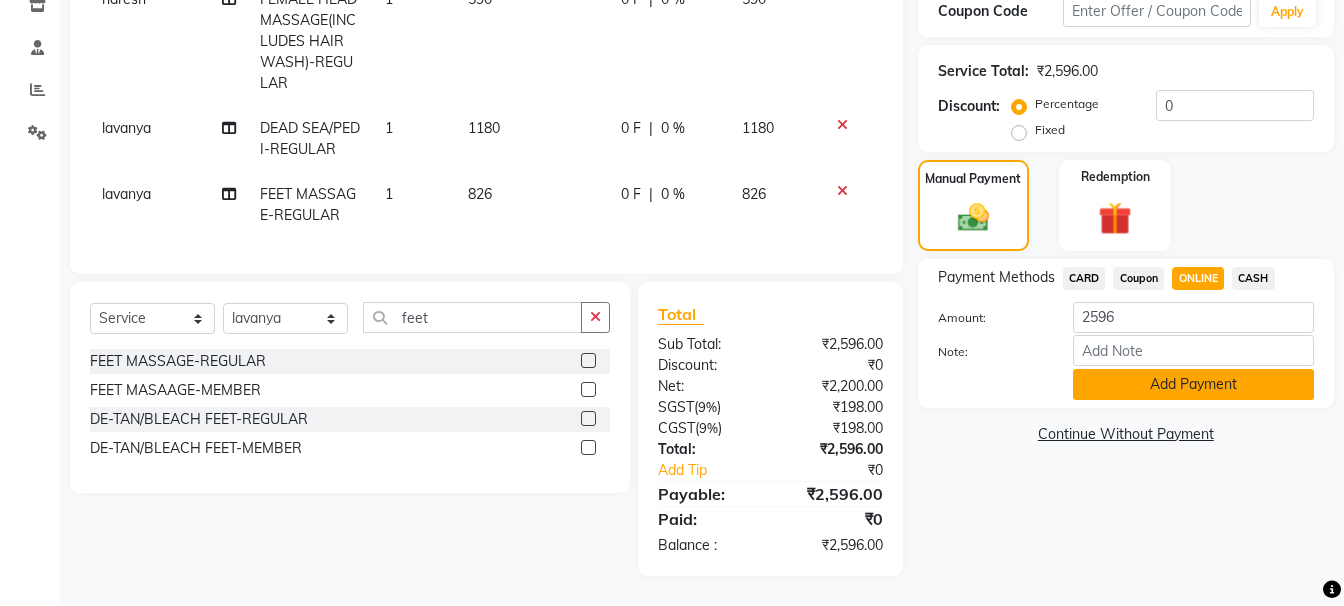 click on "Add Payment" 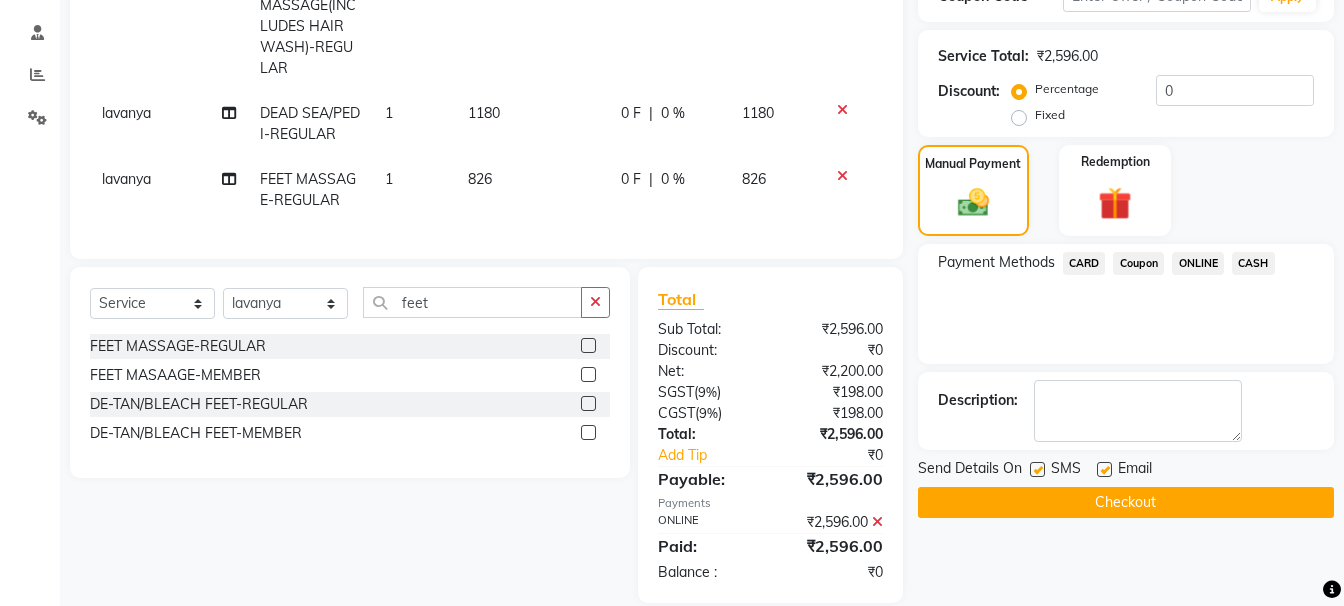 click on "Checkout" 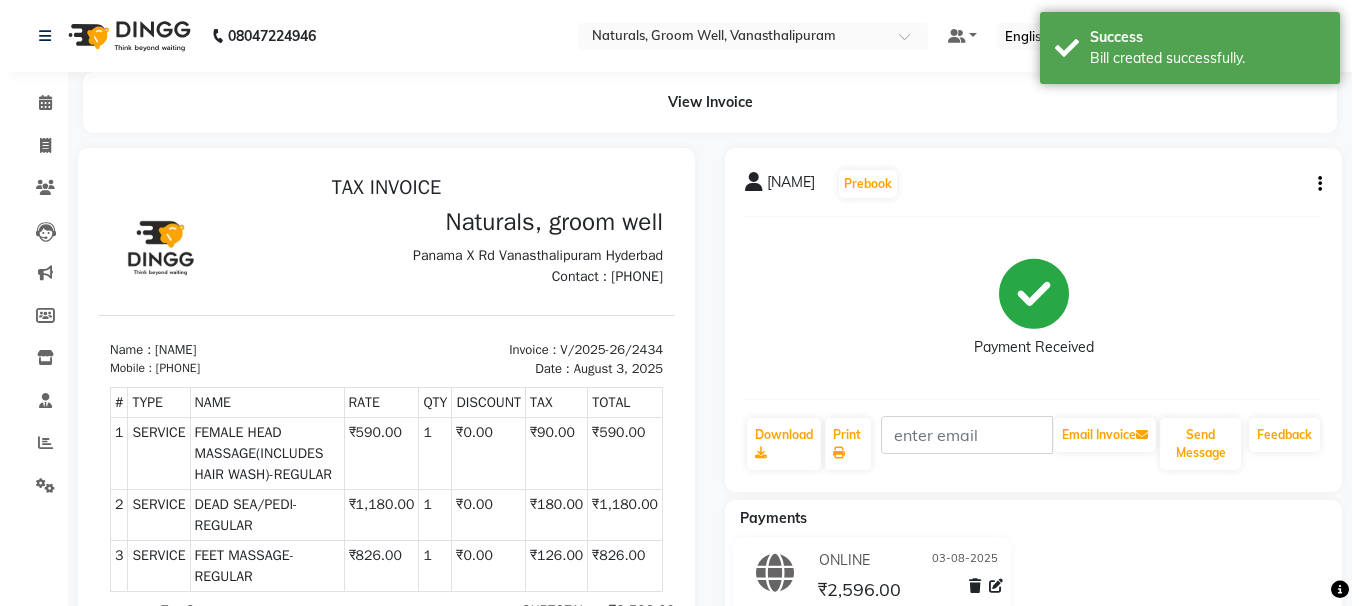 scroll, scrollTop: 0, scrollLeft: 0, axis: both 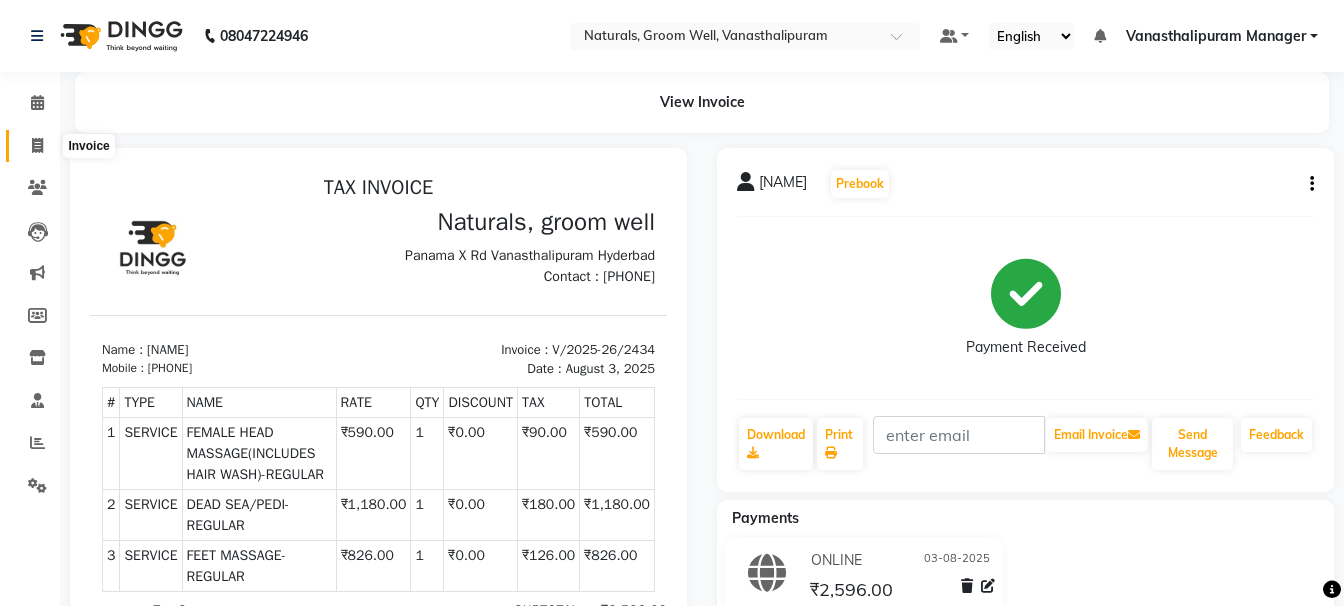 click 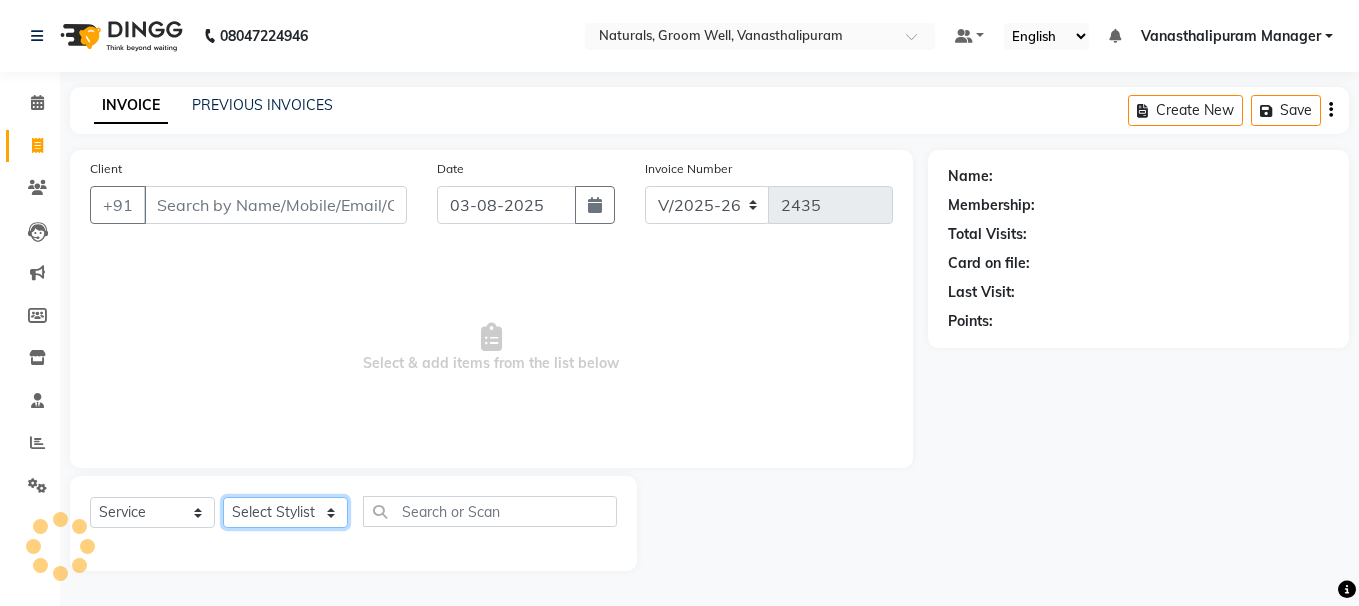 click on "Select Stylist" 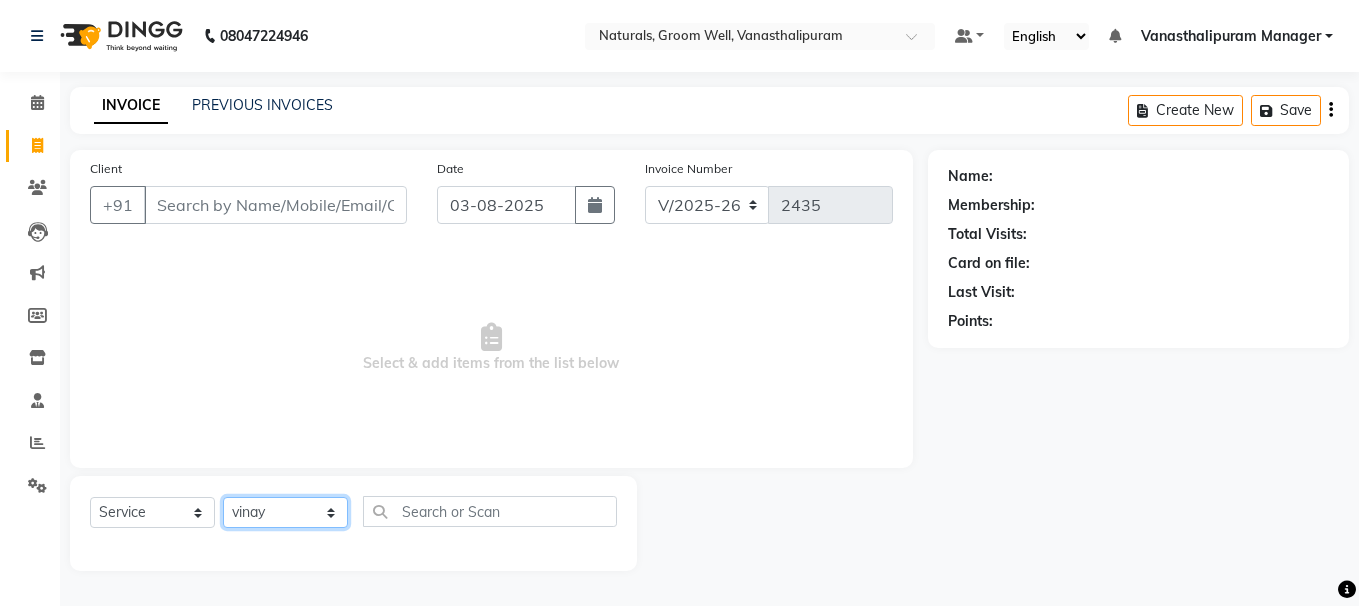 click on "Select Stylist [FIRST] [FIRST] [FIRST] [FIRST] [FIRST] [FIRST] [FIRST] [FIRST] [FIRST] [FIRST] Manager [FIRST]" 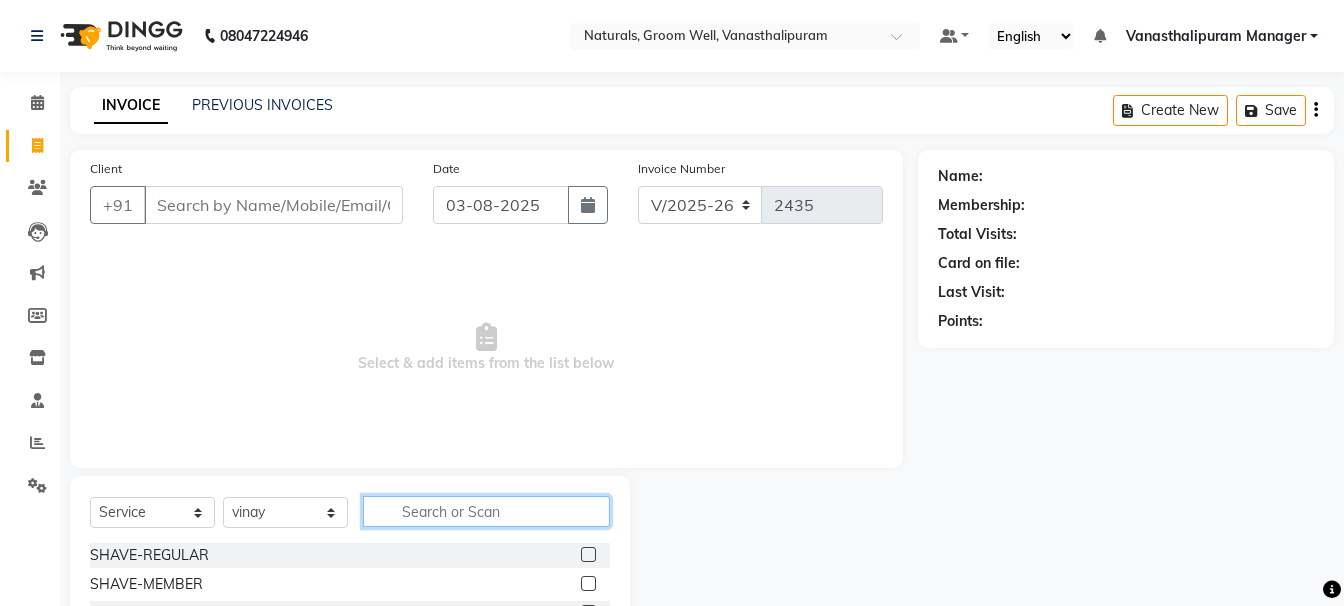 click 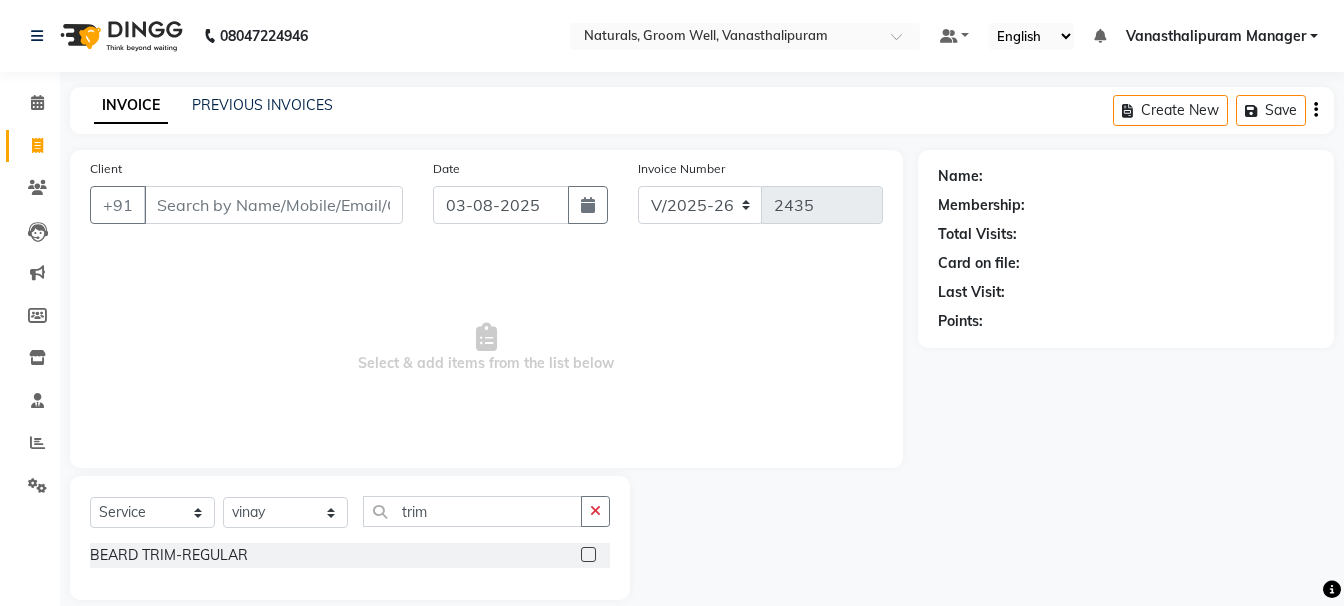 click 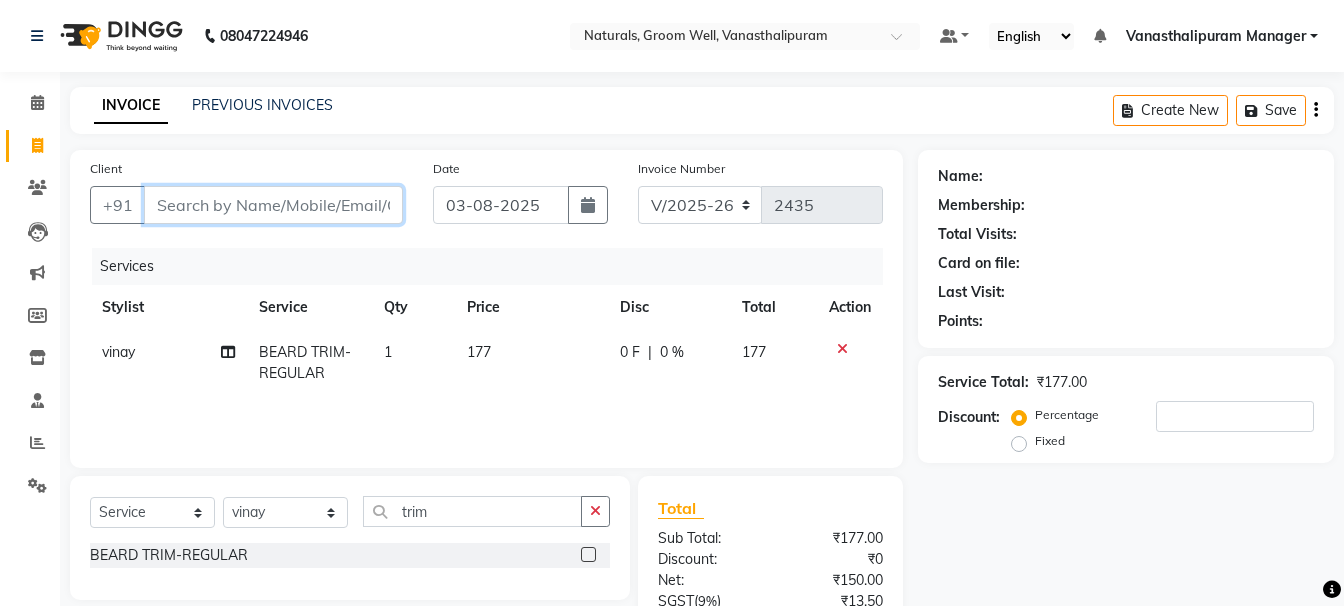 click on "Client" at bounding box center [273, 205] 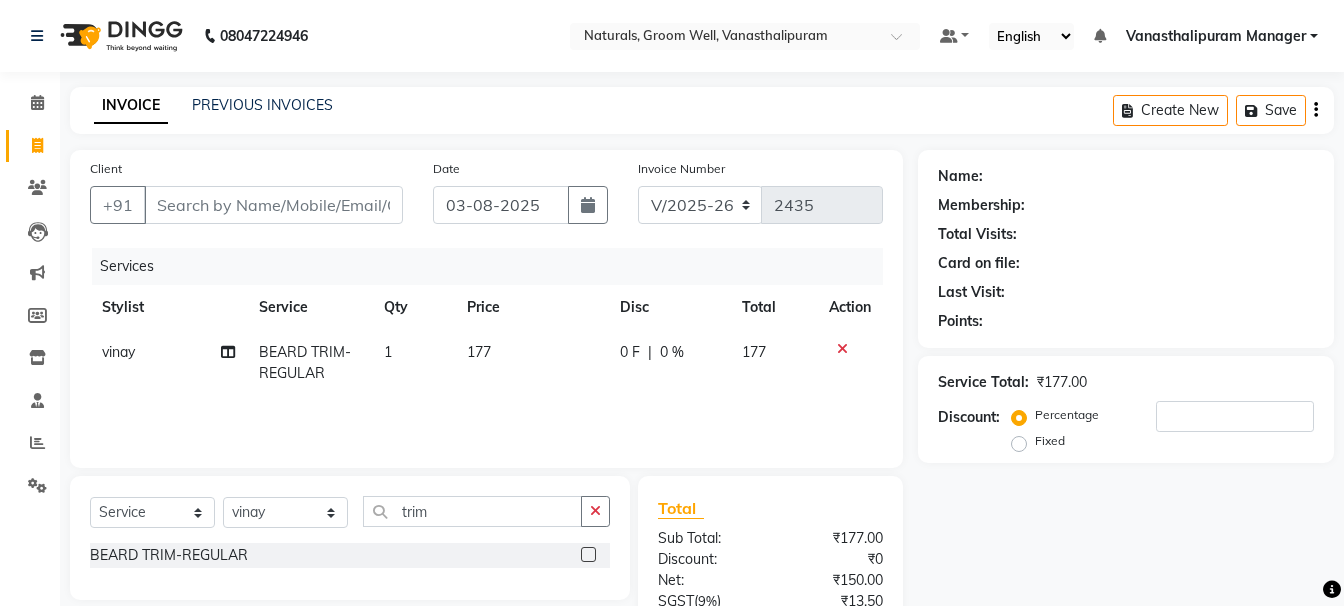 click on "177" 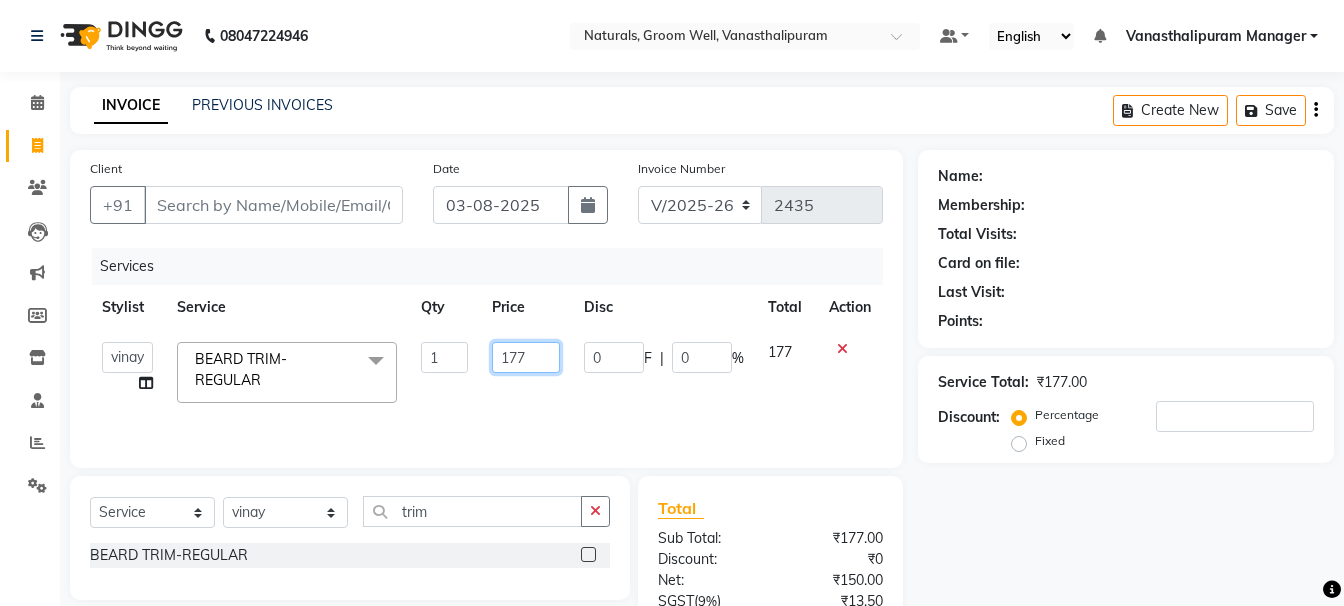 click on "177" 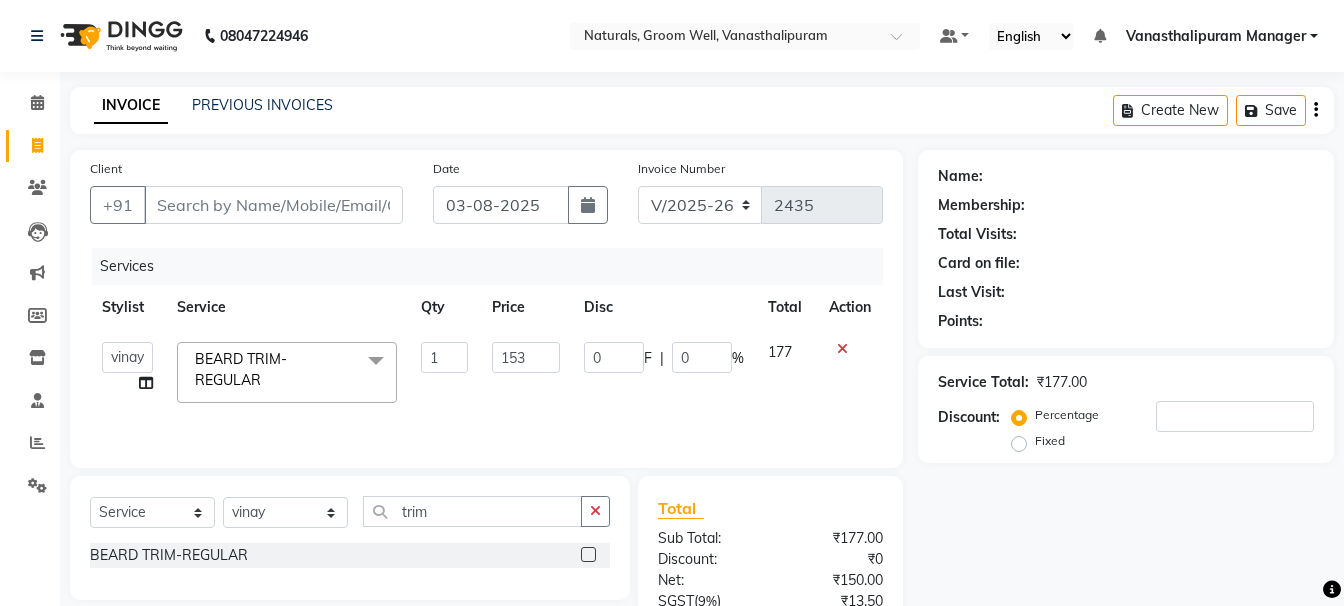 click on "Client +91" 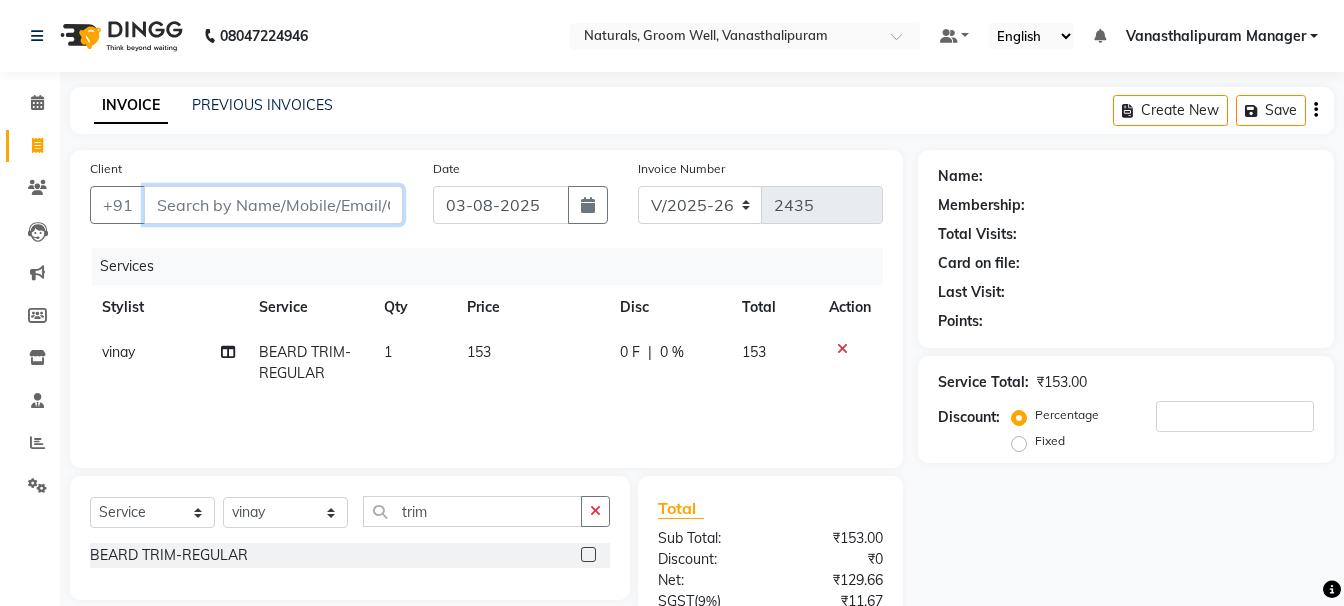 click on "Client" at bounding box center (273, 205) 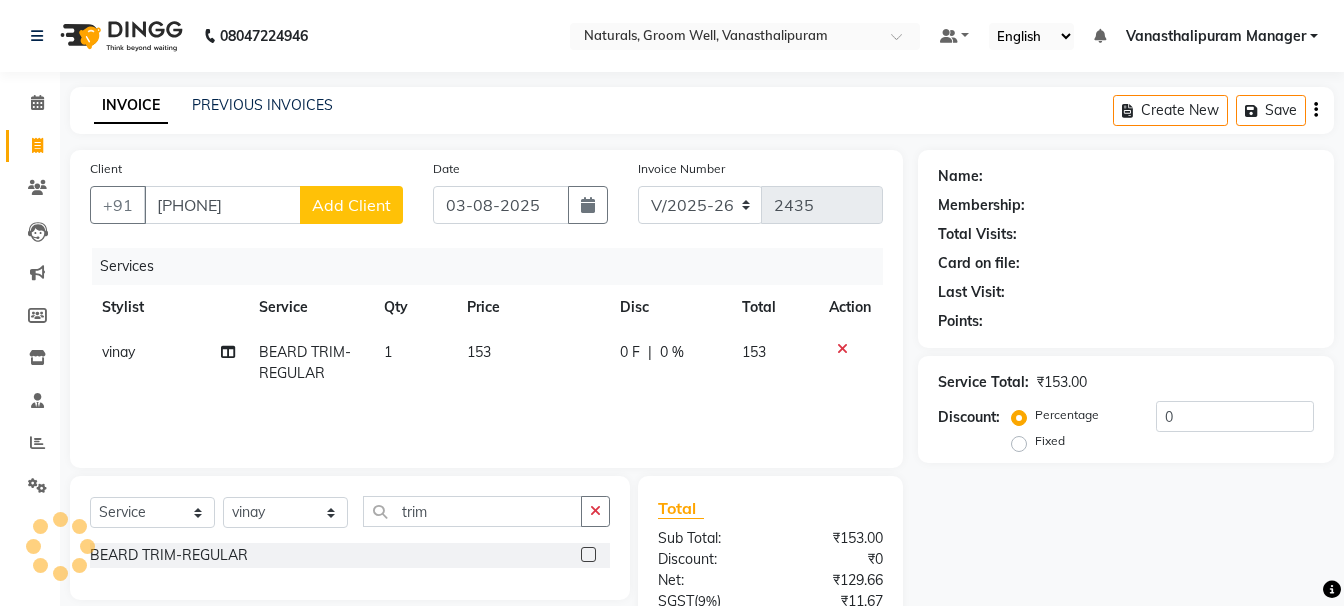 click on "Add Client" 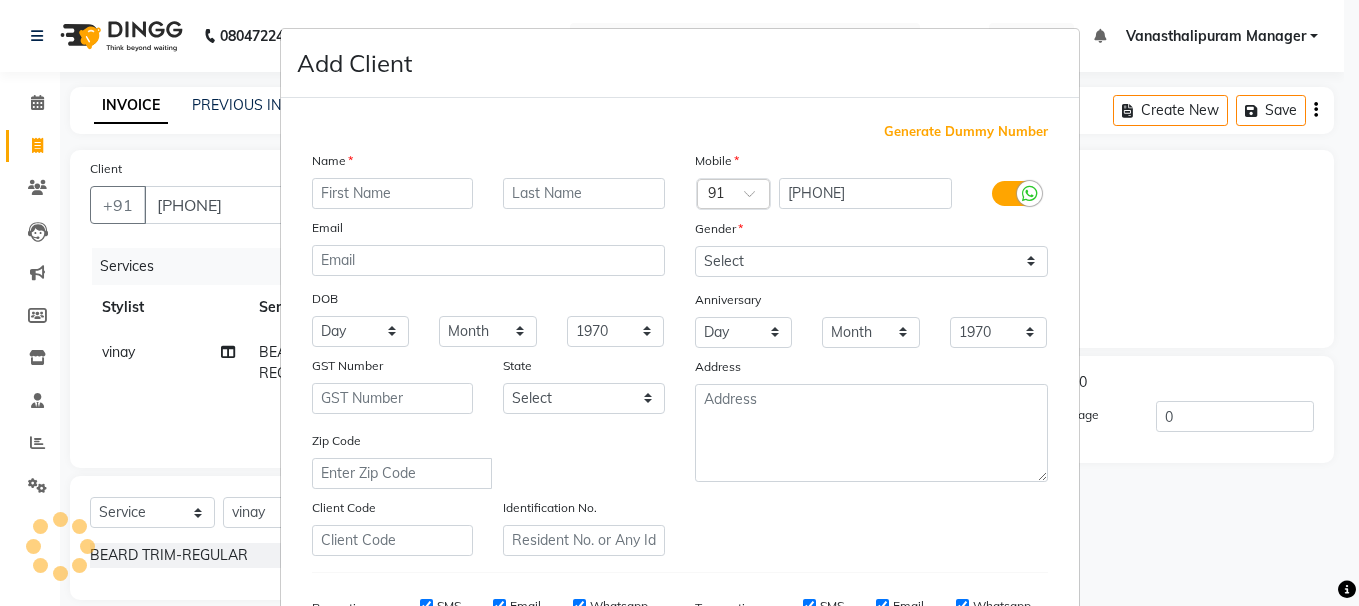 click at bounding box center [393, 193] 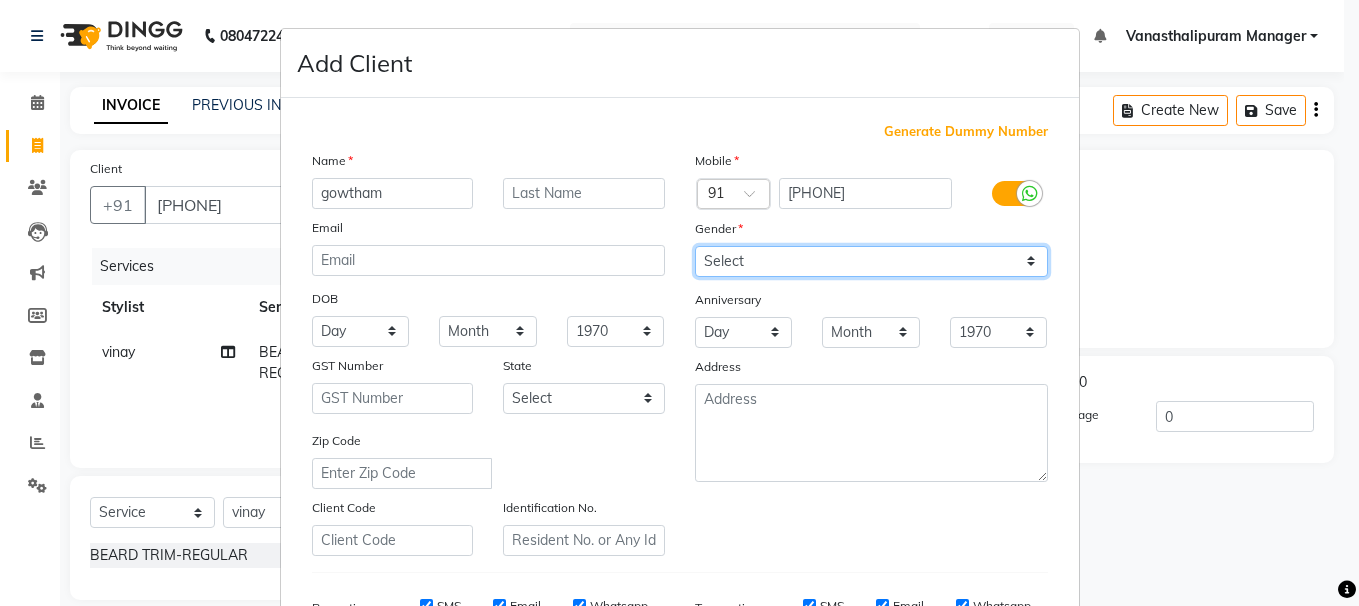 click on "Select Male Female Other Prefer Not To Say" at bounding box center [871, 261] 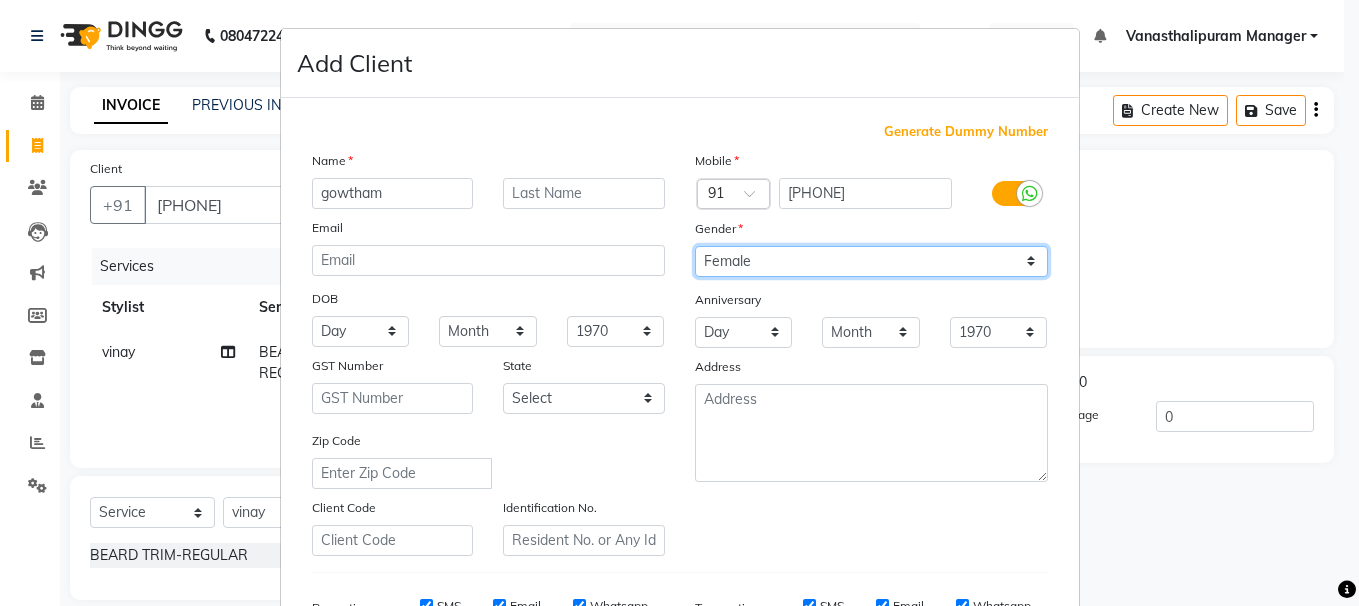 click on "Select Male Female Other Prefer Not To Say" at bounding box center [871, 261] 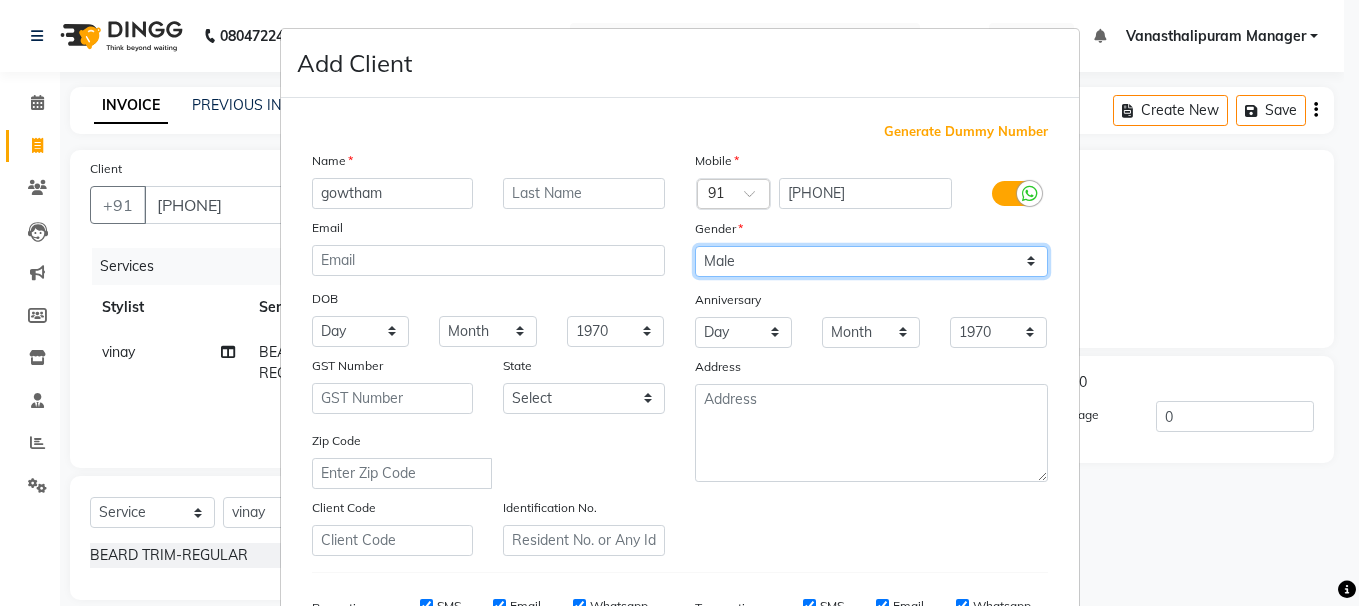 click on "Select Male Female Other Prefer Not To Say" at bounding box center (871, 261) 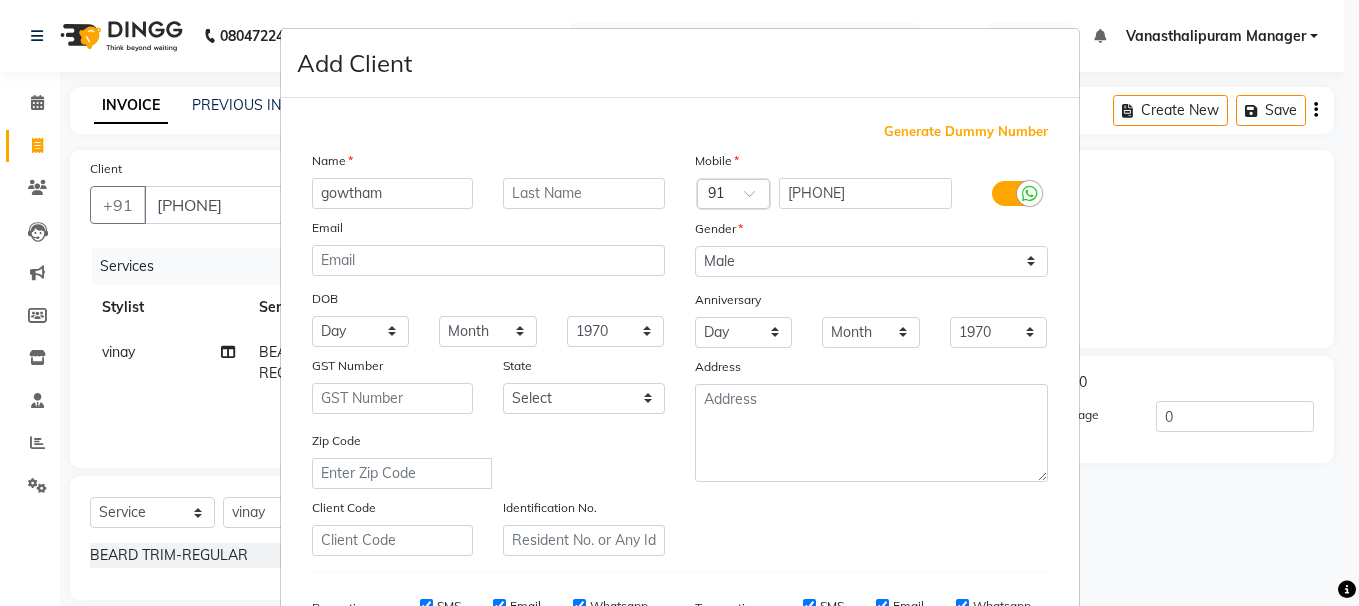 drag, startPoint x: 845, startPoint y: 169, endPoint x: 841, endPoint y: 179, distance: 10.770329 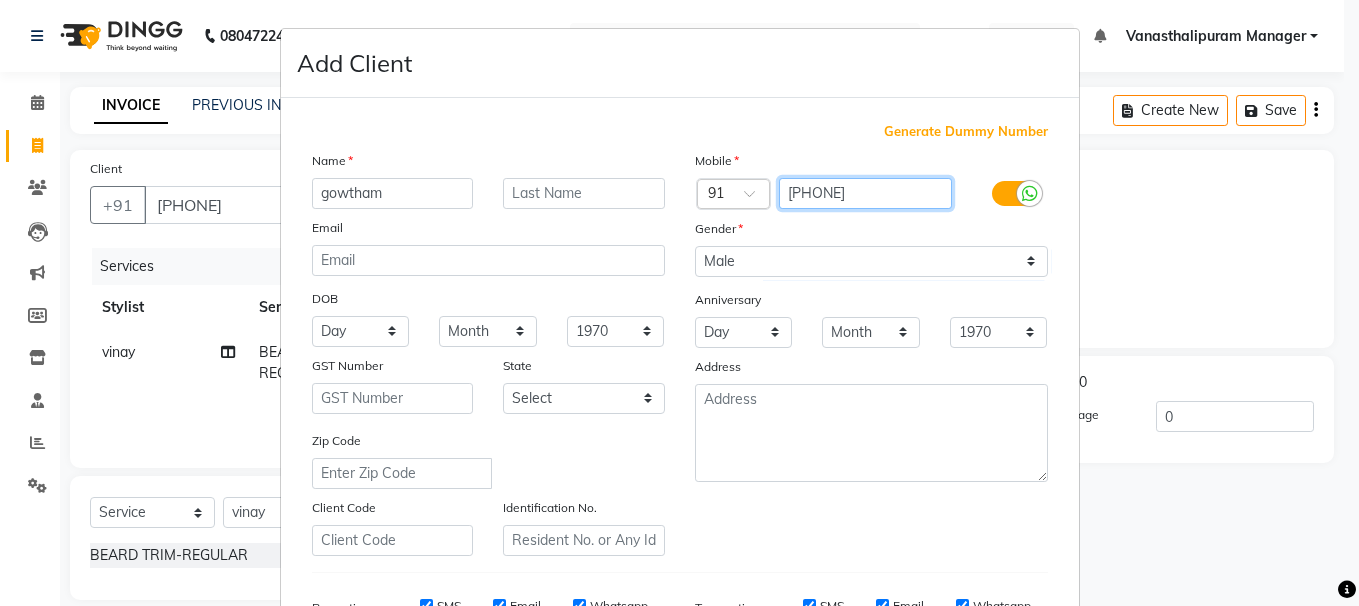 click on "[PHONE]" at bounding box center (865, 193) 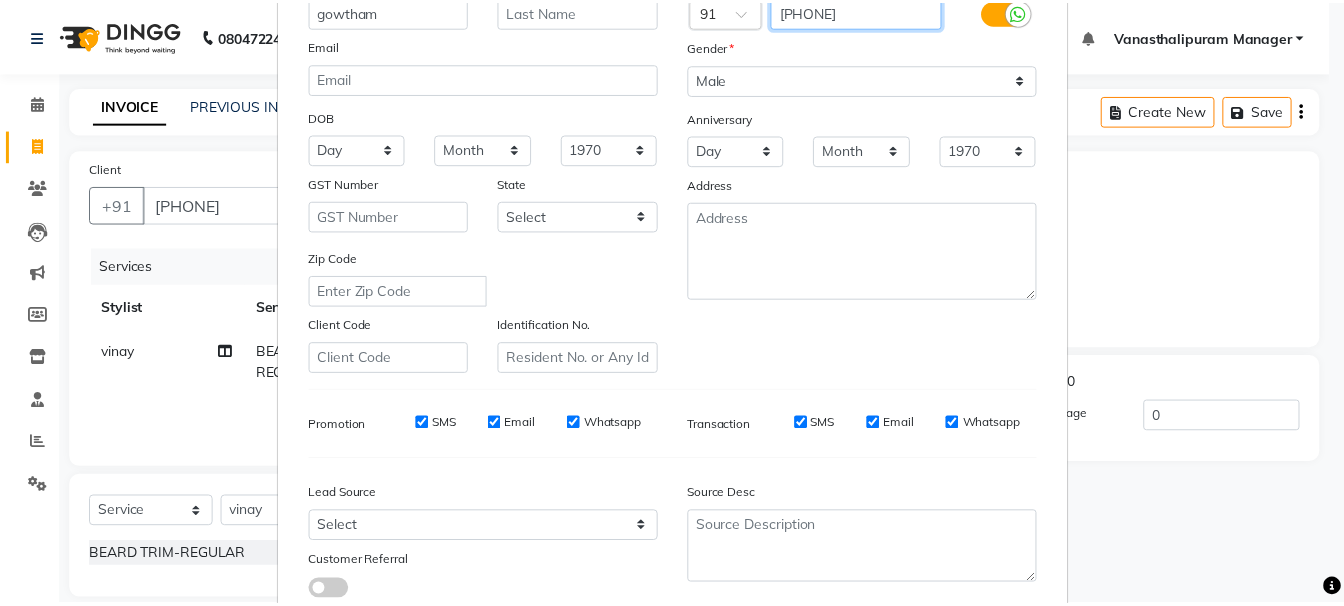 scroll, scrollTop: 317, scrollLeft: 0, axis: vertical 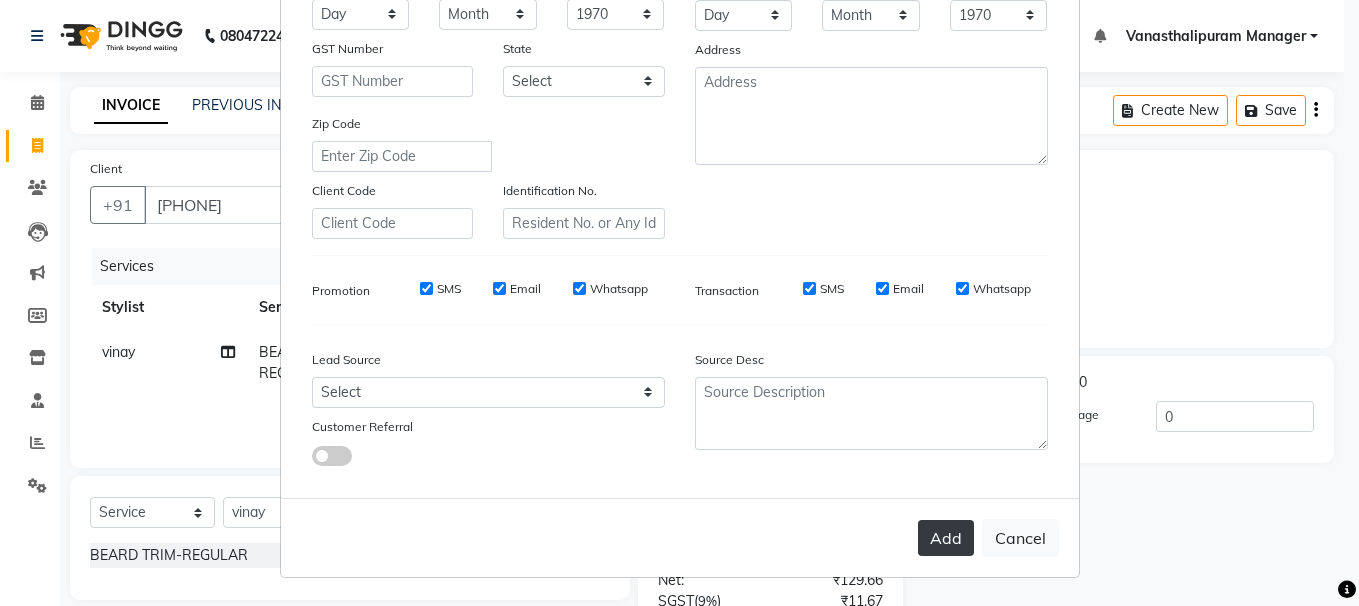 click on "Add" at bounding box center (946, 538) 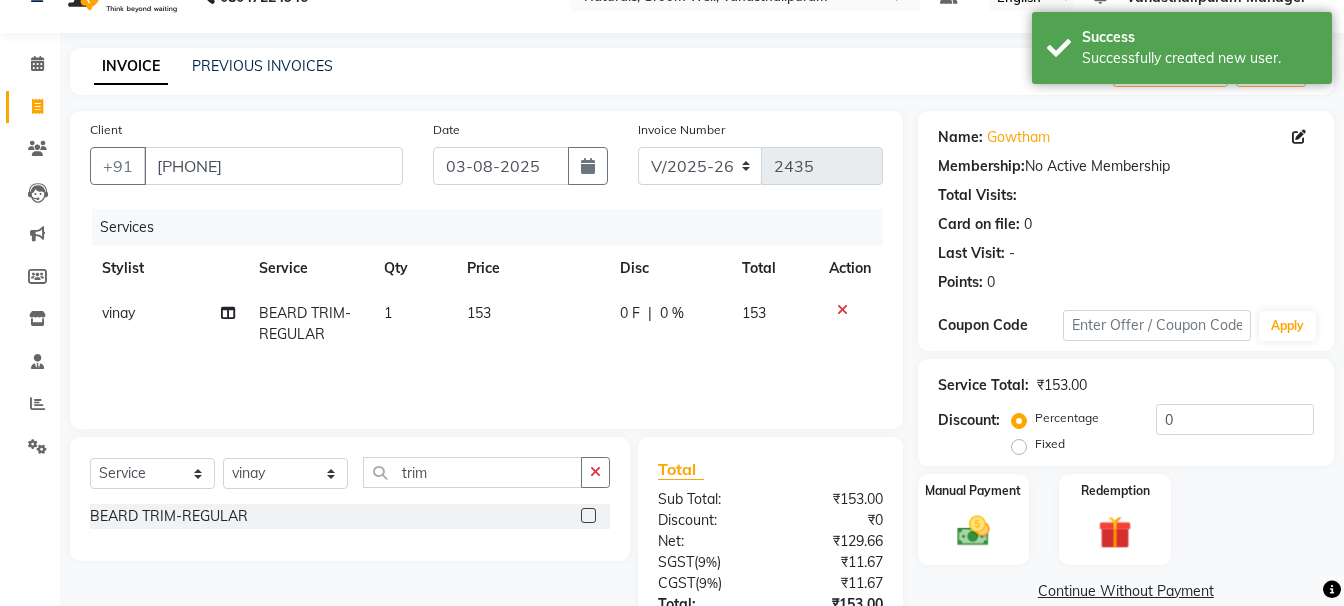 scroll, scrollTop: 194, scrollLeft: 0, axis: vertical 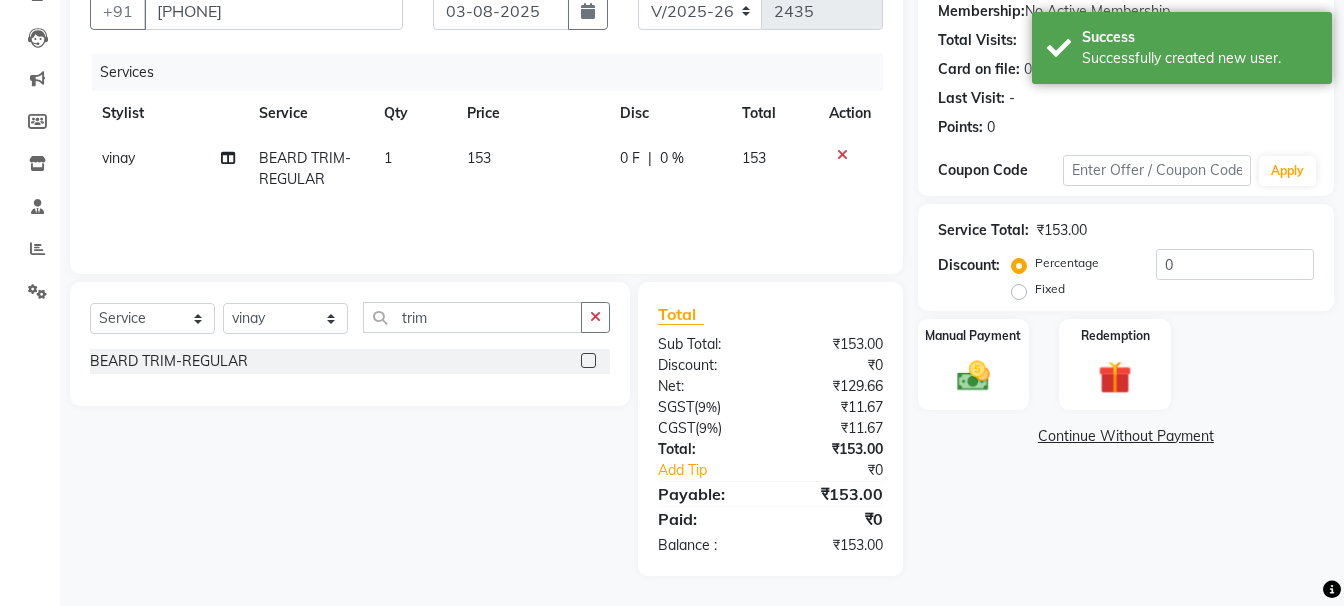 drag, startPoint x: 1010, startPoint y: 386, endPoint x: 1045, endPoint y: 400, distance: 37.696156 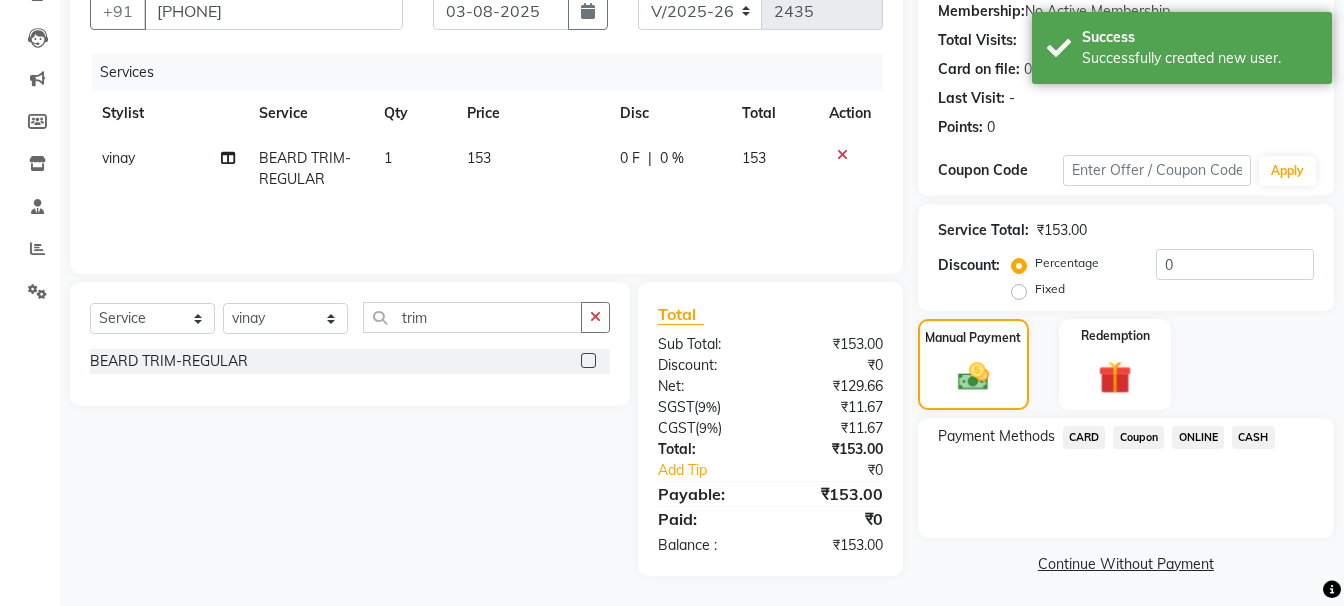 click on "ONLINE" 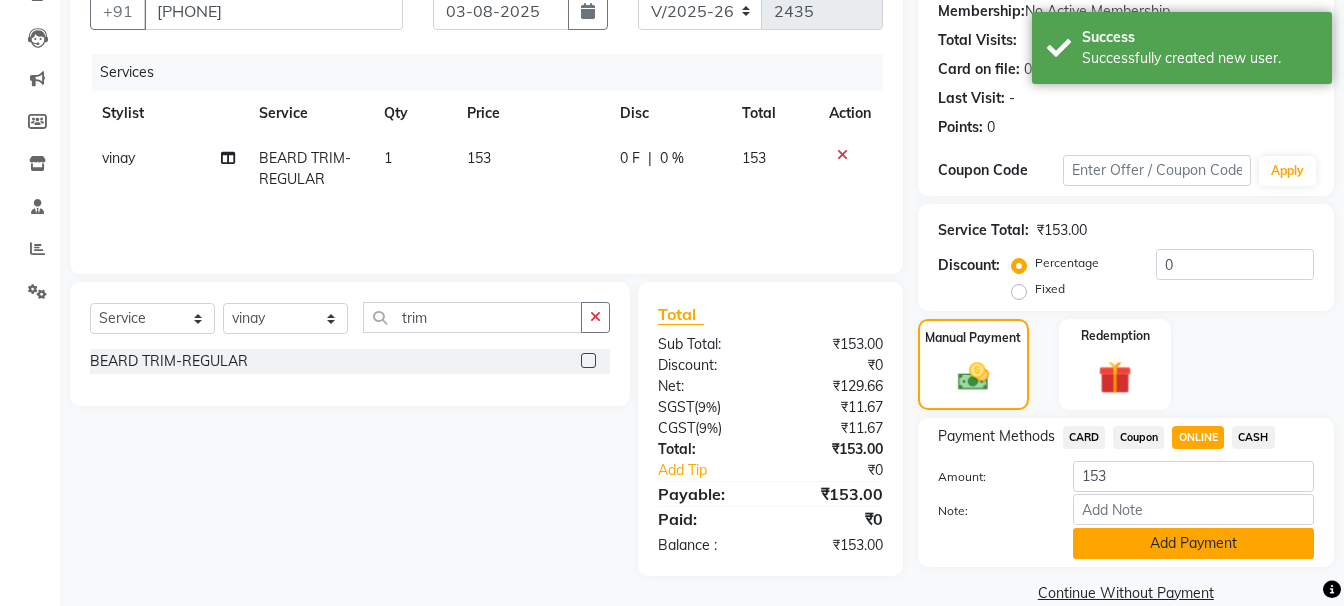 click on "Add Payment" 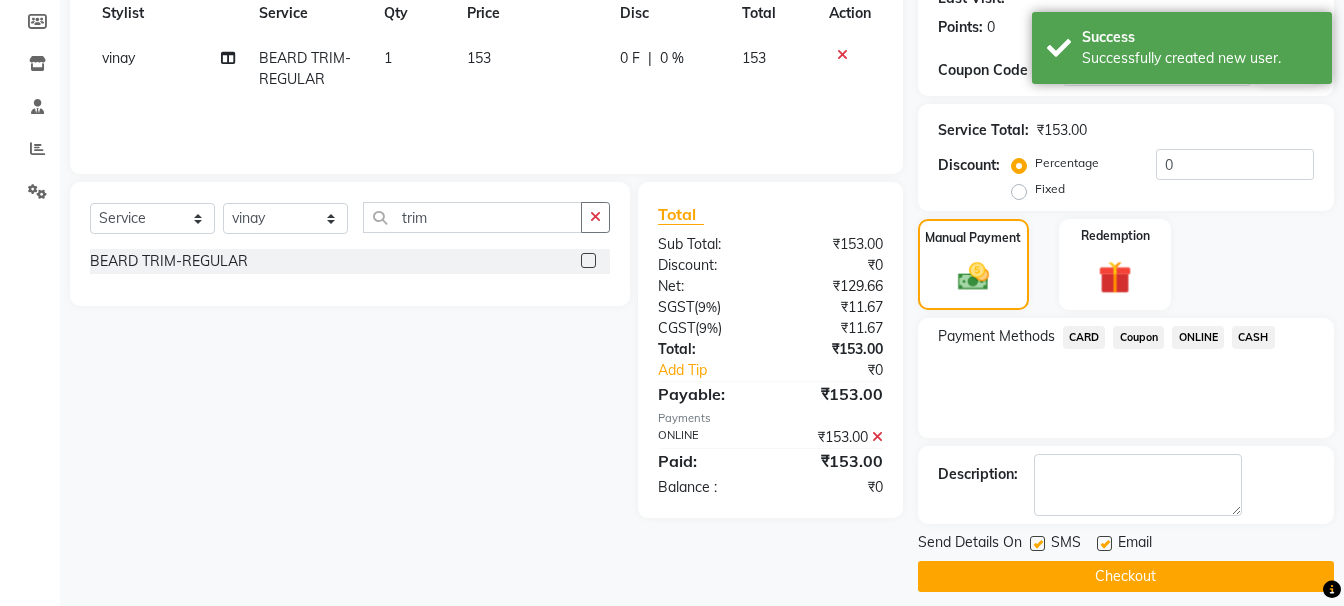 scroll, scrollTop: 310, scrollLeft: 0, axis: vertical 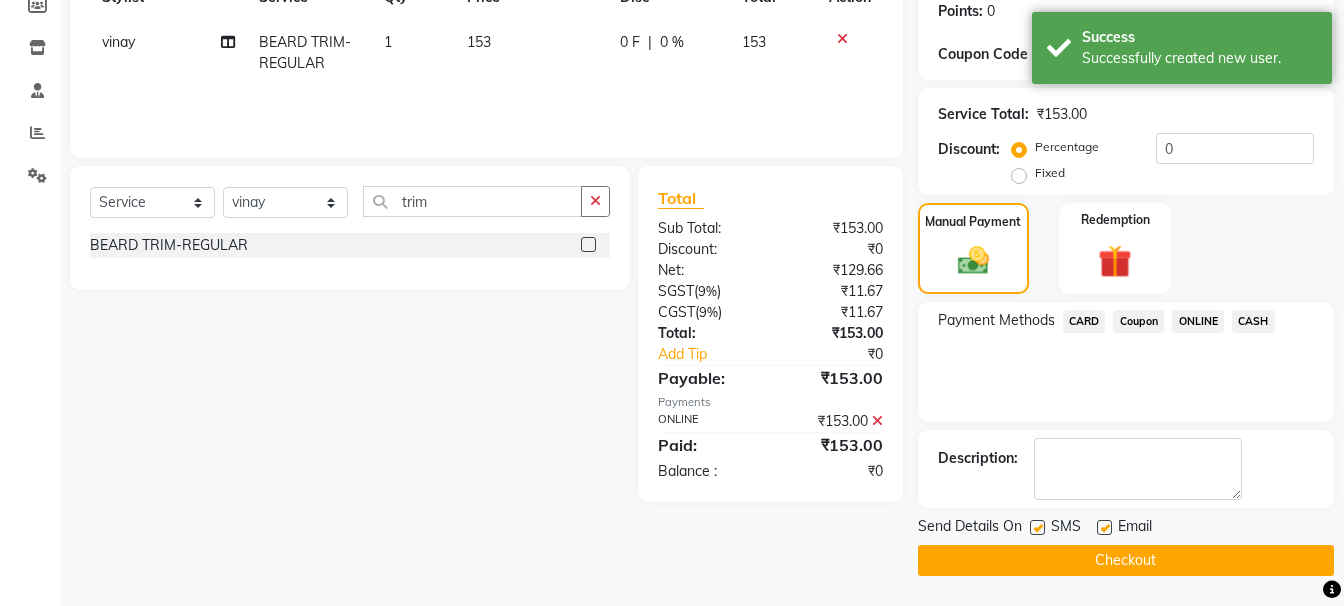 click on "Checkout" 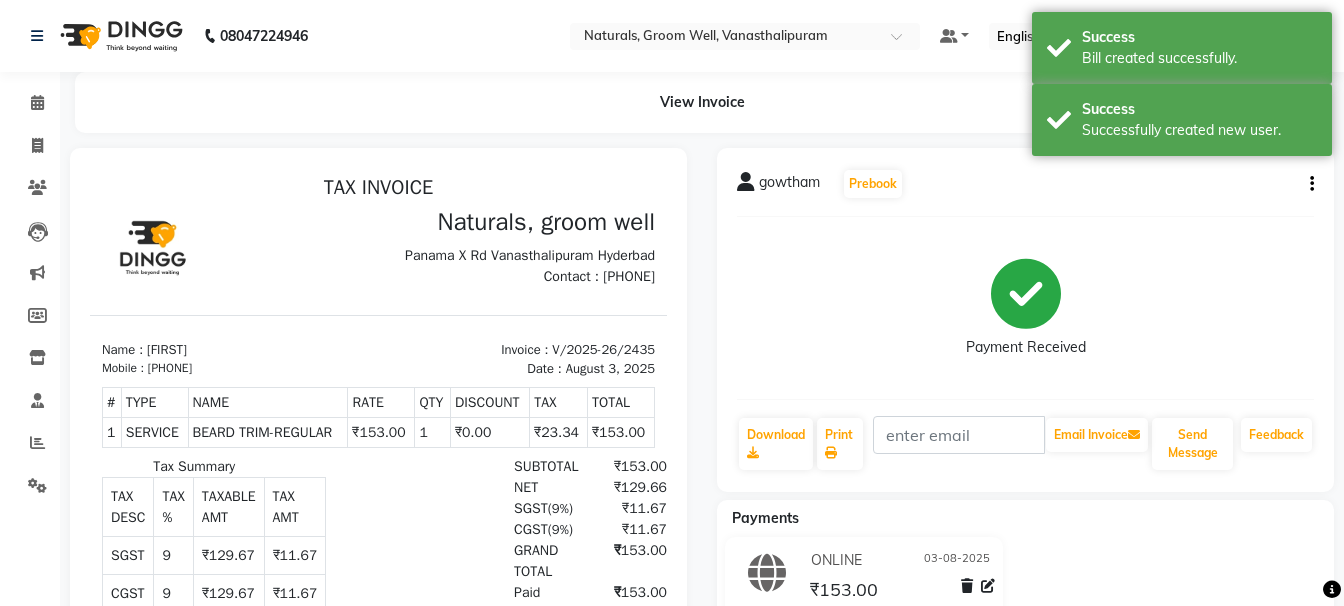 scroll, scrollTop: 0, scrollLeft: 0, axis: both 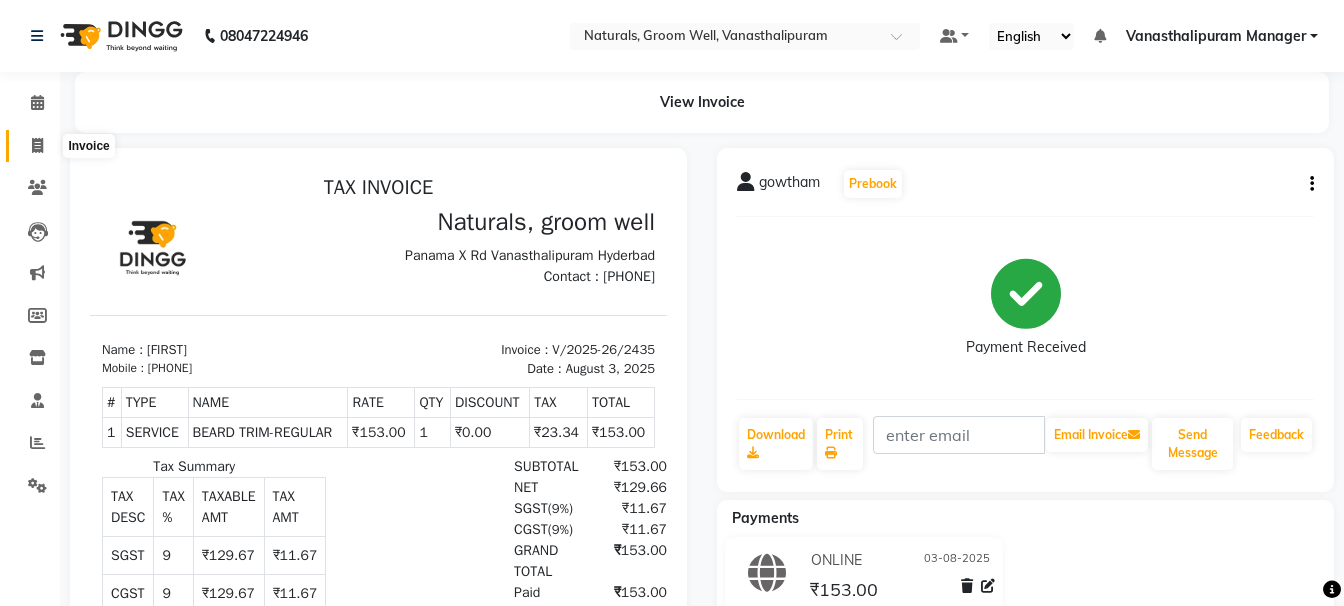 click 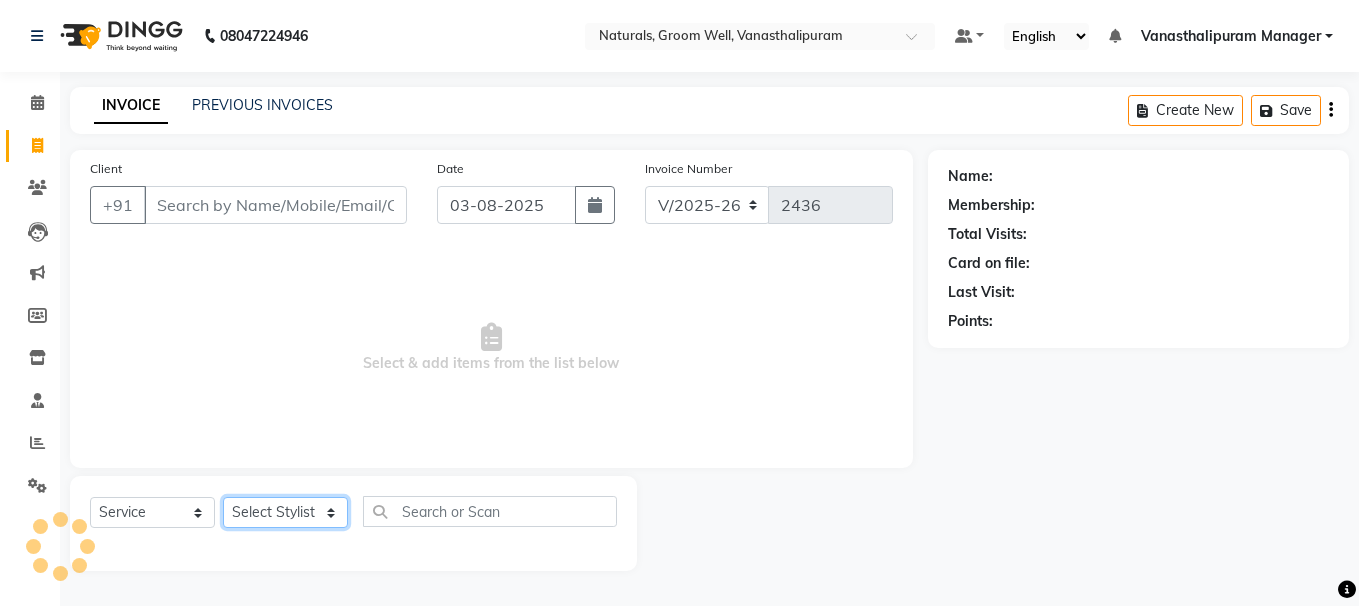 click on "Select Stylist [FIRST] [FIRST] [FIRST] [FIRST] [FIRST] [FIRST] [FIRST] [FIRST] [FIRST] [FIRST] Manager [FIRST]" 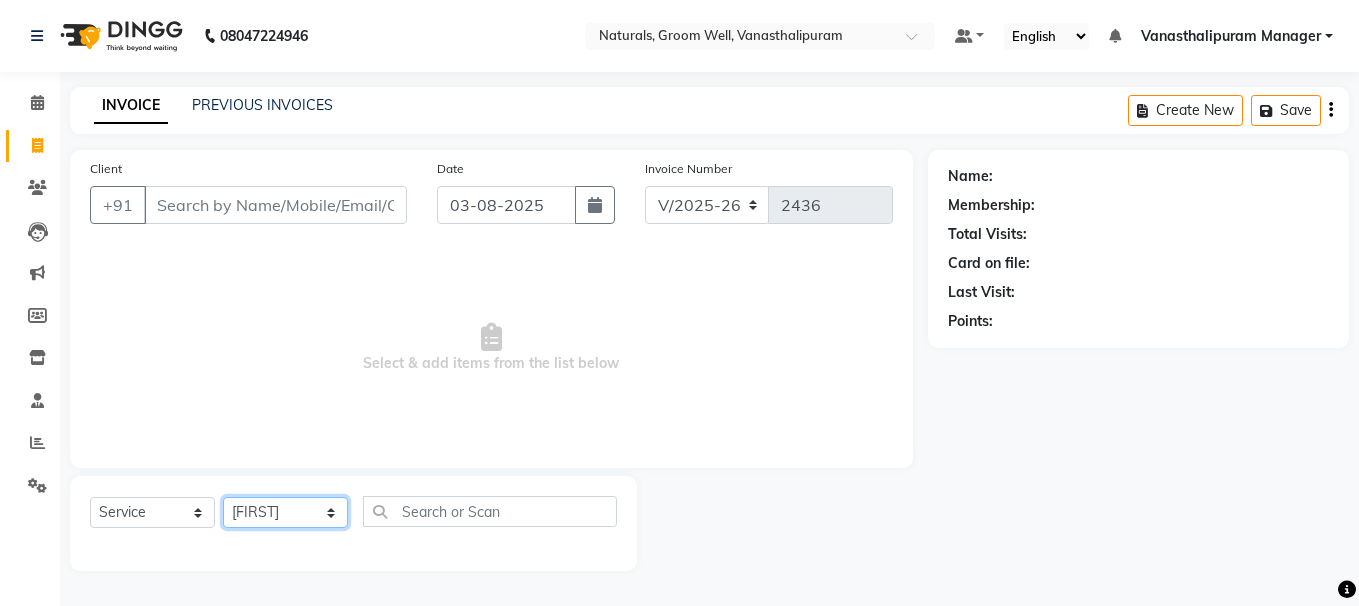 click on "Select Stylist [FIRST] [FIRST] [FIRST] [FIRST] [FIRST] [FIRST] [FIRST] [FIRST] [FIRST] [FIRST] Manager [FIRST]" 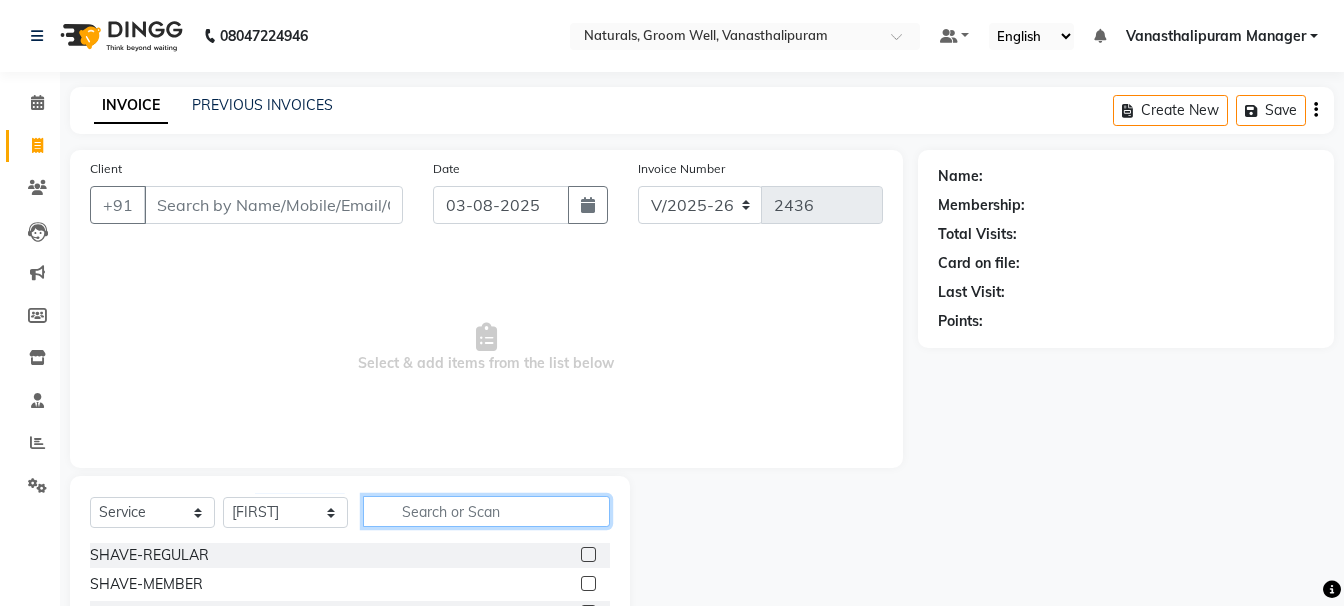 click 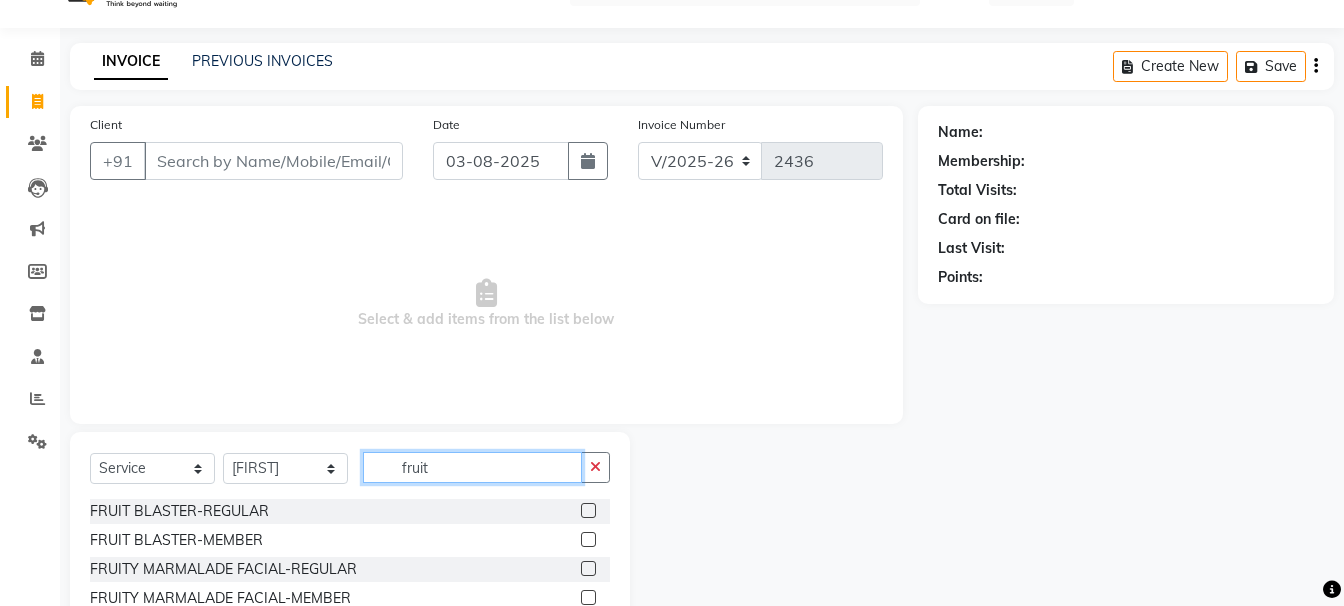 scroll, scrollTop: 111, scrollLeft: 0, axis: vertical 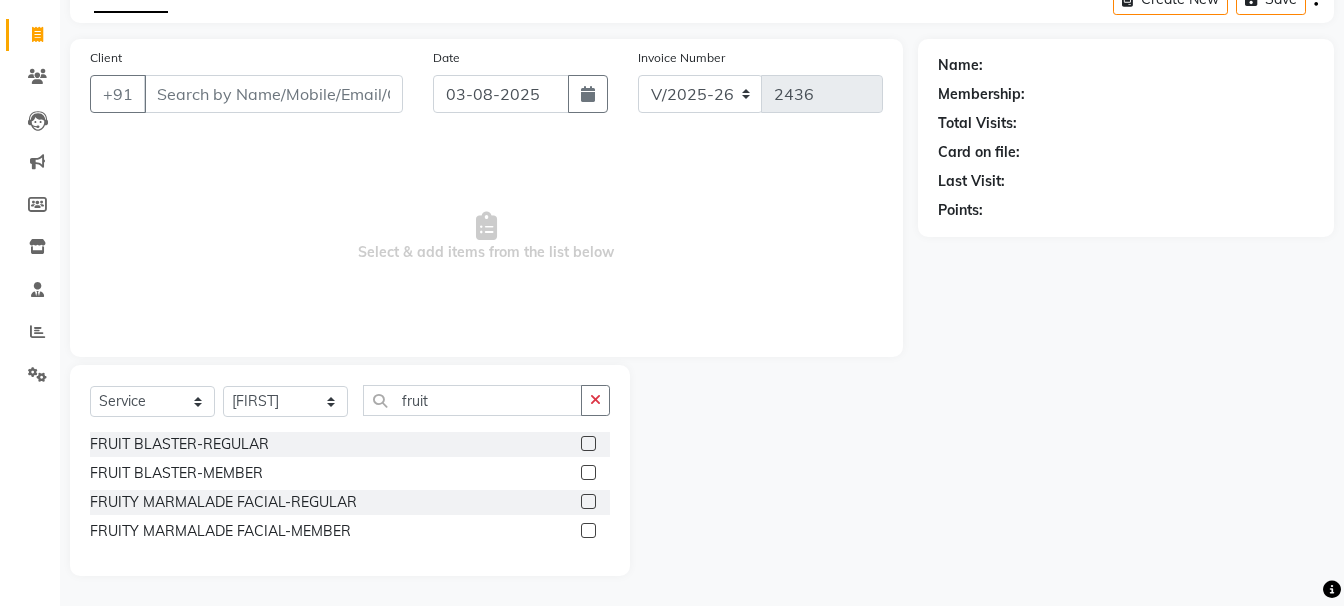 click 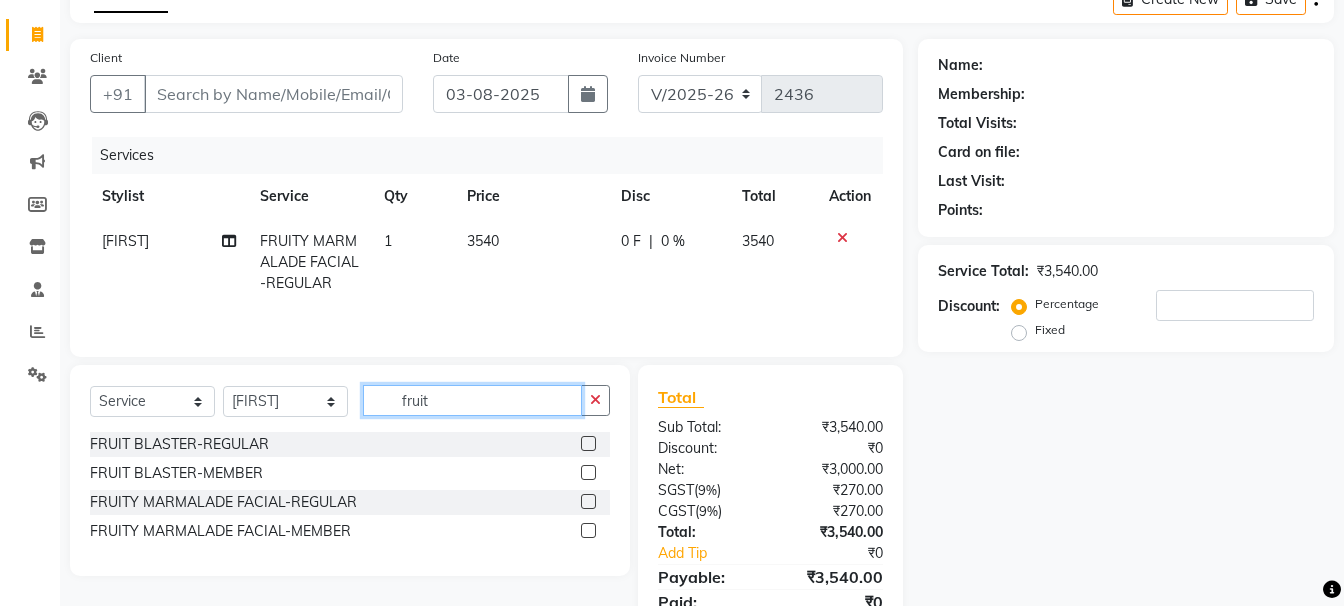 click on "fruit" 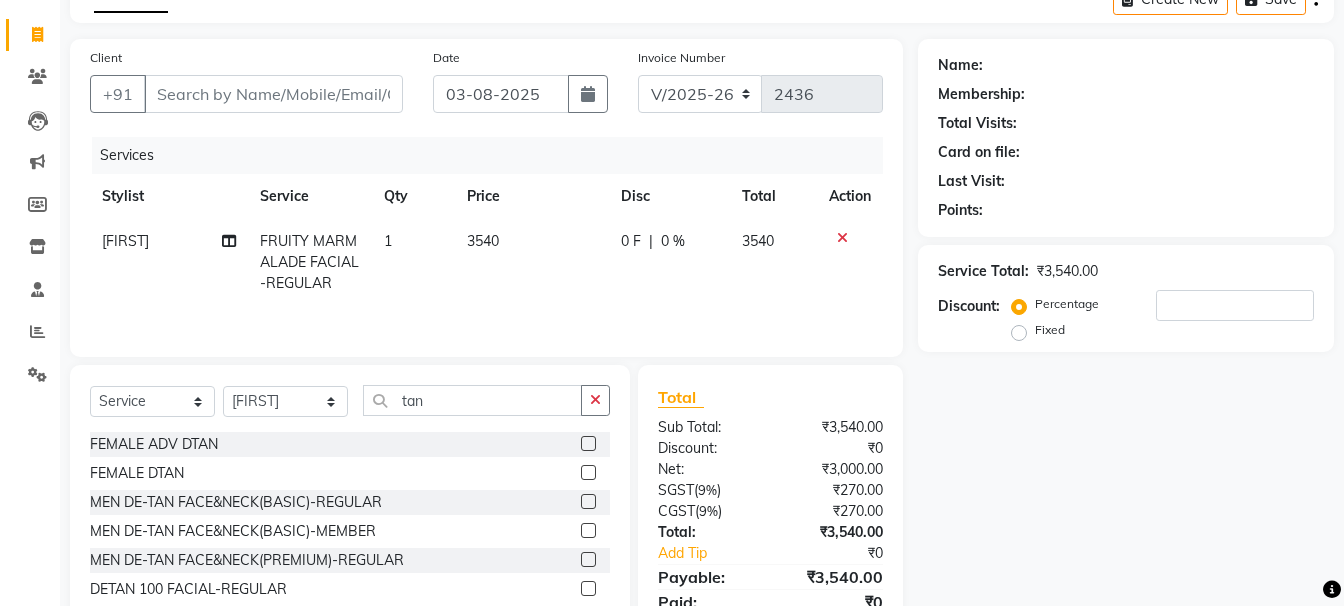 click 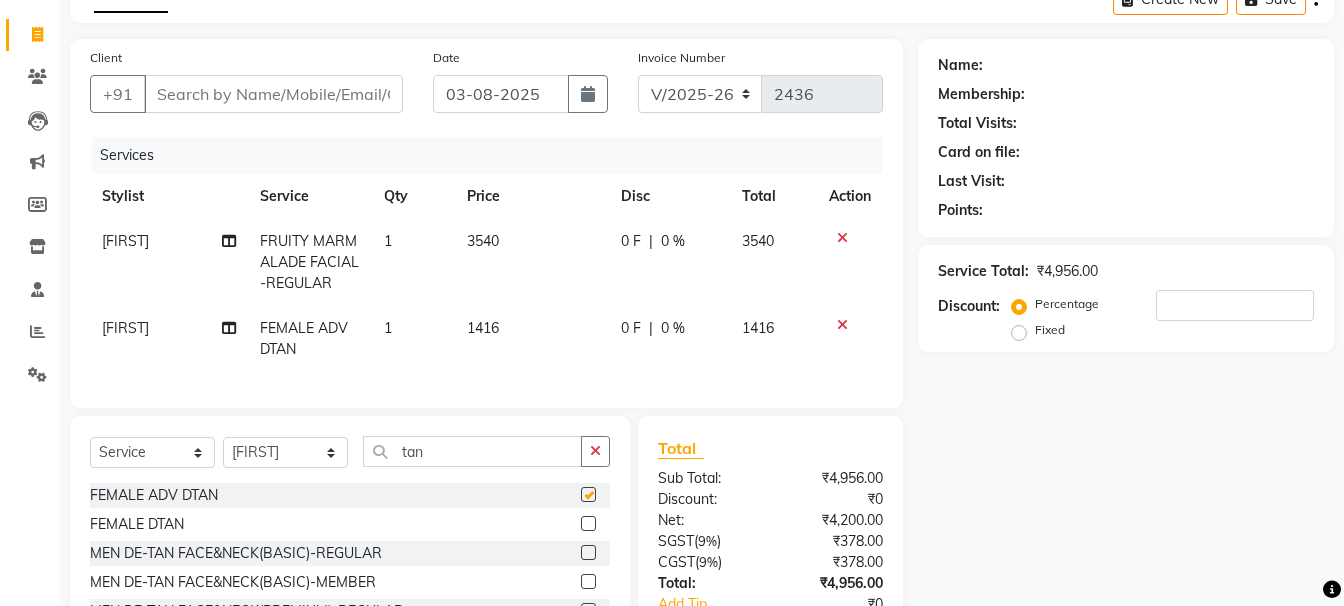 drag, startPoint x: 532, startPoint y: 289, endPoint x: 546, endPoint y: 328, distance: 41.4367 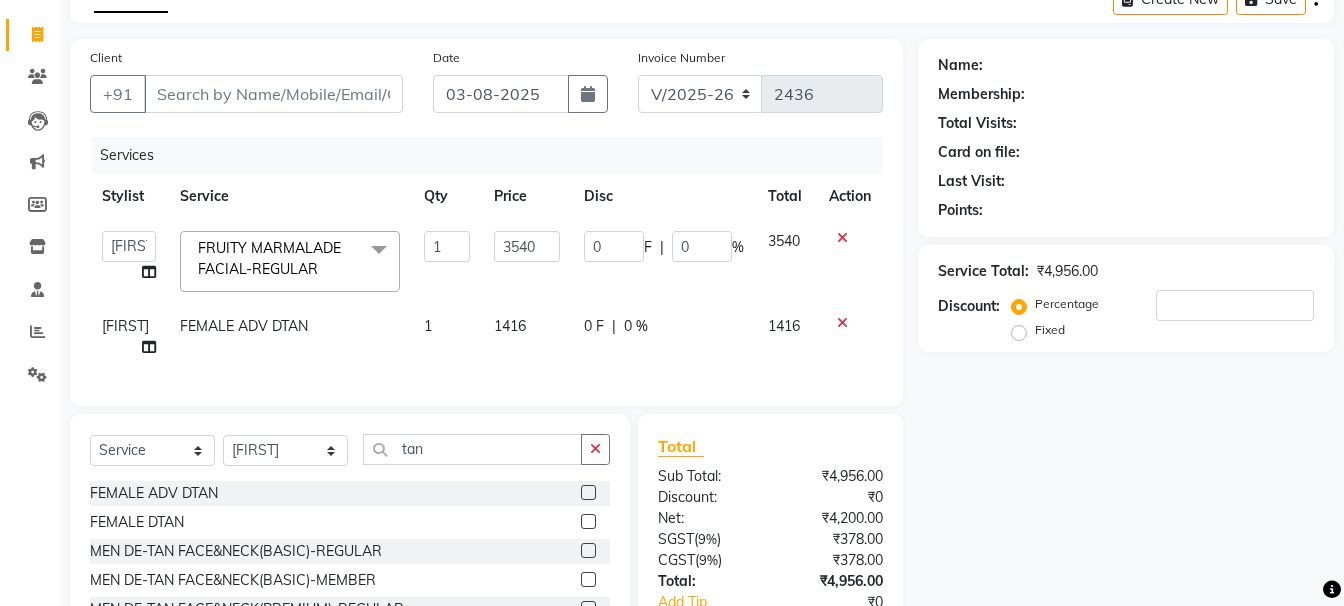 click on "1416" 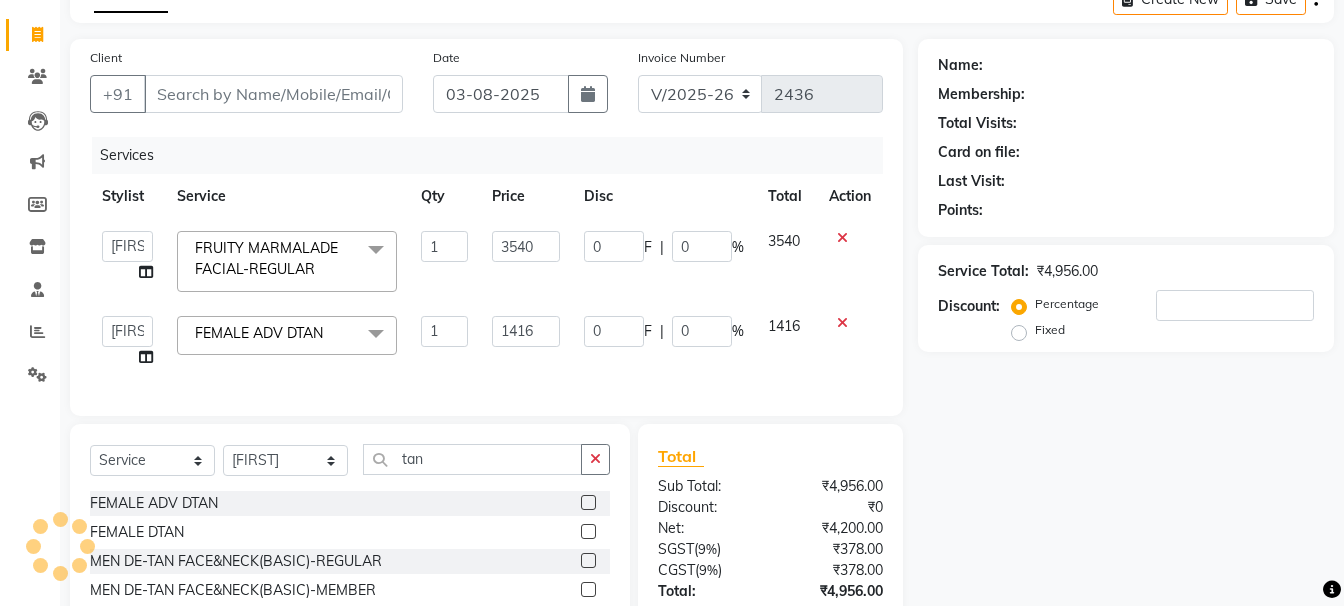 click on "1416" 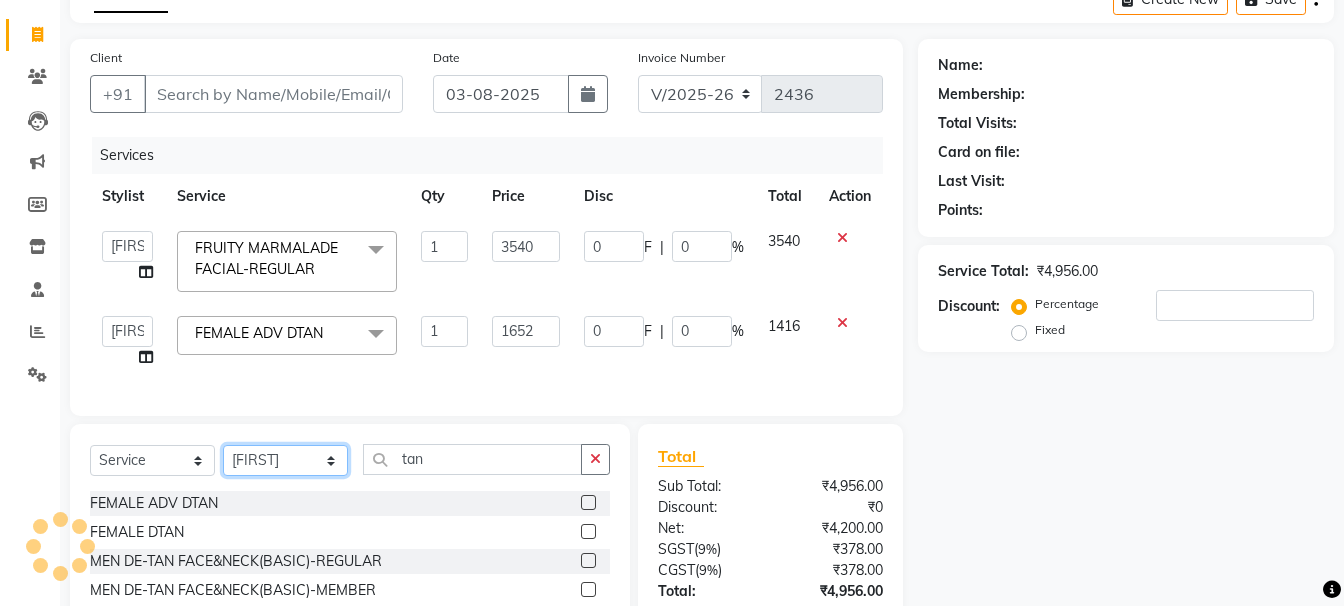 click on "Select Stylist [FIRST] [FIRST] [FIRST] [FIRST] [FIRST] [FIRST] [FIRST] [FIRST] [FIRST] [FIRST] Manager [FIRST]" 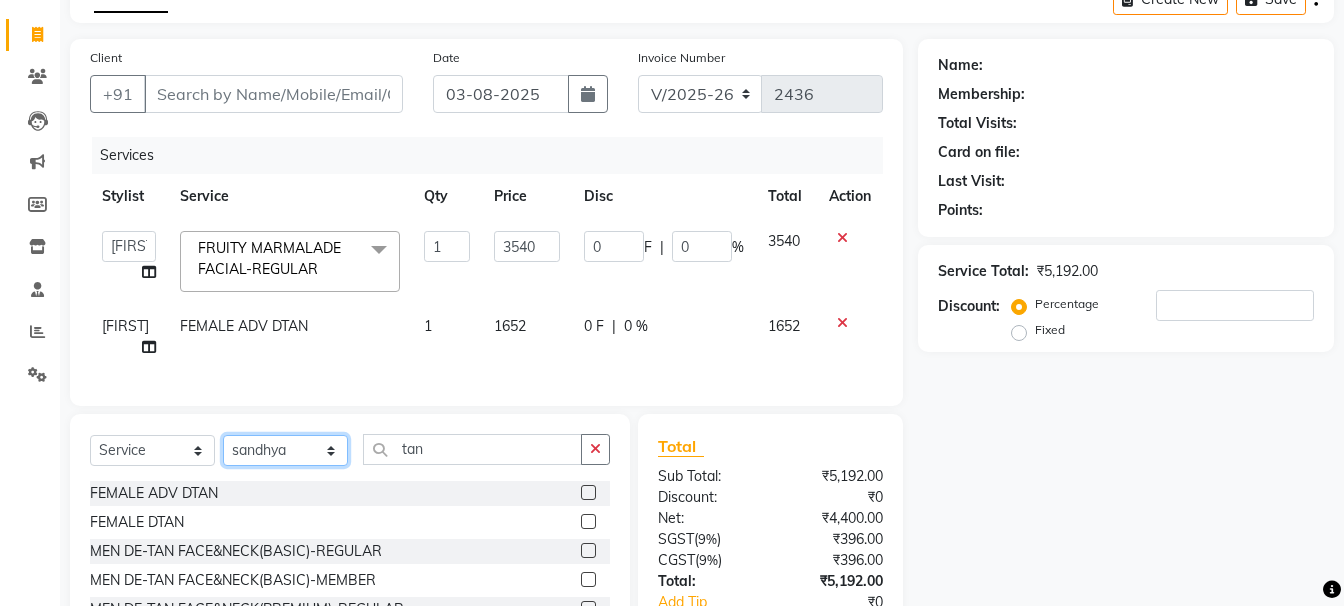 click on "Select Stylist [FIRST] [FIRST] [FIRST] [FIRST] [FIRST] [FIRST] [FIRST] [FIRST] [FIRST] [FIRST] Manager [FIRST]" 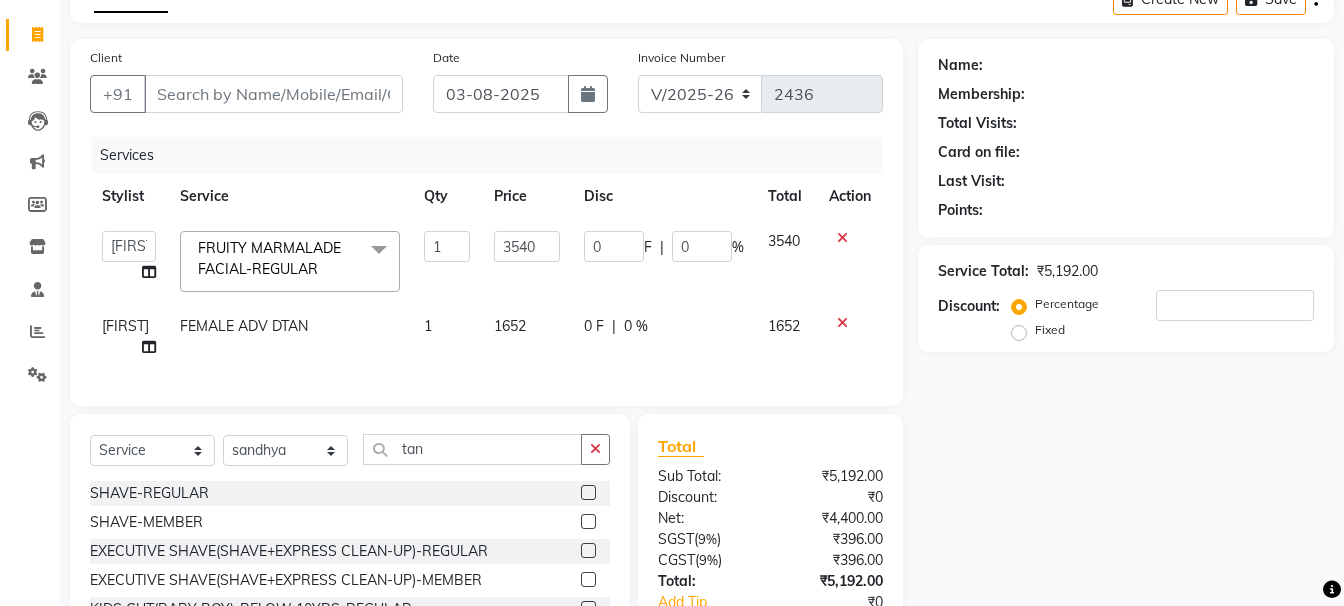 click on "Select  Service  Product  Membership  Package Voucher Prepaid Gift Card  Select Stylist [NAME] [NAME] [NAME] [NAME] [NAME] [NAME] [NAME] [NAME] [NAME] Vanasthalipuram Manager [NAME] tan" 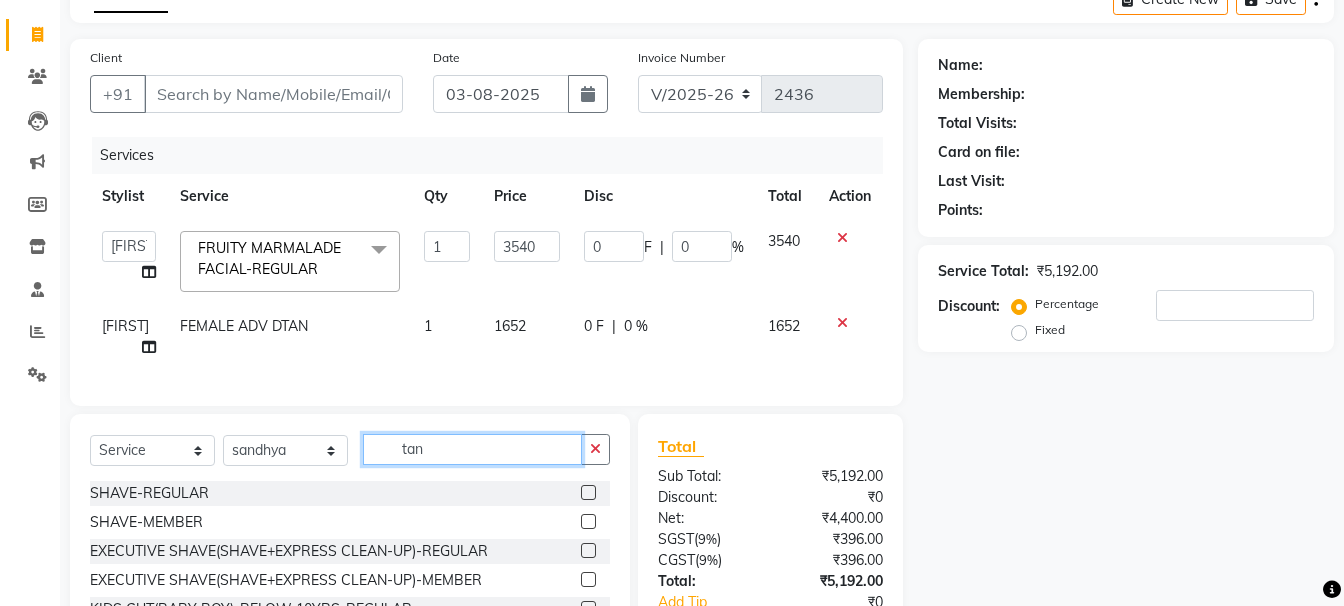 click on "tan" 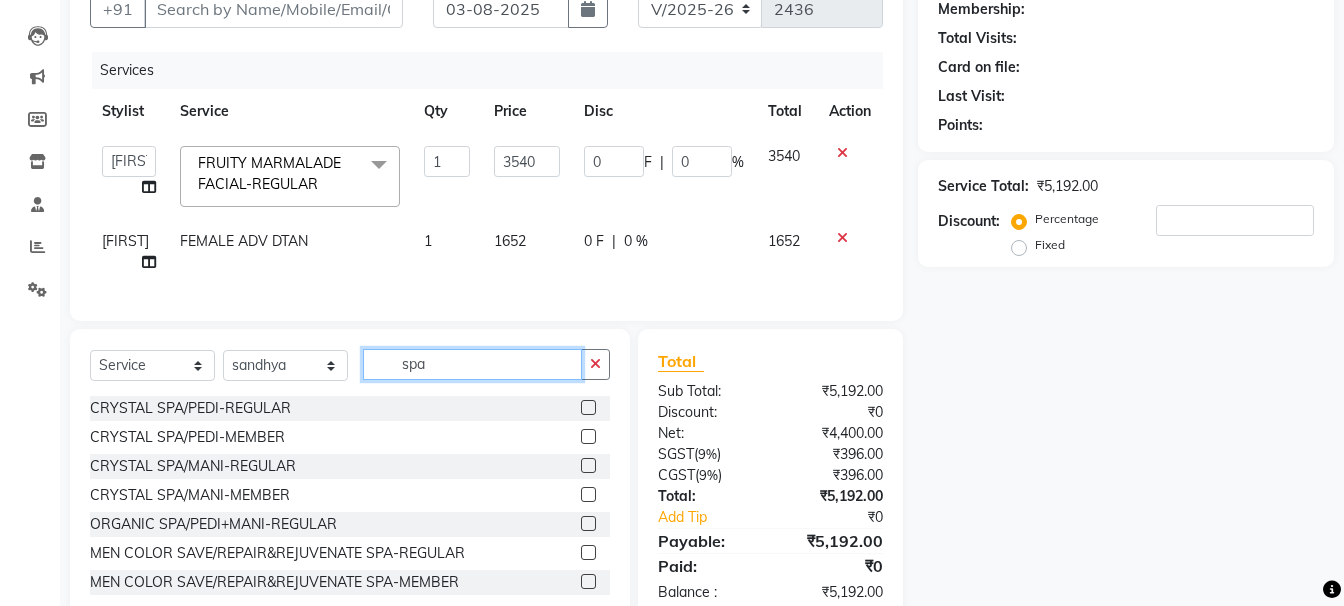 scroll, scrollTop: 259, scrollLeft: 0, axis: vertical 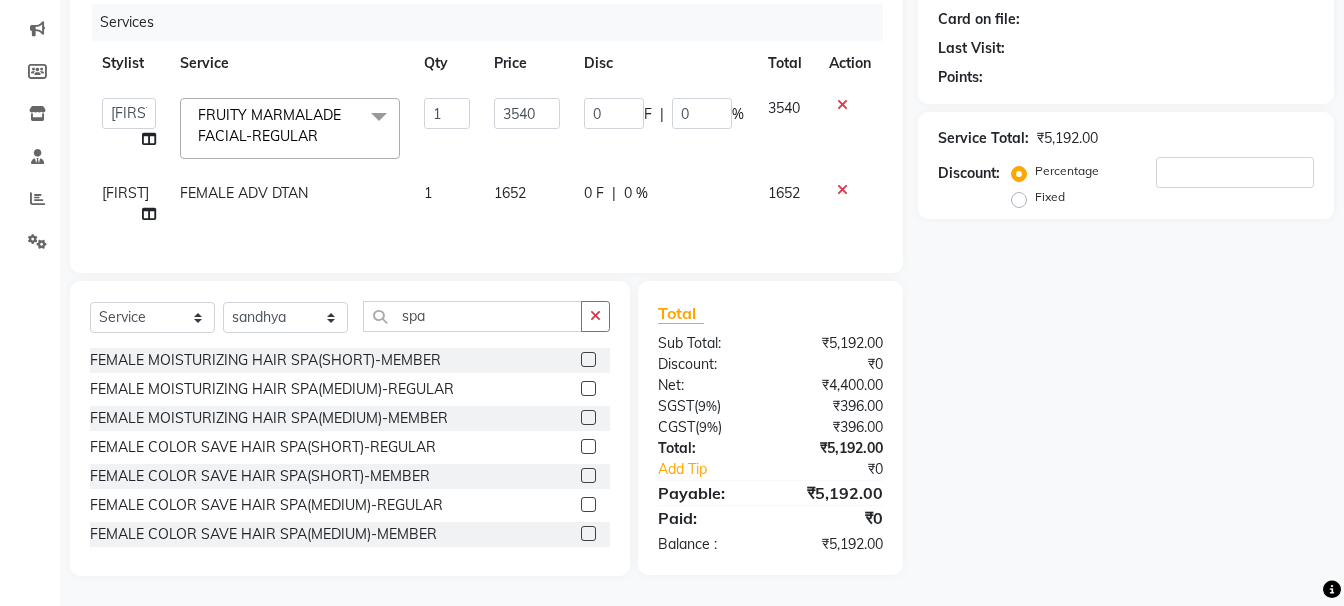 click 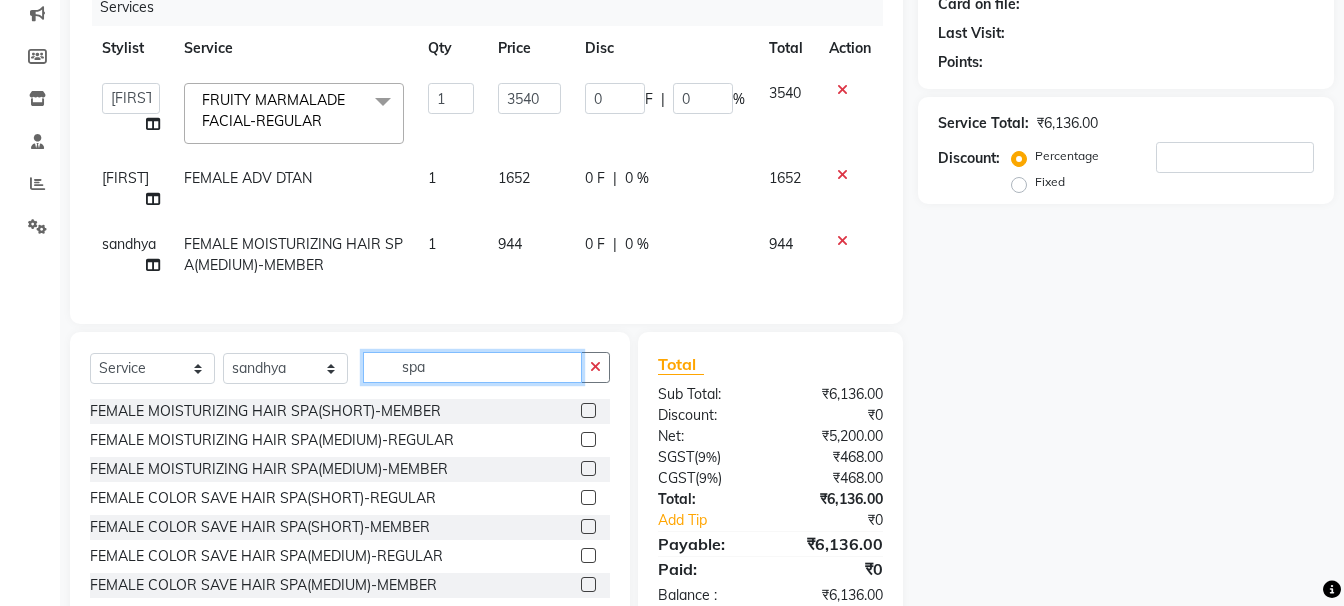 click on "spa" 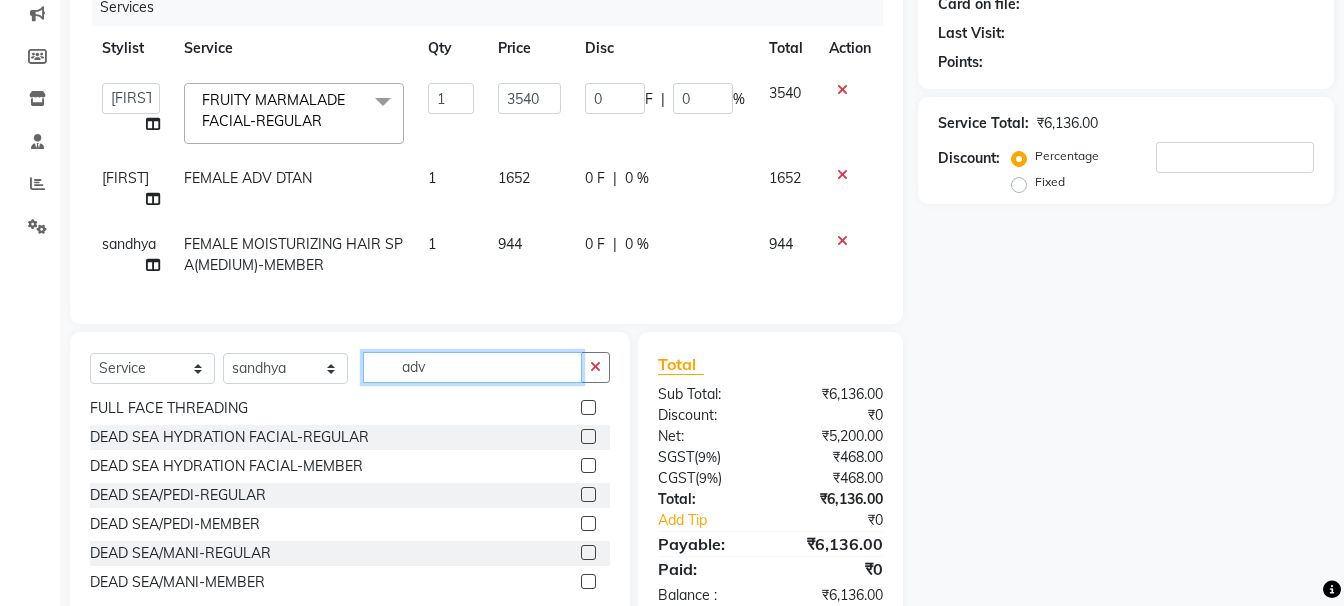 scroll, scrollTop: 0, scrollLeft: 0, axis: both 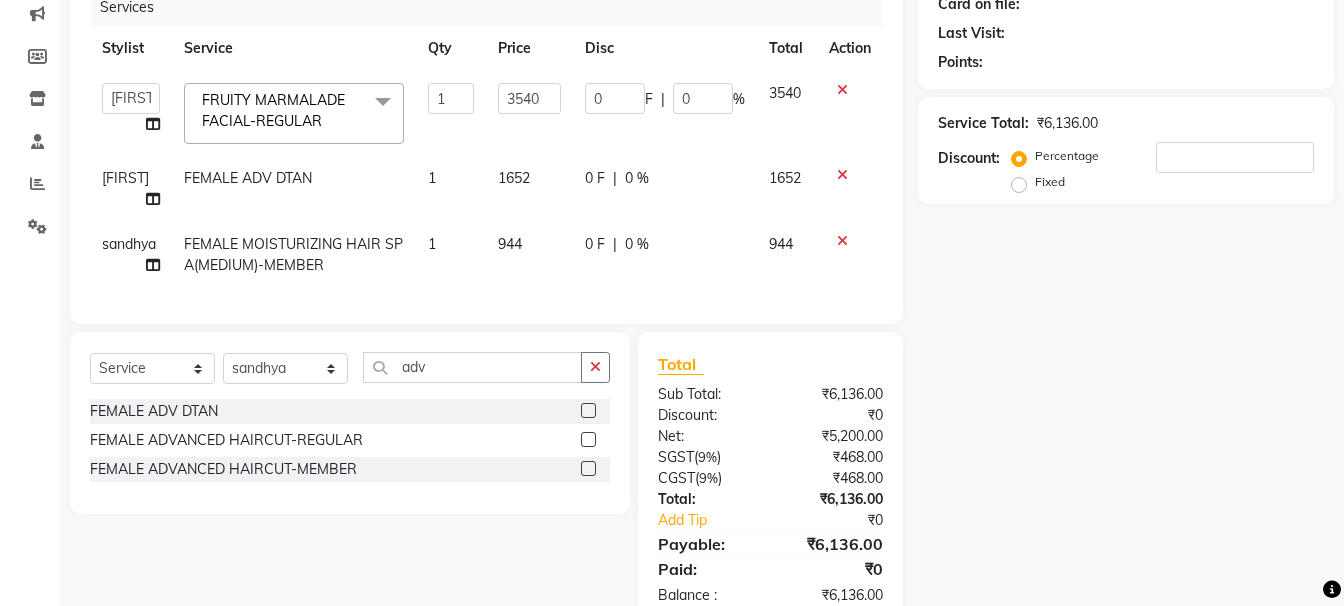 click 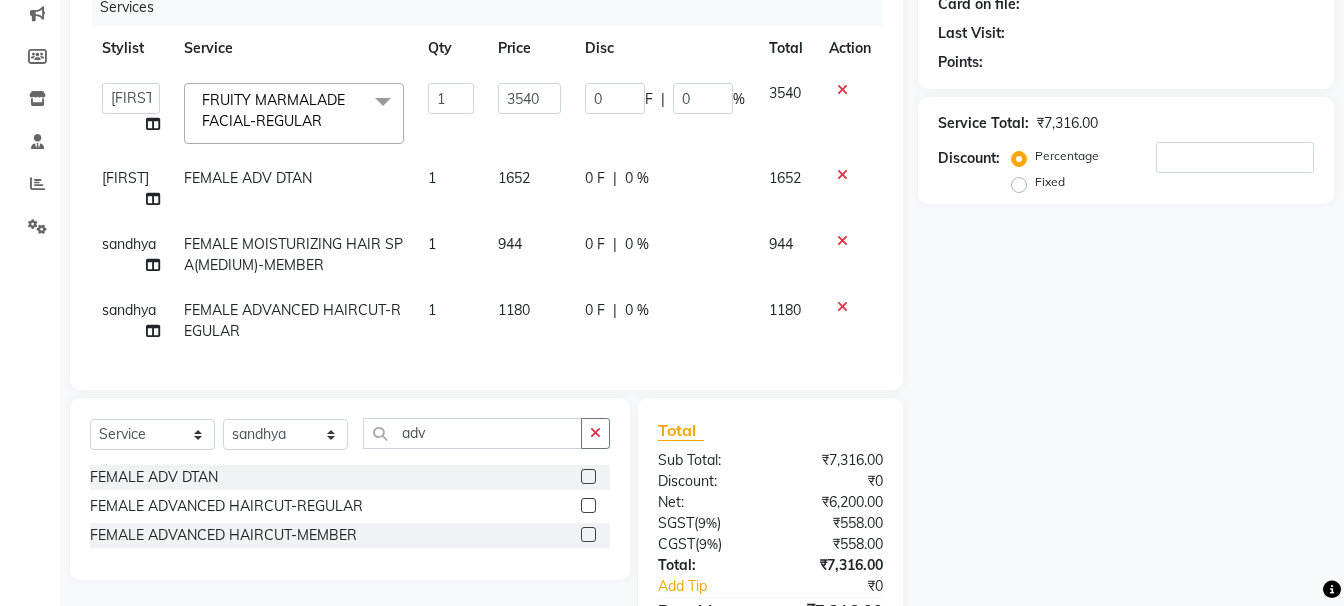 click on "1180" 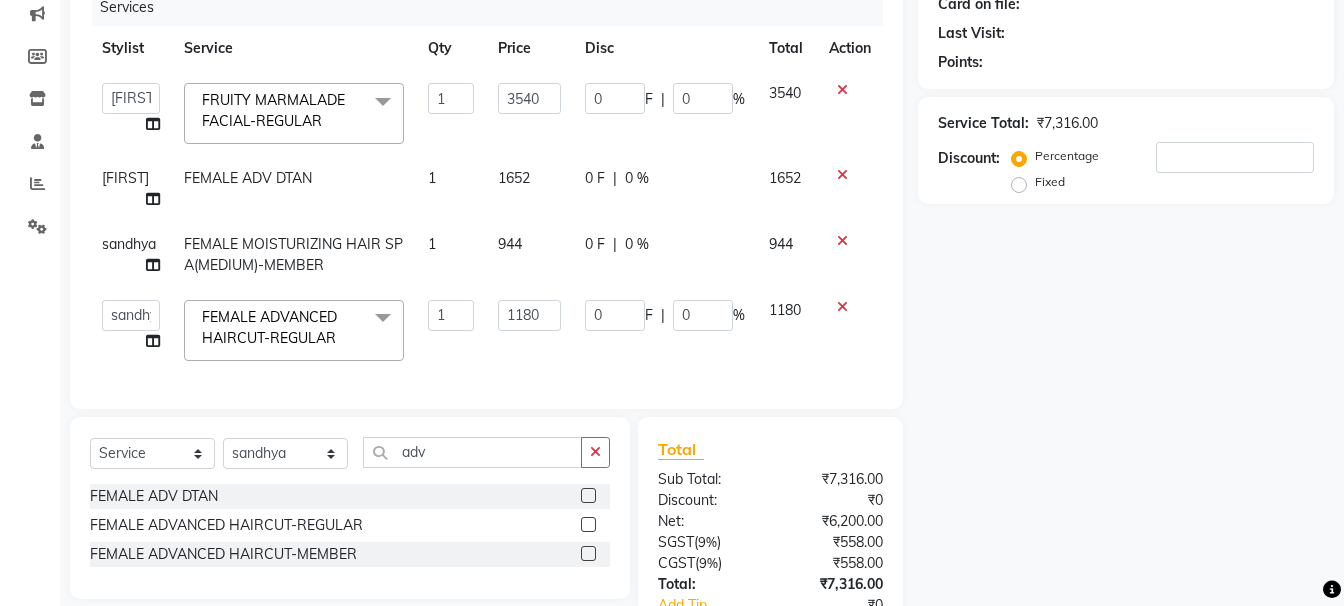 click on "1180" 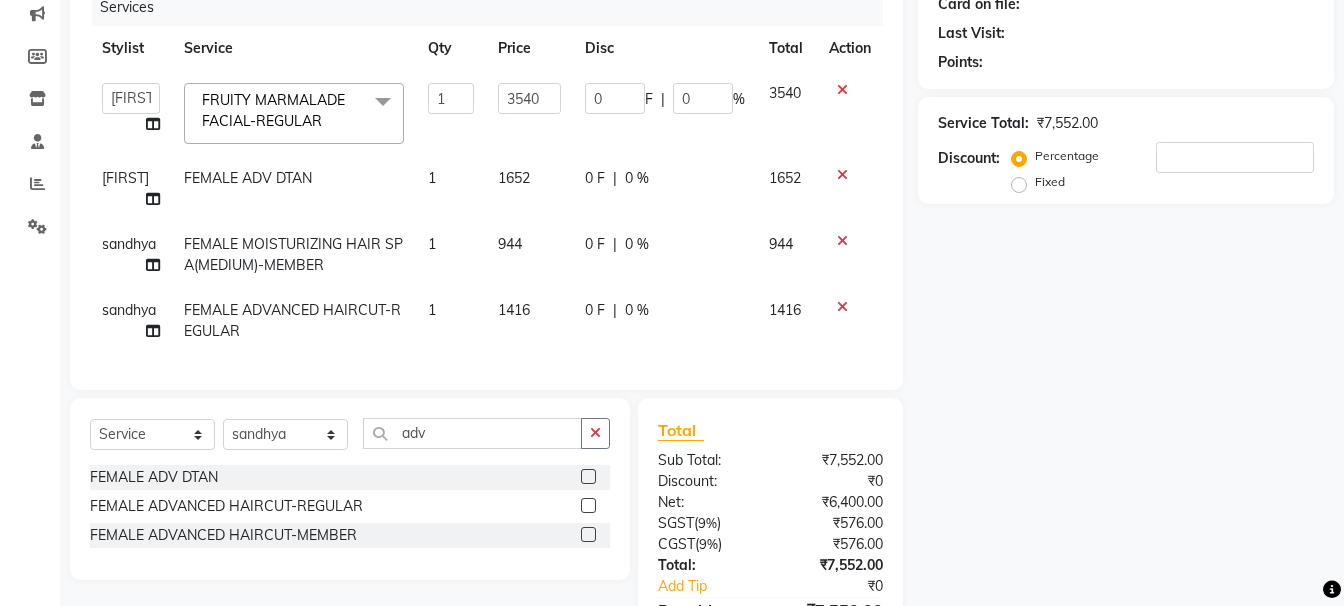 click on "944" 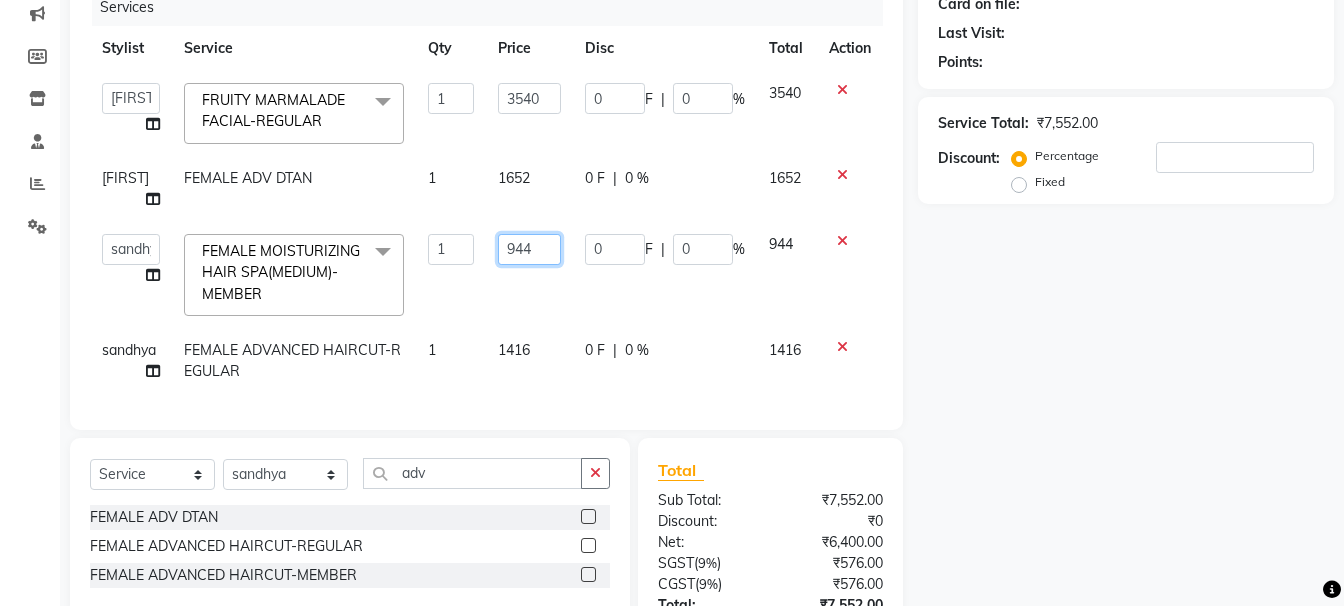 click on "944" 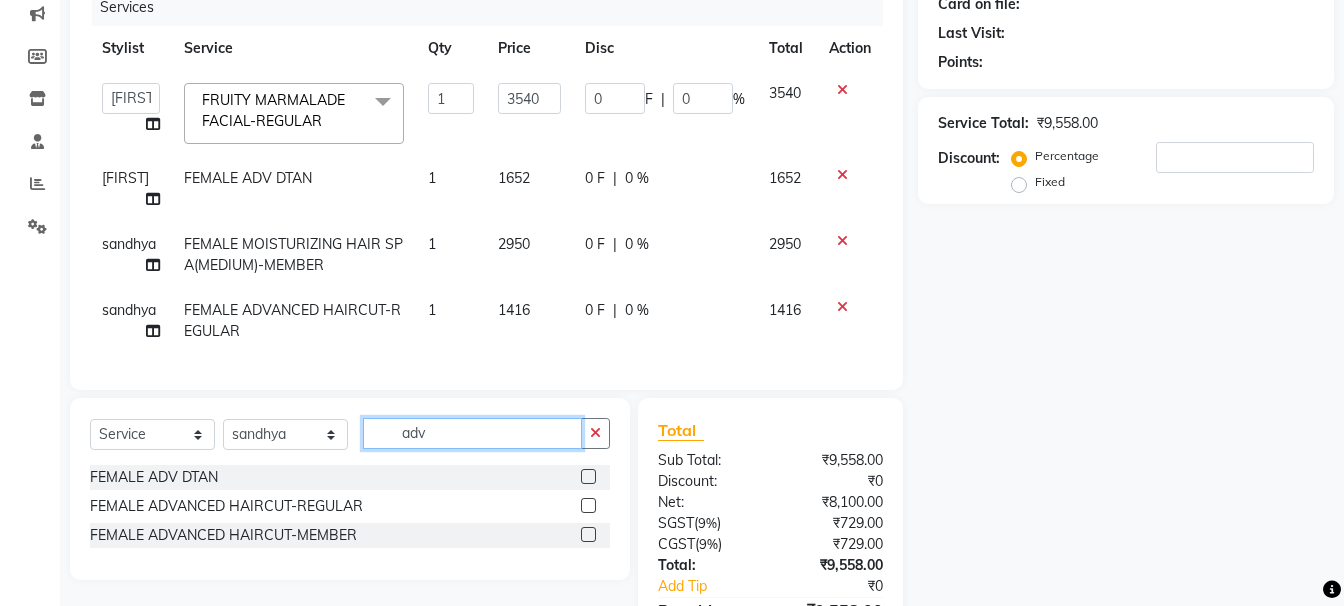 click on "adv" 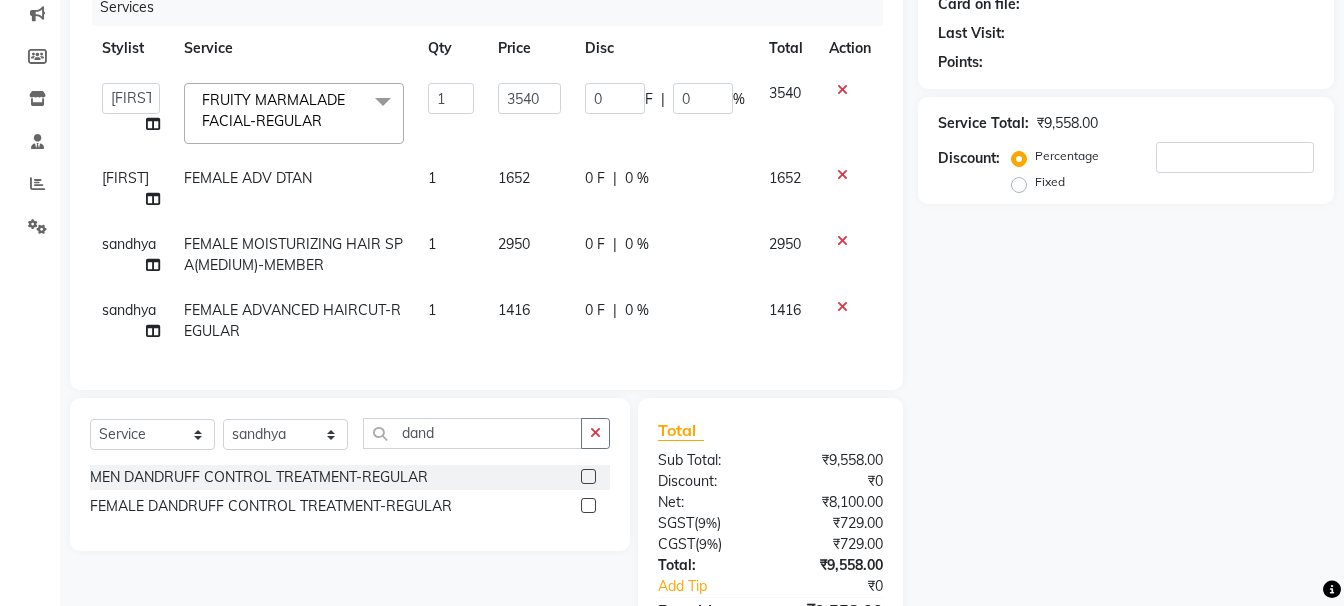 click 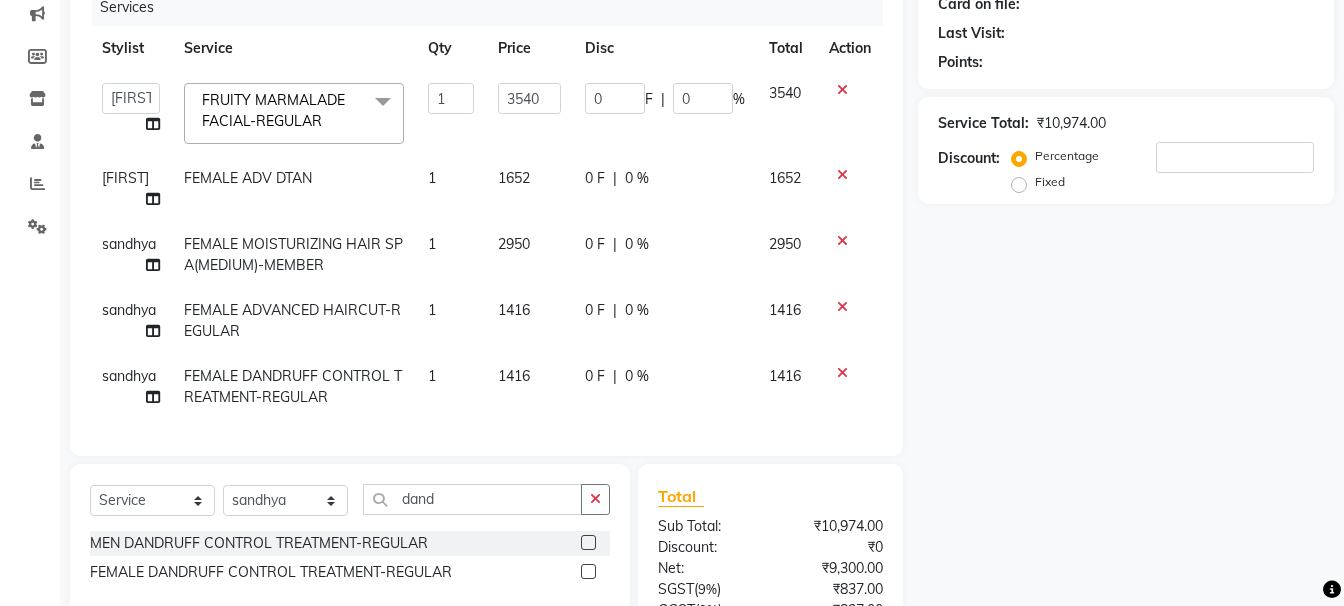click on "1416" 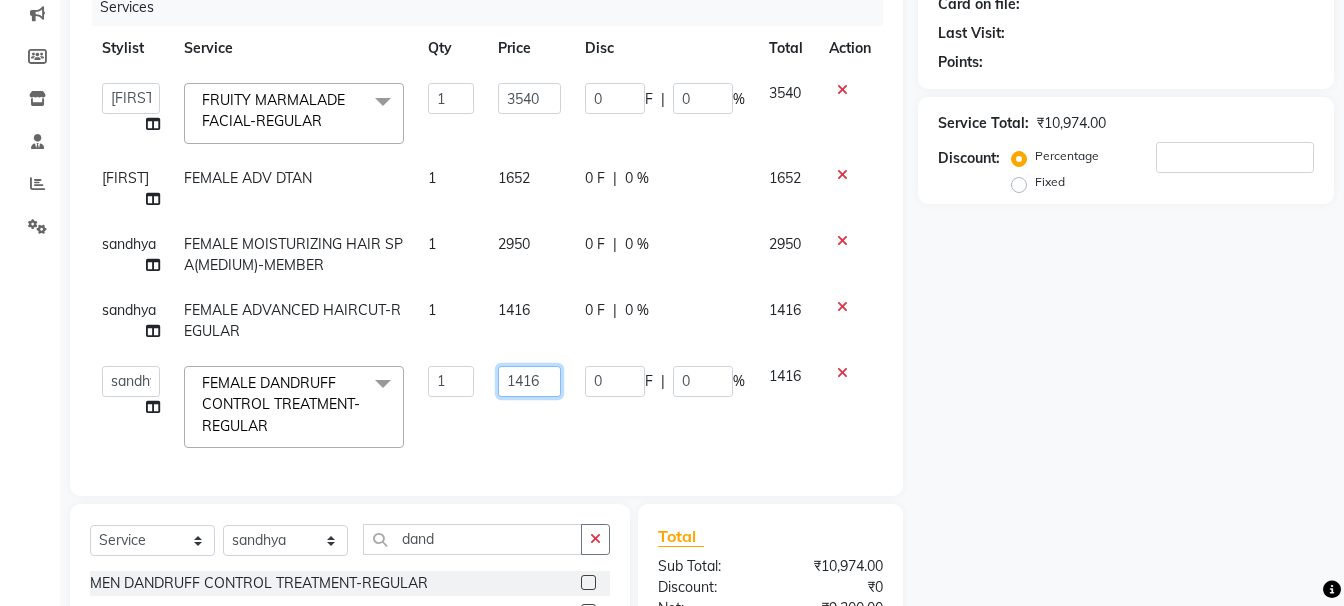 click on "1416" 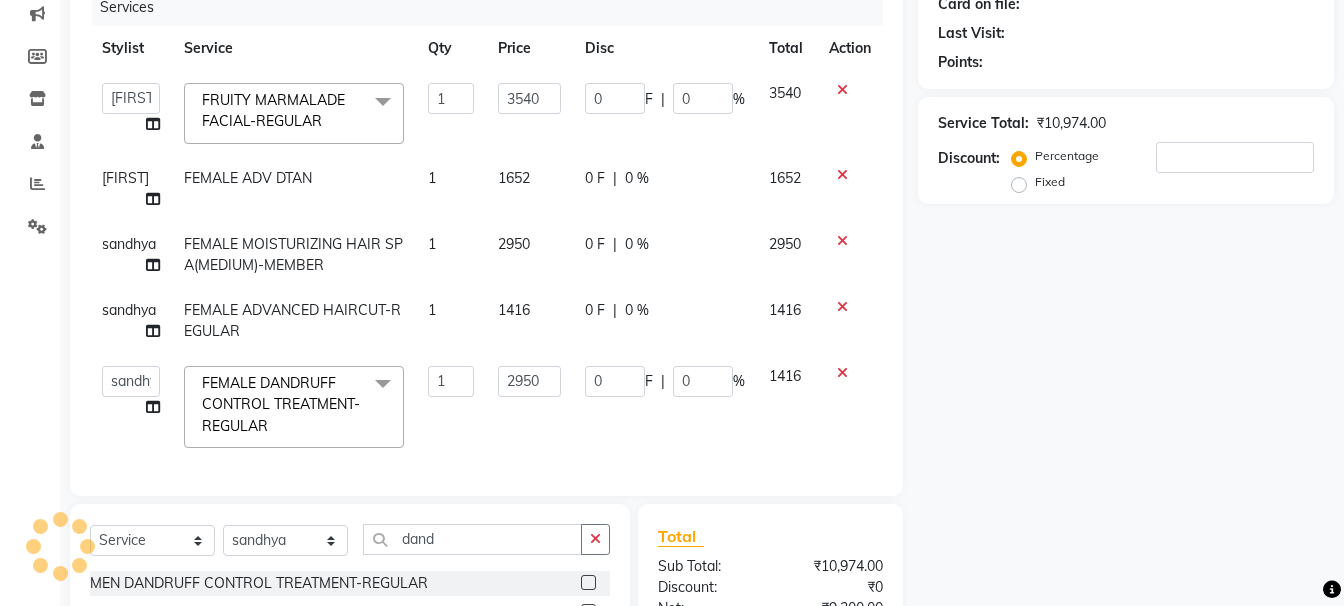 click on "2950" 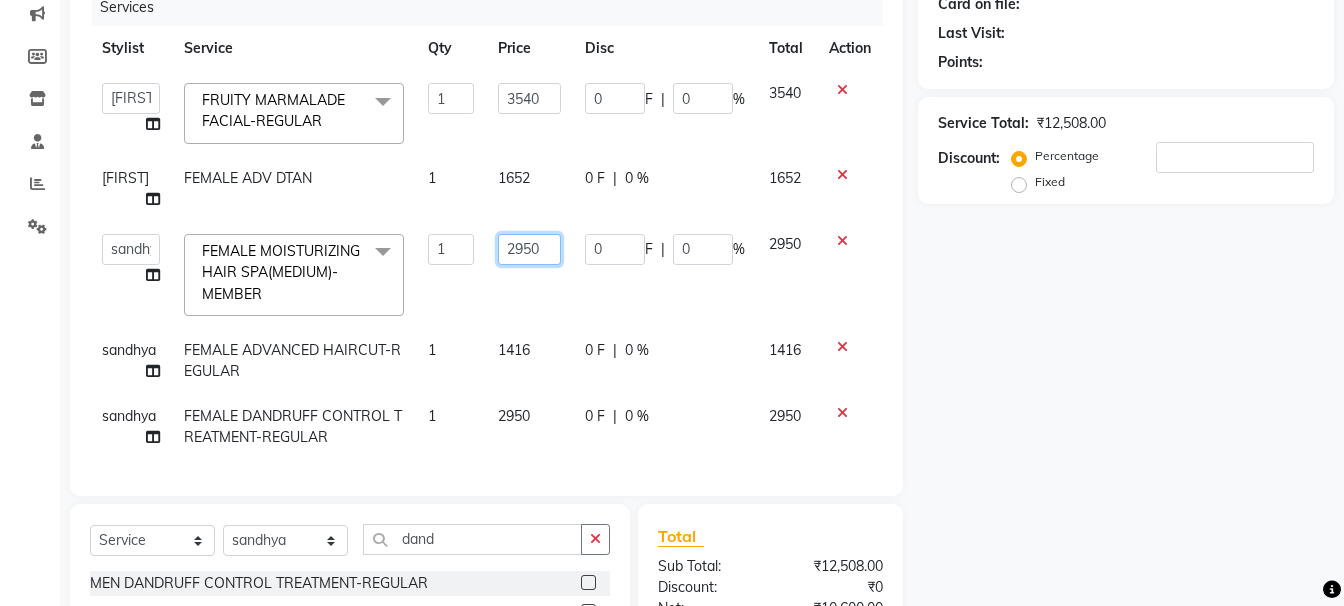 click on "2950" 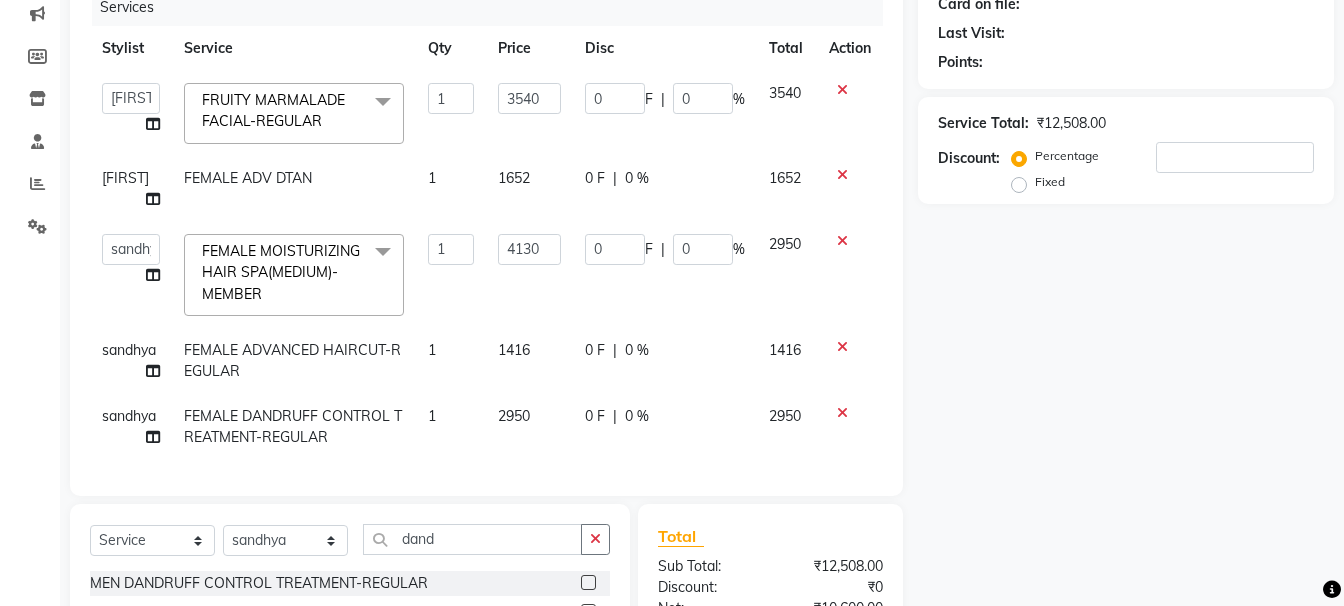 click on "Name: Membership: Total Visits: Card on file: Last Visit:  Points:  Service Total:  ₹12,508.00  Discount:  Percentage   Fixed" 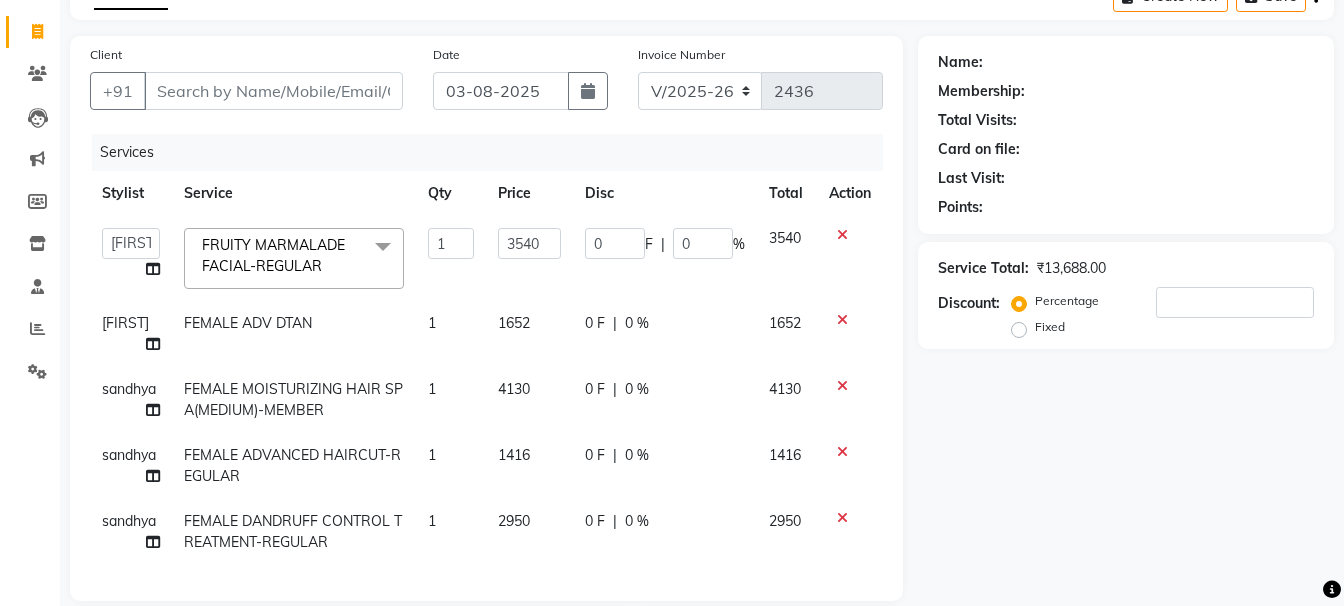scroll, scrollTop: 59, scrollLeft: 0, axis: vertical 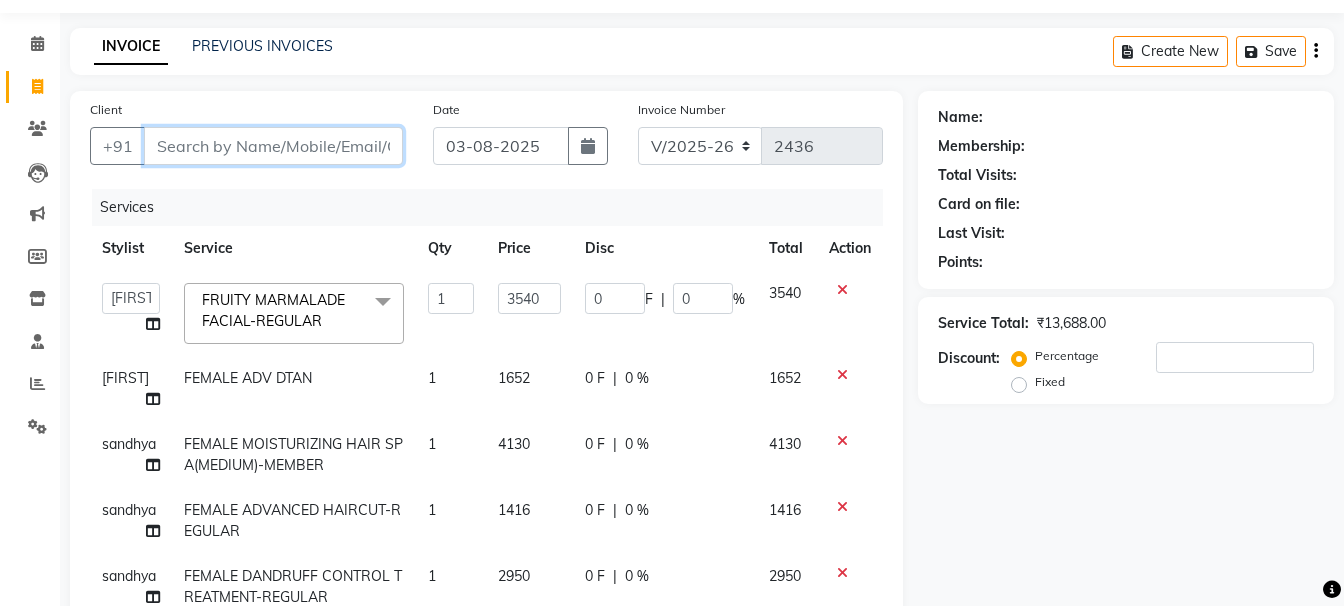 click on "Client" at bounding box center [273, 146] 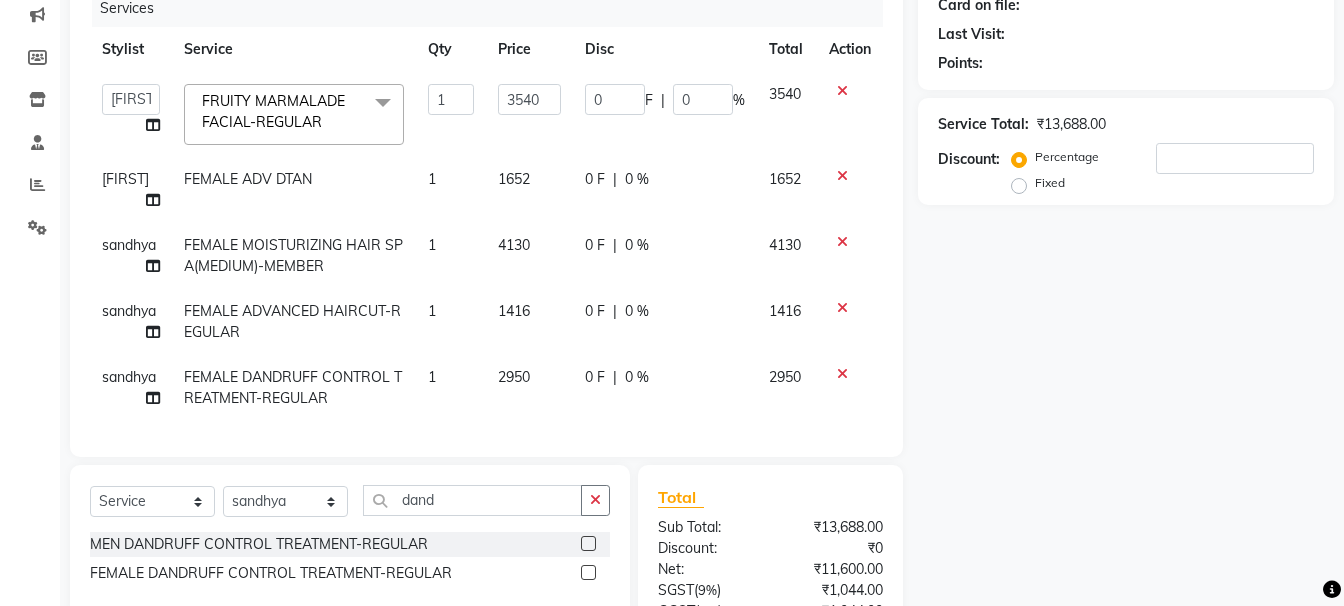scroll, scrollTop: 259, scrollLeft: 0, axis: vertical 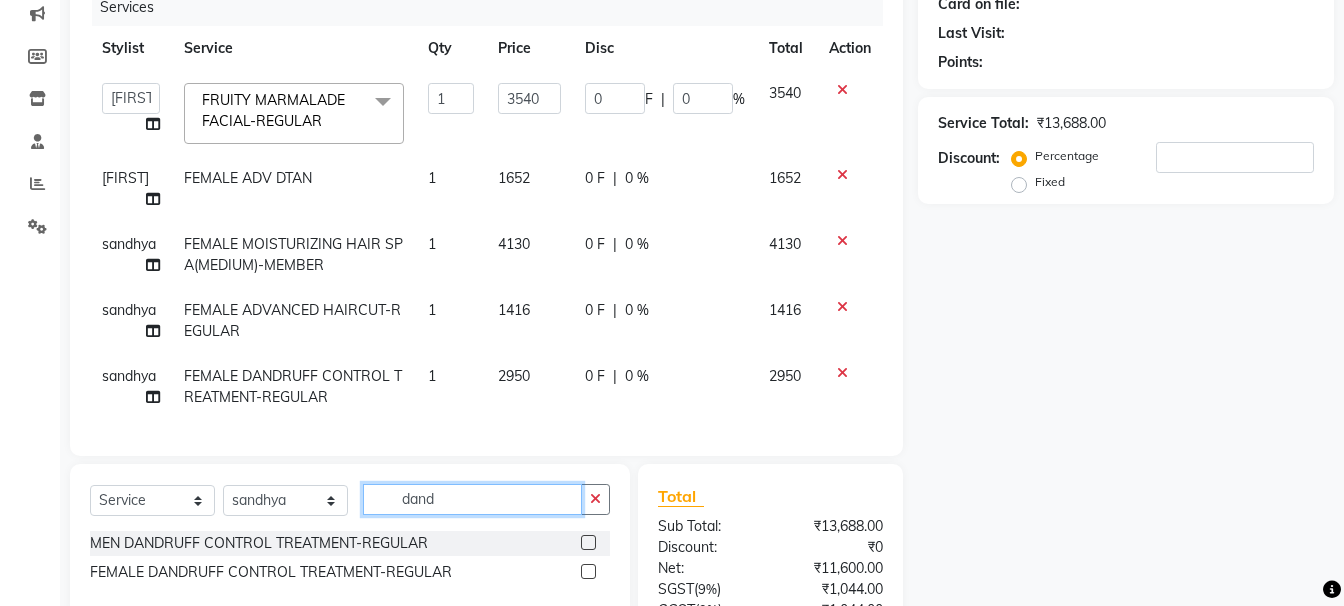 click on "dand" 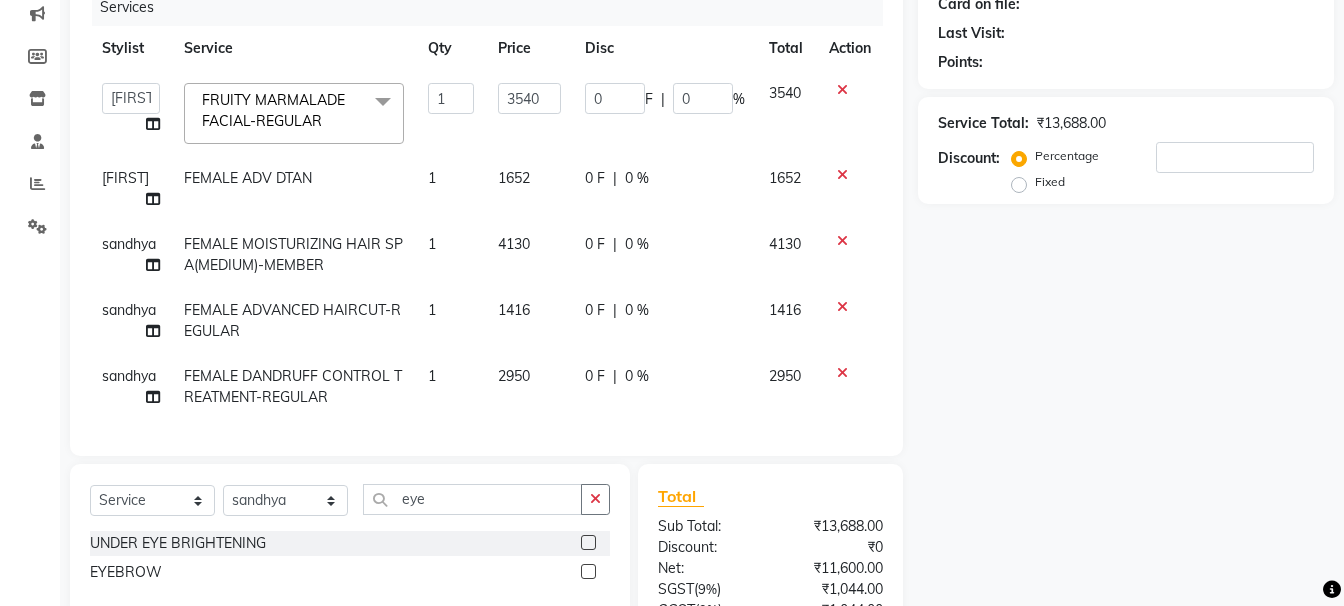 click 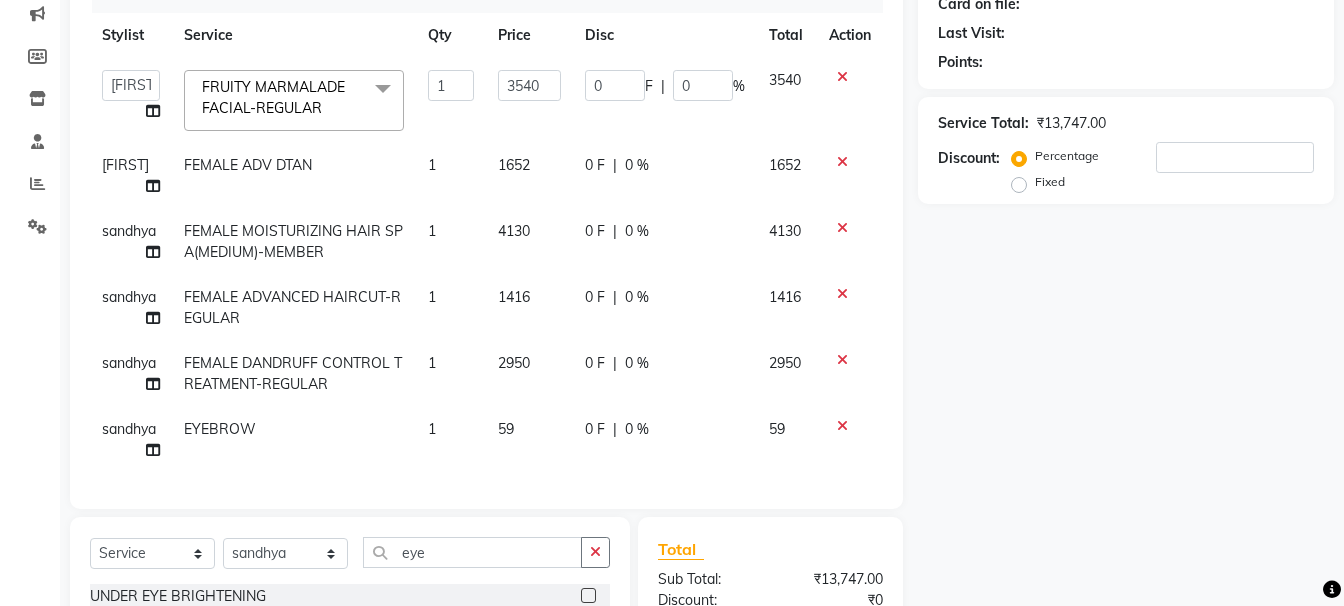 scroll, scrollTop: 28, scrollLeft: 0, axis: vertical 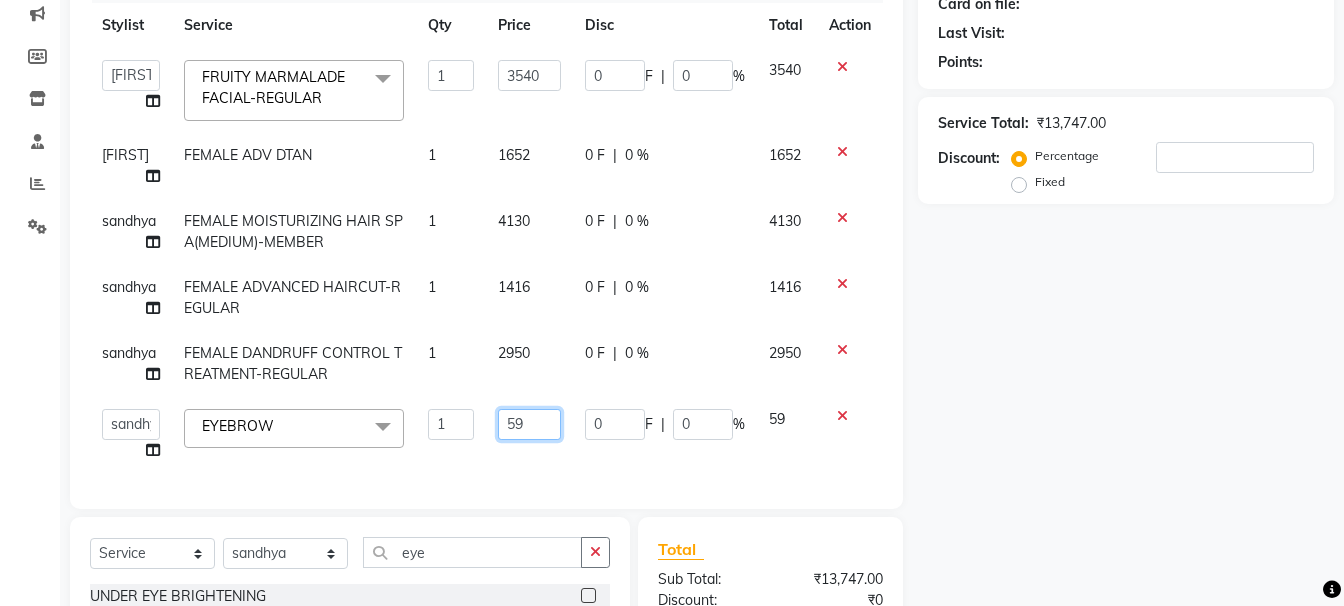 click on "59" 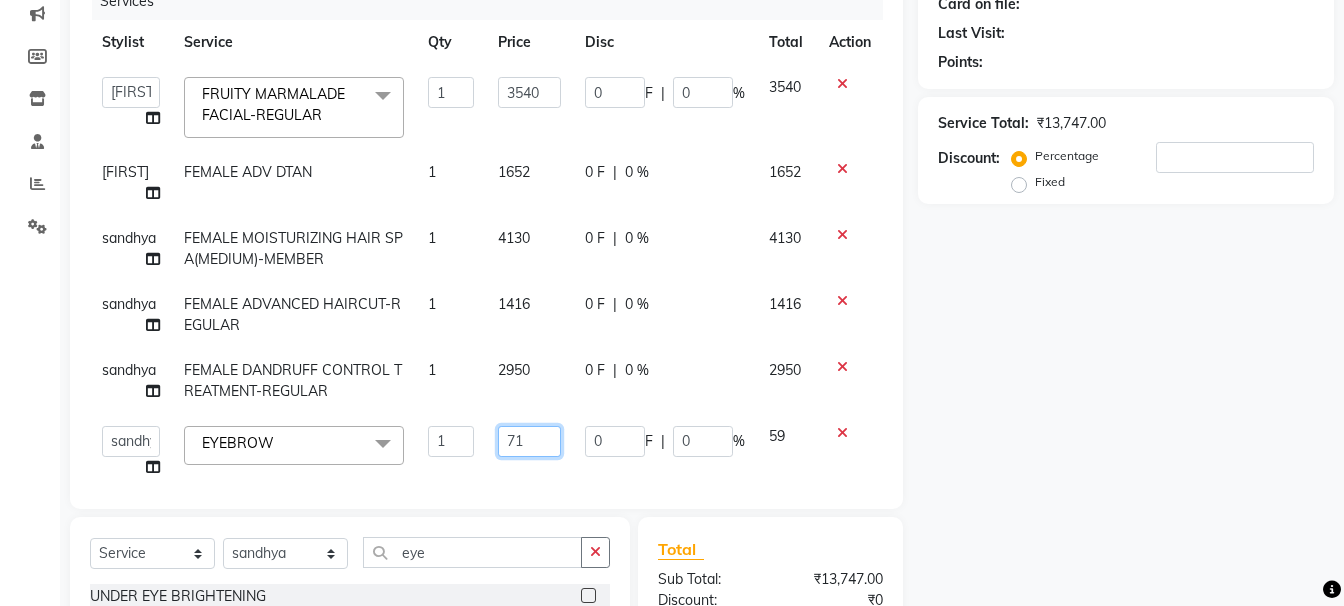 scroll, scrollTop: 0, scrollLeft: 0, axis: both 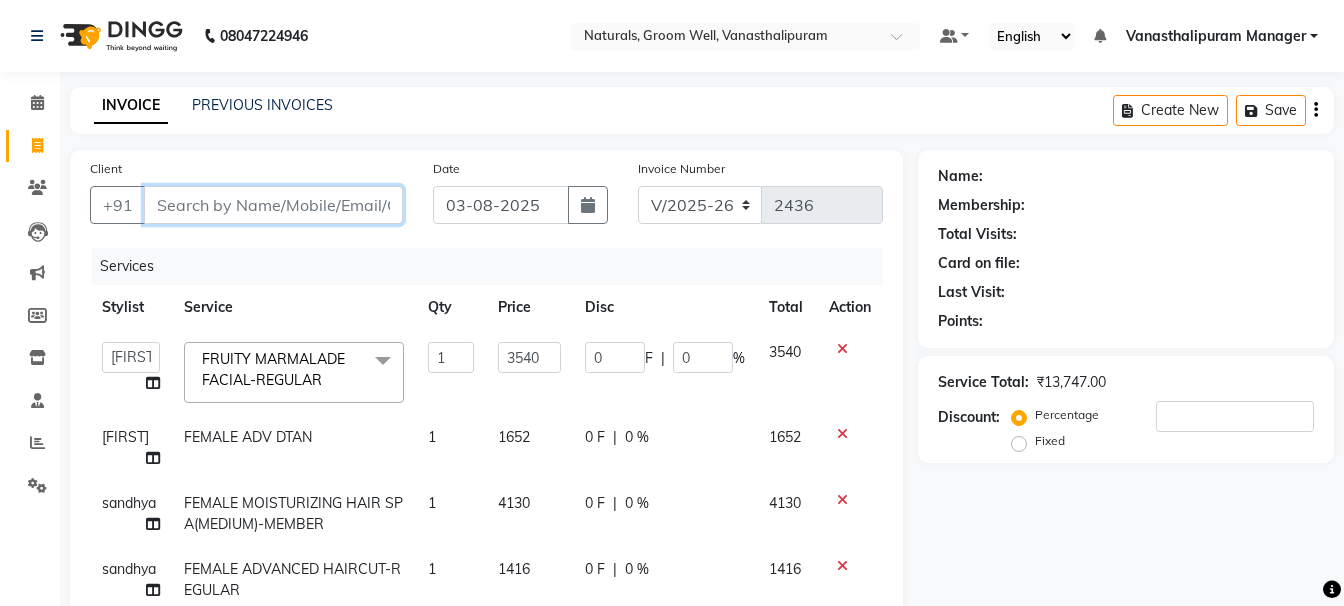 click on "Client" at bounding box center (273, 205) 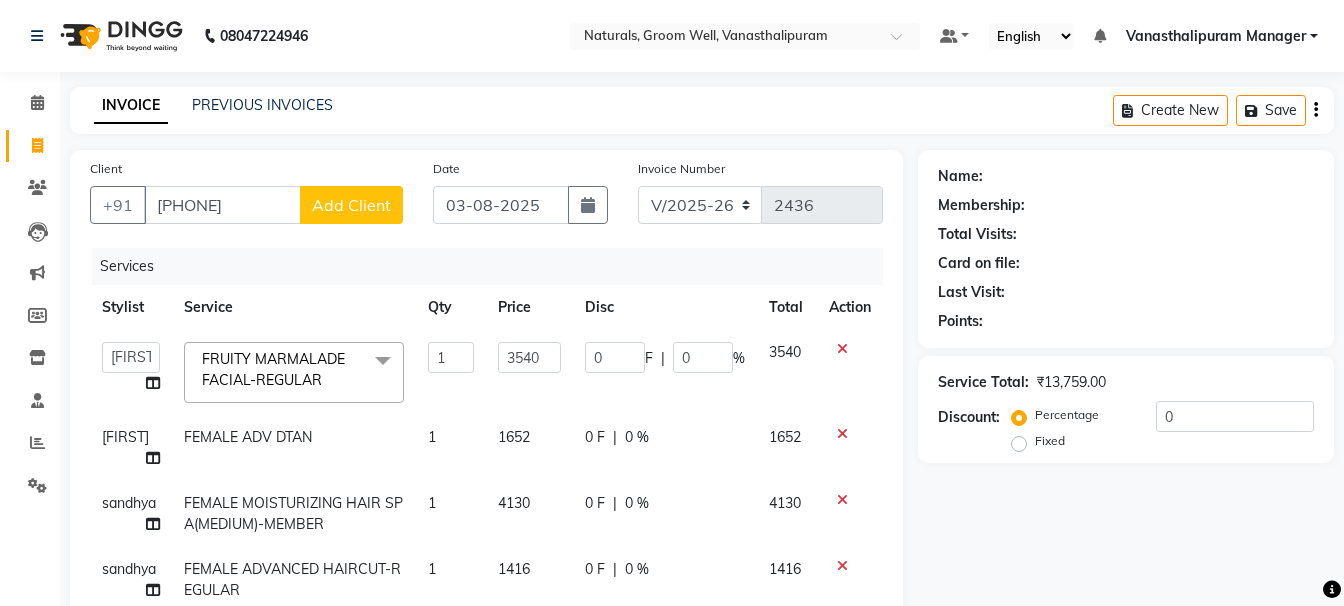 click on "Add Client" 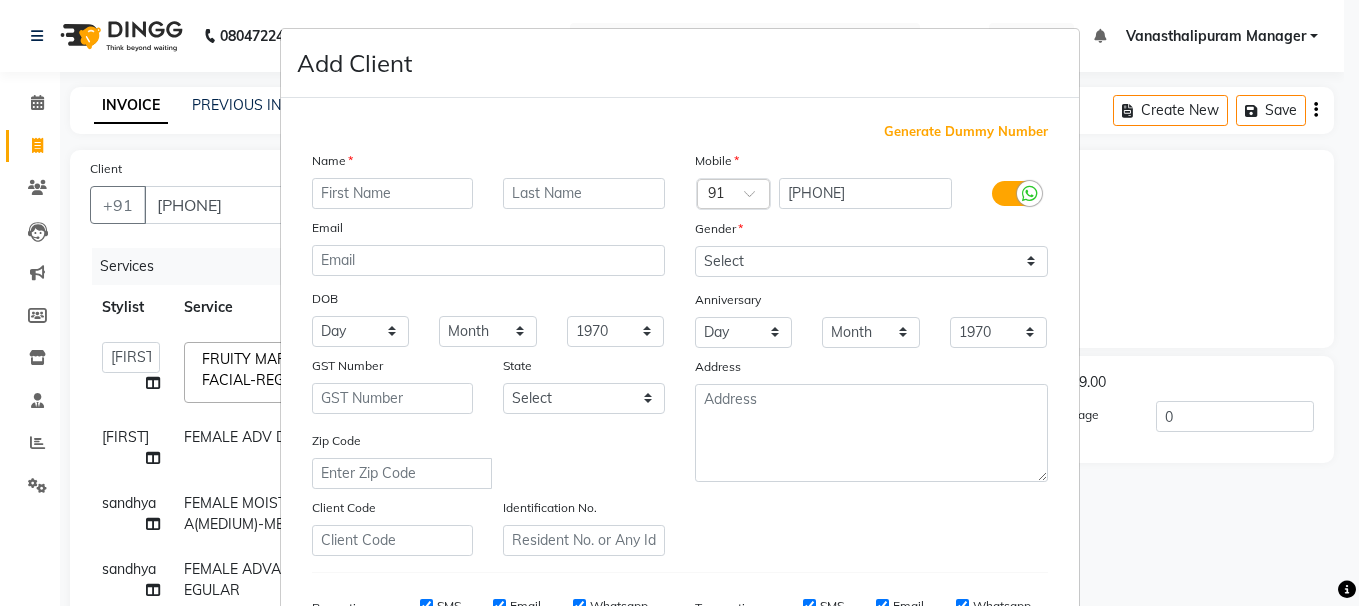 click at bounding box center [393, 193] 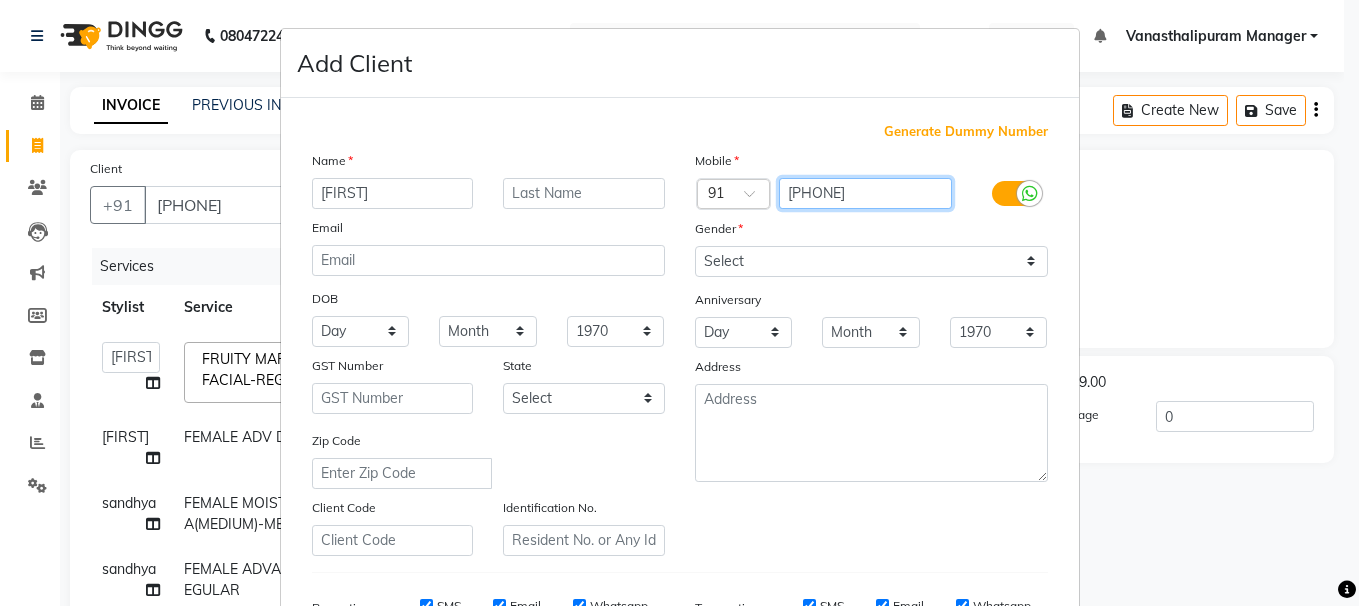click on "[PHONE]" at bounding box center [865, 193] 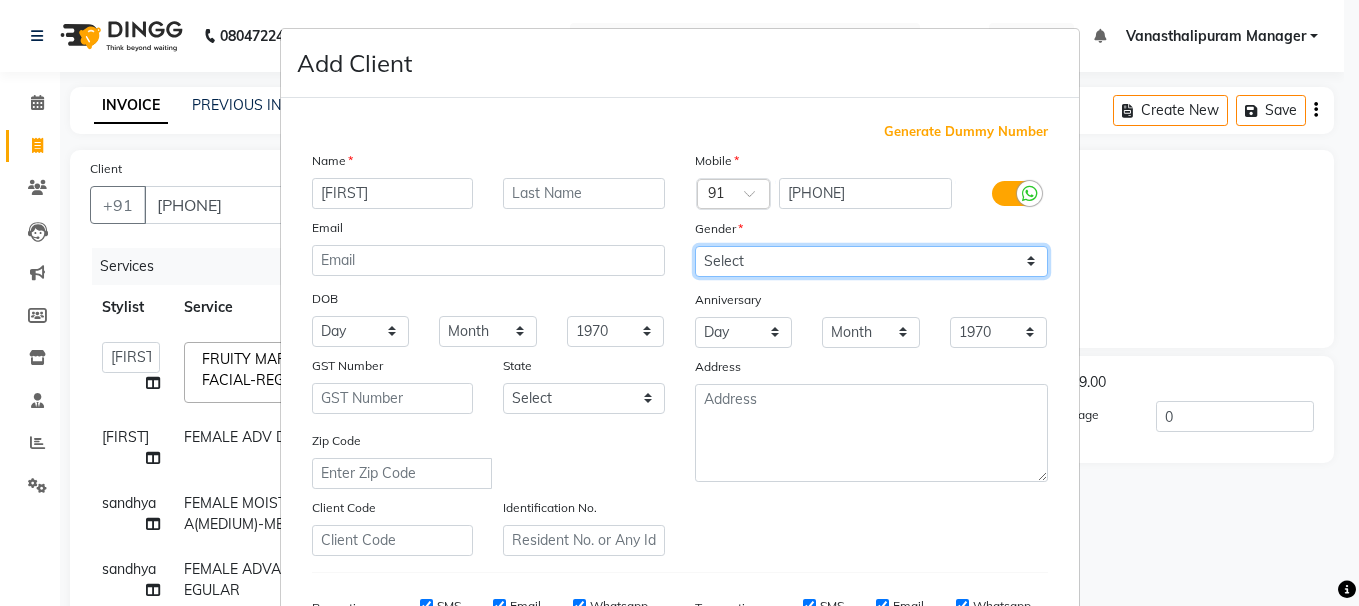 drag, startPoint x: 760, startPoint y: 261, endPoint x: 757, endPoint y: 275, distance: 14.3178215 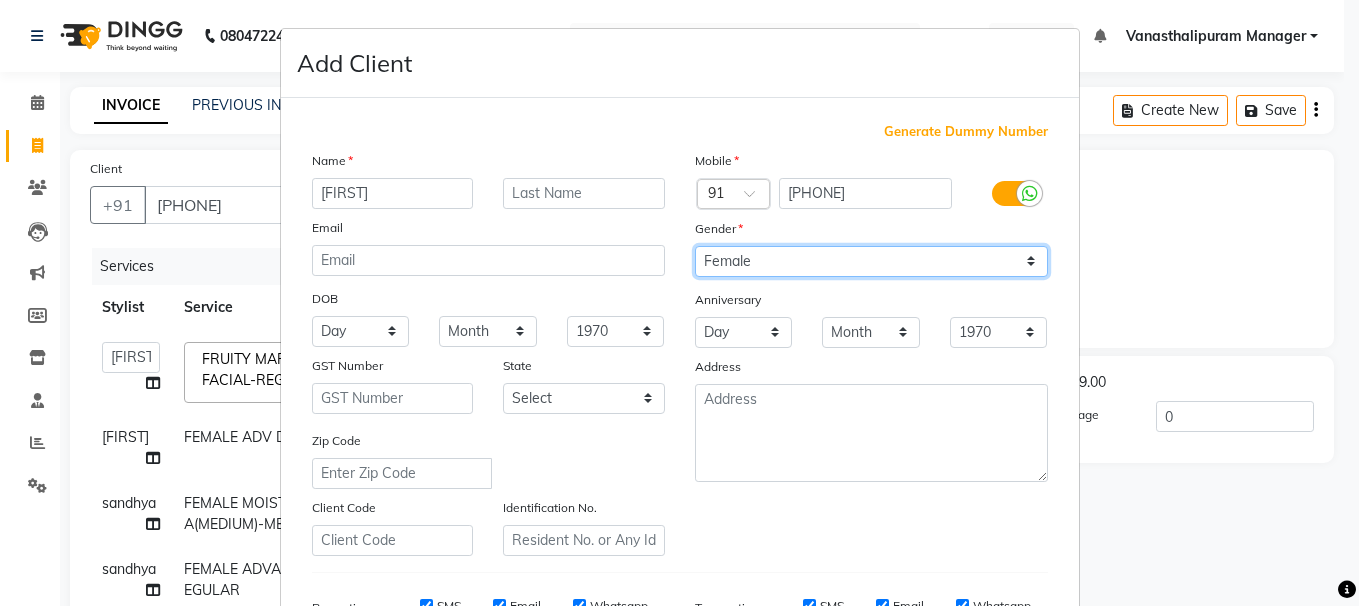 click on "Select Male Female Other Prefer Not To Say" at bounding box center [871, 261] 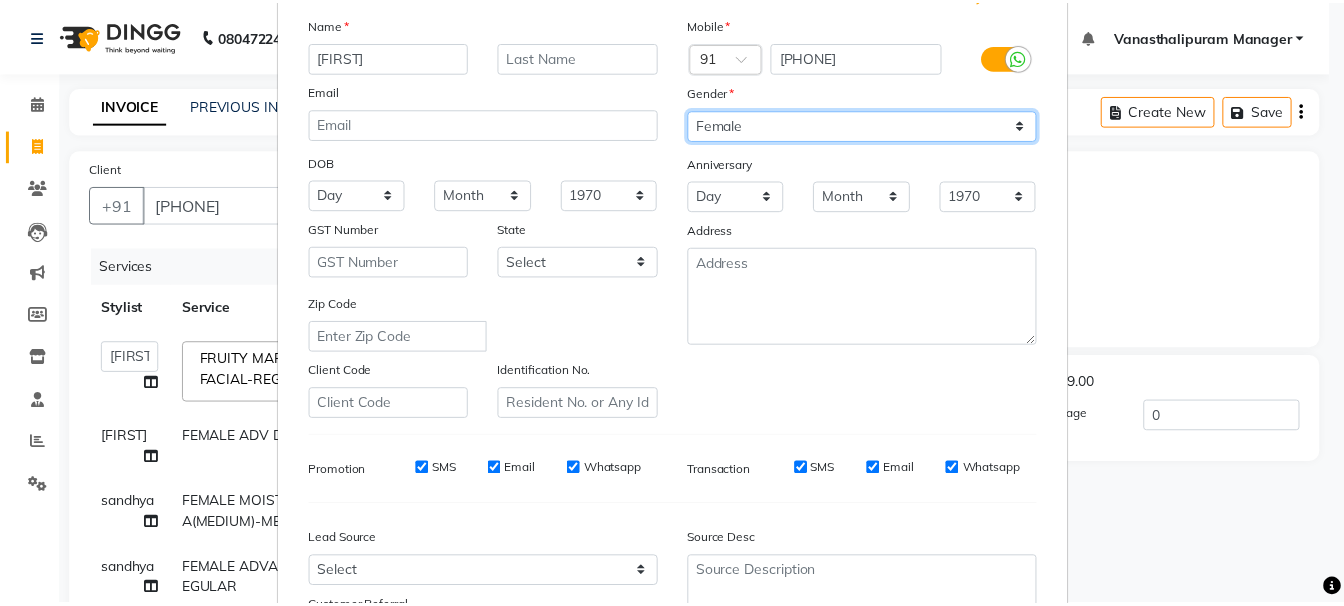 scroll, scrollTop: 300, scrollLeft: 0, axis: vertical 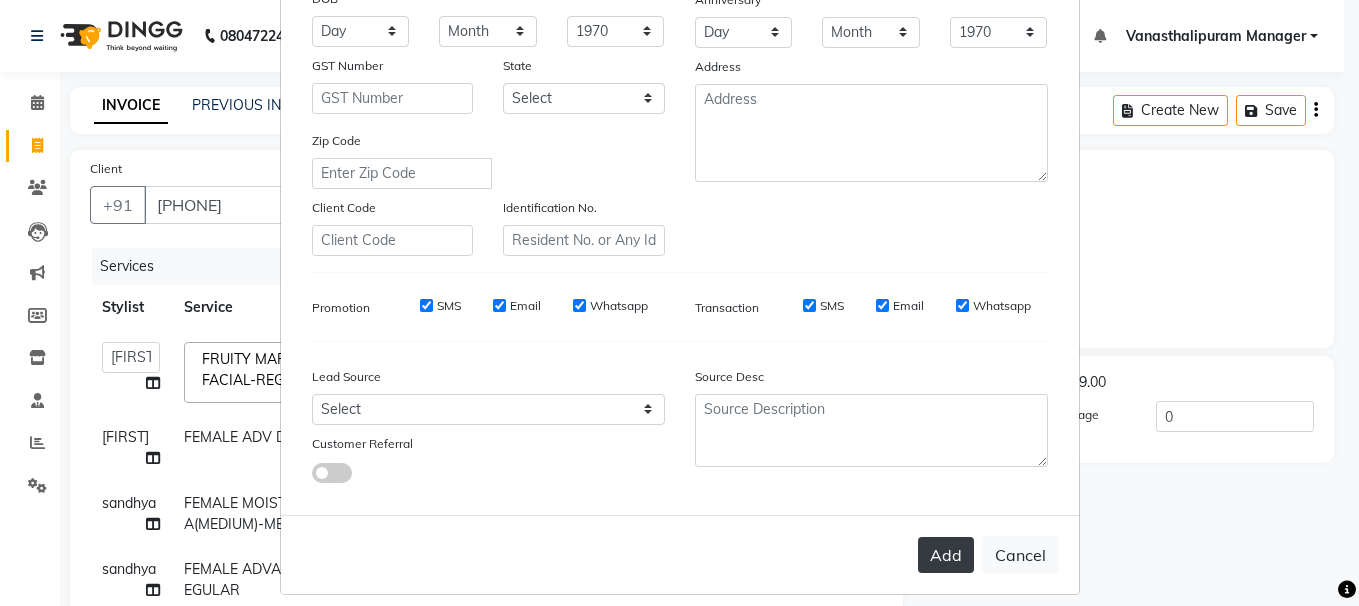 click on "Add" at bounding box center [946, 555] 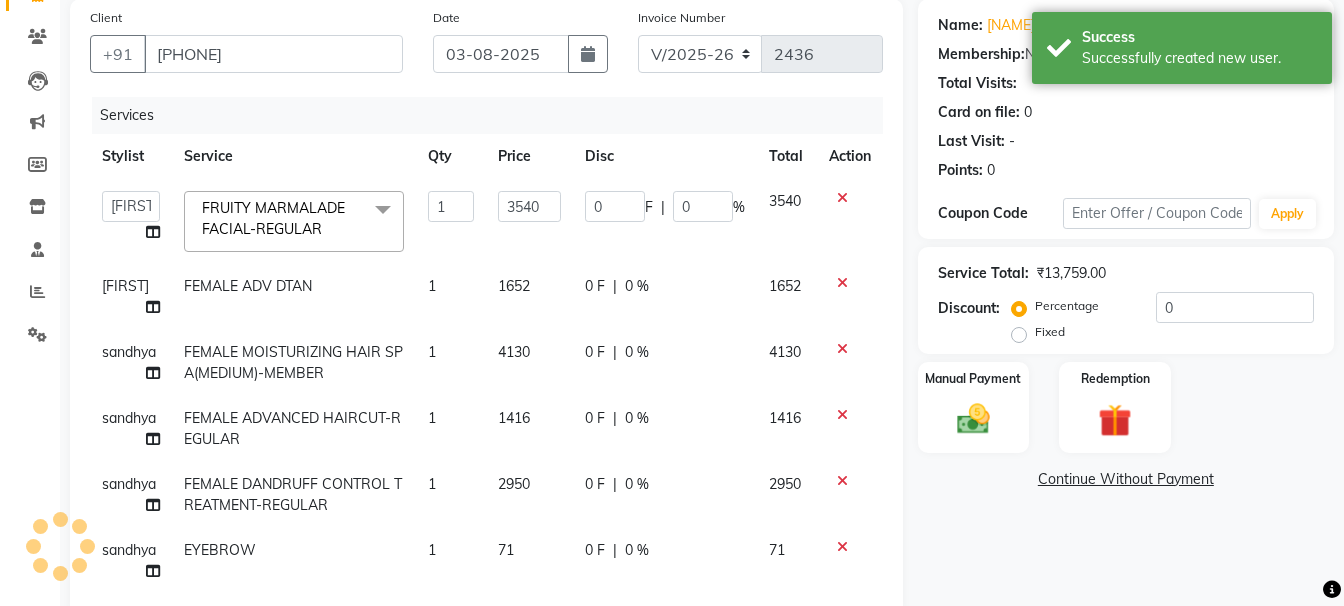 scroll, scrollTop: 300, scrollLeft: 0, axis: vertical 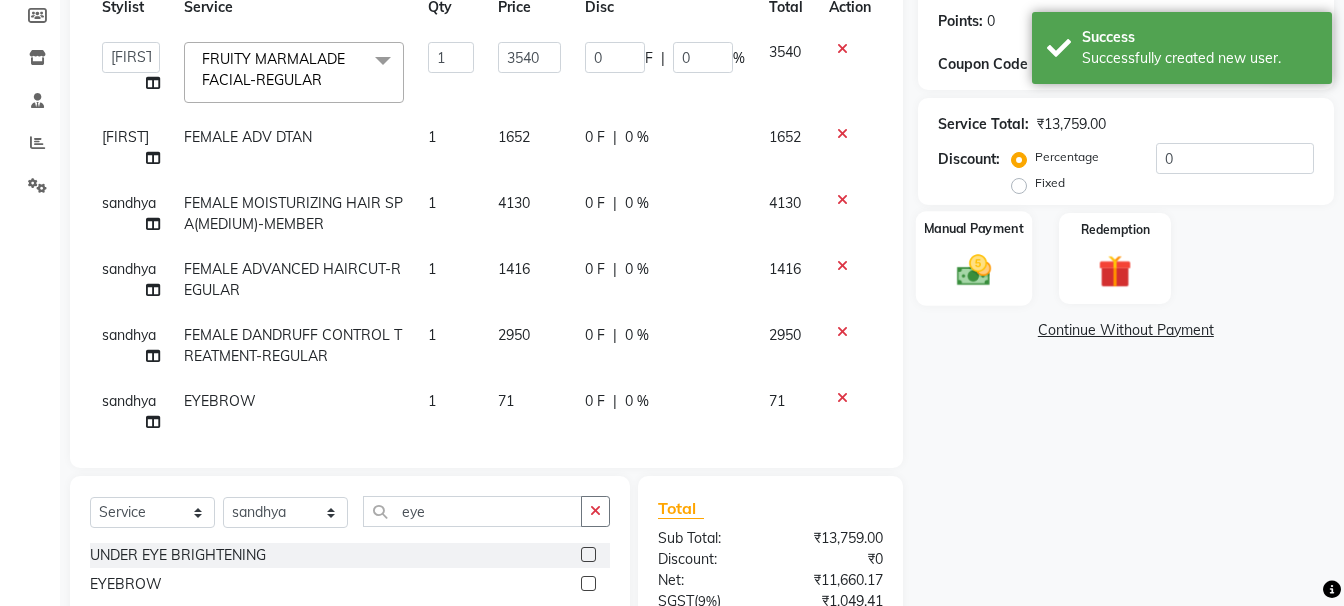 click 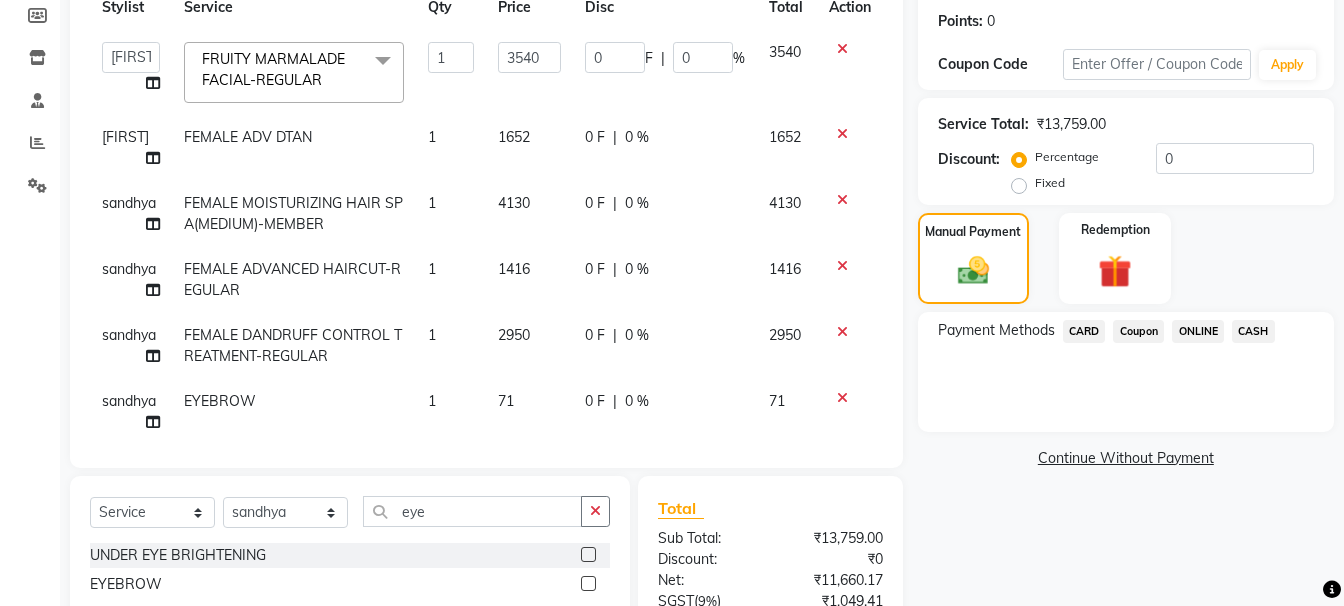 click on "ONLINE" 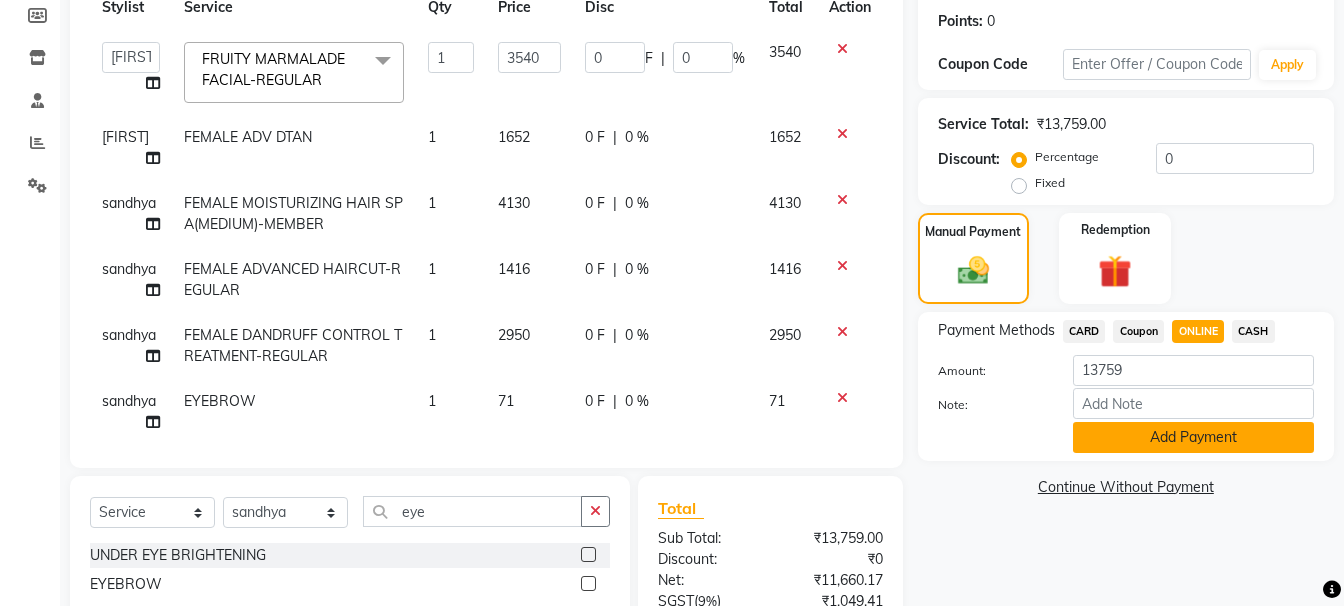 click on "Add Payment" 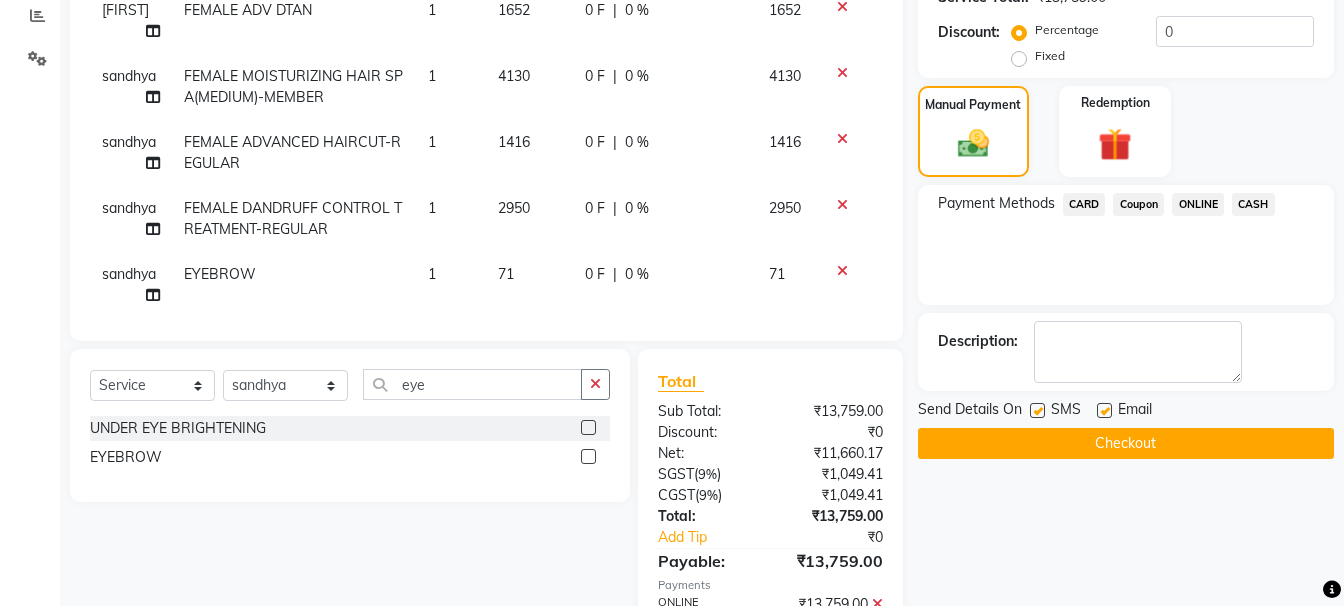 scroll, scrollTop: 536, scrollLeft: 0, axis: vertical 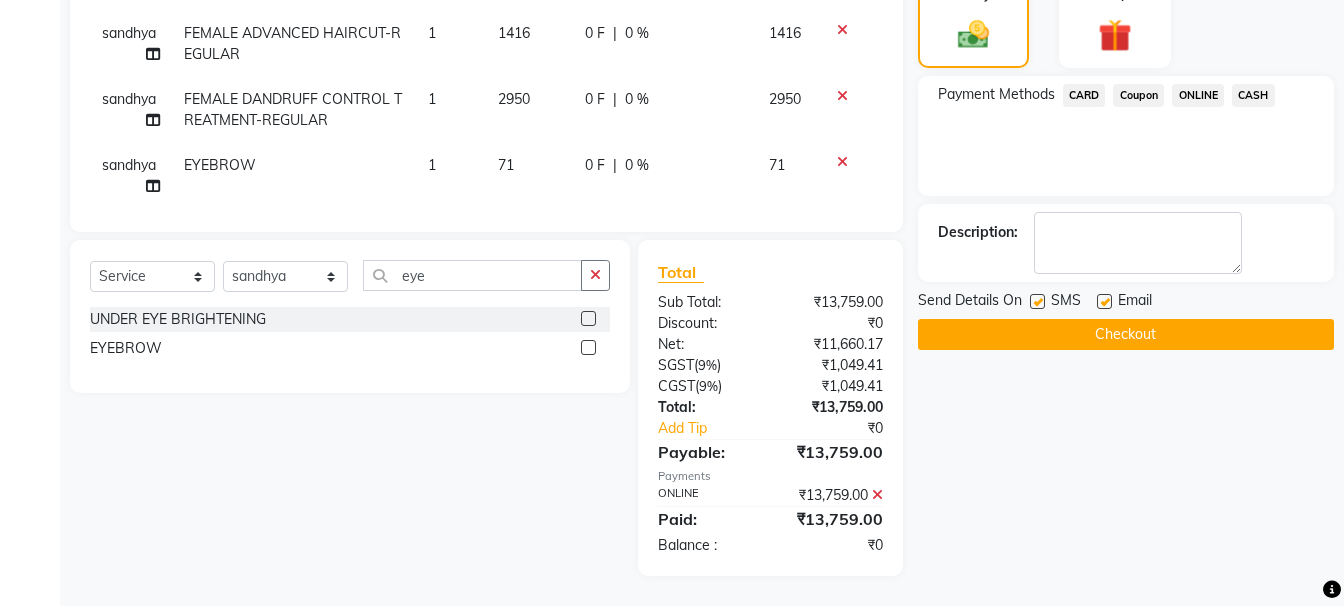 click on "Checkout" 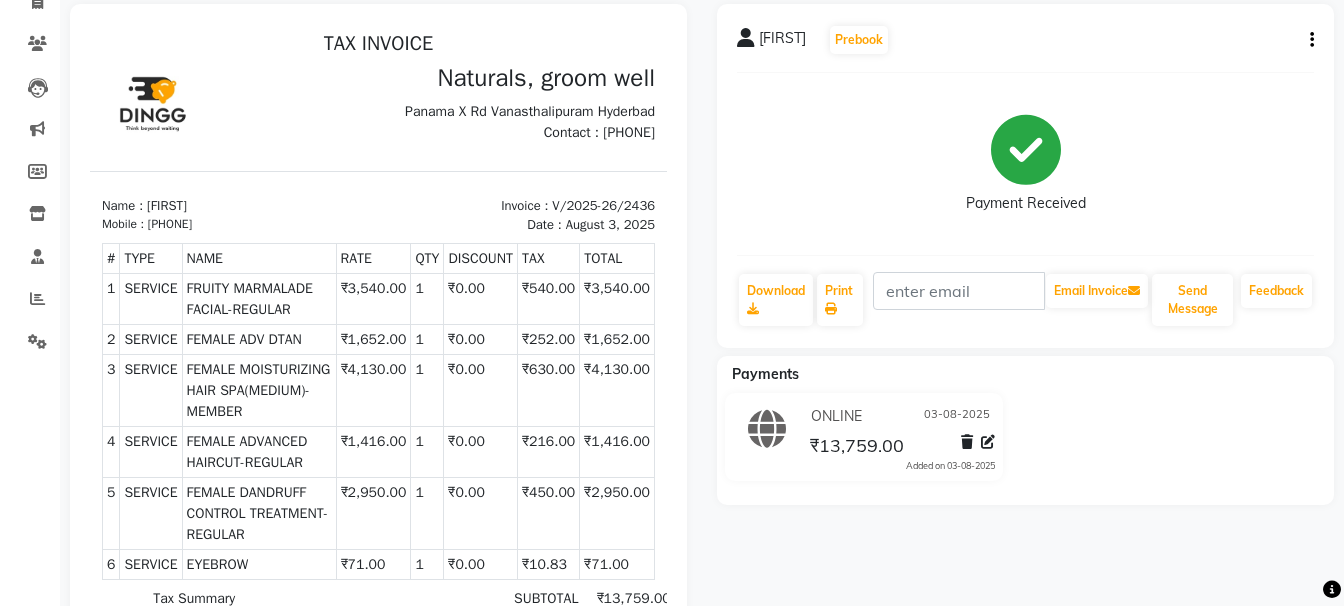 scroll, scrollTop: 0, scrollLeft: 0, axis: both 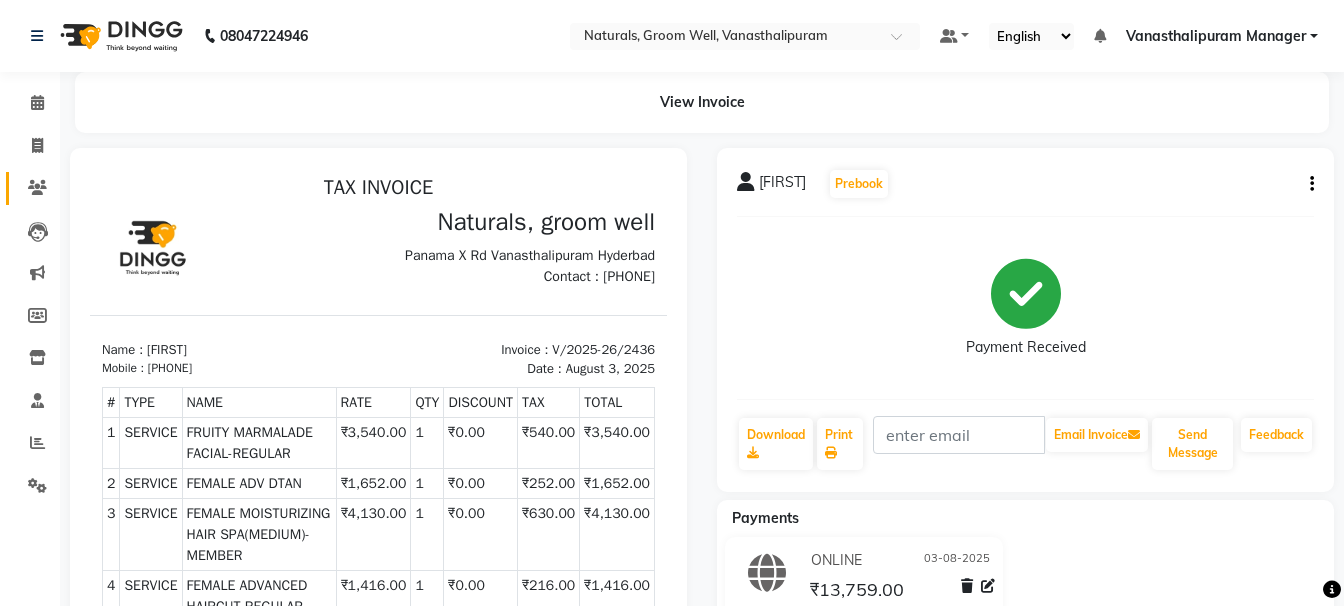 drag, startPoint x: 20, startPoint y: 162, endPoint x: 27, endPoint y: 180, distance: 19.313208 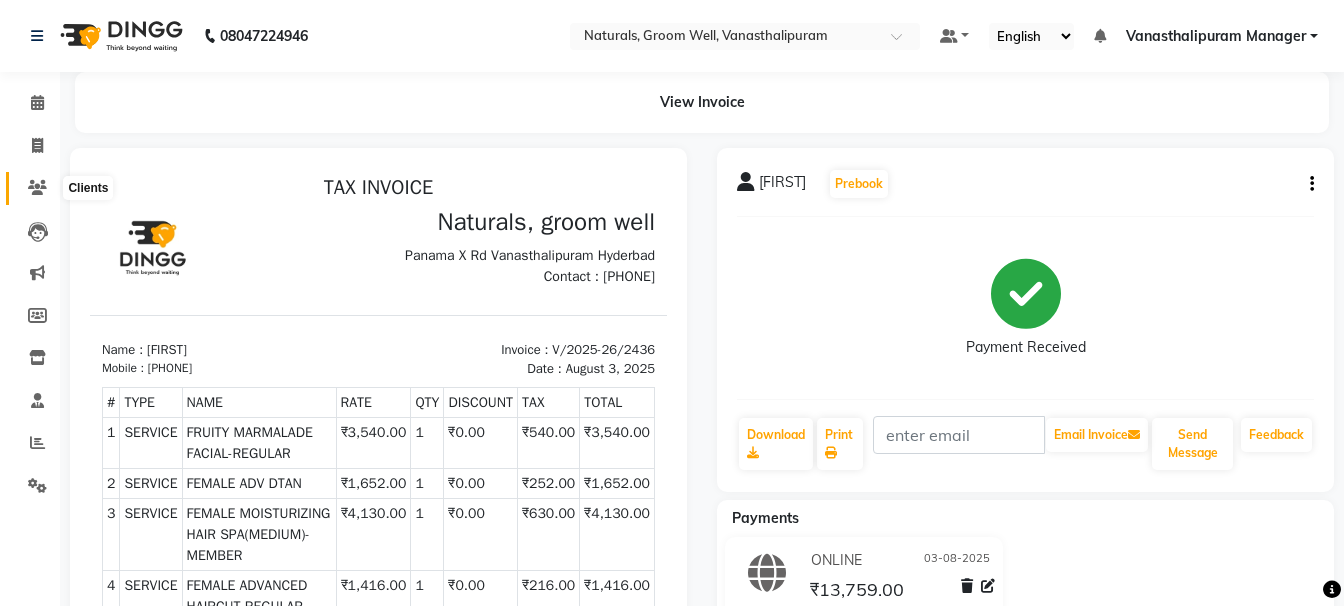 click 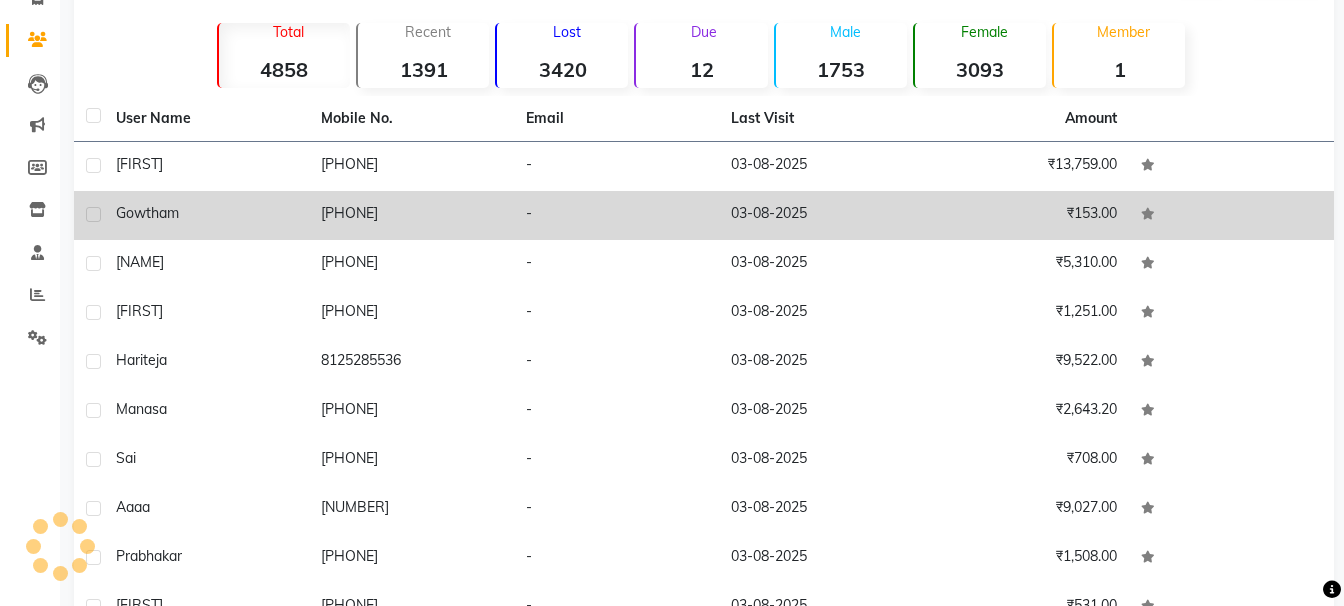 scroll, scrollTop: 200, scrollLeft: 0, axis: vertical 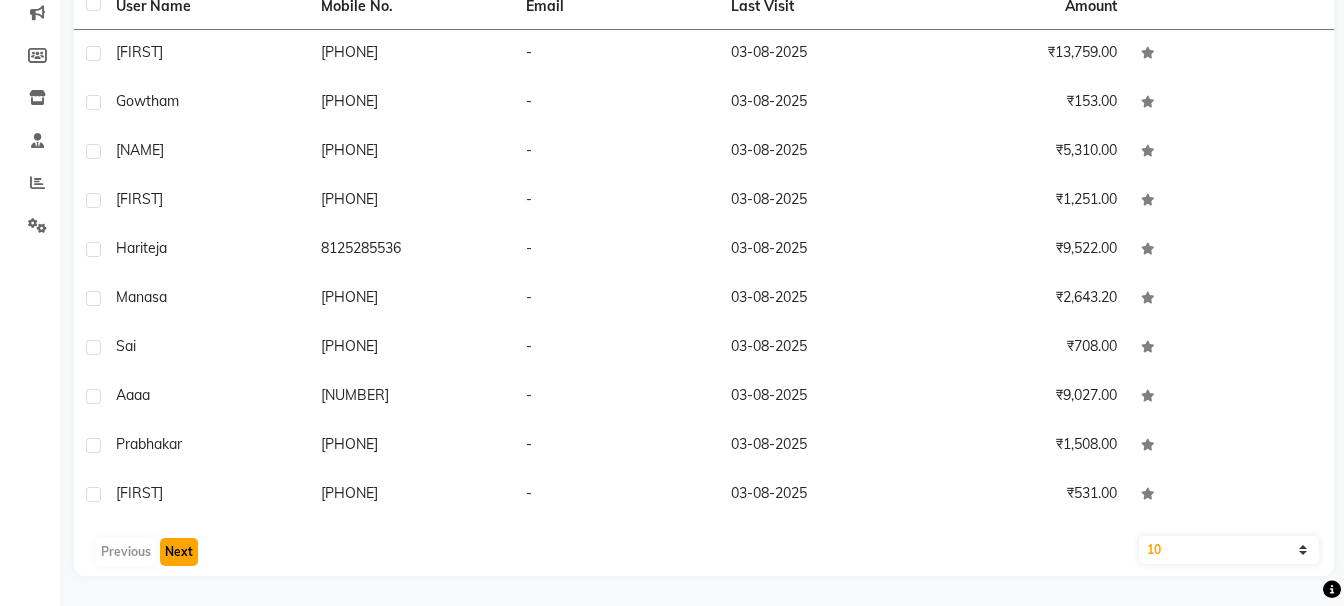 click on "Next" 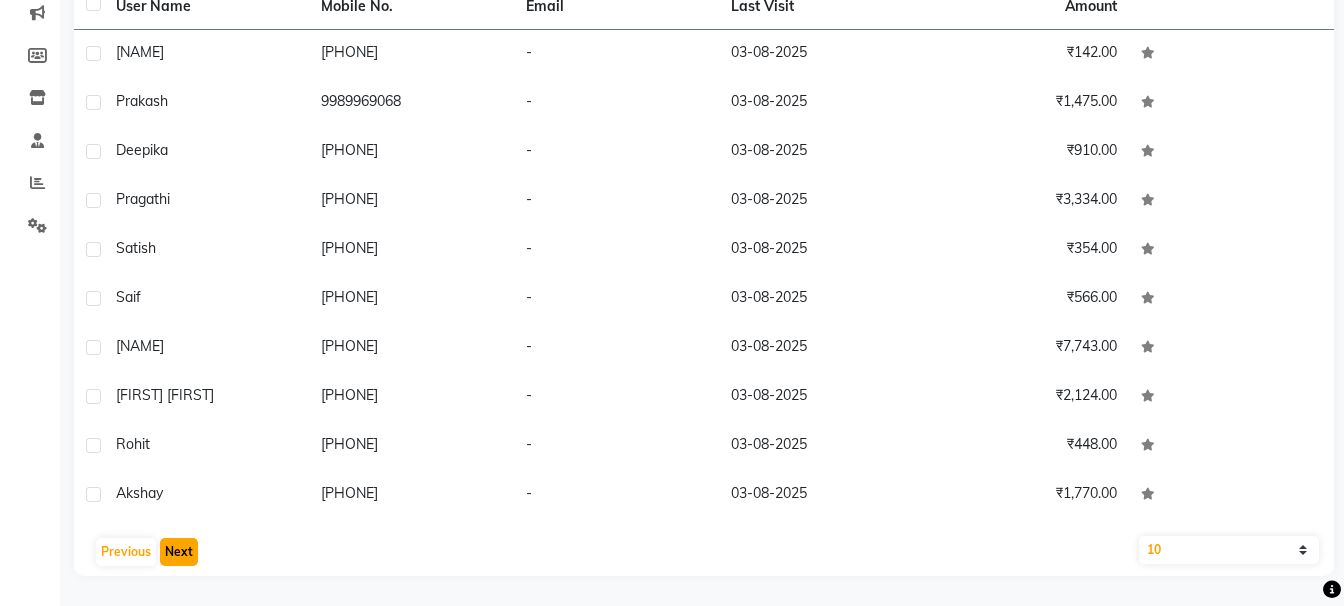 click on "Next" 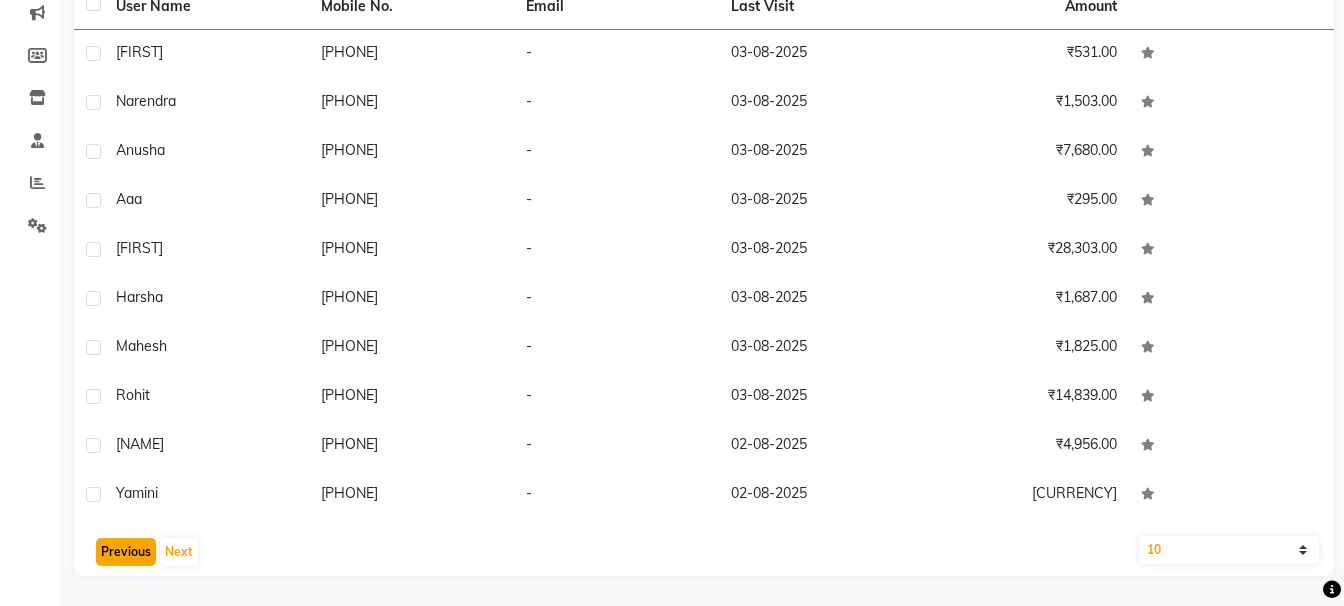click on "Previous" 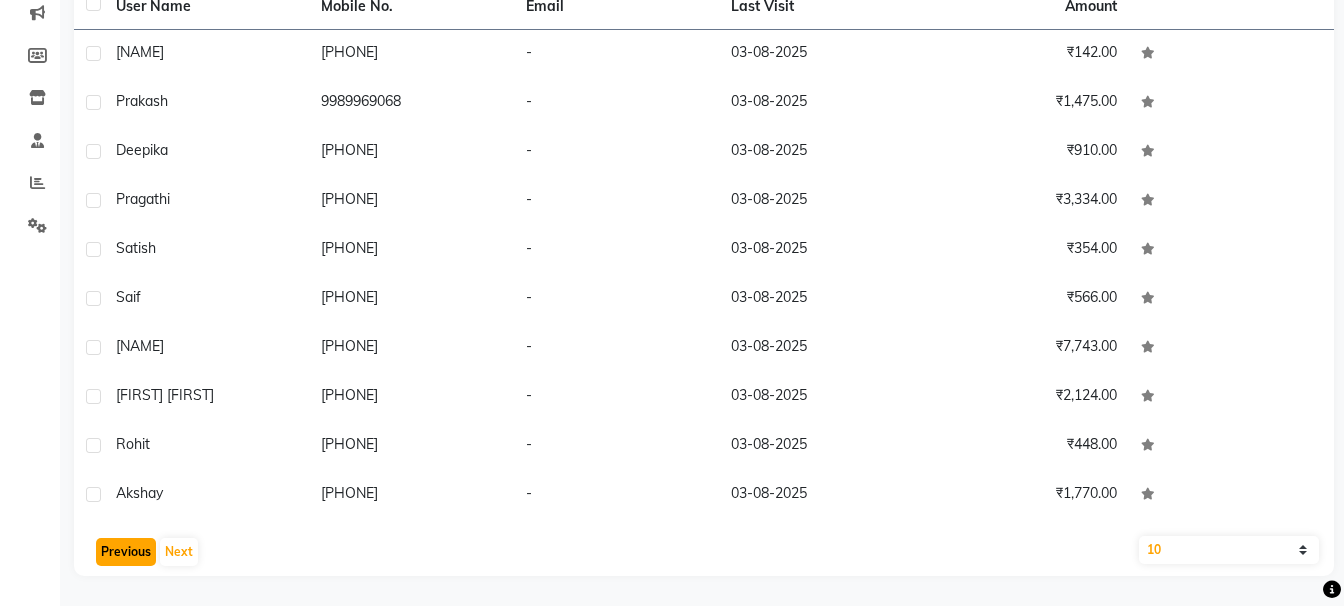 click on "Previous" 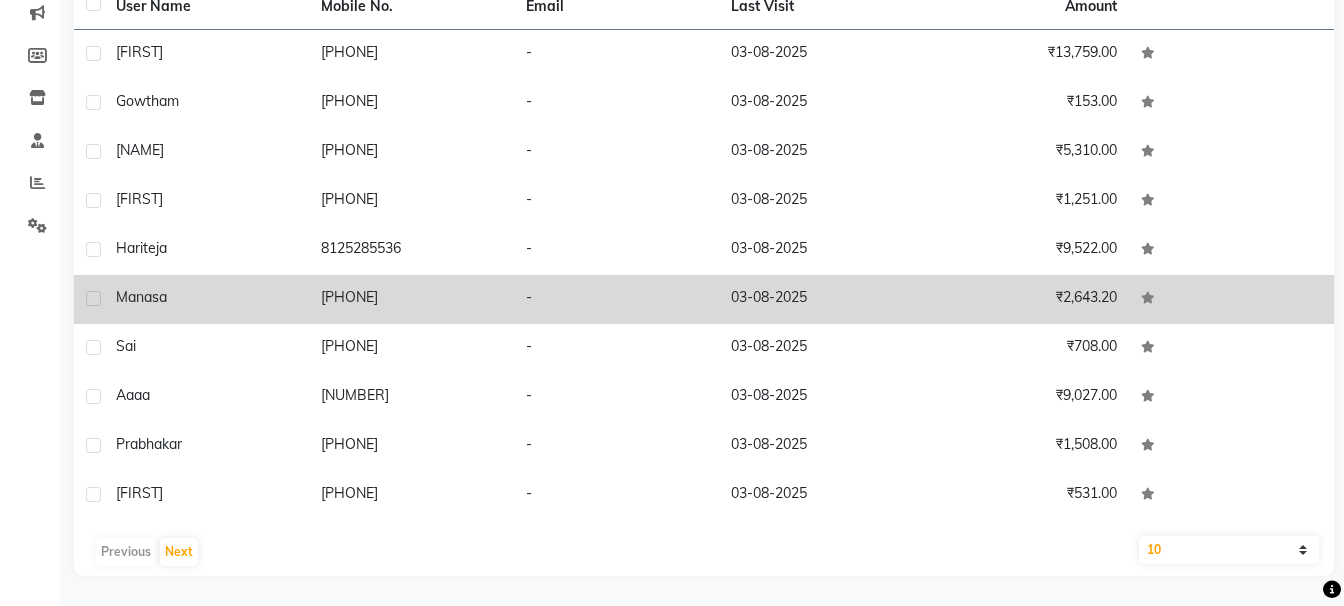 click on "[PHONE]" 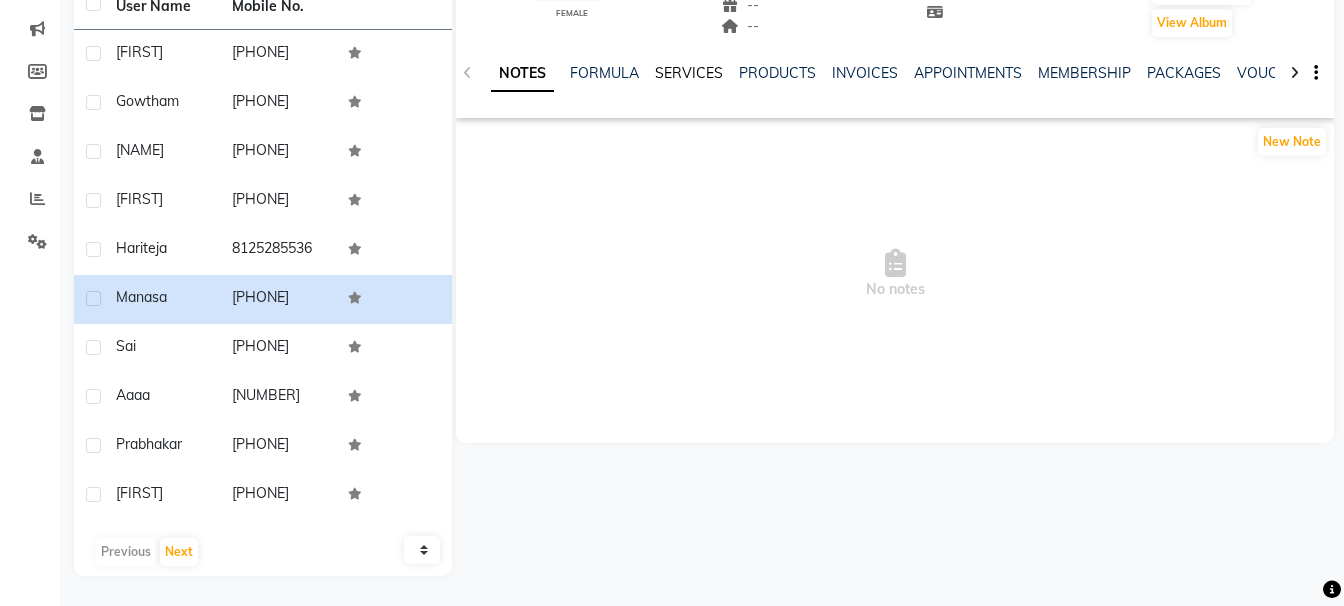 click on "SERVICES" 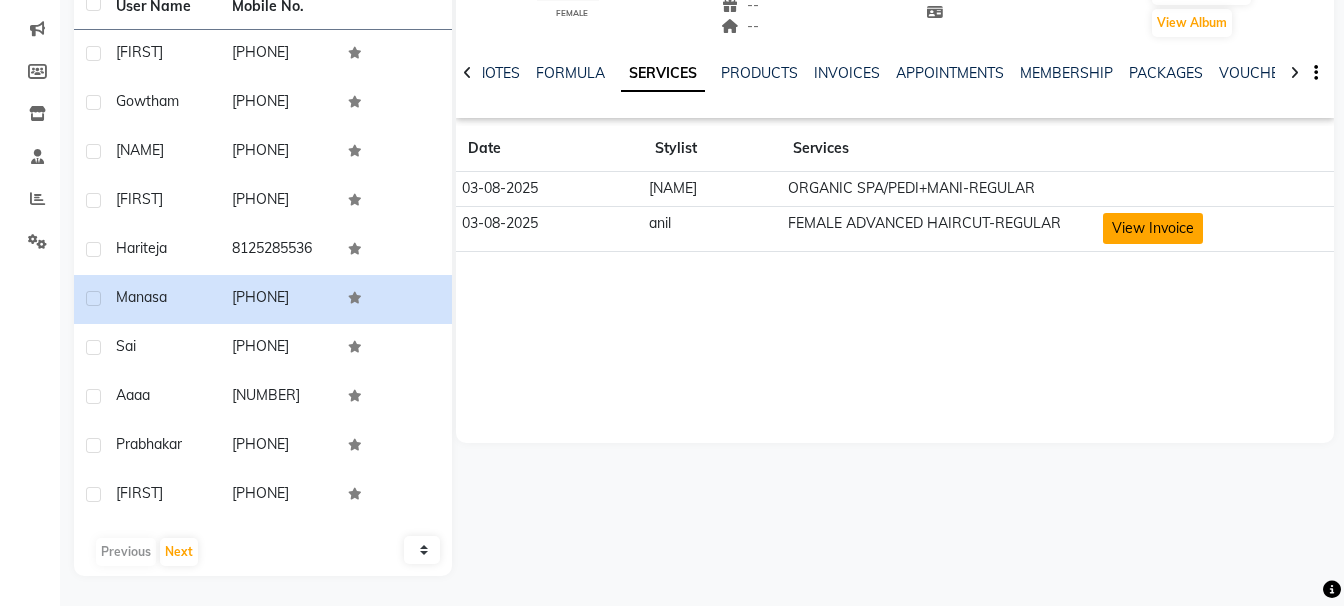 click on "View Invoice" 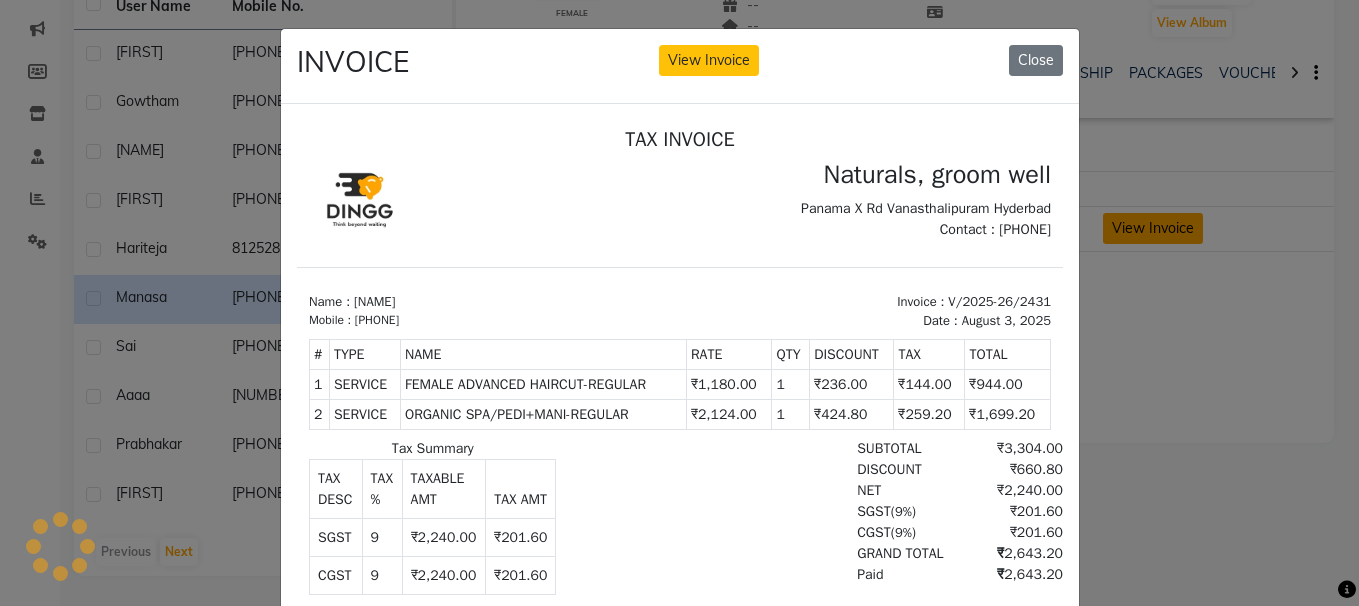 scroll, scrollTop: 0, scrollLeft: 0, axis: both 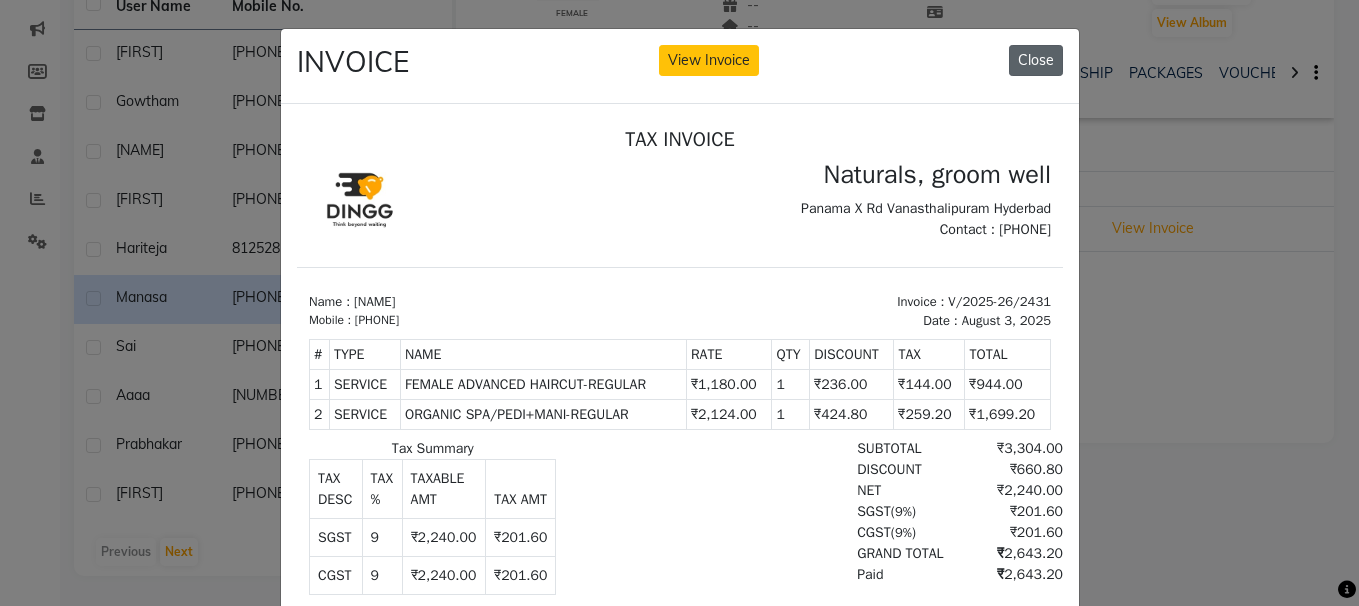 click on "Close" 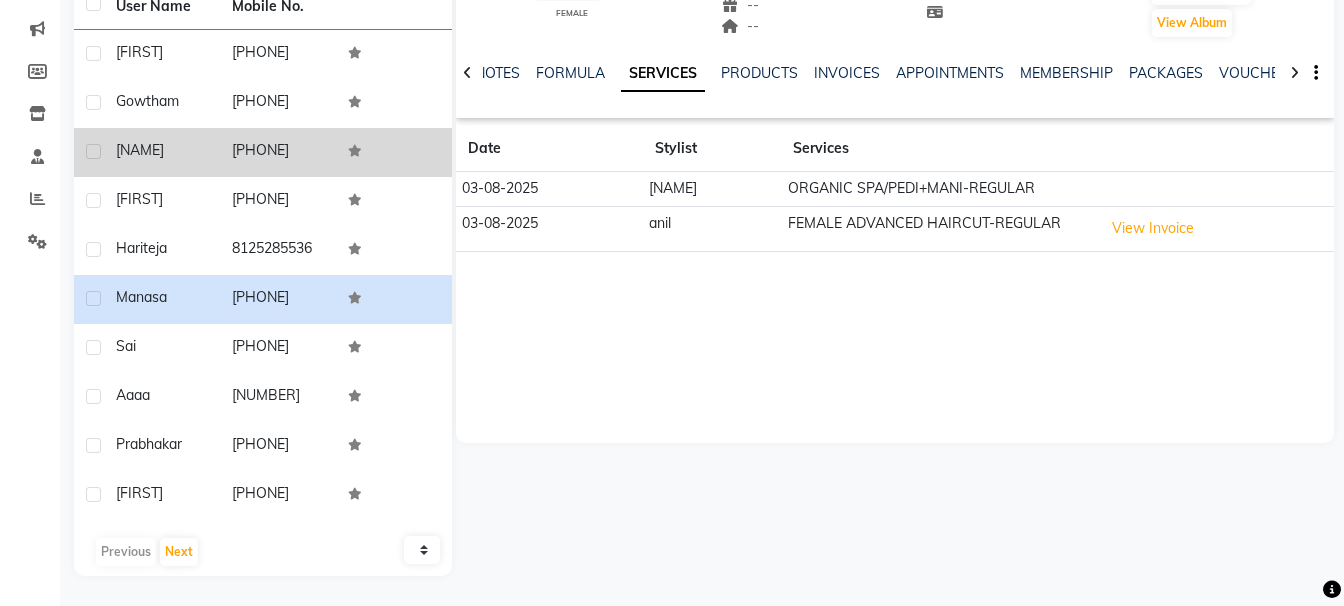 click on "[NAME]" 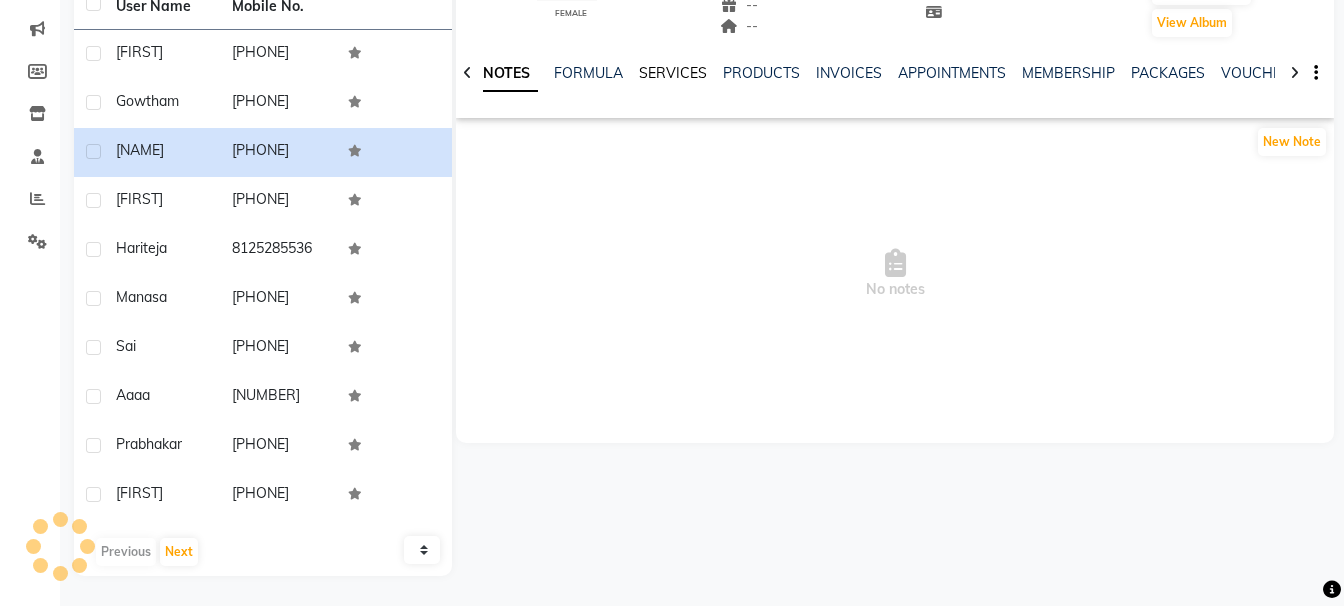 click on "SERVICES" 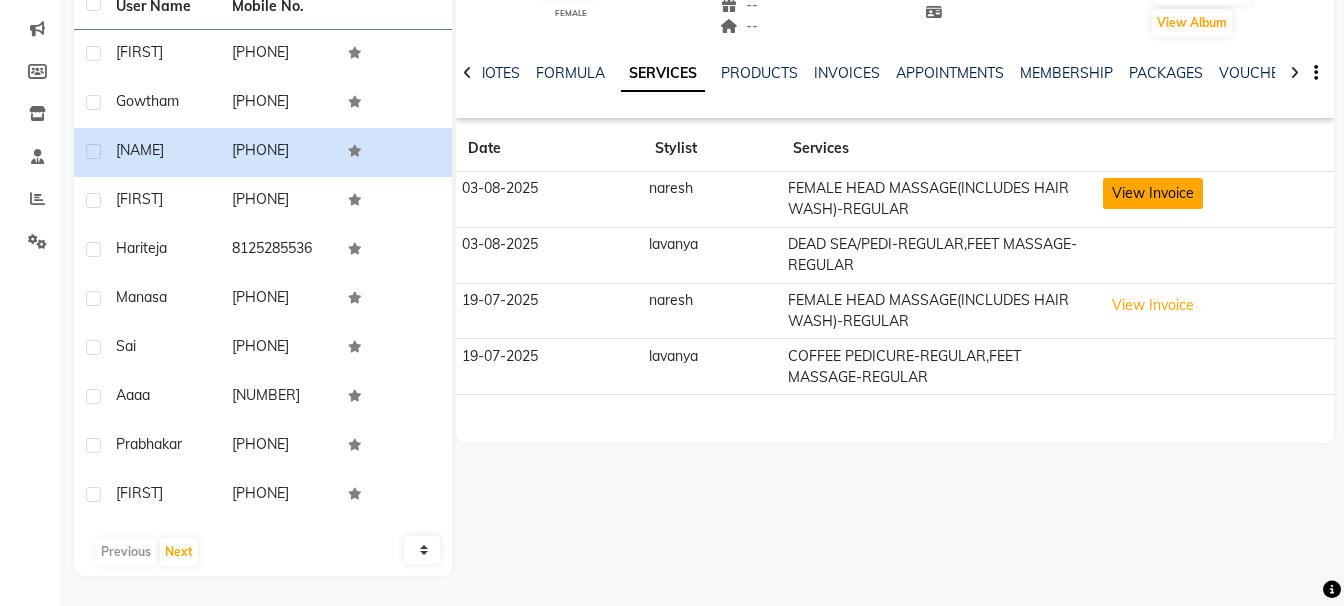 click on "View Invoice" 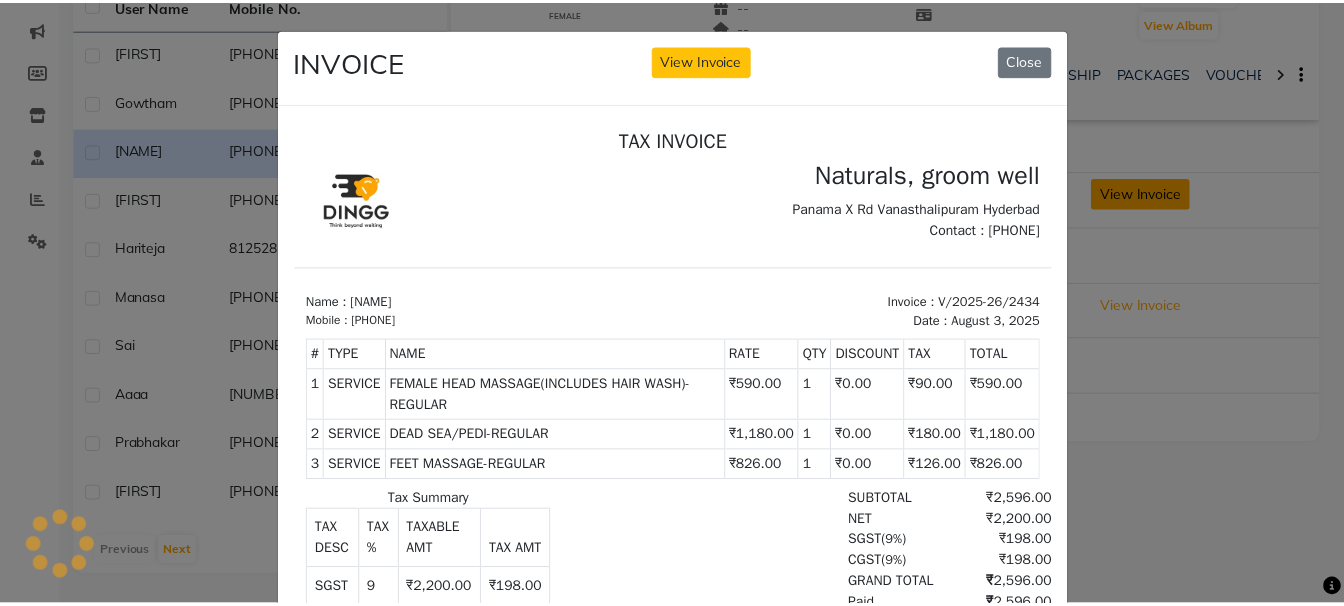 scroll, scrollTop: 0, scrollLeft: 0, axis: both 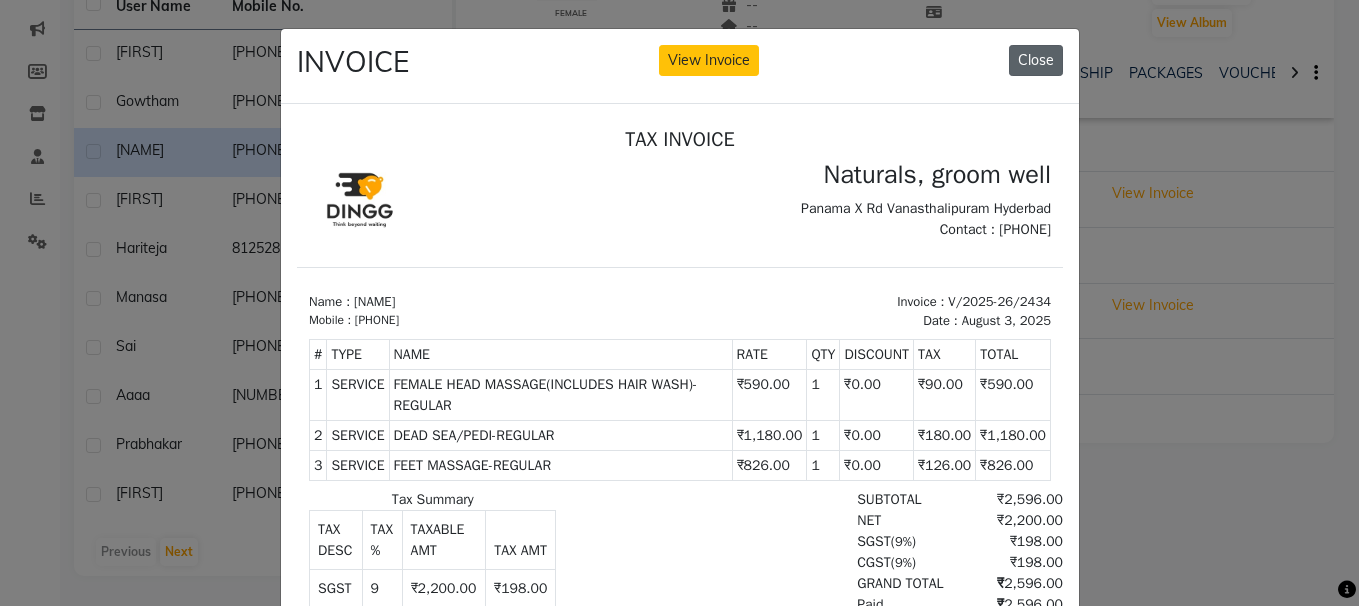 click on "Close" 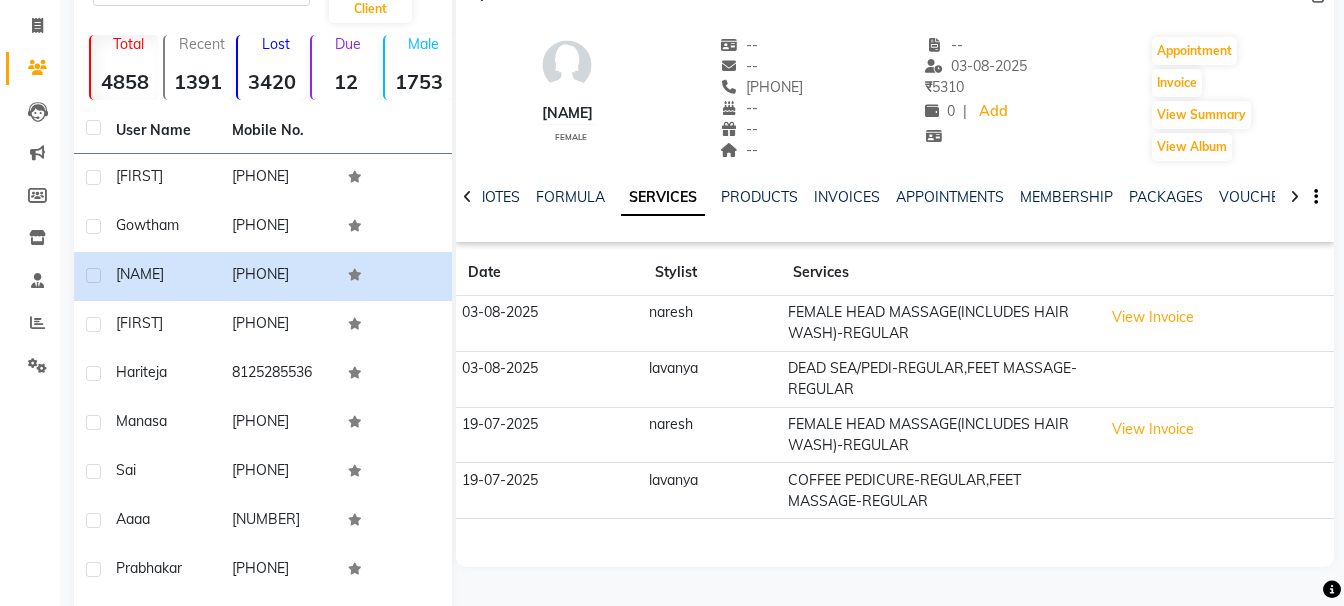 scroll, scrollTop: 0, scrollLeft: 0, axis: both 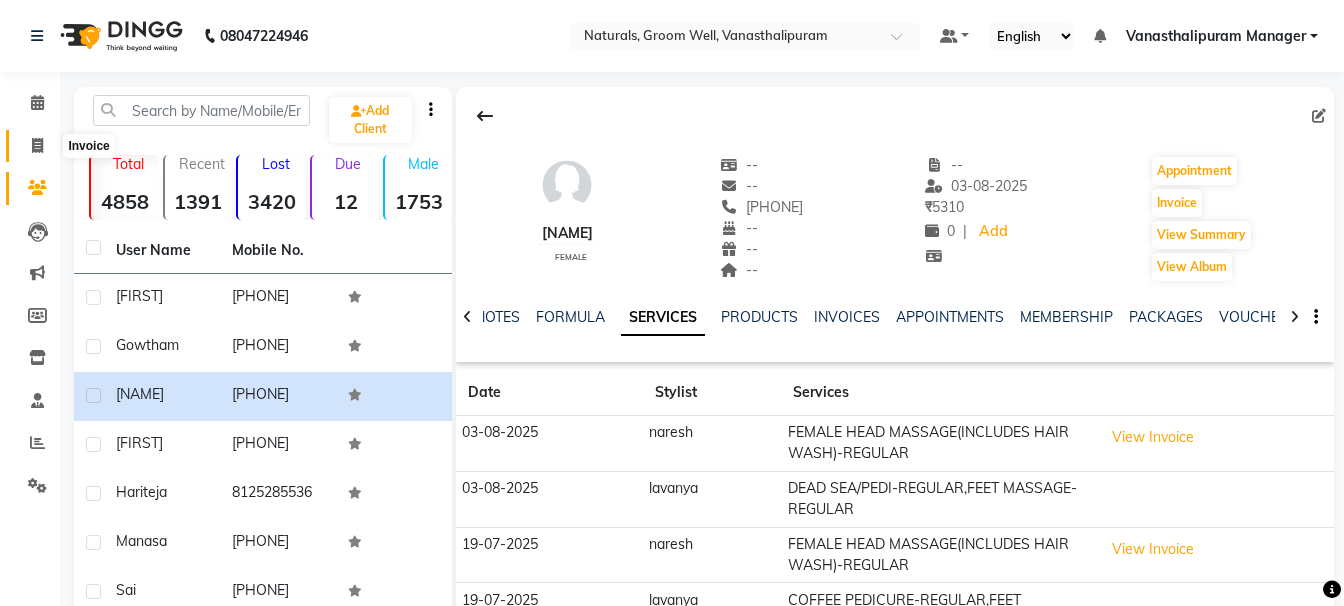 click 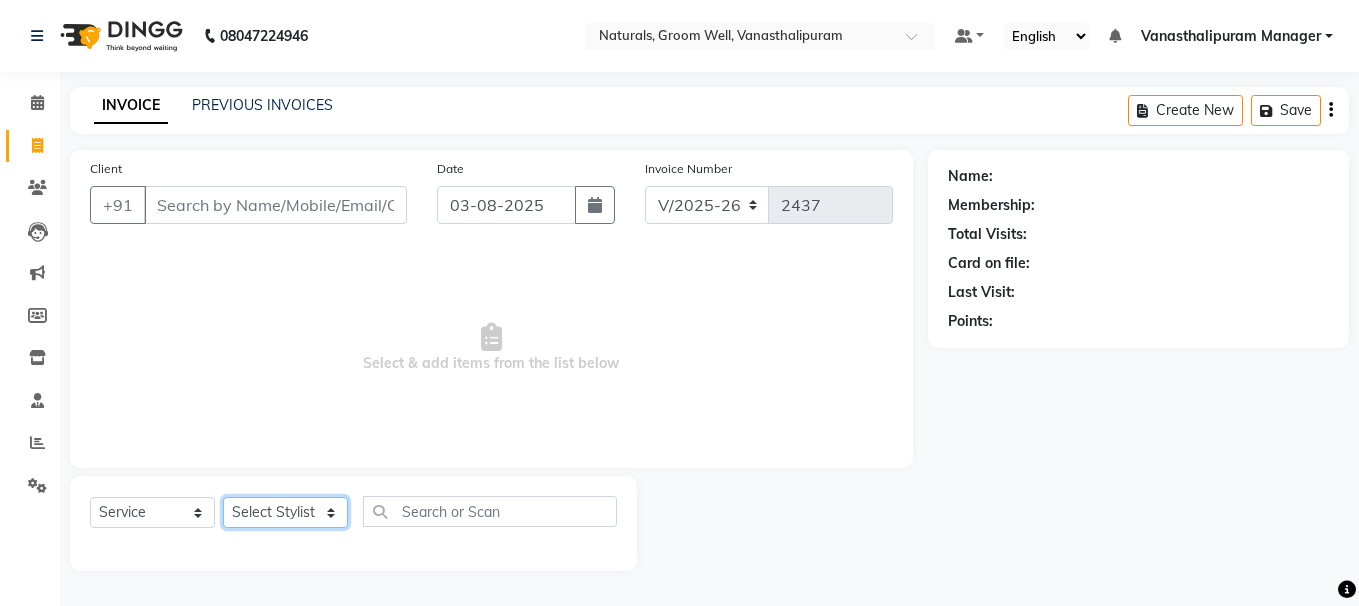 click on "Select Stylist" 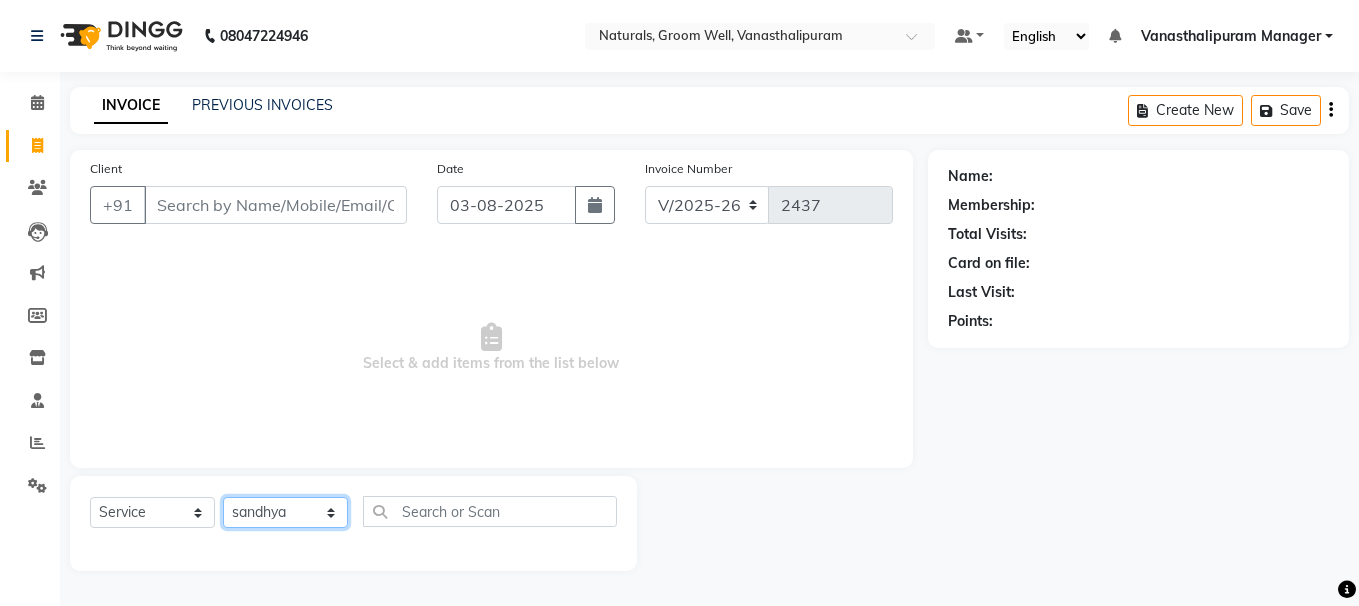 click on "Select Stylist [FIRST] [FIRST] [FIRST] [FIRST] [FIRST] [FIRST] [FIRST] [FIRST] [FIRST] [FIRST] Manager [FIRST]" 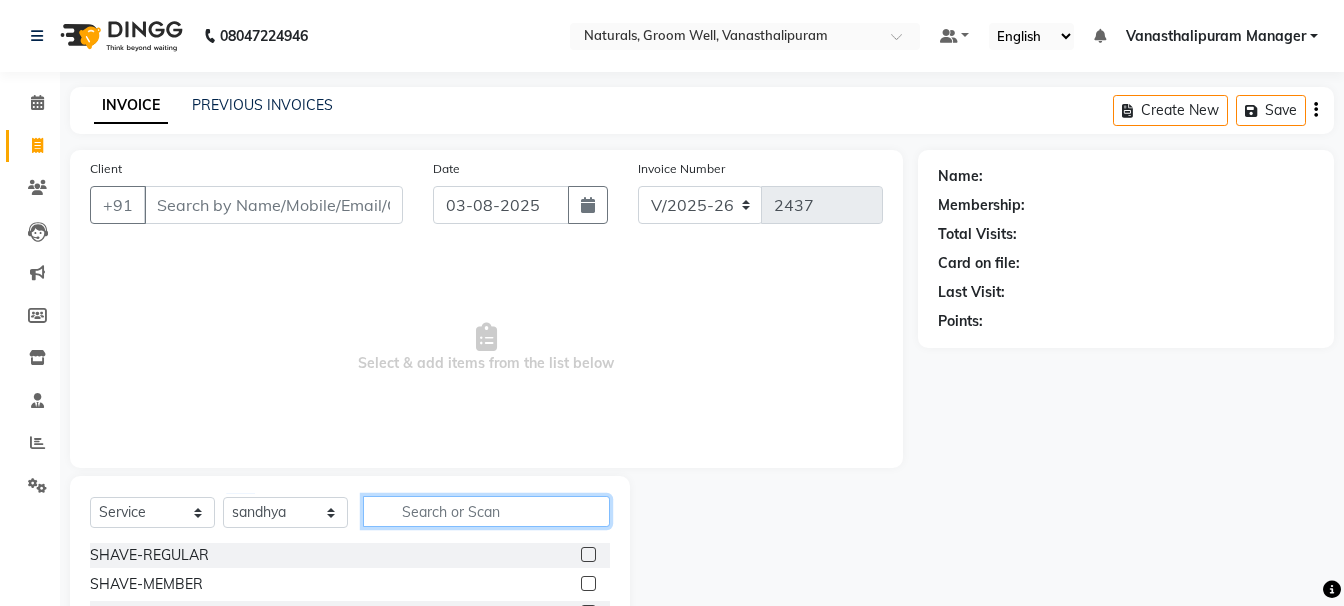 click 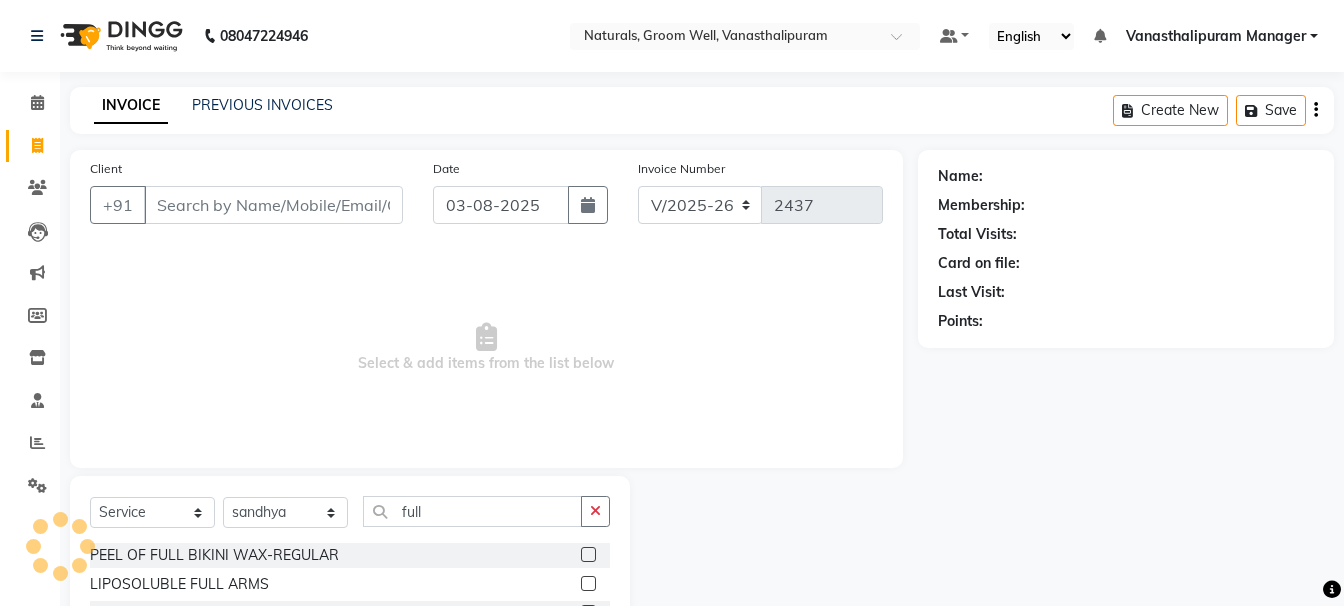 click 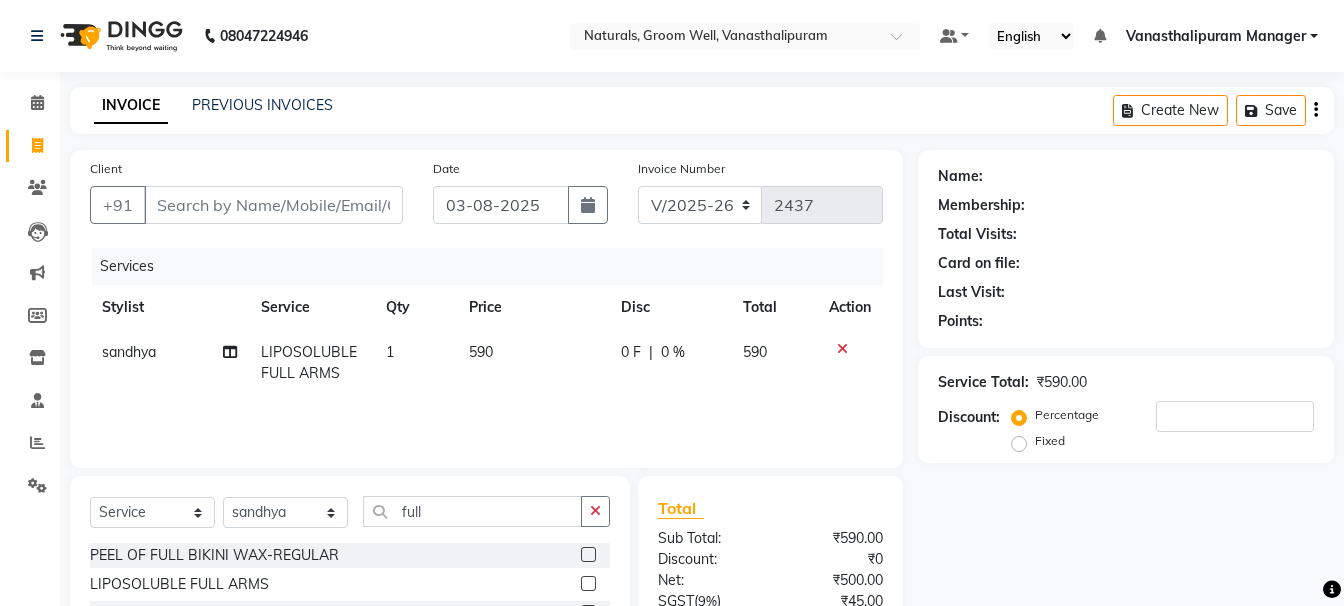 click on "590" 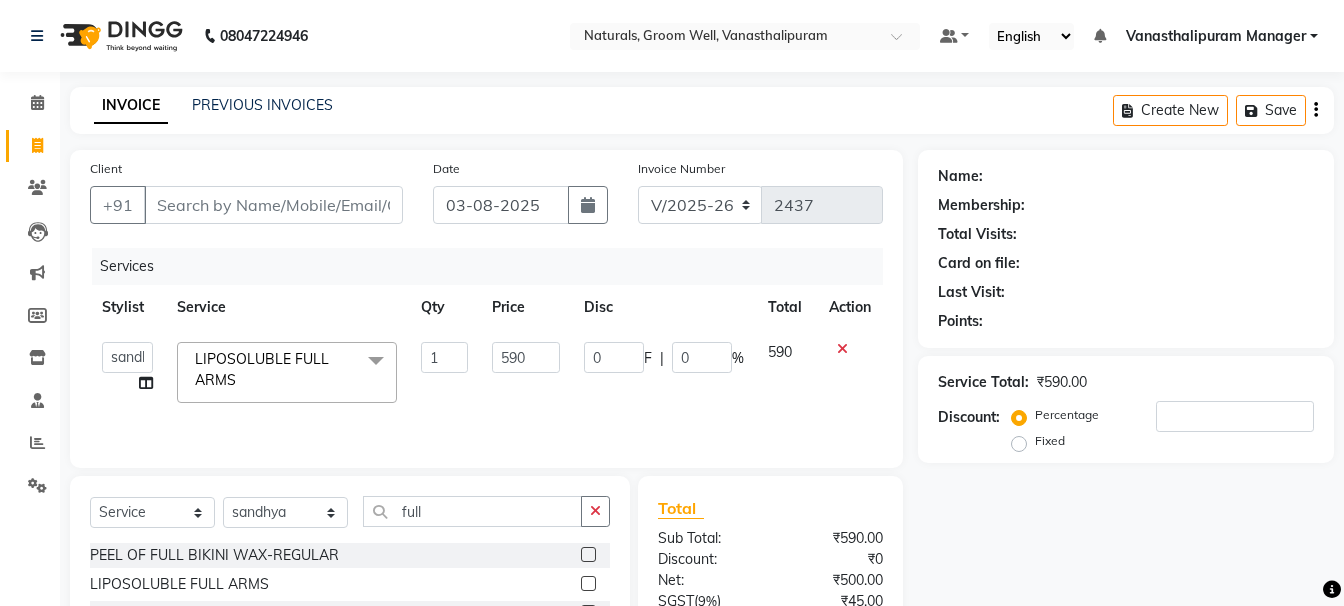 click on "590" 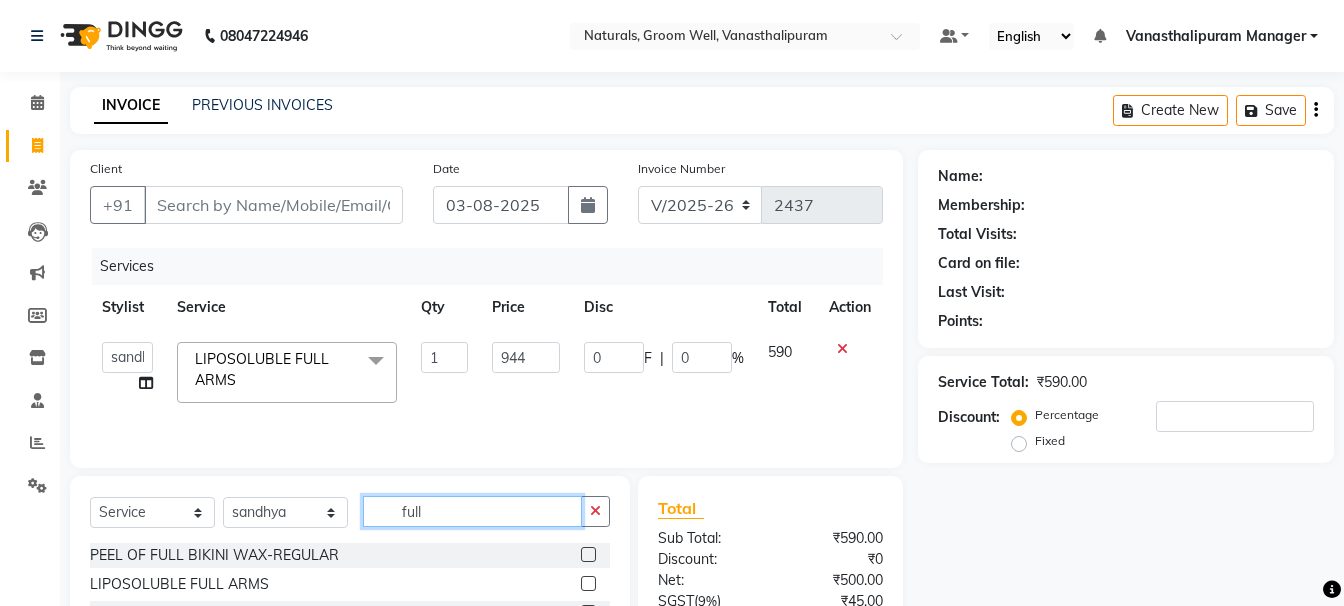 click on "full" 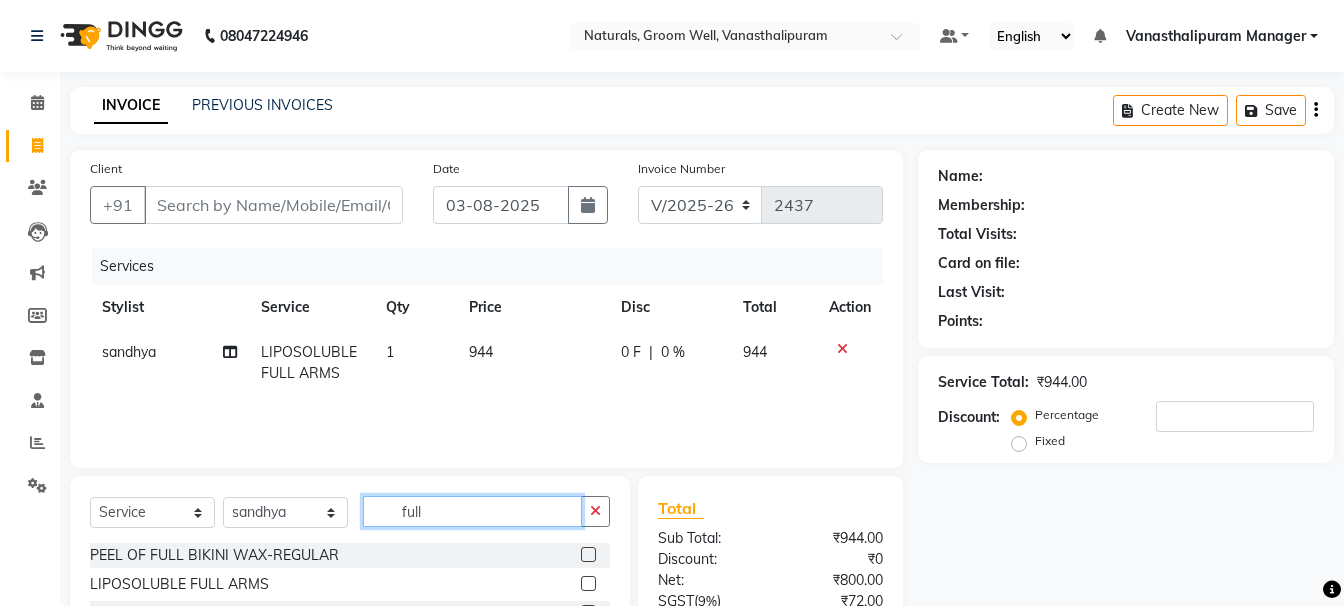click on "full" 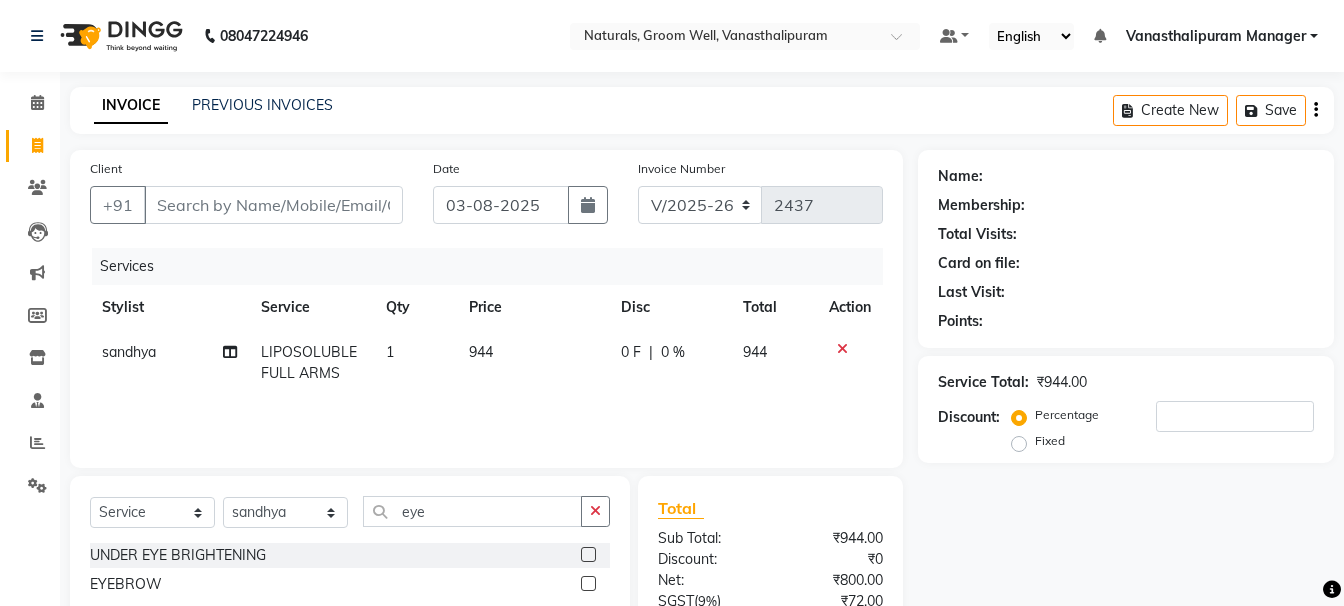click 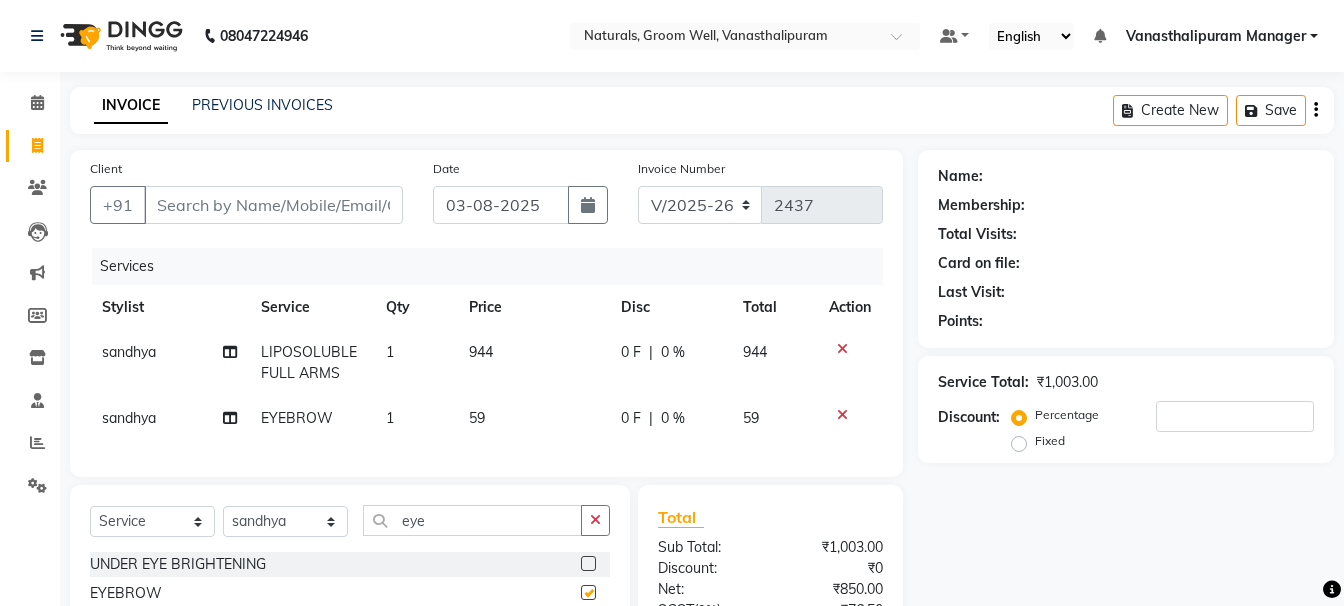 click on "59" 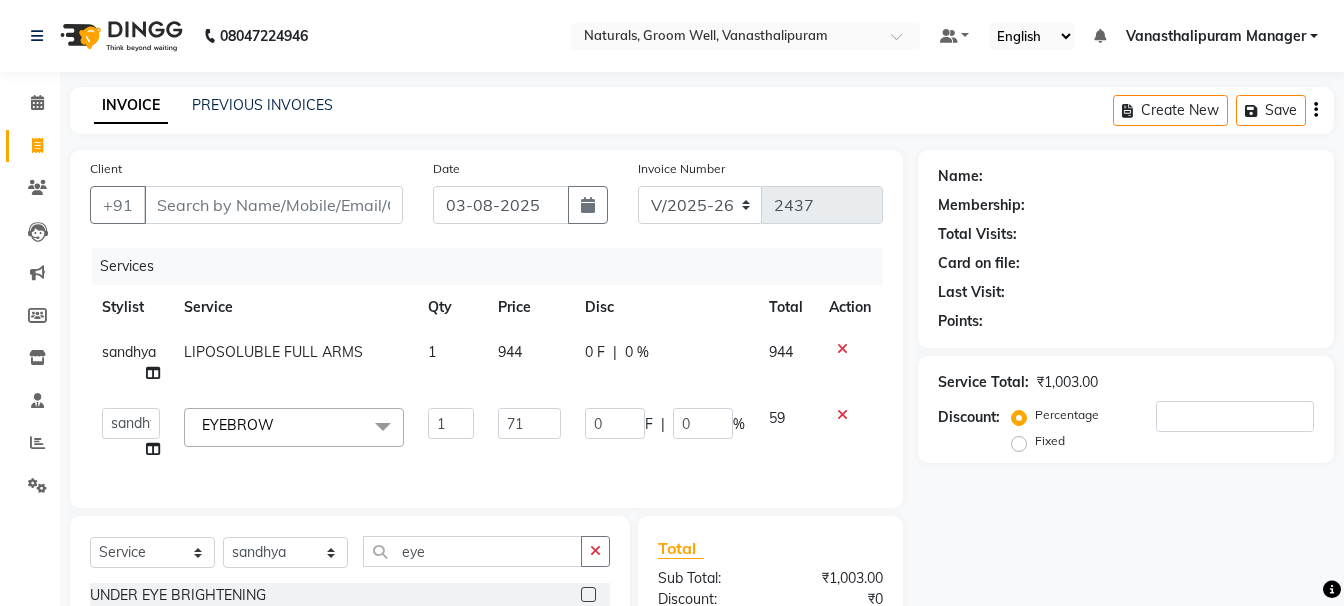 click on "INVOICE PREVIOUS INVOICES Create New   Save" 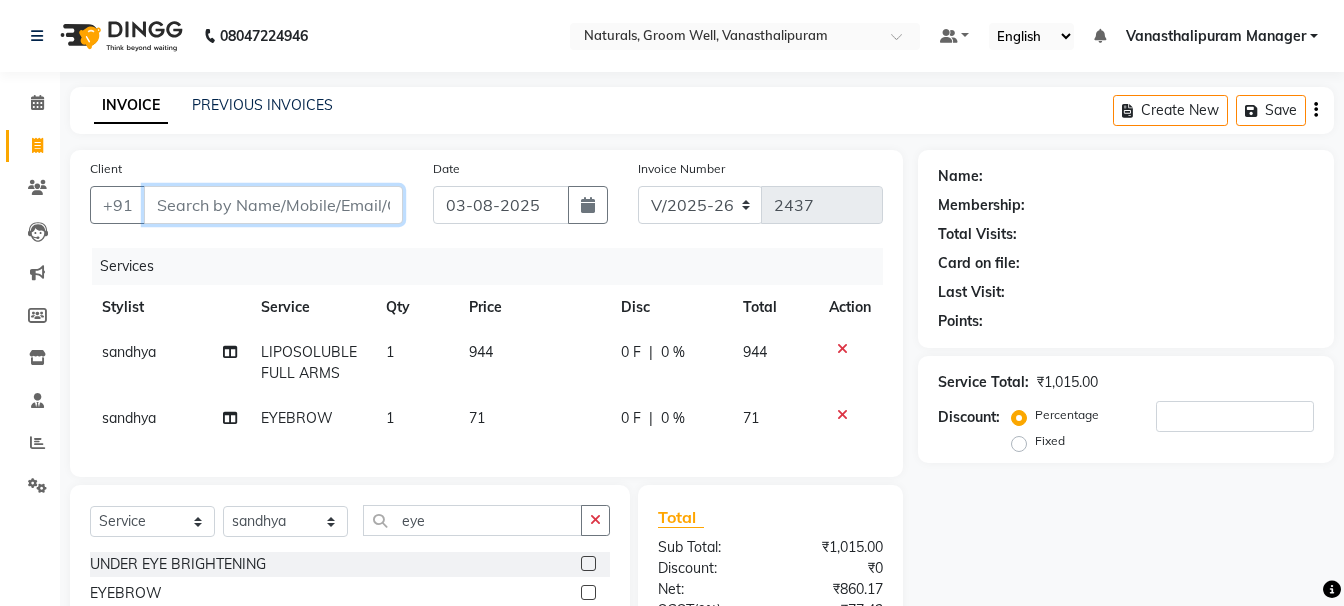 click on "Client" at bounding box center (273, 205) 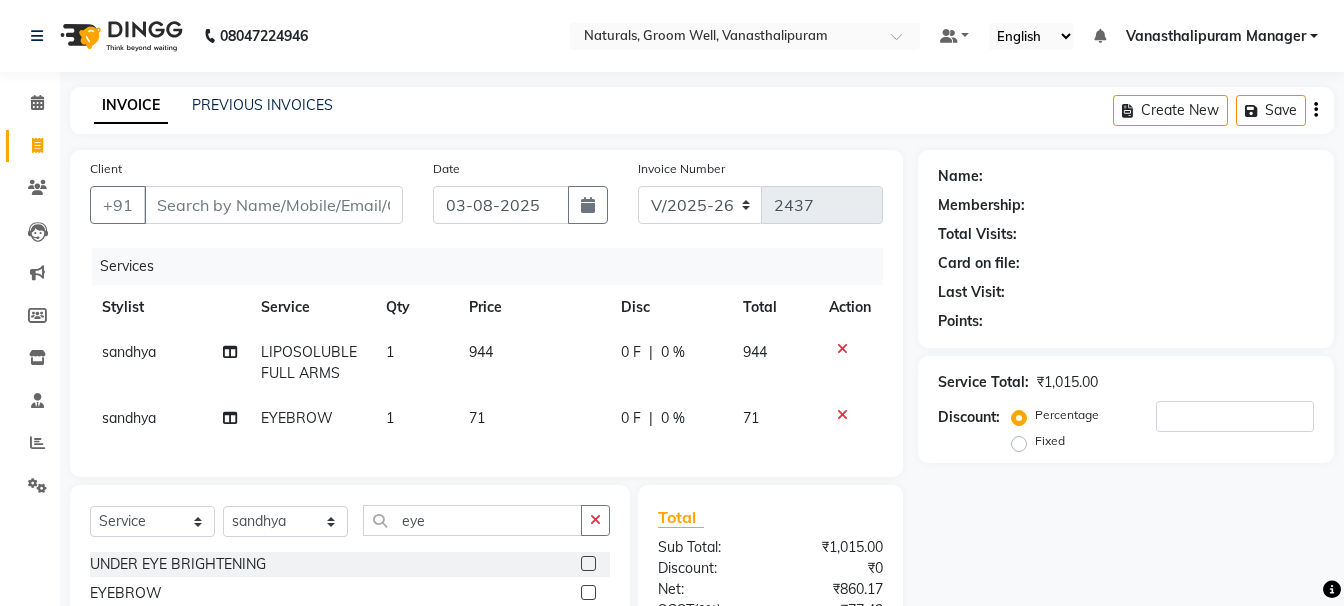 click on "944" 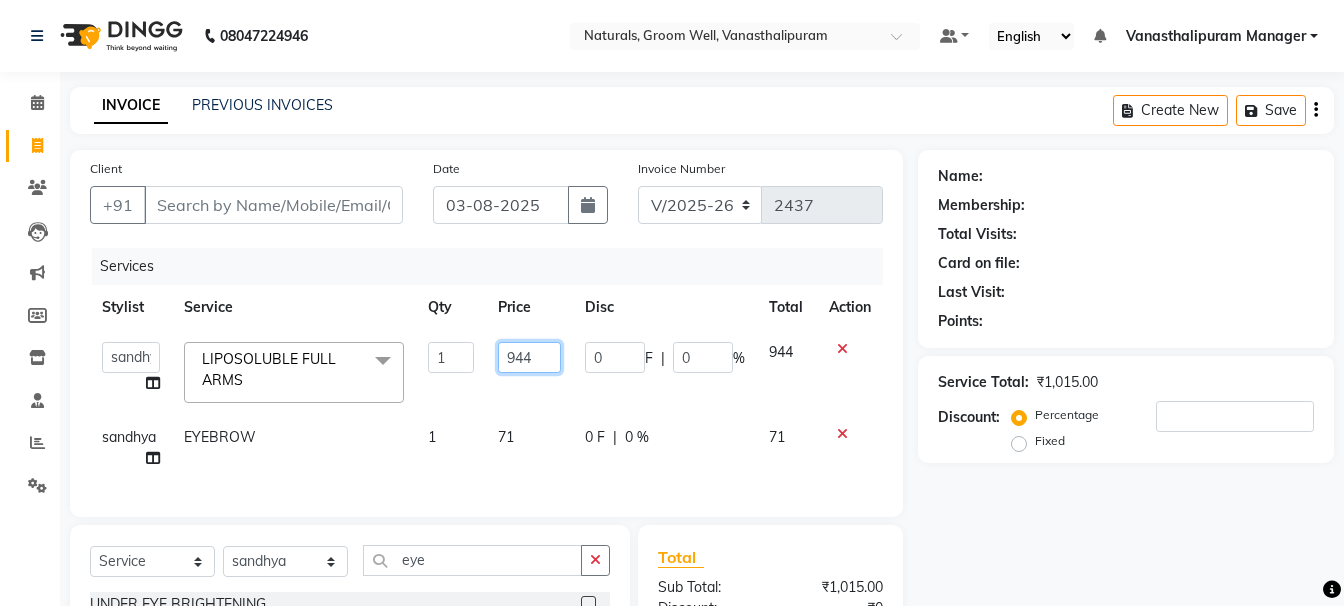 click on "944" 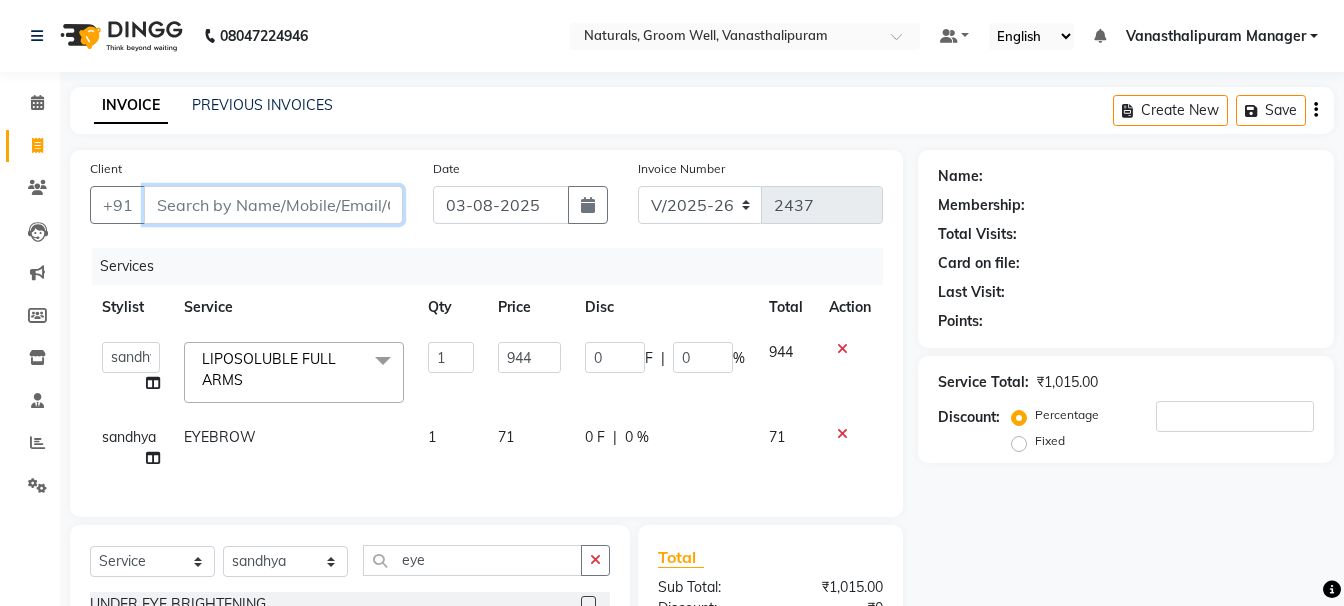 click on "Client" at bounding box center [273, 205] 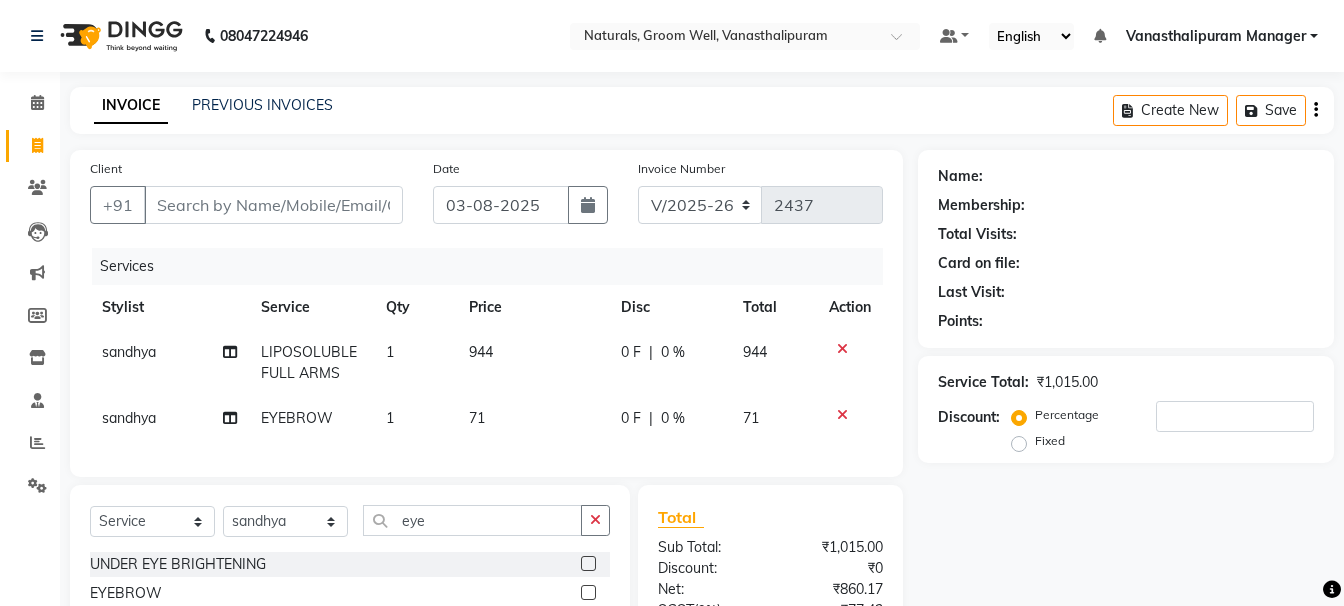 click on "944" 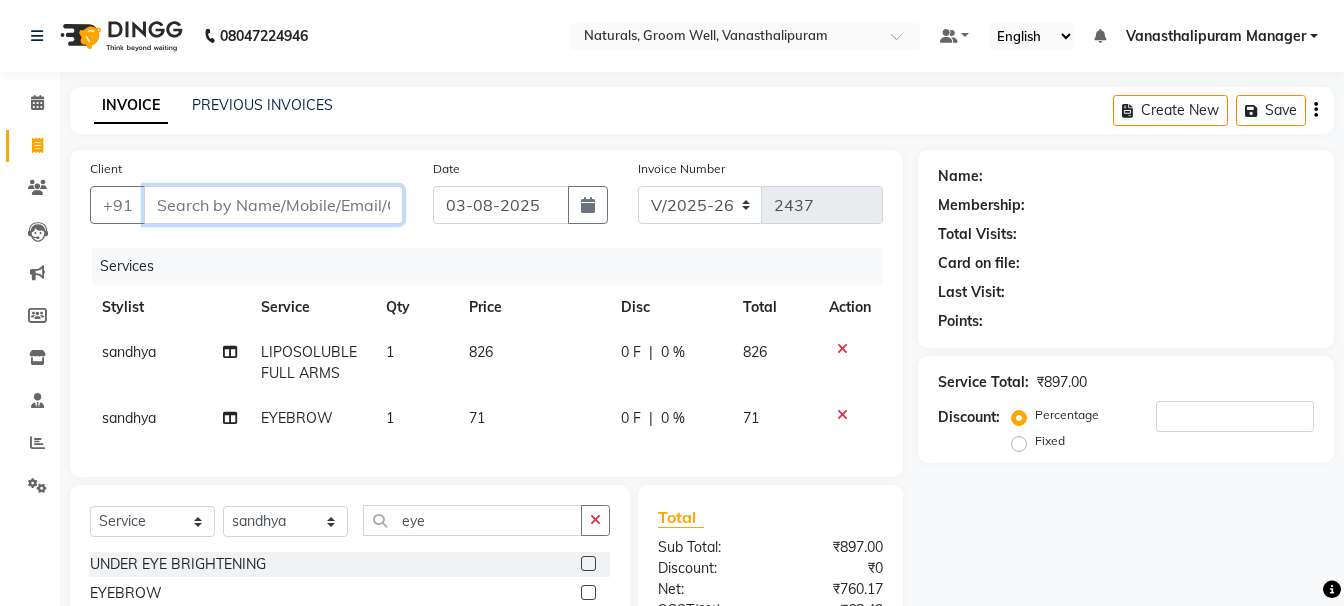 click on "Client" at bounding box center (273, 205) 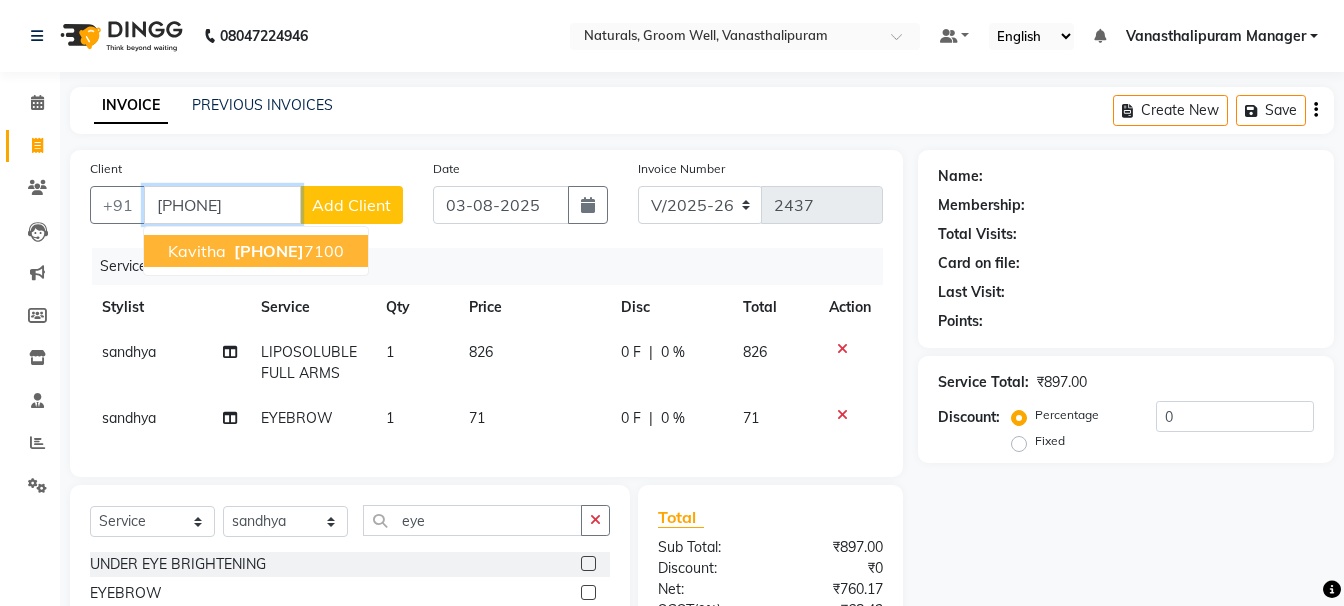 click on "[PHONE] [PHONE]" at bounding box center (287, 251) 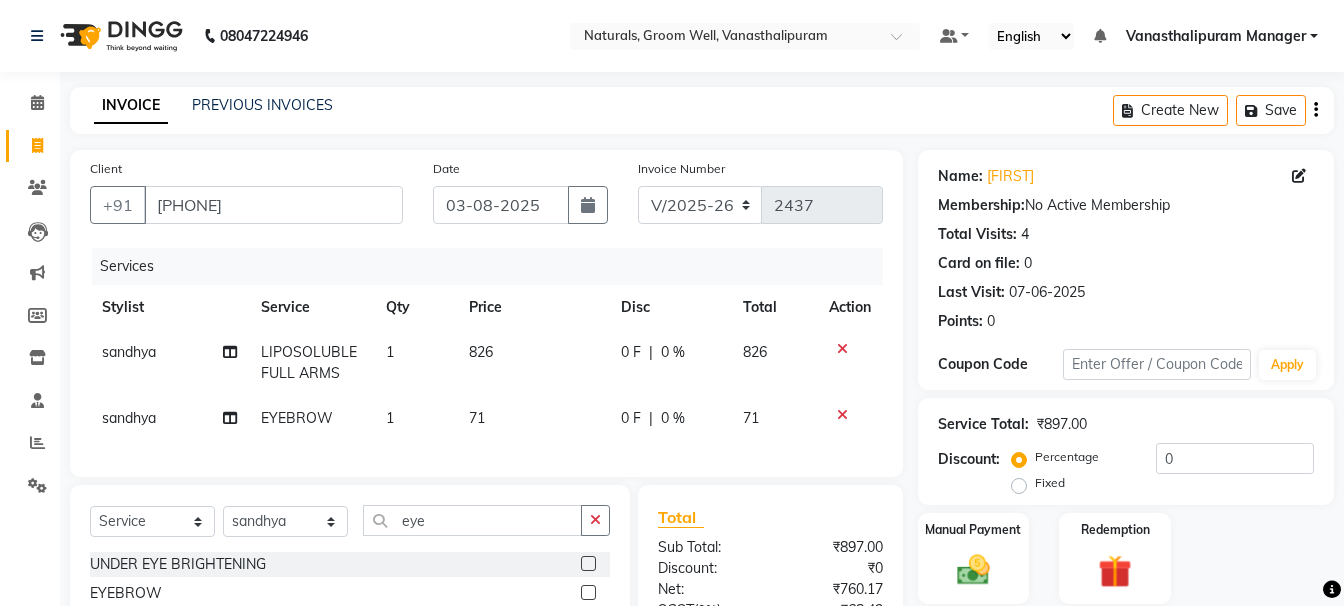 click on "Client +91 [PHONE]" 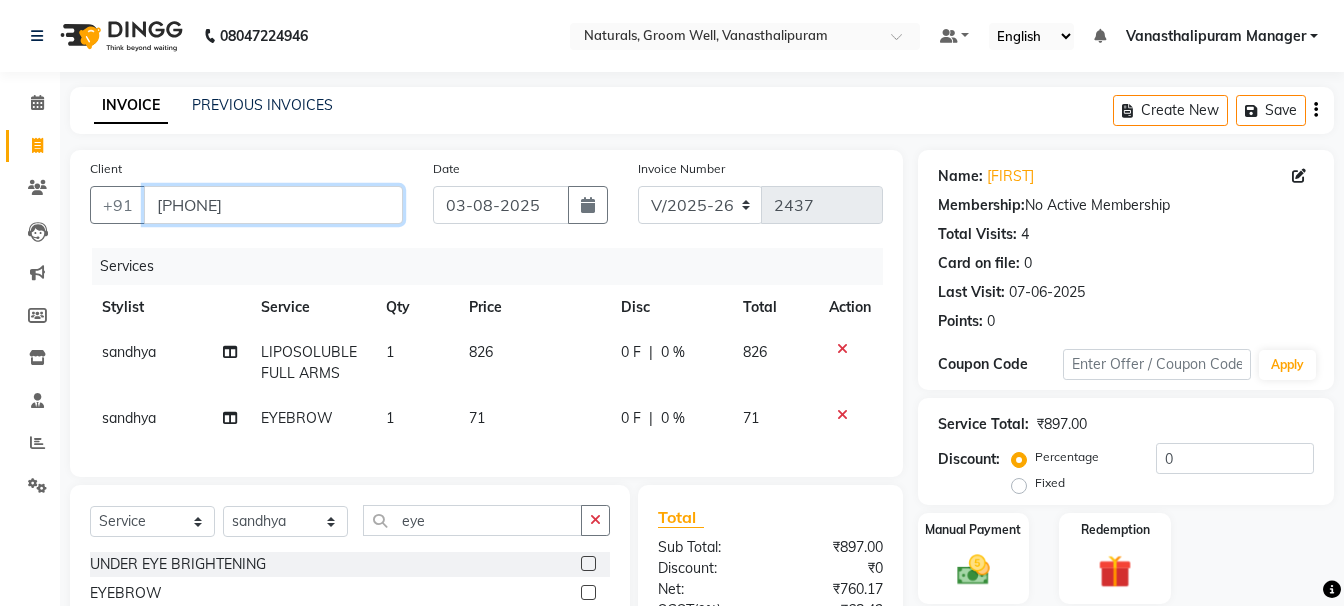 click on "[PHONE]" at bounding box center [273, 205] 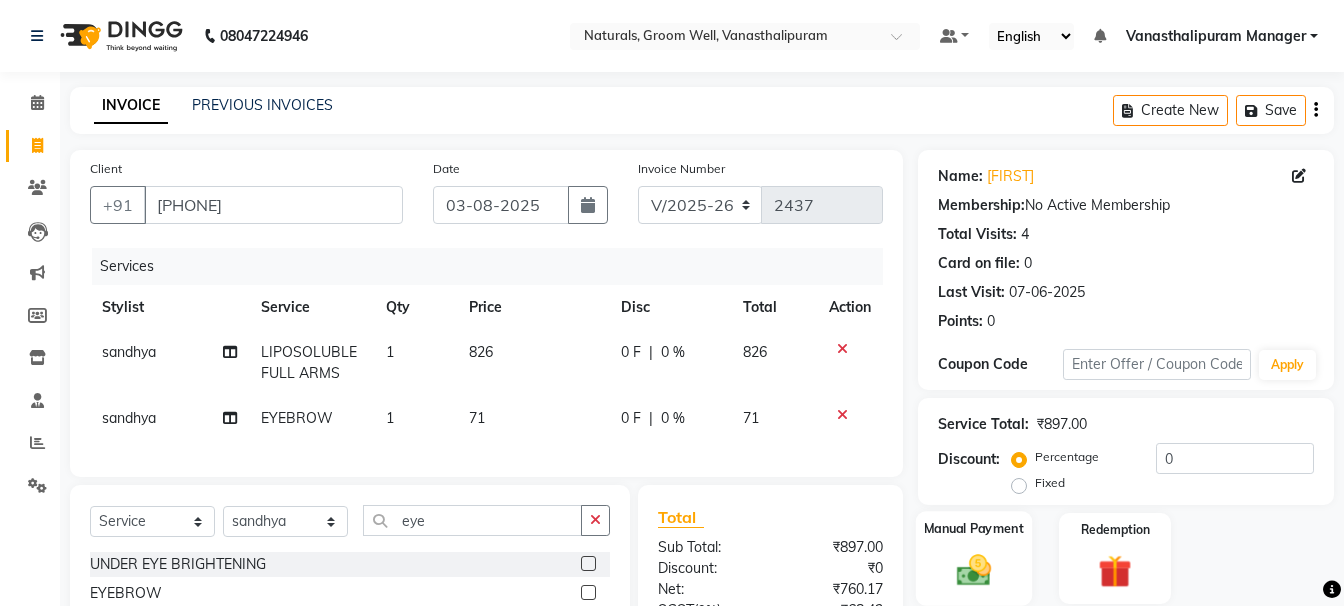 click 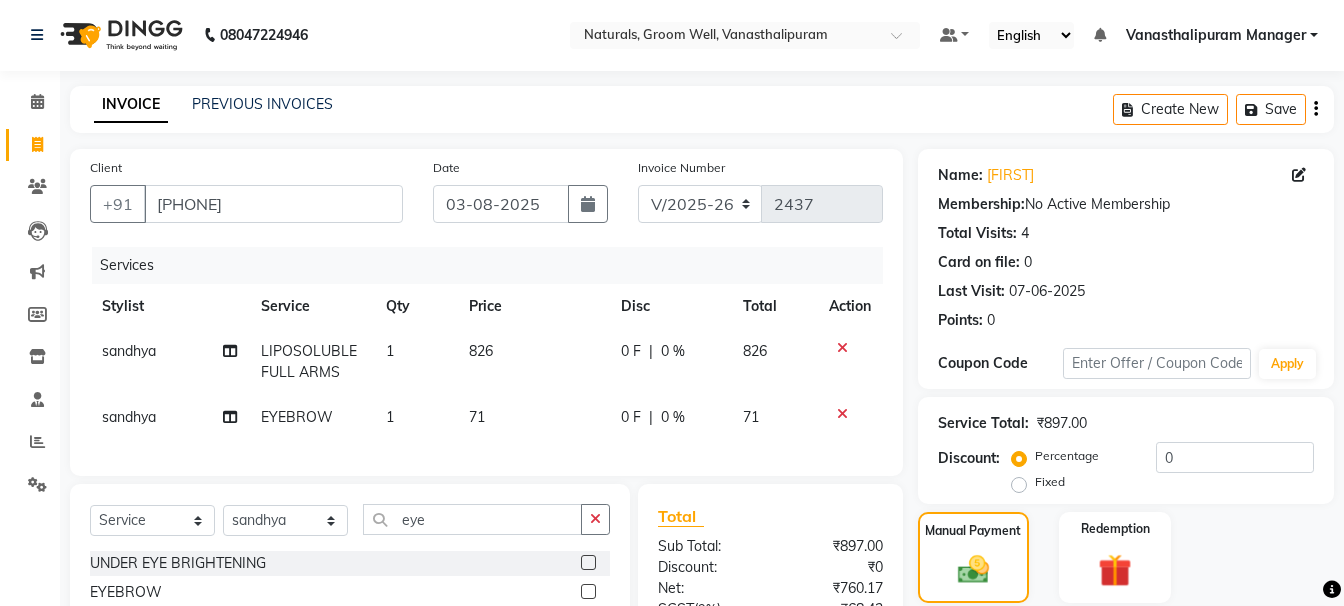 scroll, scrollTop: 200, scrollLeft: 0, axis: vertical 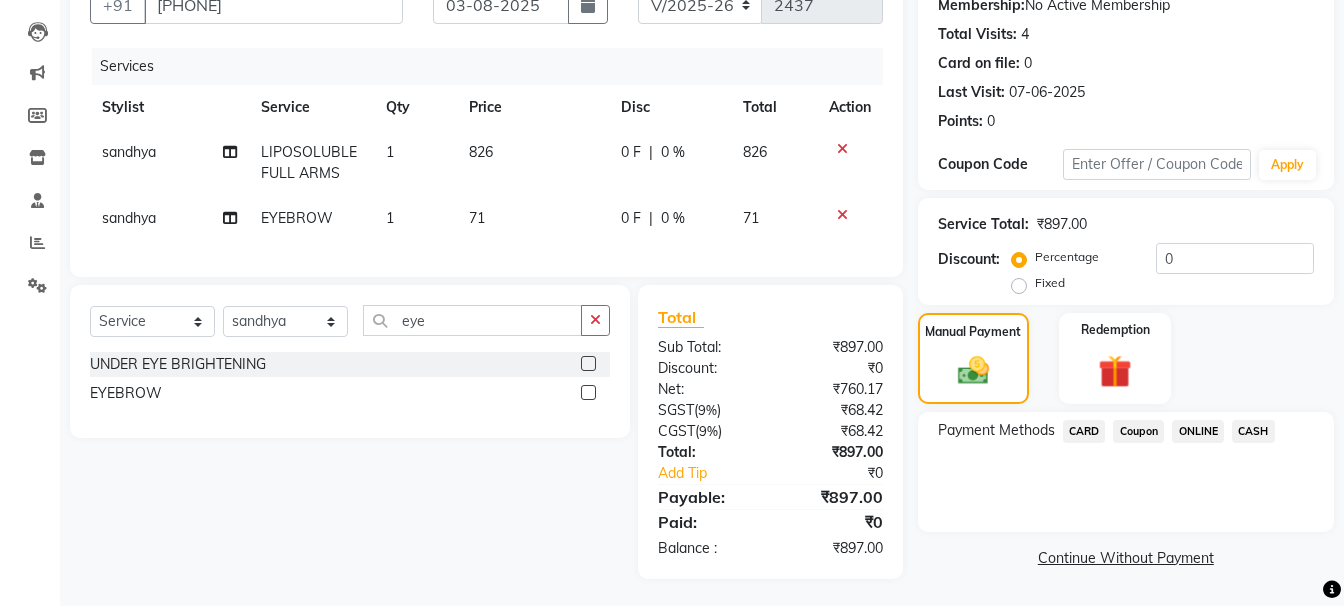 click on "CARD" 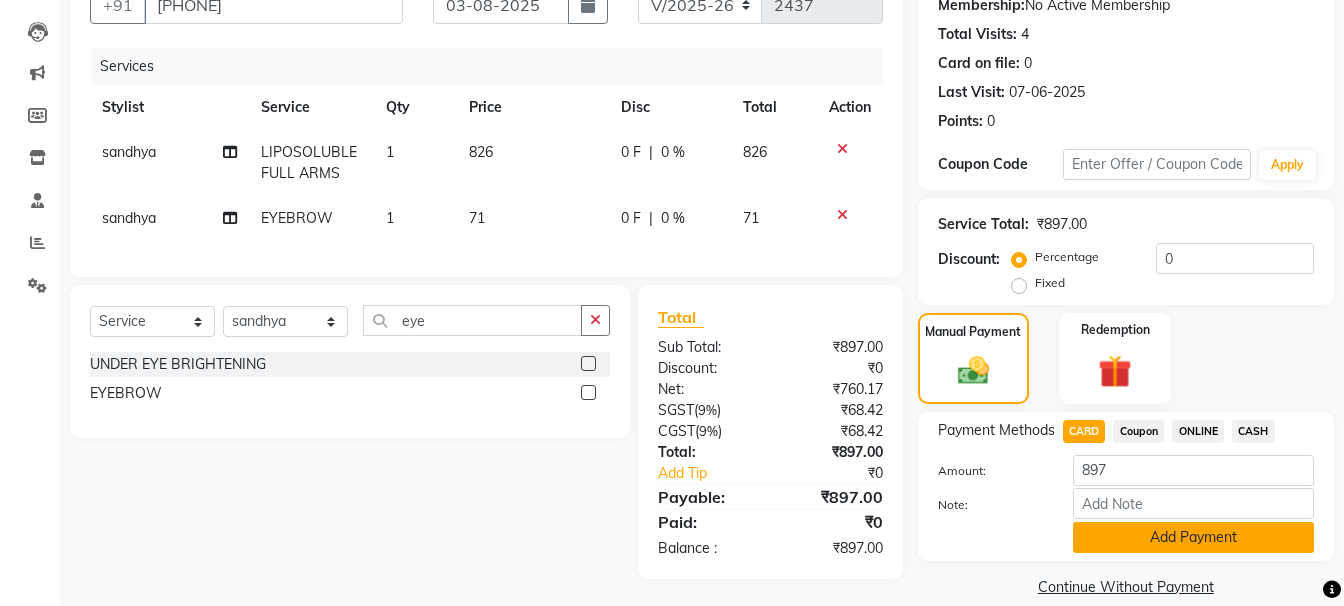 click on "Add Payment" 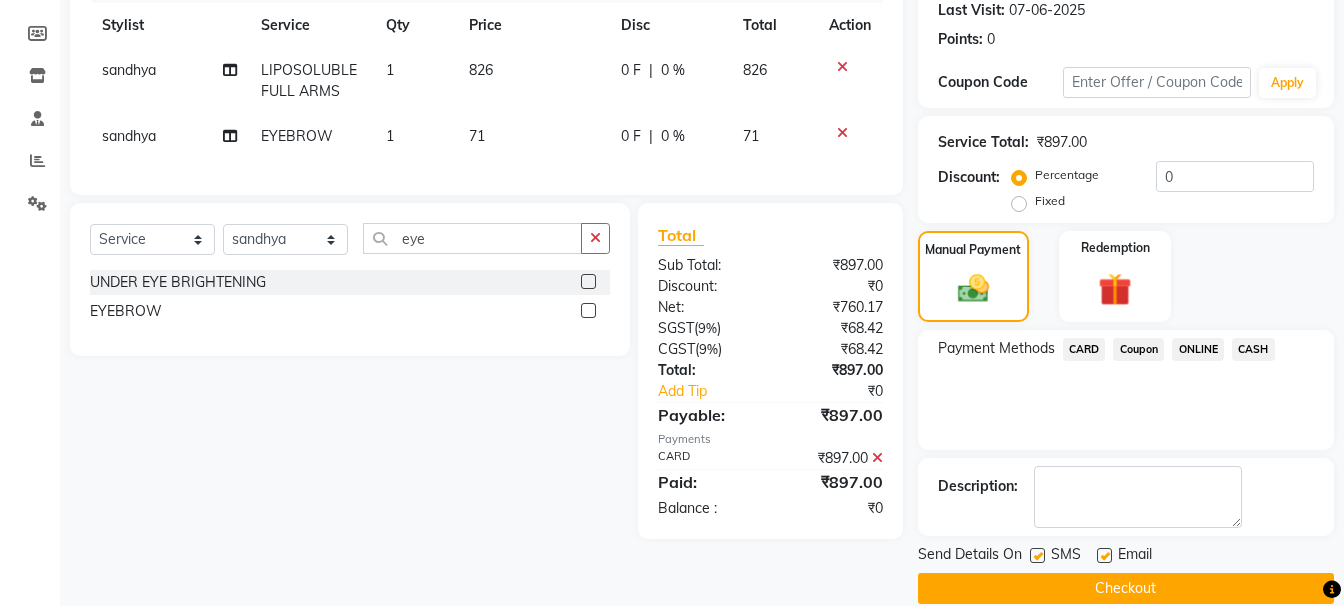 scroll, scrollTop: 310, scrollLeft: 0, axis: vertical 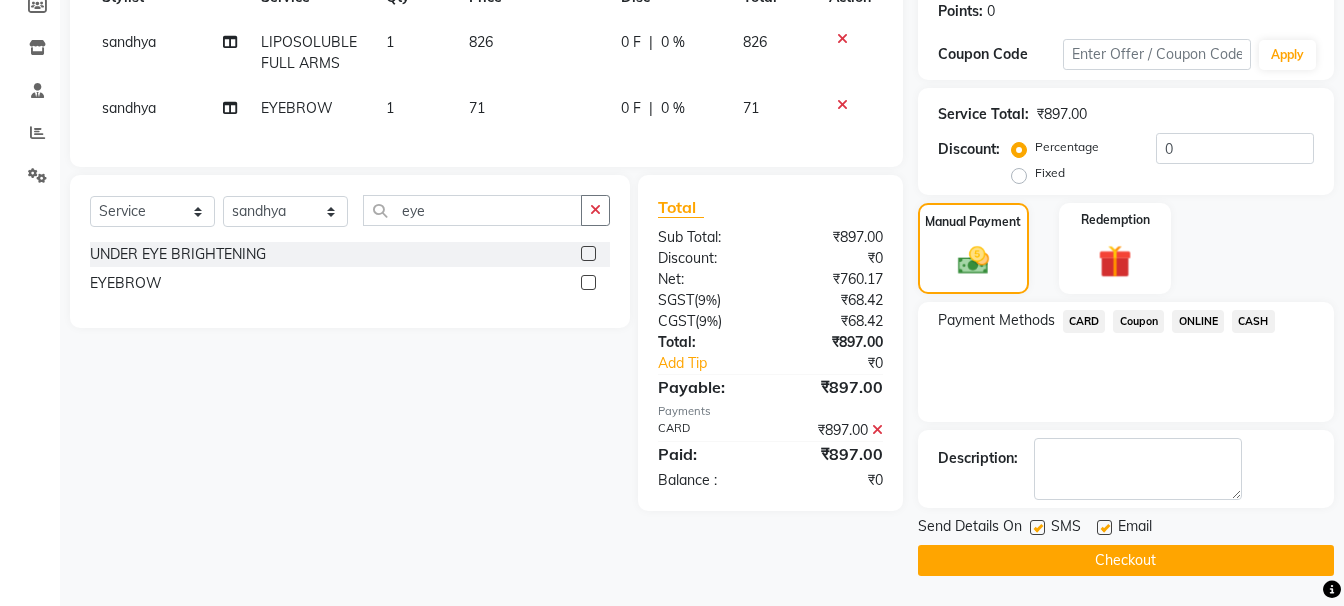 click on "Checkout" 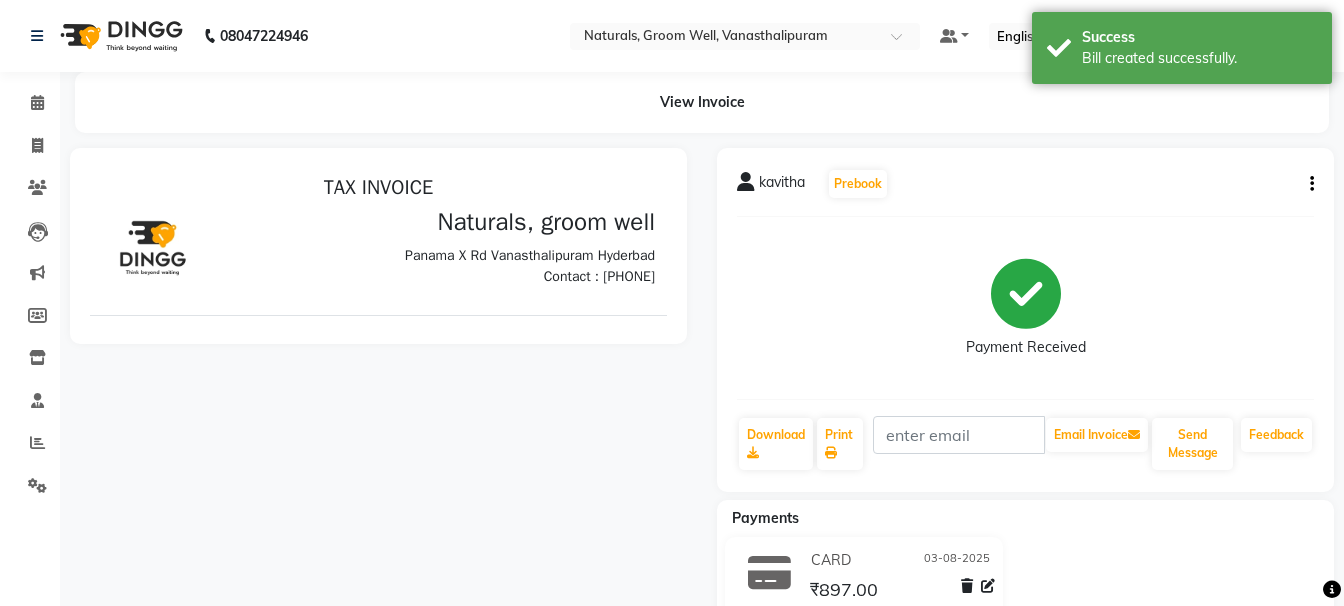 scroll, scrollTop: 0, scrollLeft: 0, axis: both 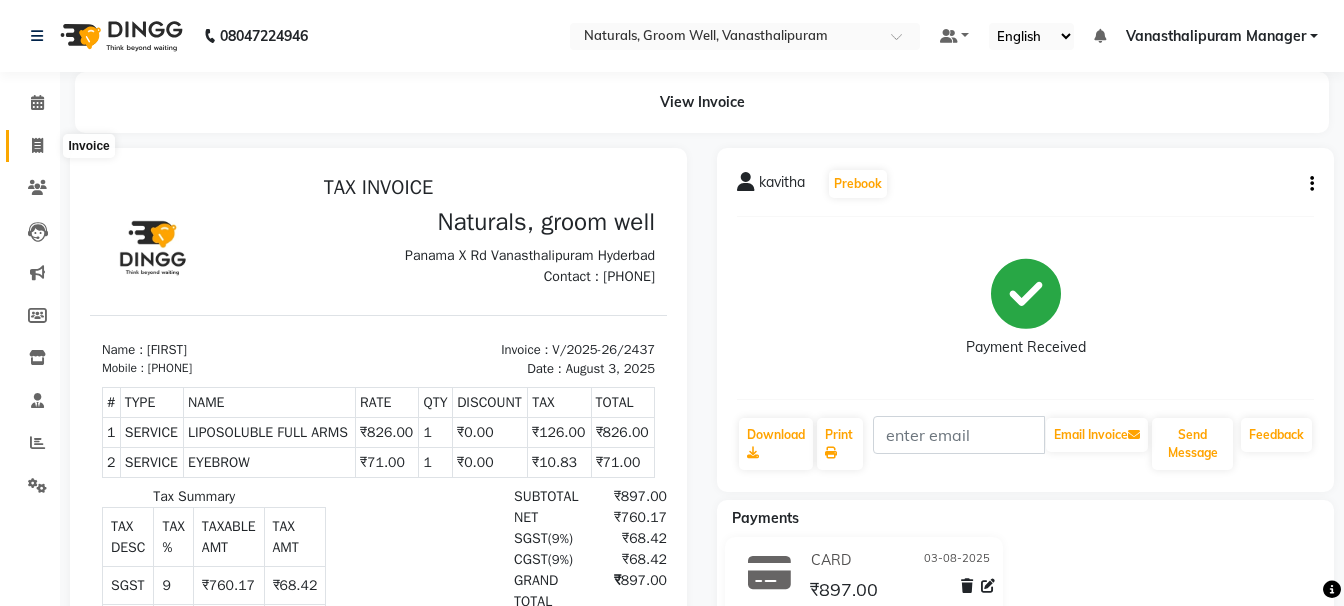 click 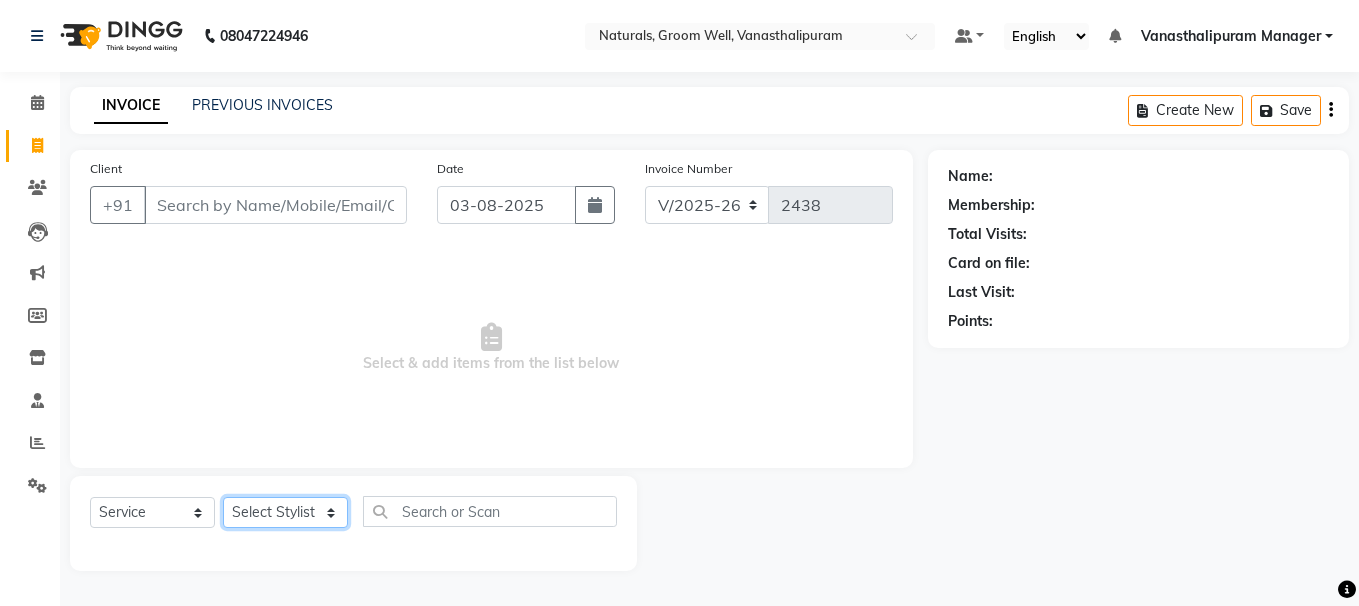 click on "Select Stylist [FIRST] [FIRST] [FIRST] [FIRST] [FIRST] [FIRST] [FIRST] [FIRST] [FIRST] [FIRST] Manager [FIRST]" 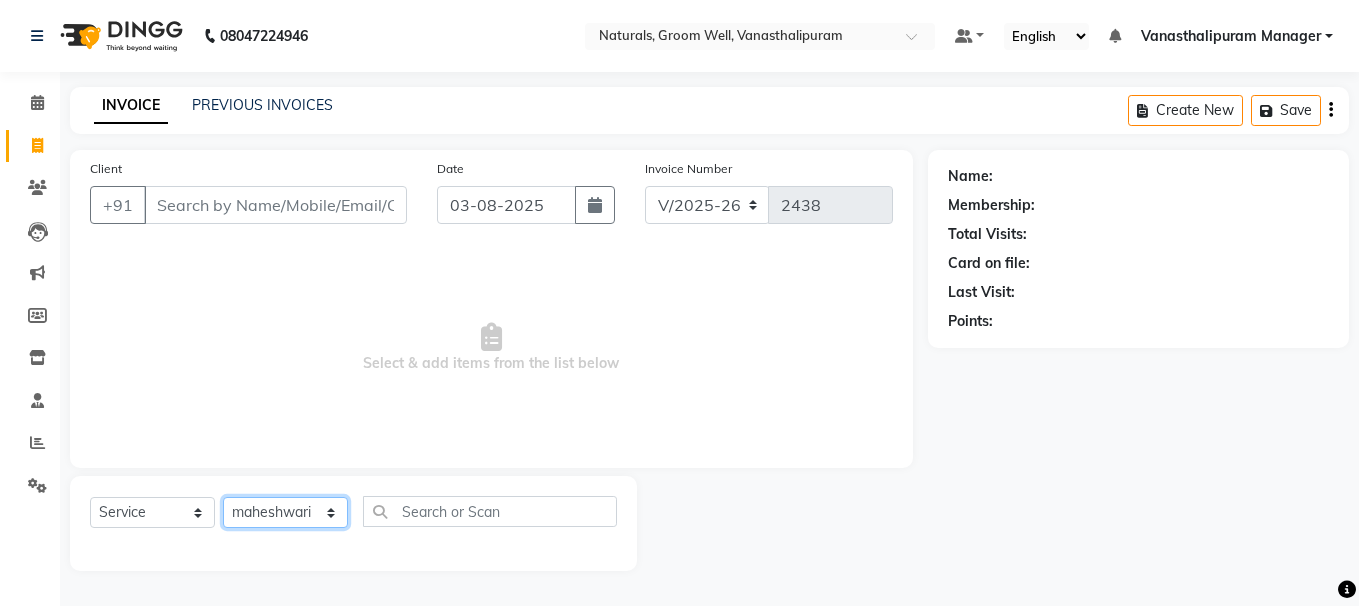 click on "Select Stylist [FIRST] [FIRST] [FIRST] [FIRST] [FIRST] [FIRST] [FIRST] [FIRST] [FIRST] [FIRST] Manager [FIRST]" 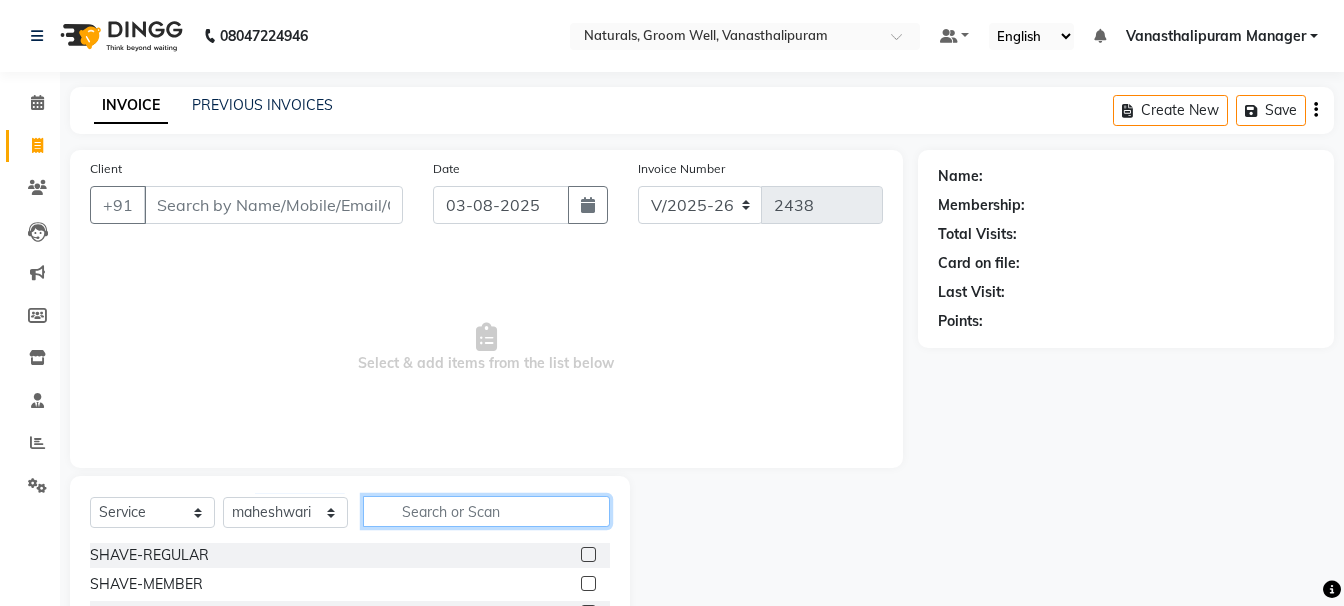 click 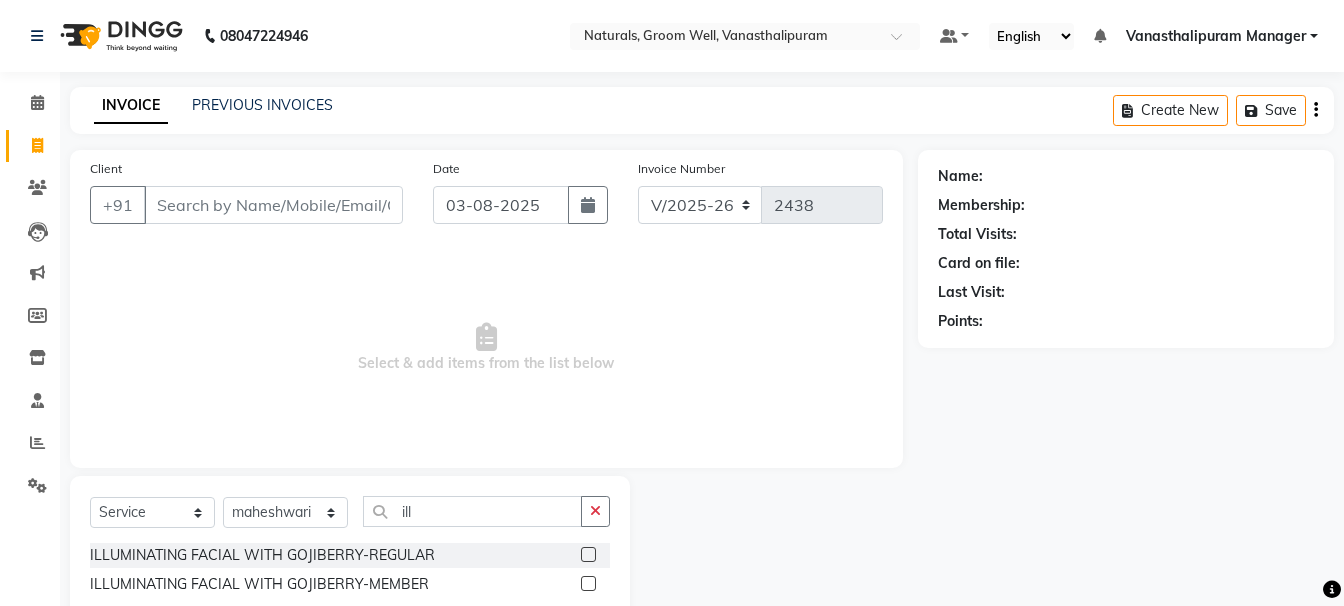 click 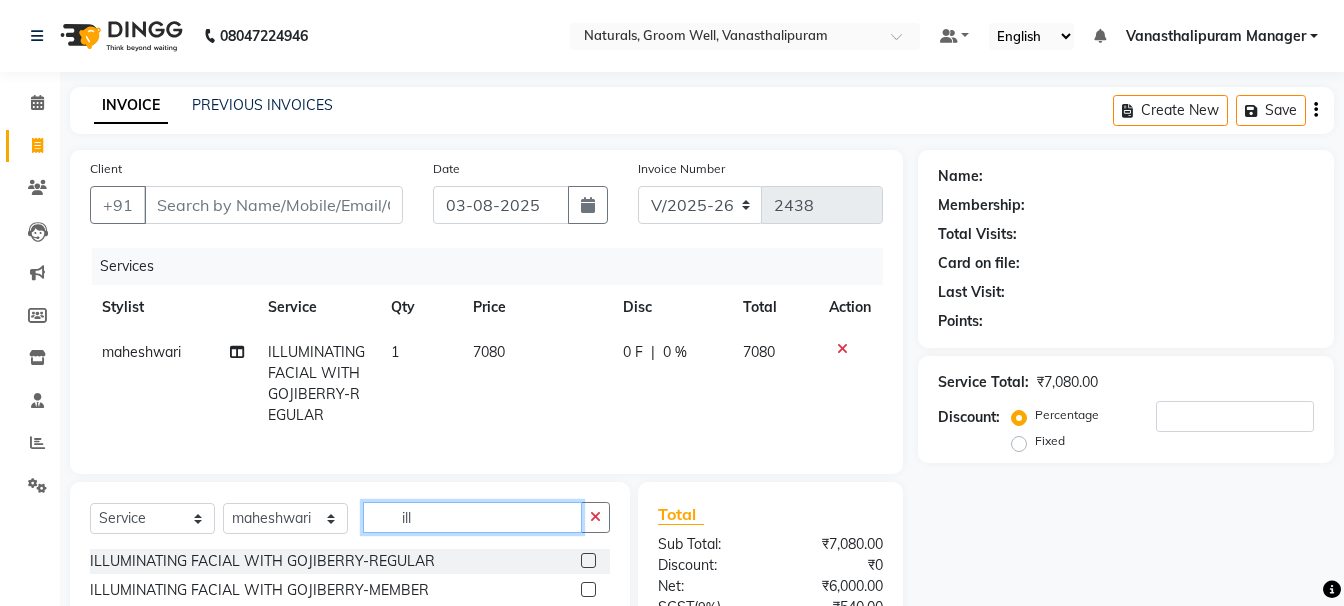 click on "ill" 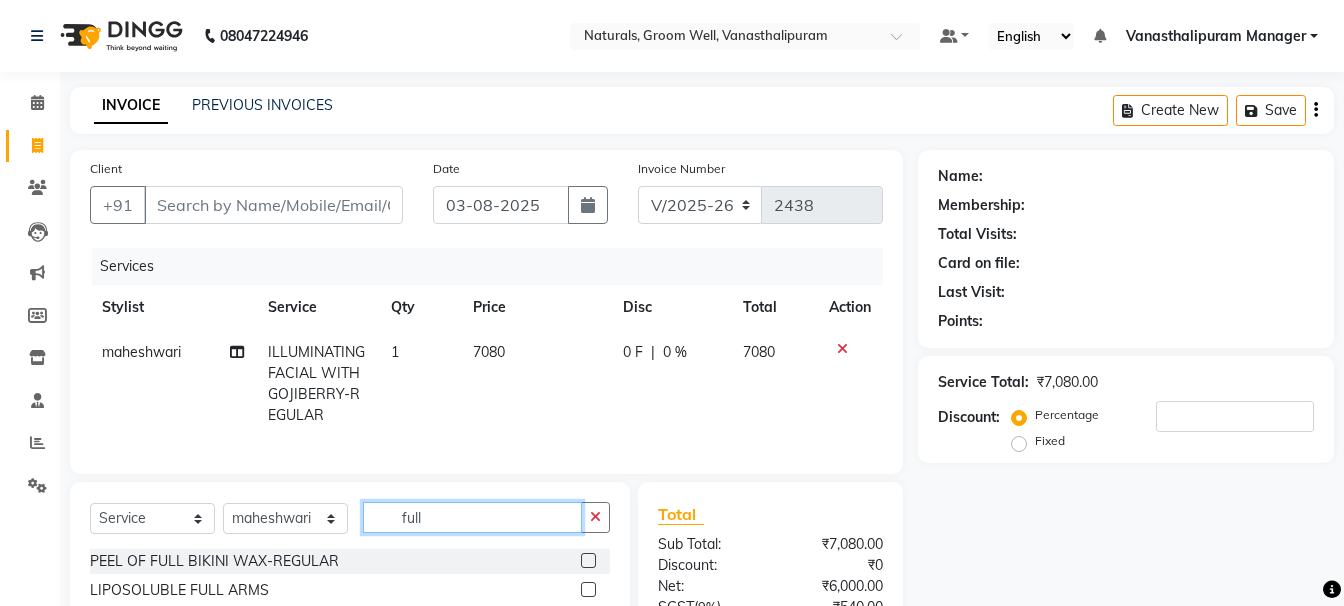 scroll, scrollTop: 100, scrollLeft: 0, axis: vertical 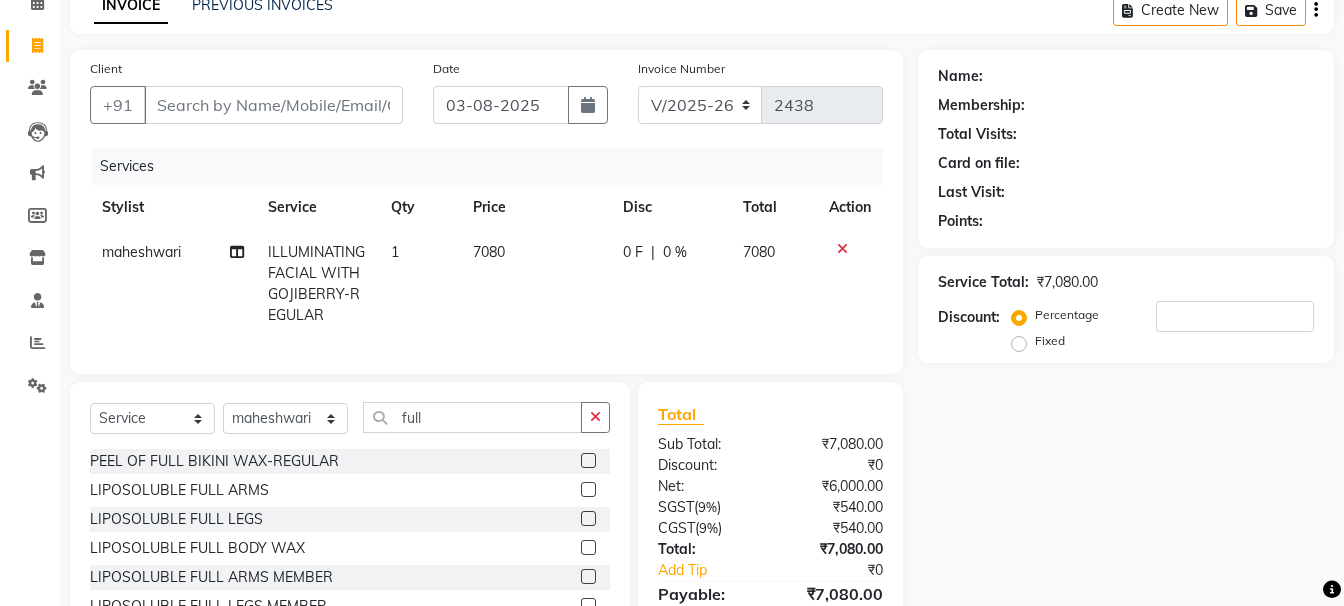click on "LIPOSOLUBLE FULL ARMS" 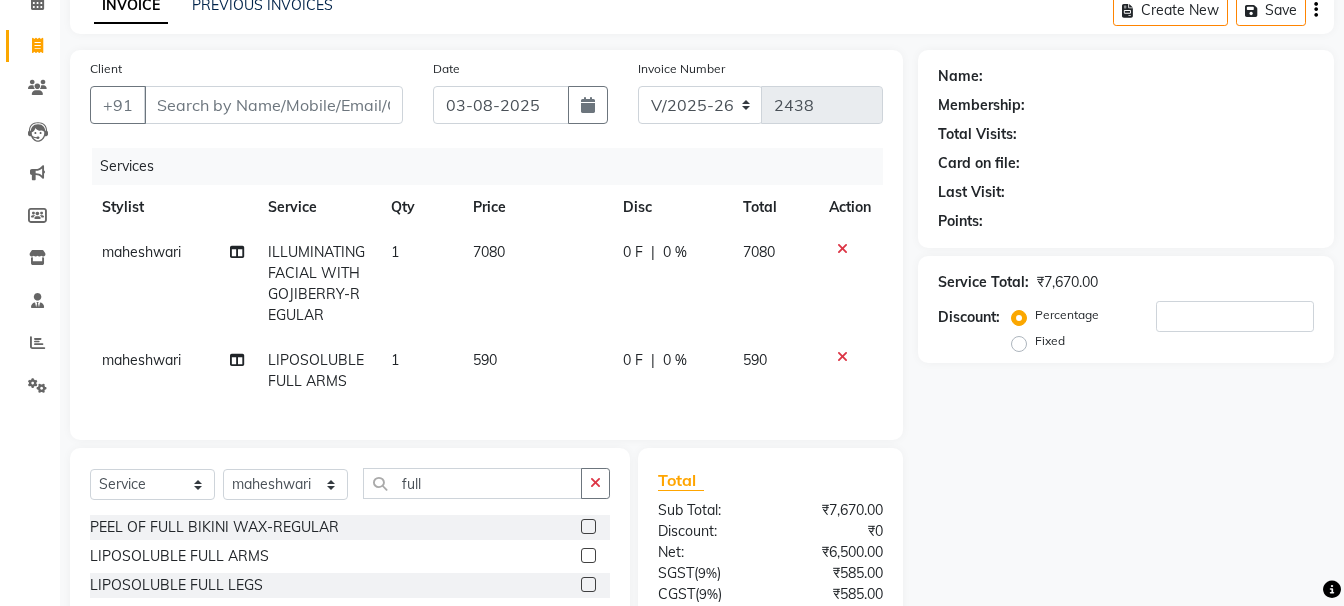 click on "590" 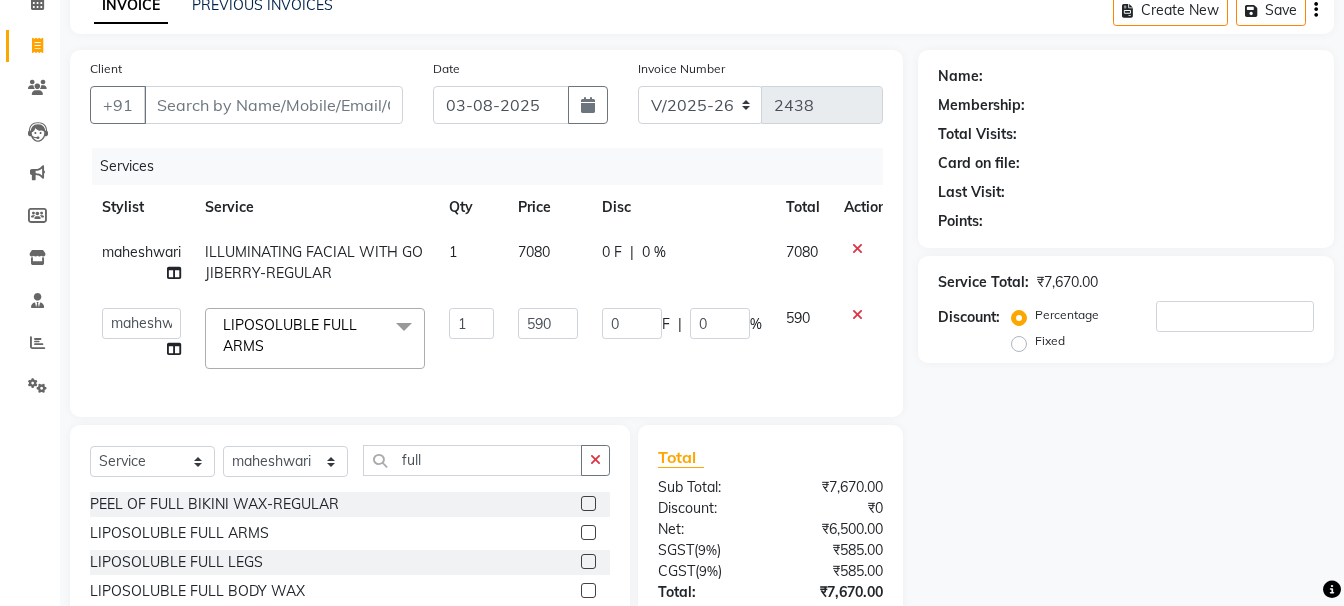 click on "590" 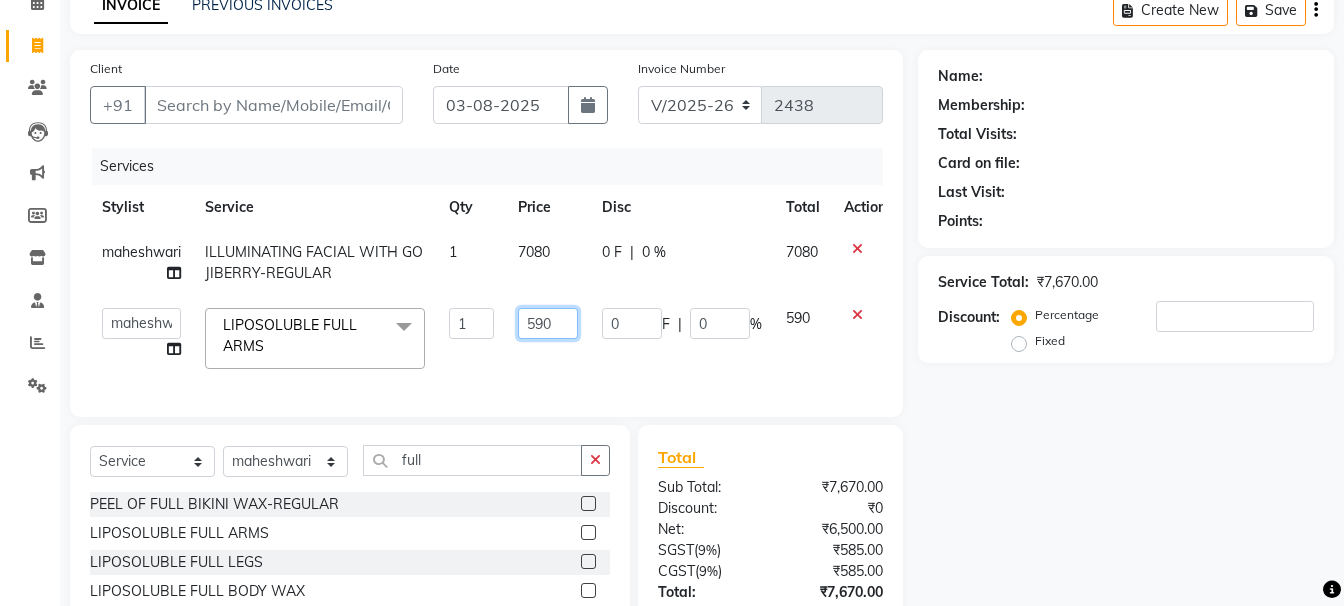 click on "590" 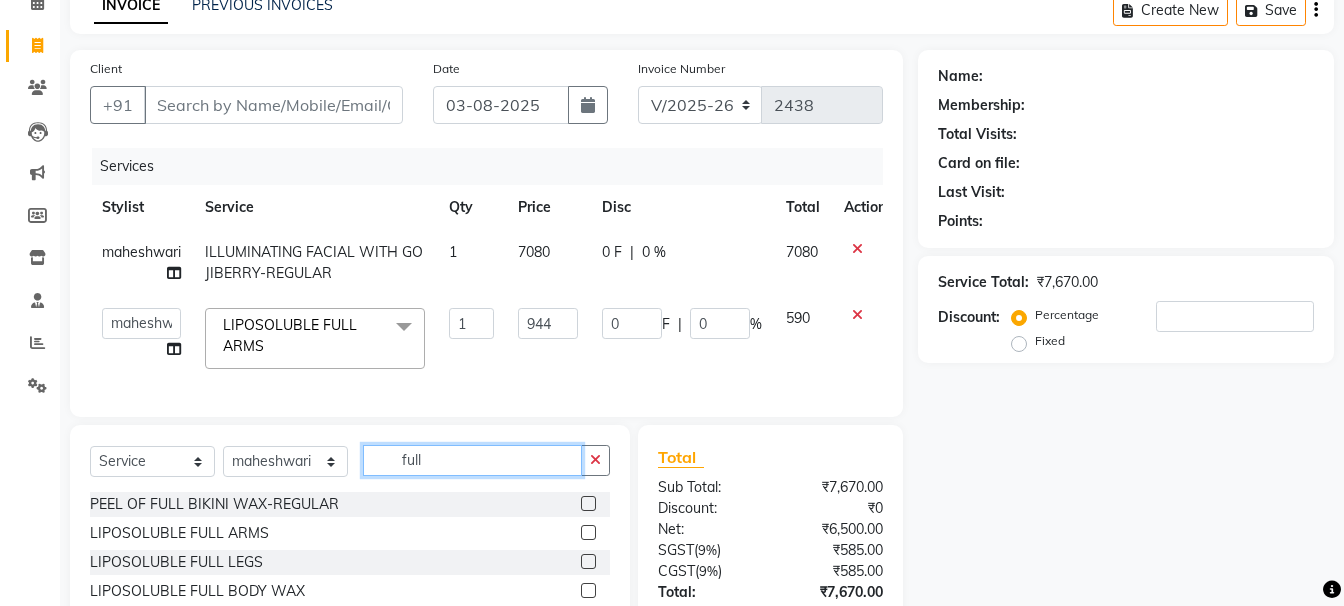click on "Select  Service  Product  Membership  Package Voucher Prepaid Gift Card  Select Stylist [FIRST] [FIRST] [FIRST] [FIRST] [FIRST] [FIRST] [FIRST] [FIRST] [FIRST] [FIRST] Manager [FIRST] full PEEL OF FULL BIKINI WAX-REGULAR  LIPOSOLUBLE FULL ARMS  LIPOSOLUBLE FULL LEGS  LIPOSOLUBLE FULL BODY WAX  LIPOSOLUBLE FULL ARMS MEMBER  LIPOSOLUBLE FULL LEGS MEMBER  FEMALE HIGHLIGHTS FULL-REGULAR  FEMALE HIGHLIGHTS FULL-MEMBER  FULL FACE THREADING  FLAVOURED FULL ARMS WAX-REGULAR  FLAVOURED FULL ARMS WAX-MEMBER  FLAVOURED FULL LEGS WAX-REGULAR  FLAVOURED FULL LEGS WAX-MEMBER  FLAVOURED FULL WAXING(FA+FL+UA)  FLAVOURED FULL BODY WAX  DE-TAN/BLEACH FULL ARMS-REGULAR  DE-TAN/BLEACH FULL ARMS-MEMBER  DE-TAN/BLEACH FULL LEGS-REGULAR  DE-TAN/BLEACH FULL LEGS-MEMBER  DE-TAN FULL BODY-REGULAR" 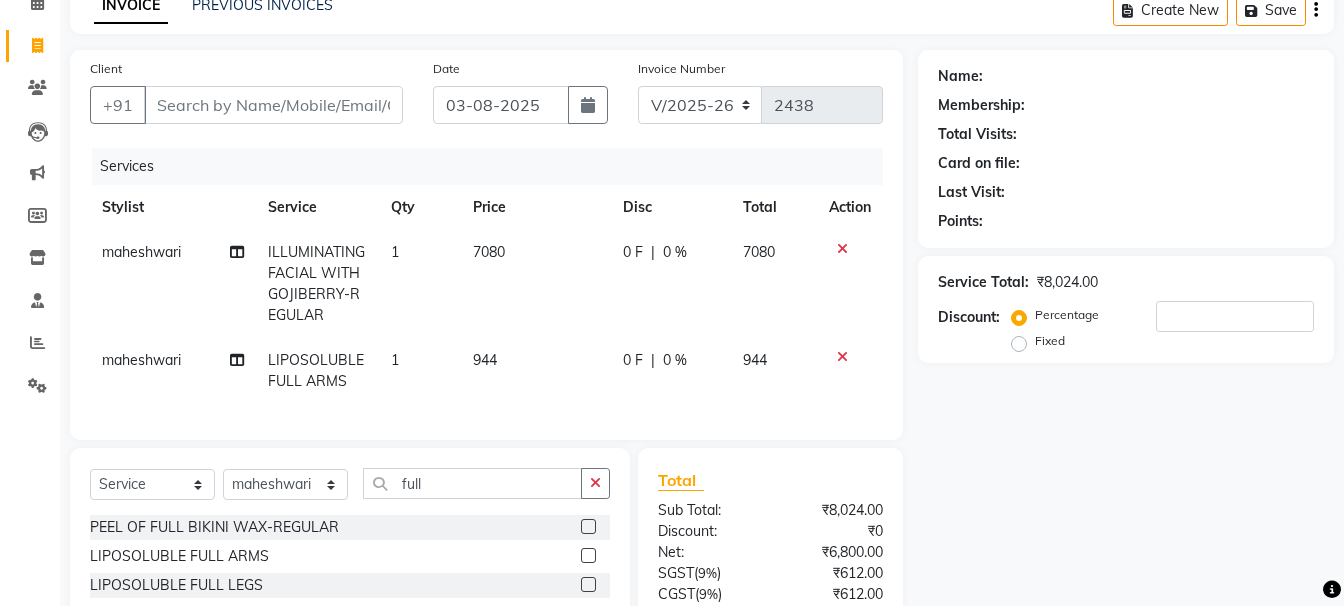 click on "Select  Service  Product  Membership  Package Voucher Prepaid Gift Card  Select Stylist [FIRST] [FIRST] [FIRST] [FIRST] [FIRST] [FIRST] [FIRST] [FIRST] [FIRST] [FIRST] Manager [FIRST] full PEEL OF FULL BIKINI WAX-REGULAR  LIPOSOLUBLE FULL ARMS  LIPOSOLUBLE FULL LEGS  LIPOSOLUBLE FULL BODY WAX  LIPOSOLUBLE FULL ARMS MEMBER  LIPOSOLUBLE FULL LEGS MEMBER  FEMALE HIGHLIGHTS FULL-REGULAR  FEMALE HIGHLIGHTS FULL-MEMBER  FULL FACE THREADING  FLAVOURED FULL ARMS WAX-REGULAR  FLAVOURED FULL ARMS WAX-MEMBER  FLAVOURED FULL LEGS WAX-REGULAR  FLAVOURED FULL LEGS WAX-MEMBER  FLAVOURED FULL WAXING(FA+FL+UA)  FLAVOURED FULL BODY WAX  DE-TAN/BLEACH FULL ARMS-REGULAR  DE-TAN/BLEACH FULL ARMS-MEMBER  DE-TAN/BLEACH FULL LEGS-REGULAR  DE-TAN/BLEACH FULL LEGS-MEMBER  DE-TAN FULL BODY-REGULAR" 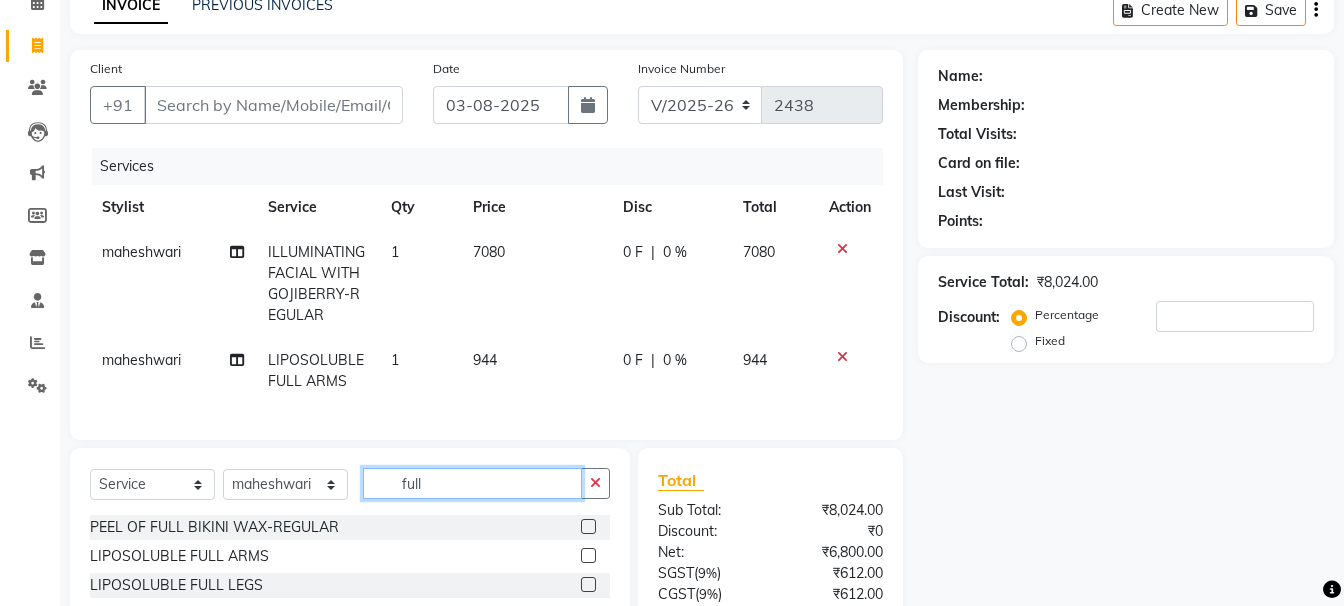 click on "full" 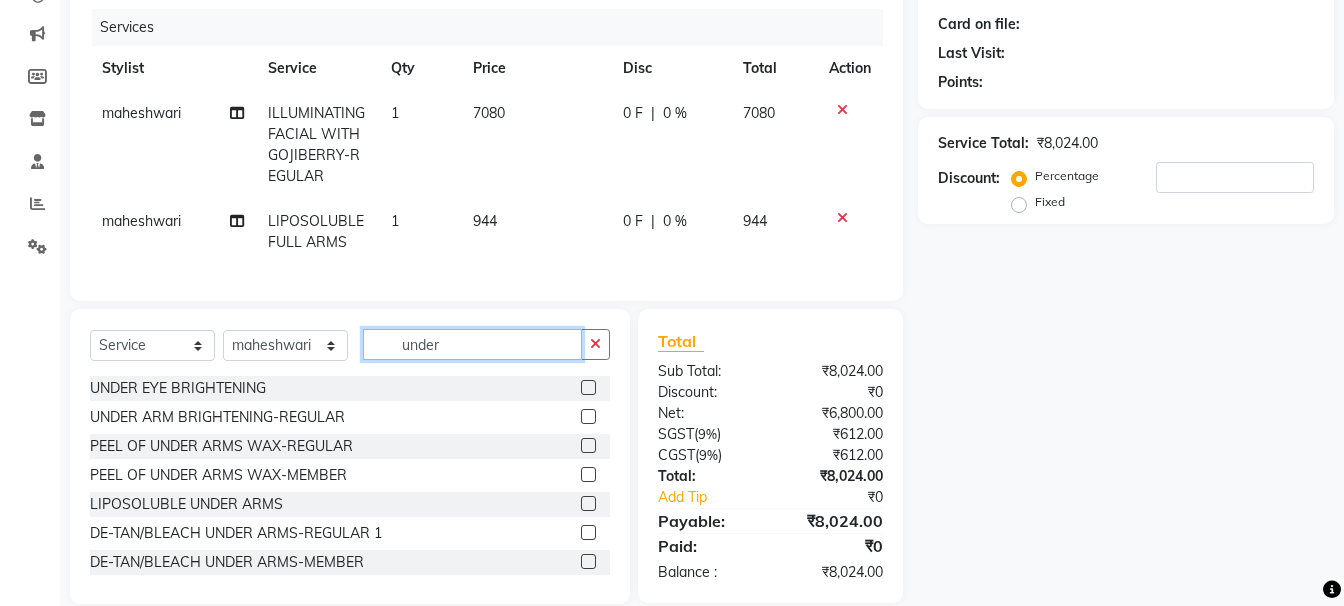 scroll, scrollTop: 282, scrollLeft: 0, axis: vertical 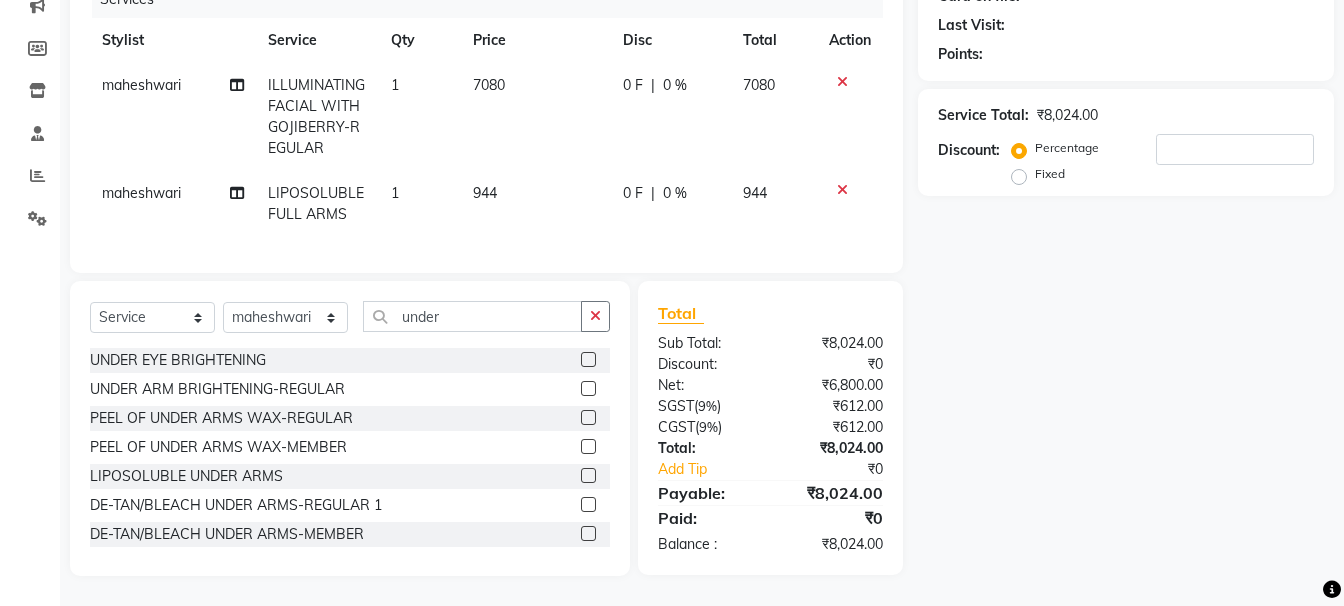 click 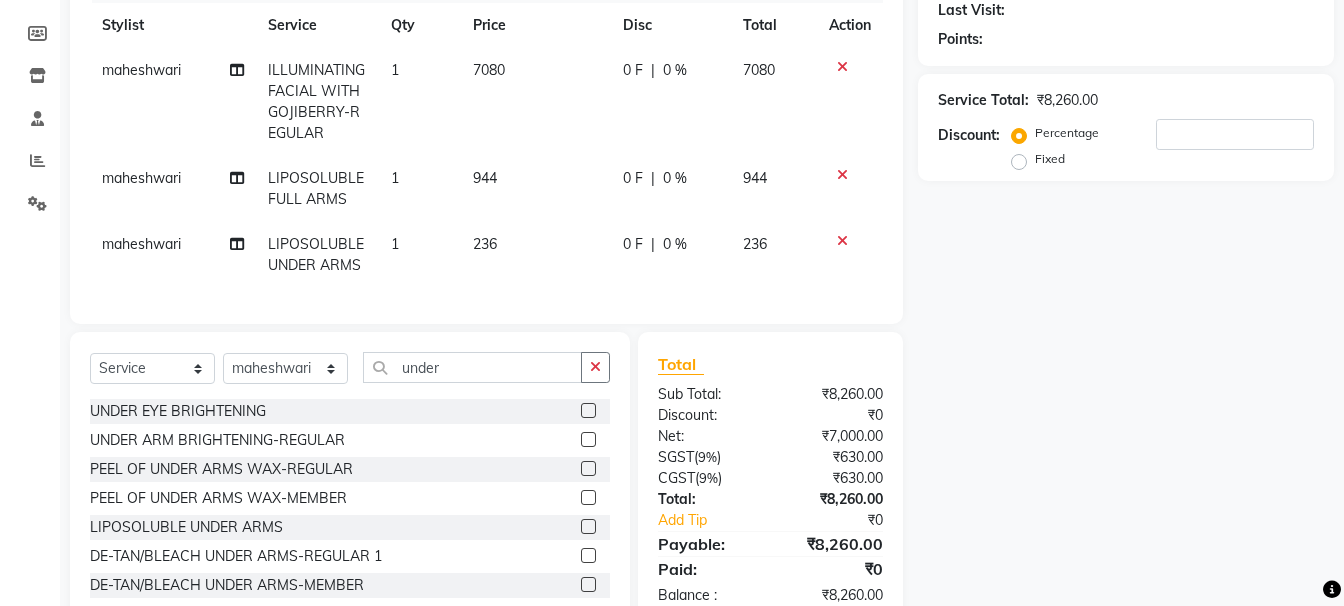 click on "236" 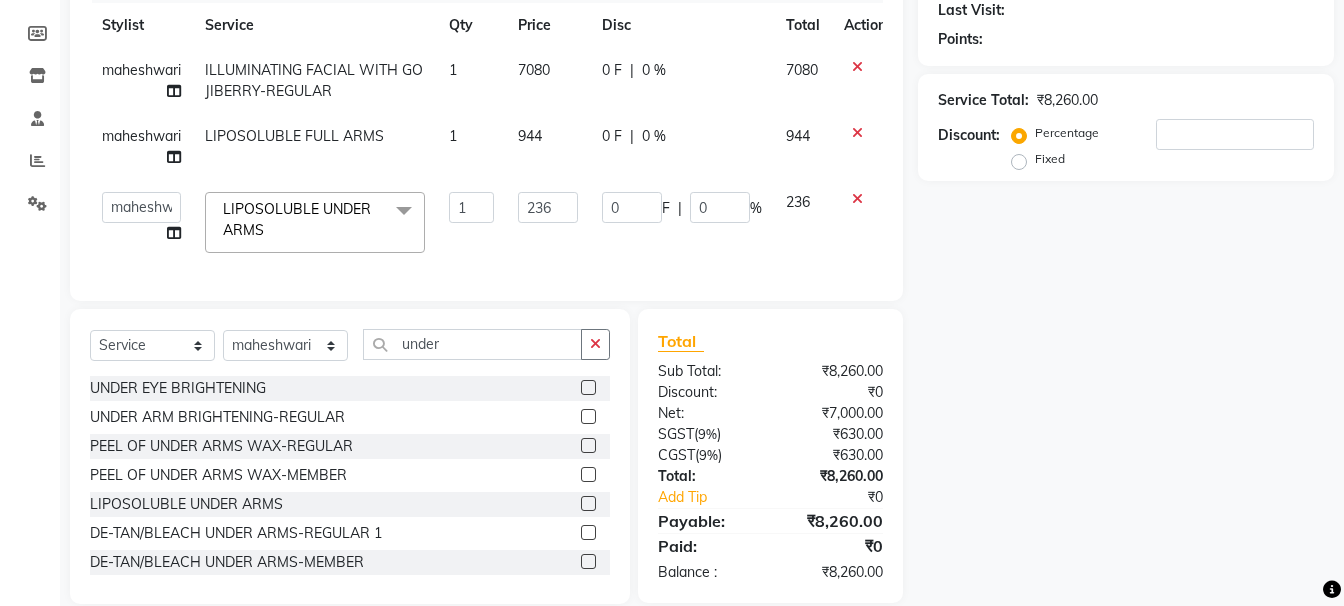 click on "236" 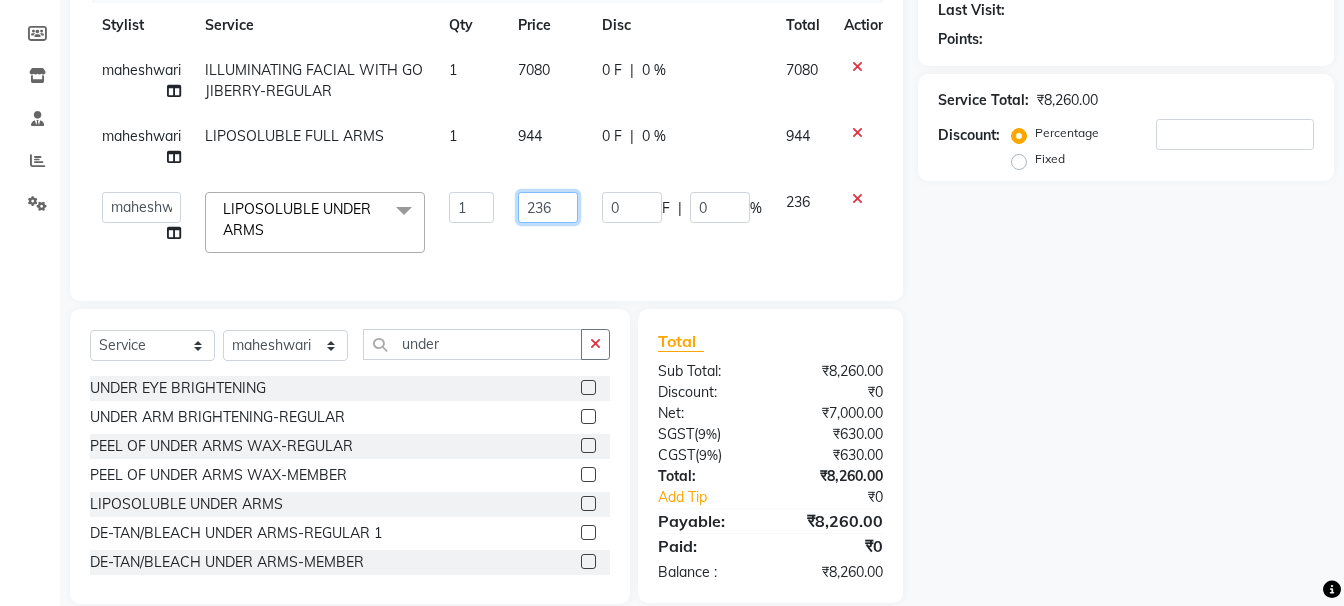 click on "236" 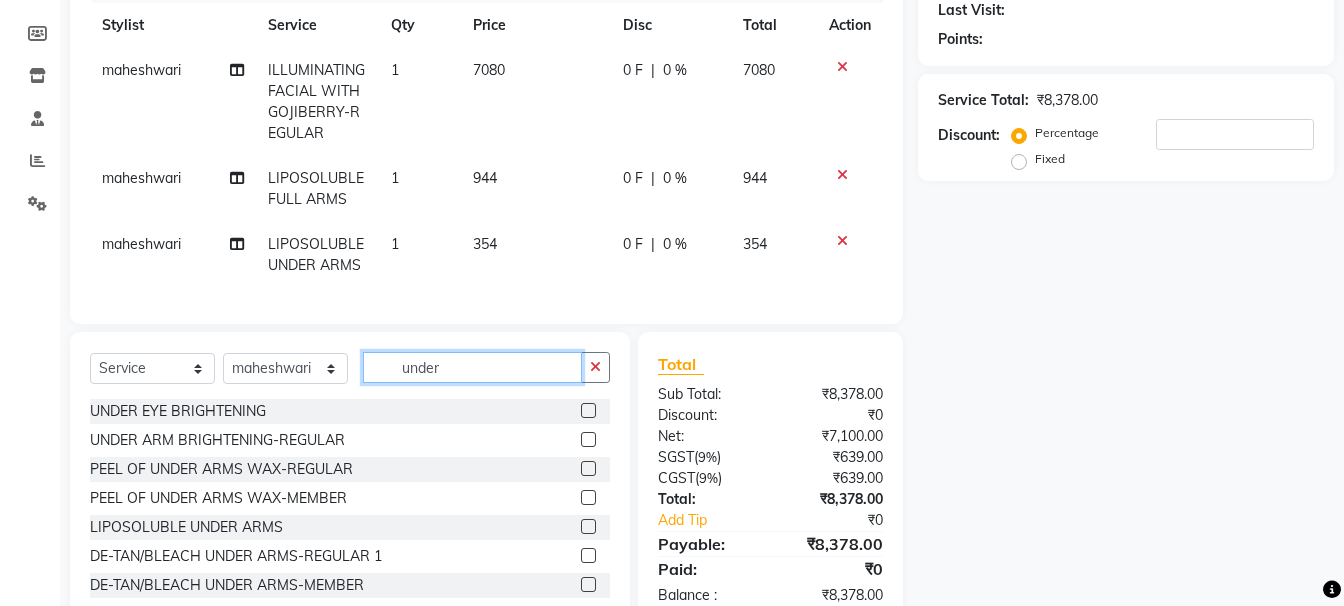 click on "Select  Service  Product  Membership  Package Voucher Prepaid Gift Card  Select Stylist [NAME] [NAME] [NAME] [NAME] [NAME] [NAME] [NAME] [NAME] [NAME] Vanasthalipuram Manager [NAME] under UNDER EYE BRIGHTENING  UNDER ARM BRIGHTENING-REGULAR  PEEL OF UNDER ARMS WAX-REGULAR  PEEL OF UNDER ARMS WAX-MEMBER  LIPOSOLUBLE UNDER ARMS  DE-TAN/BLEACH UNDER ARMS-REGULAR 1  DE-TAN/BLEACH UNDER ARMS-MEMBER  DE-TAN/BLEACH UNDER ARMS-REGULAR" 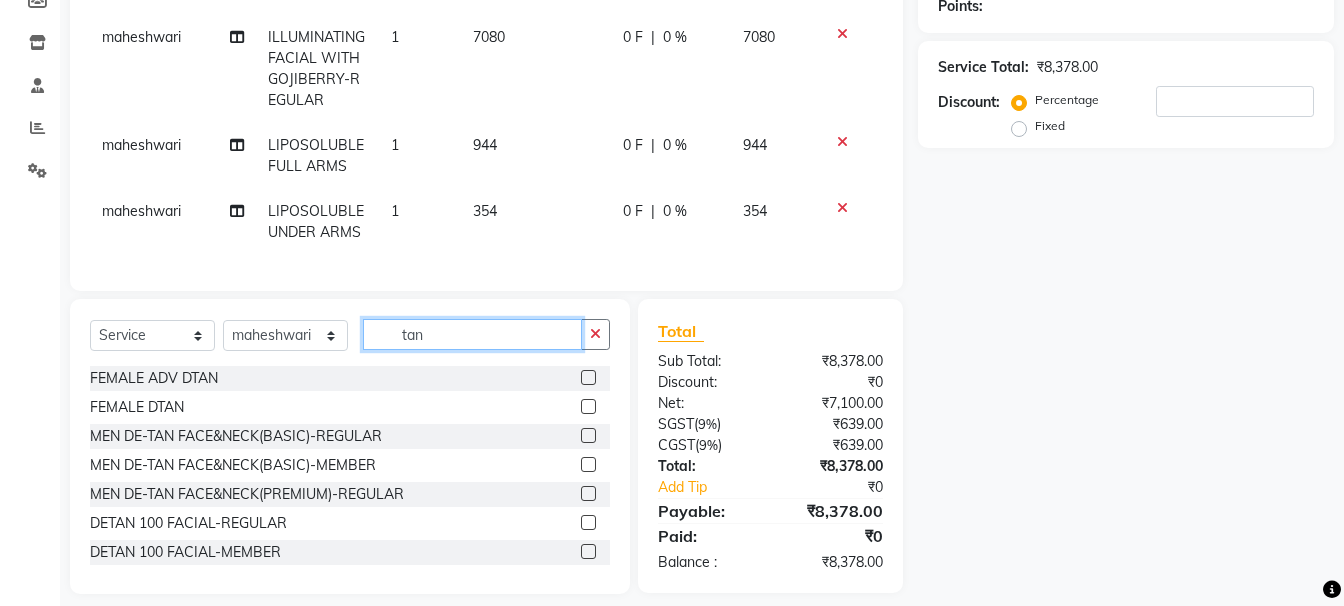 scroll, scrollTop: 348, scrollLeft: 0, axis: vertical 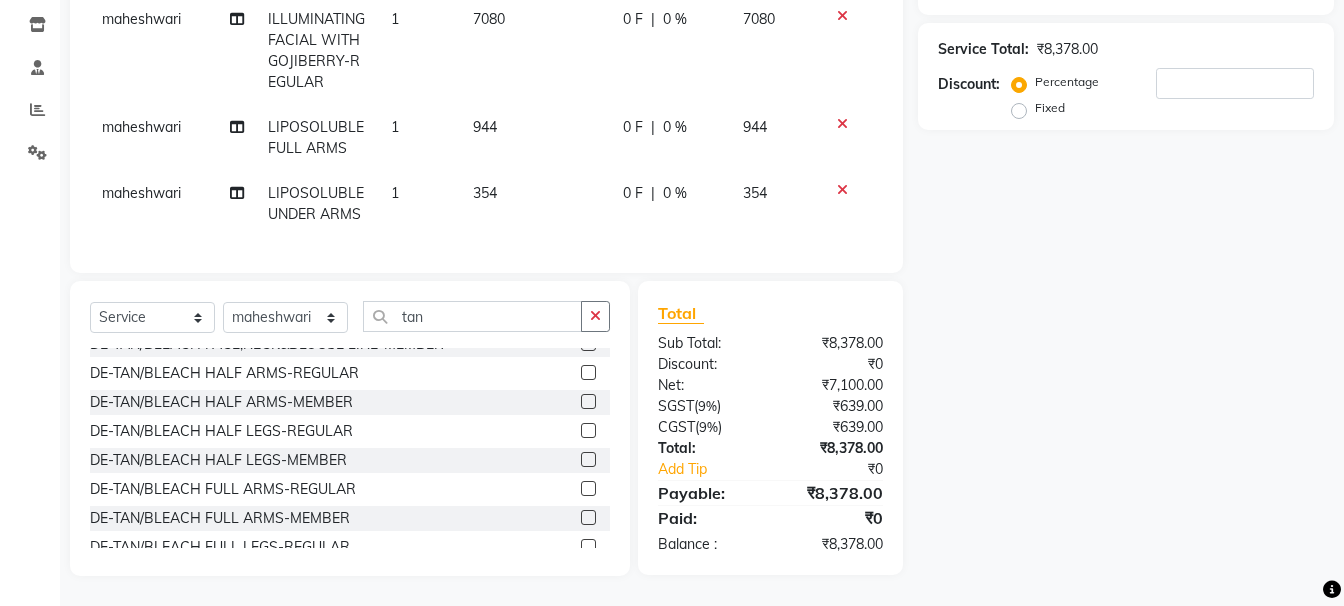 click 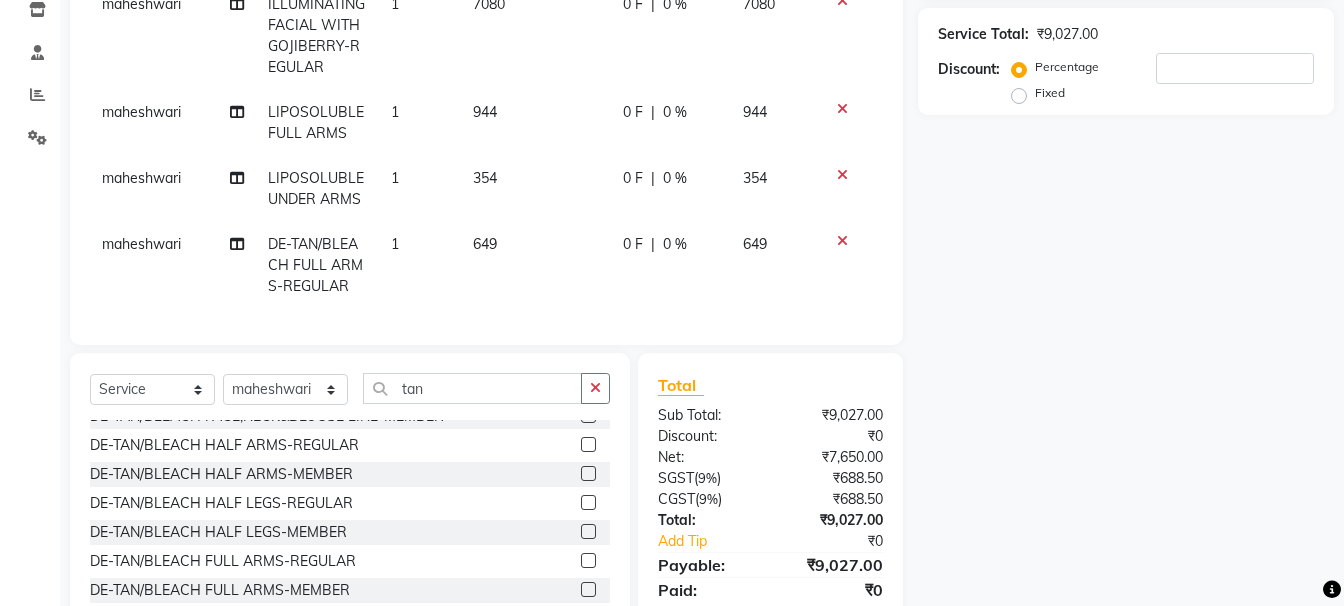 click on "649" 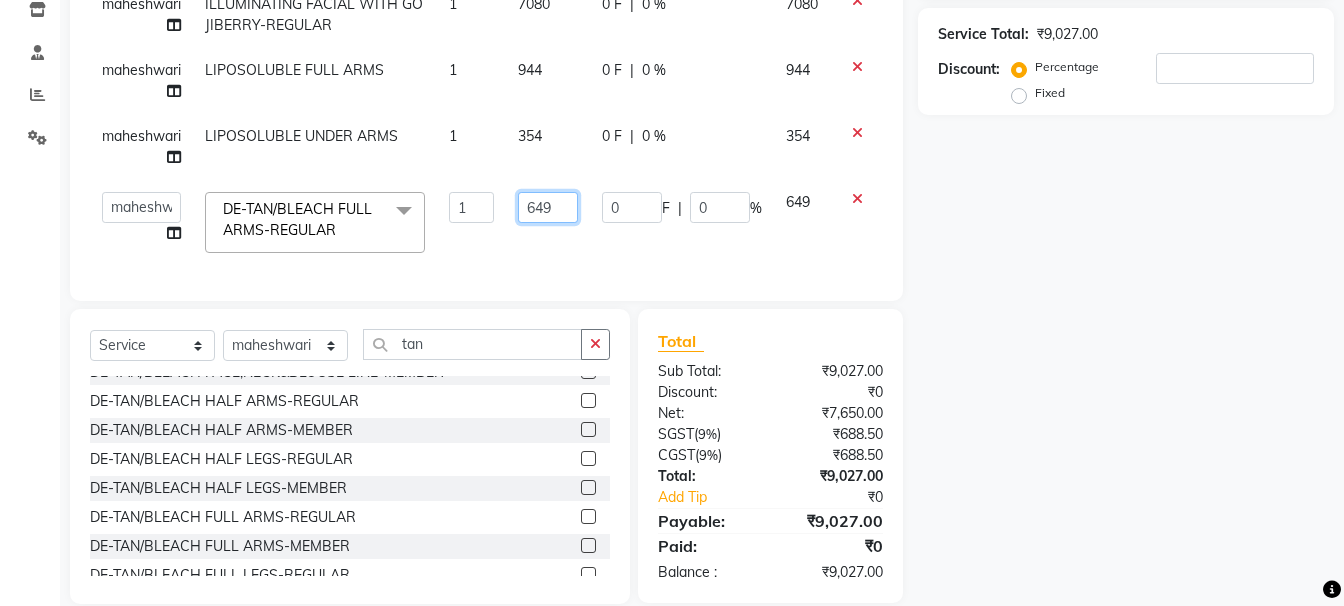 click on "649" 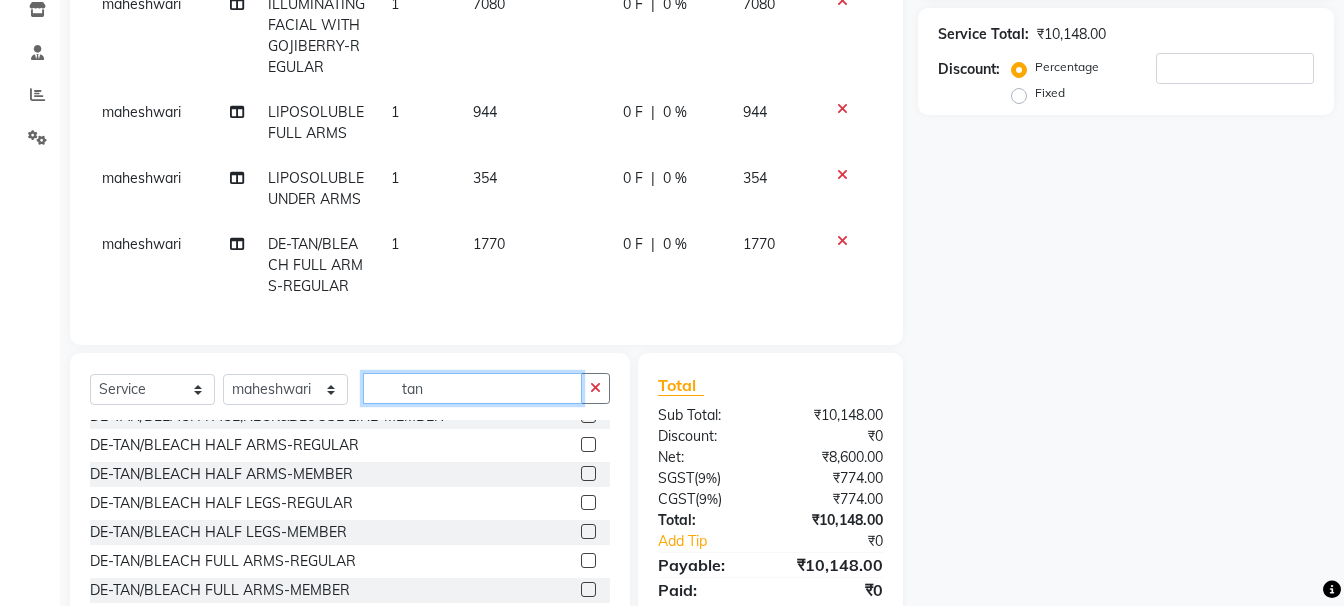 click on "Client +91 Date 03-08-2025 Invoice Number V/2025 V/2025-26 2438 Services Stylist Service Qty Price Disc Total Action [NAME] ILLUMINATING FACIAL WITH GOJIBERRY-REGULAR 1 7080 0 F | 0 % 7080 [NAME] LIPOSOLUBLE FULL ARMS 1 944 0 F | 0 % 944 [NAME] LIPOSOLUBLE UNDER ARMS 1 354 0 F | 0 % 354 [NAME] DE-TAN/BLEACH FULL ARMS-REGULAR 1 1770 0 F | 0 % 1770 Select  Service  Product  Membership  Package Voucher Prepaid Gift Card  Select Stylist [NAME] [NAME] [NAME] [NAME] [NAME] [NAME] [NAME] [NAME] [NAME] Vanasthalipuram Manager [NAME] tan FEMALE ADV DTAN  FEMALE DTAN  MEN DE-TAN FACE&NECK(BASIC)-REGULAR  MEN DE-TAN FACE&NECK(BASIC)-MEMBER  MEN DE-TAN FACE&NECK(PREMIUM)-REGULAR  DETAN 100 FACIAL-REGULAR  DETAN 100 FACIAL-MEMBER  DE-TAN/BLEACH UPPERLIP-REGULAR  DE-TAN/BLEACH UPPERLIP-MEMBER  DE-TAN/BLEACH UNDER ARMS-REGULAR 1  DE-TAN/BLEACH UNDER ARMS-MEMBER  DE-TAN/BLEACH UNDER ARMS-REGULAR  DE-TAN/BLEACH FACE&NECK-MEMBER  DE-TAN/BLEACH FEET-REGULAR  DE-TAN/BLEACH FEET-MEMBER  Total Sub Total: ₹0" 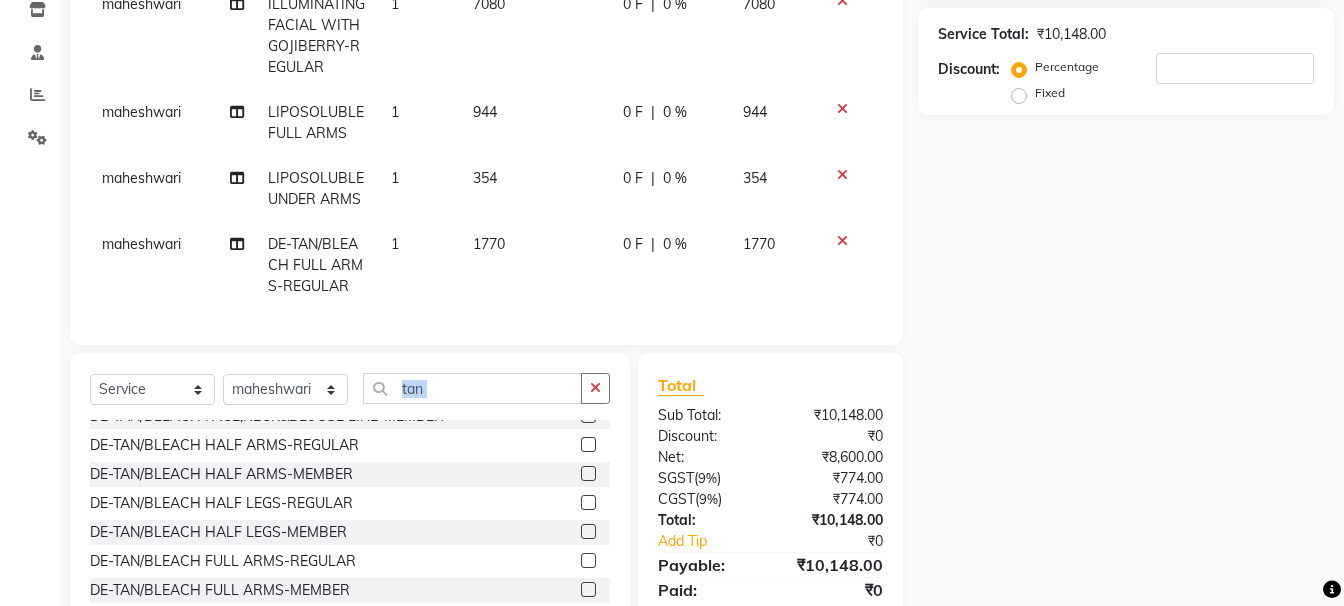 click on "Client +91 Date 03-08-2025 Invoice Number V/2025 V/2025-26 2438 Services Stylist Service Qty Price Disc Total Action [NAME] ILLUMINATING FACIAL WITH GOJIBERRY-REGULAR 1 7080 0 F | 0 % 7080 [NAME] LIPOSOLUBLE FULL ARMS 1 944 0 F | 0 % 944 [NAME] LIPOSOLUBLE UNDER ARMS 1 354 0 F | 0 % 354 [NAME] DE-TAN/BLEACH FULL ARMS-REGULAR 1 1770 0 F | 0 % 1770 Select  Service  Product  Membership  Package Voucher Prepaid Gift Card  Select Stylist [NAME] [NAME] [NAME] [NAME] [NAME] [NAME] [NAME] [NAME] [NAME] Vanasthalipuram Manager [NAME] tan FEMALE ADV DTAN  FEMALE DTAN  MEN DE-TAN FACE&NECK(BASIC)-REGULAR  MEN DE-TAN FACE&NECK(BASIC)-MEMBER  MEN DE-TAN FACE&NECK(PREMIUM)-REGULAR  DETAN 100 FACIAL-REGULAR  DETAN 100 FACIAL-MEMBER  DE-TAN/BLEACH UPPERLIP-REGULAR  DE-TAN/BLEACH UPPERLIP-MEMBER  DE-TAN/BLEACH UNDER ARMS-REGULAR 1  DE-TAN/BLEACH UNDER ARMS-MEMBER  DE-TAN/BLEACH UNDER ARMS-REGULAR  DE-TAN/BLEACH FACE&NECK-MEMBER  DE-TAN/BLEACH FEET-REGULAR  DE-TAN/BLEACH FEET-MEMBER  Total Sub Total: ₹0" 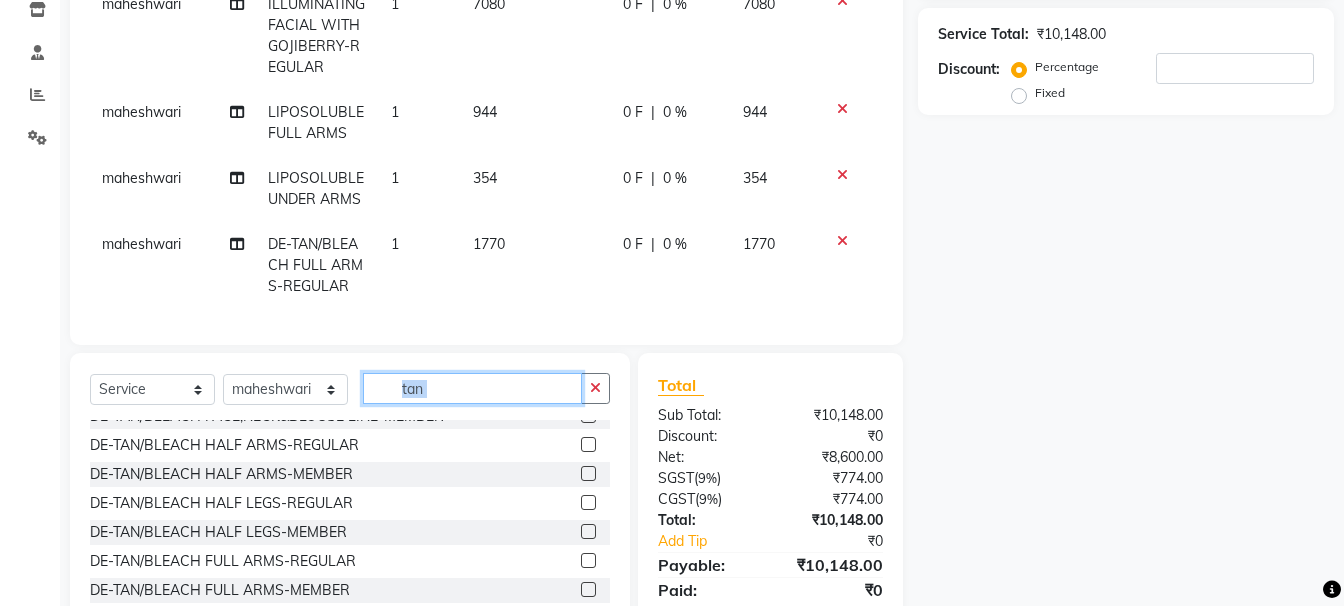 click on "tan" 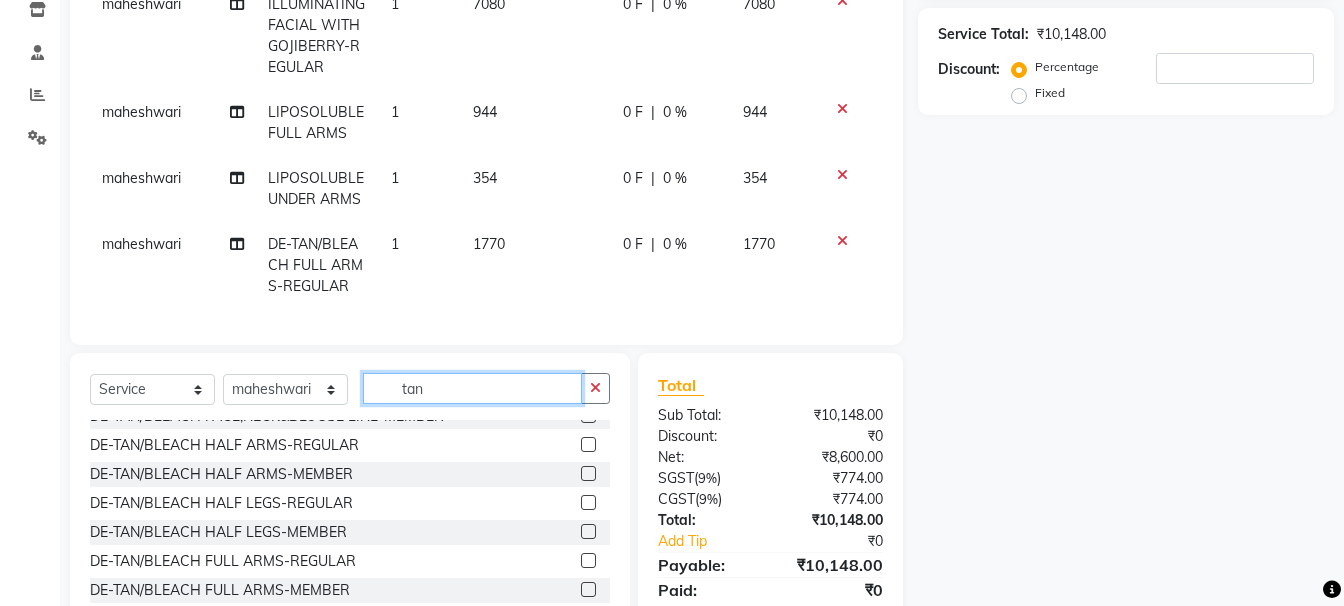 click on "tan" 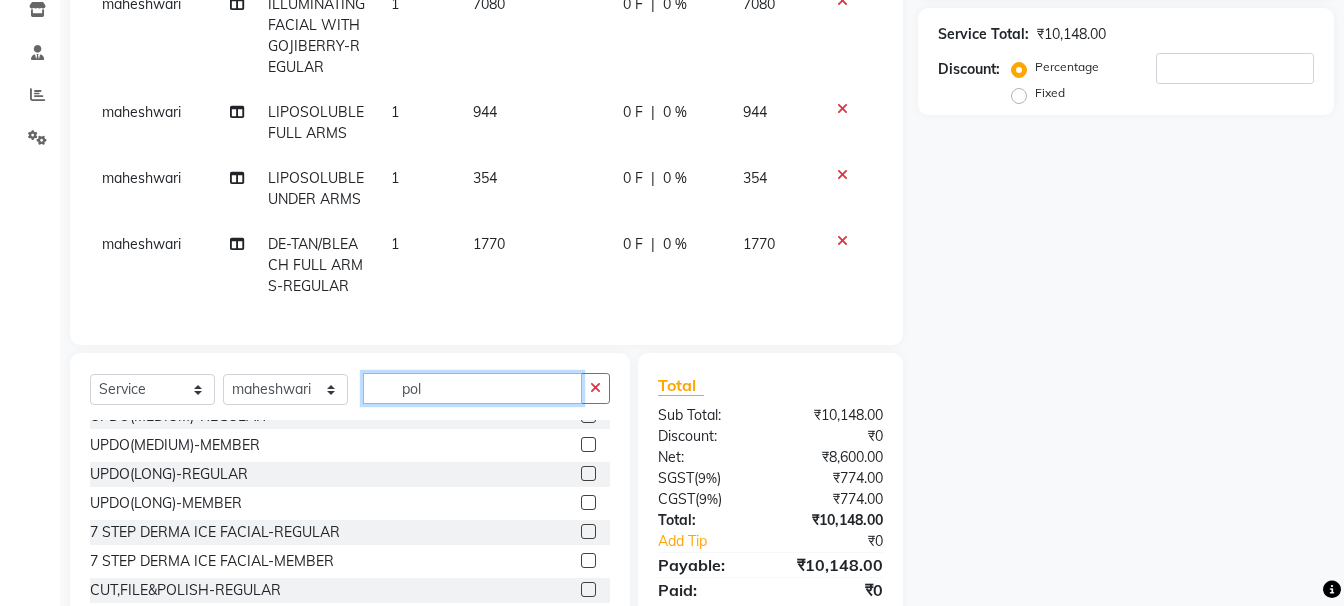 scroll, scrollTop: 0, scrollLeft: 0, axis: both 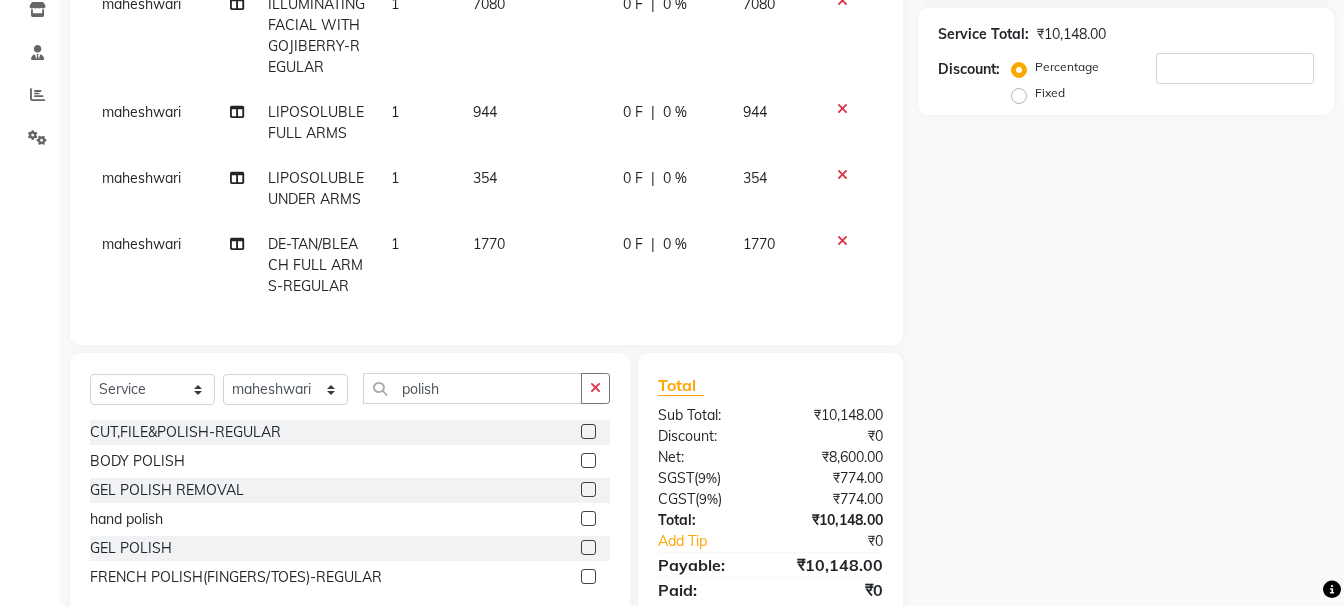 click 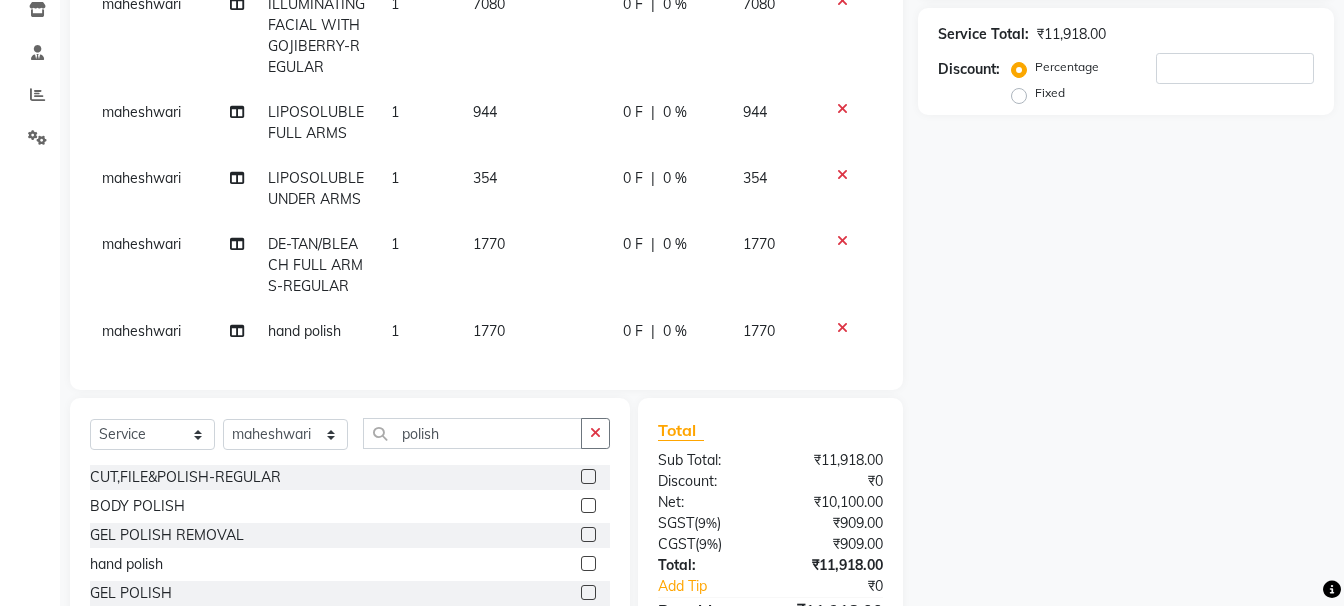 click on "1770" 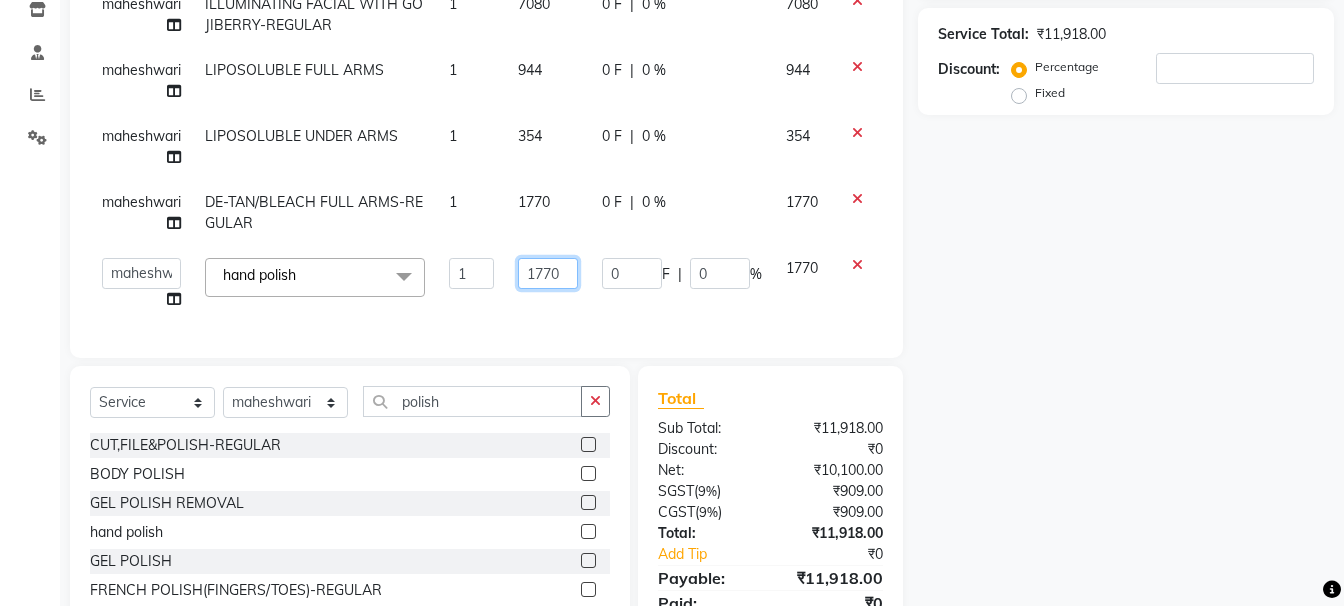 click on "1770" 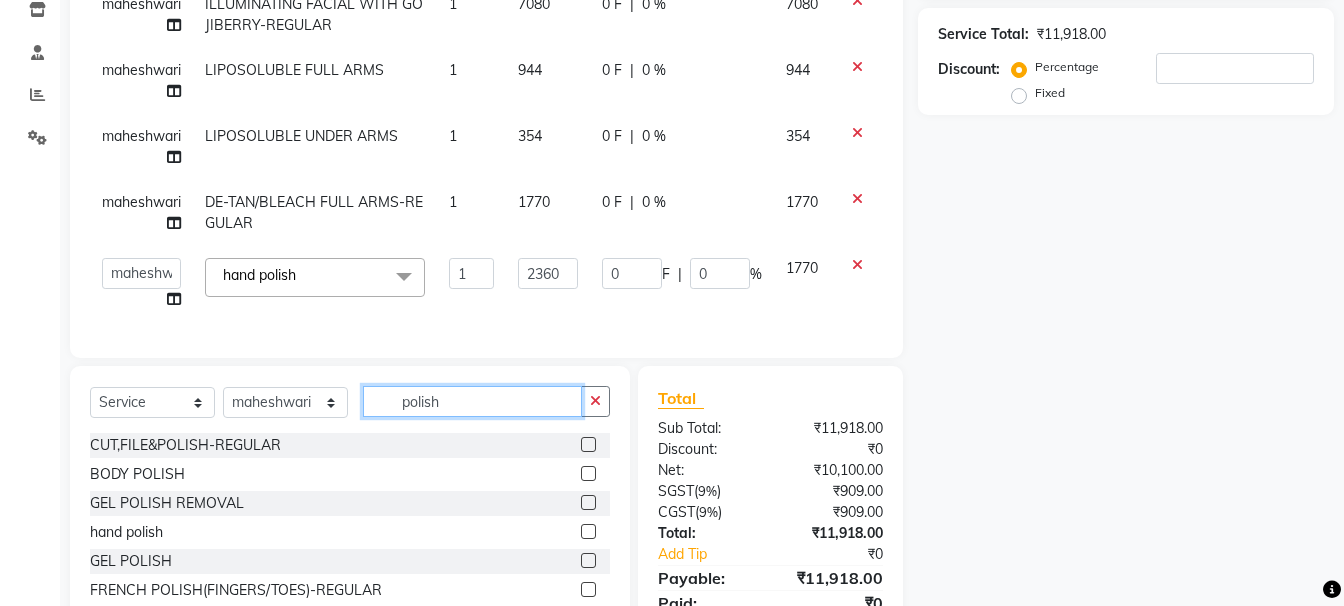 click on "Client +91 Date 03-08-2025 Invoice Number V/2025 V/2025-26 2438 Services Stylist Service Qty Price Disc Total Action [NAME] ILLUMINATING FACIAL WITH GOJIBERRY-REGULAR 1 7080 0 F | 0 % 7080 [NAME] LIPOSOLUBLE FULL ARMS 1 944 0 F | 0 % 944 [NAME] LIPOSOLUBLE UNDER ARMS 1 354 0 F | 0 % 354 [NAME] DE-TAN/BLEACH FULL ARMS-REGULAR 1 1770 0 F | 0 % 1770  [NAME]   [NAME]   [NAME]   [NAME]   [NAME]   [NAME]   [NAME]   [NAME]   [NAME]   [NAME]   Vanasthalipuram Manager   [NAME] hand polish  x SHAVE-REGULAR SHAVE-MEMBER EXECUTIVE SHAVE(SHAVE+EXPRESS CLEAN-UP)-REGULAR EXECUTIVE SHAVE(SHAVE+EXPRESS CLEAN-UP)-MEMBER KIDS CUT(BABY BOY)-BELOW 10YRS-REGULAR KIDS CUT(BABY BOY)-BELOW 10YRS-MEMBER CHOCOHOLIC FACIAL-REGULAR CHOCOHOLIC FACIAL-MEMBER OMG CHARCOAL FACIAL-REGULAR OMG CHARCOAL FACIAL-MEMBER SENSI GLOW FACIAL-REGULAR SENSI GLOW FACIAL-MEMBER SKIN BRIGHTENING FACIAL-REGULAR SKIN BRIGHTENING FACIAL-MEMBER ULTIMO GOLD FACIAL-REGULAR ULTIMO GOLD FACIAL-MEMBER ILLUMINATING FACIAL WITH GOJIBERRY-REGULAR EYEBROW" 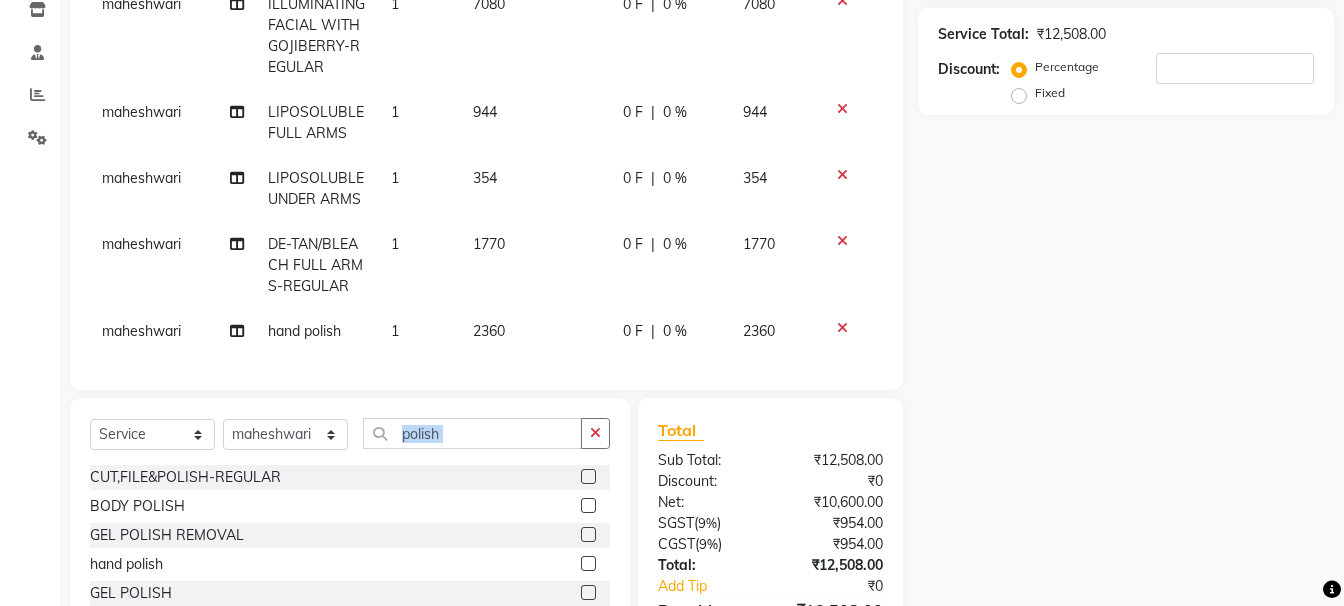 click on "Client +91 Date 03-08-2025 Invoice Number V/2025 V/2025-26 2438 Services Stylist Service Qty Price Disc Total Action [NAME] ILLUMINATING FACIAL WITH GOJIBERRY-REGULAR 1 7080 0 F | 0 % 7080 [NAME] LIPOSOLUBLE FULL ARMS 1 944 0 F | 0 % 944 [NAME] LIPOSOLUBLE UNDER ARMS 1 354 0 F | 0 % 354 [NAME] DE-TAN/BLEACH FULL ARMS-REGULAR 1 1770 0 F | 0 % 1770 [NAME] hand polish 1 2360 0 F | 0 % 2360 Select  Service  Product  Membership  Package Voucher Prepaid Gift Card  Select Stylist [NAME] [NAME] [NAME] [NAME] [NAME] [NAME] [NAME] [NAME] [NAME] Vanasthalipuram Manager [NAME] polish CUT,FILE&POLISH-REGULAR  BODY POLISH  GEL POLISH REMOVAL  hand polish  GEL POLISH  FRENCH POLISH(FINGERS/TOES)-REGULAR  Total Sub Total: ₹12,508.00 Discount: ₹0 Net: ₹10,600.00 SGST  ( 9% ) ₹954.00 CGST  ( 9% ) ₹954.00 Total: ₹12,508.00 Add Tip ₹0 Payable: ₹12,508.00 Paid: ₹0 Balance   : ₹12,508.00" 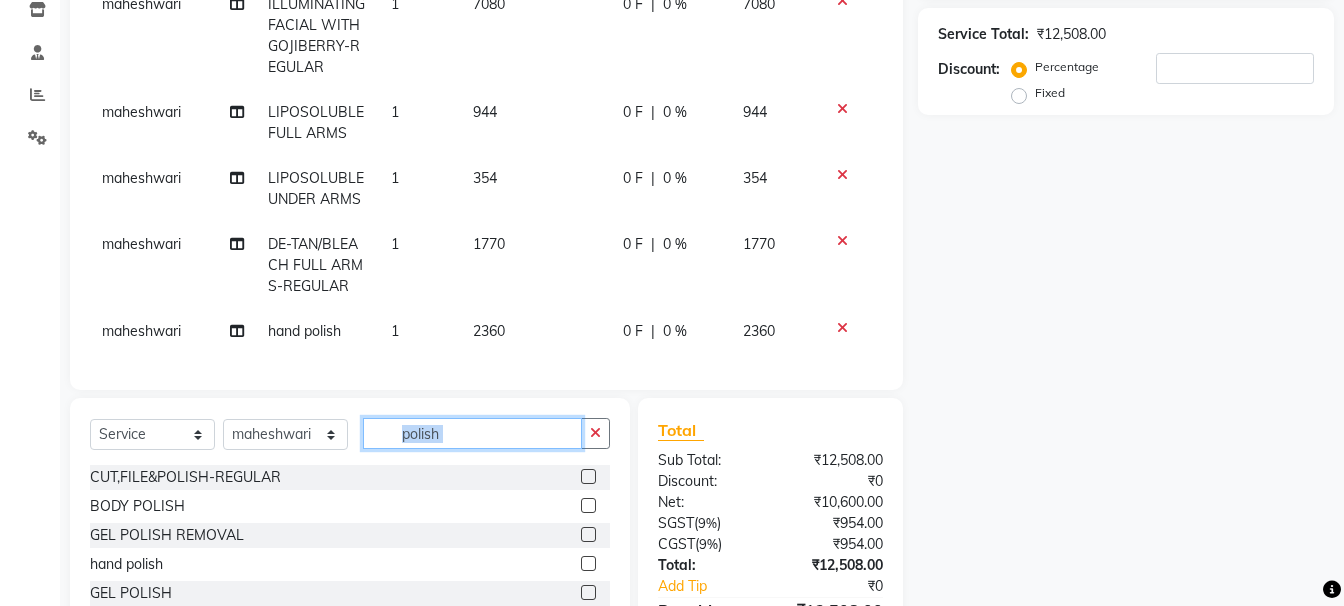 click on "polish" 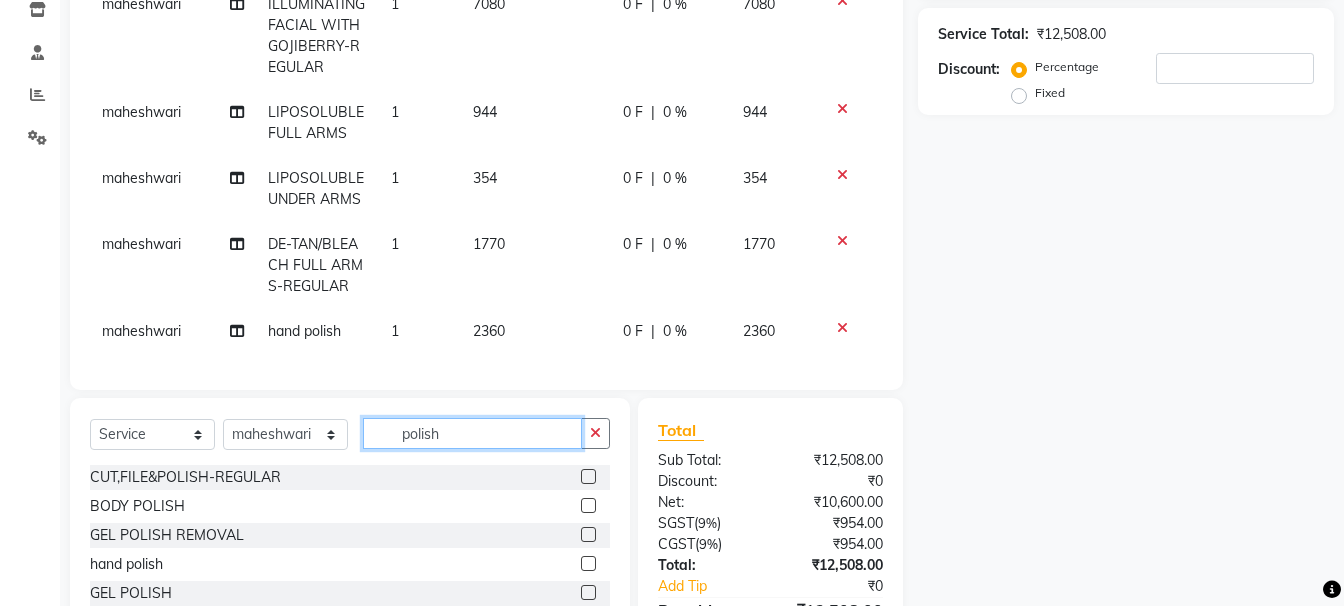 click on "polish" 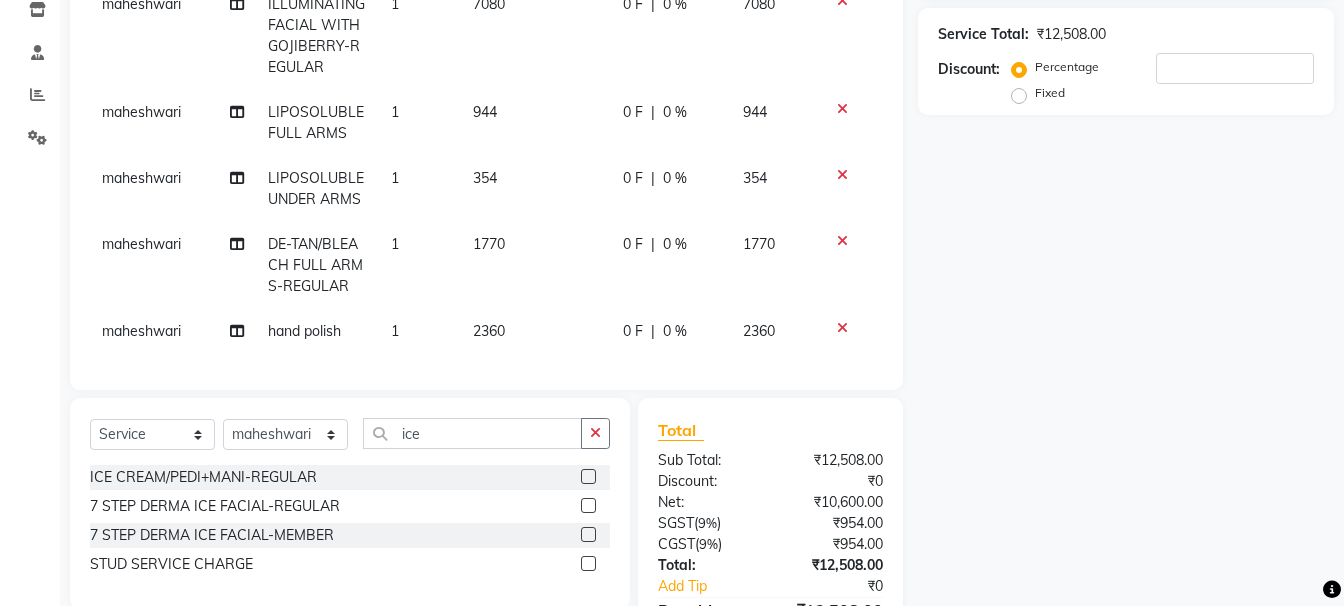 click 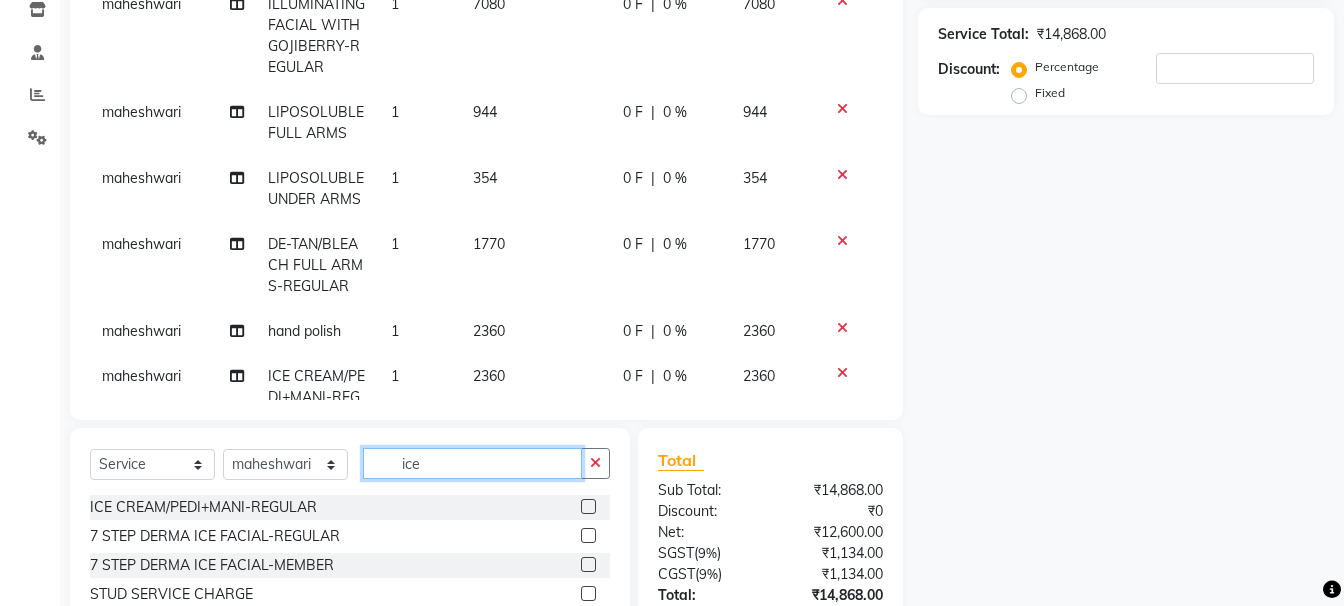 click on "ice" 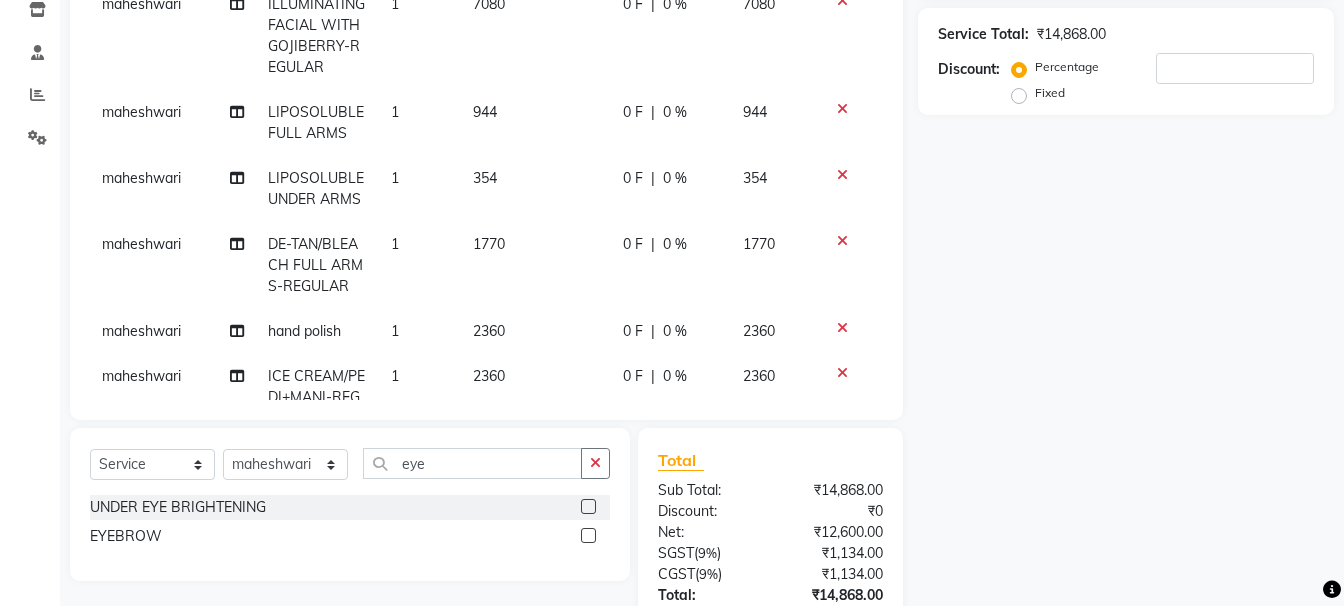 click 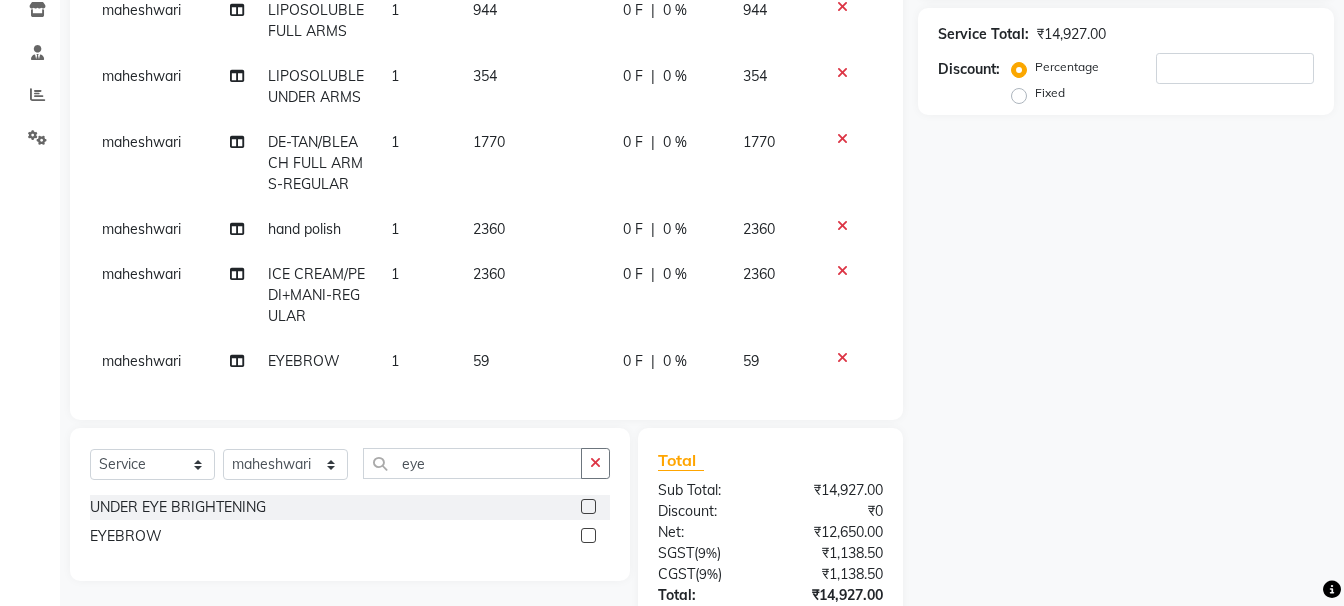 click on "59" 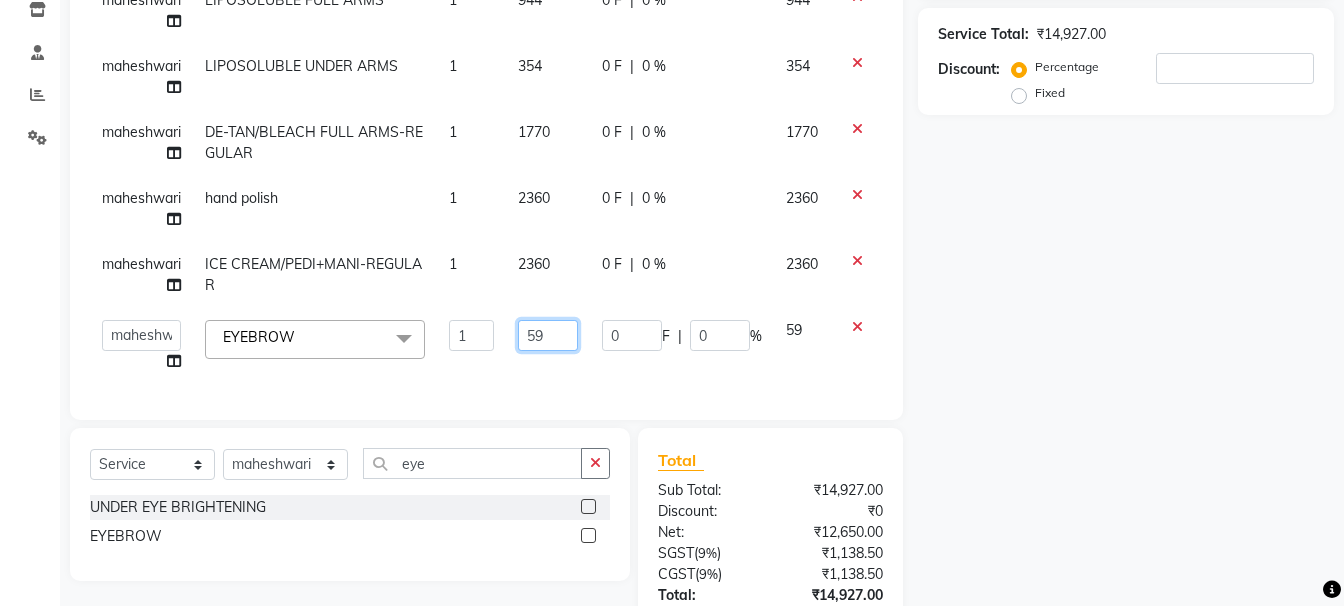 click on "59" 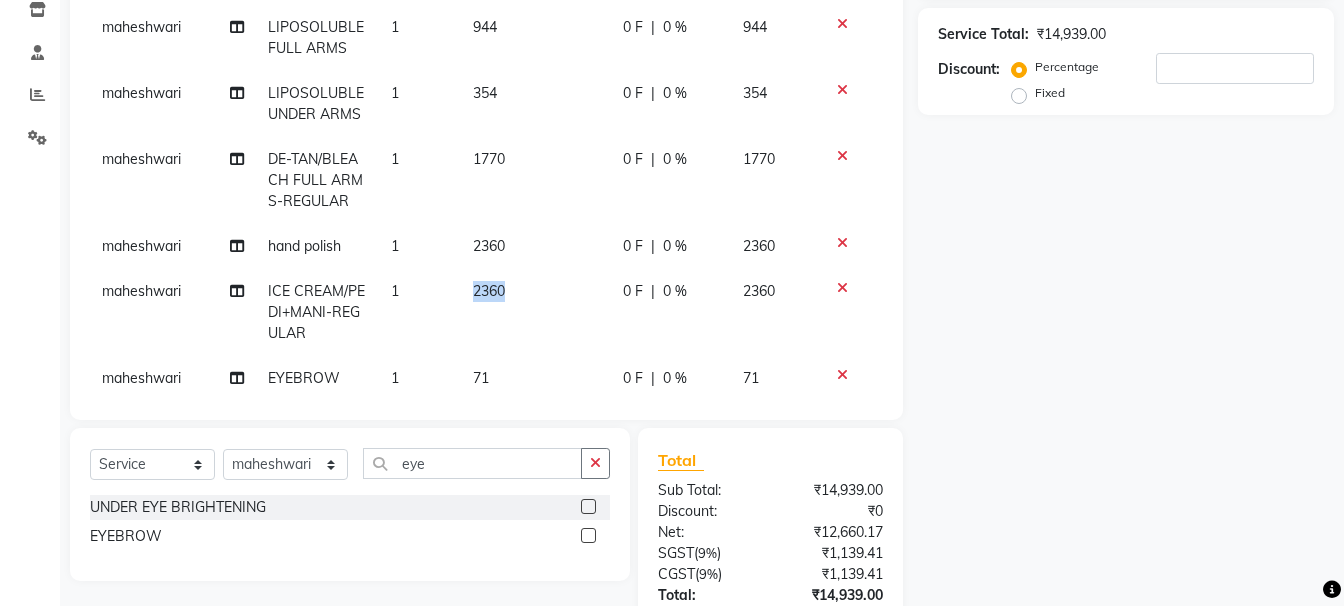 click on "2360" 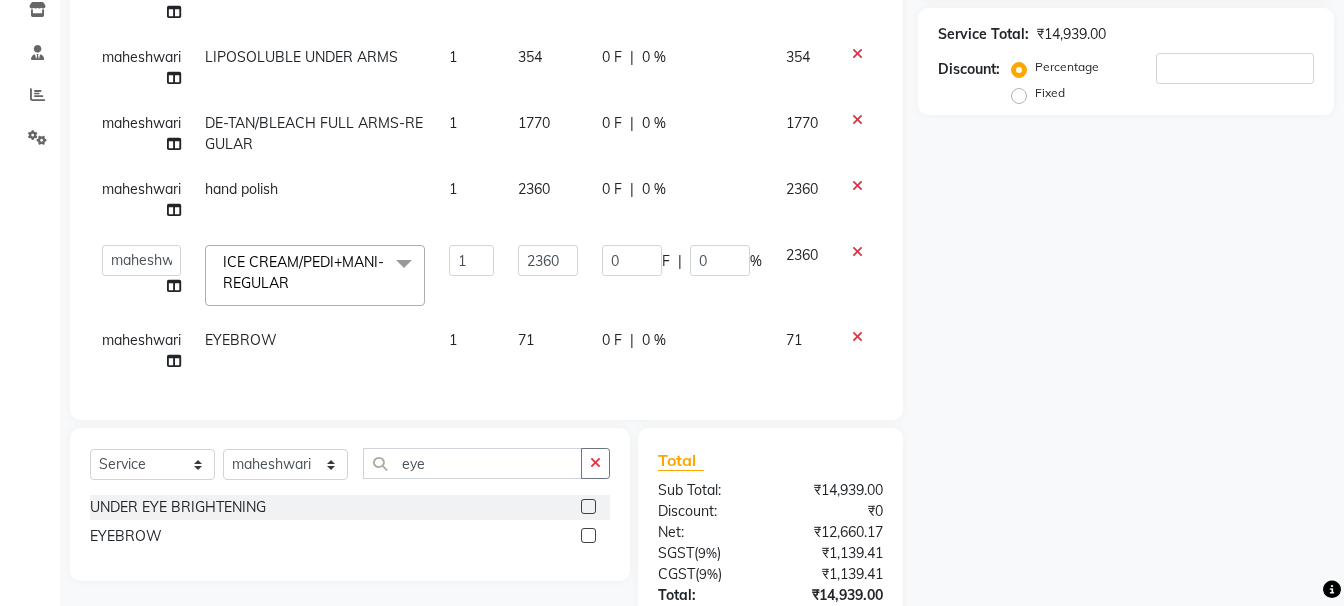 click on "1" 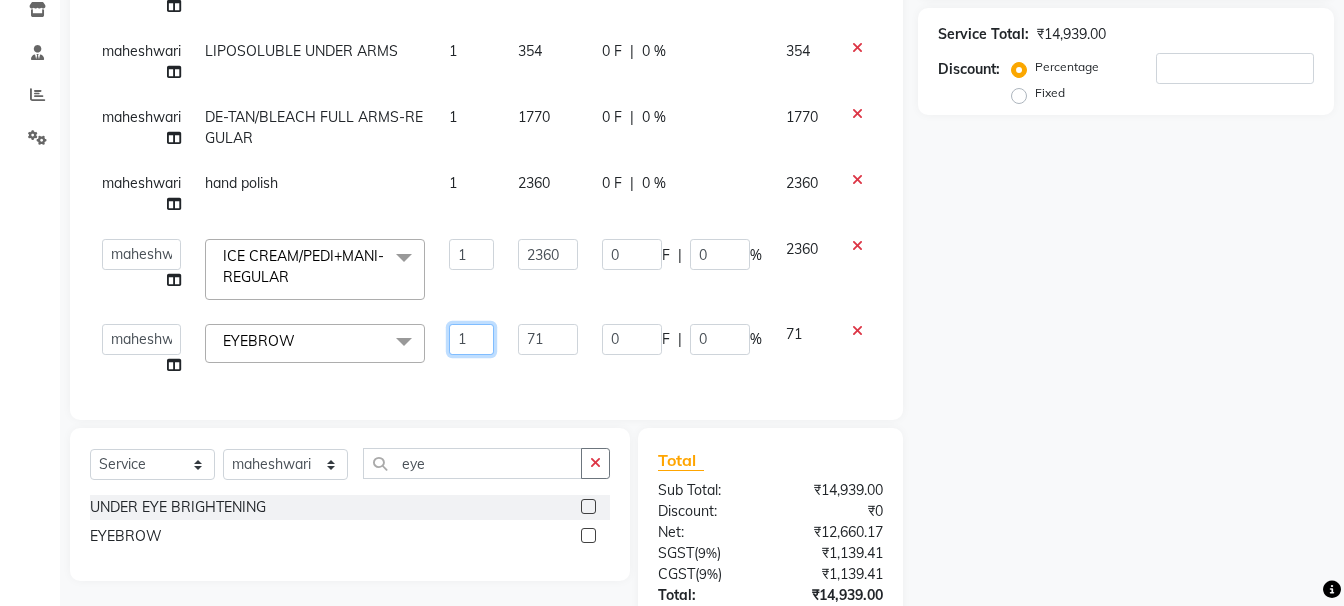 click on "1" 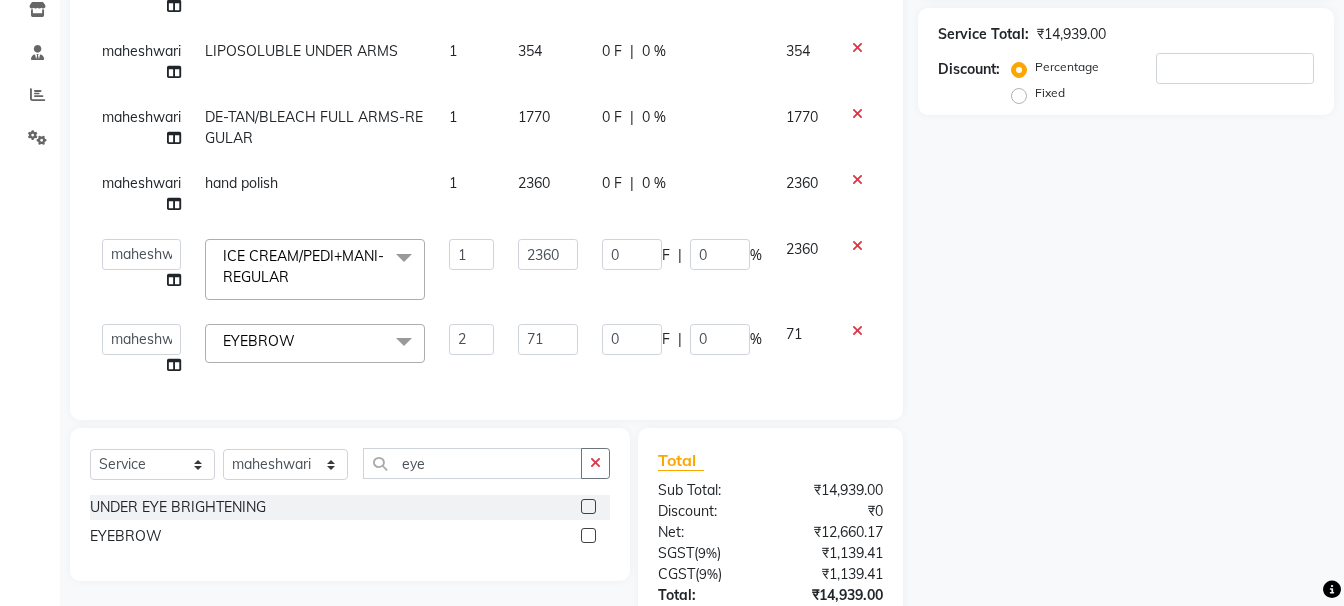 click on "Name: Membership: Total Visits: Card on file: Last Visit:  Points:  Service Total:  [CURRENCY][NUMBER]  Discount:  Percentage   Fixed" 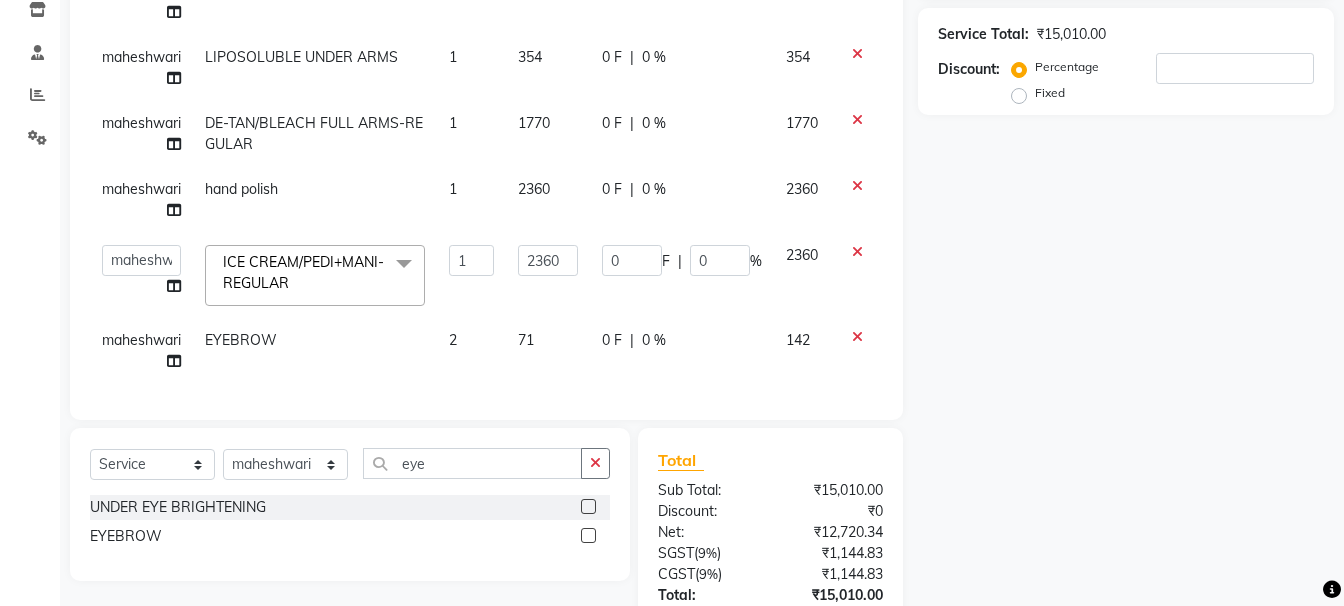 click on "maheshwari" 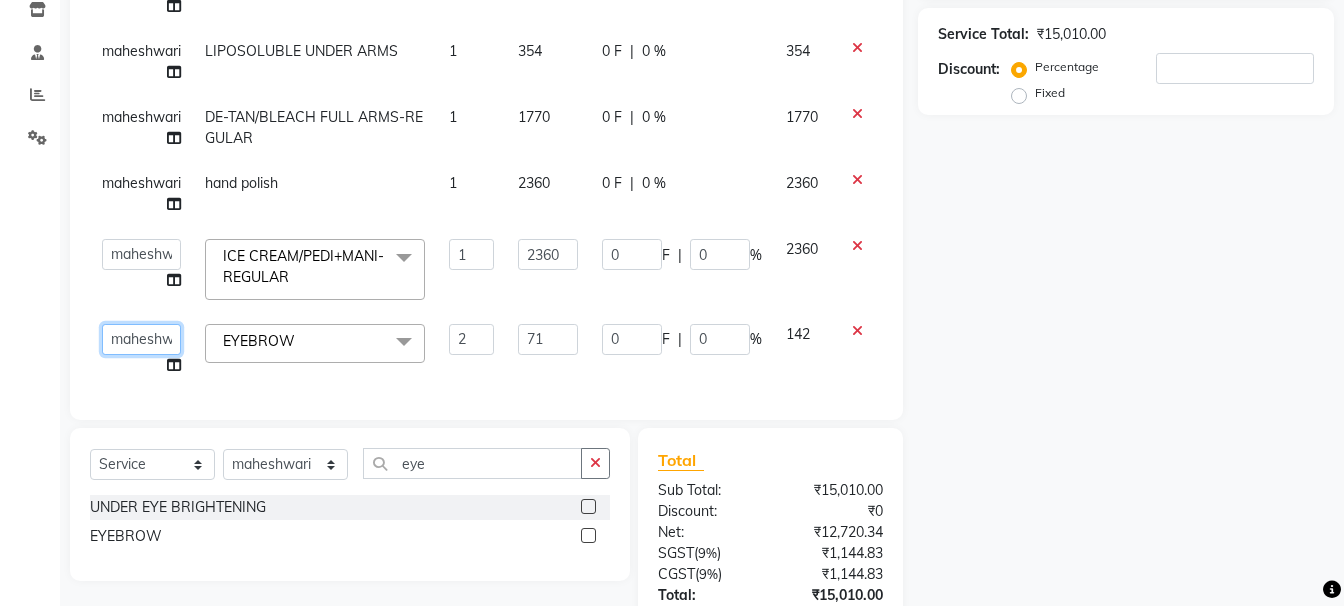 click on "[FIRST] [FIRST] [FIRST] [FIRST] [FIRST] [FIRST] [FIRST] [FIRST] [FIRST] [FIRST] Manager [FIRST]" 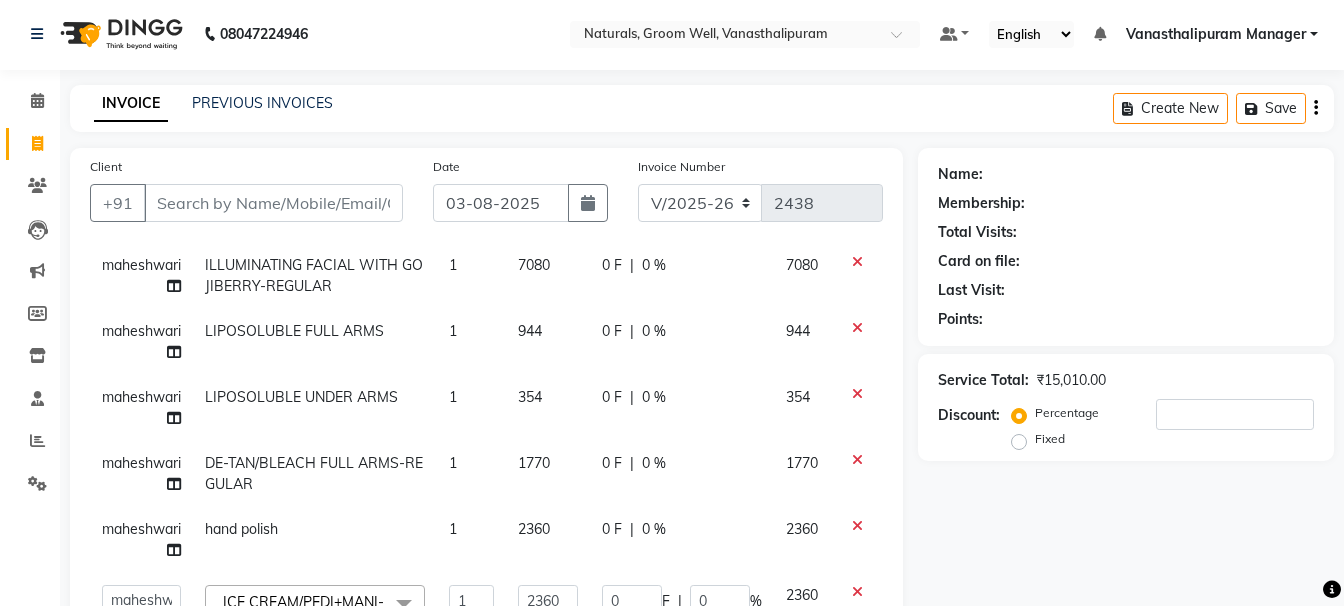 scroll, scrollTop: 0, scrollLeft: 0, axis: both 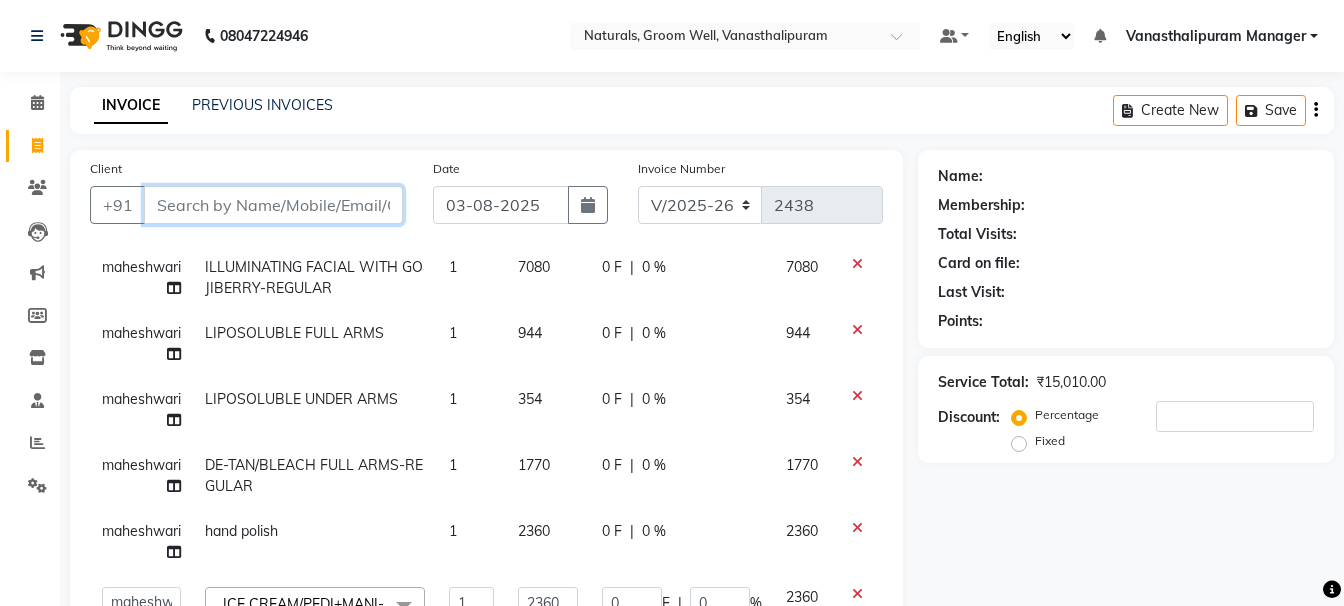 click on "Client" at bounding box center [273, 205] 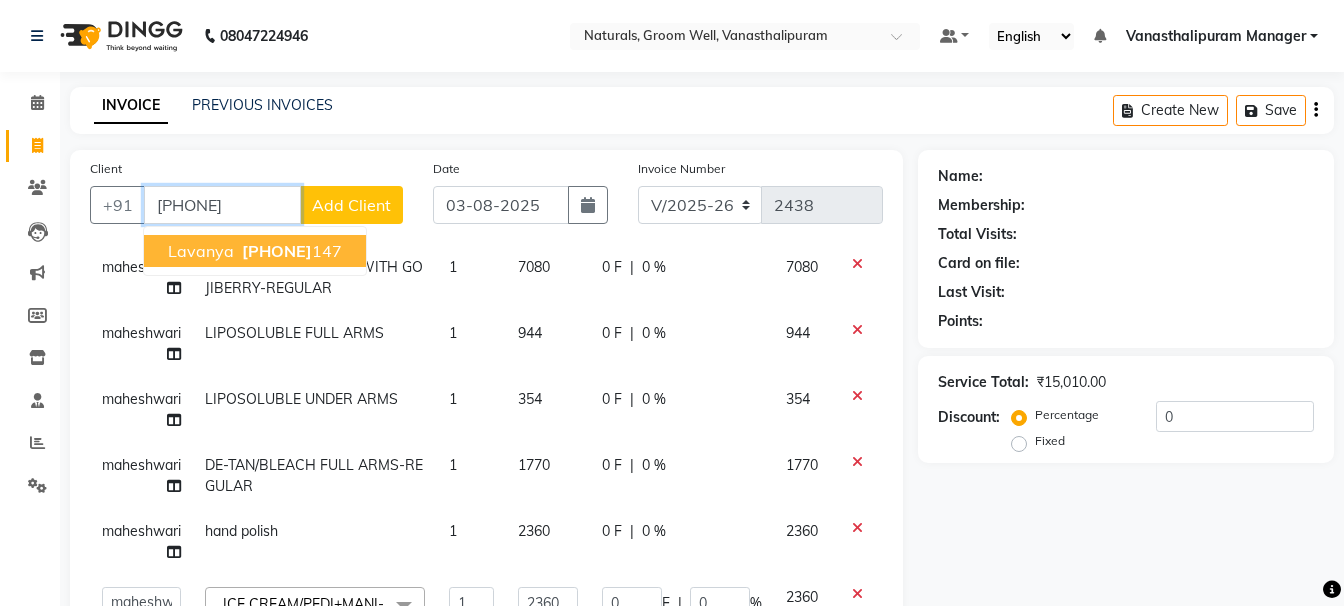 click on "[PHONE]" at bounding box center (277, 251) 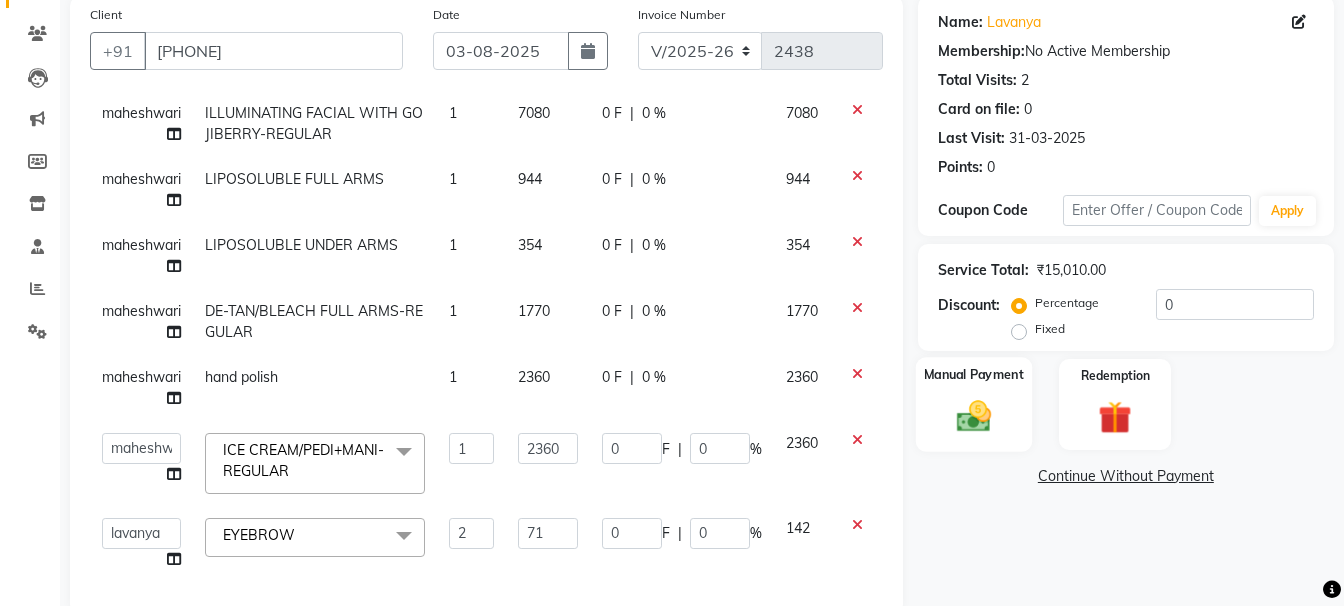 scroll, scrollTop: 200, scrollLeft: 0, axis: vertical 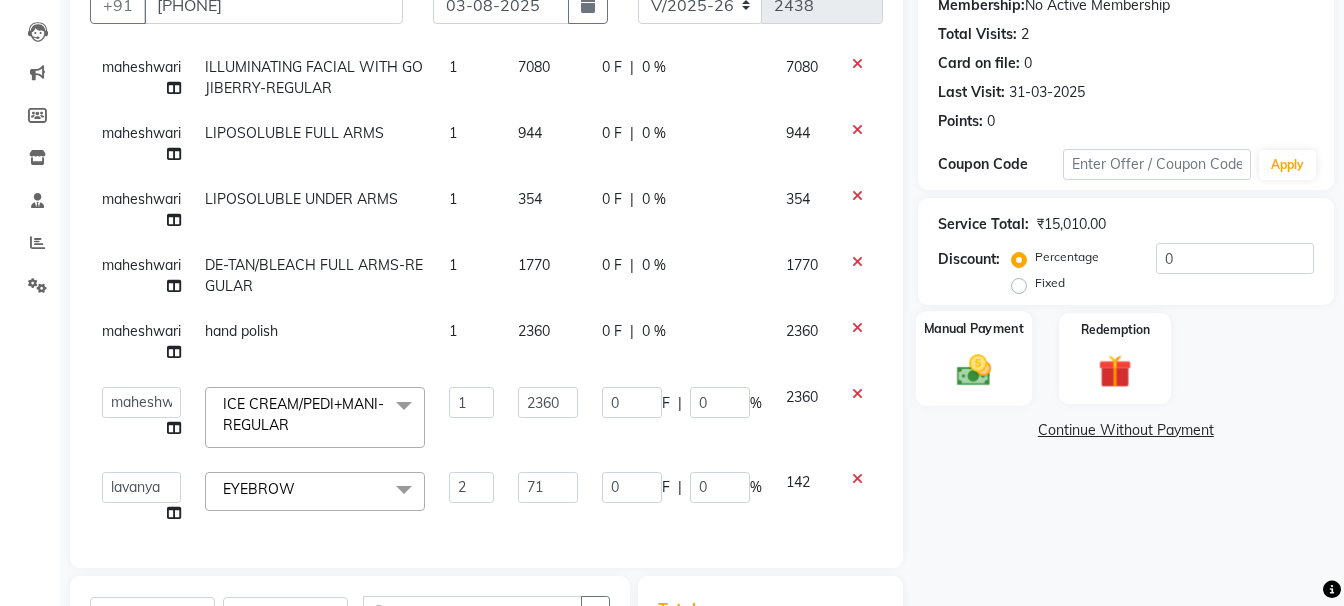 click 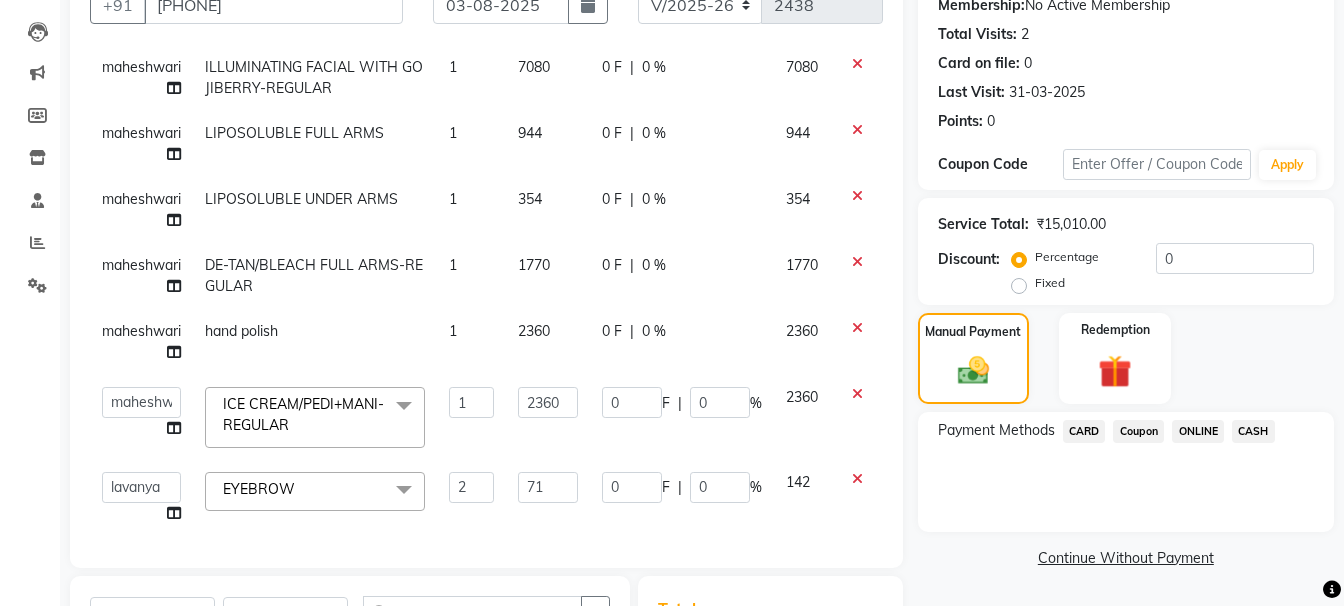 scroll, scrollTop: 104, scrollLeft: 0, axis: vertical 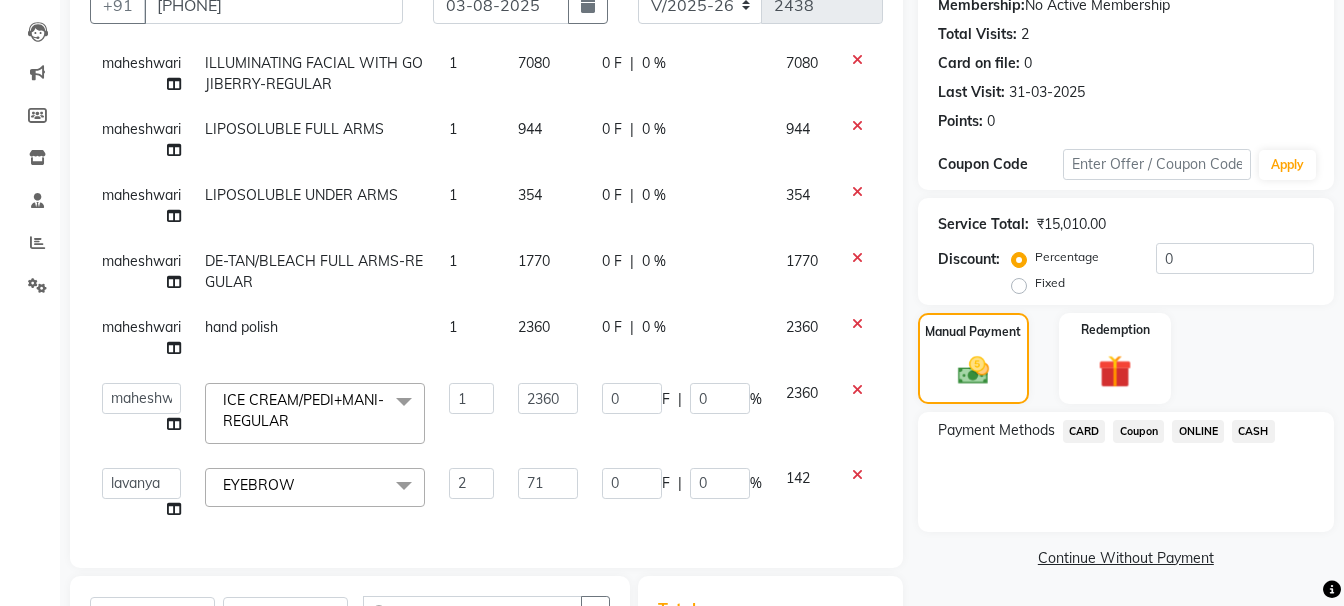 click on "ONLINE" 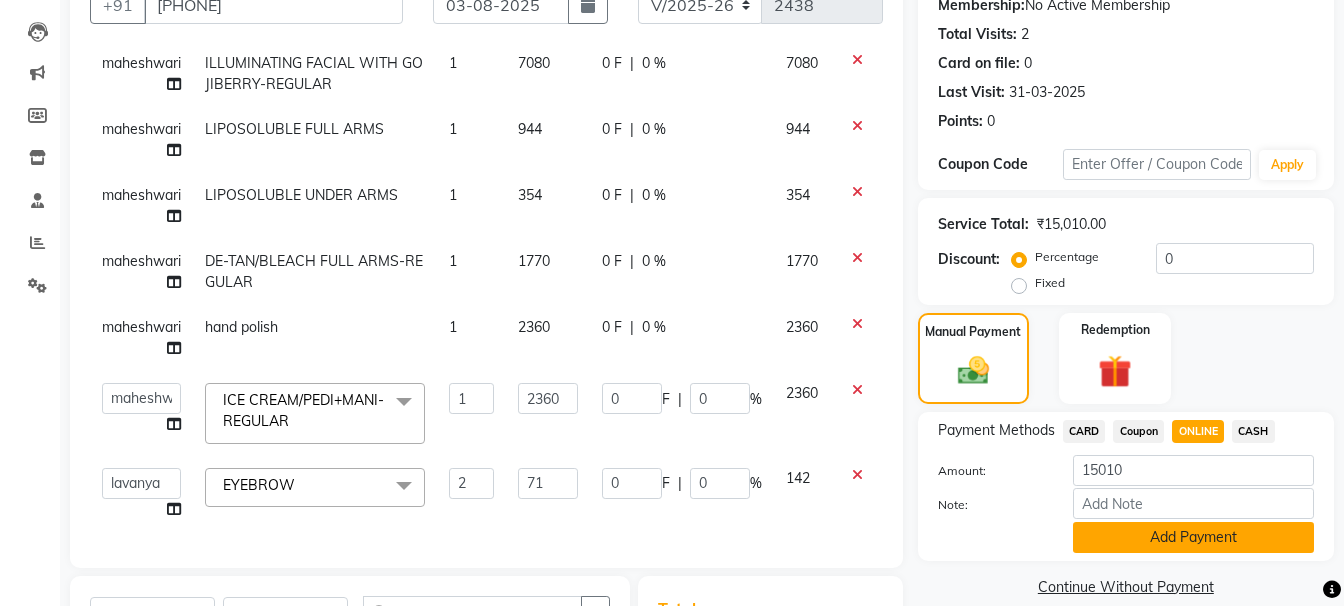 click on "Add Payment" 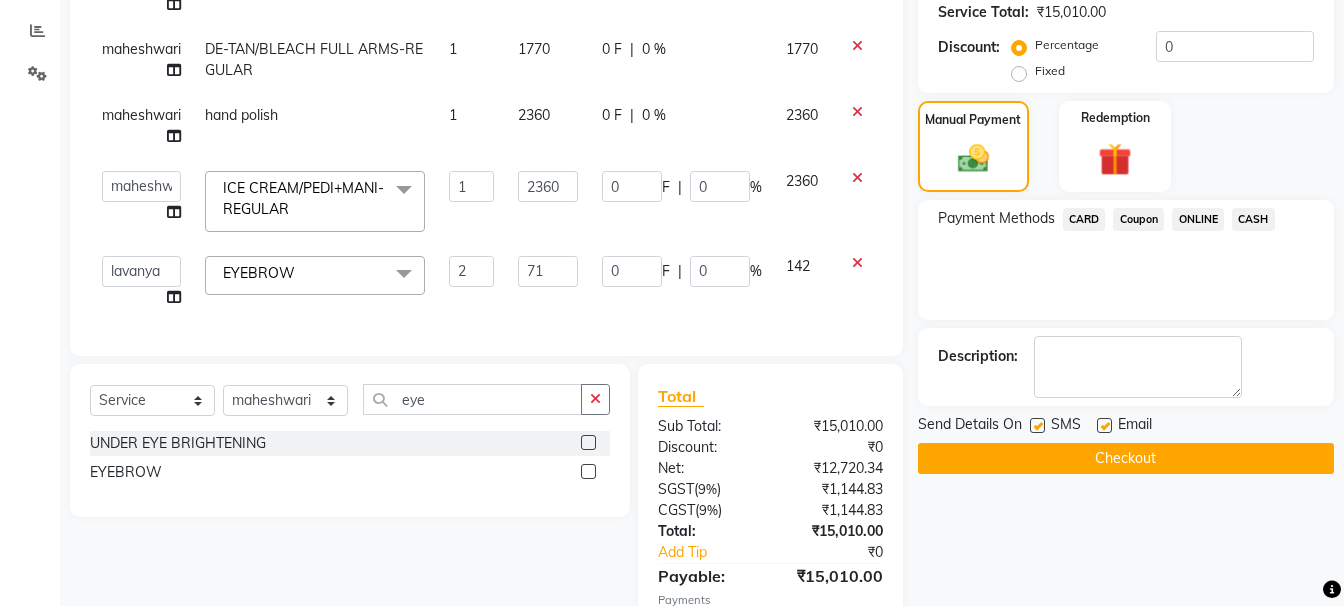 scroll, scrollTop: 536, scrollLeft: 0, axis: vertical 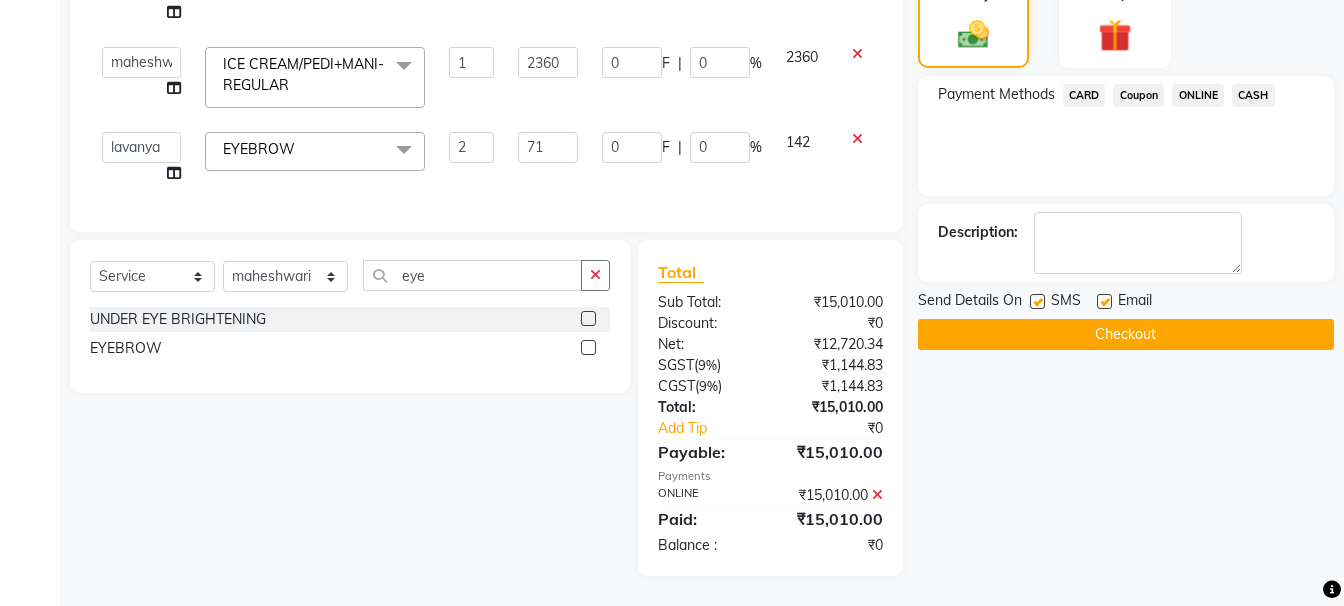 click on "Checkout" 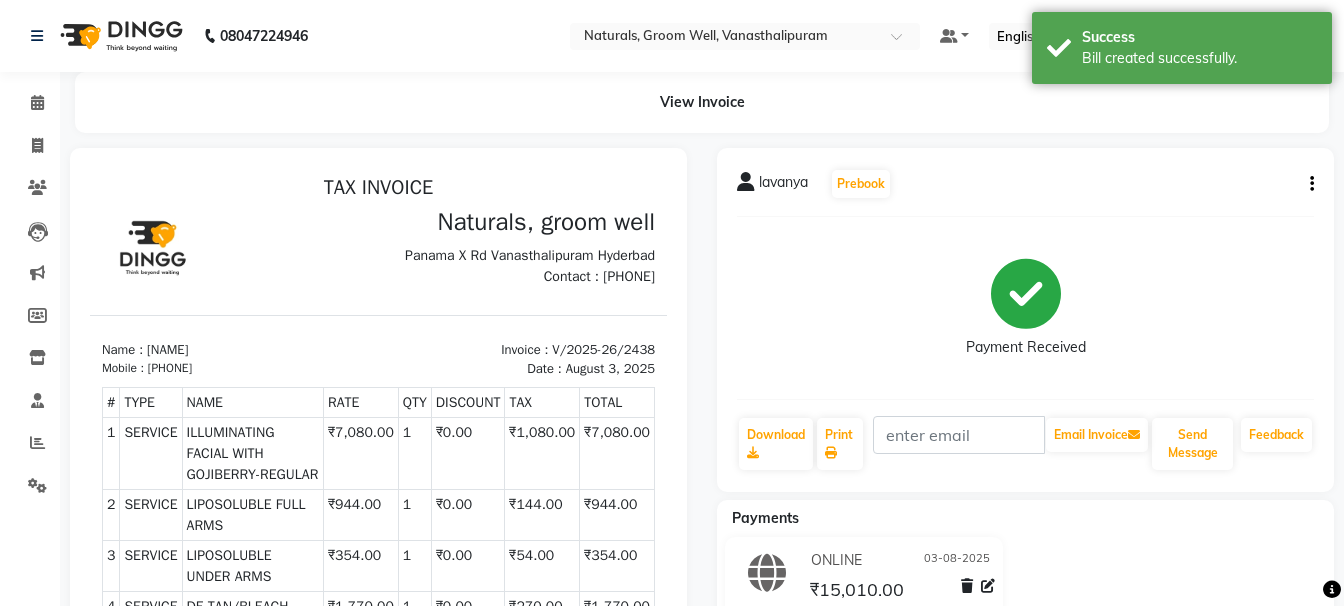 scroll, scrollTop: 0, scrollLeft: 0, axis: both 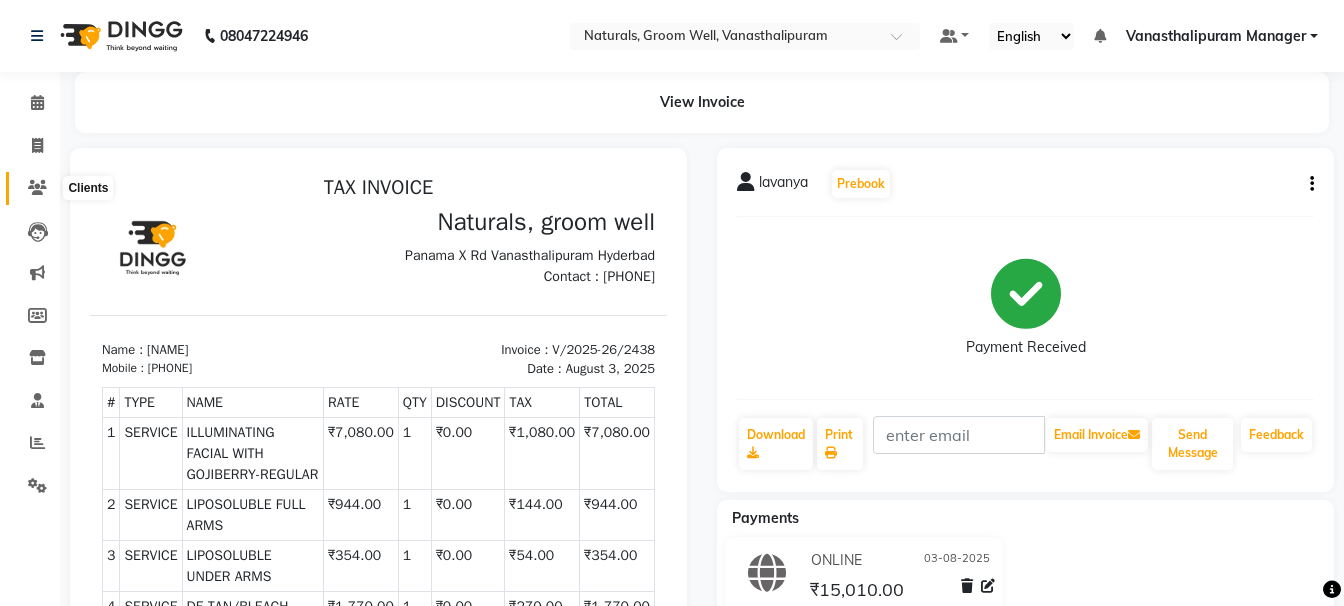 click 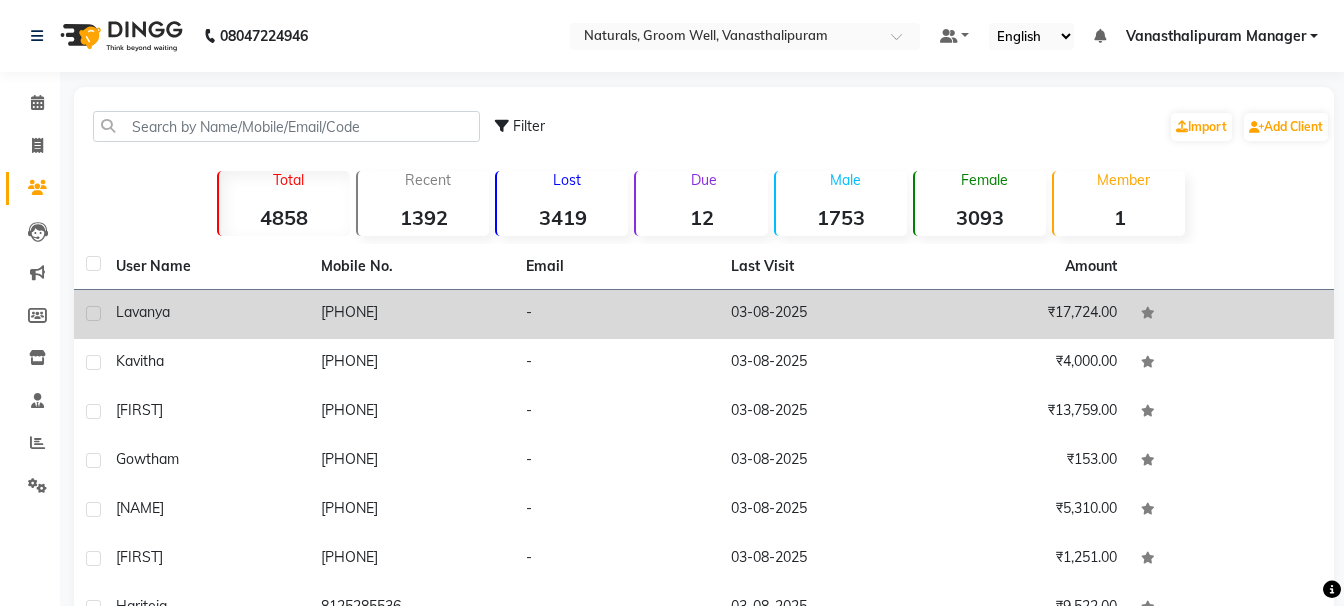 click on "[PHONE]" 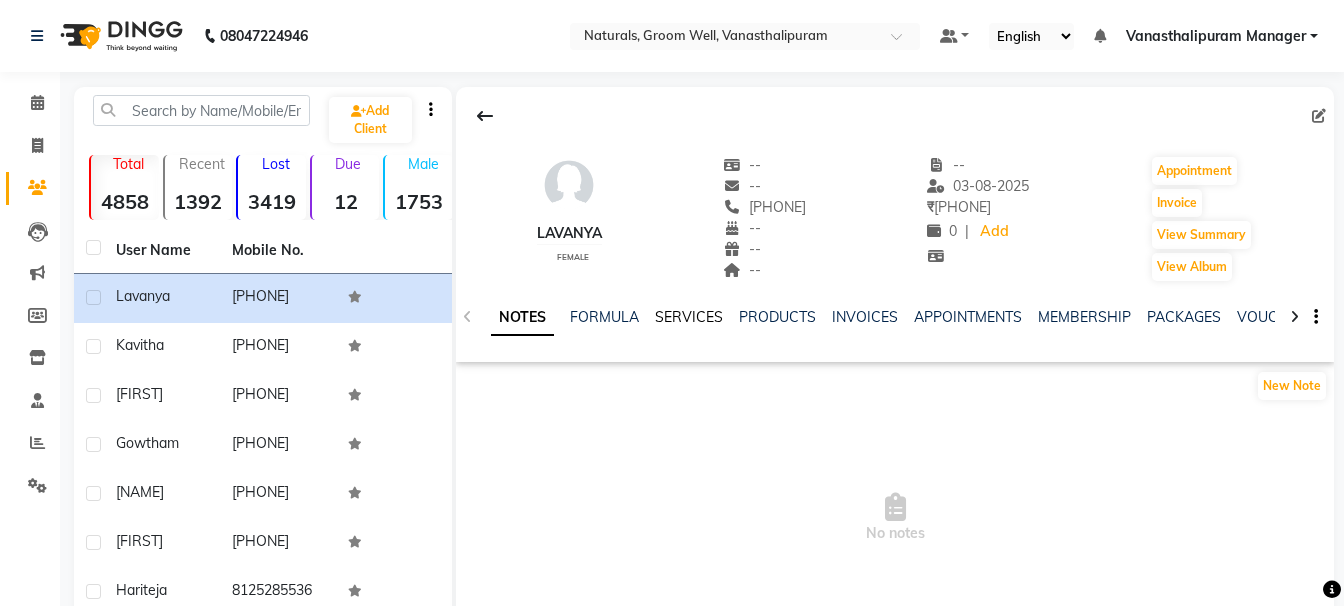 click on "SERVICES" 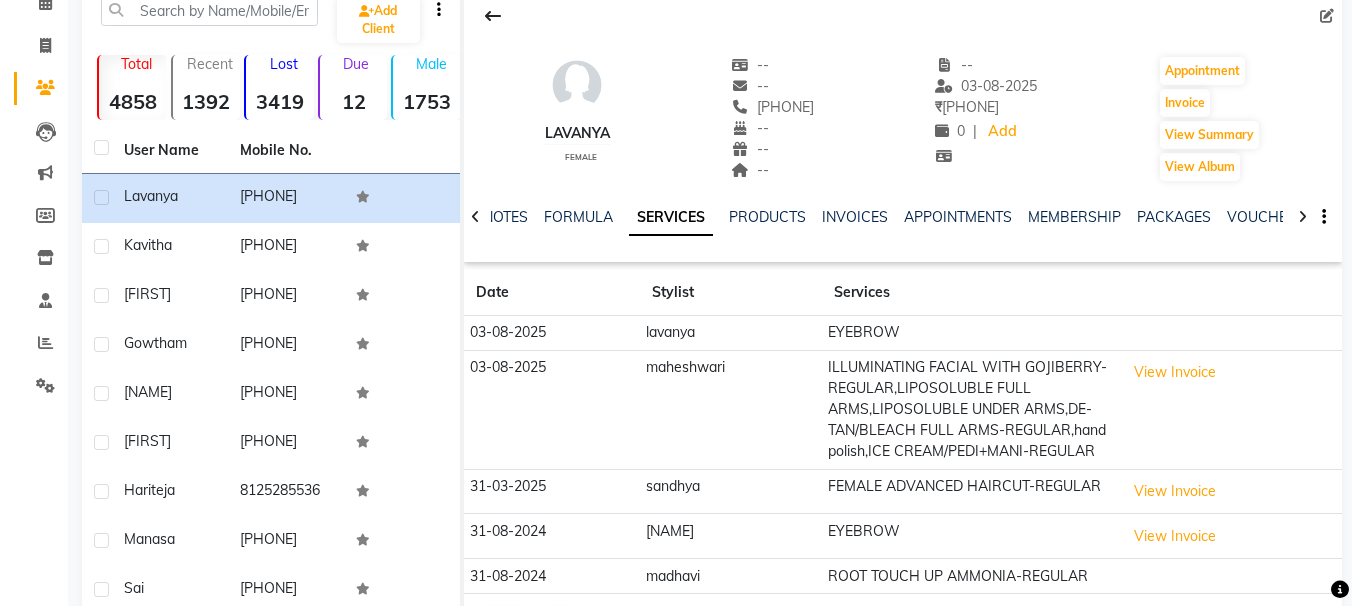 scroll, scrollTop: 261, scrollLeft: 0, axis: vertical 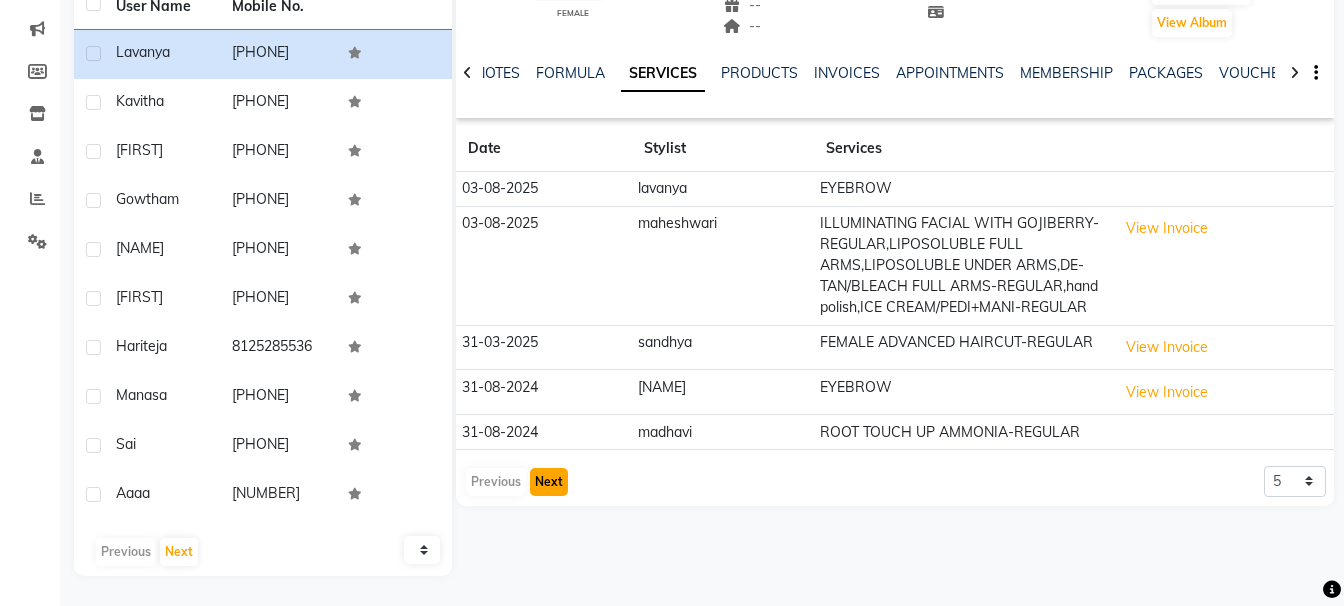 click on "Next" 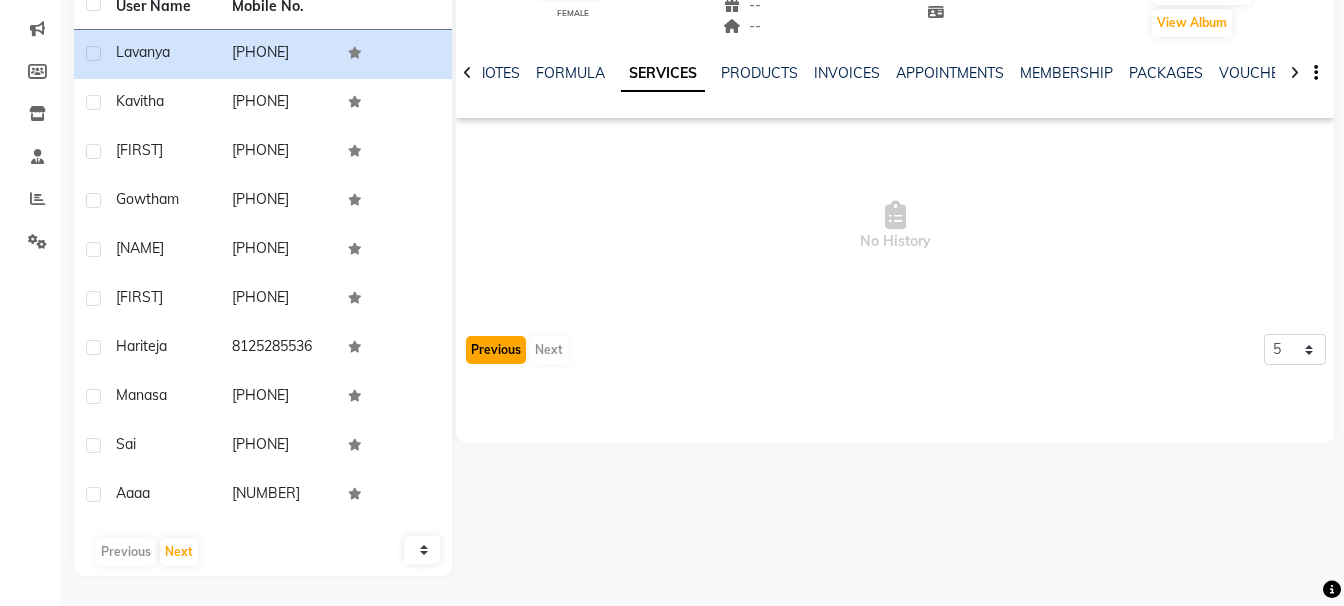 click on "Previous" 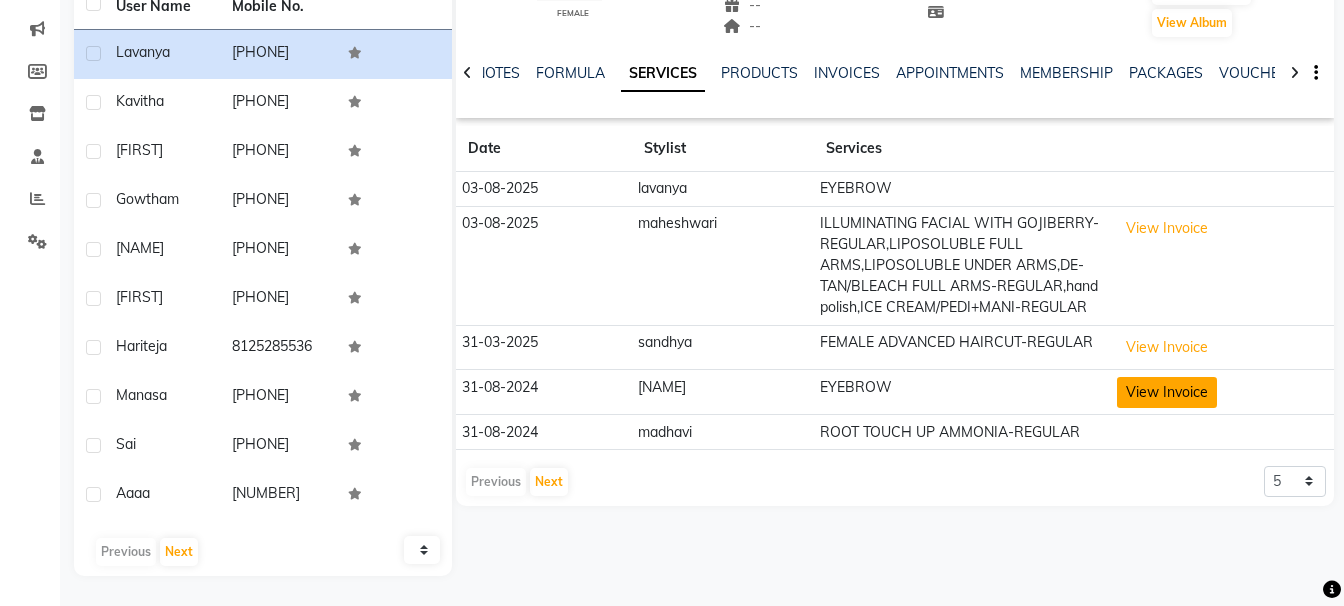 click on "View Invoice" 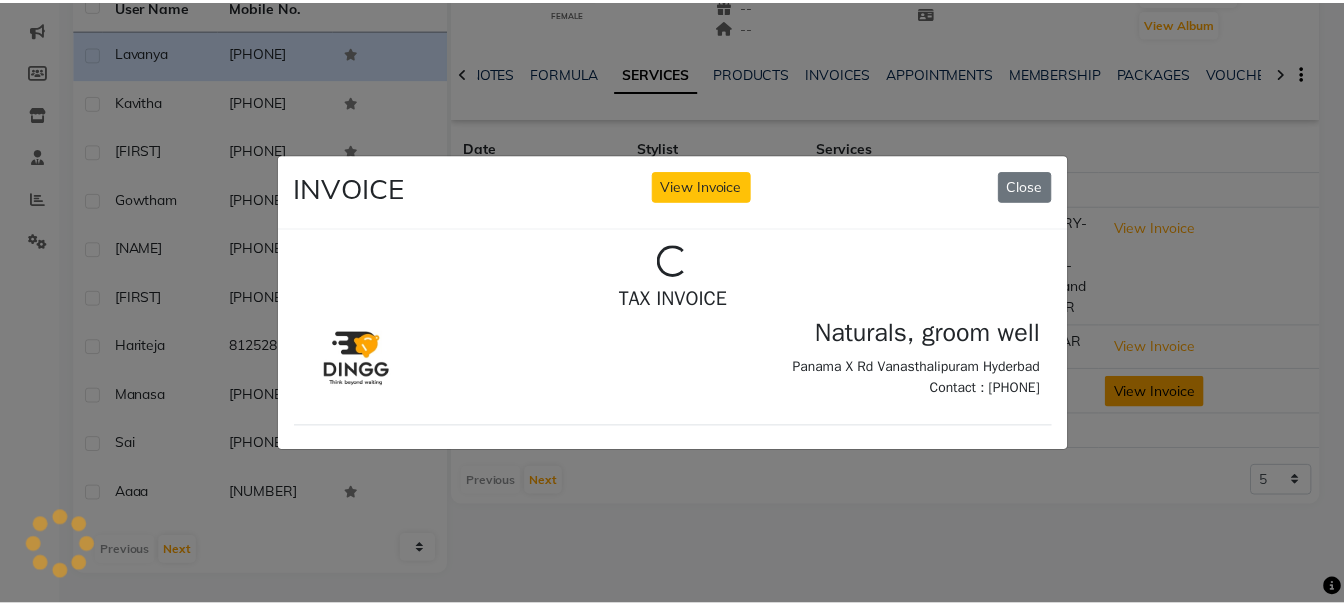 scroll, scrollTop: 0, scrollLeft: 0, axis: both 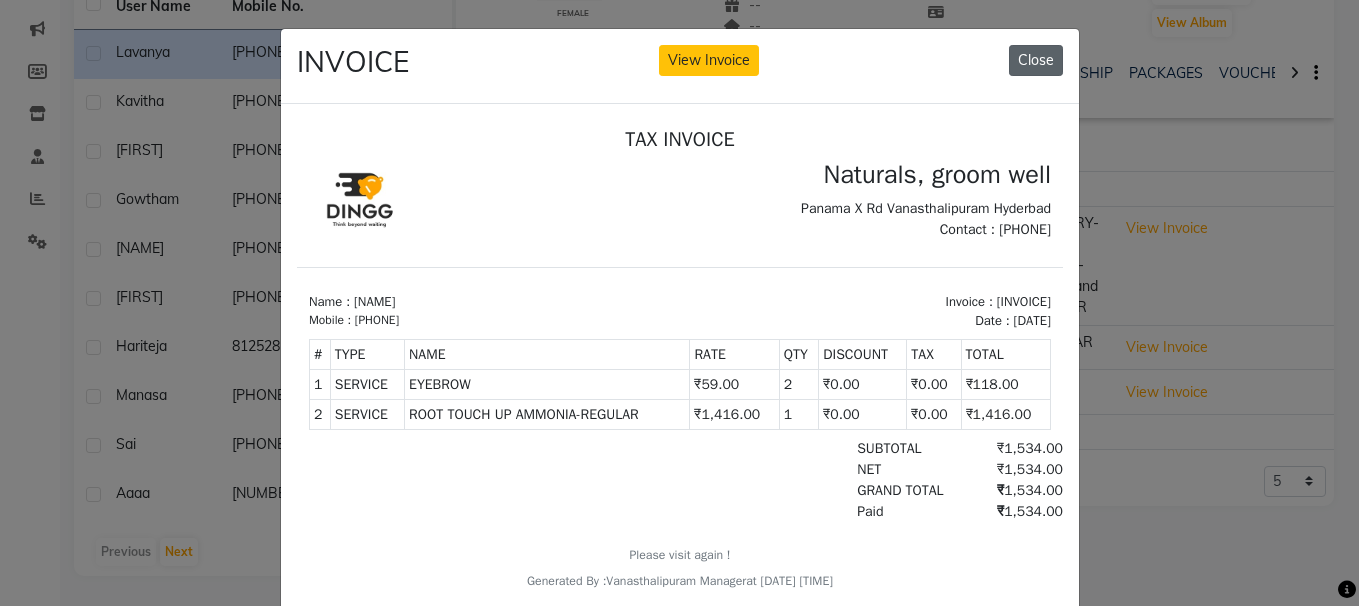 click on "Close" 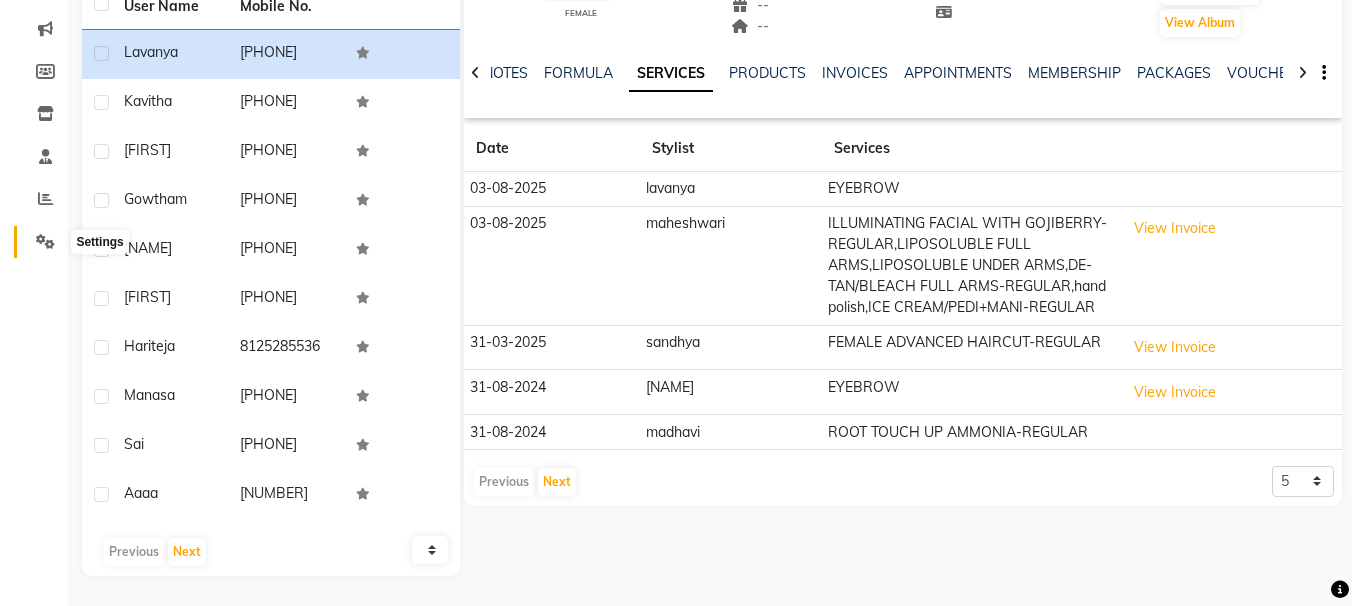 scroll, scrollTop: 0, scrollLeft: 0, axis: both 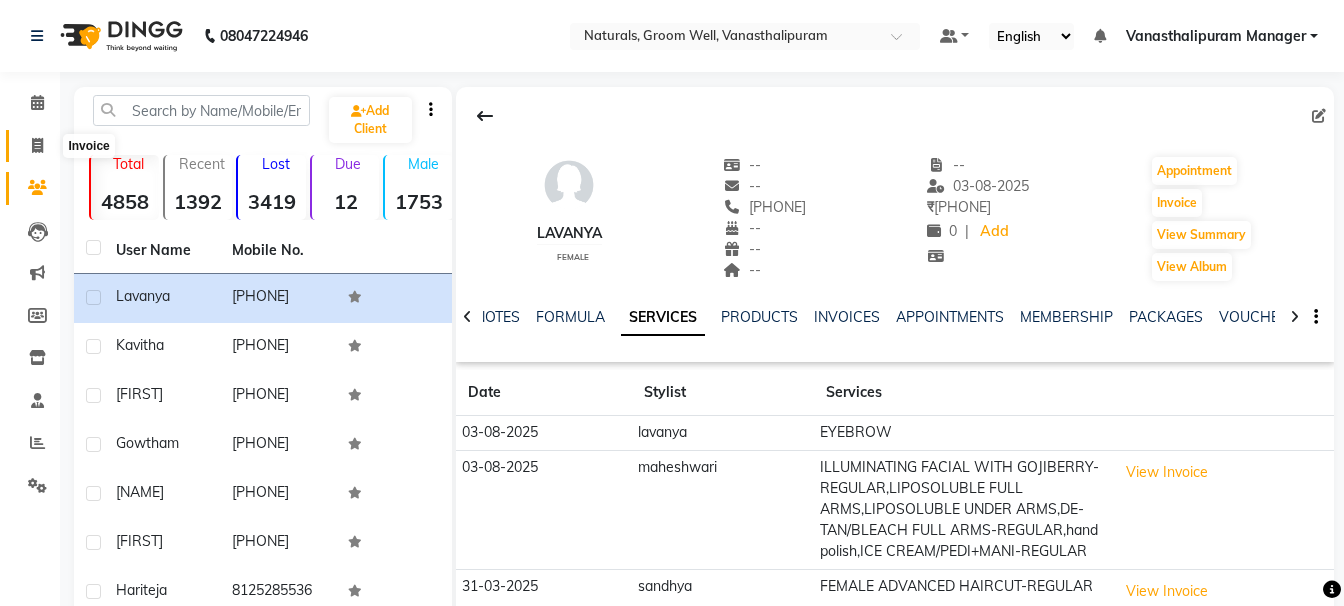 click 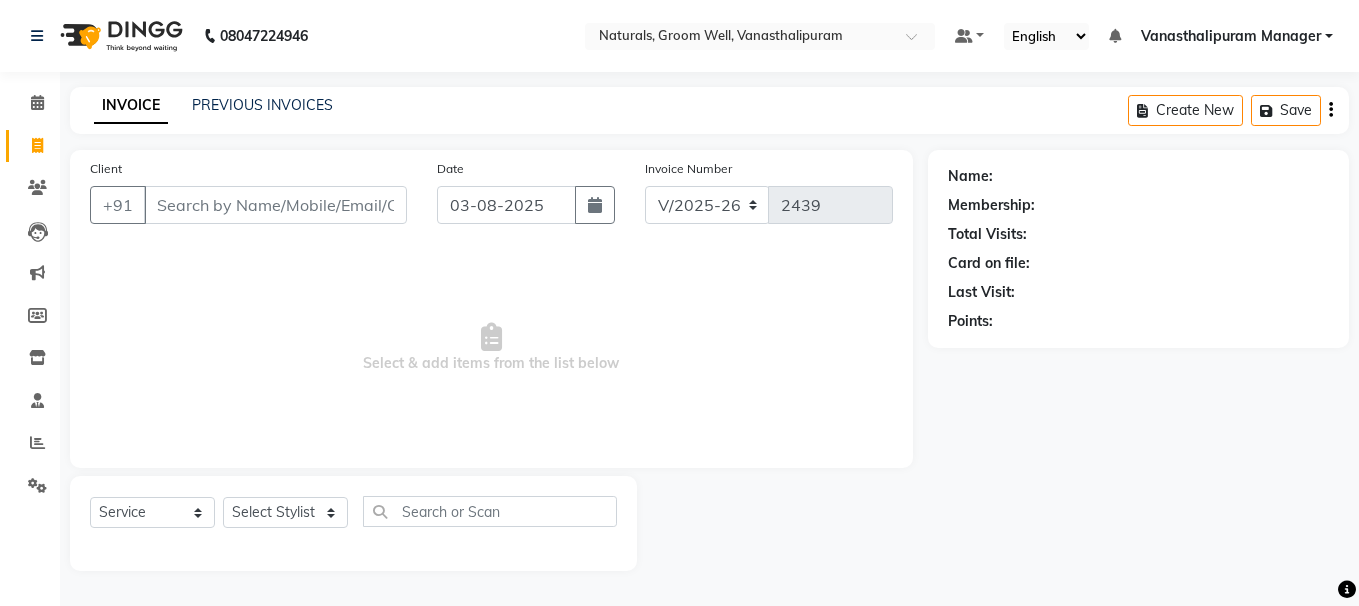 click on "Client" at bounding box center (275, 205) 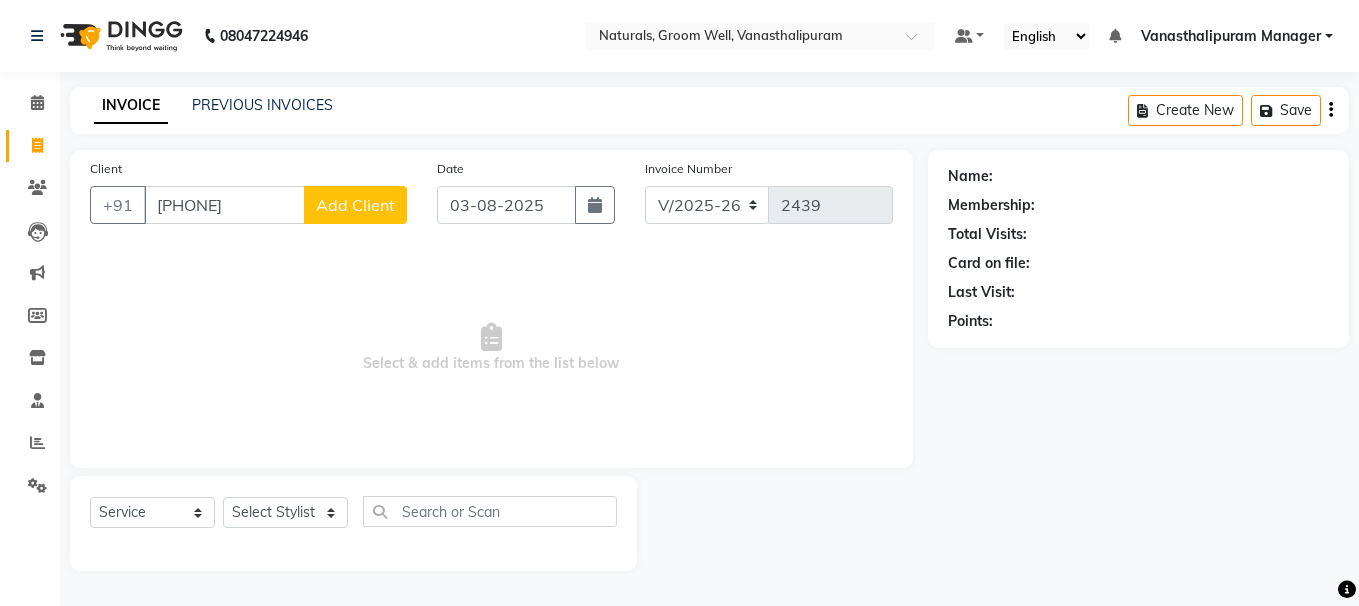 click on "Add Client" 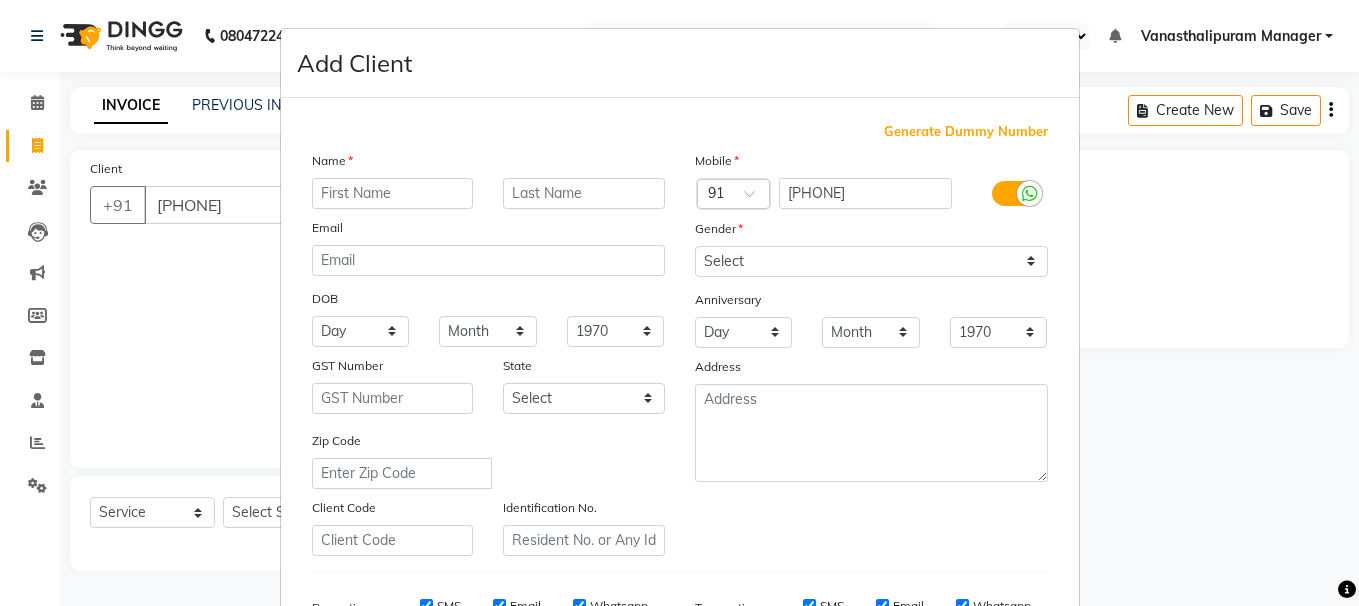 drag, startPoint x: 343, startPoint y: 198, endPoint x: 358, endPoint y: 205, distance: 16.552946 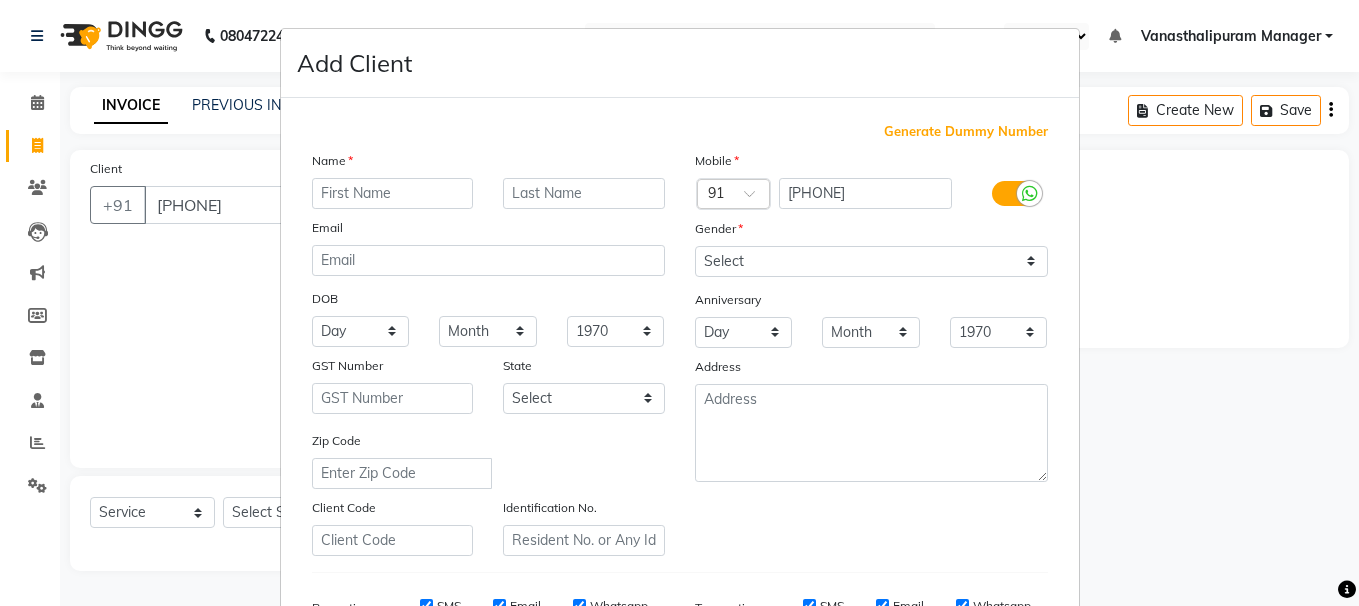 click at bounding box center [393, 193] 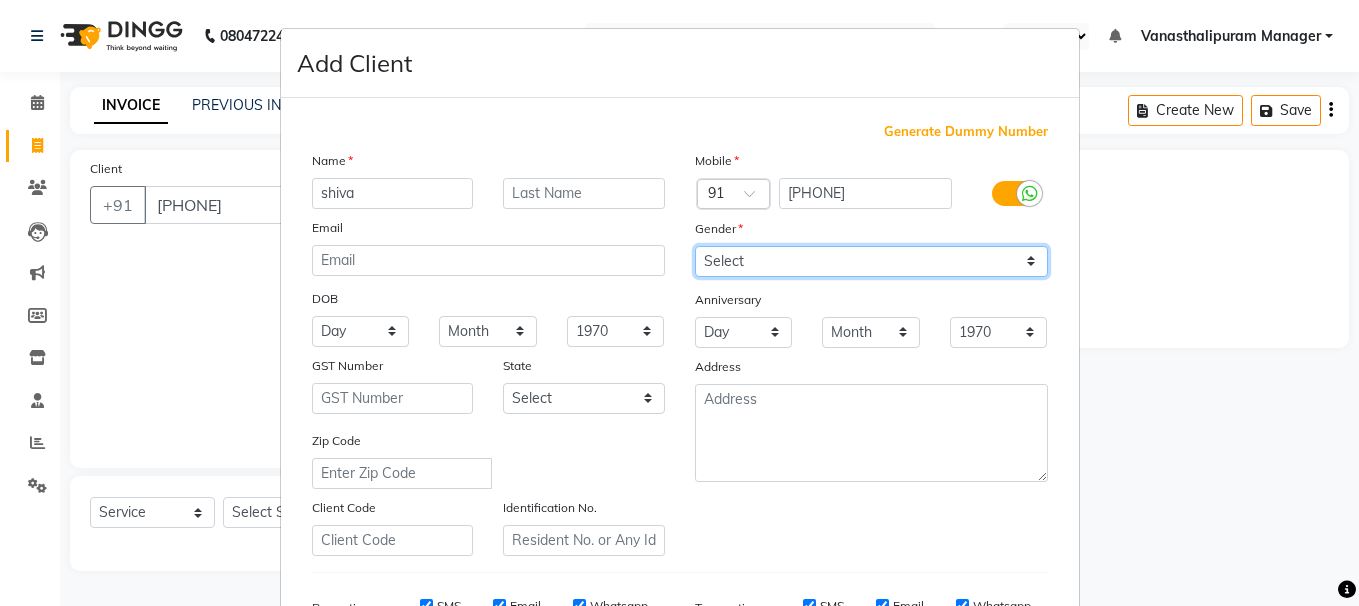 drag, startPoint x: 746, startPoint y: 256, endPoint x: 746, endPoint y: 270, distance: 14 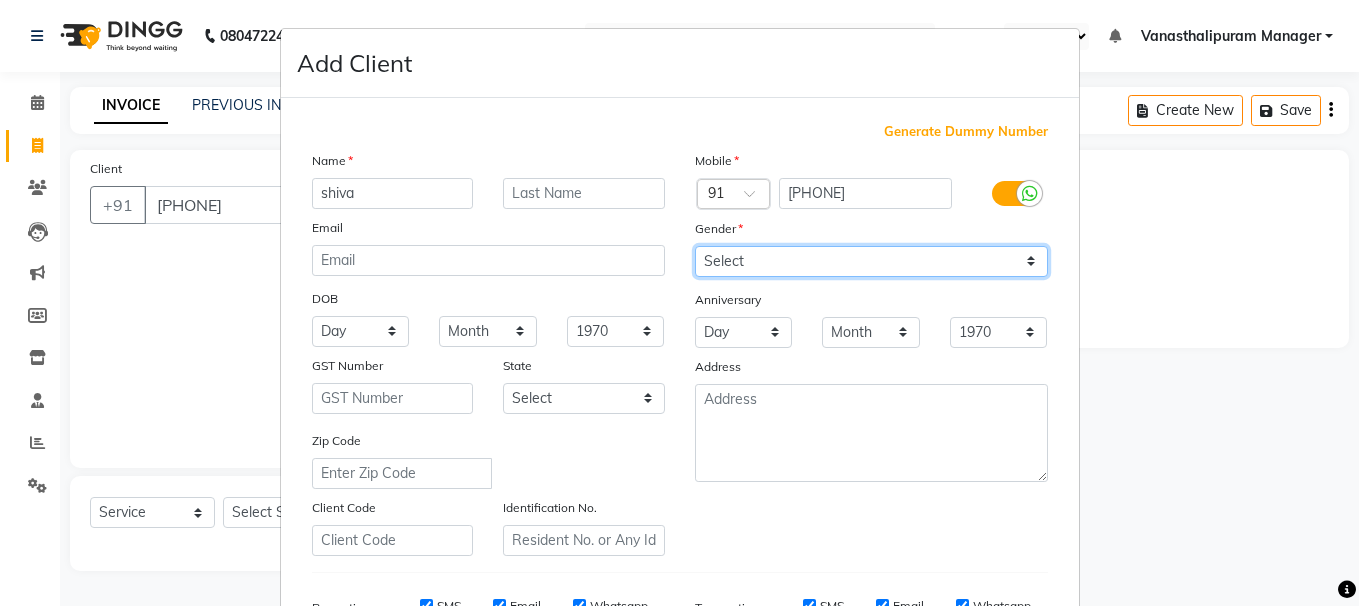 click on "Select Male Female Other Prefer Not To Say" at bounding box center (871, 261) 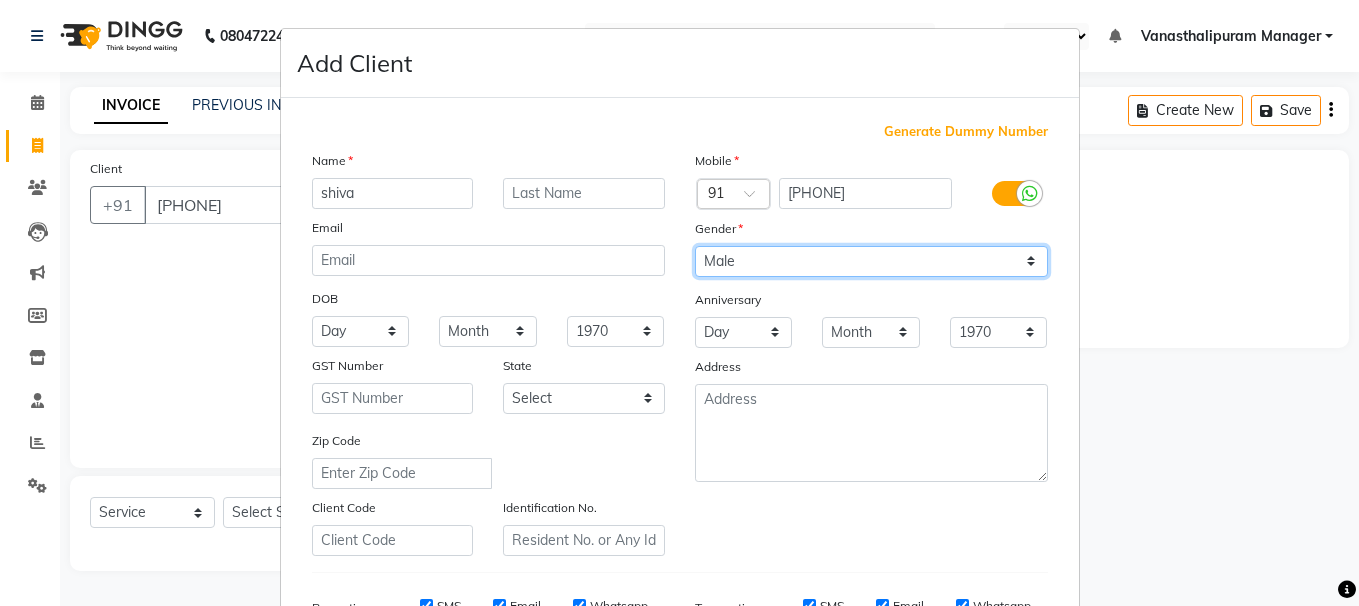 click on "Select Male Female Other Prefer Not To Say" at bounding box center [871, 261] 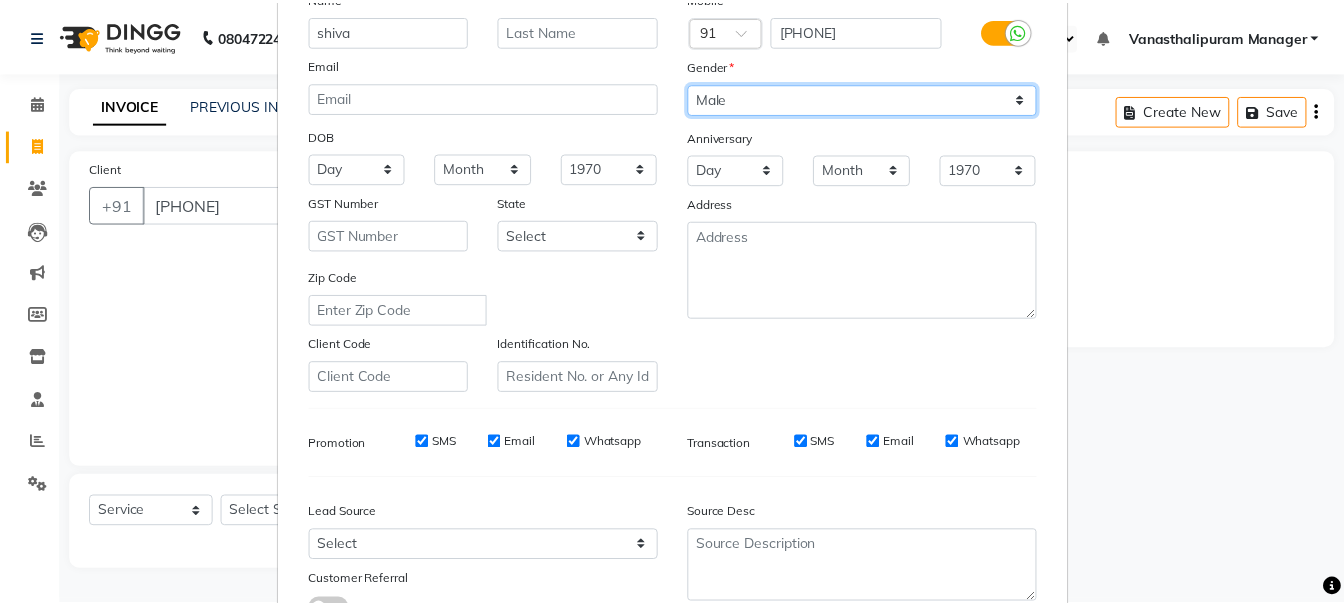 scroll, scrollTop: 317, scrollLeft: 0, axis: vertical 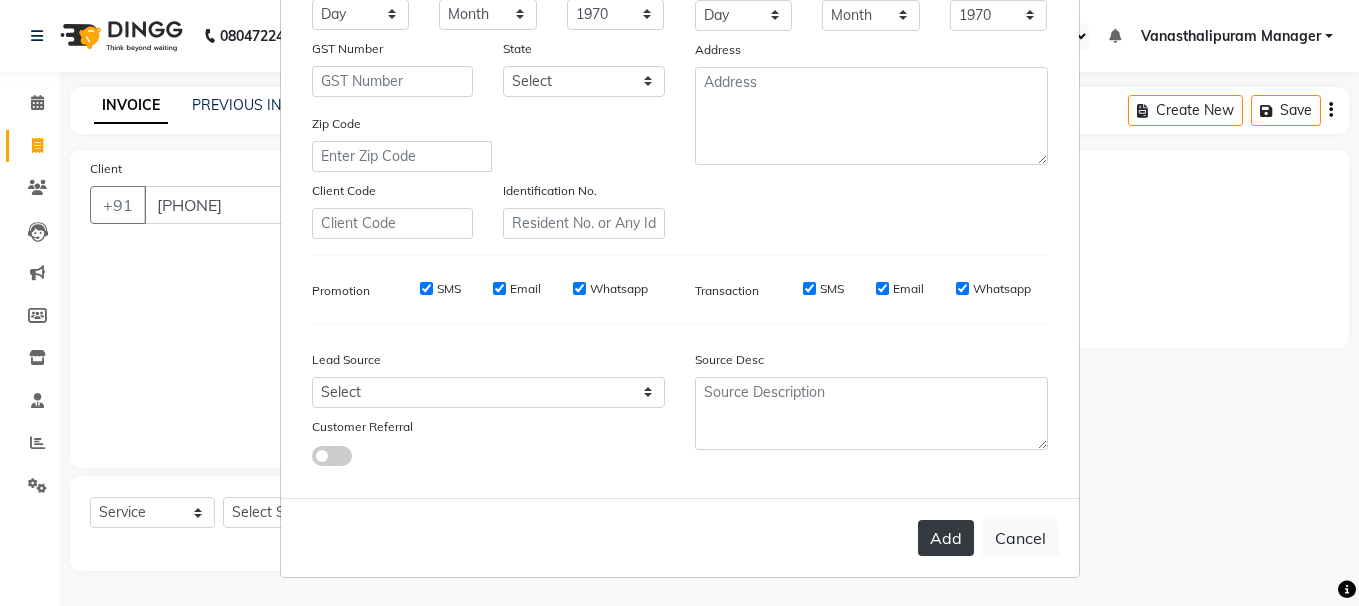 click on "Add" at bounding box center (946, 538) 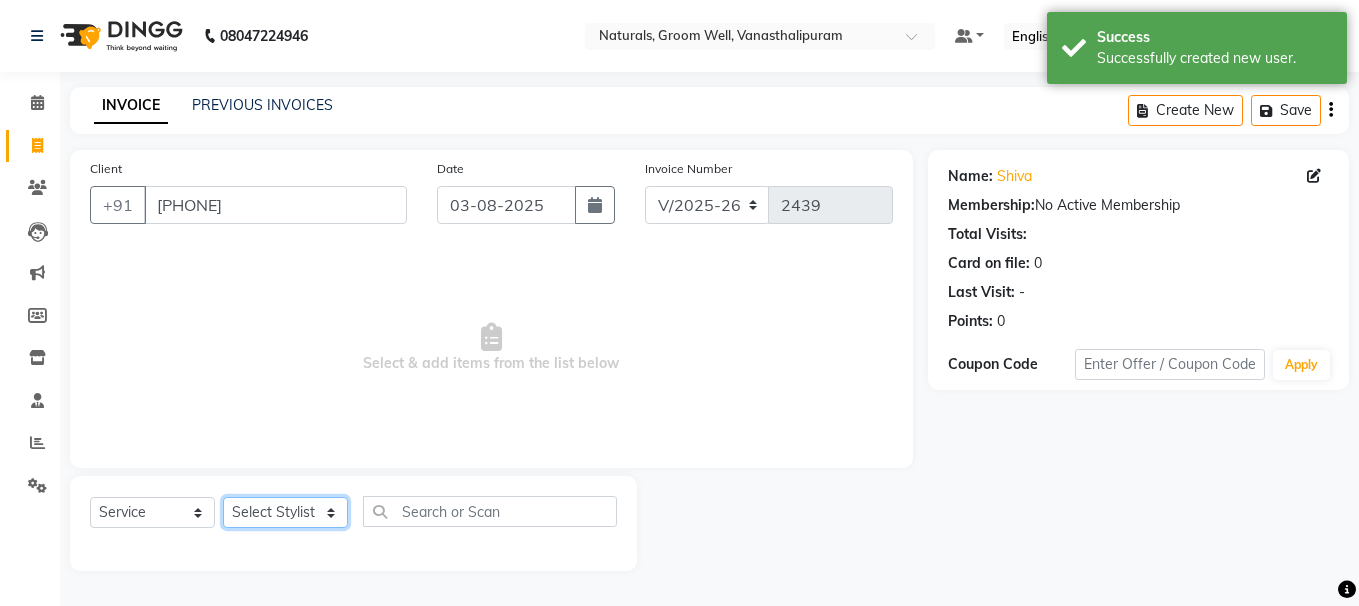 click on "Select Stylist [FIRST] [FIRST] [FIRST] [FIRST] [FIRST] [FIRST] [FIRST] [FIRST] [FIRST] [FIRST] Manager [FIRST]" 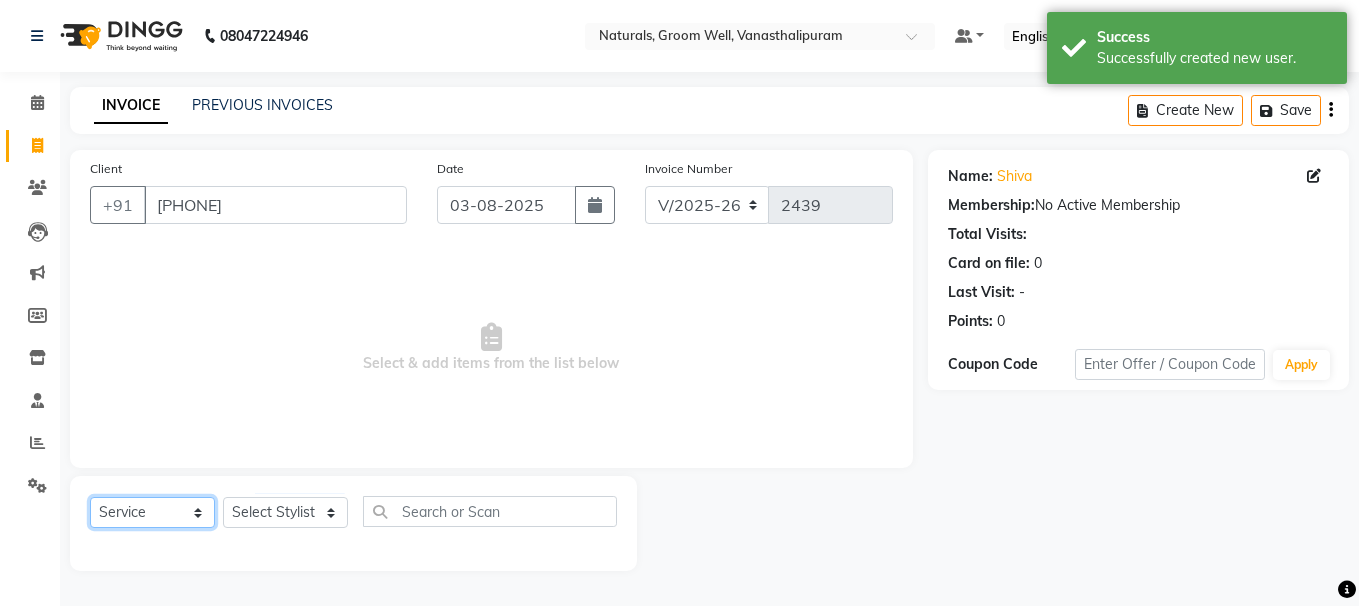 click on "Select  Service  Product  Membership  Package Voucher Prepaid Gift Card" 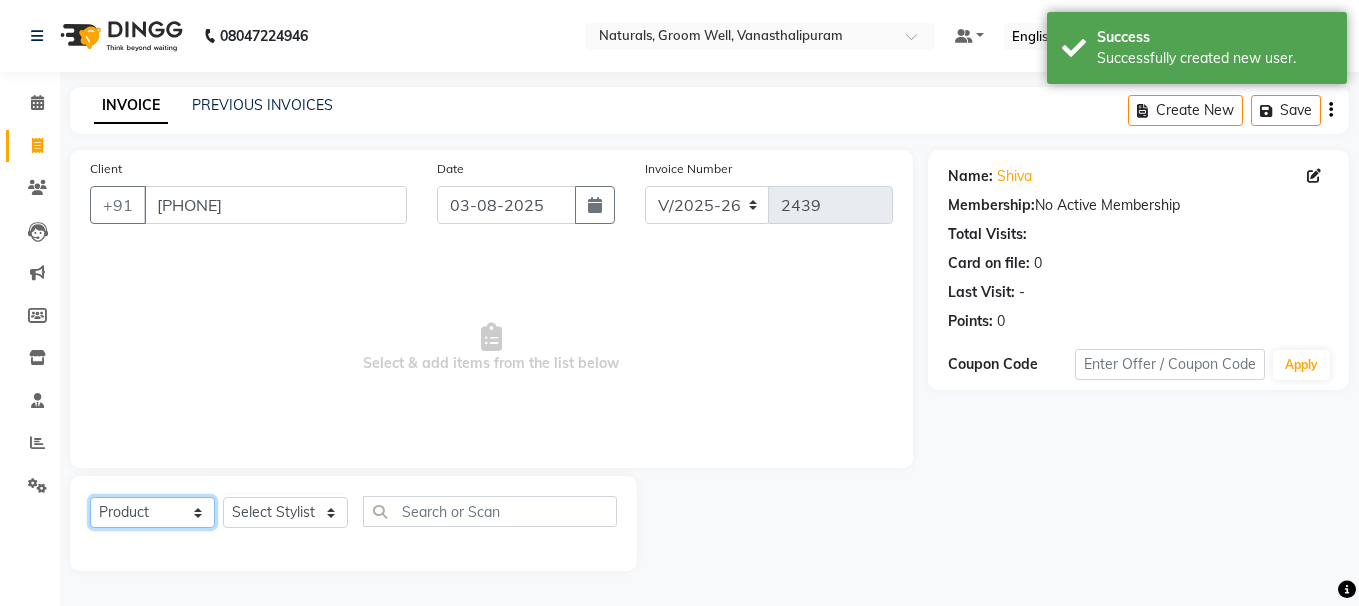 click on "Select  Service  Product  Membership  Package Voucher Prepaid Gift Card" 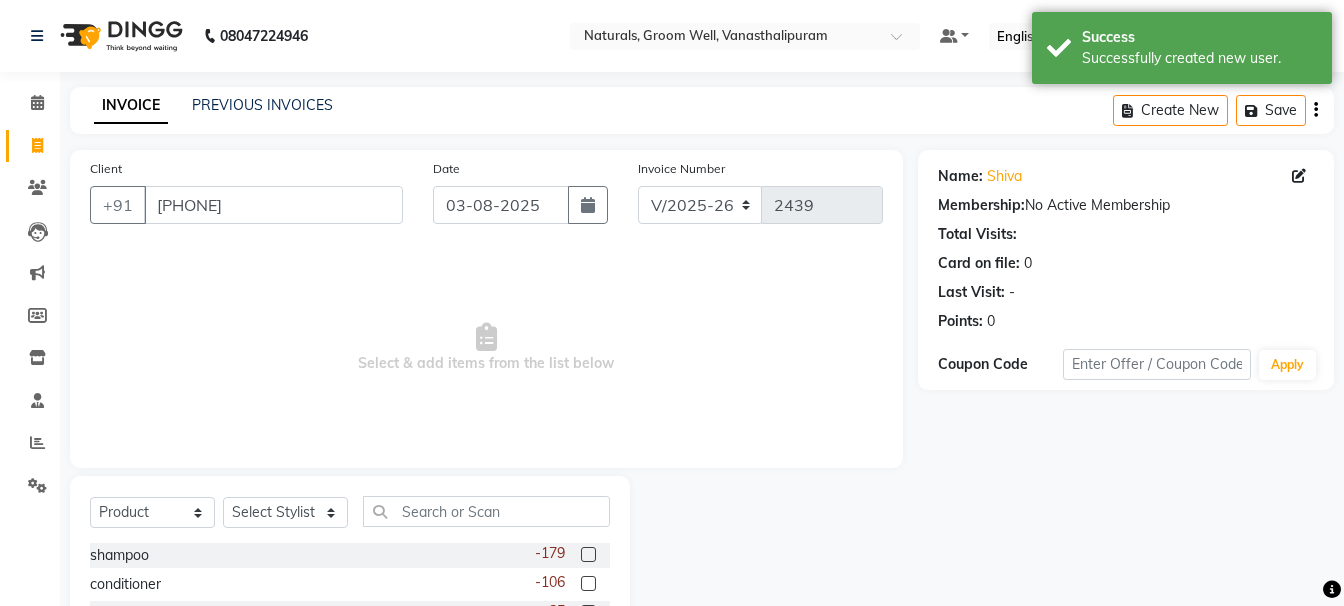 click 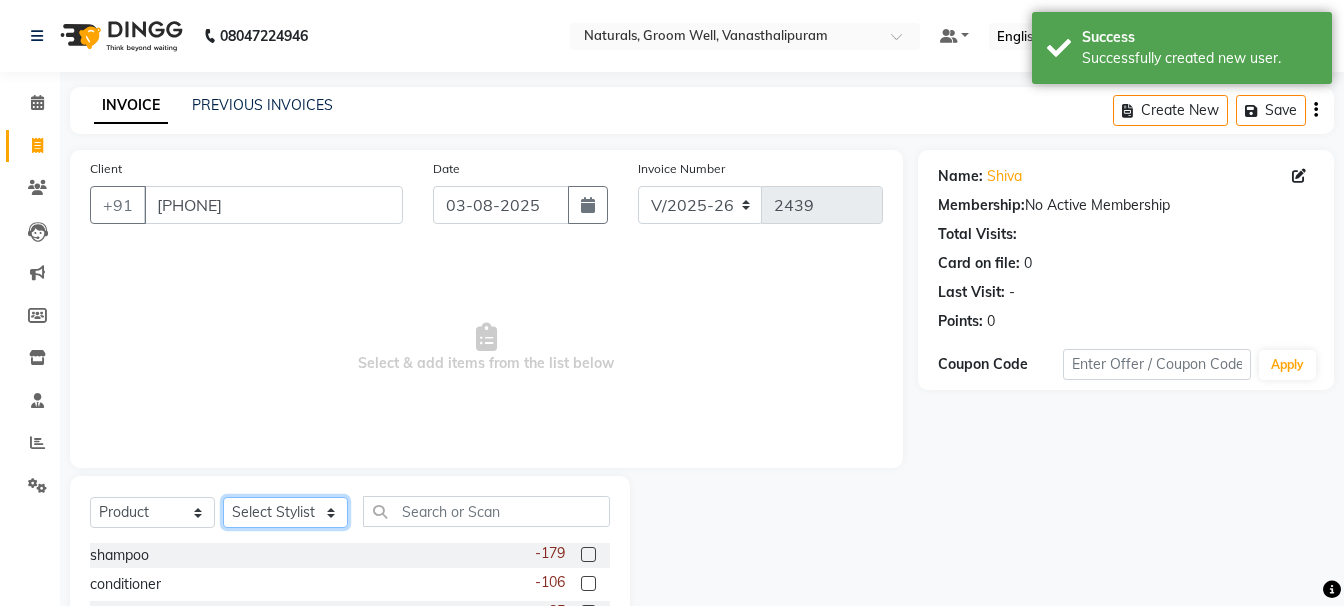 click on "Select Stylist [FIRST] [FIRST] [FIRST] [FIRST] [FIRST] [FIRST] [FIRST] [FIRST] [FIRST] [FIRST] Manager [FIRST]" 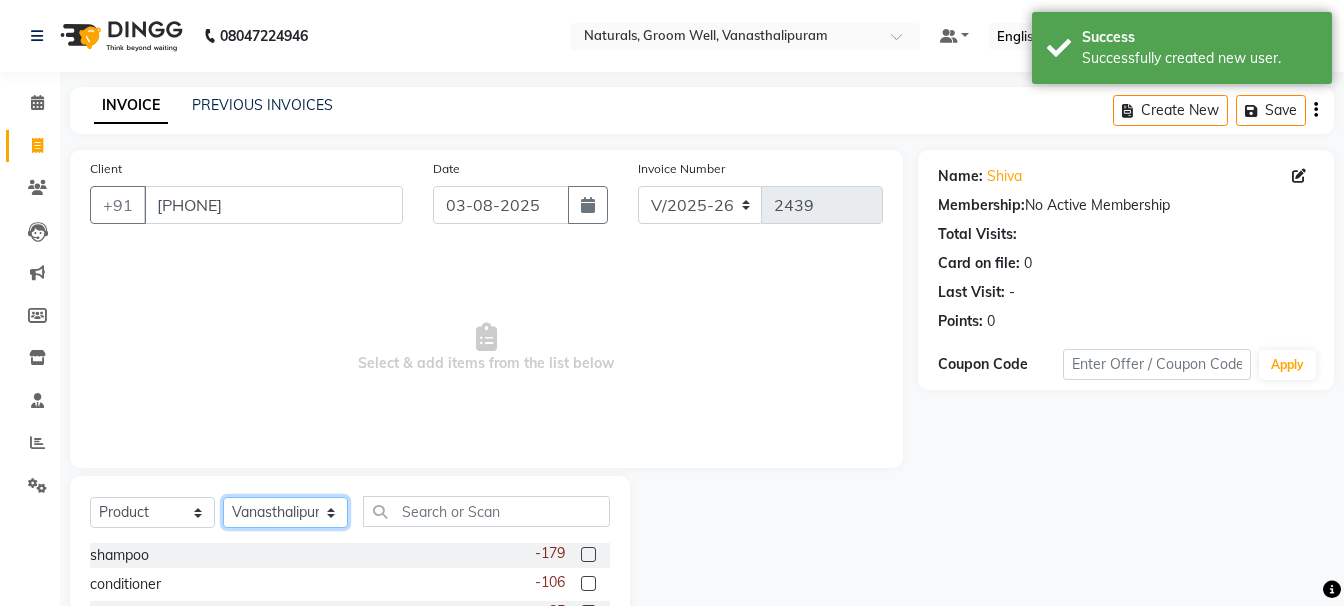 click on "Select Stylist [FIRST] [FIRST] [FIRST] [FIRST] [FIRST] [FIRST] [FIRST] [FIRST] [FIRST] [FIRST] Manager [FIRST]" 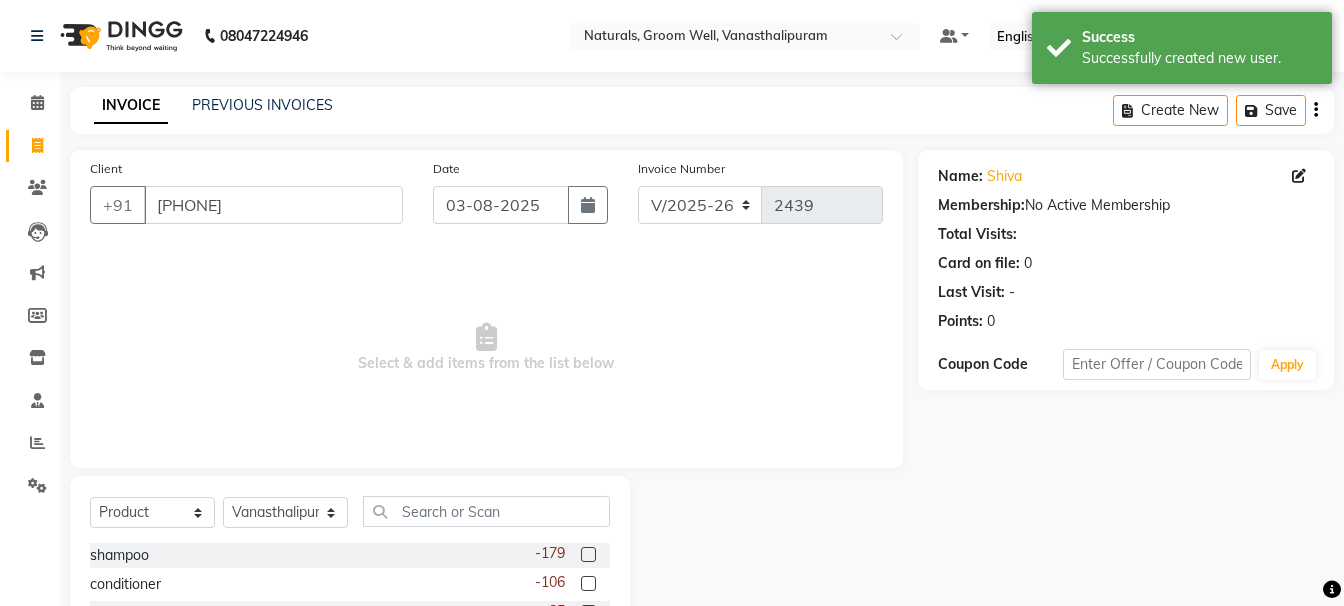 click 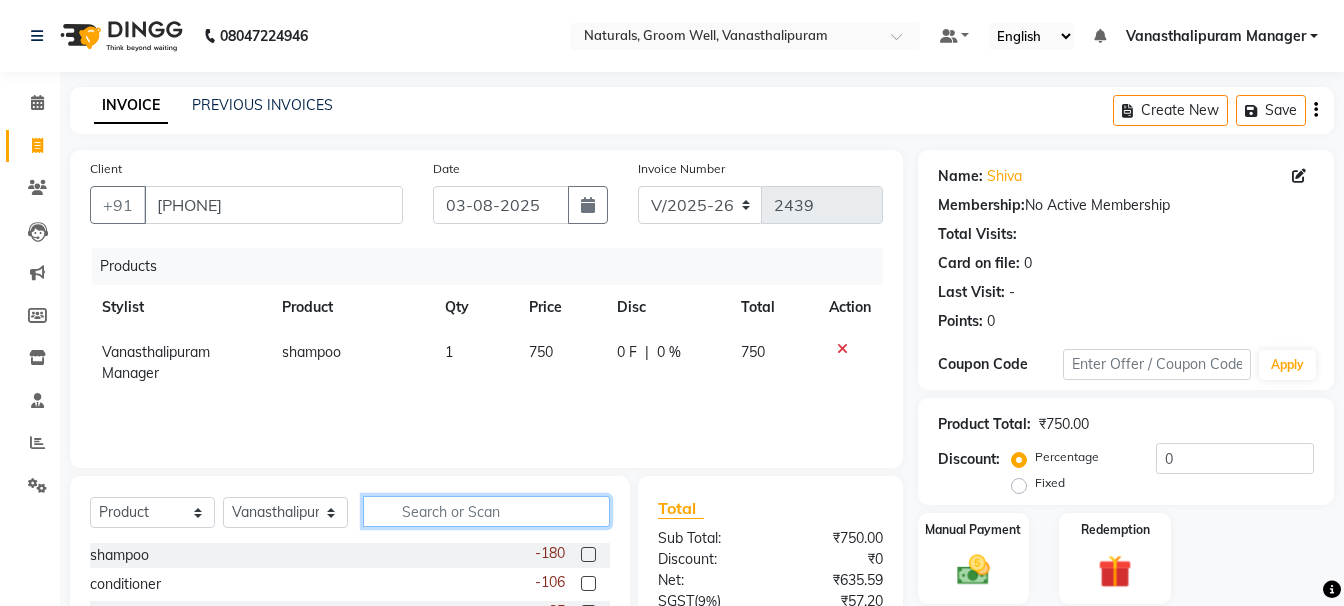 click 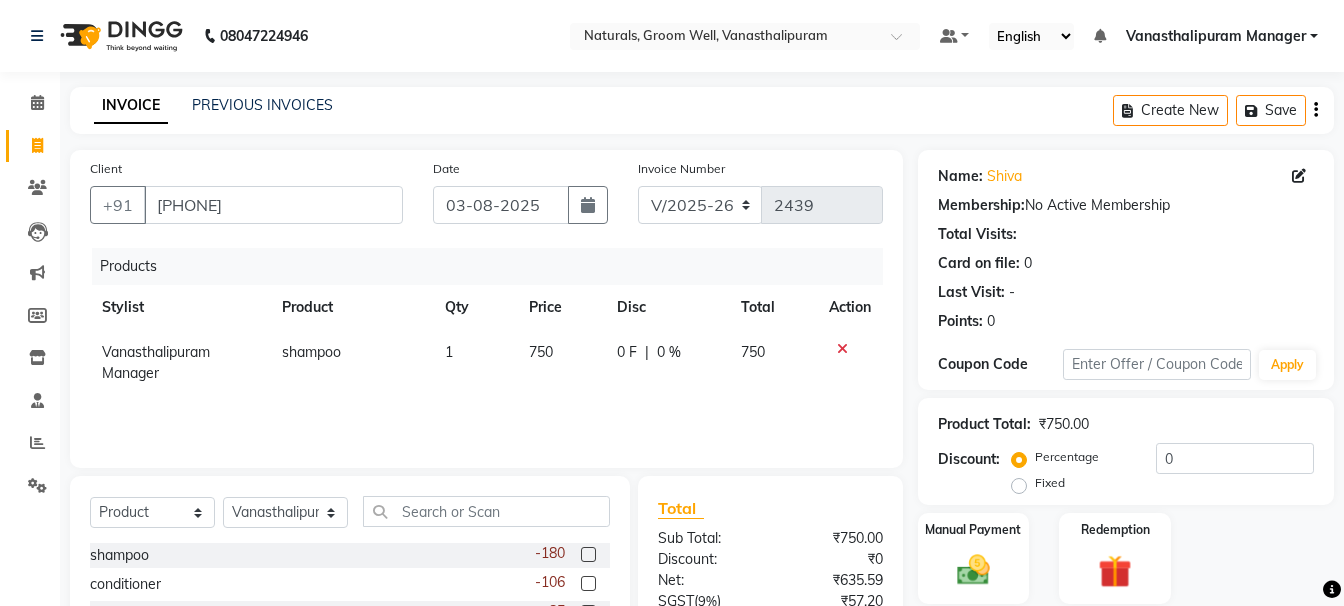 click on "750" 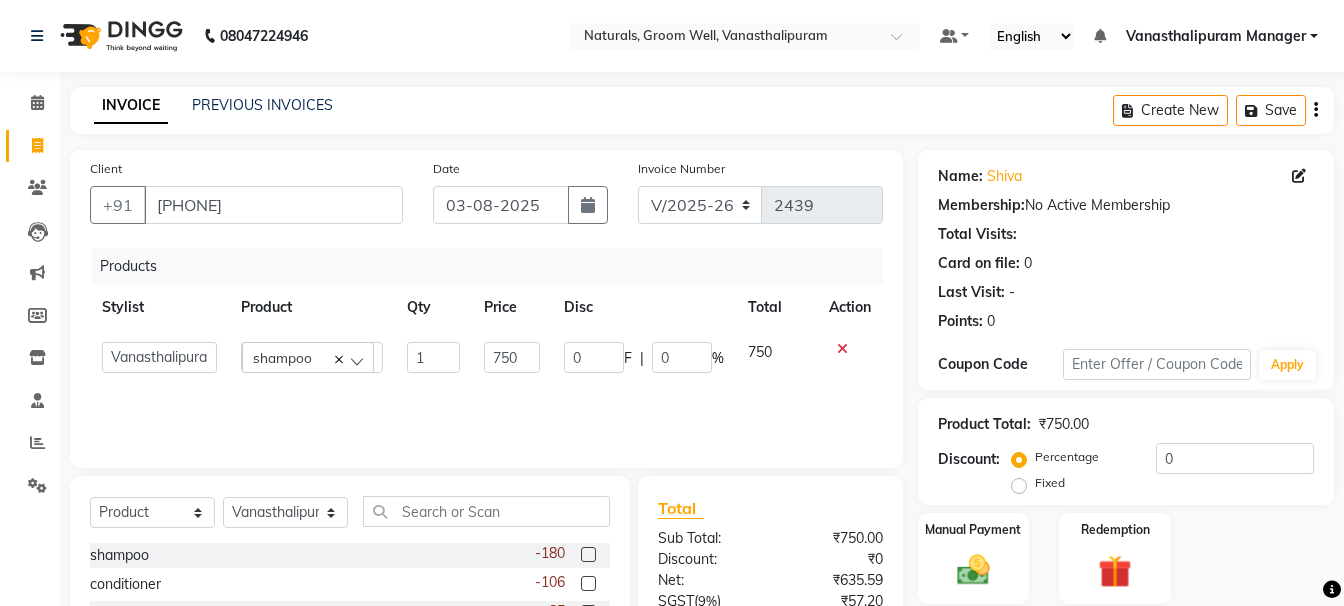click on "0" 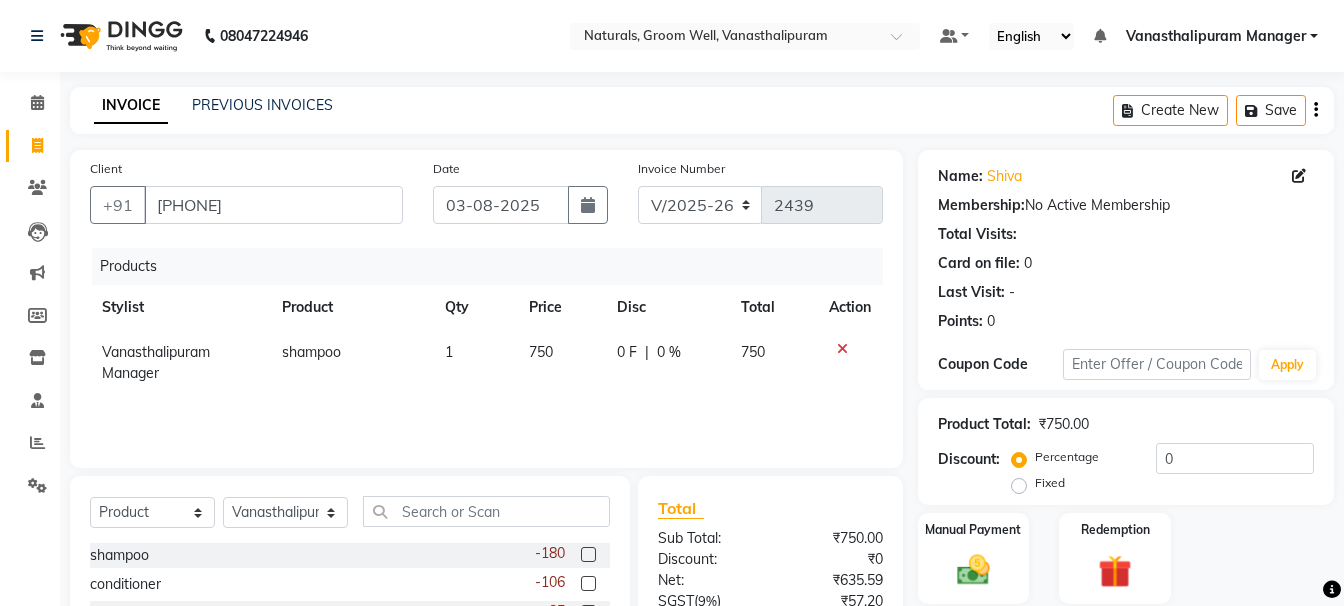 click on "750" 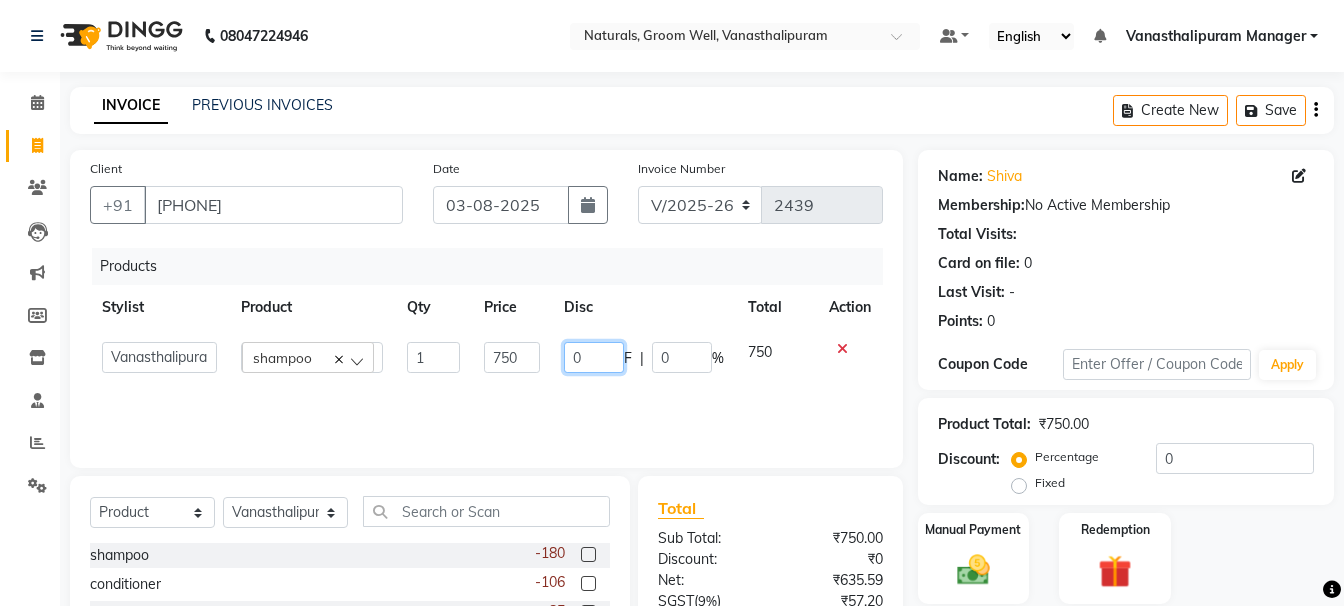 click on "0" 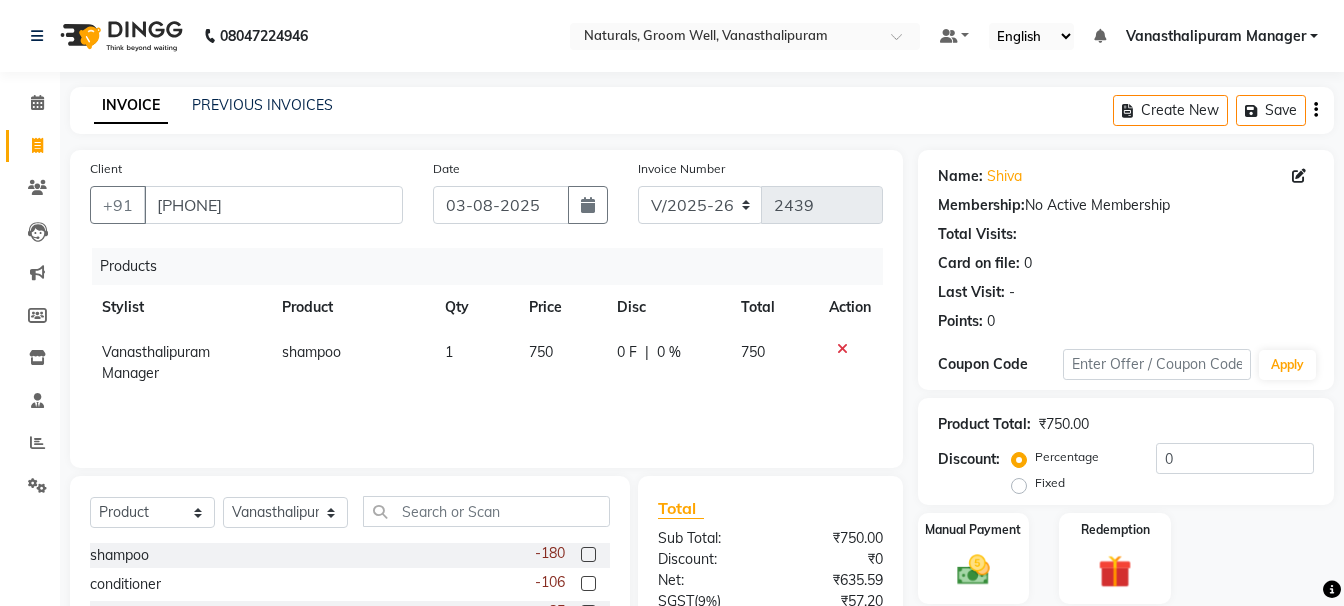 click on "750" 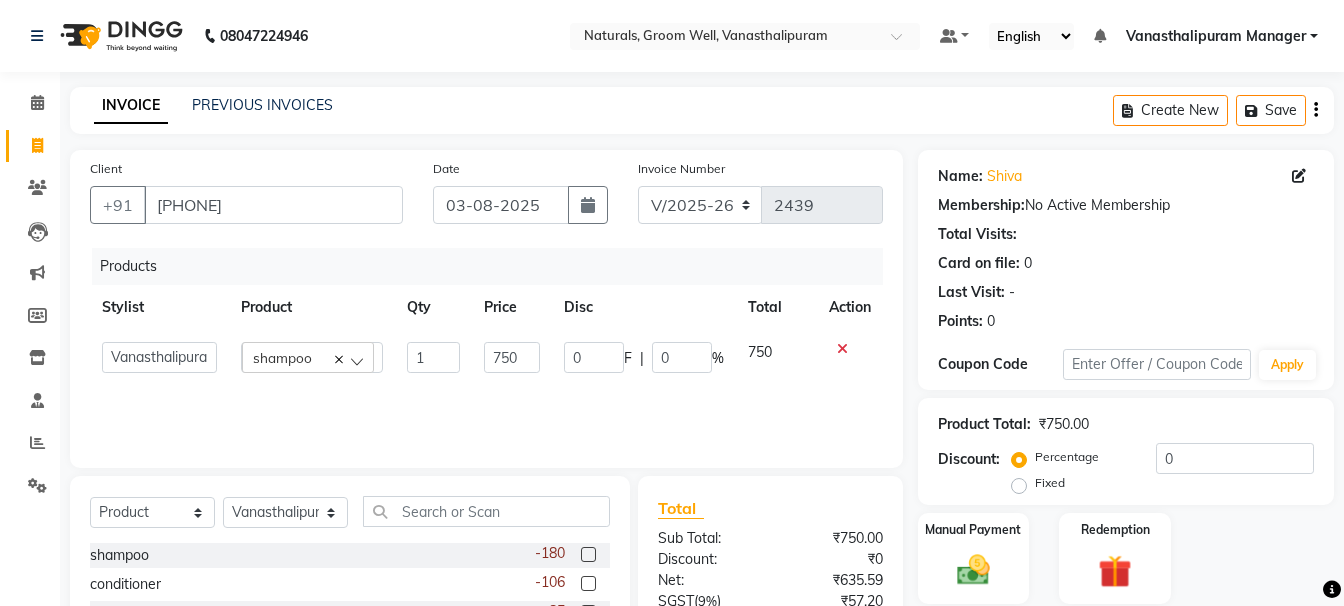 click on "750" 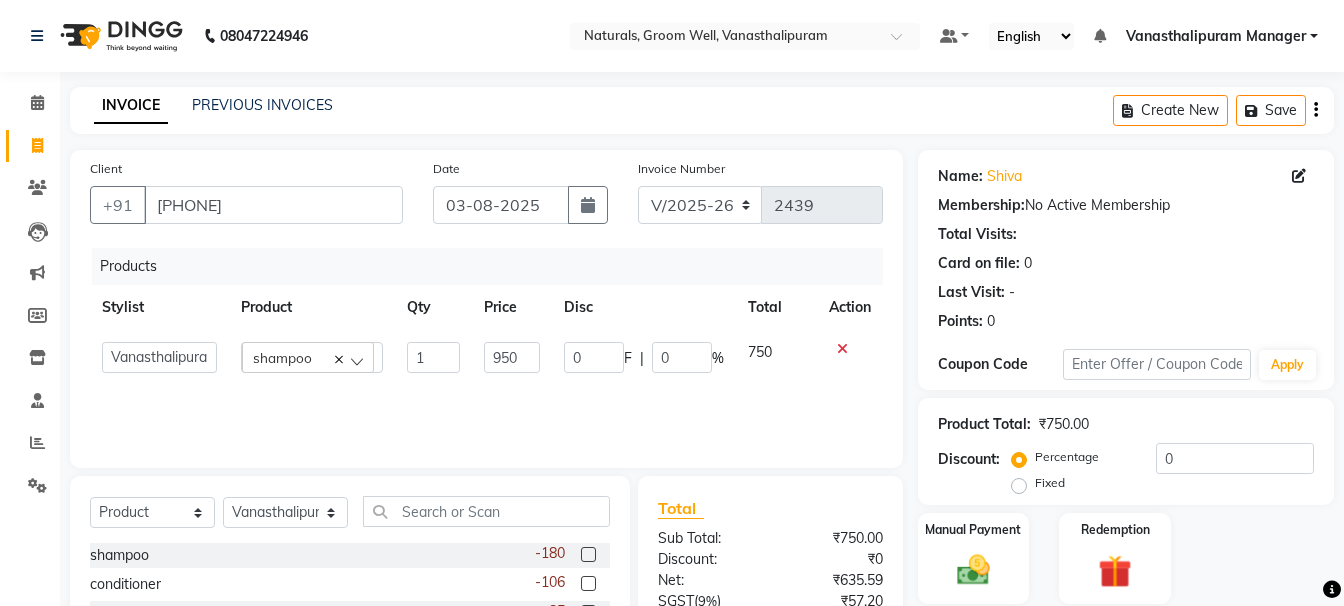 click on "INVOICE PREVIOUS INVOICES Create New   Save" 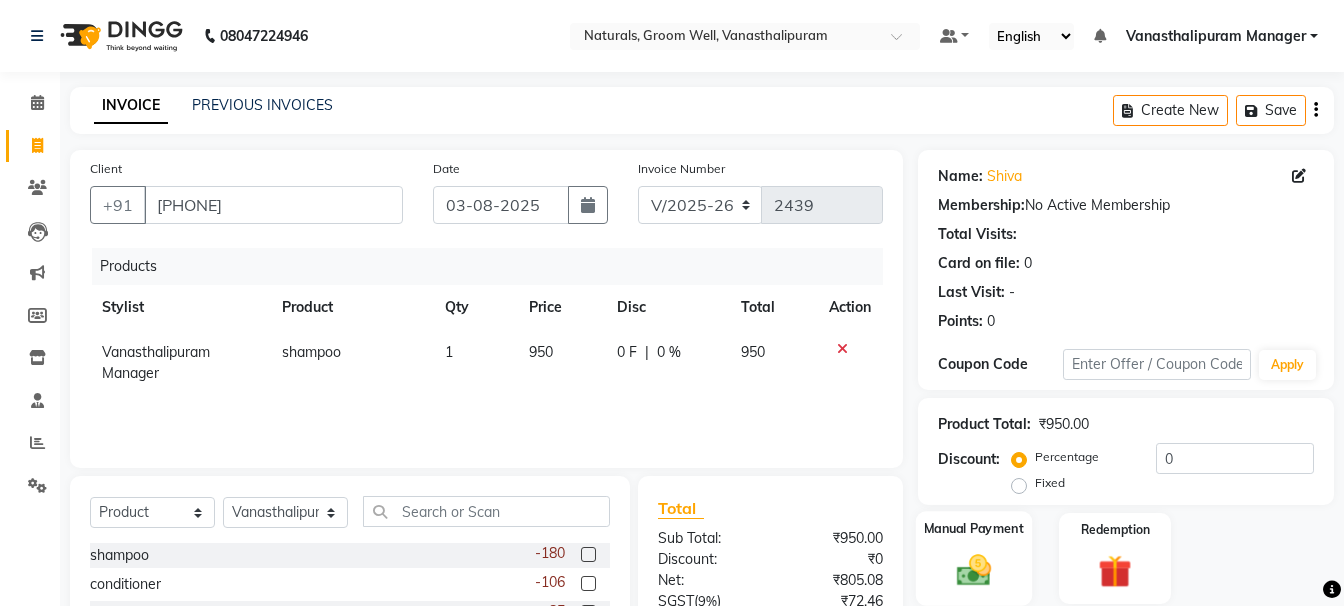 click on "Manual Payment" 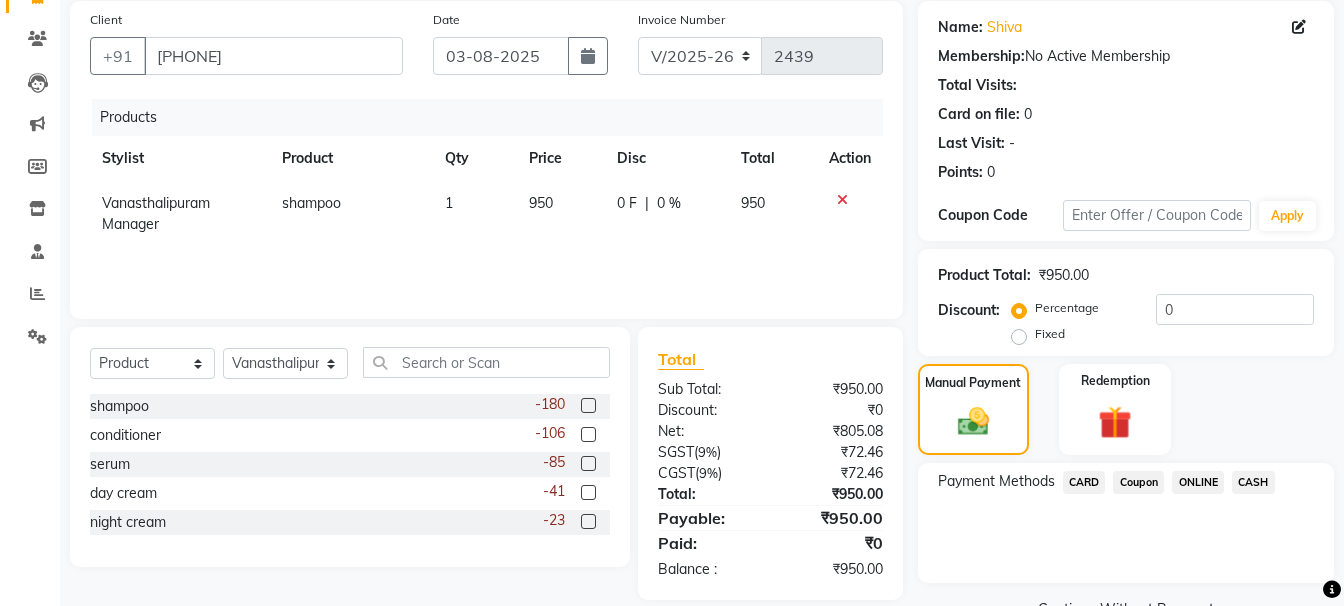 scroll, scrollTop: 197, scrollLeft: 0, axis: vertical 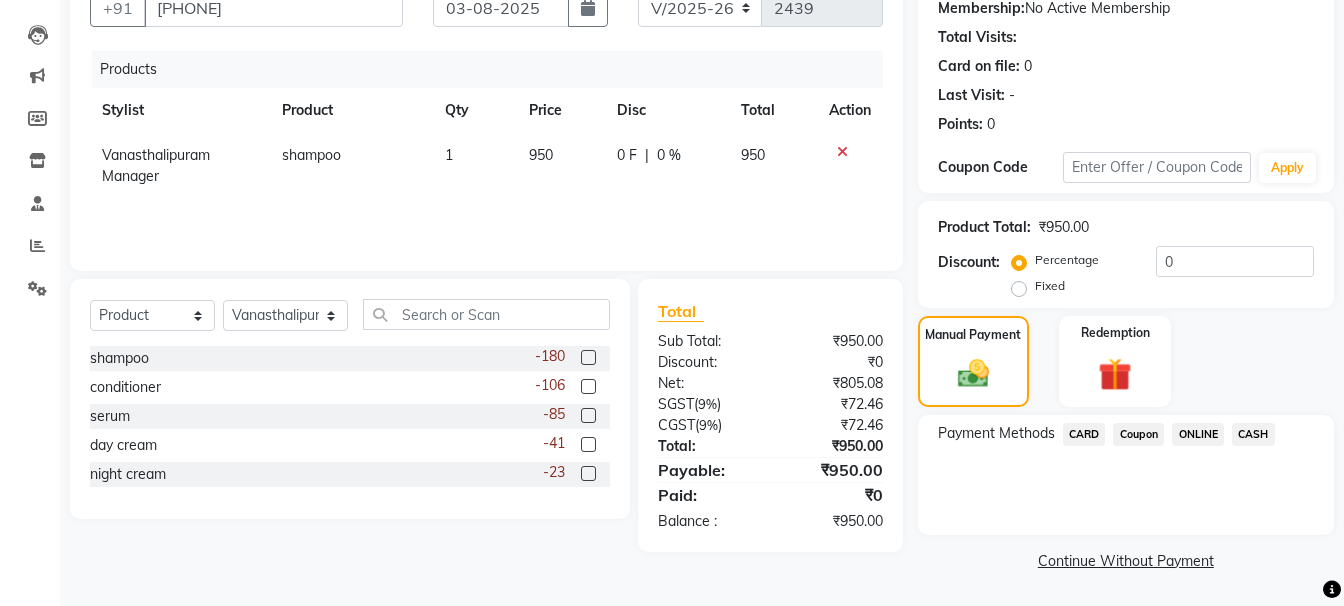 click on "ONLINE" 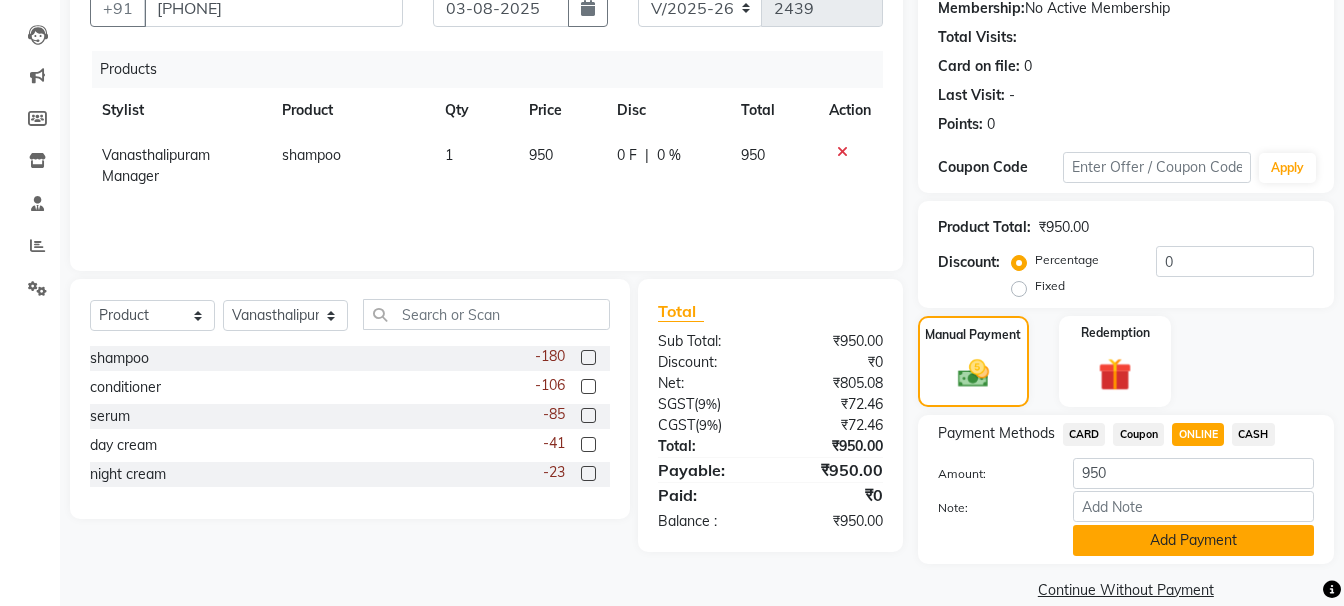 click on "Add Payment" 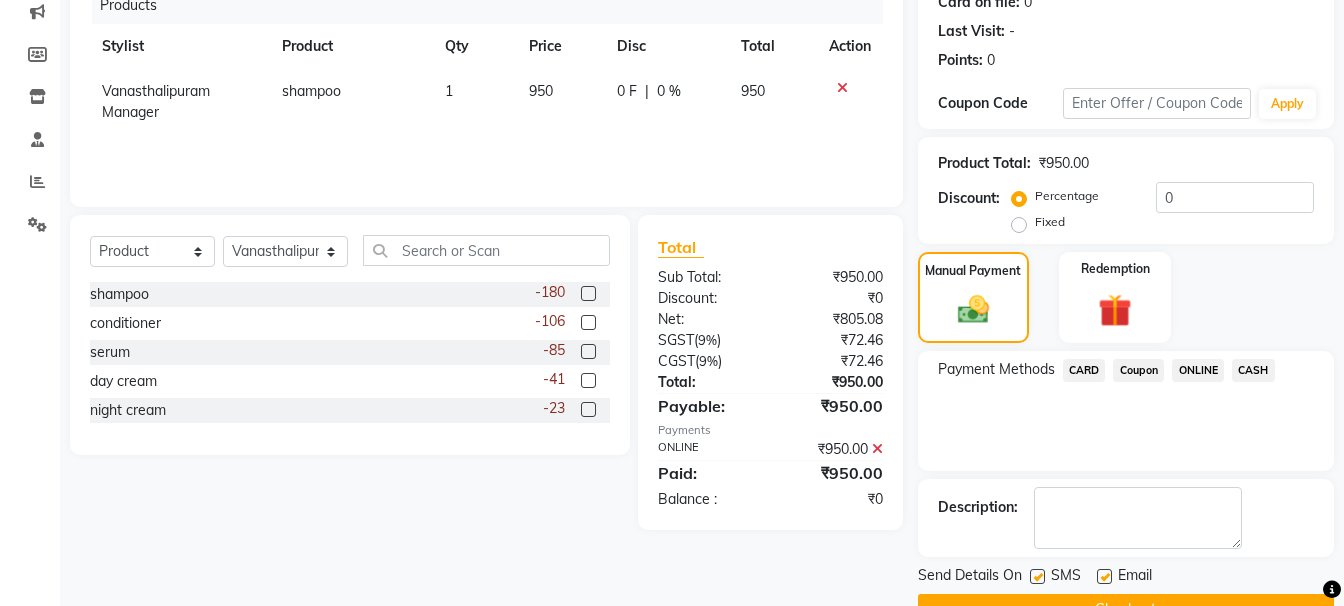 scroll, scrollTop: 297, scrollLeft: 0, axis: vertical 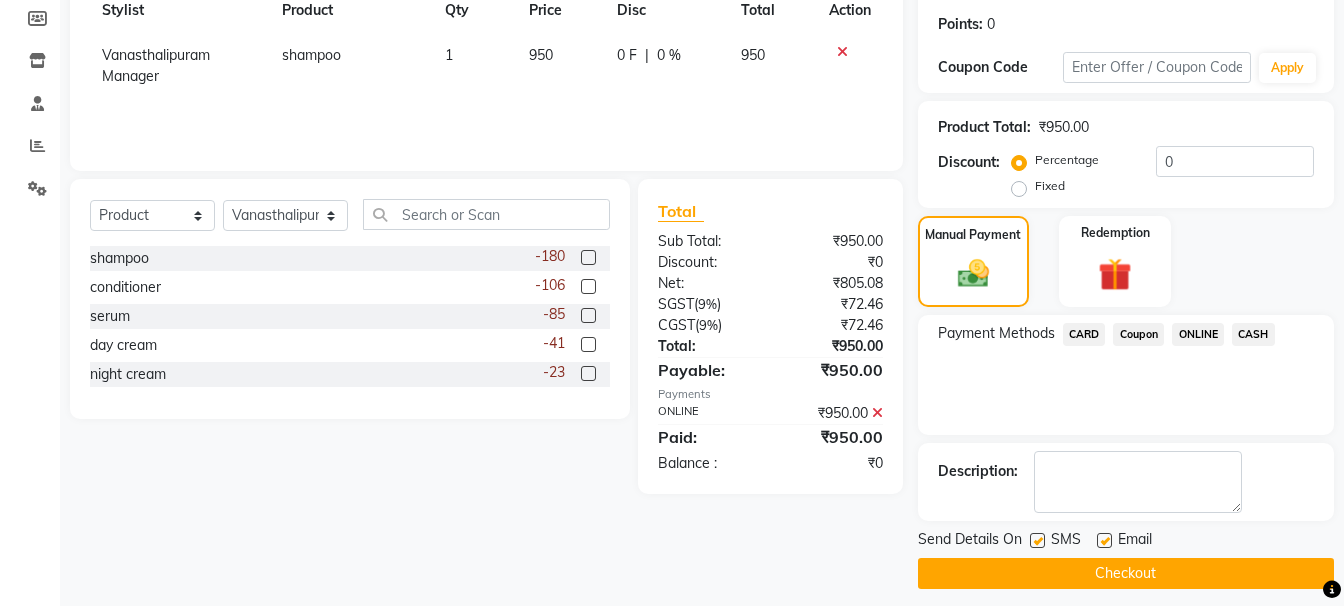 click on "Checkout" 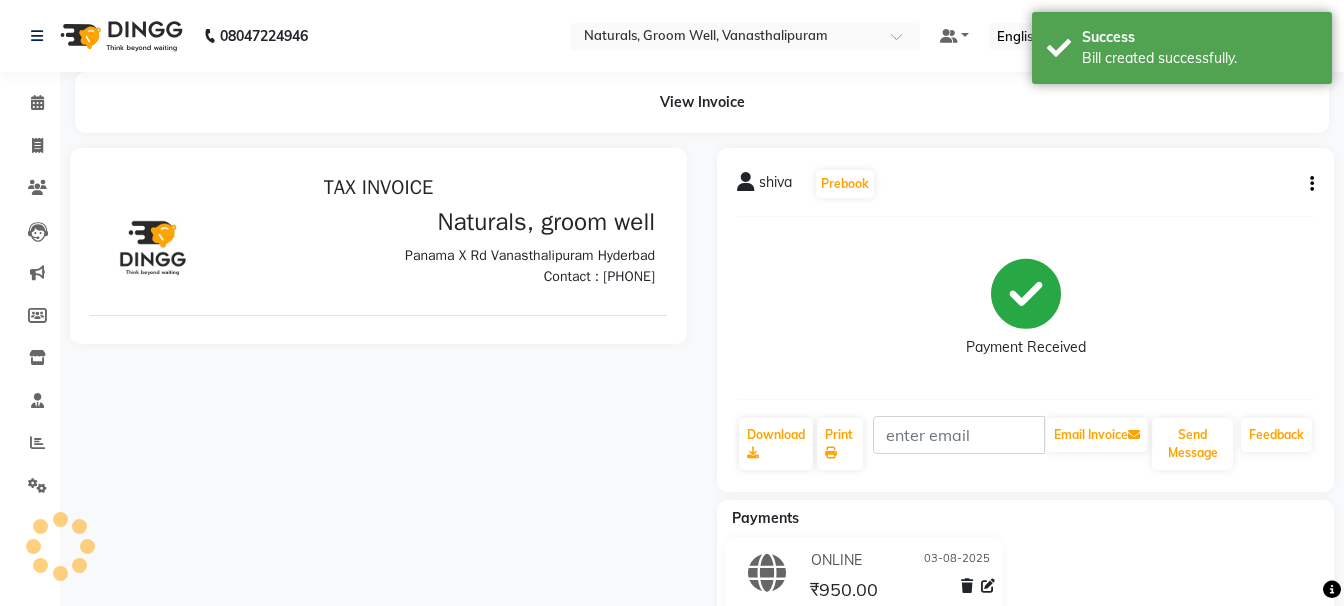 scroll, scrollTop: 0, scrollLeft: 0, axis: both 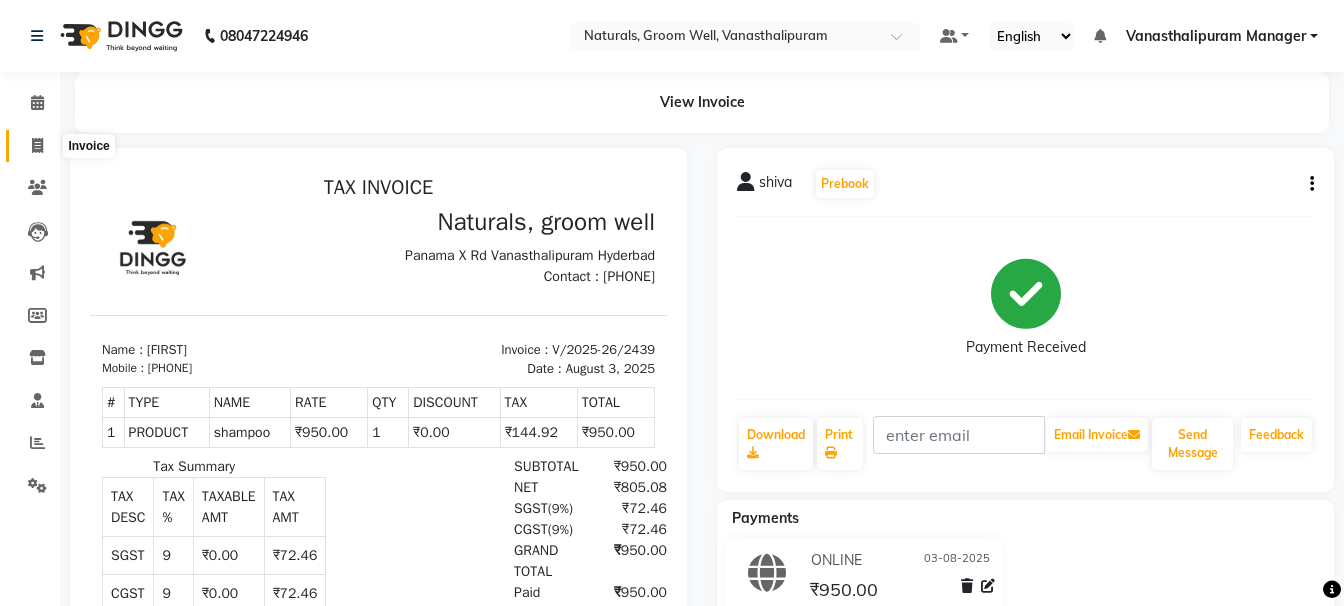 click 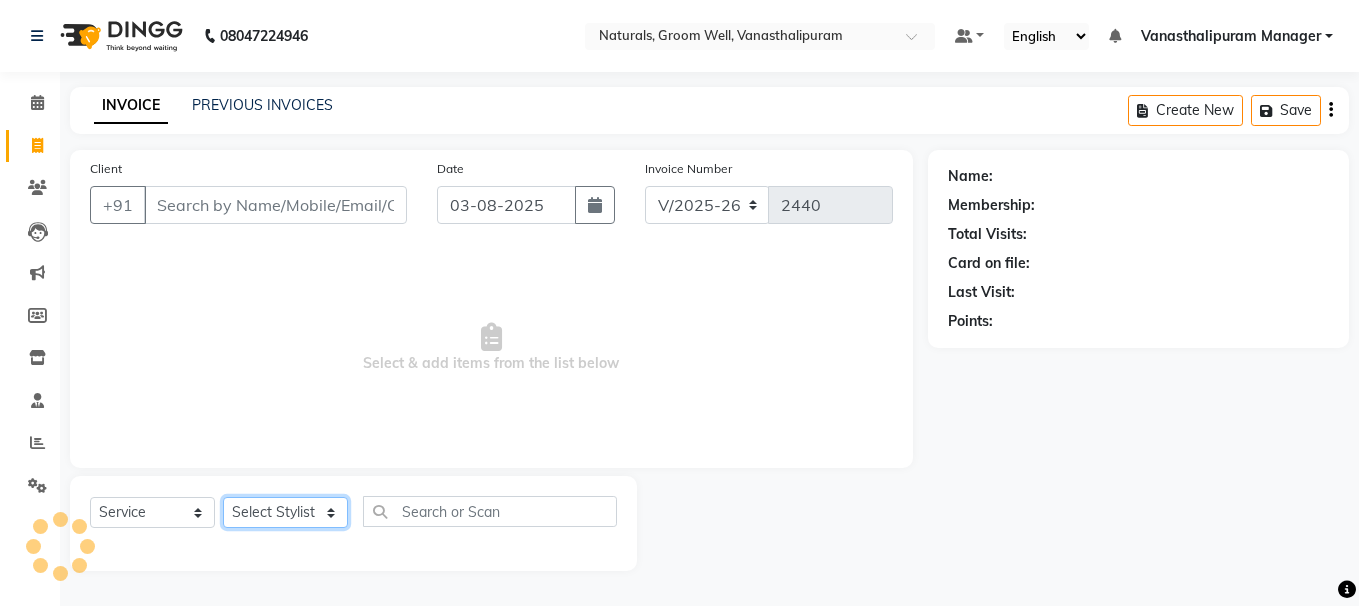 click on "Select Stylist" 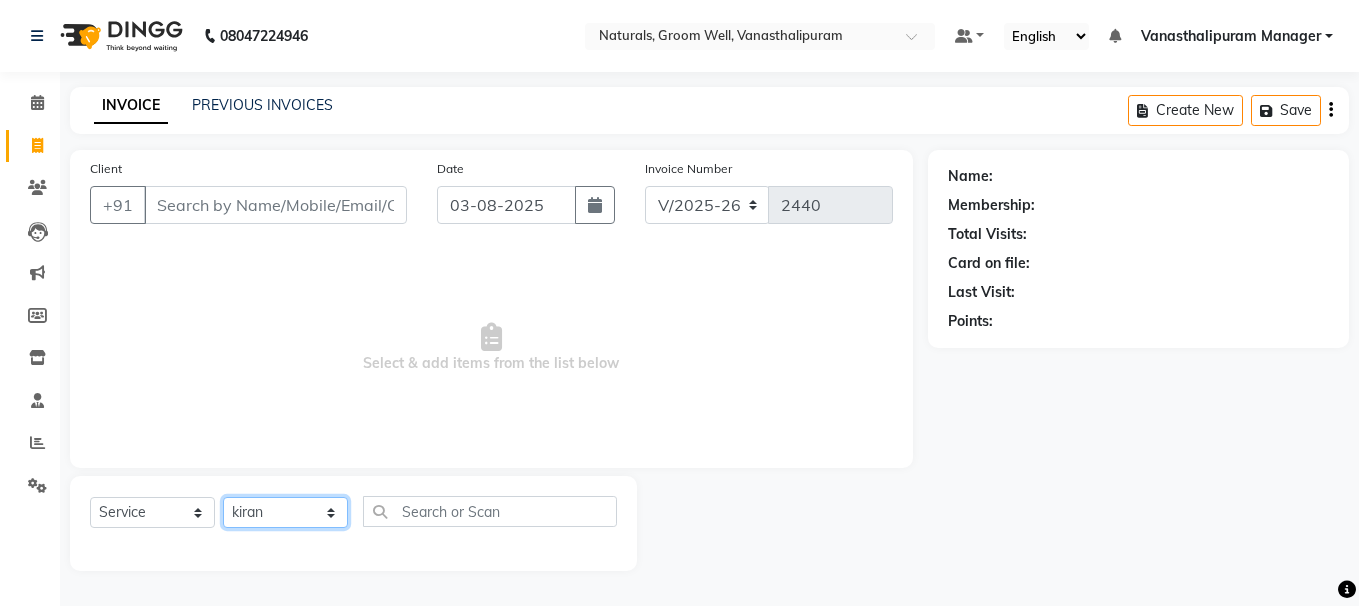 click on "Select Stylist [FIRST] [FIRST] [FIRST] [FIRST] [FIRST] [FIRST] [FIRST] [FIRST] [FIRST] [FIRST] Manager [FIRST]" 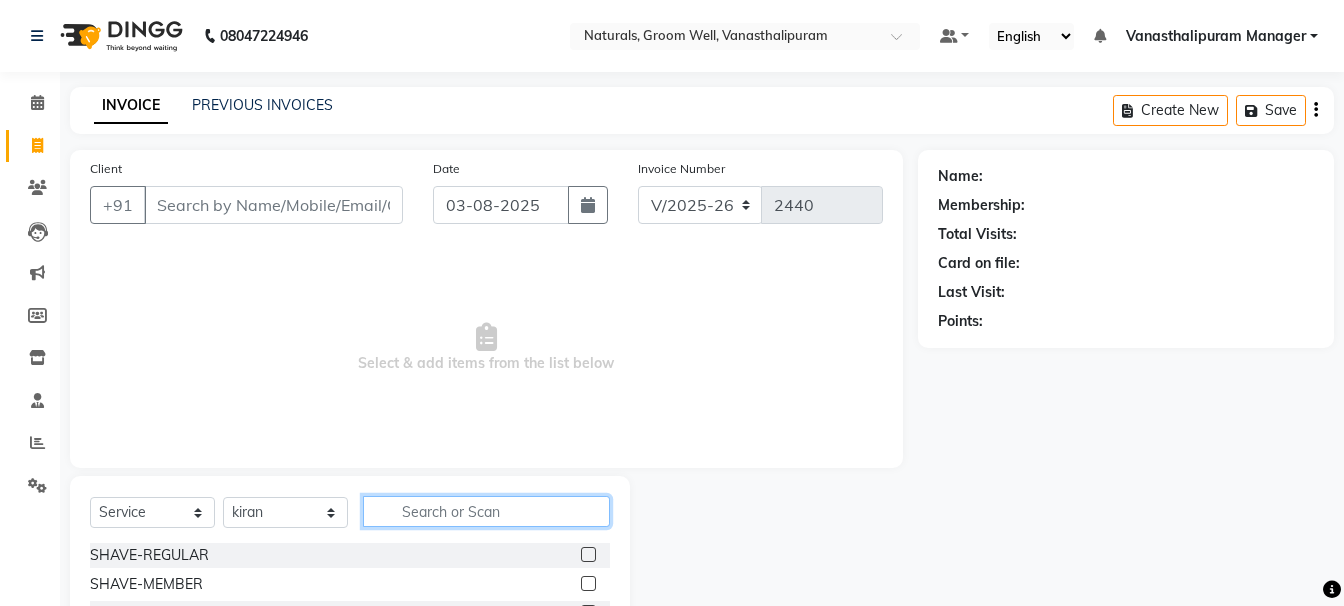 click 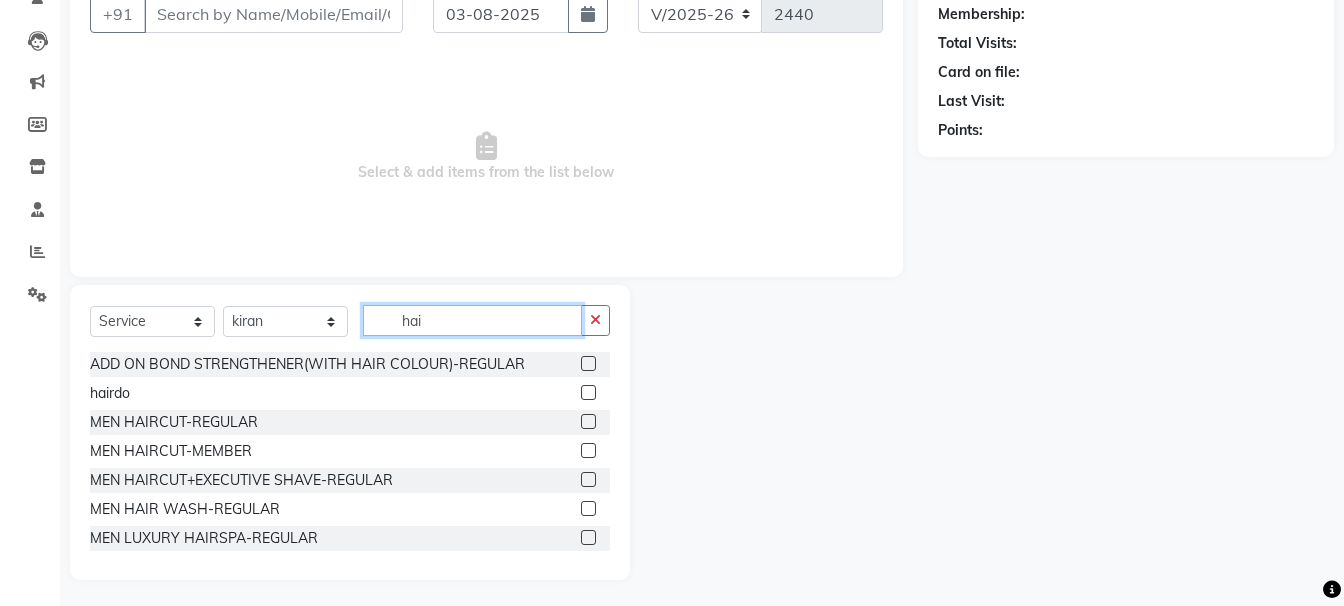 scroll, scrollTop: 195, scrollLeft: 0, axis: vertical 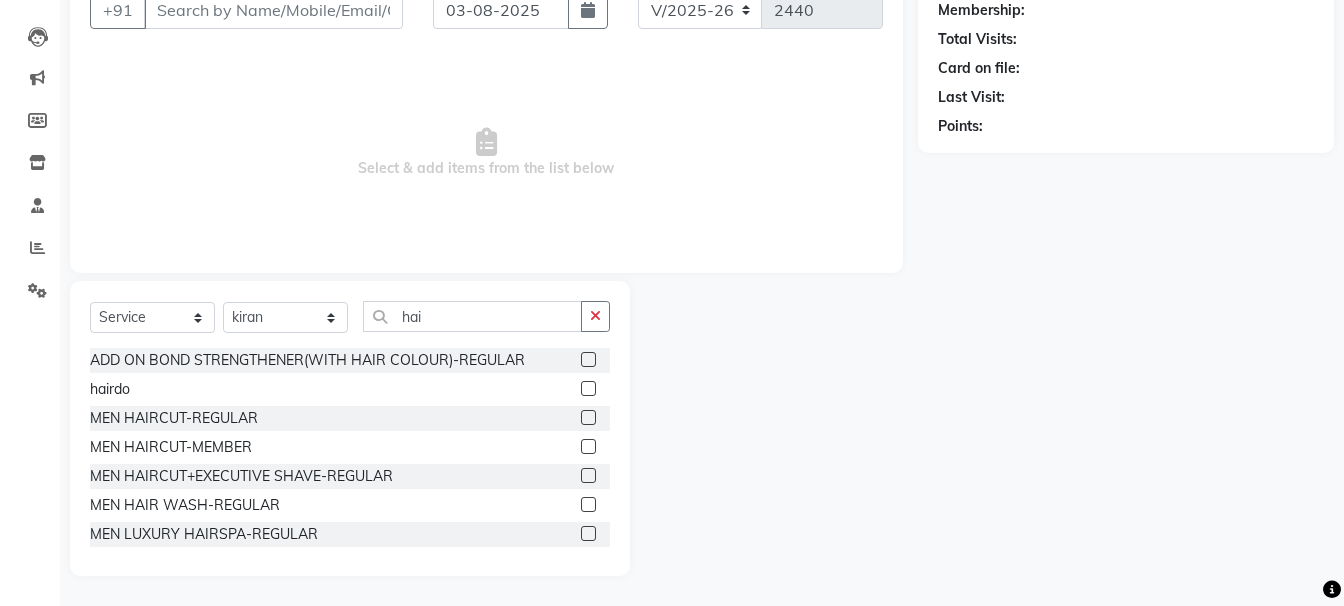 click 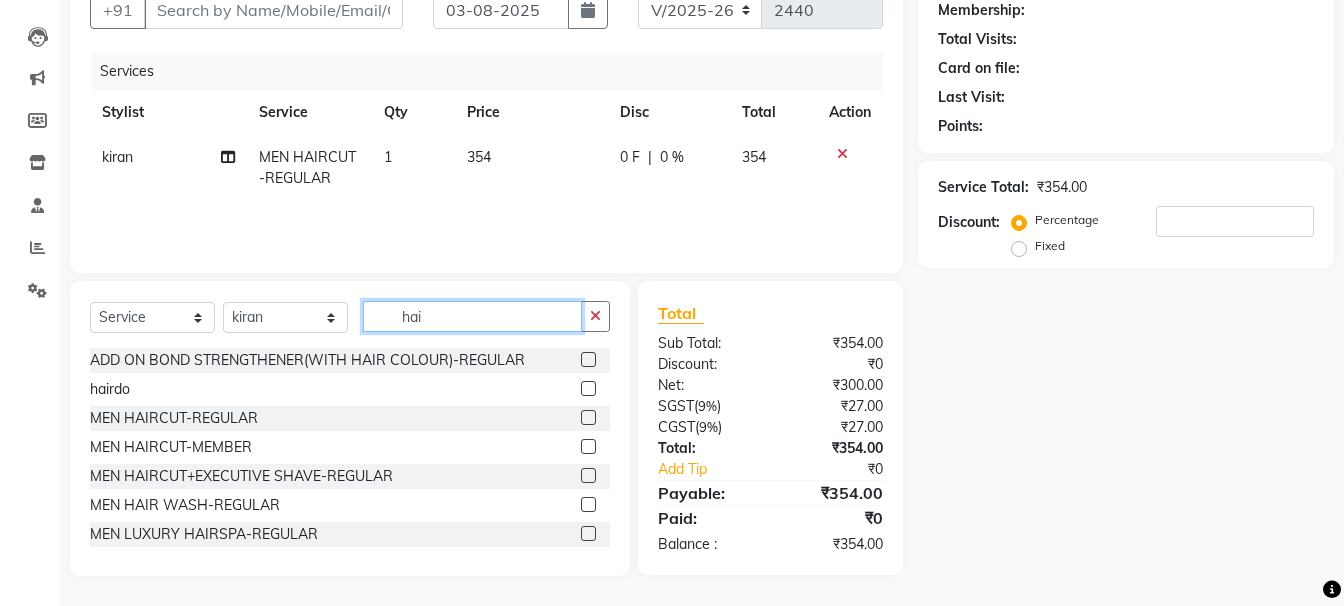 click on "hai" 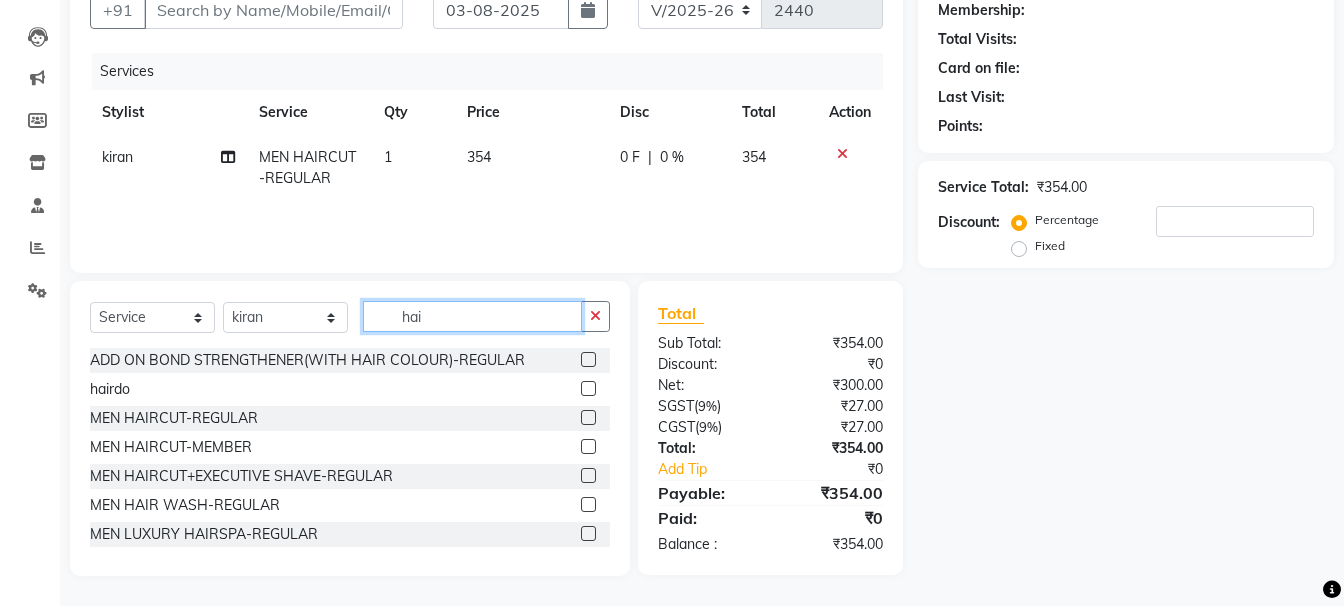 click on "hai" 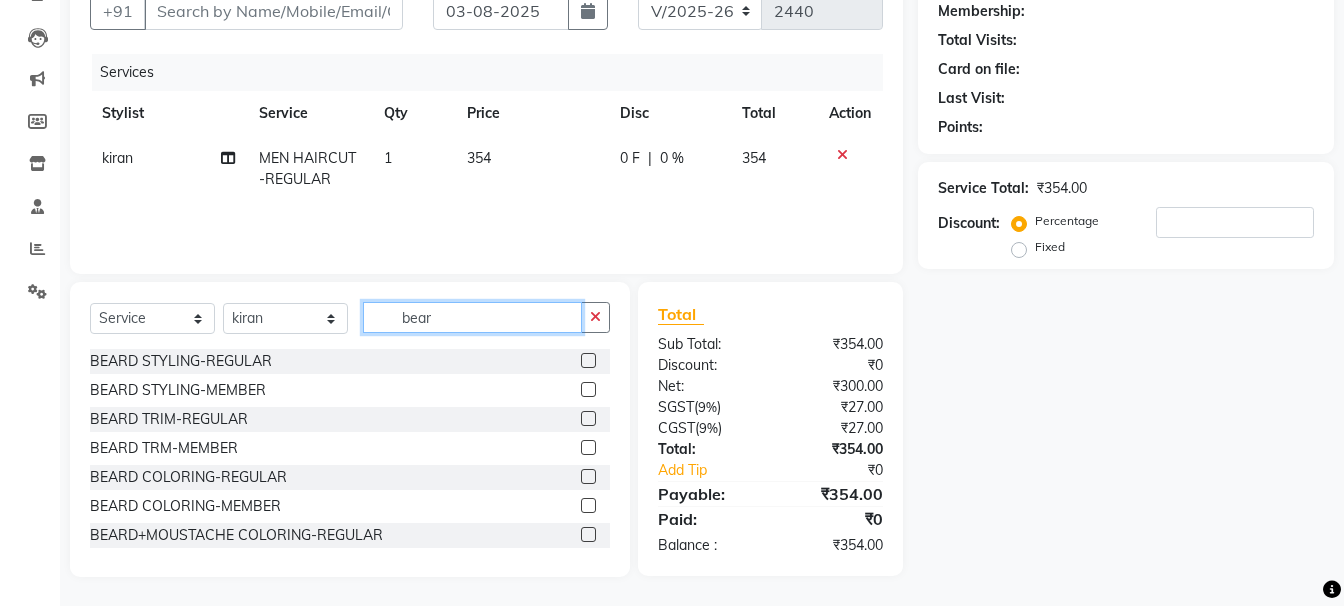scroll, scrollTop: 195, scrollLeft: 0, axis: vertical 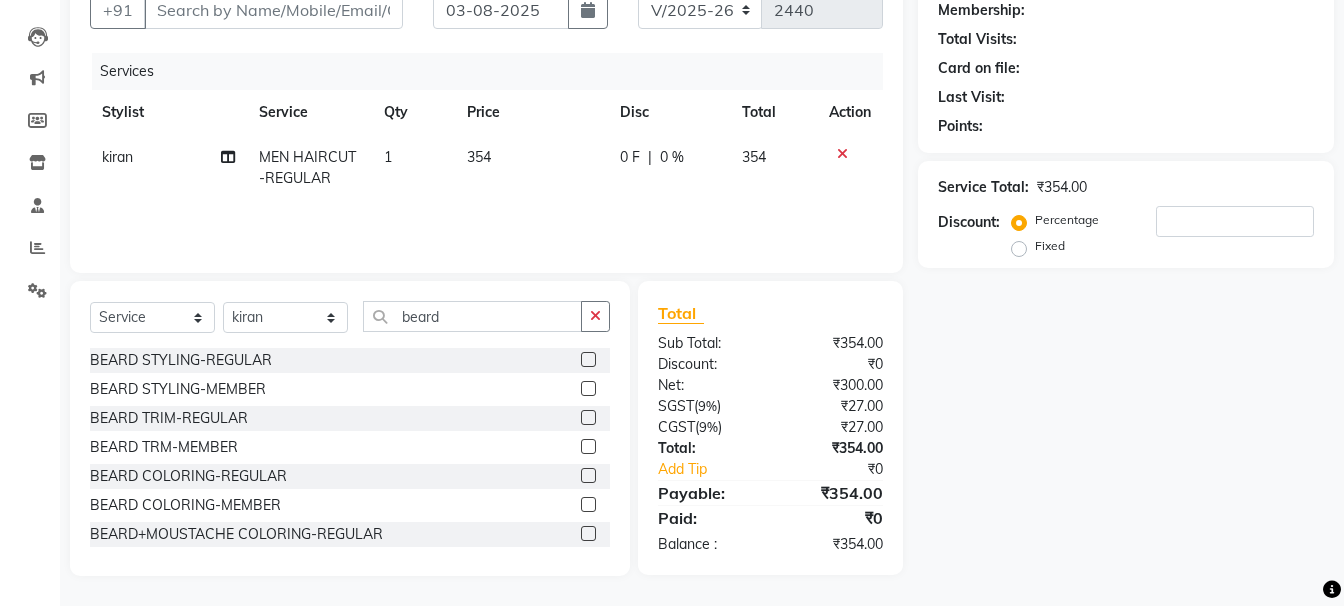 click 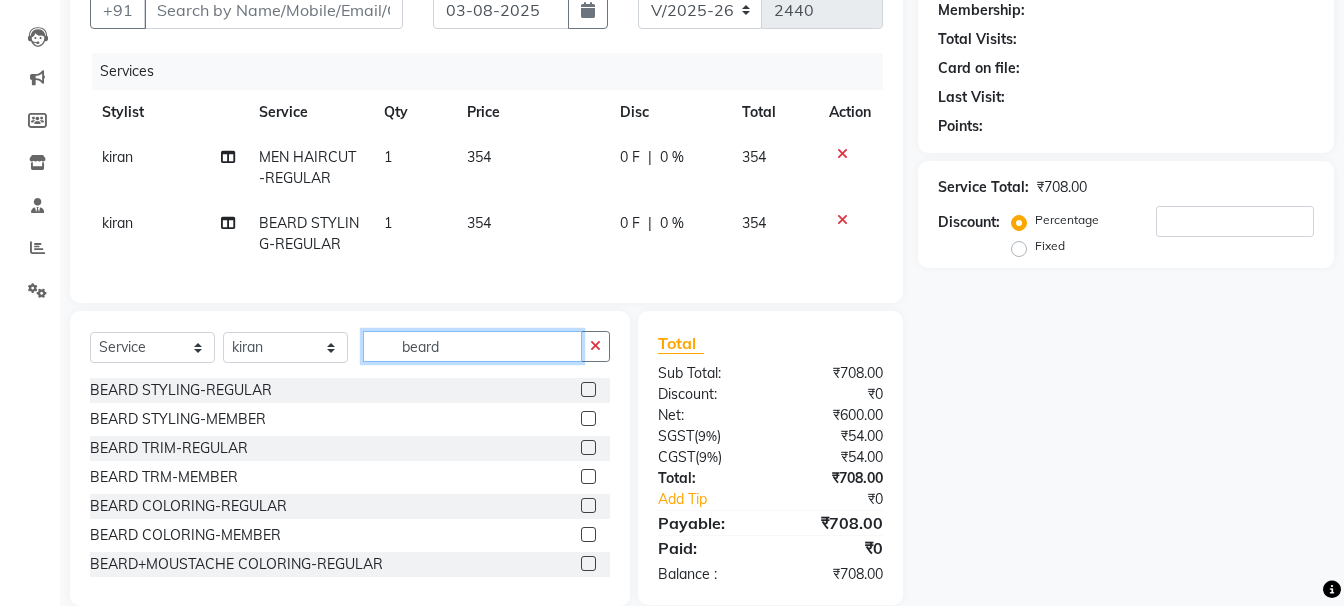 click on "beard" 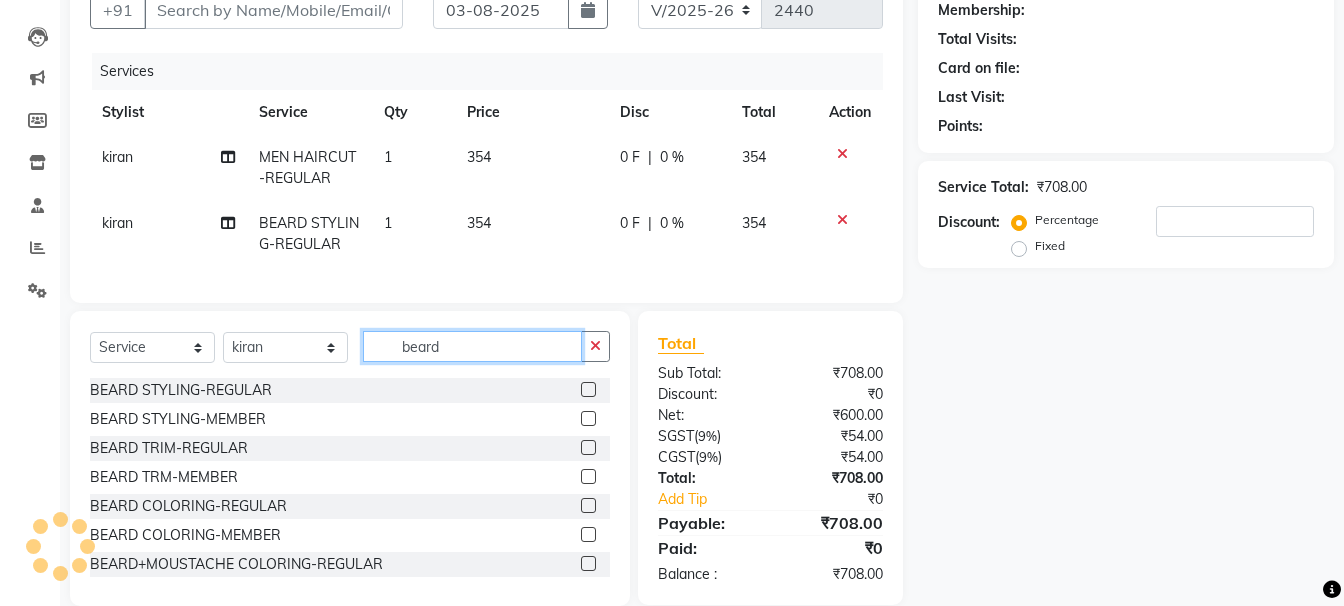 click on "beard" 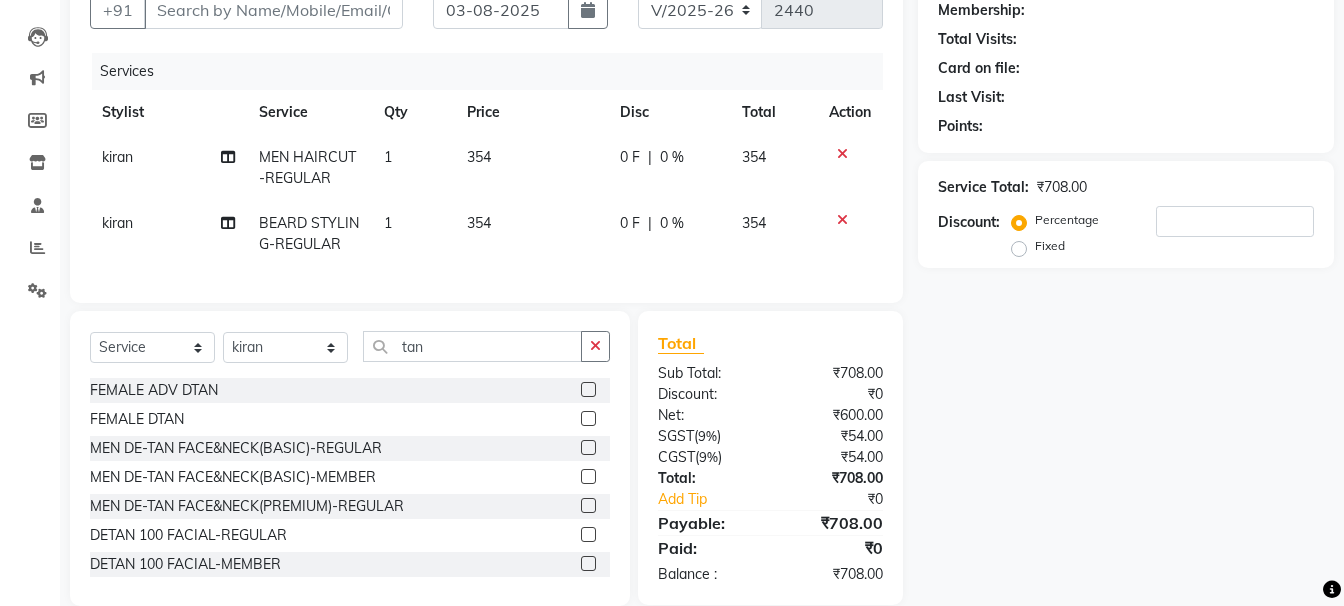 click 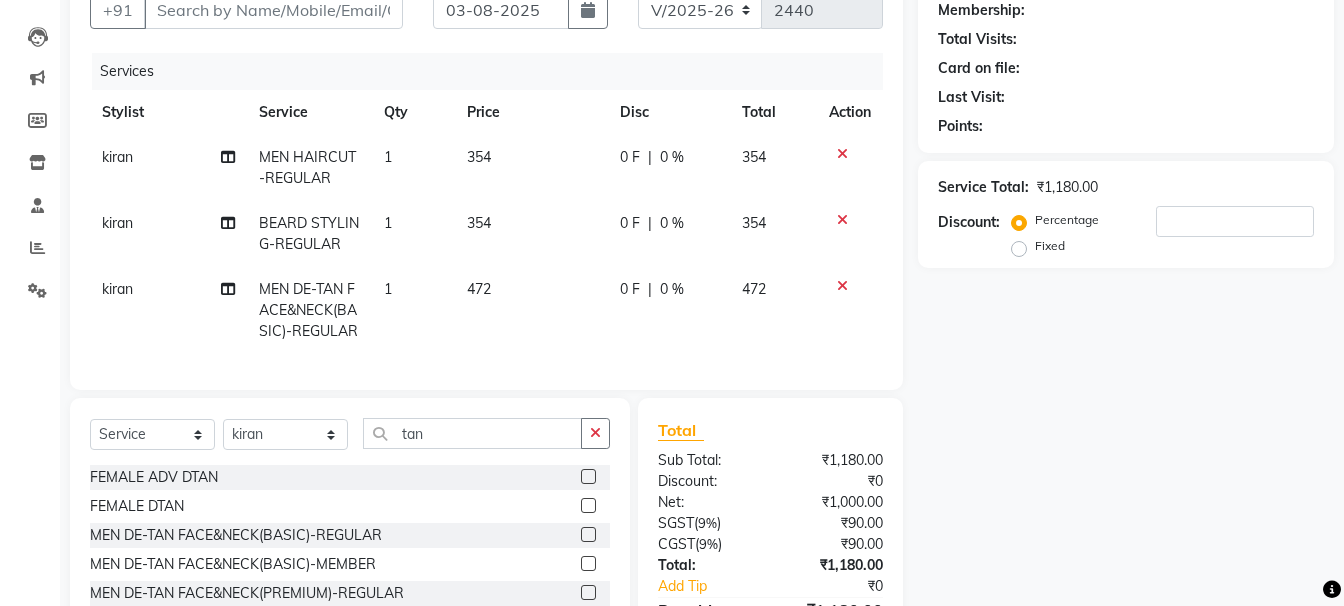 click on "472" 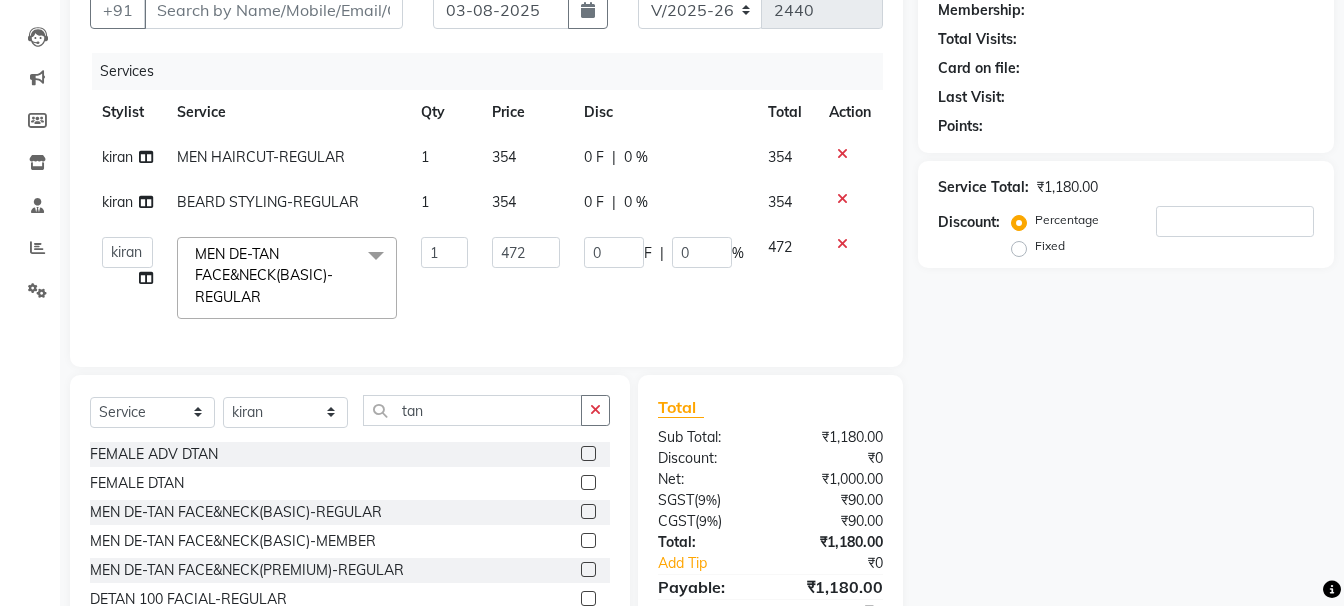 click on "472" 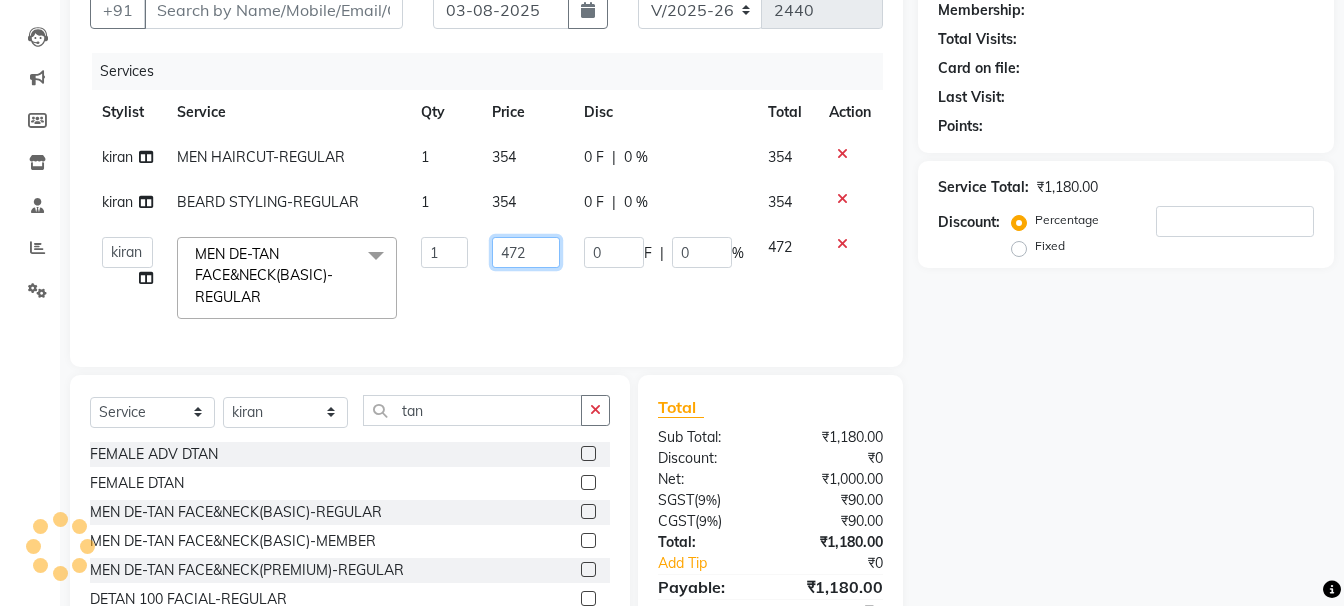 click on "472" 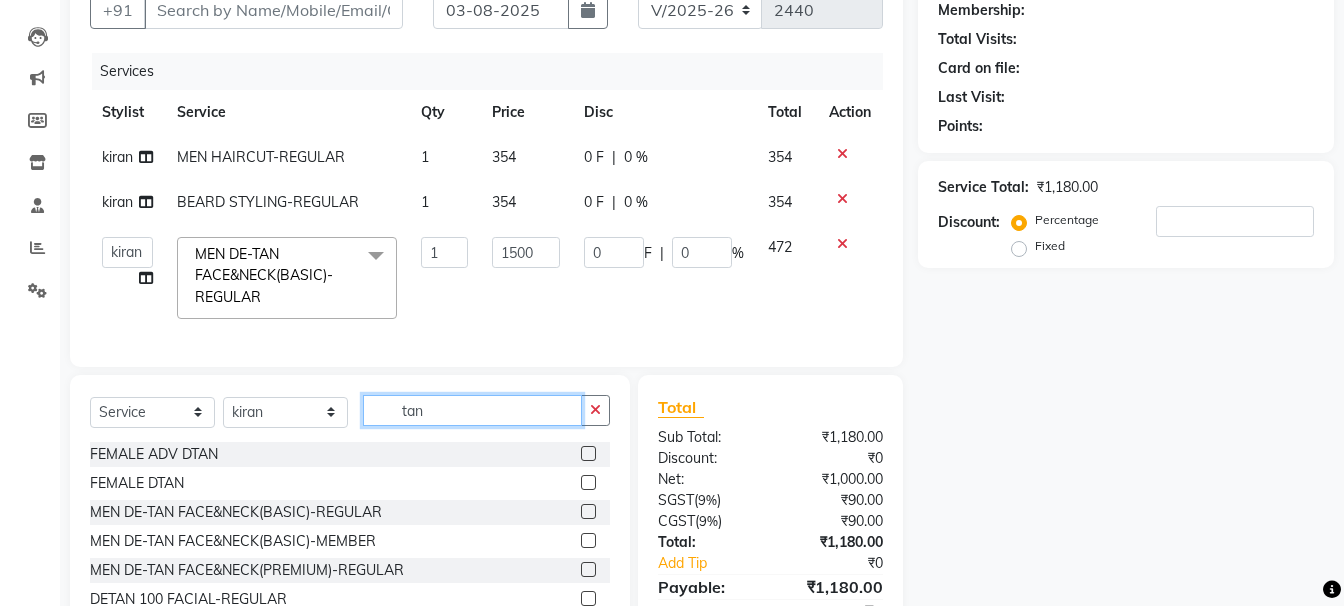 click on "Client +91 [PHONE] Date 03-08-2025 Invoice Number V/2025 V/2025-26 2440 Services Stylist Service Qty Price Disc Total Action [NAME] MEN HAIRCUT-REGULAR 1 354 0 F | 0 % 354 [NAME] BEARD STYLING-REGULAR 1 354 0 F | 0 % 354  [NAME]   [NAME]   [NAME]   [NAME]   [NAME]   [NAME]   [NAME]   [NAME]   Vanasthalipuram Manager   [NAME] MEN DE-TAN FACE&NECK(BASIC)-REGULAR  x SHAVE-REGULAR SHAVE-MEMBER EXECUTIVE SHAVE(SHAVE+EXPRESS CLEAN-UP)-REGULAR EXECUTIVE SHAVE(SHAVE+EXPRESS CLEAN-UP)-MEMBER KIDS CUT(BABY BOY)-BELOW 10YRS-REGULAR KIDS CUT(BABY BOY)-BELOW 10YRS-MEMBER CHOCOHOLIC FACIAL-REGULAR CHOCOHOLIC FACIAL-MEMBER OMG CHARCOAL FACIAL-REGULAR OMG CHARCOAL FACIAL-MEMBER SENSI GLOW FACIAL-REGULAR SENSI GLOW FACIAL-MEMBER SKIN BRIGHTENING FACIAL-REGULAR SKIN BRIGHTENING FACIAL-MEMBER ULTIMO GOLD FACIAL-REGULAR ULTIMO GOLD FACIAL-MEMBER ILLUMINATING FACIAL WITH GOJIBERRY-REGULAR ILLUMINATING FACIAL WITH GOJIBERRY-MEMBER REJUVENATE MASK-REGULAR UNDER EYE BRIGHTENING HAND MASSAGE-REGULAR HAND MASSAGE-MEMBER EYEBROW" 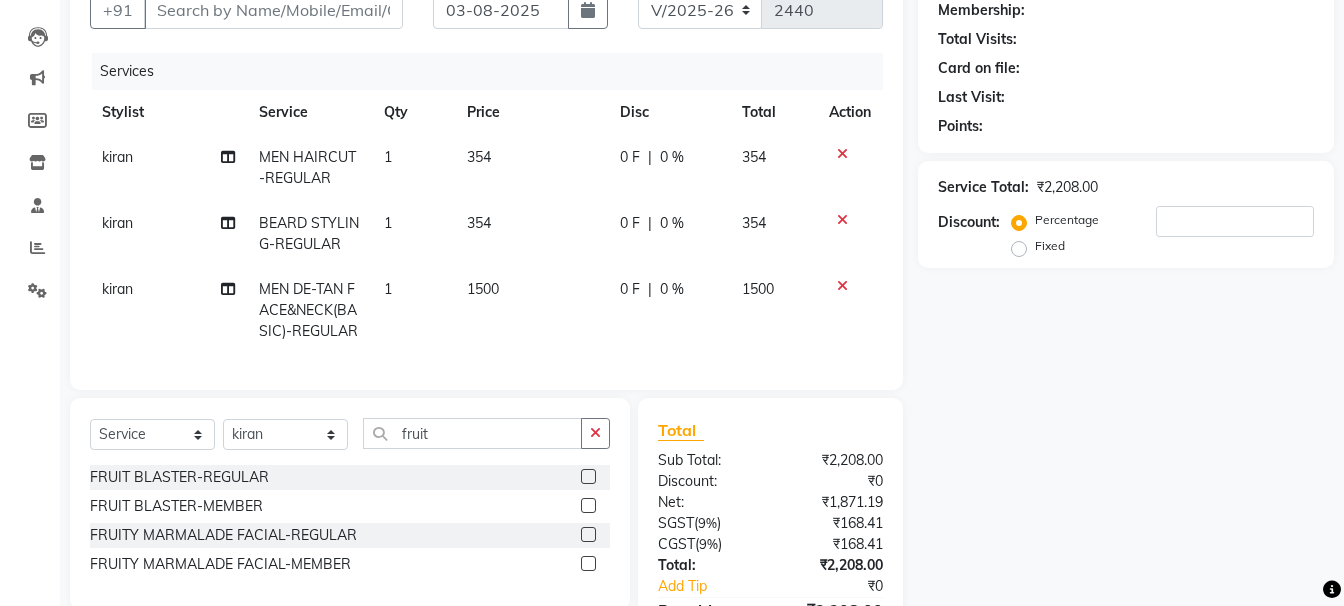 click 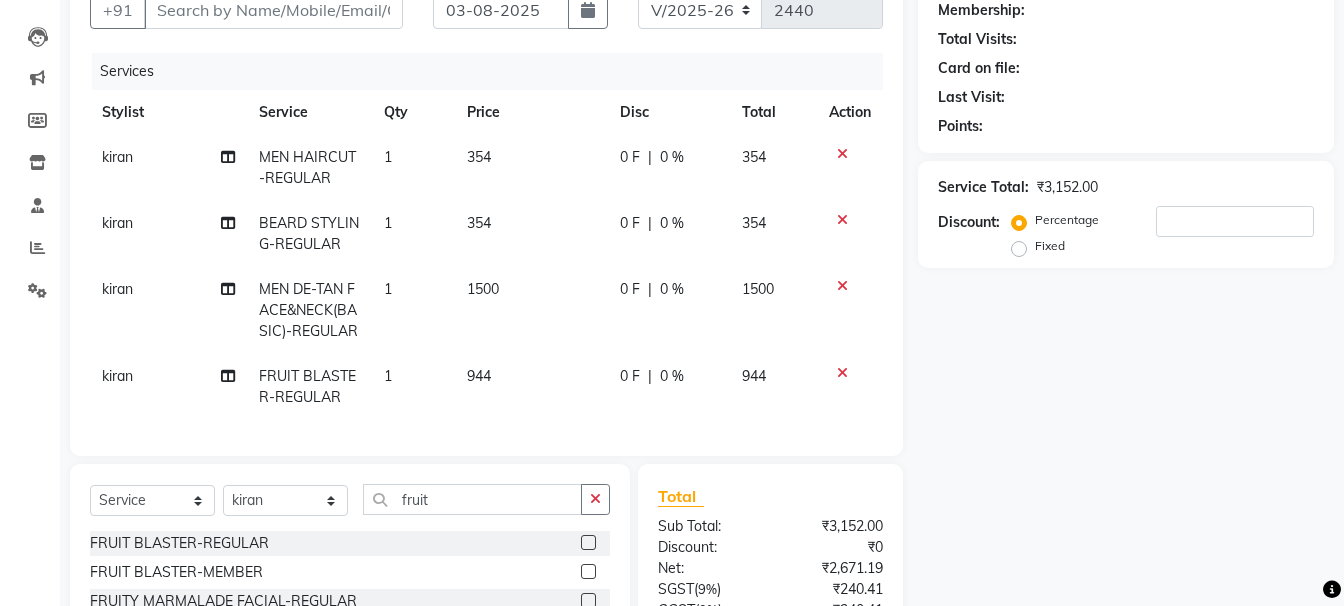 click on "Name: Membership: Total Visits: Card on file: Last Visit:  Points:  Service Total:  ₹3,152.00  Discount:  Percentage   Fixed" 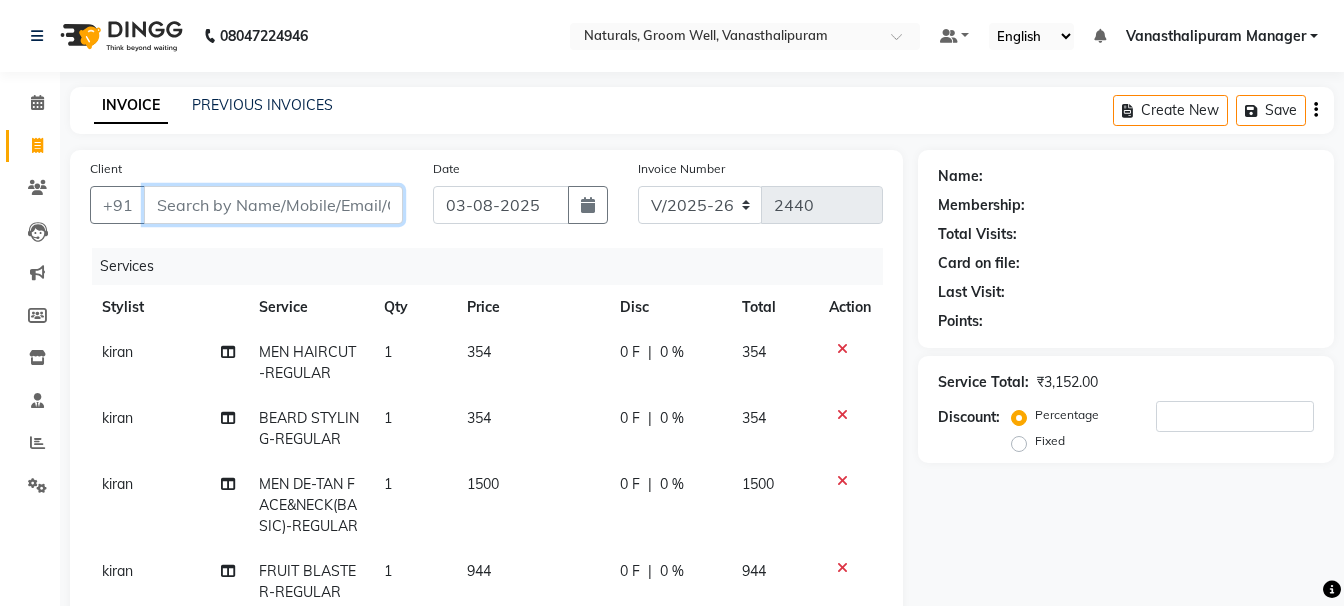 click on "Client" at bounding box center [273, 205] 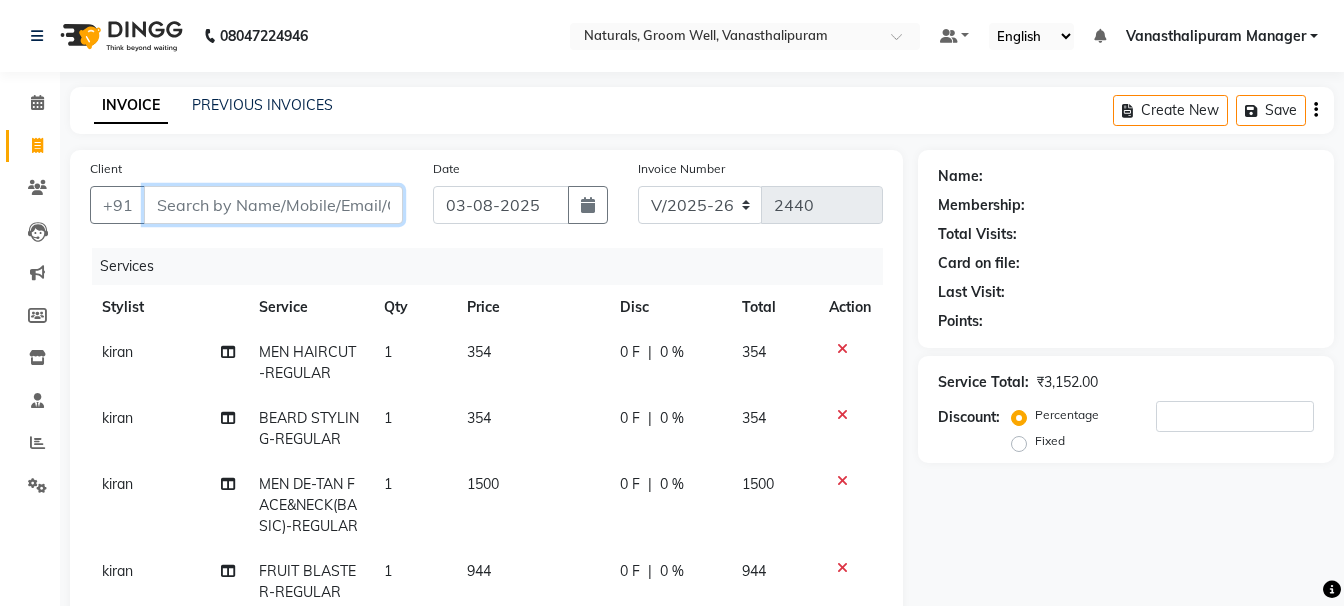 click on "Client" at bounding box center [273, 205] 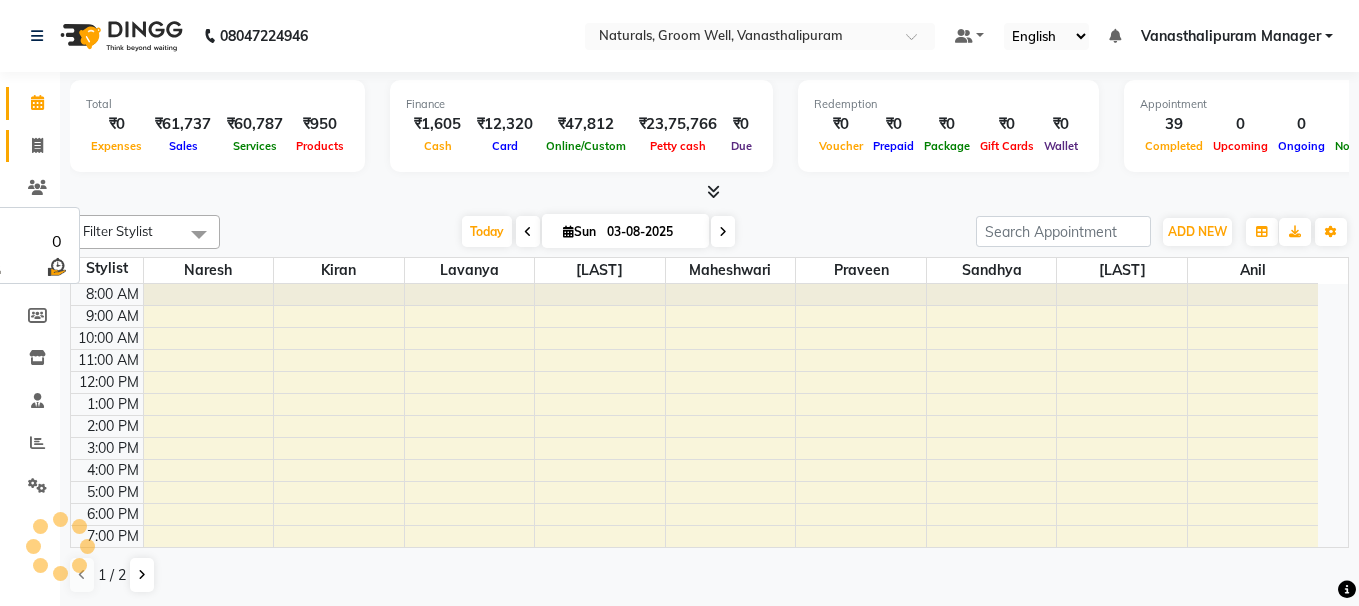 click 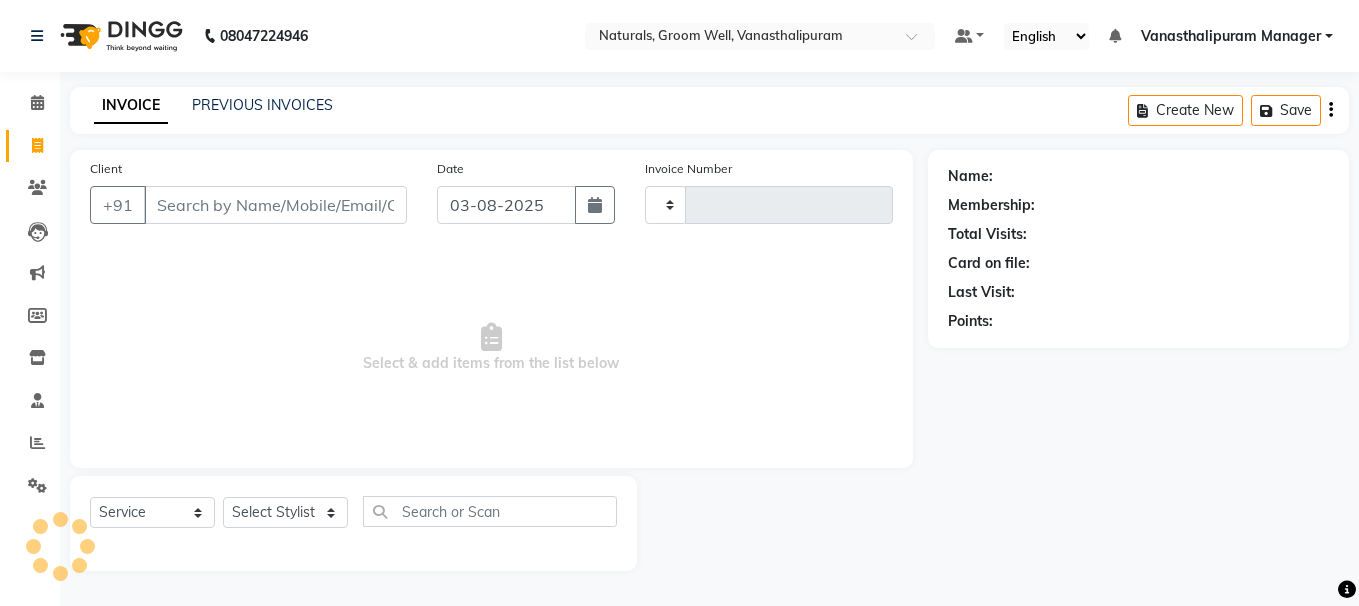 type on "2440" 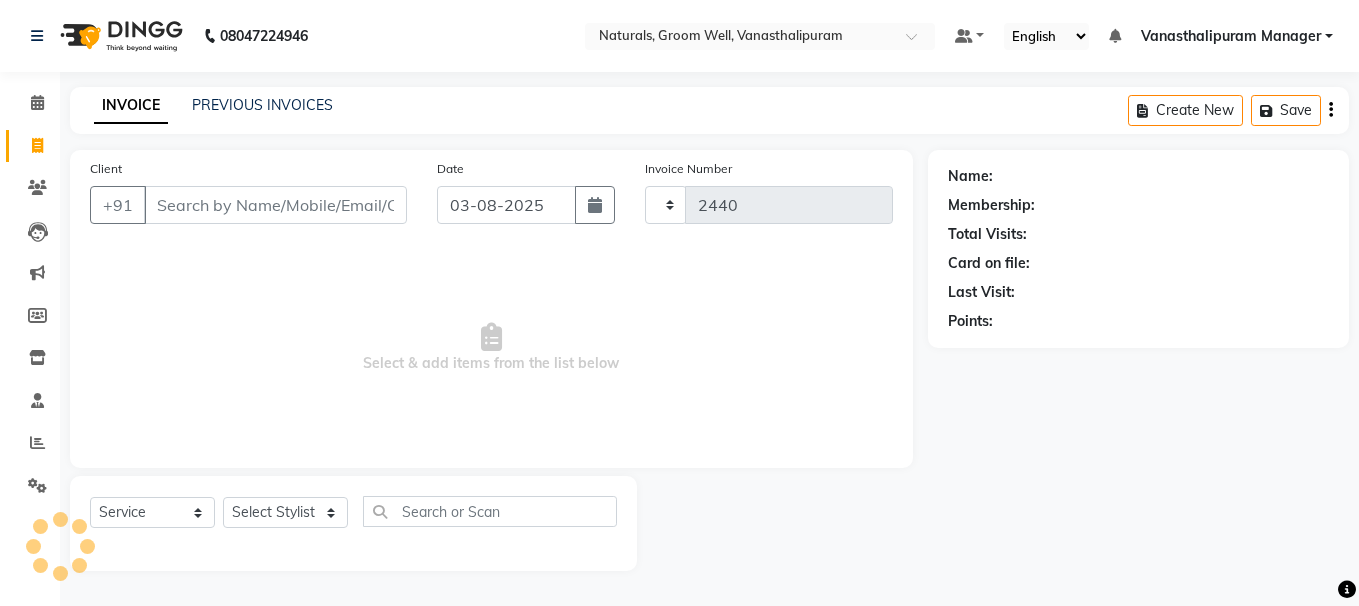 select on "5859" 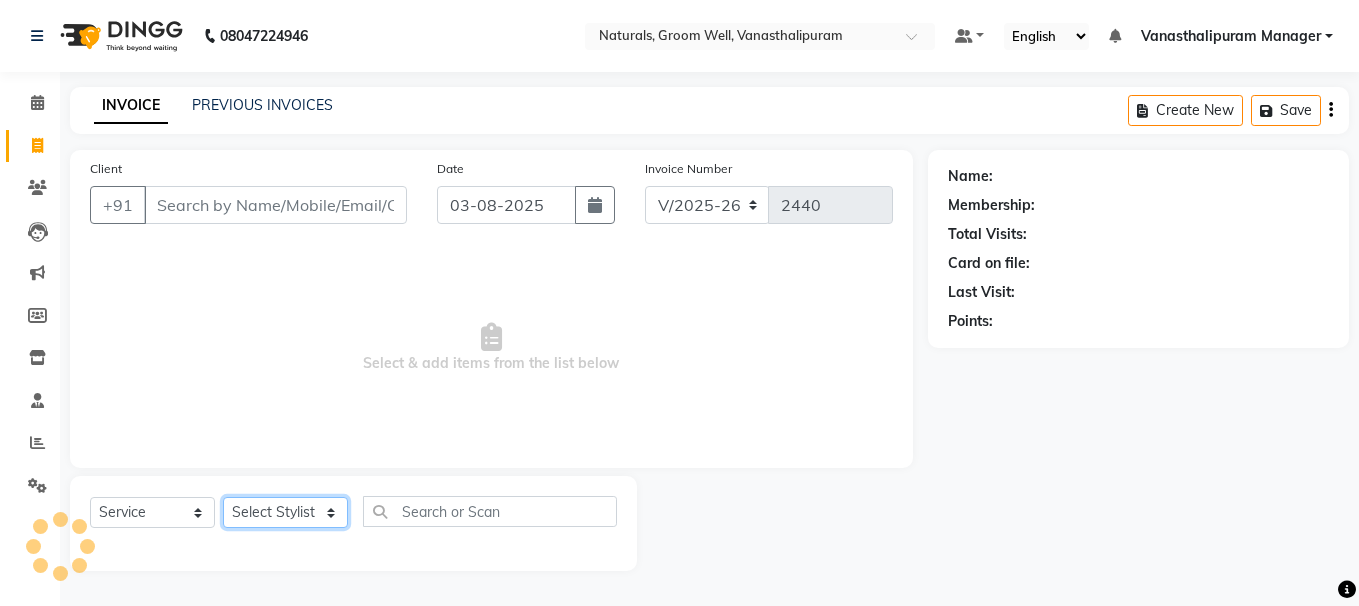 click on "Select Stylist" 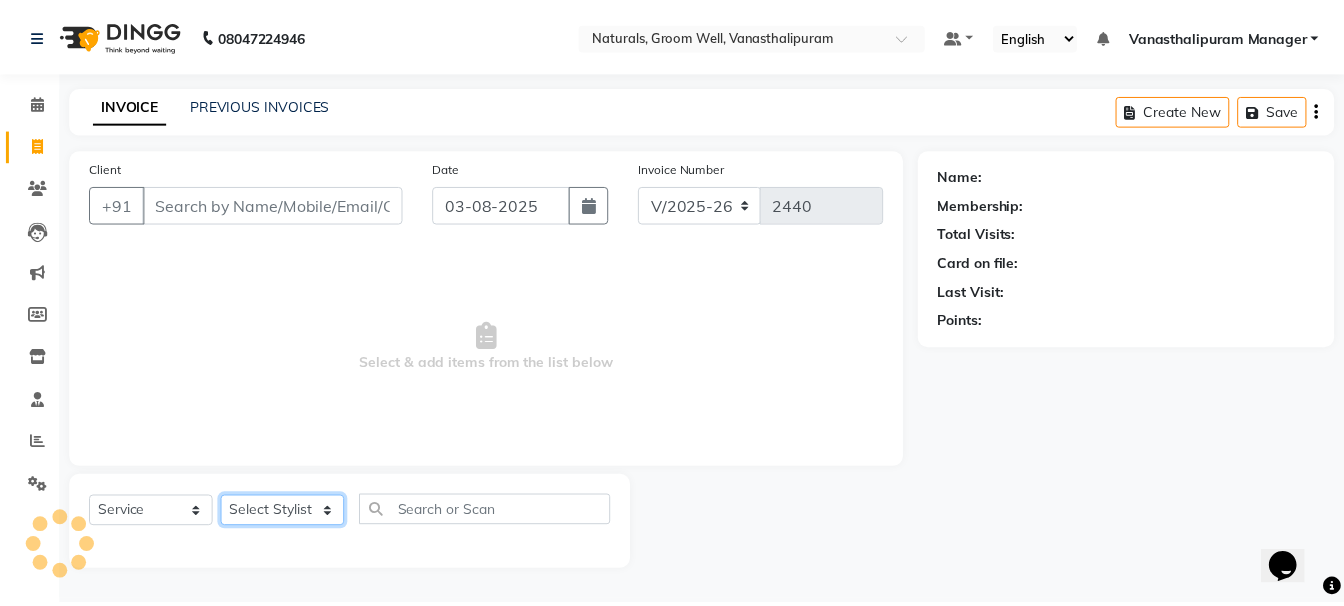 scroll, scrollTop: 0, scrollLeft: 0, axis: both 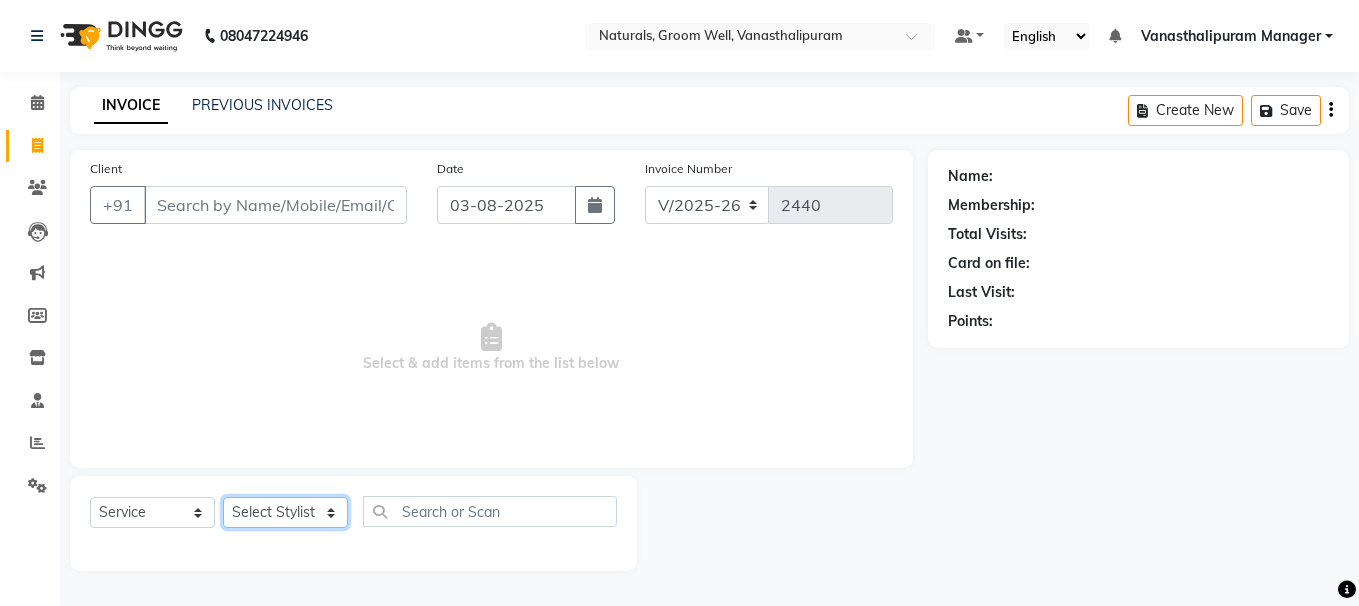 select on "41441" 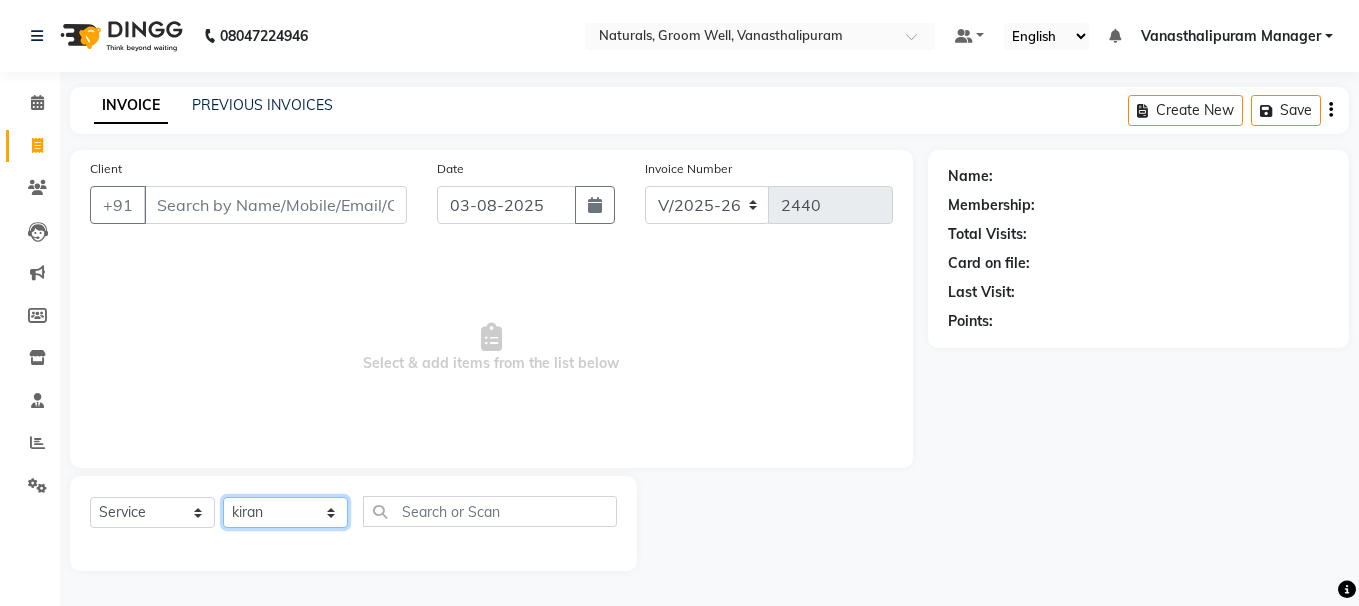 click on "Select Stylist [LAST] [LAST] [LAST] [LAST] [LAST] [LAST] [LAST] [LAST] [LAST] Vanasthalipuram Manager [LAST]" 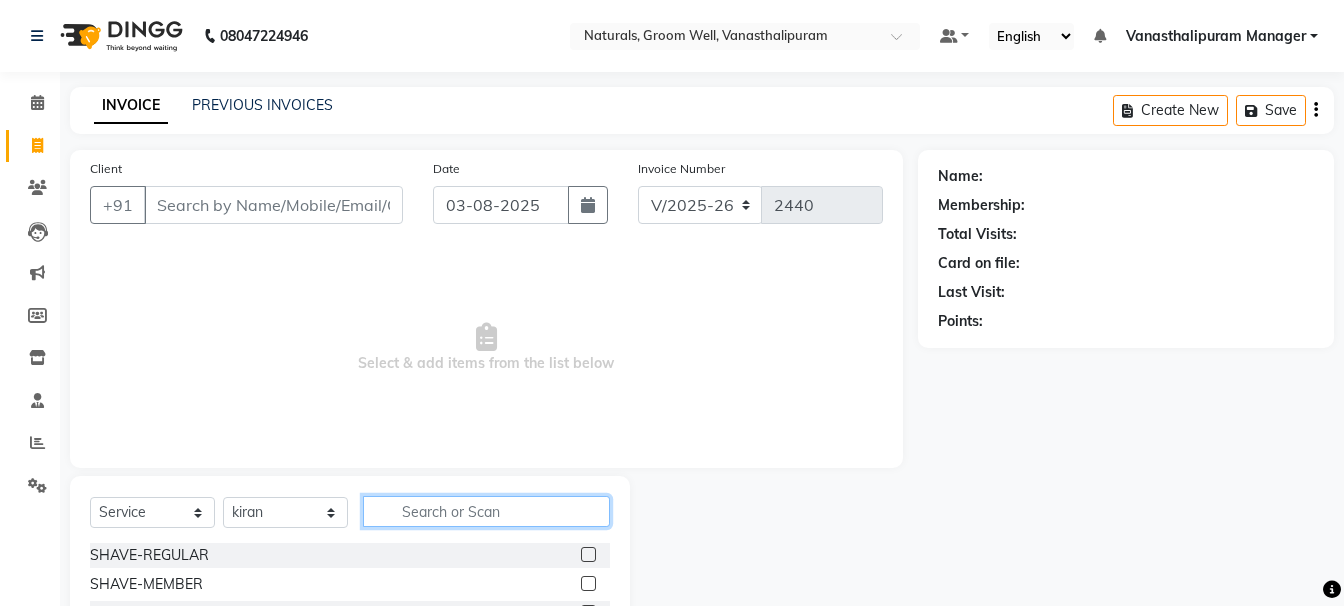 click 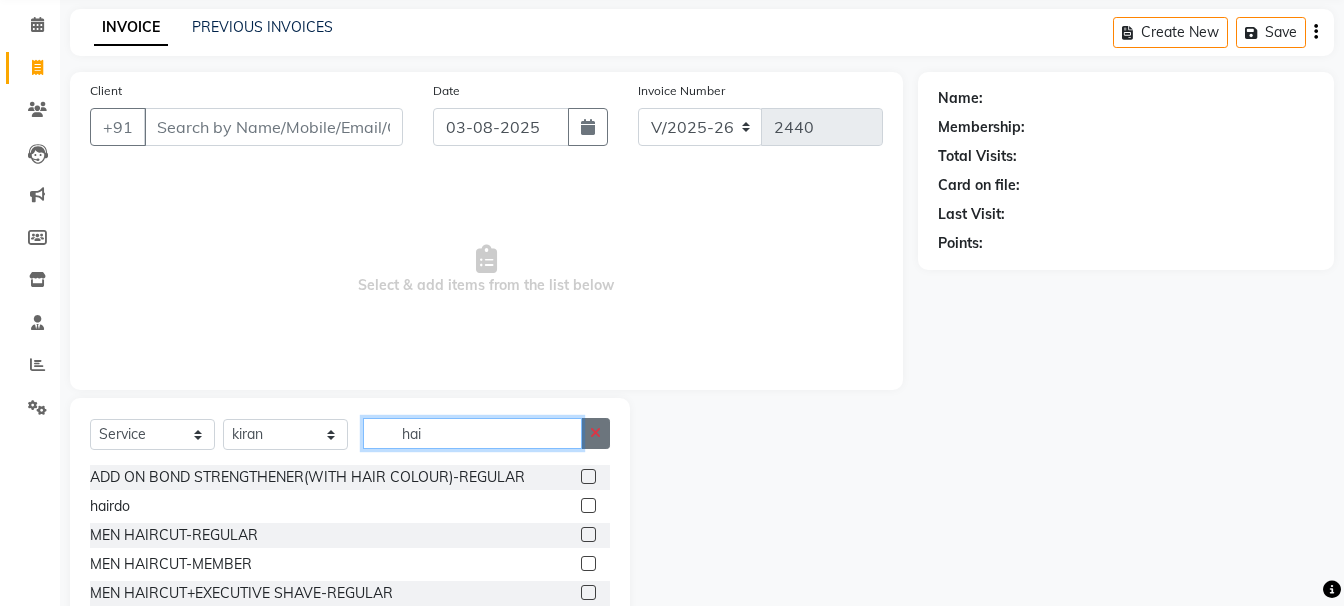 scroll, scrollTop: 100, scrollLeft: 0, axis: vertical 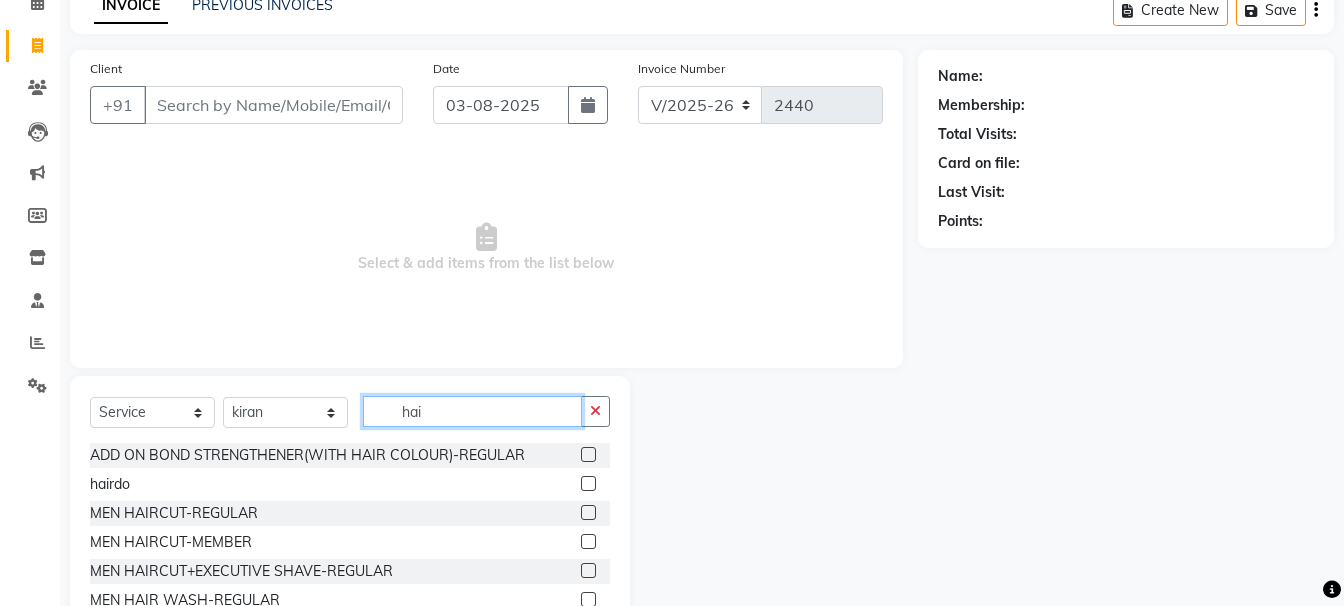 type on "hai" 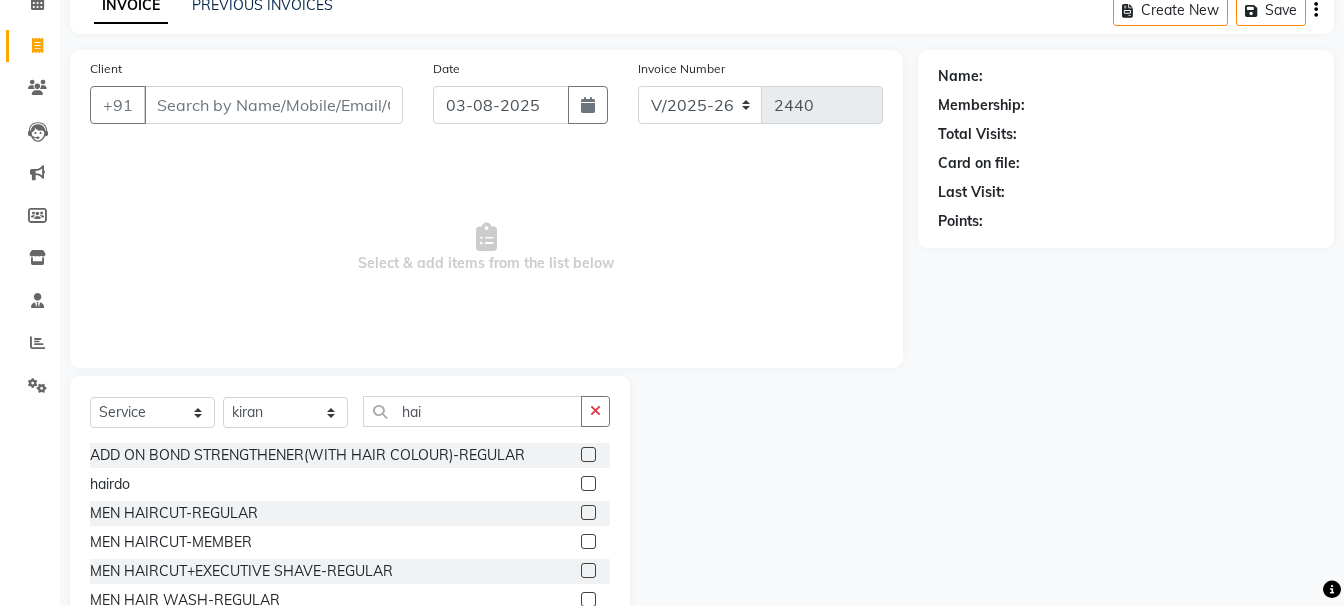 drag, startPoint x: 572, startPoint y: 524, endPoint x: 572, endPoint y: 511, distance: 13 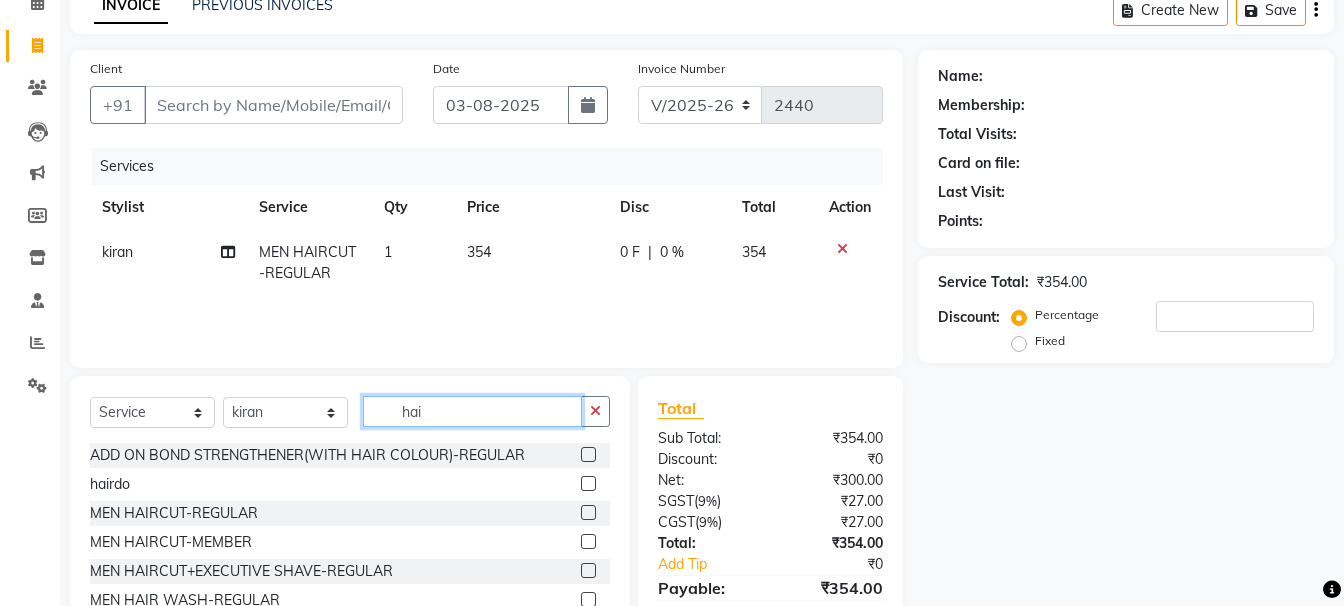 checkbox on "false" 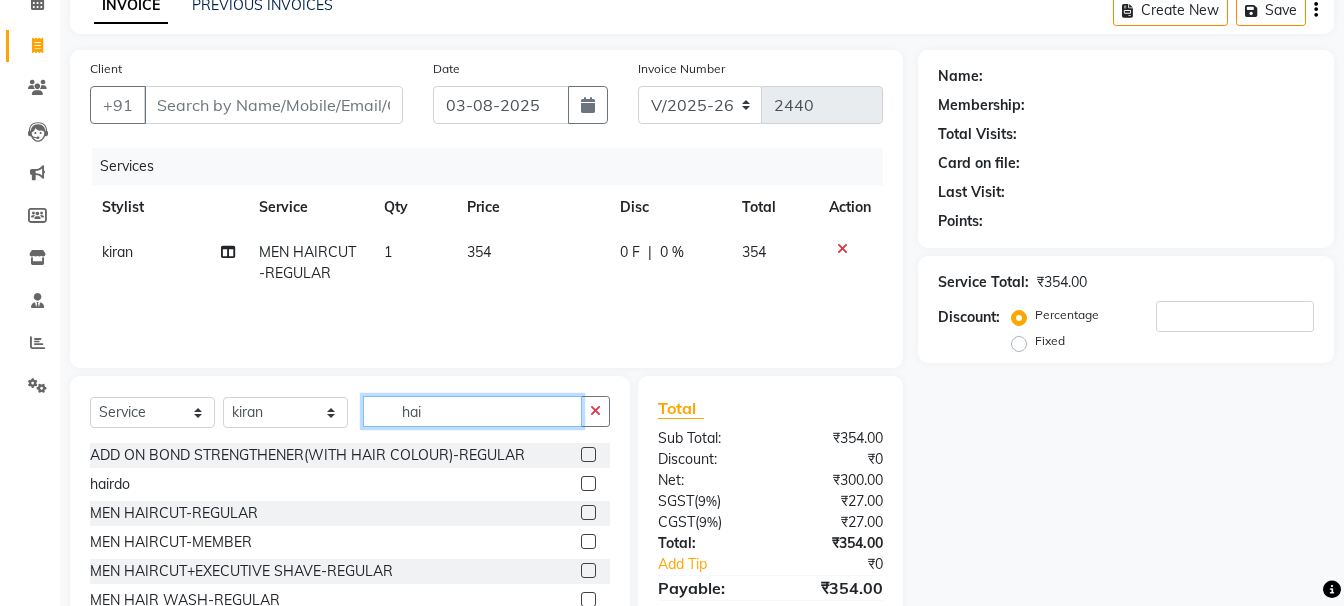 click on "hai" 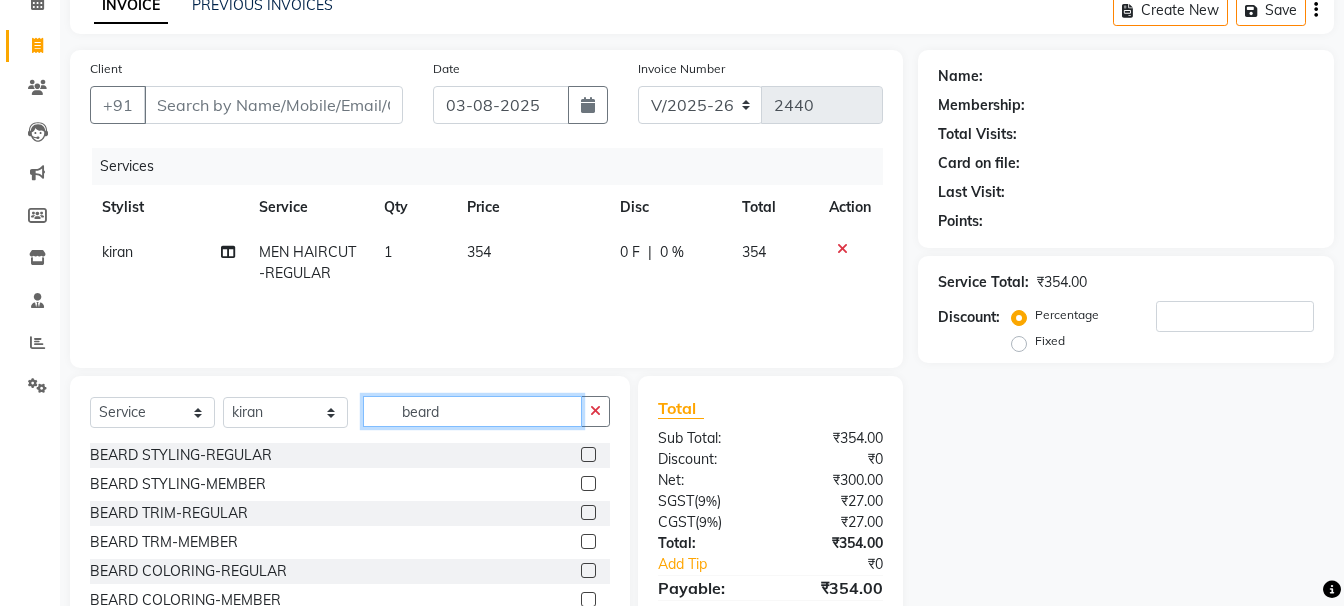 type on "beard" 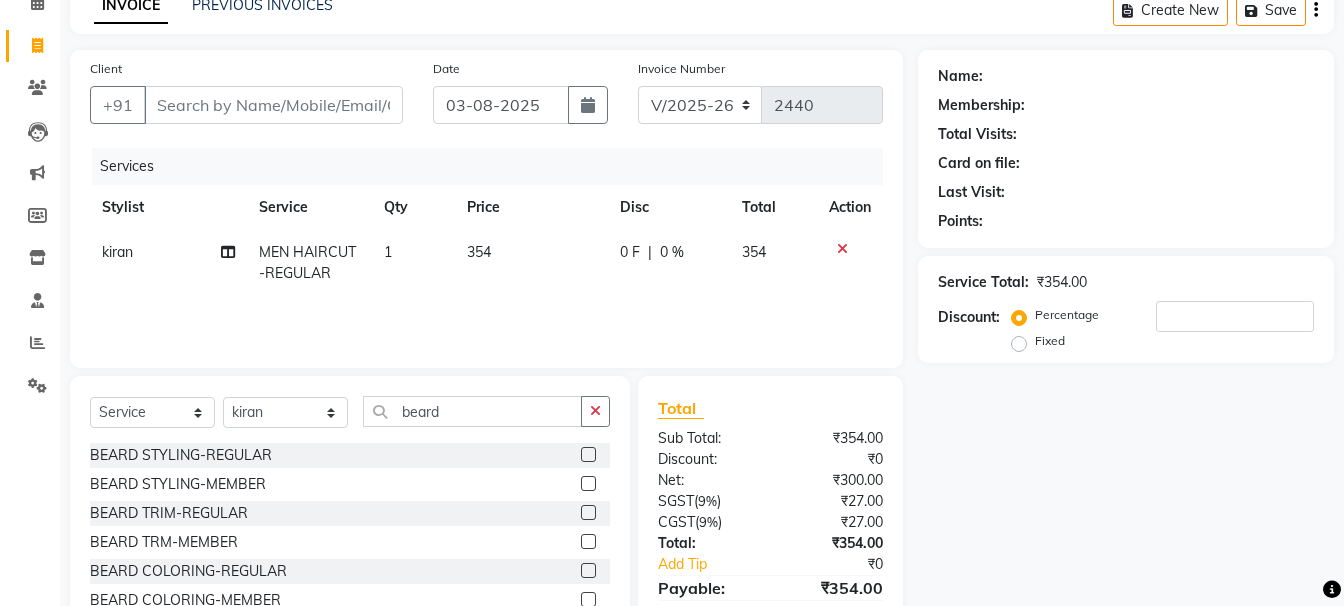 click 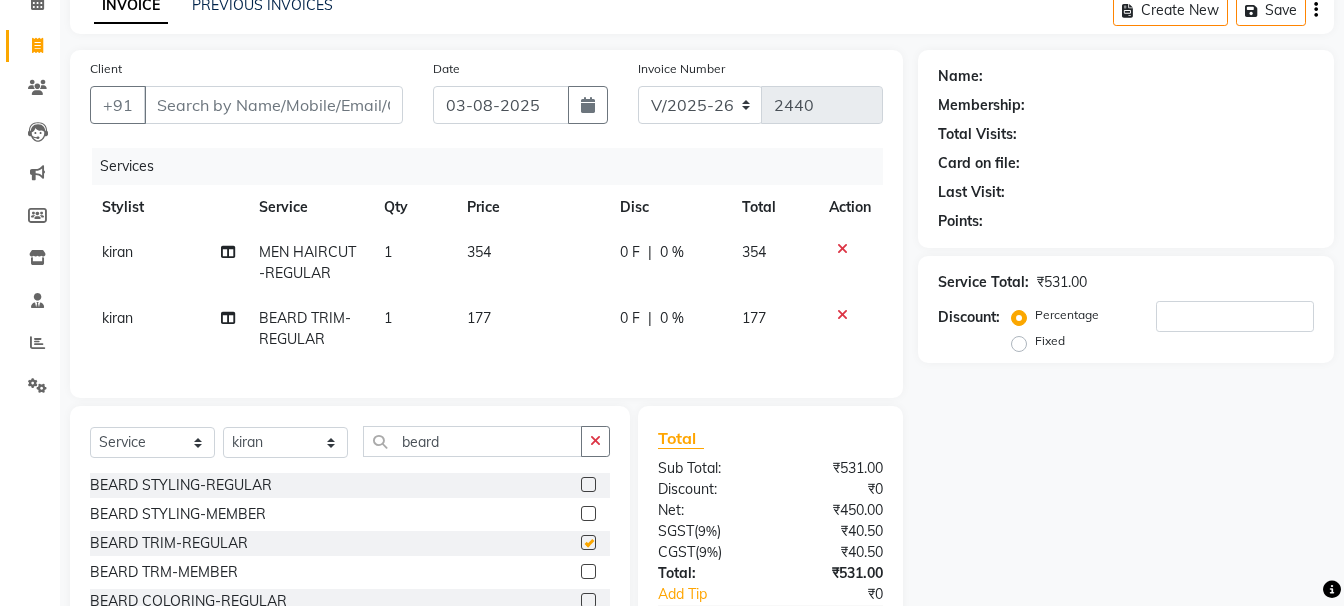checkbox on "false" 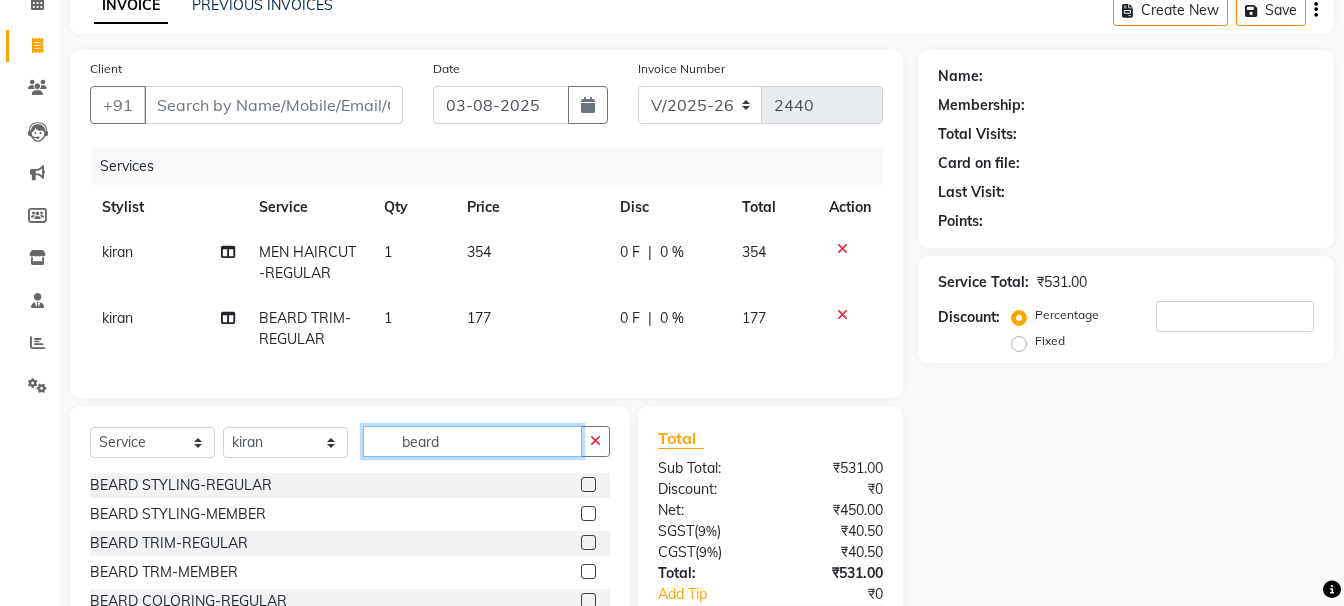 click on "beard" 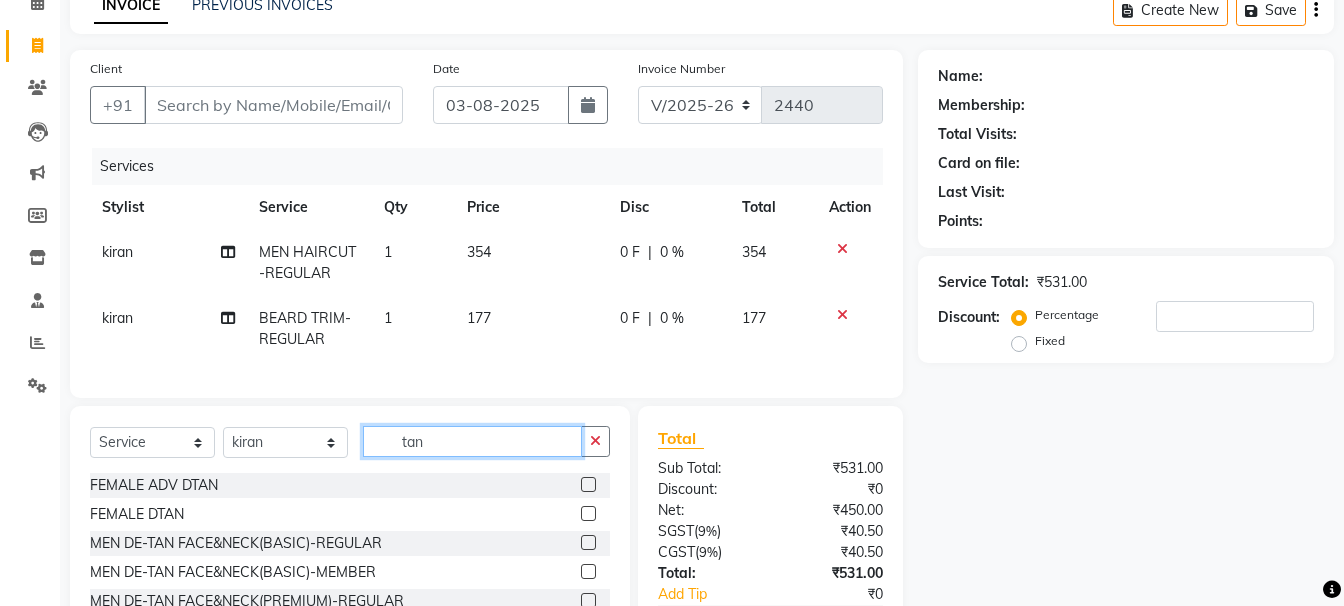 type on "tan" 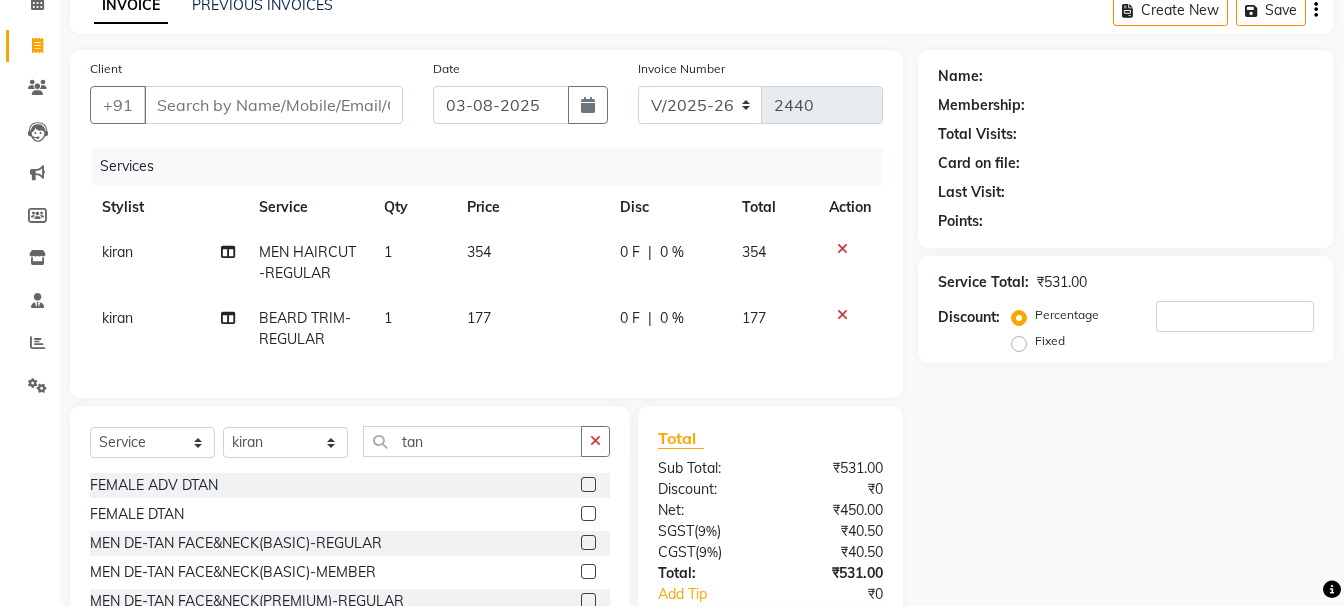 click 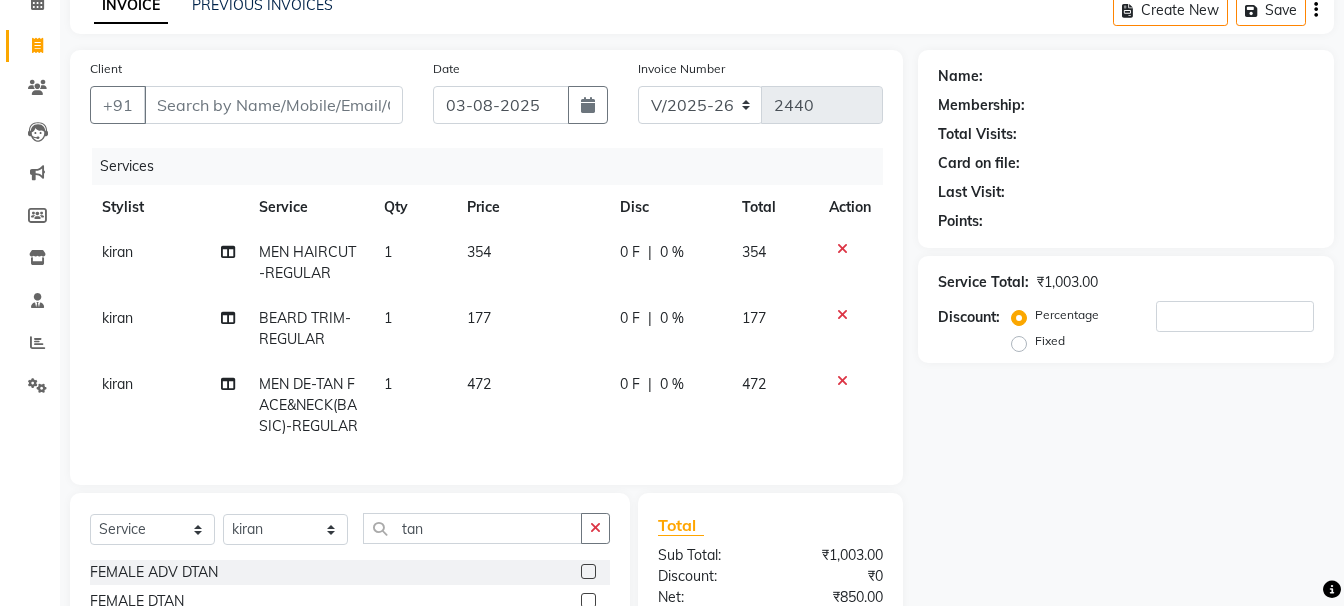 click on "472" 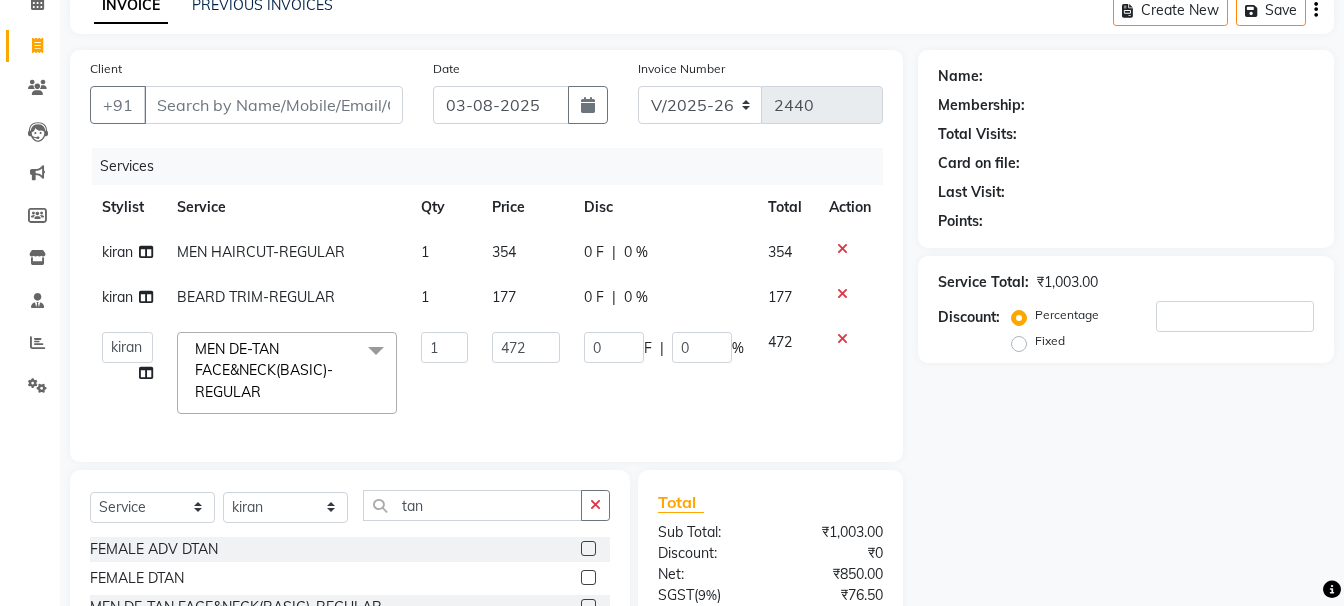 click on "472" 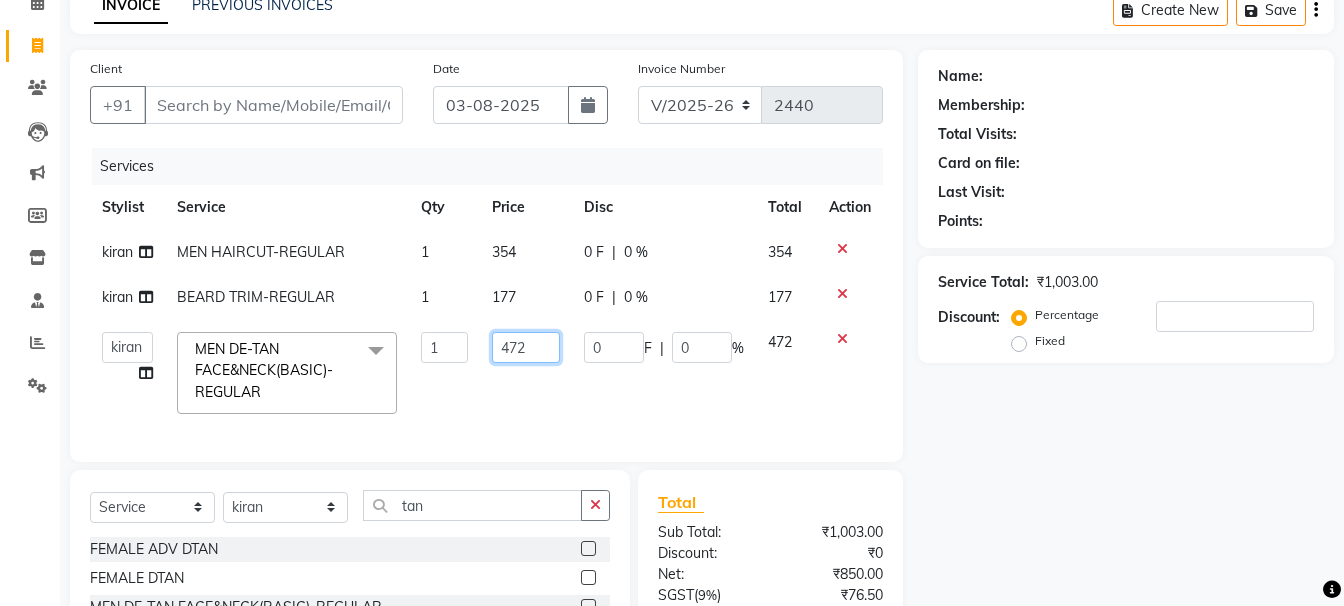 click on "472" 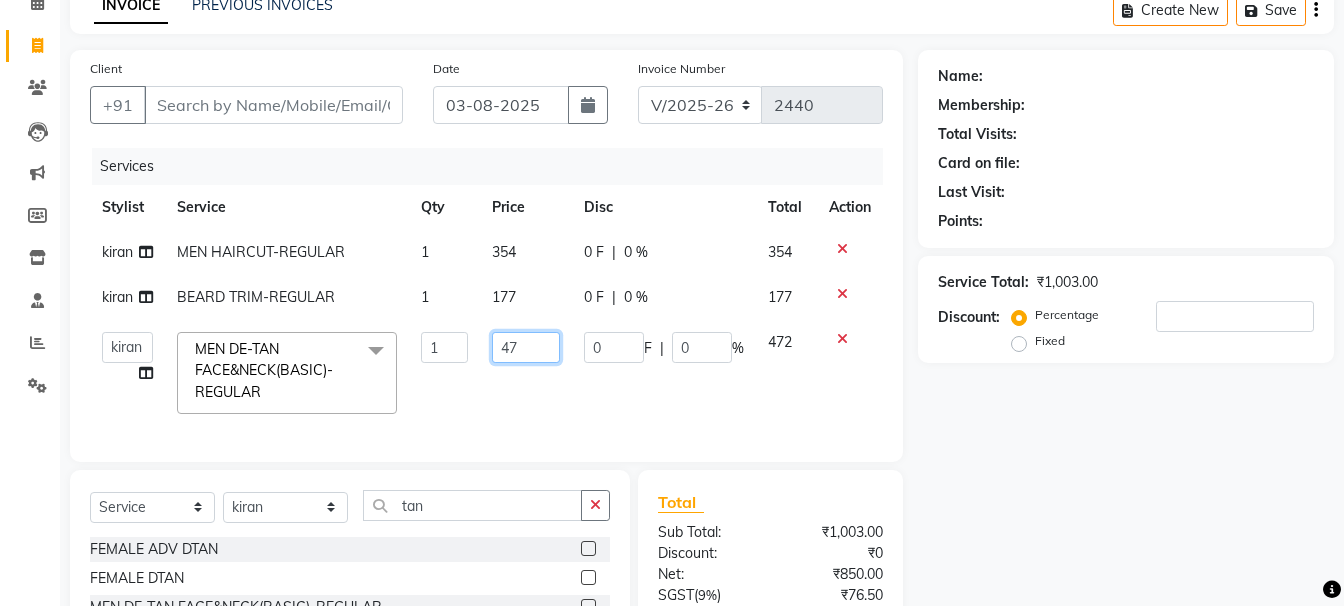type on "4" 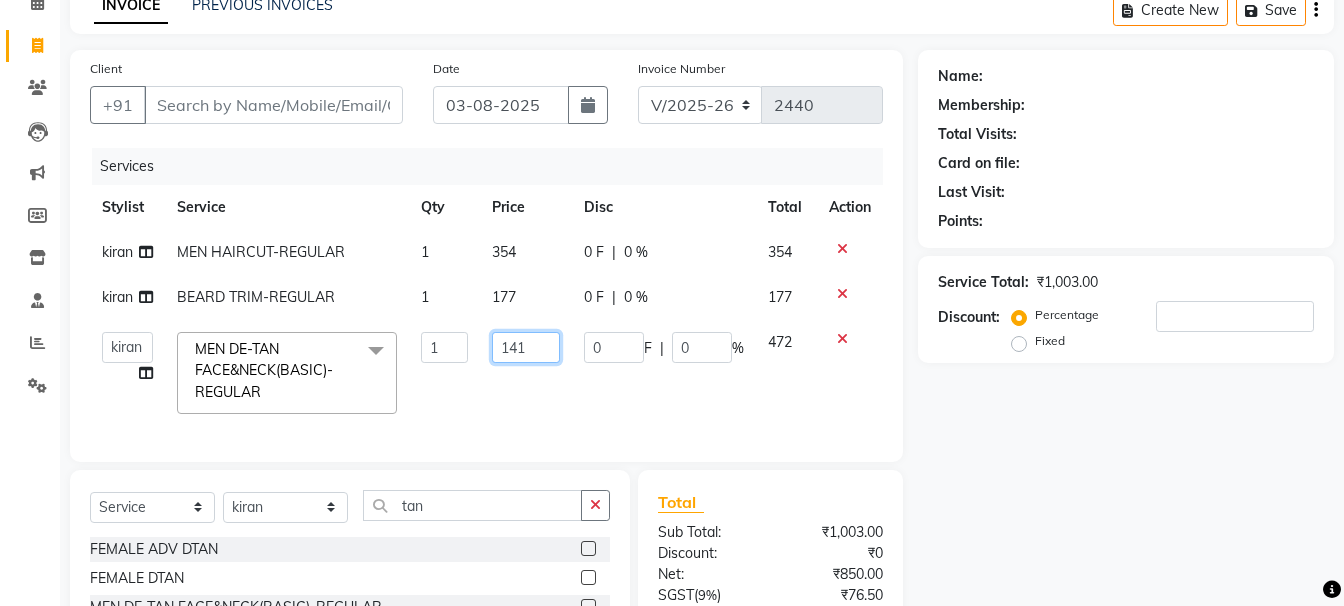 type on "1416" 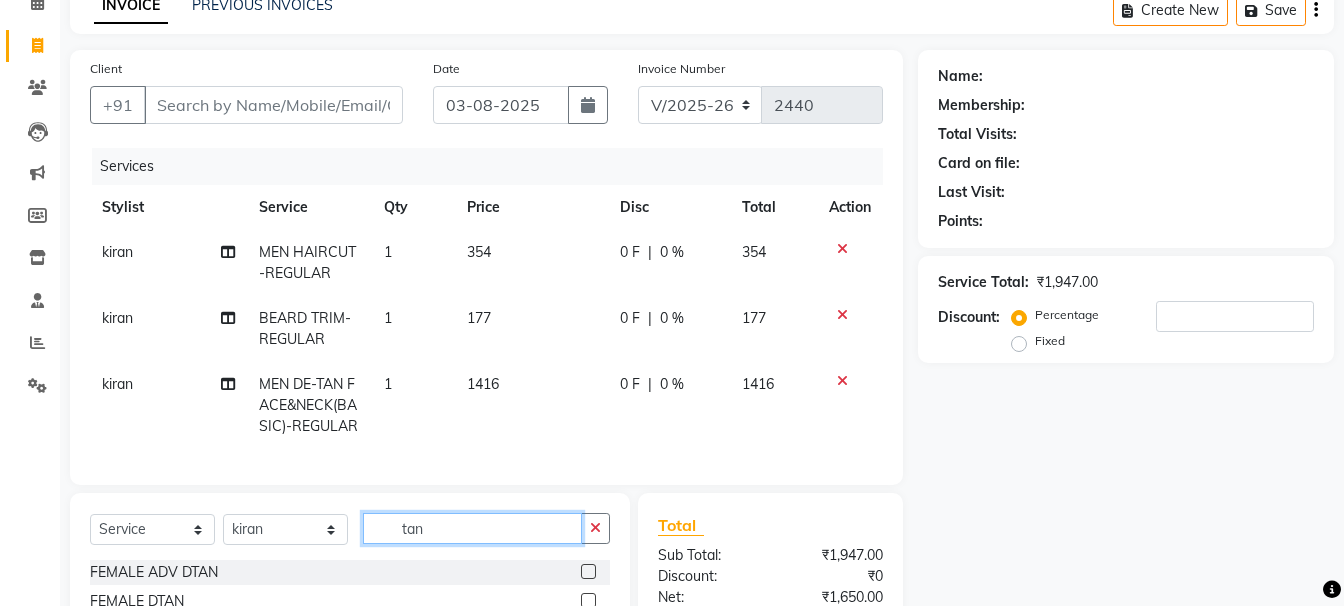 click on "tan" 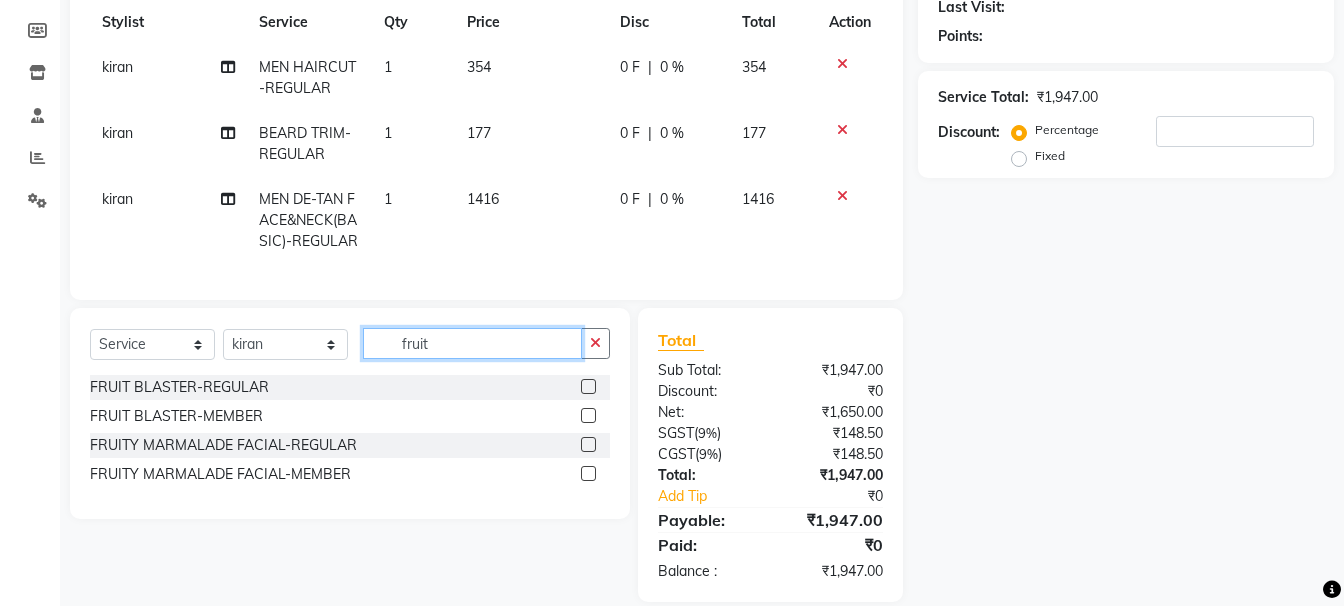 scroll, scrollTop: 326, scrollLeft: 0, axis: vertical 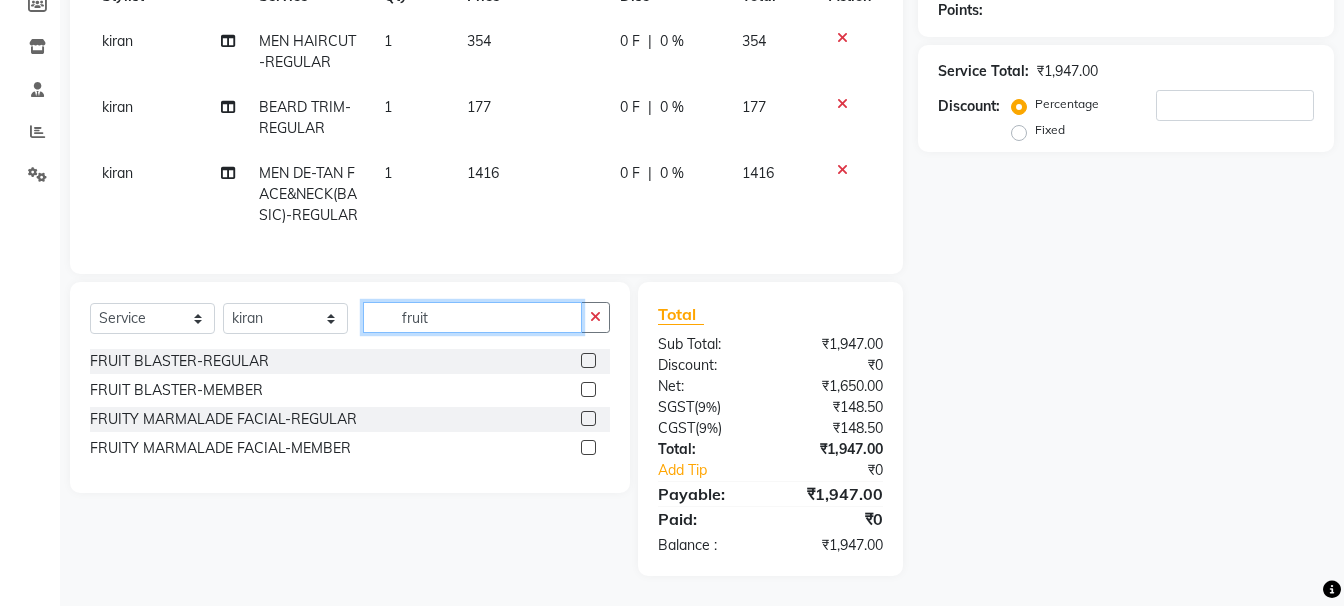 type on "fruit" 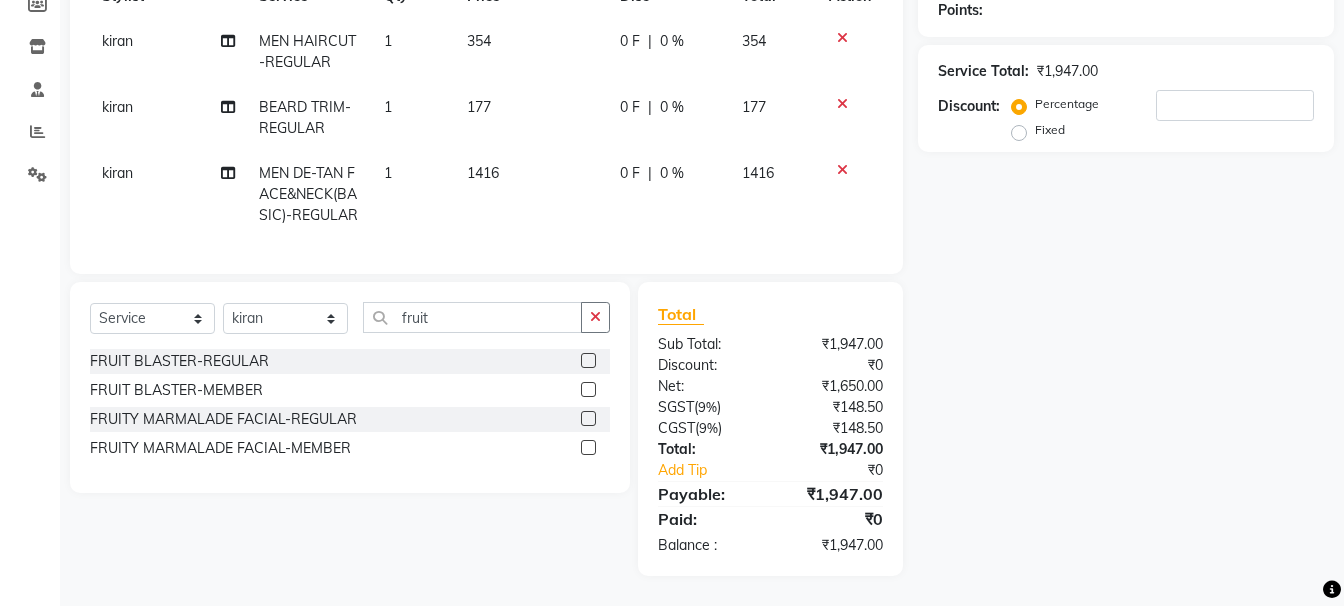 click 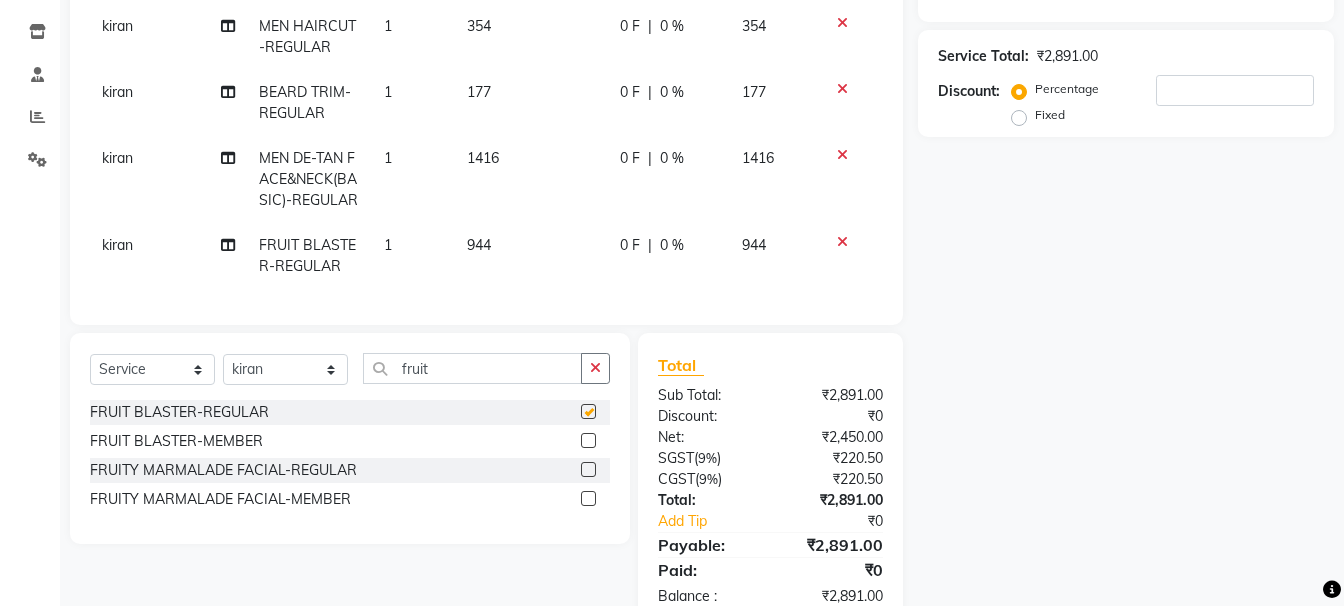 checkbox on "false" 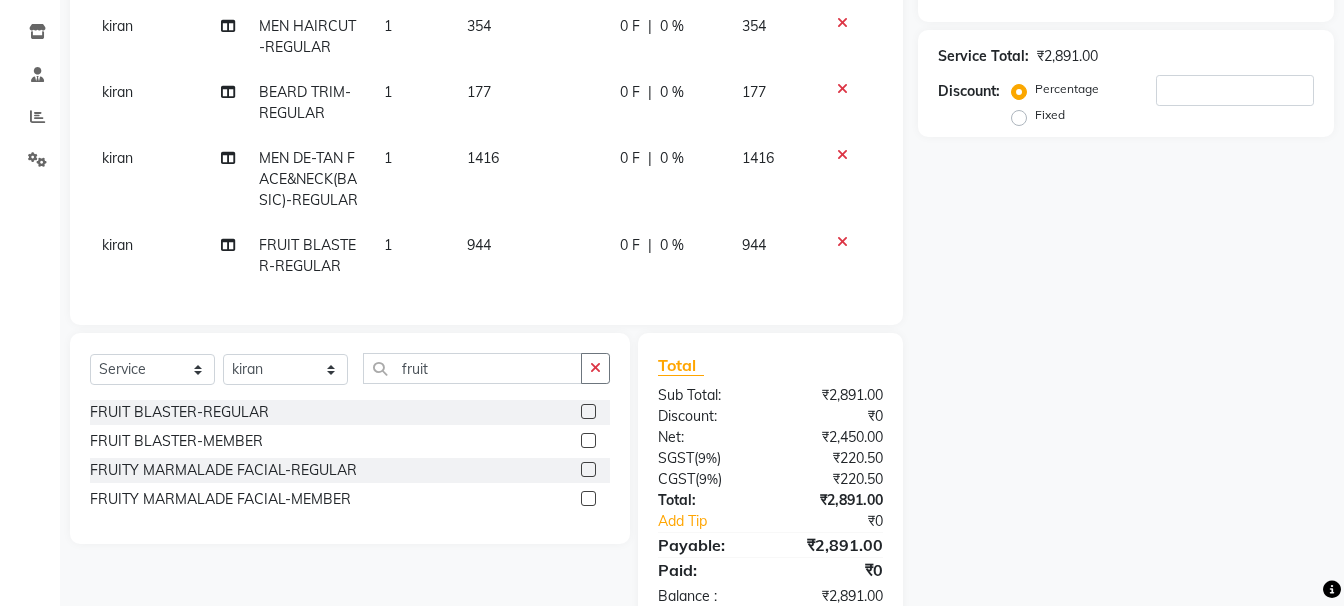 click on "Name: Membership: Total Visits: Card on file: Last Visit:  Points:  Service Total:  ₹2,891.00  Discount:  Percentage   Fixed" 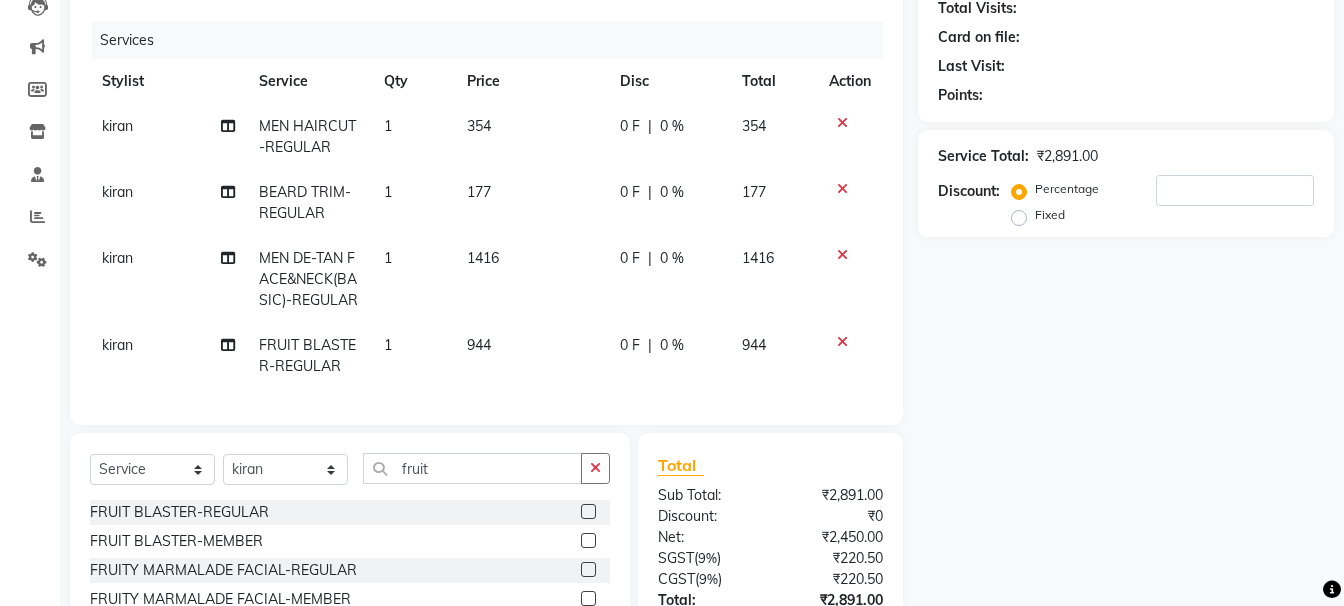 click on "1416" 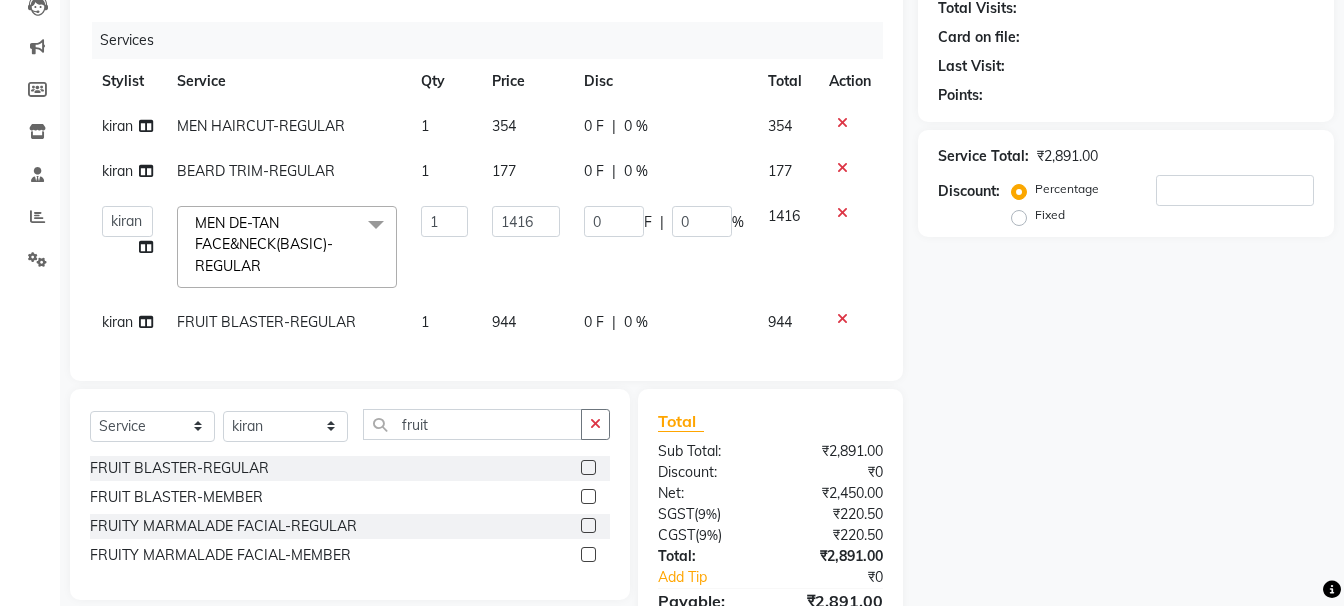 click on "1416" 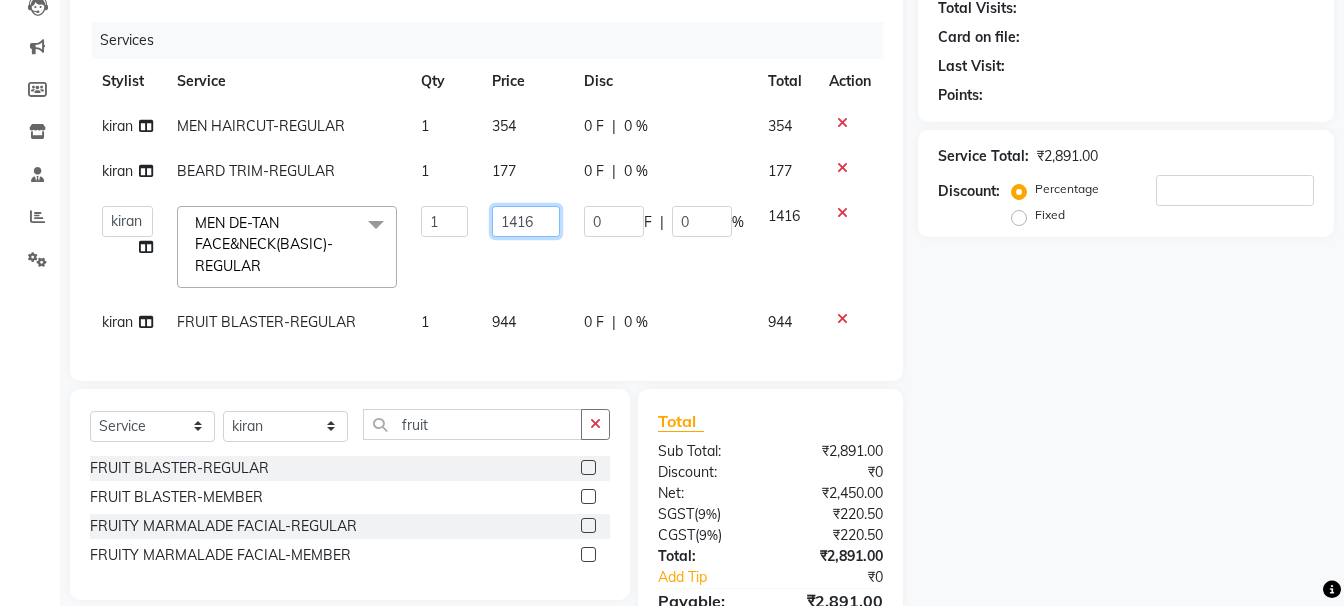 click on "1416" 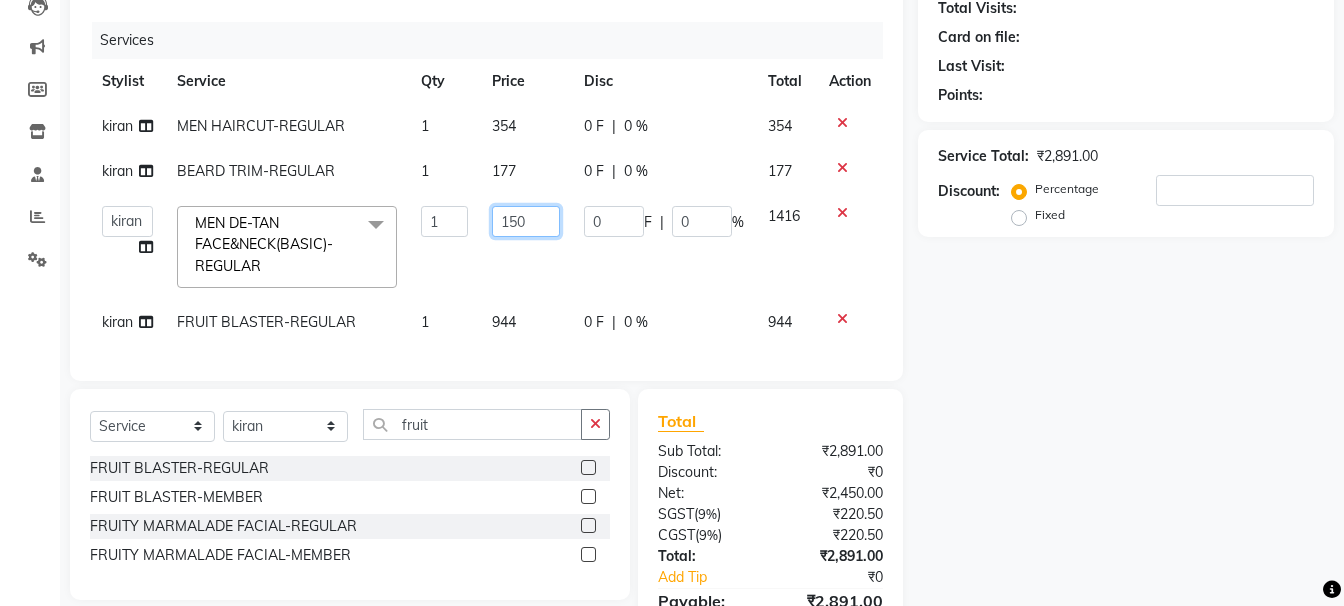 type on "1500" 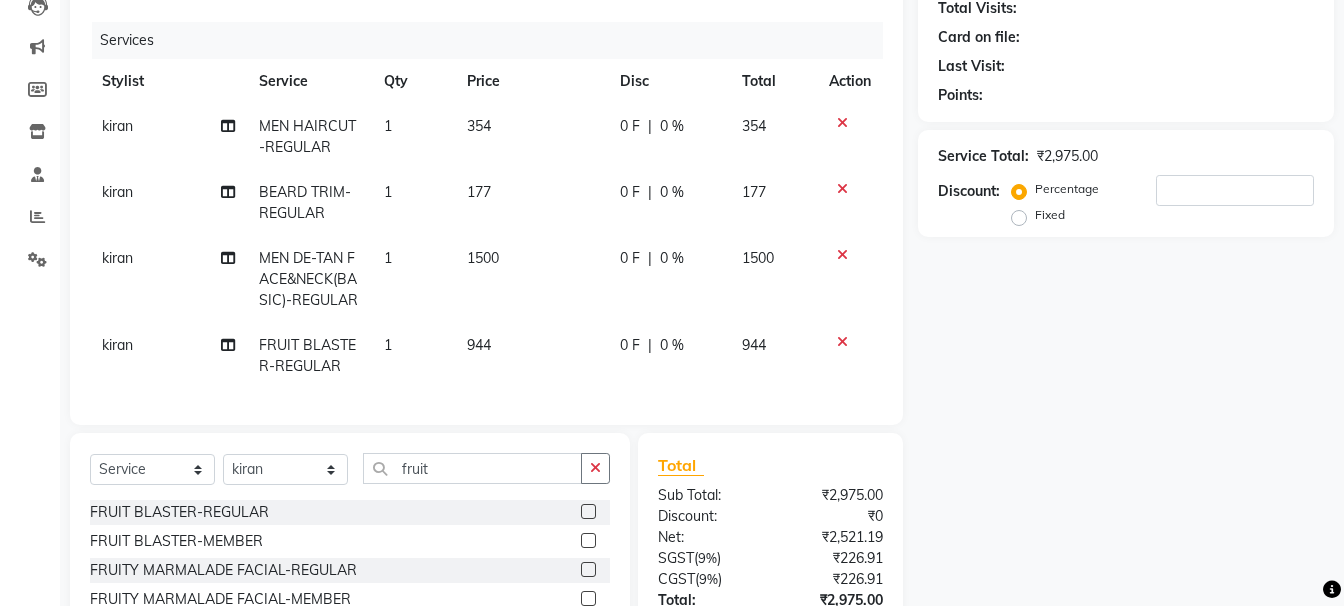 click on "Name: Membership: Total Visits: Card on file: Last Visit:  Points:  Service Total:  ₹2,975.00  Discount:  Percentage   Fixed" 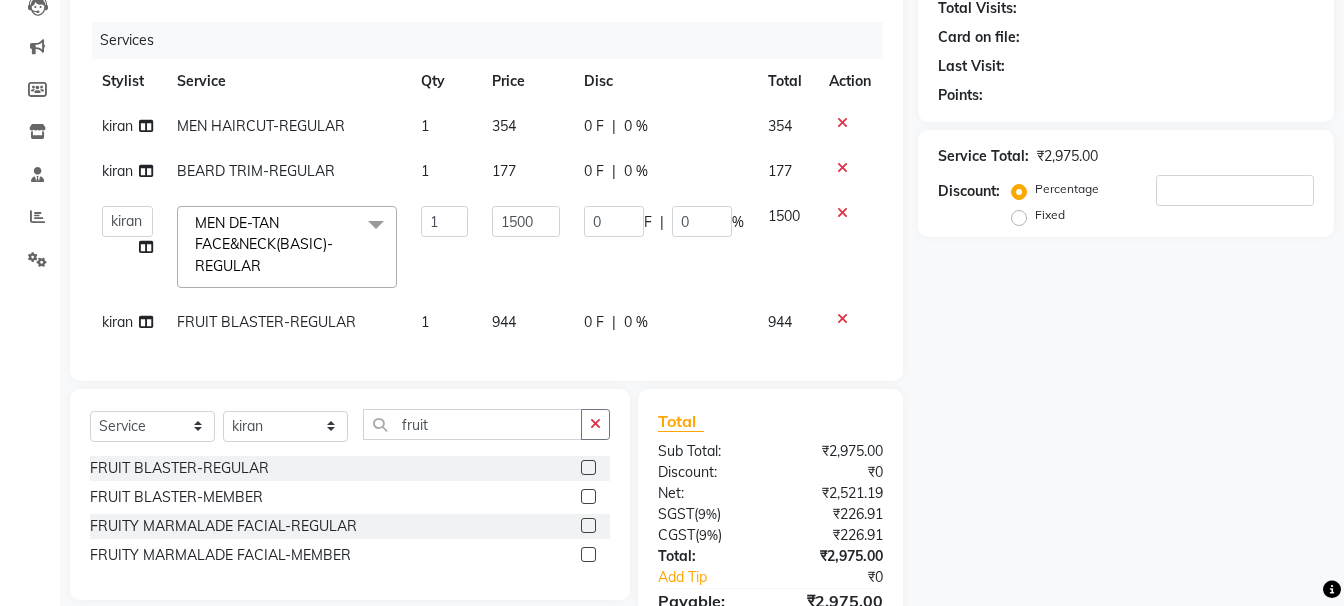 click on "1500" 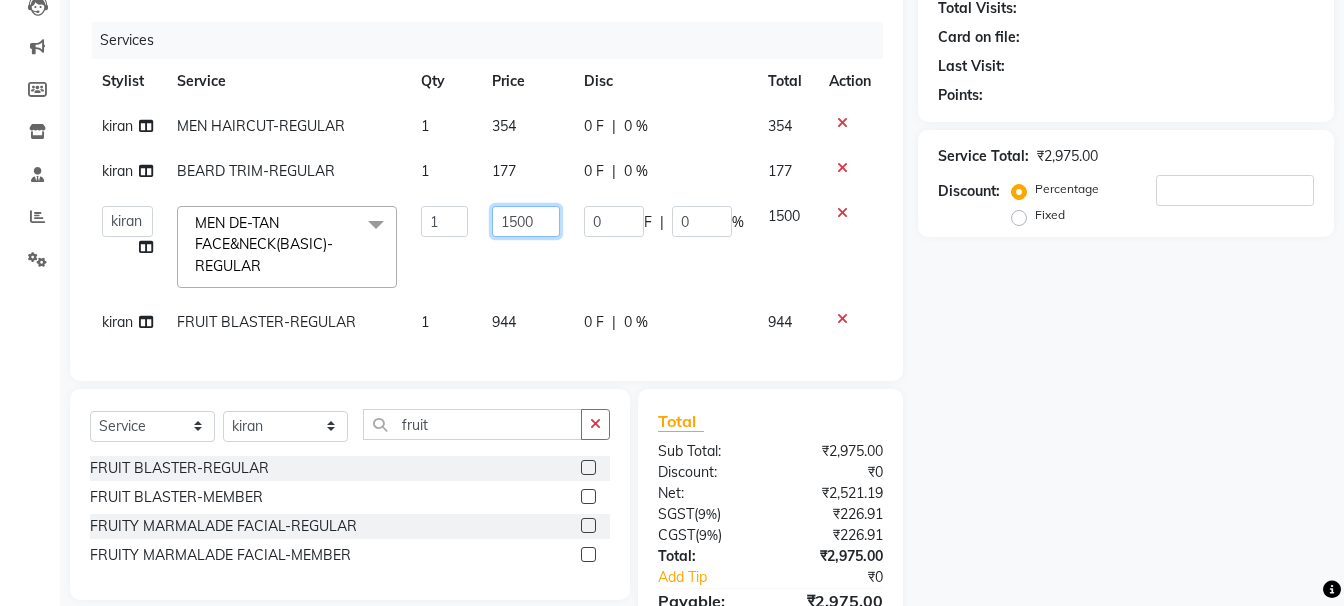 click on "1500" 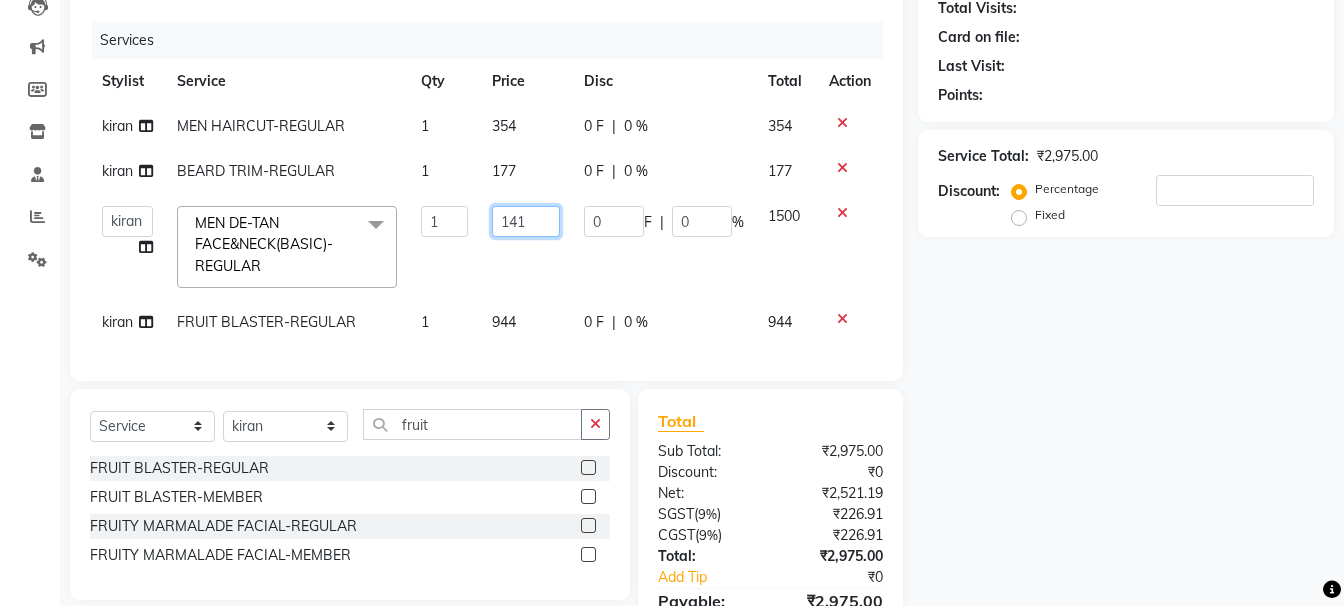 type on "1416" 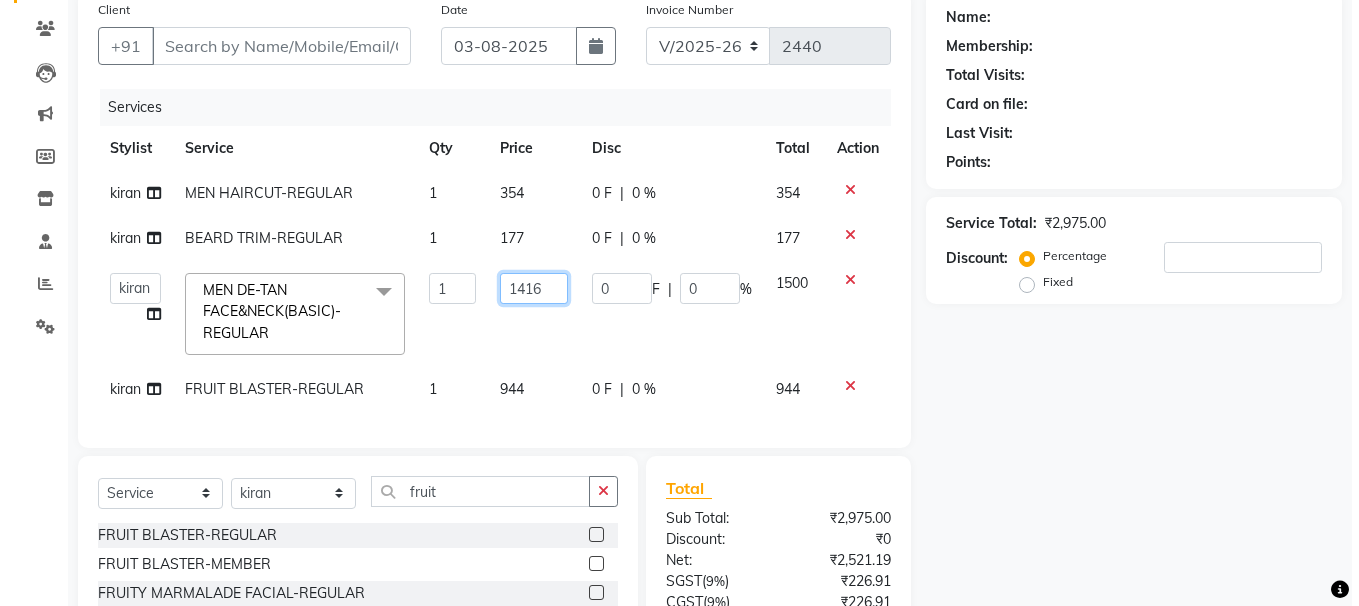 scroll, scrollTop: 126, scrollLeft: 0, axis: vertical 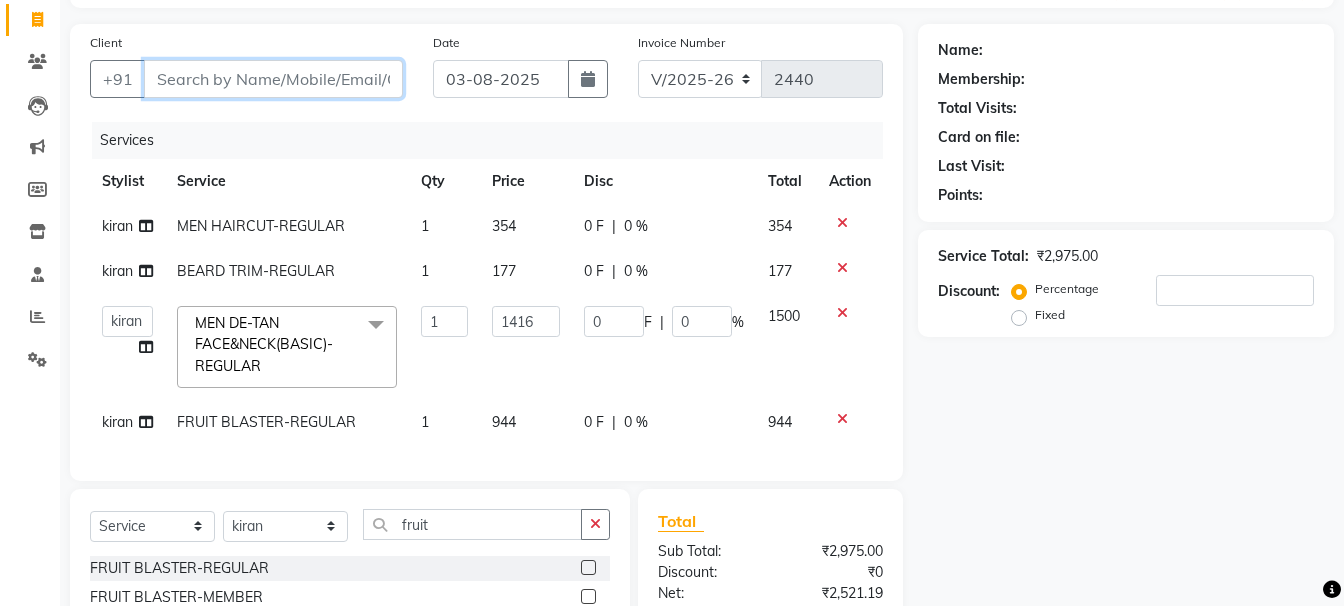click on "Client" at bounding box center (273, 79) 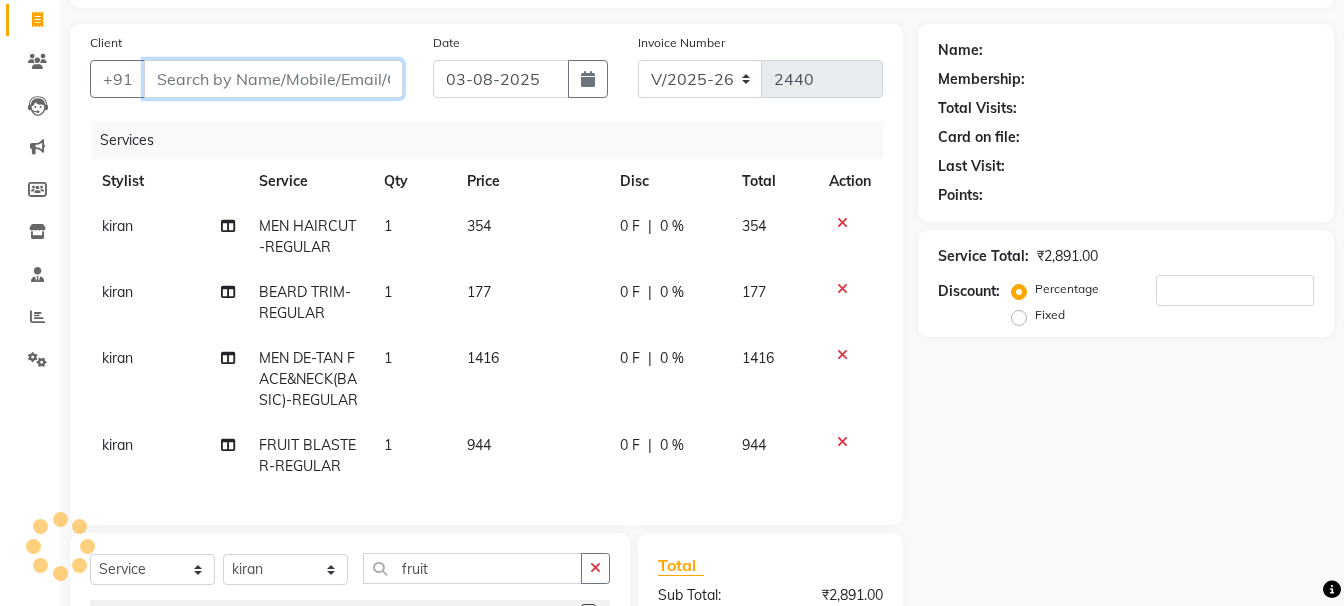 click on "Client" at bounding box center [273, 79] 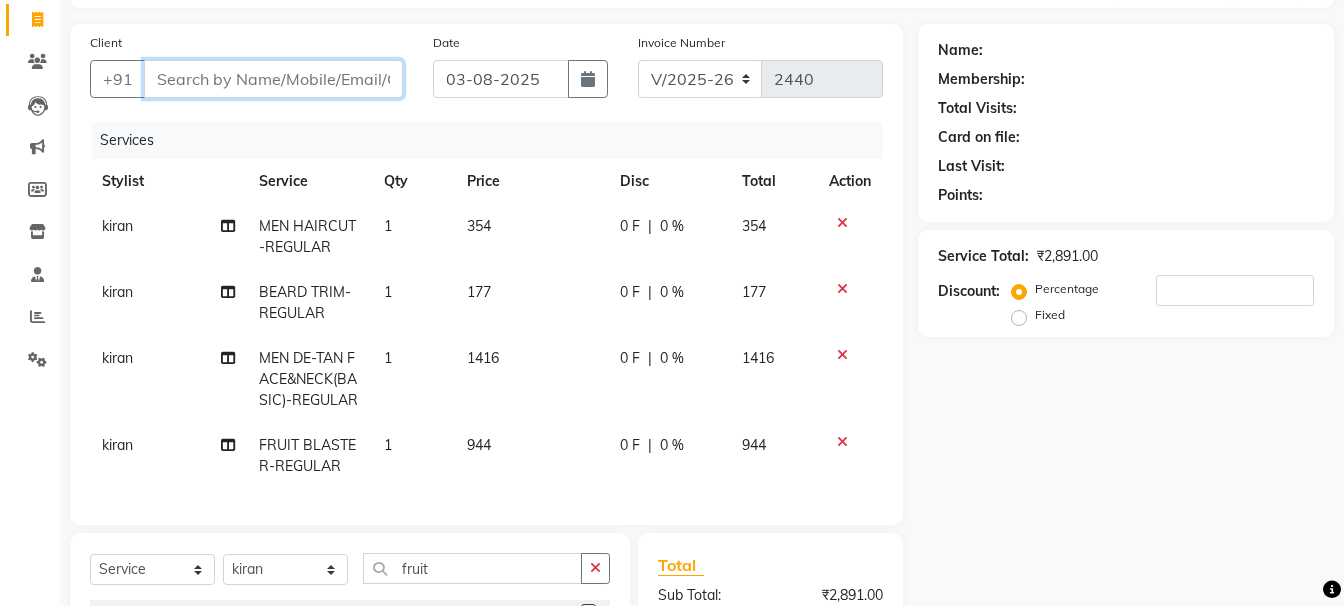 type on "7" 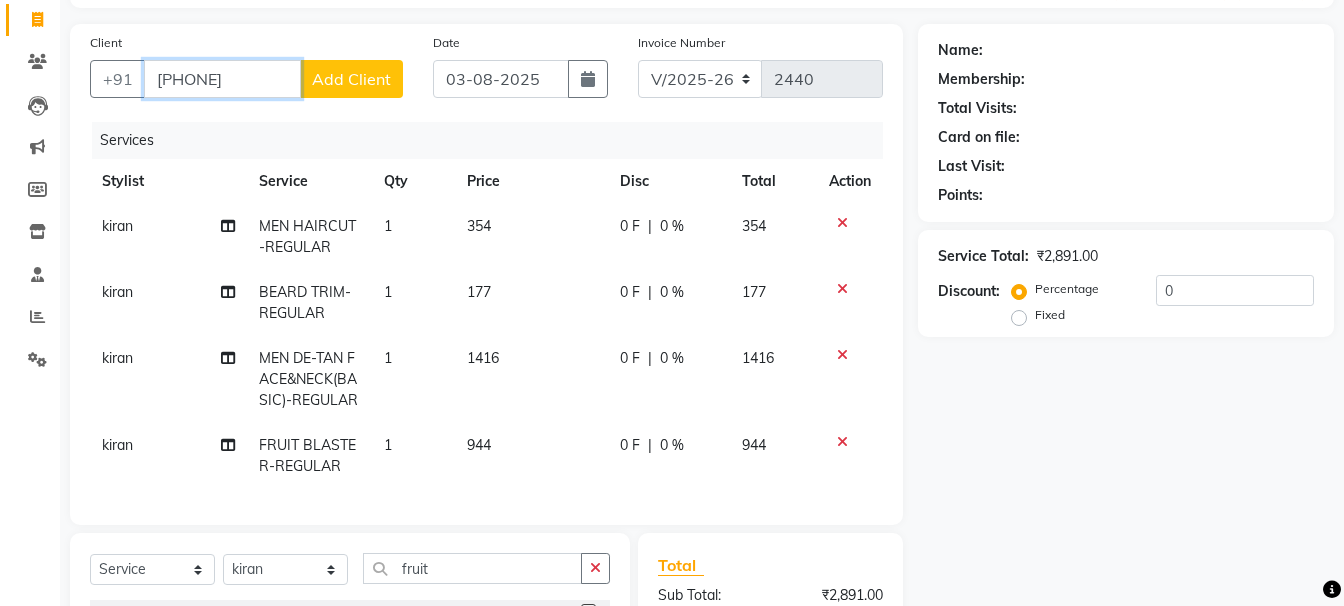 type on "7799359065" 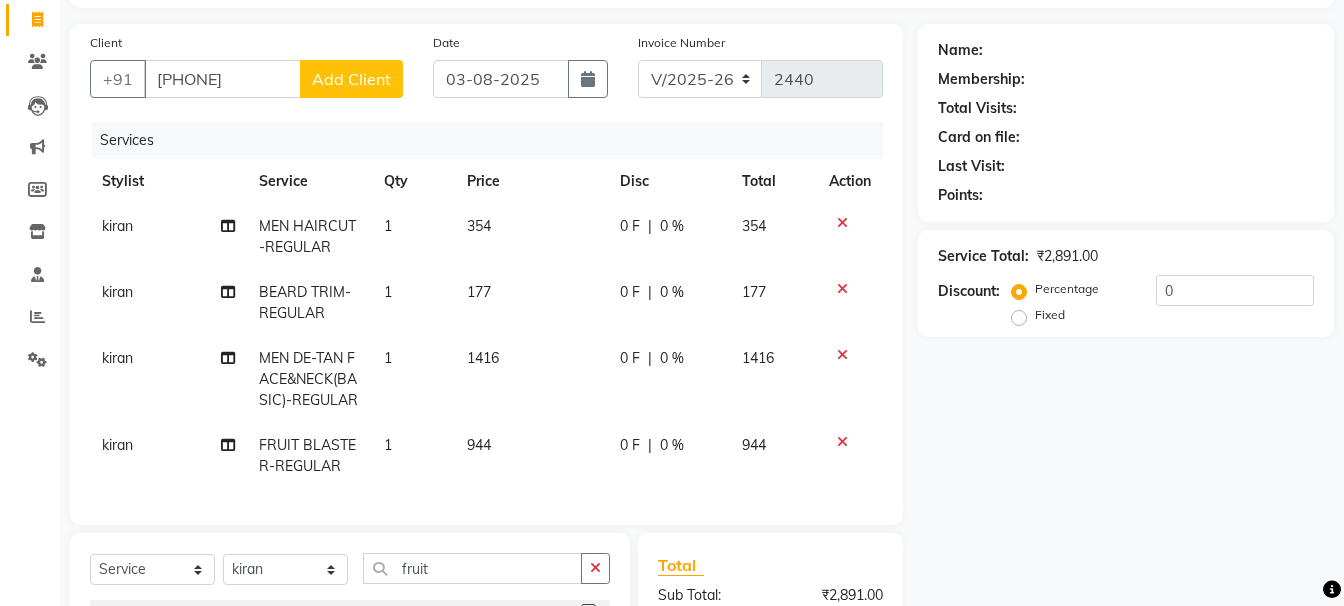 click on "Add Client" 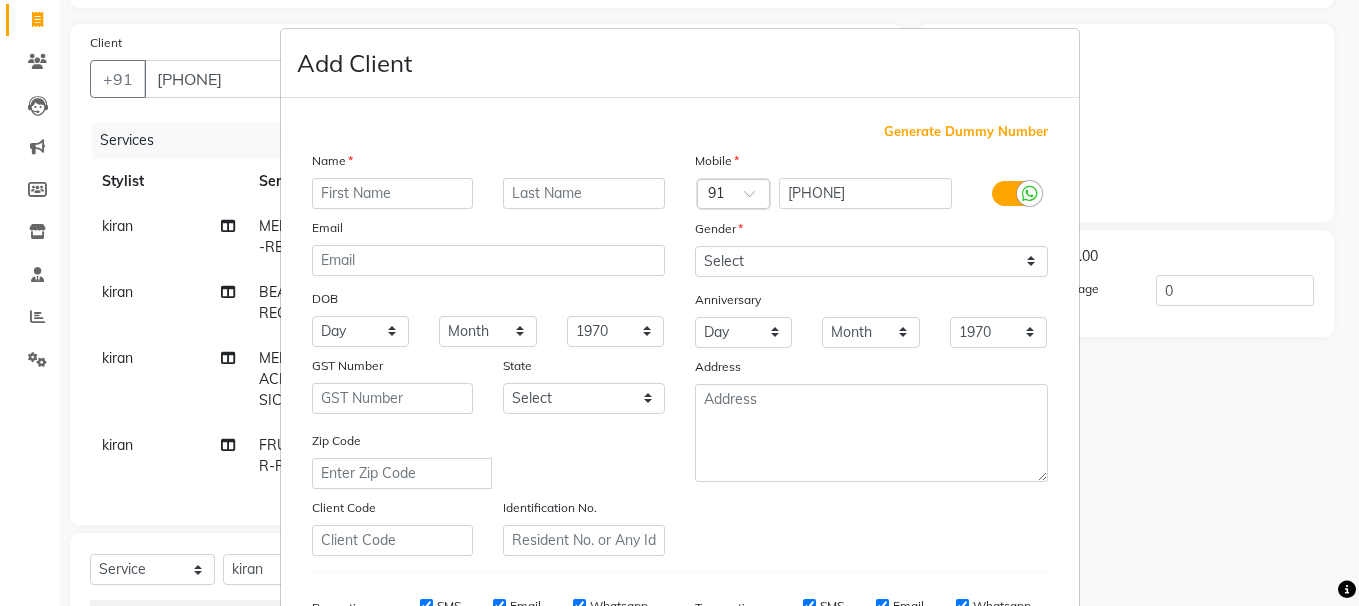 click at bounding box center [393, 193] 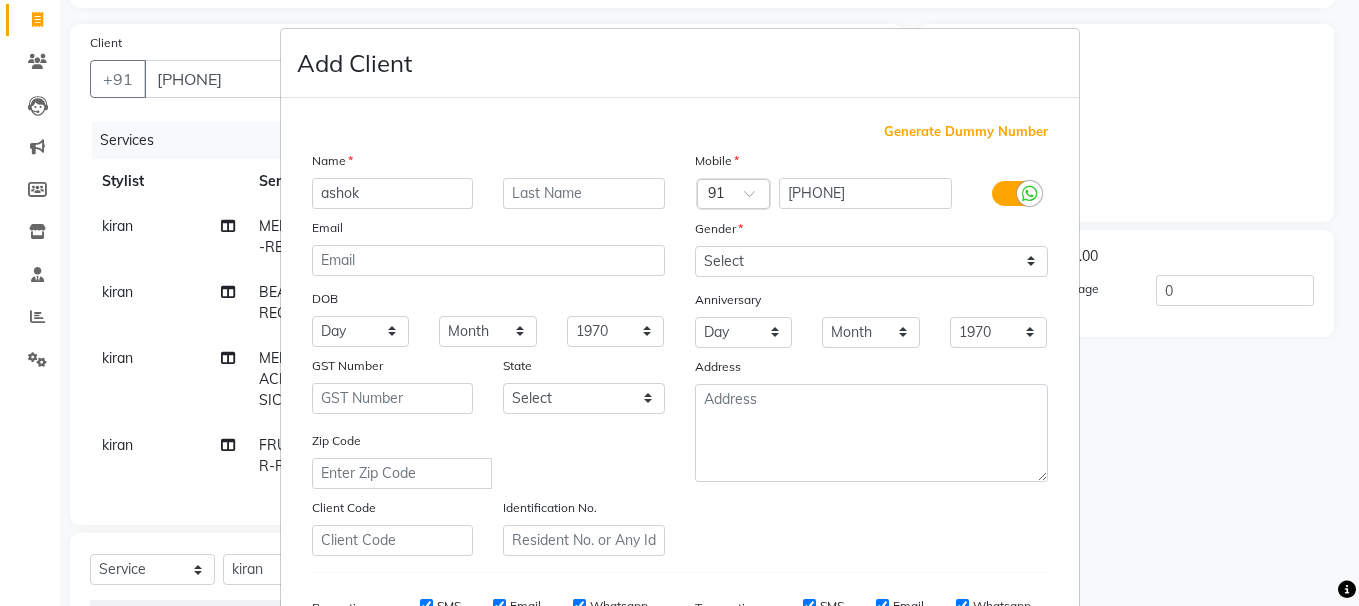 type on "ashok" 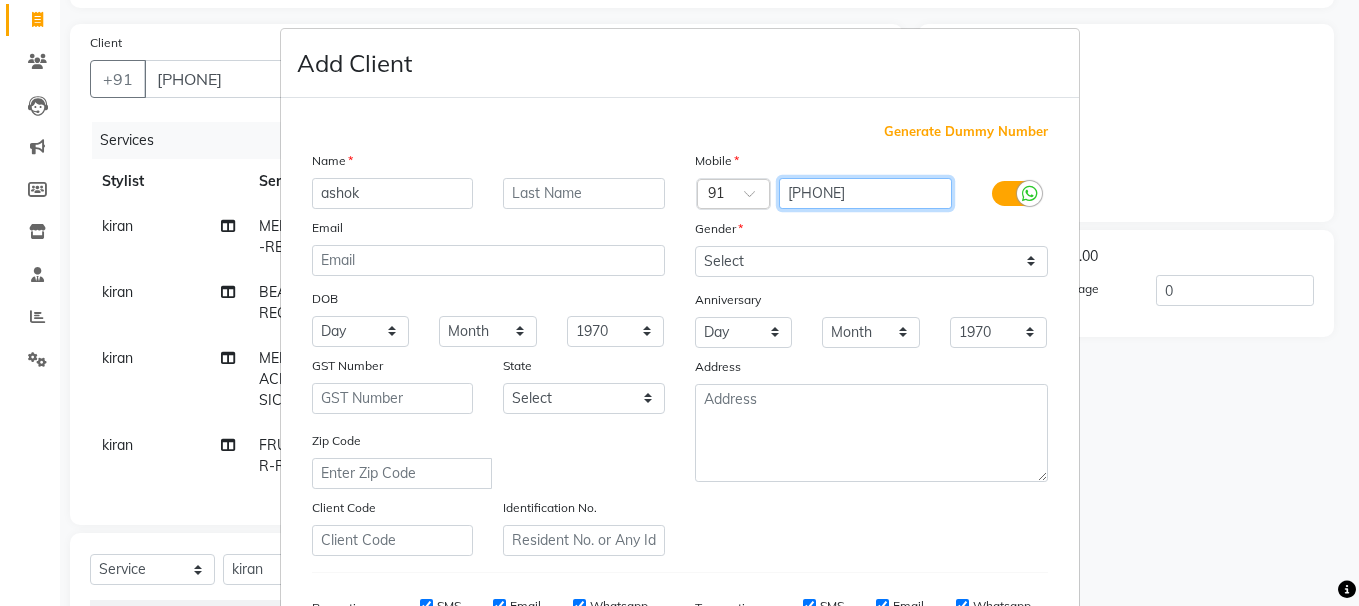 click on "7799359065" at bounding box center [865, 193] 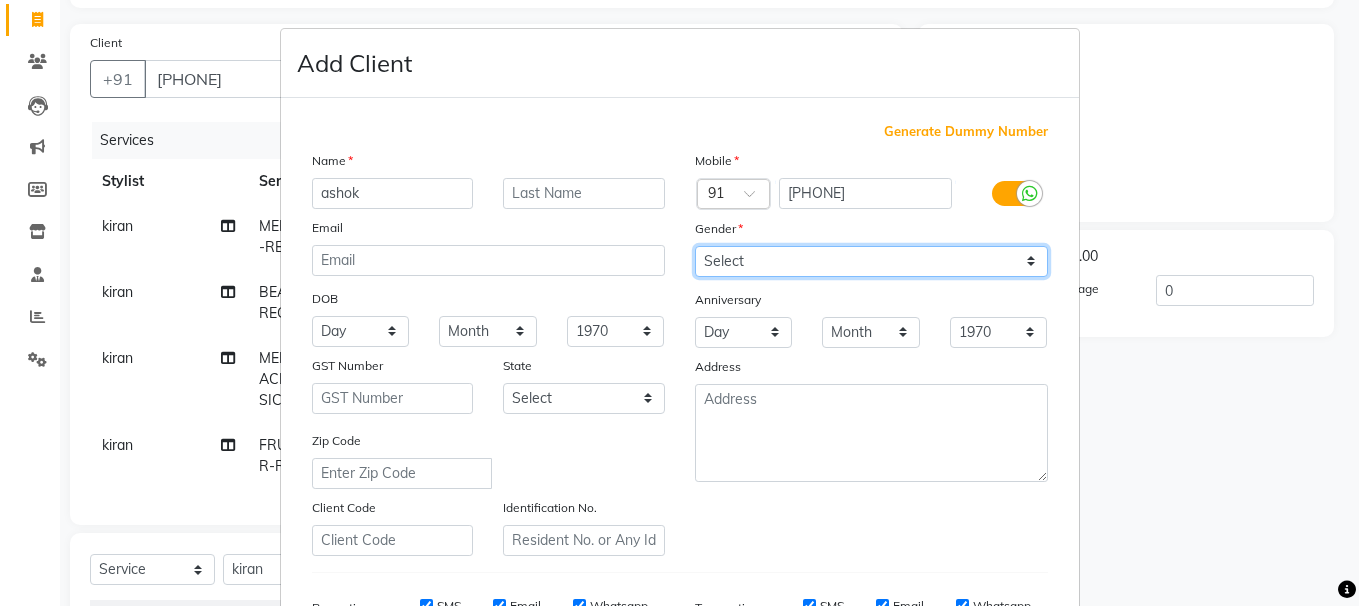 drag, startPoint x: 789, startPoint y: 263, endPoint x: 786, endPoint y: 275, distance: 12.369317 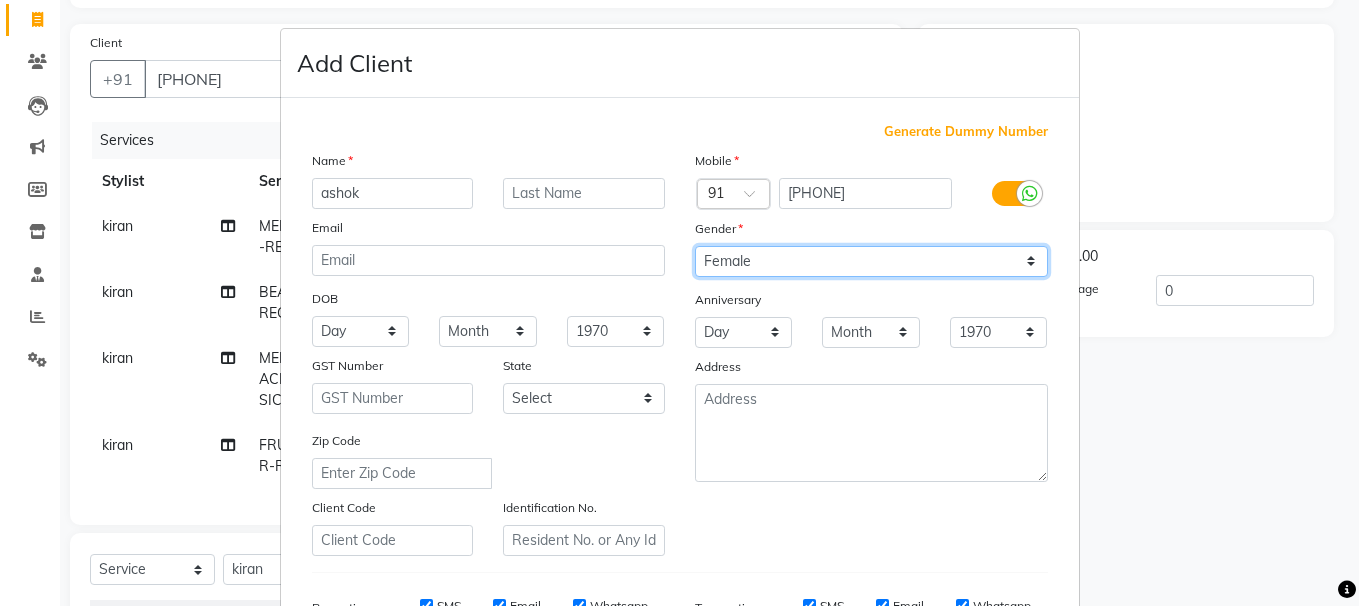 click on "Select Male Female Other Prefer Not To Say" at bounding box center (871, 261) 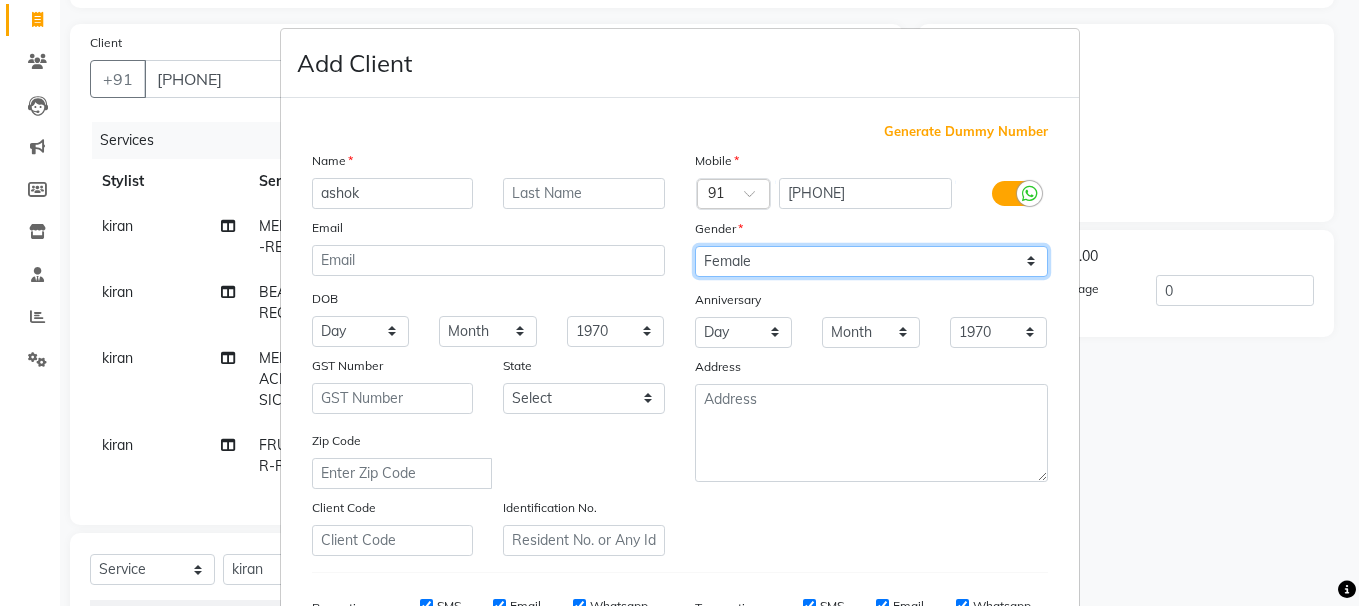 click on "Select Male Female Other Prefer Not To Say" at bounding box center (871, 261) 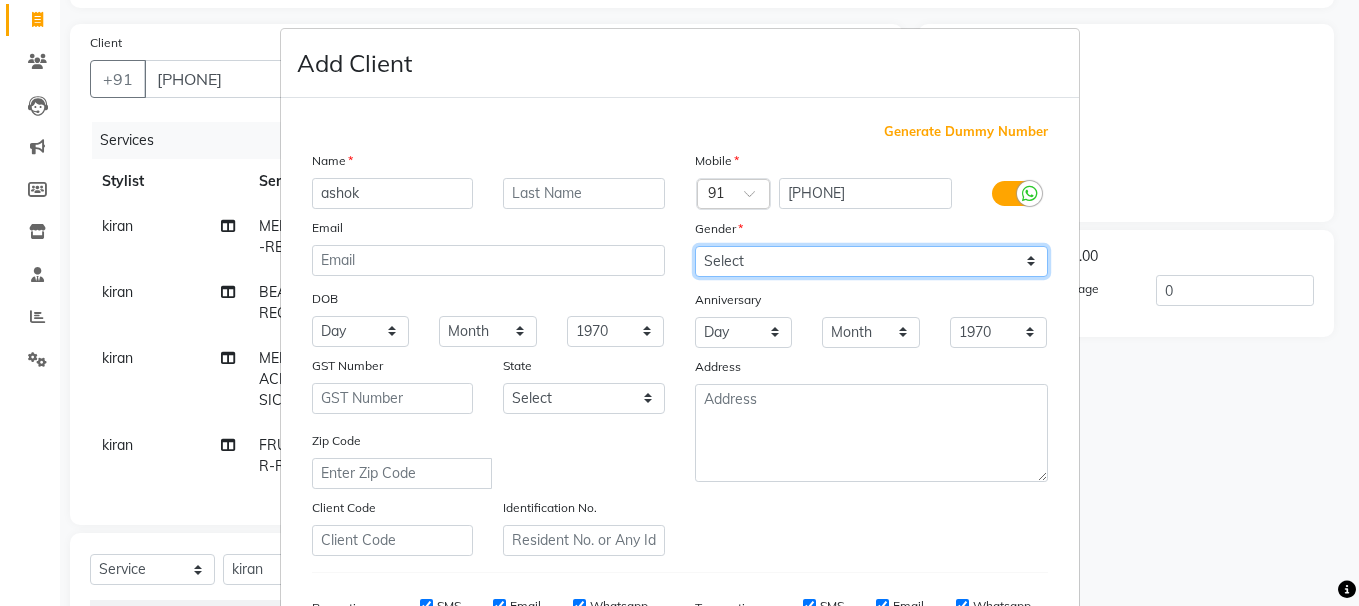 click on "Select Male Female Other Prefer Not To Say" at bounding box center [871, 261] 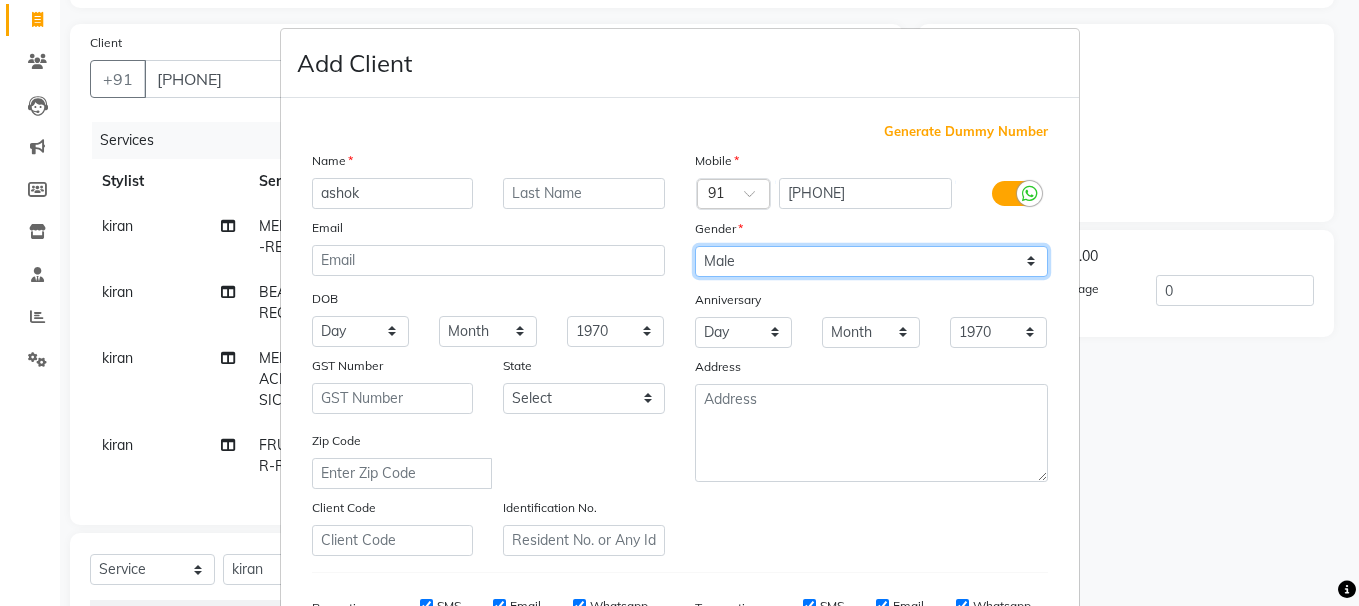 click on "Select Male Female Other Prefer Not To Say" at bounding box center (871, 261) 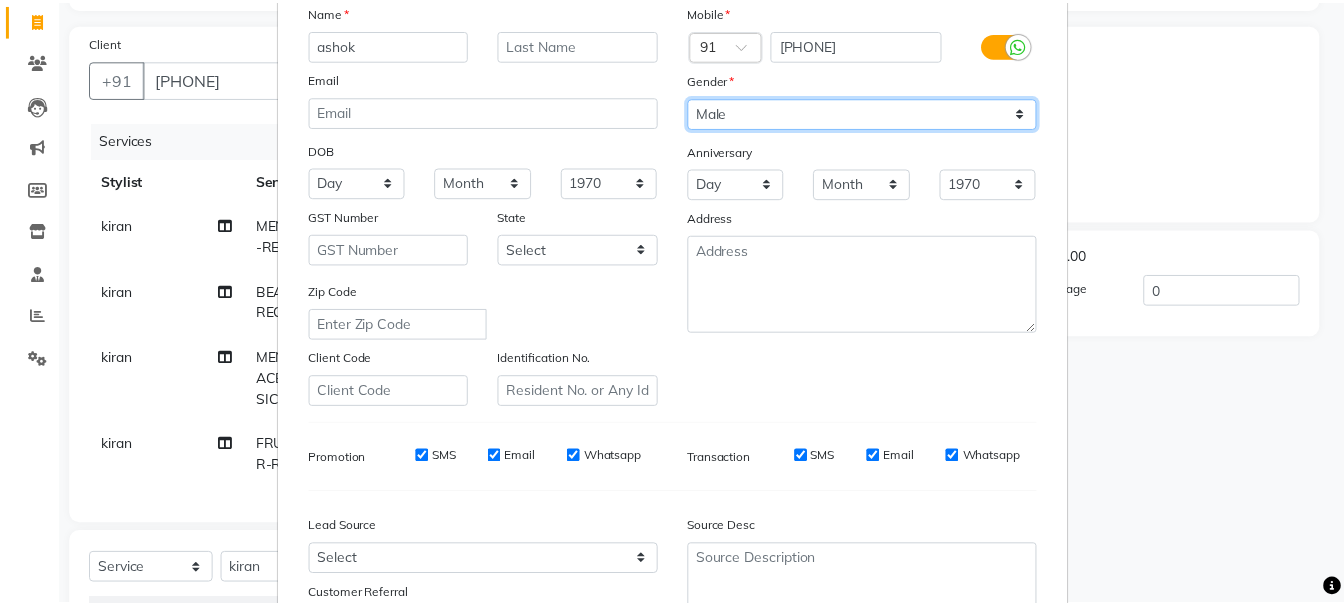 scroll, scrollTop: 317, scrollLeft: 0, axis: vertical 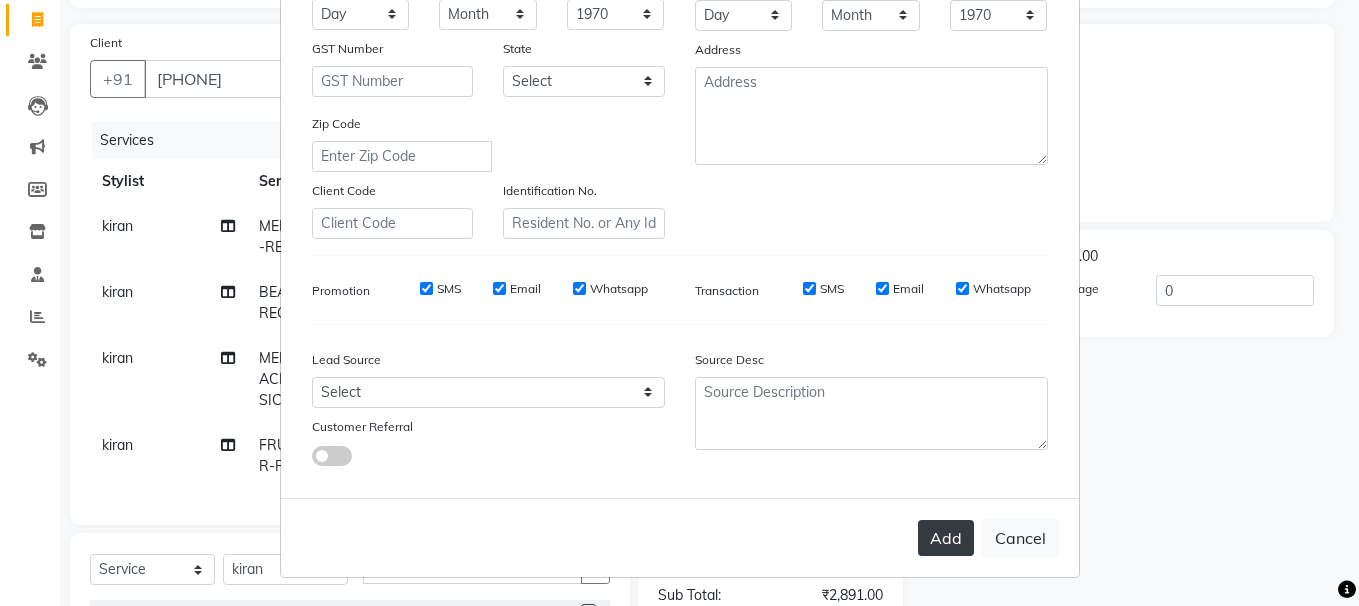 click on "Add" at bounding box center [946, 538] 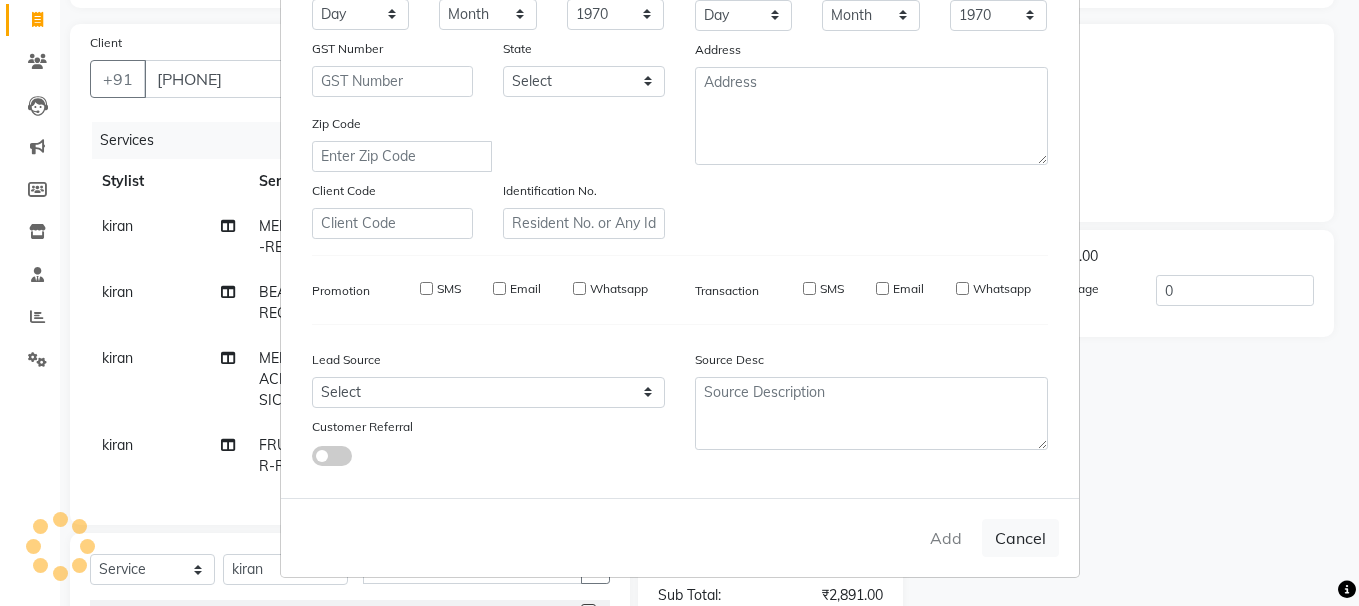 type 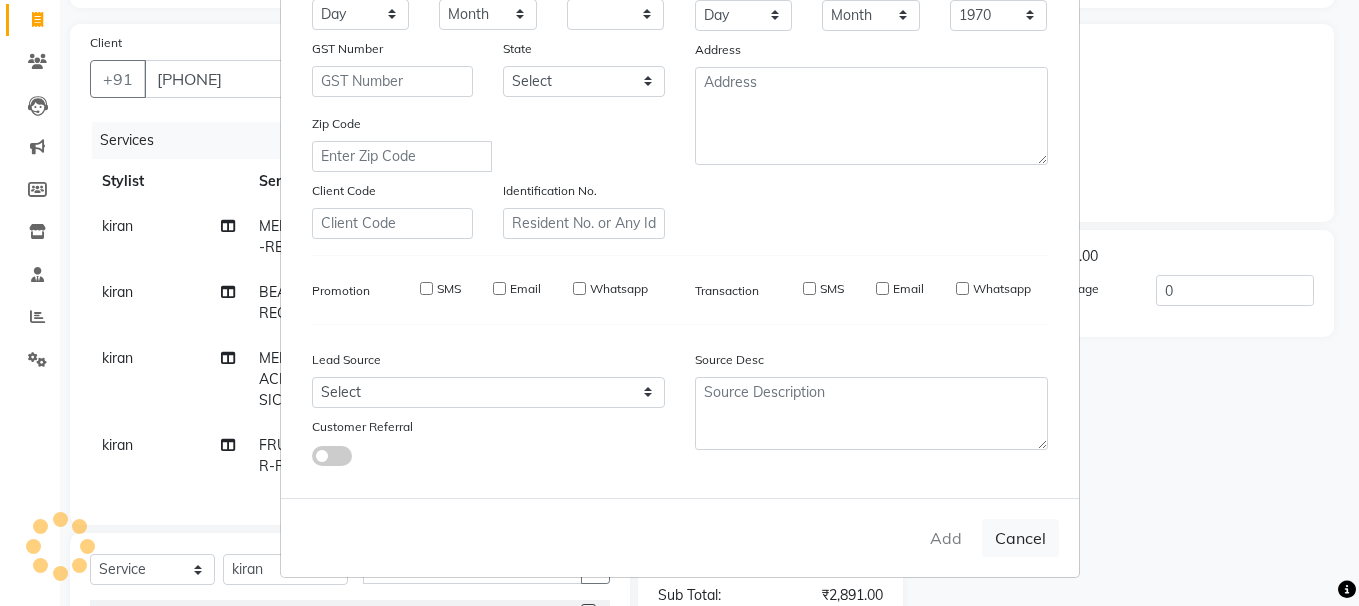 select 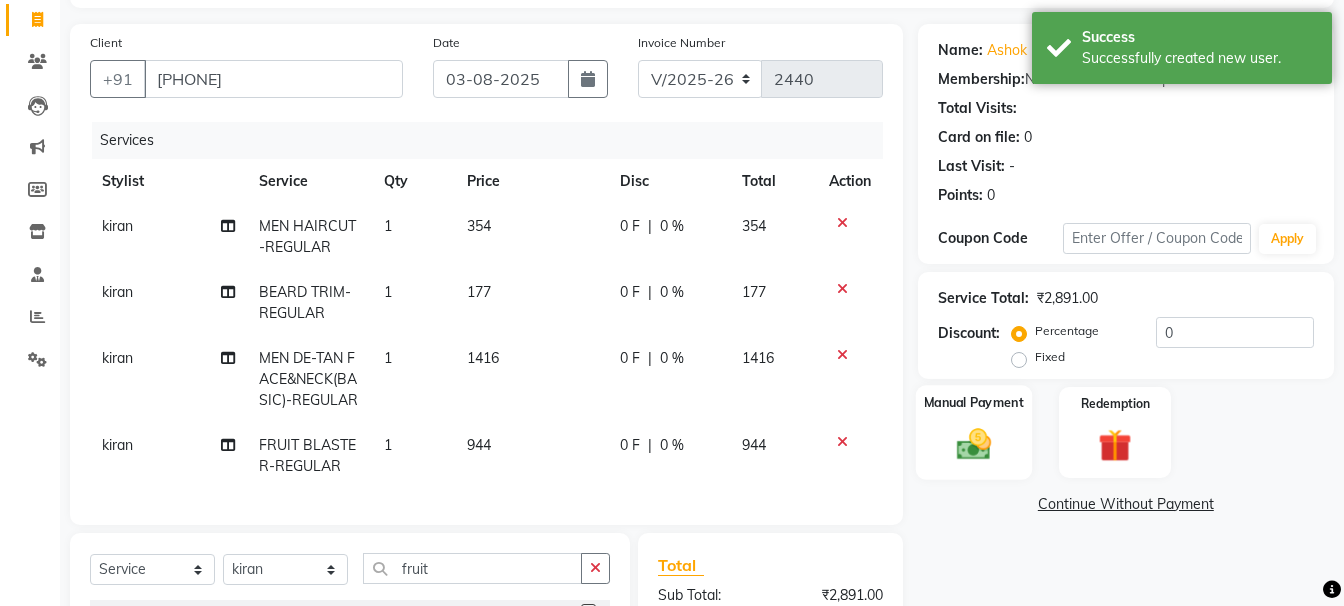 click 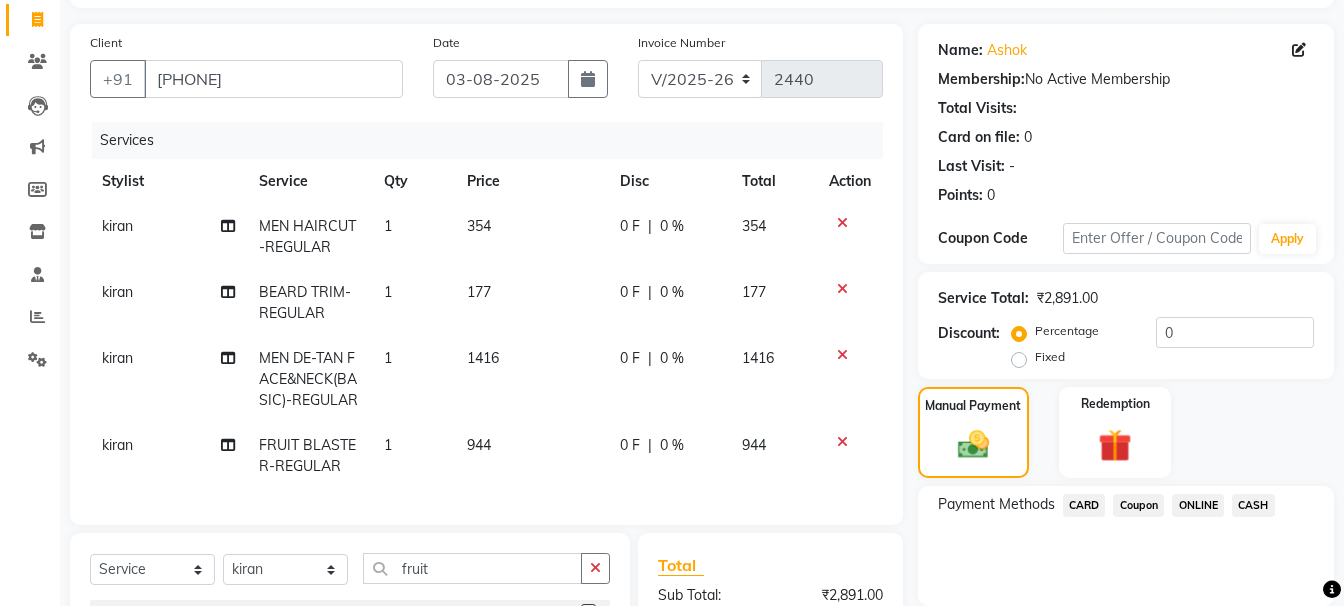 click on "ONLINE" 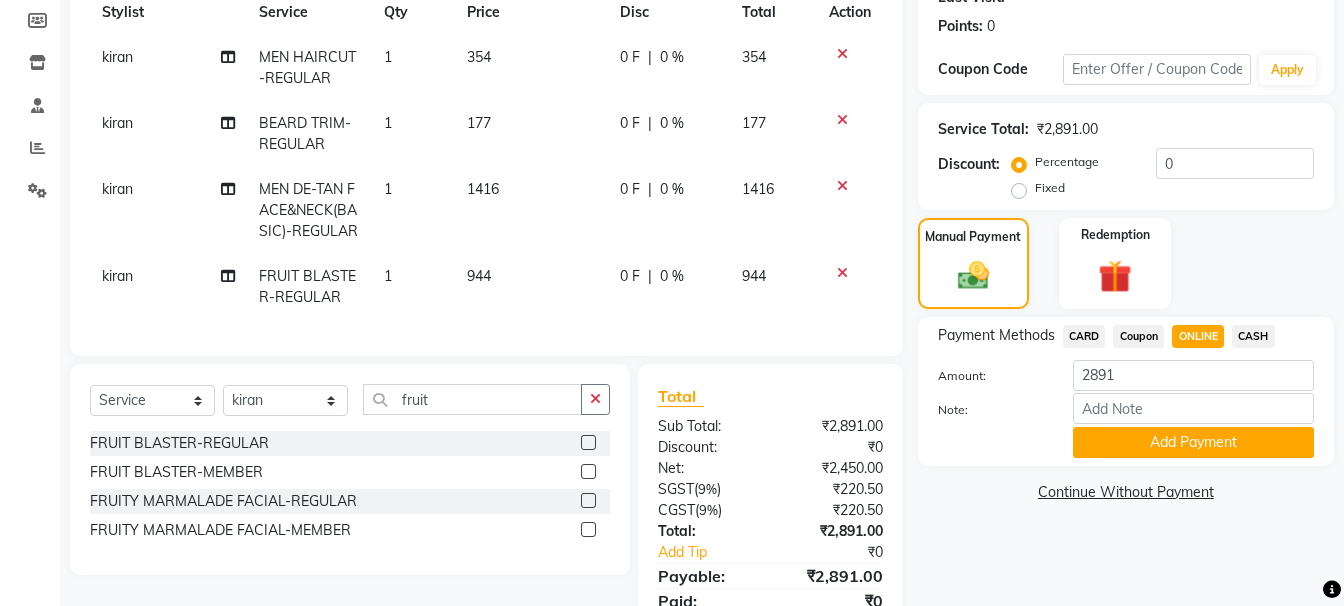 scroll, scrollTop: 326, scrollLeft: 0, axis: vertical 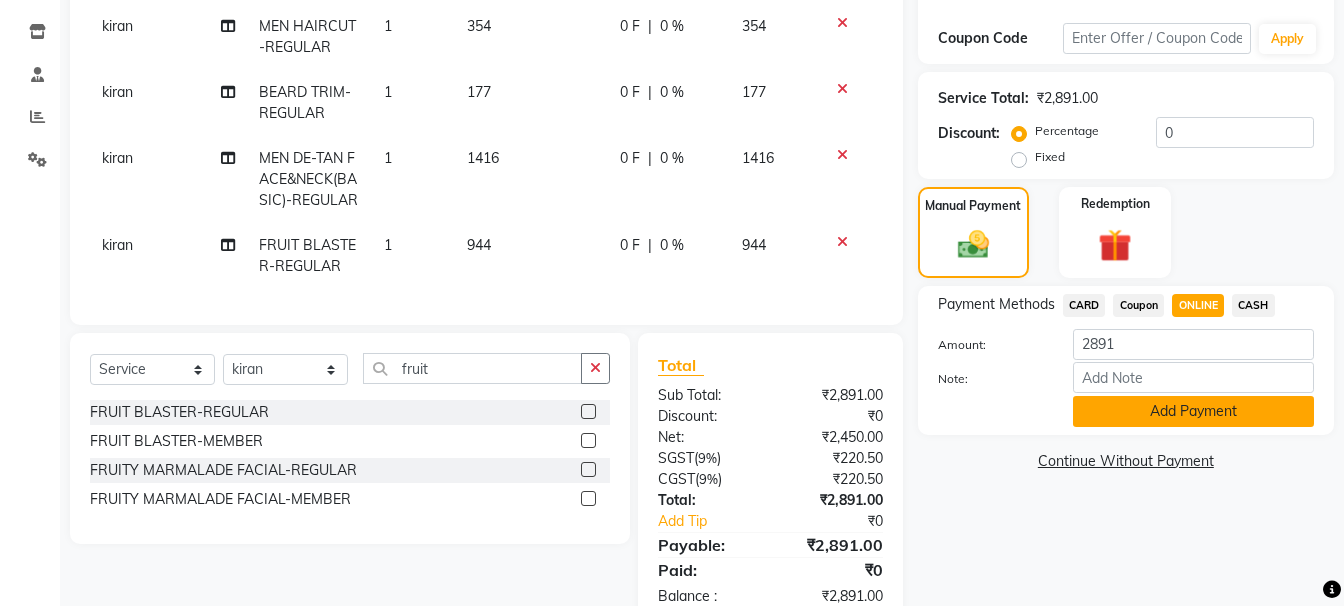 click on "Add Payment" 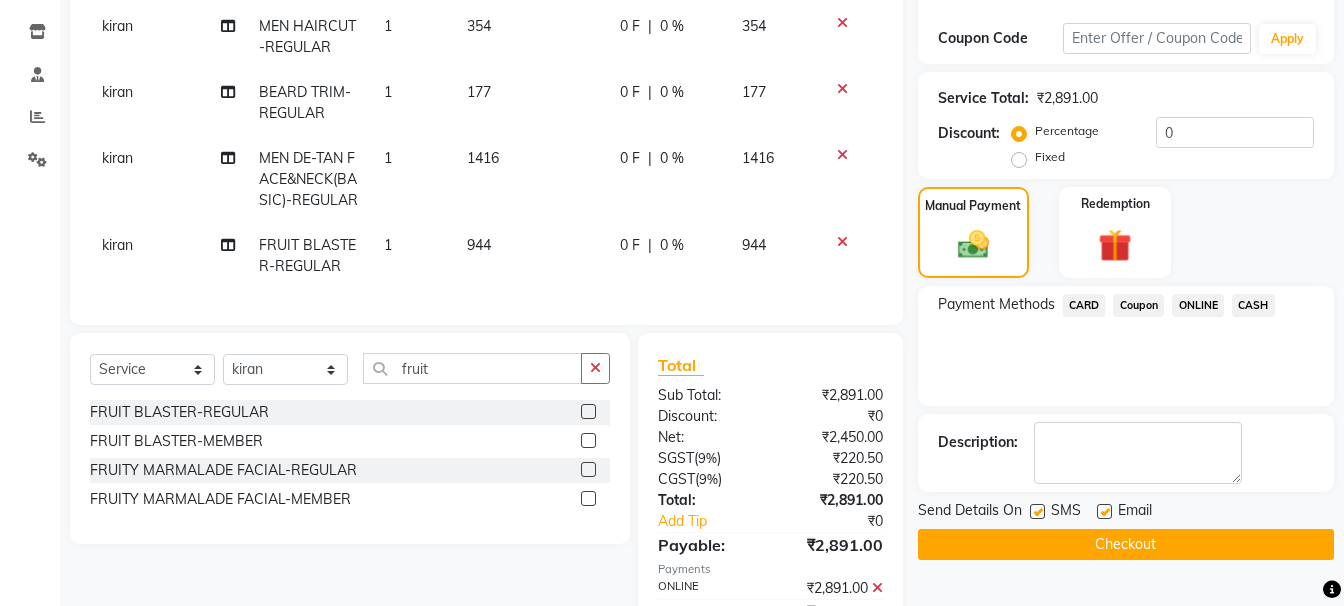 click on "Checkout" 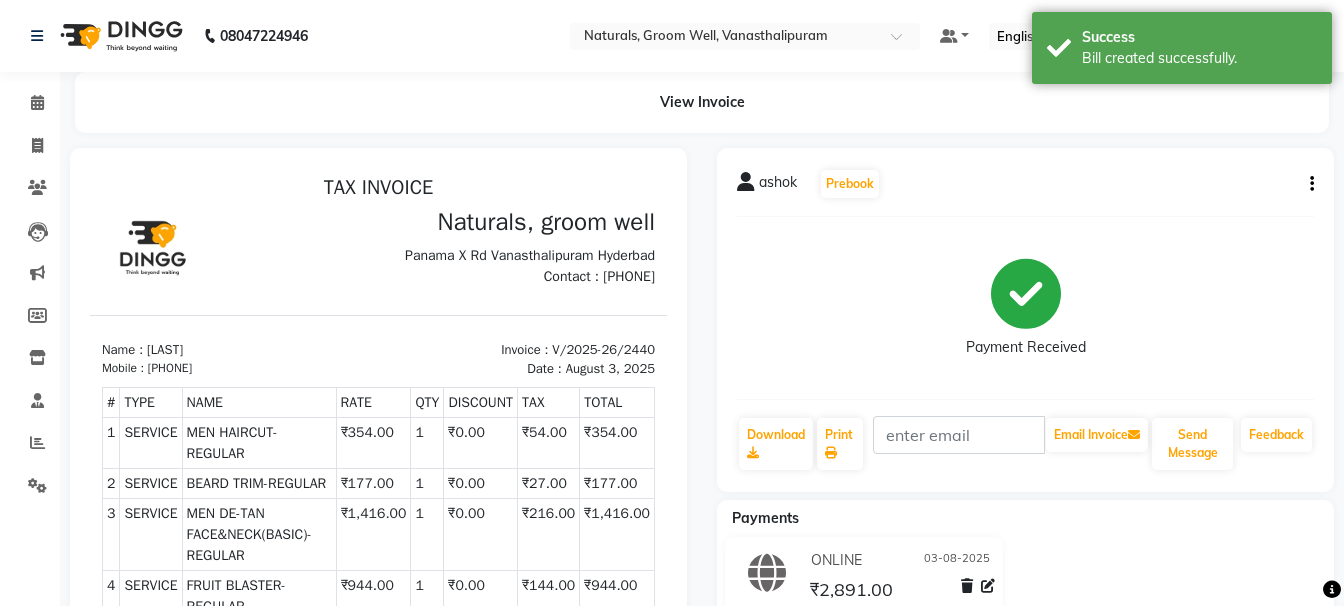 scroll, scrollTop: 0, scrollLeft: 0, axis: both 